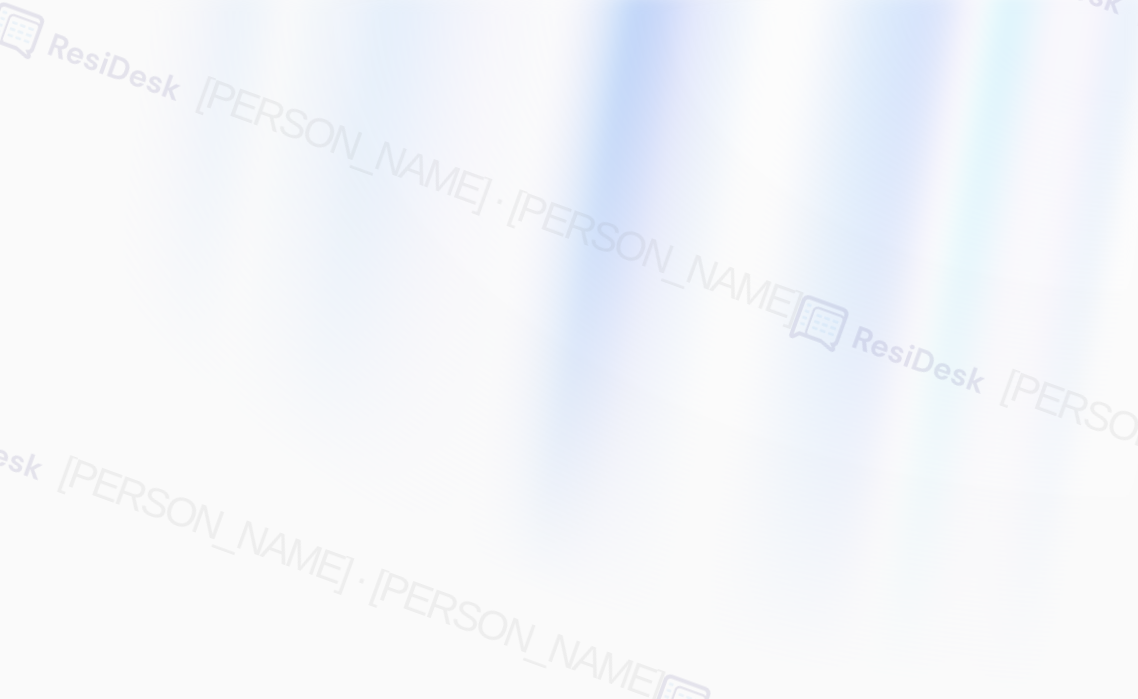 scroll, scrollTop: 0, scrollLeft: 0, axis: both 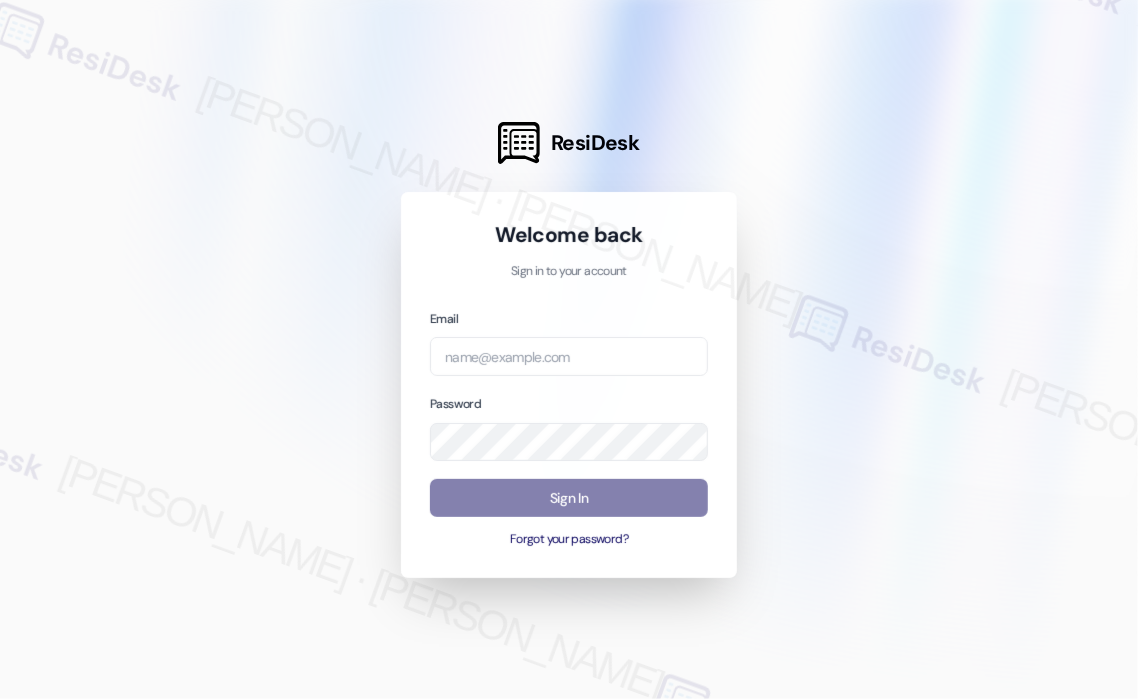 click at bounding box center (569, 349) 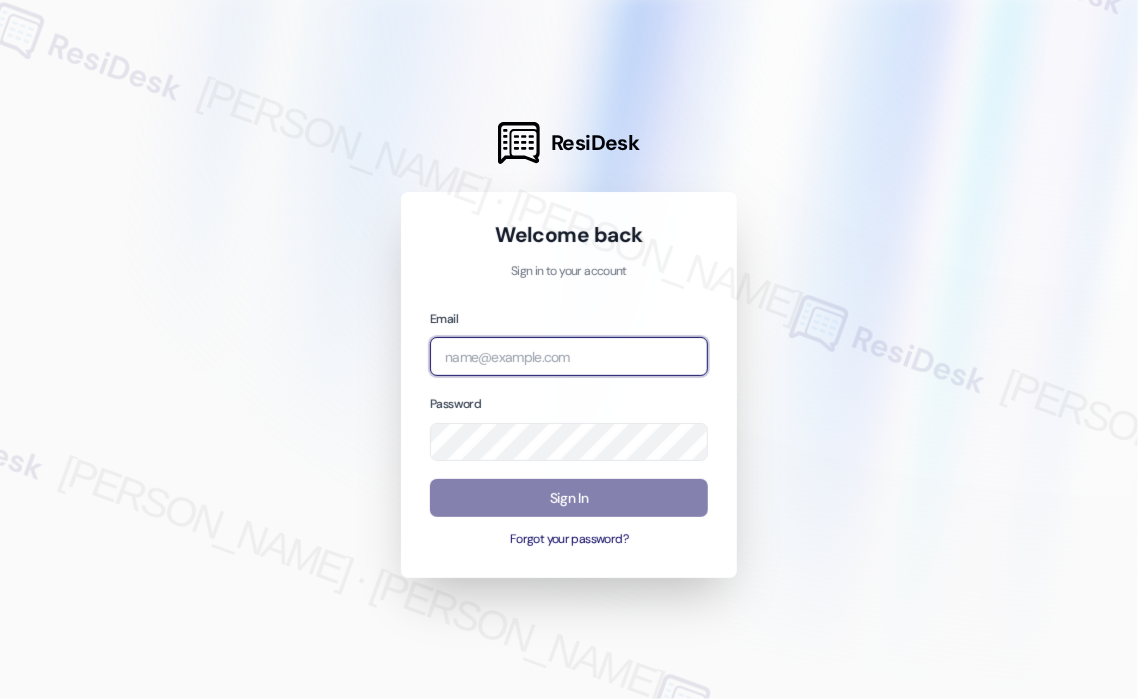 click at bounding box center [569, 356] 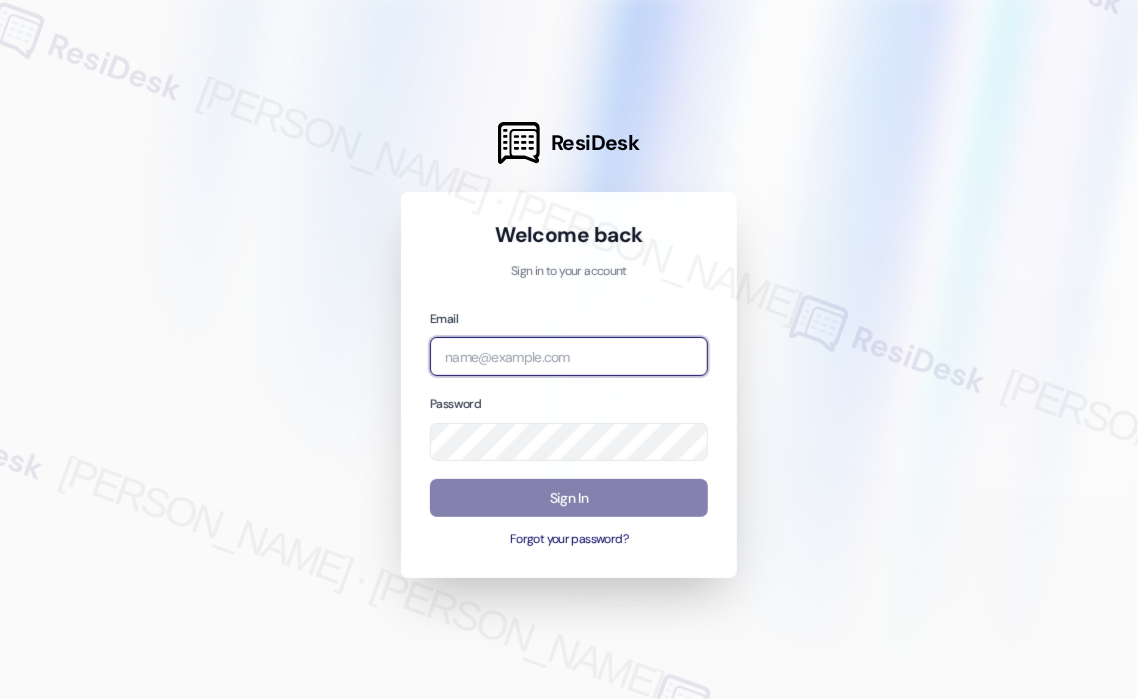 click at bounding box center [0, 699] 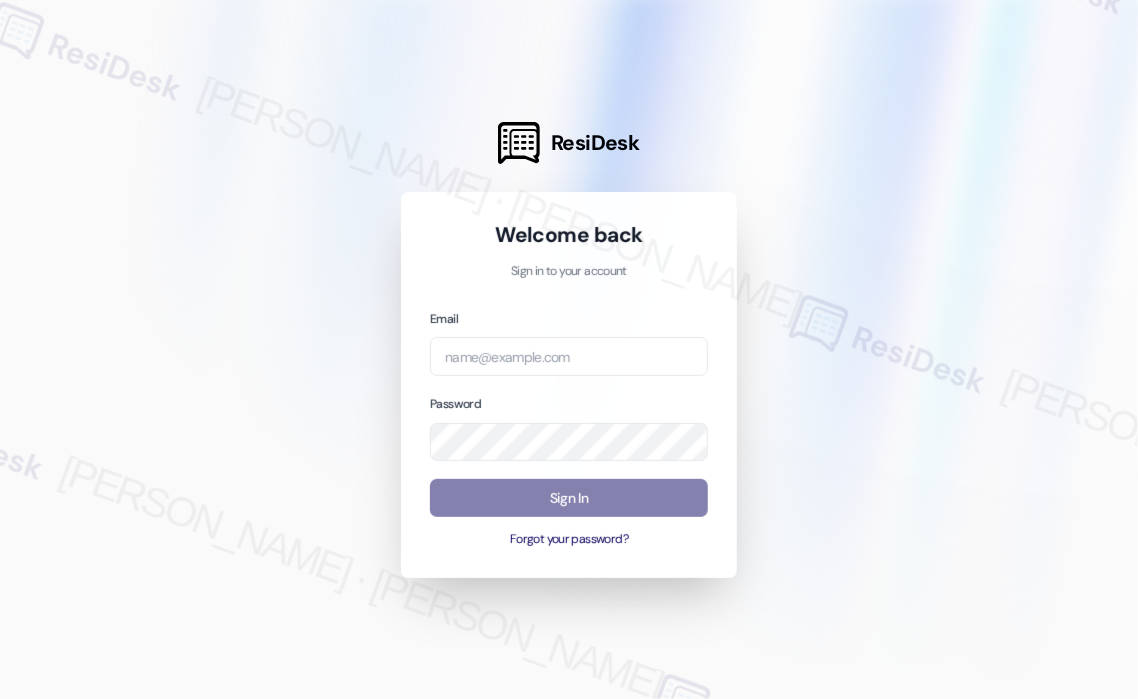 click at bounding box center [569, 349] 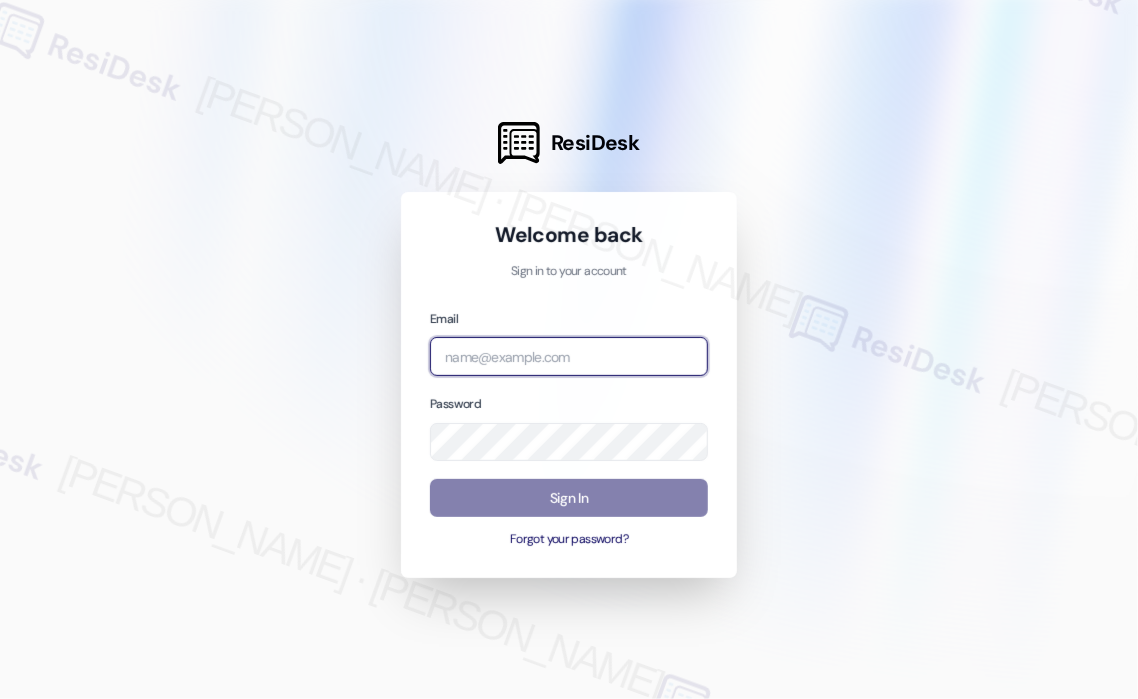 click at bounding box center (569, 356) 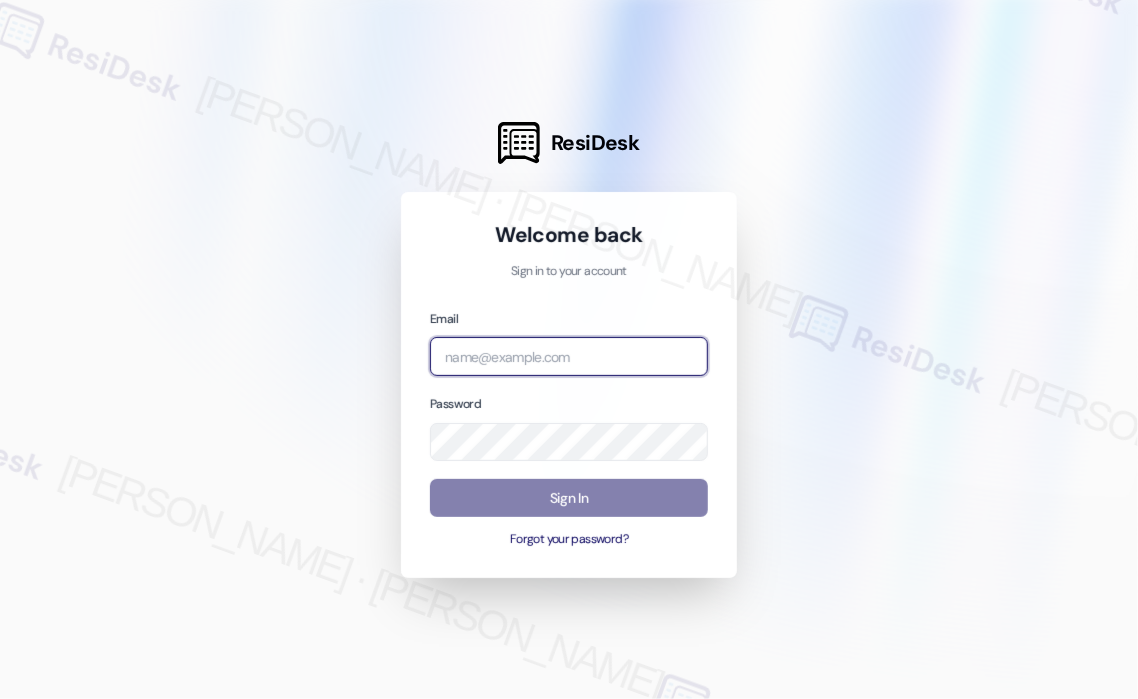 type on "automated-surveys-park_properties-john-roy.roles@park_properties.com" 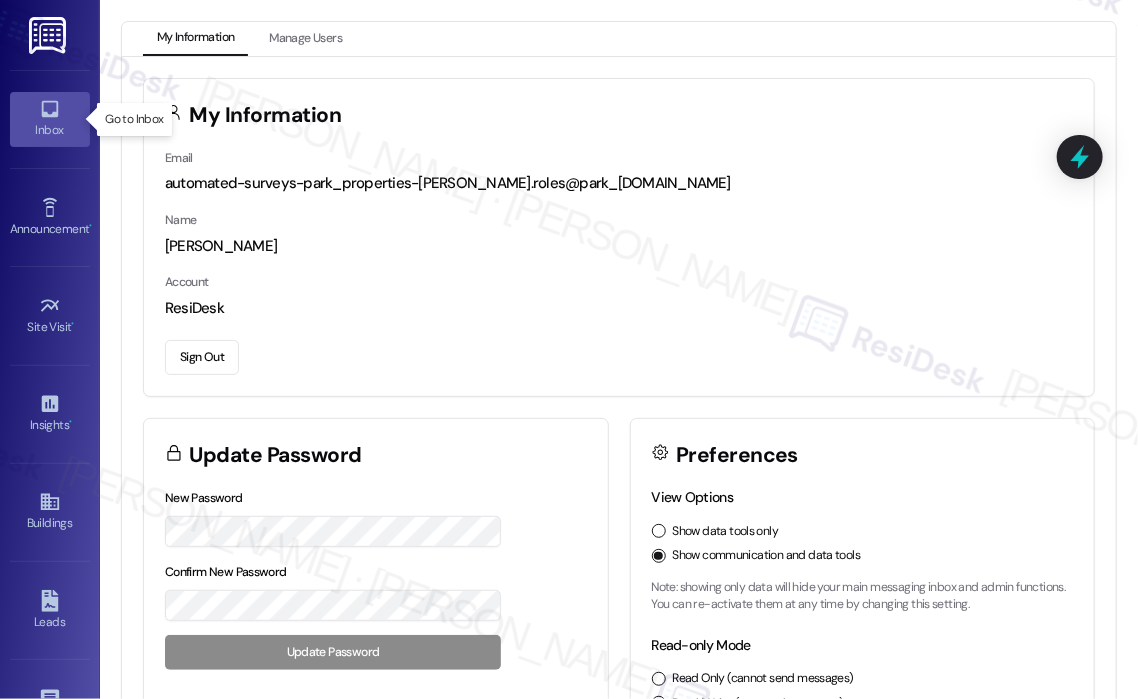 click on "Inbox" at bounding box center (50, 130) 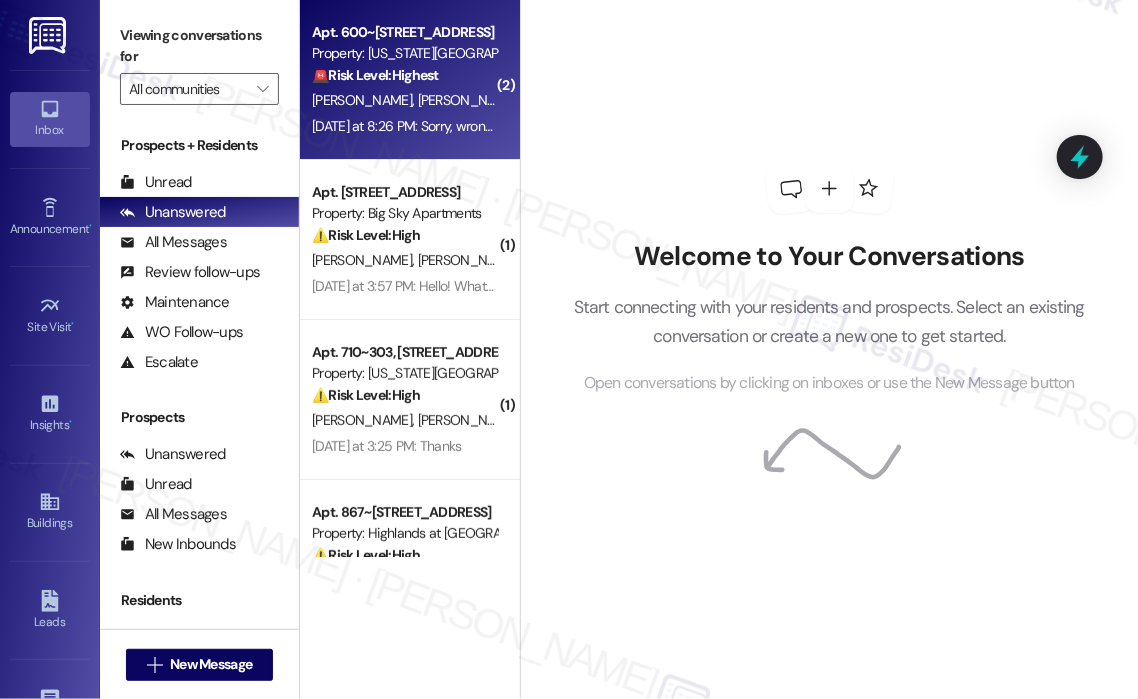 click on "Yesterday at 8:26 PM: Sorry, wrong building. The fire truck showed up at another building. That would be the first building on the right as you come into the complex. Yesterday at 8:26 PM: Sorry, wrong building. The fire truck showed up at another building. That would be the first building on the right as you come into the complex." at bounding box center [775, 126] 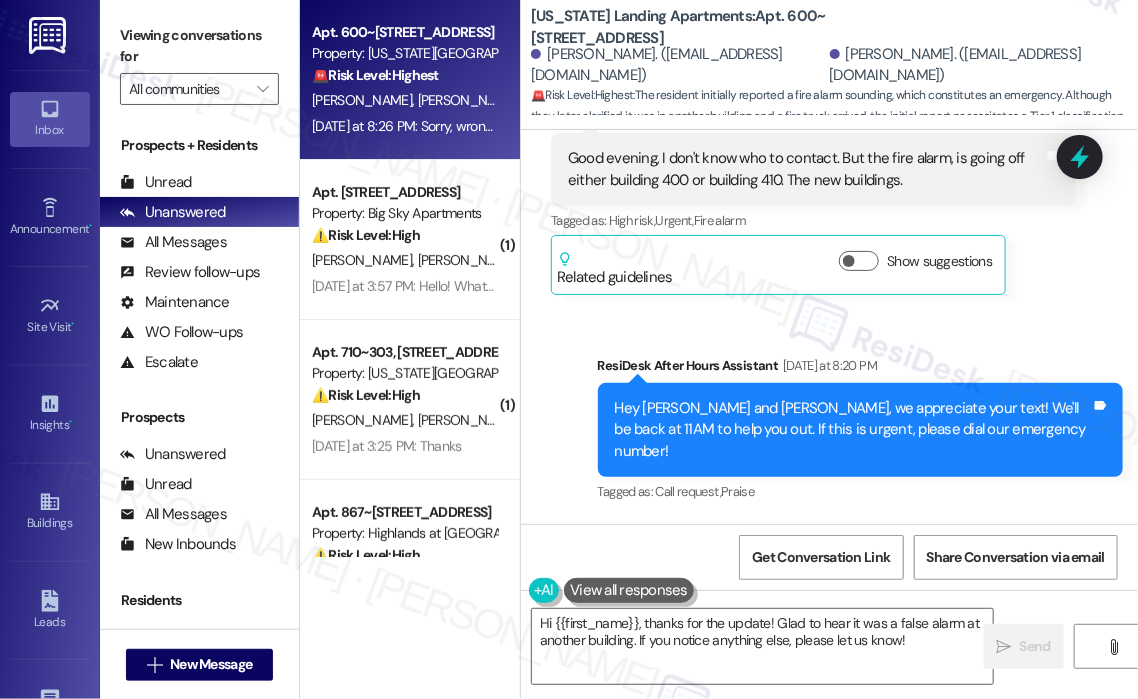 scroll, scrollTop: 7352, scrollLeft: 0, axis: vertical 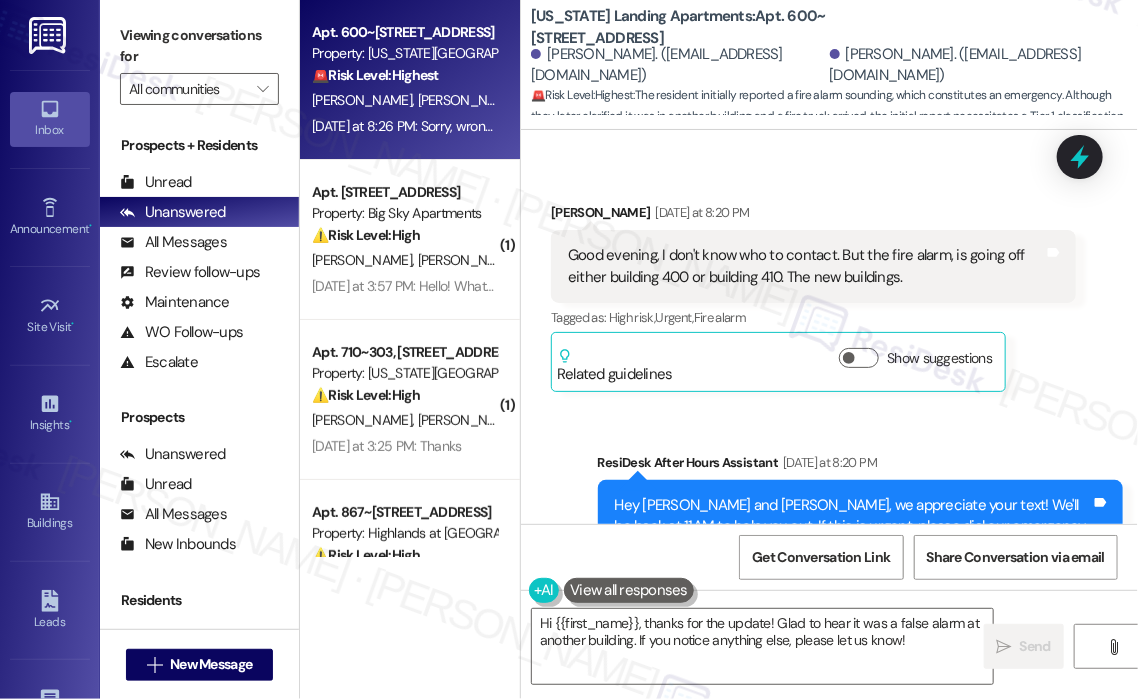 click on "Good evening, I don't know who to contact. But the fire alarm, is going off either building 400 or building 410. The new buildings." at bounding box center (806, 266) 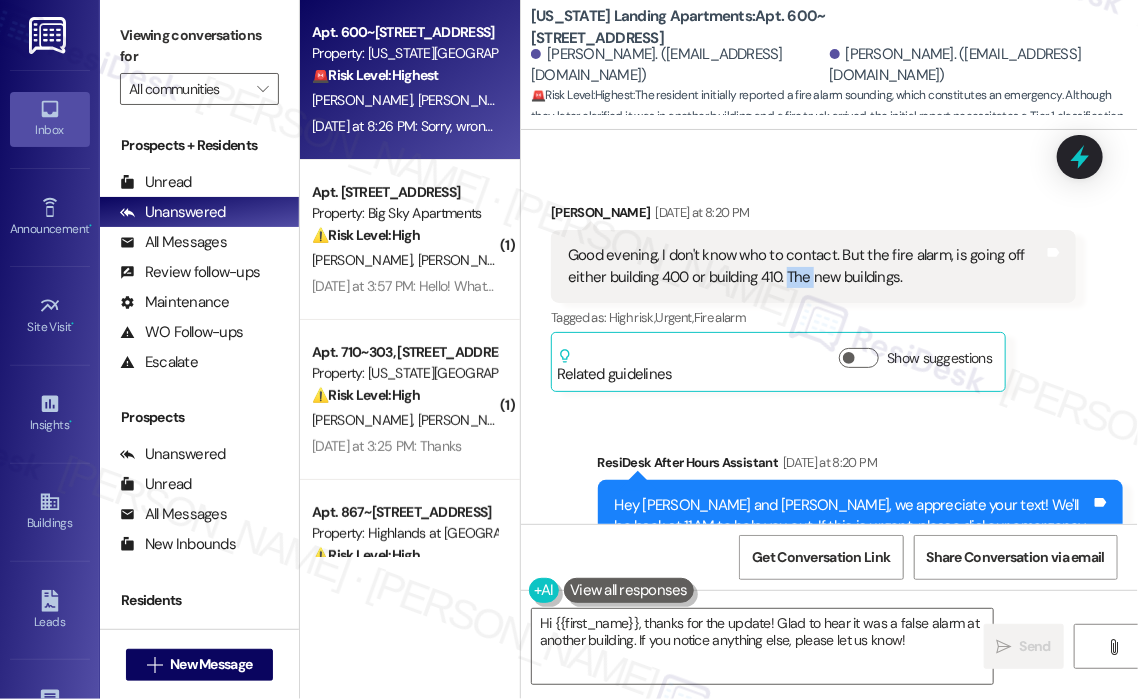 click on "Good evening, I don't know who to contact. But the fire alarm, is going off either building 400 or building 410. The new buildings." at bounding box center [806, 266] 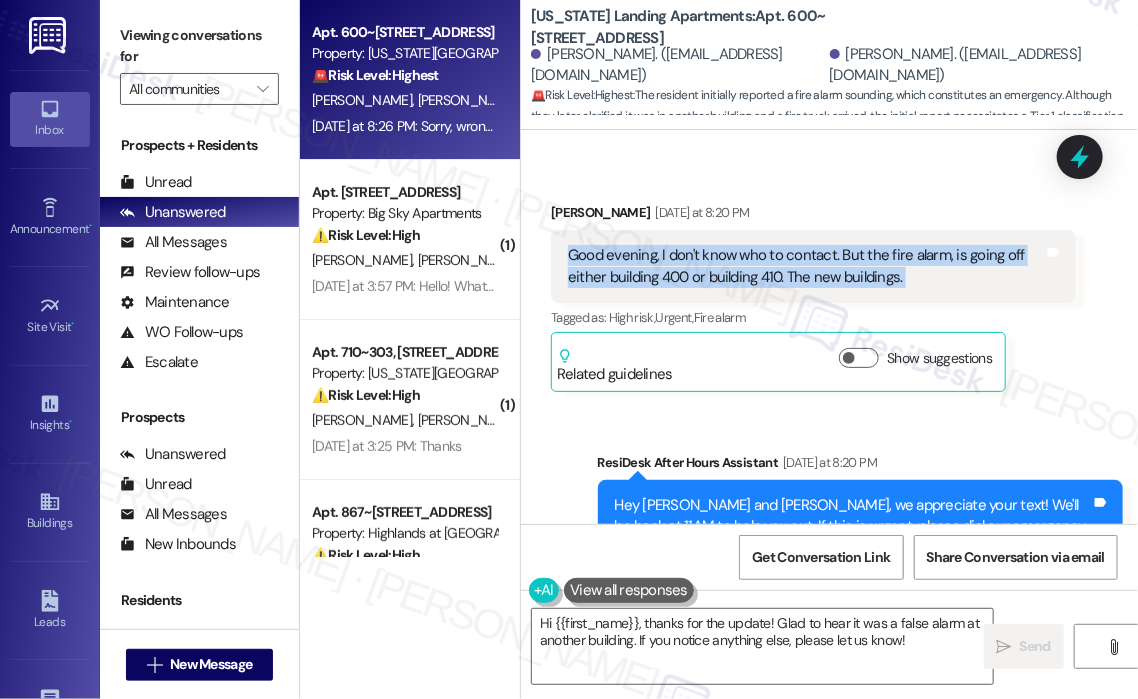 click on "Good evening, I don't know who to contact. But the fire alarm, is going off either building 400 or building 410. The new buildings." at bounding box center [806, 266] 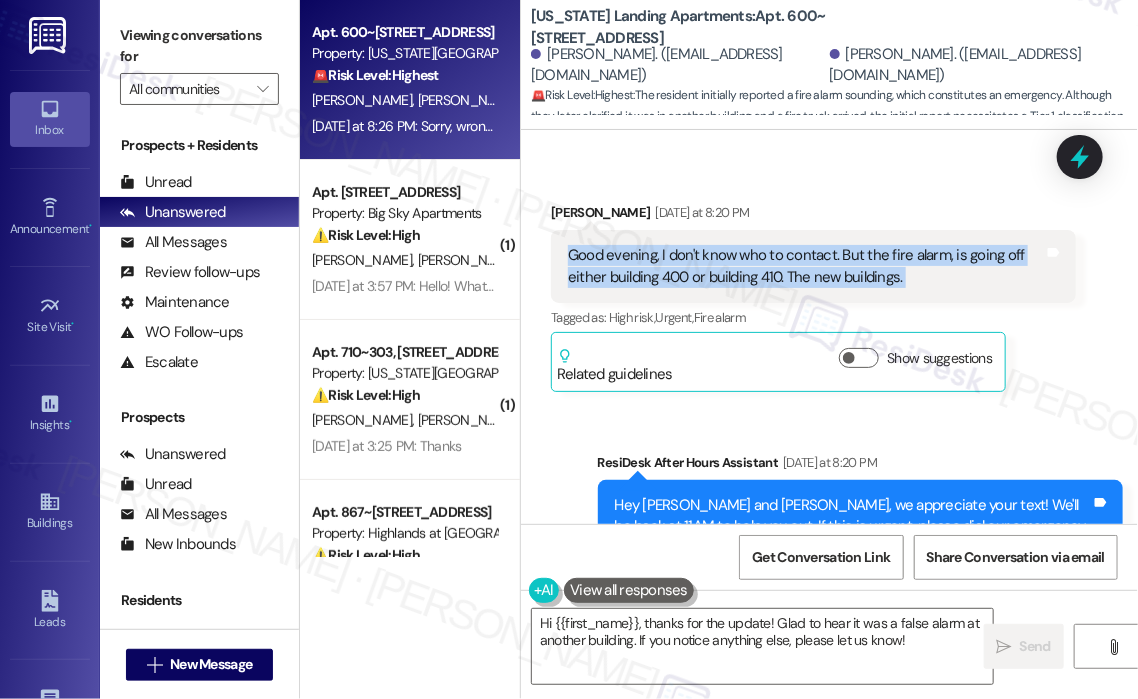 copy on "Good evening, I don't know who to contact. But the fire alarm, is going off either building 400 or building 410. The new buildings. Tags and notes" 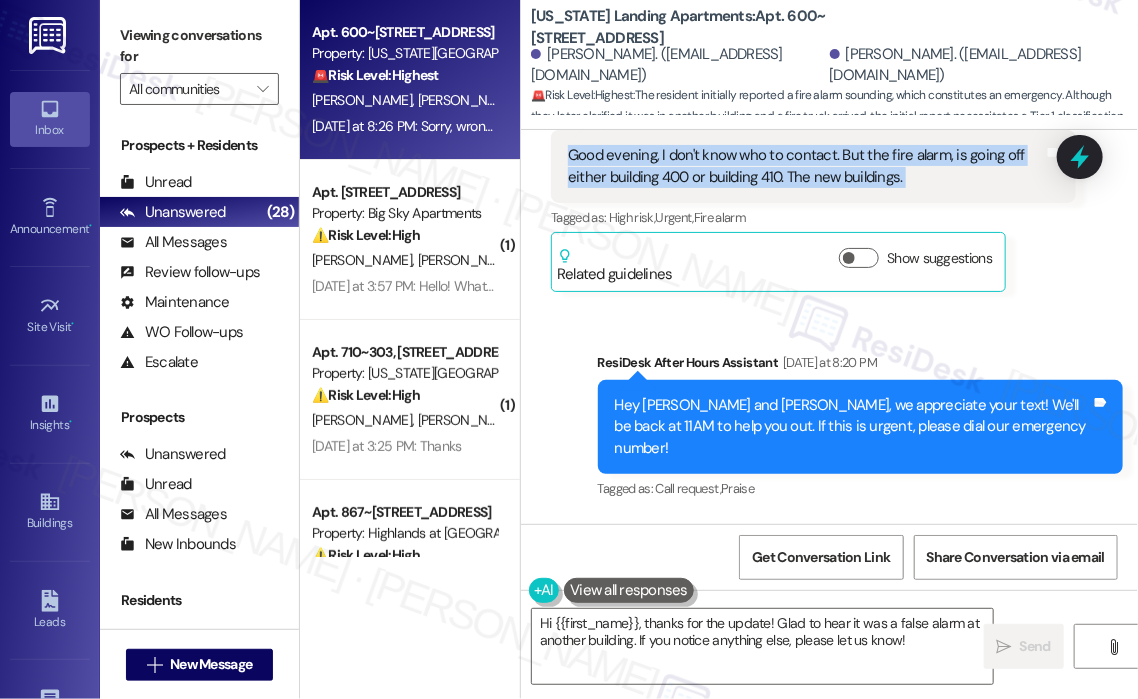 scroll, scrollTop: 7652, scrollLeft: 0, axis: vertical 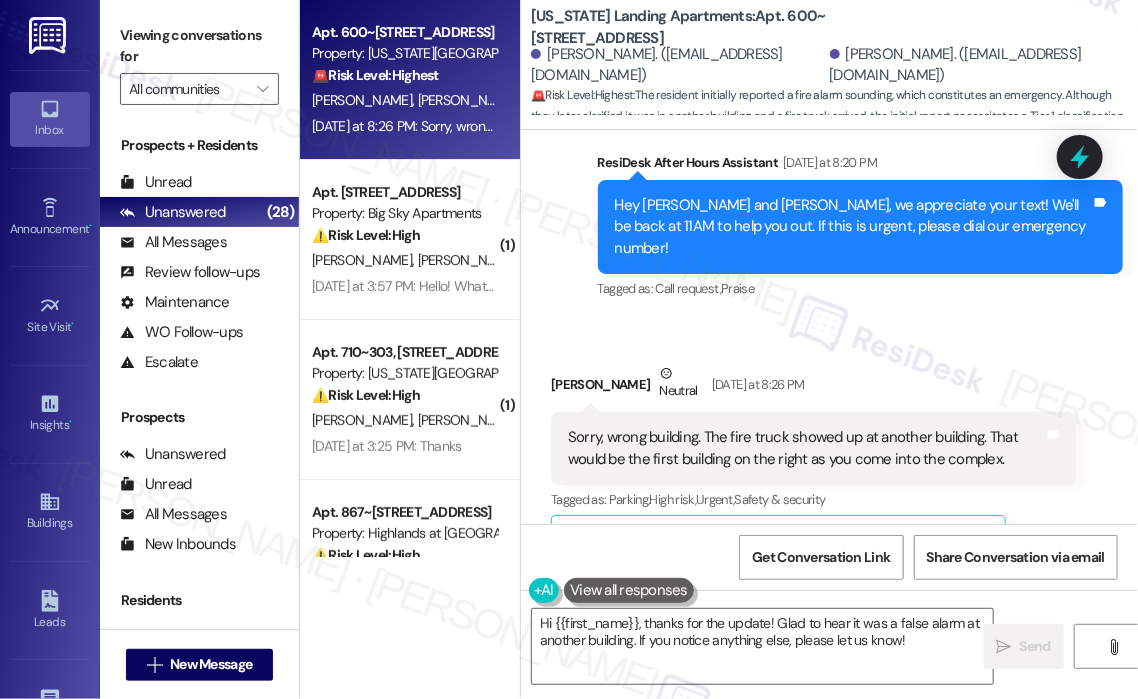 click on "Sorry, wrong building. The fire truck showed up at another building. That would be the first building on the right as you come into the complex." at bounding box center (806, 448) 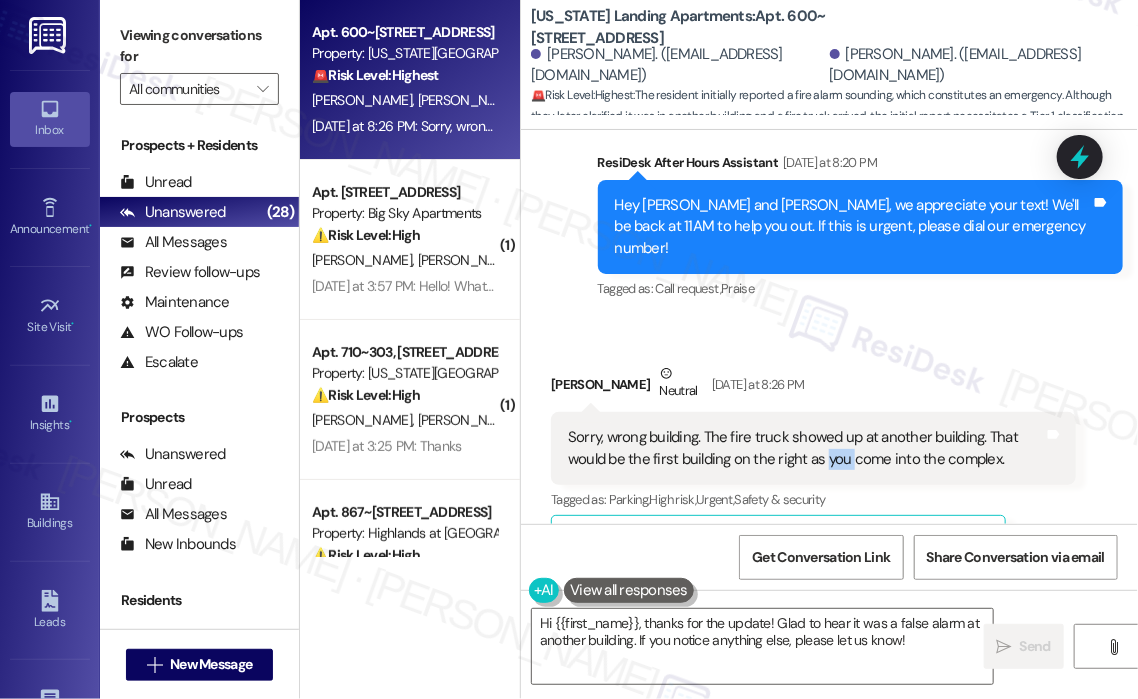 click on "Sorry, wrong building. The fire truck showed up at another building. That would be the first building on the right as you come into the complex." at bounding box center [806, 448] 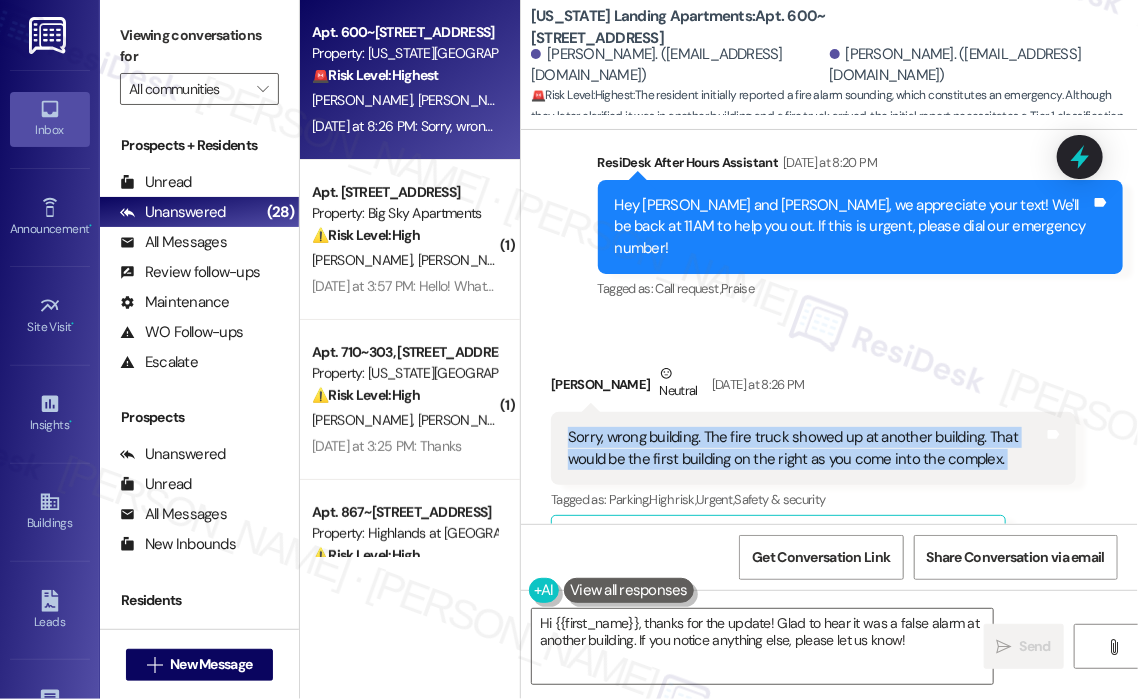 click on "Sorry, wrong building. The fire truck showed up at another building. That would be the first building on the right as you come into the complex." at bounding box center [806, 448] 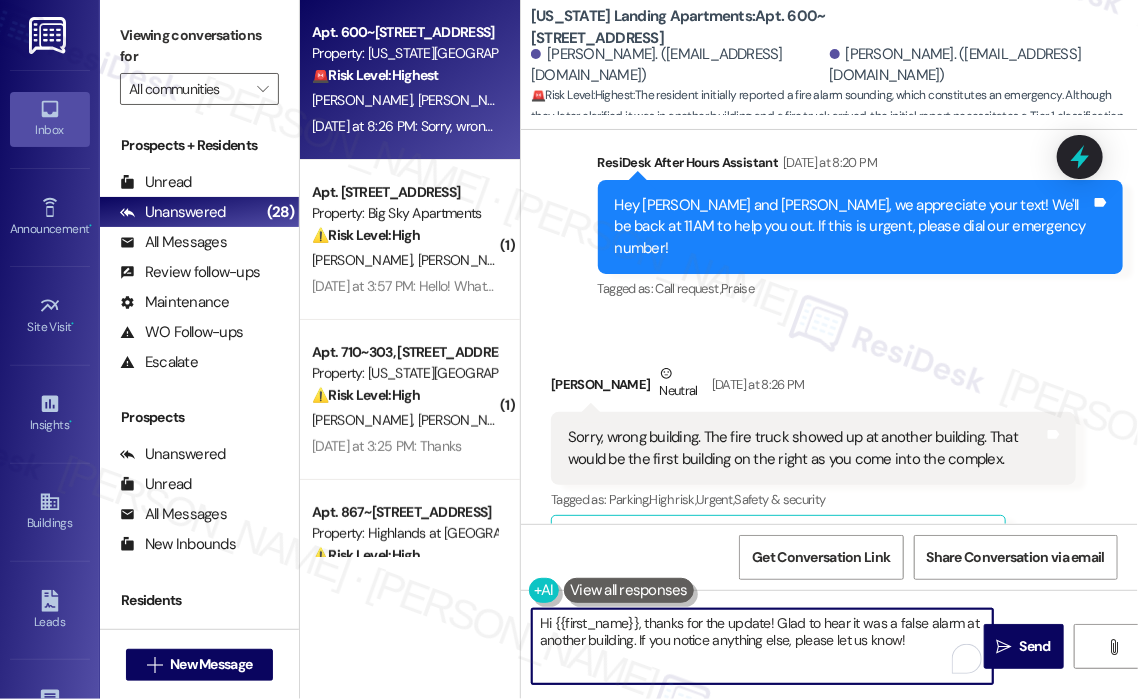 drag, startPoint x: 916, startPoint y: 639, endPoint x: 640, endPoint y: 626, distance: 276.306 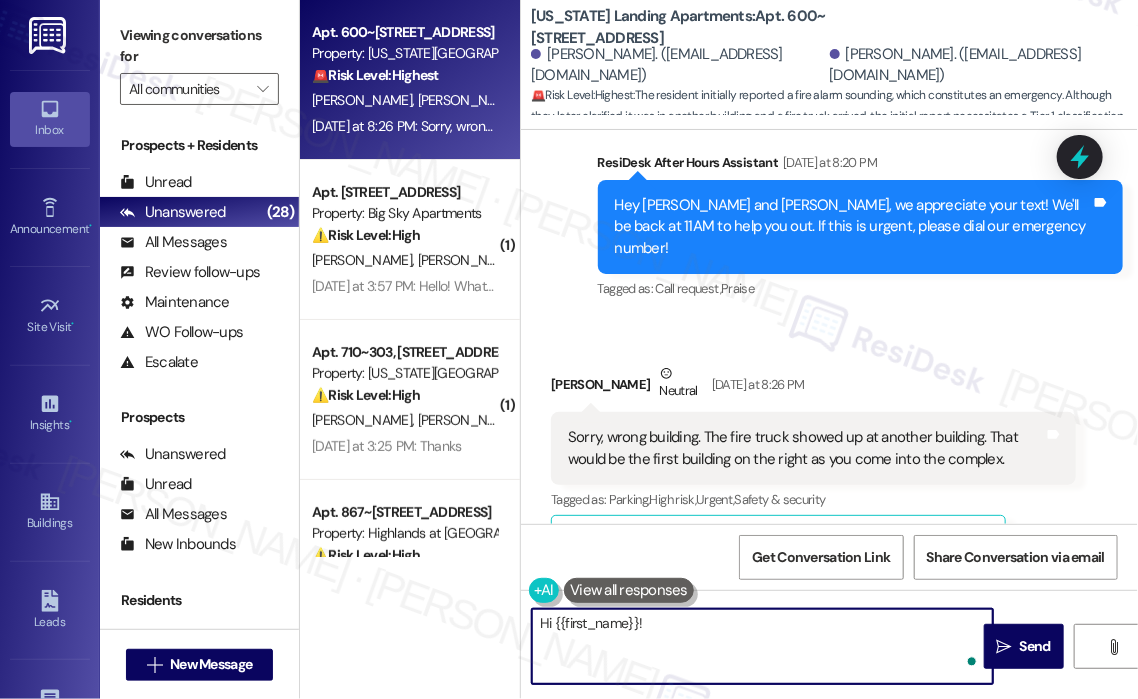 paste on "Thanks for the update. Just to clarify, has the alarm stopped now, or is it still going off?" 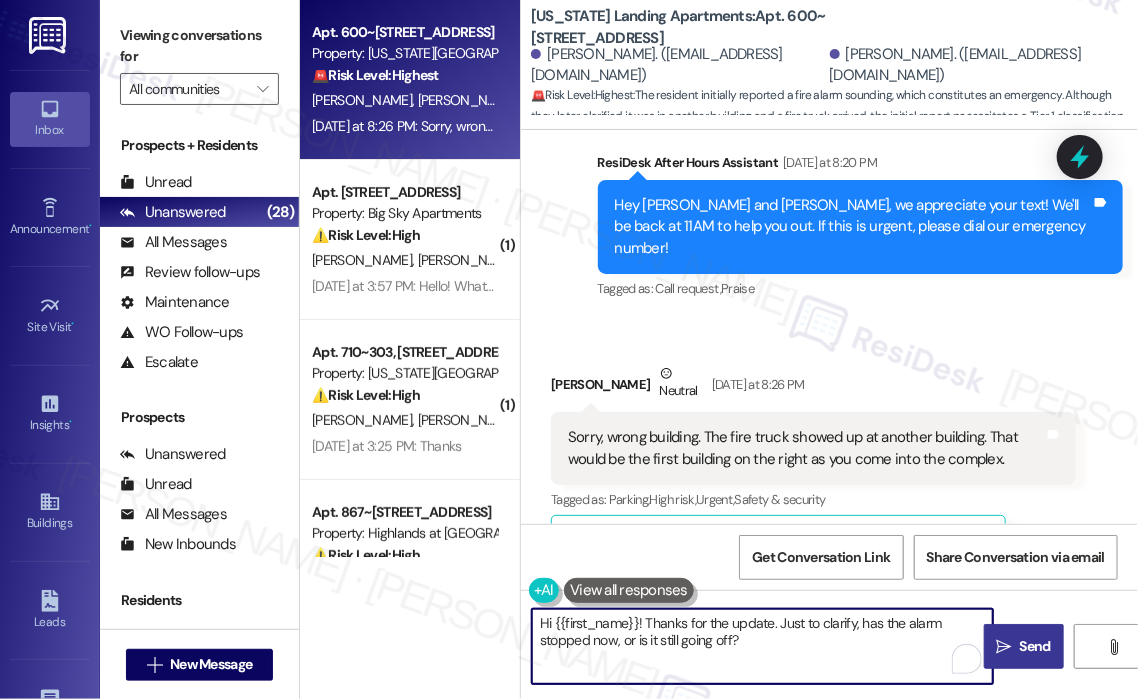 type on "Hi {{first_name}}! Thanks for the update. Just to clarify, has the alarm stopped now, or is it still going off?" 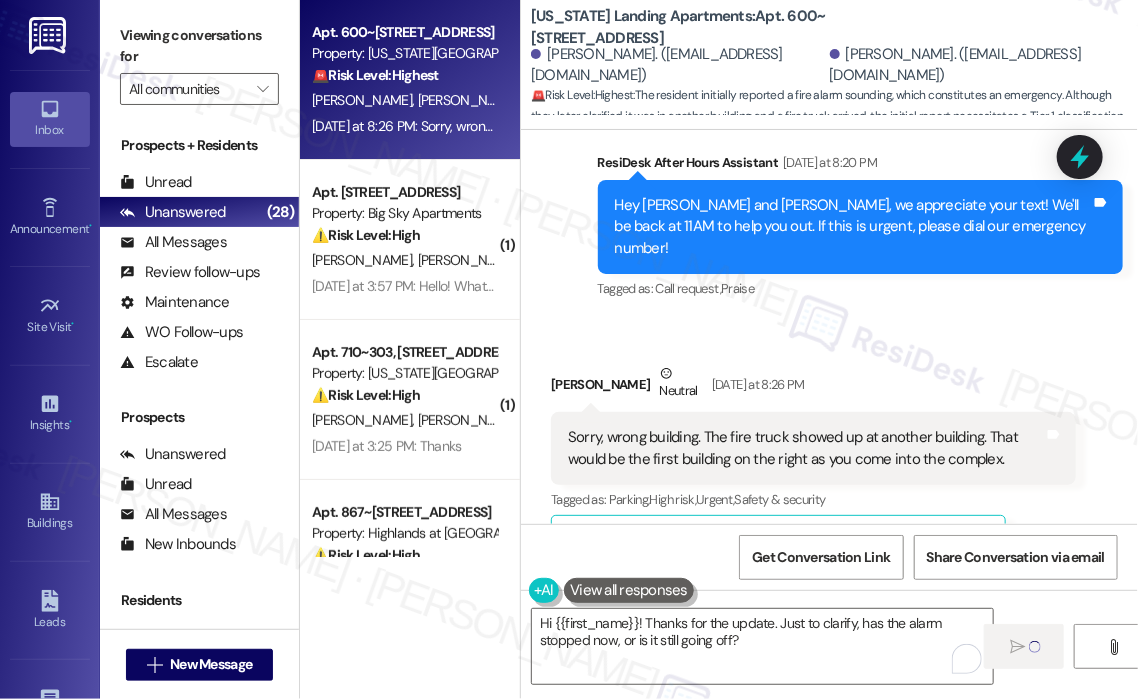 type 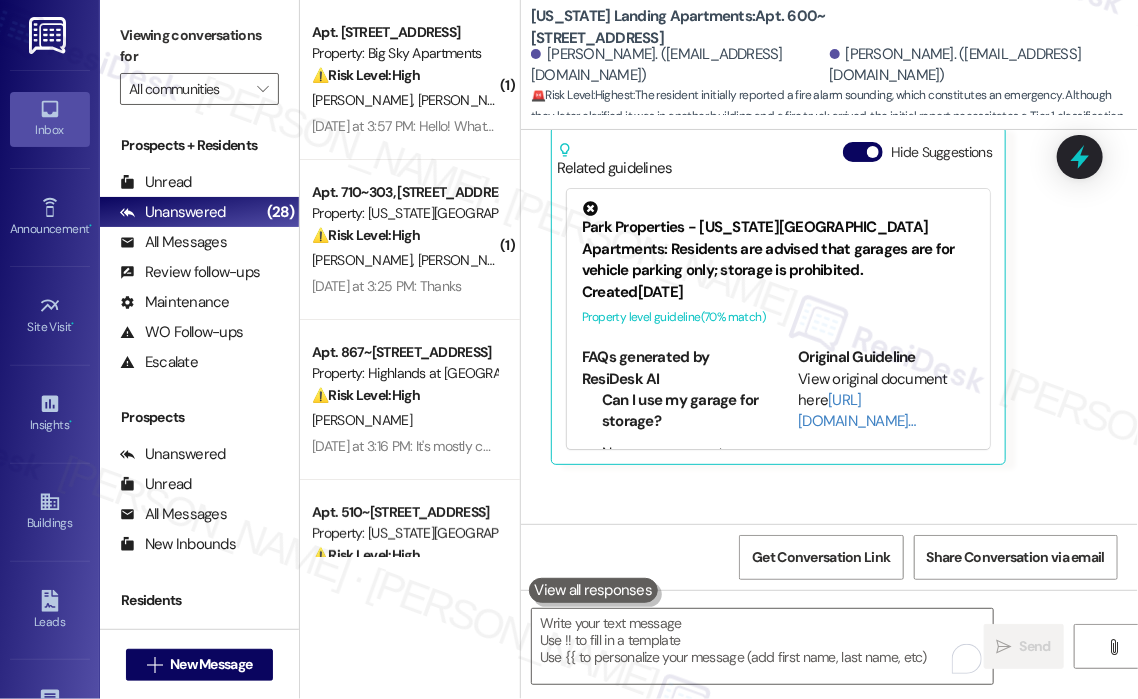 scroll, scrollTop: 8114, scrollLeft: 0, axis: vertical 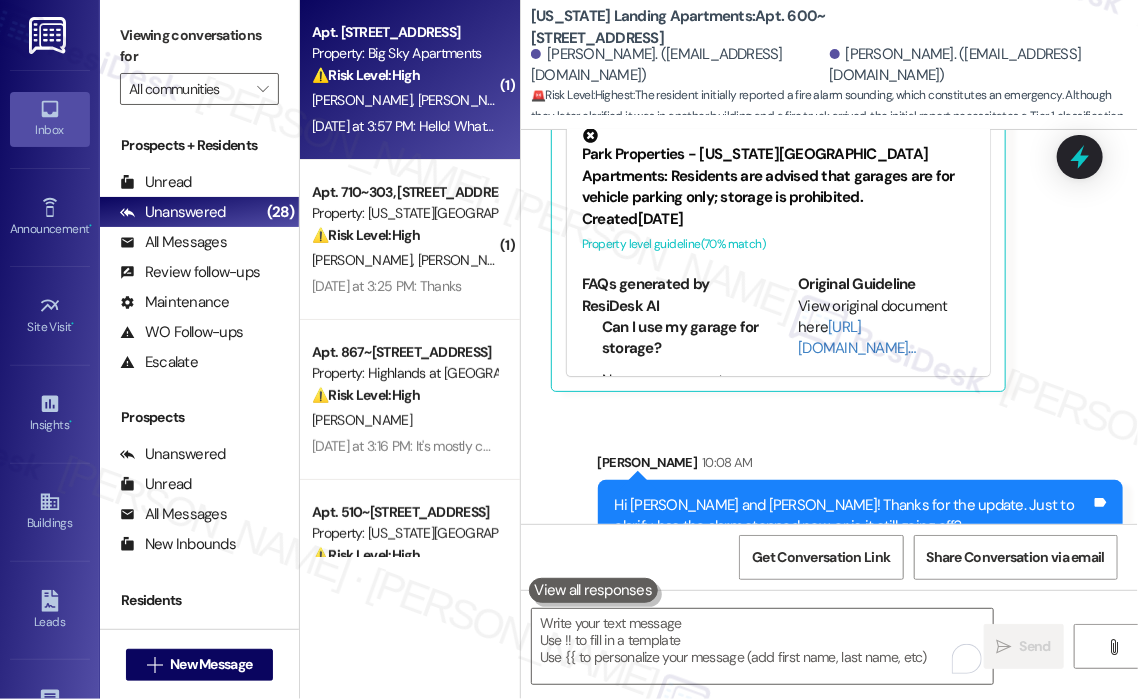 click on "S. Maslock C. Maslock" at bounding box center [404, 100] 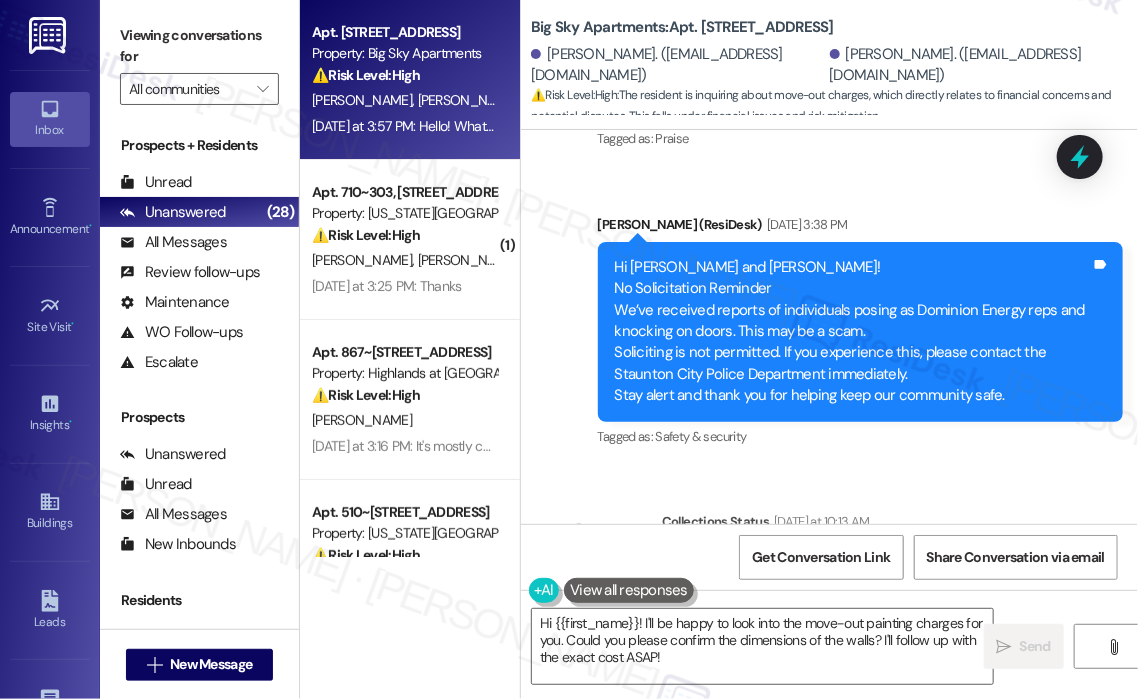 scroll, scrollTop: 958, scrollLeft: 0, axis: vertical 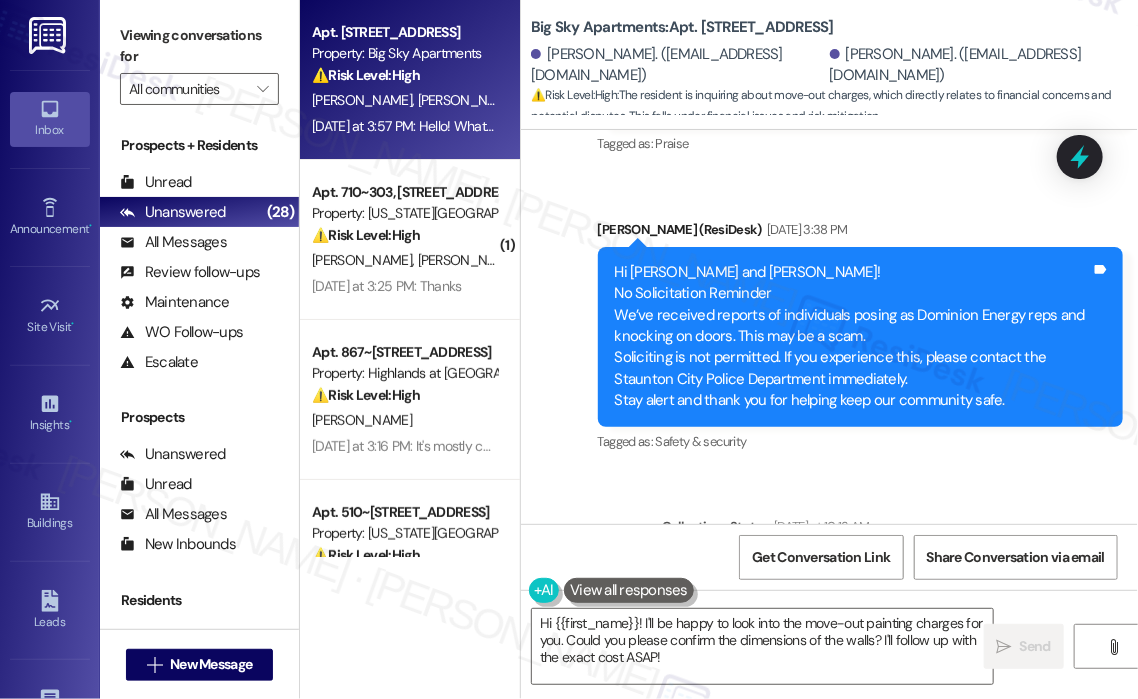 click on "Lease started Jul 31, 2024 at 8:00 PM Announcement, sent via SMS Sarah   (ResiDesk) Jun 18, 2025 at 3:49 PM Hi Sarah and Casey! I'm on the new offsite Resident Support Team for Big Sky Apartments. My job is to work with your on-site management team to improve your experience at the property. Text us here at any time for assistance or questions. We will also reach out periodically for feedback. (You can always reply STOP to opt out of future messages) Tags and notes Tagged as:   Praise ,  Click to highlight conversations about Praise Call request Click to highlight conversations about Call request Survey, sent via SMS Residesk Automated Survey Jun 23, 2025 at 12:31 PM Hi there Sarah and Casey! I just wanted to check in and ask if you are happy with your home.  Feel free to answer with a quick (y/n) Tags and notes Tagged as:   Quarterly check-in Click to highlight conversations about Quarterly check-in Received via SMS Sarah Maslock Jun 23, 2025 at 12:32 PM Tags and notes Tagged as:   Positive response ," at bounding box center (829, 327) 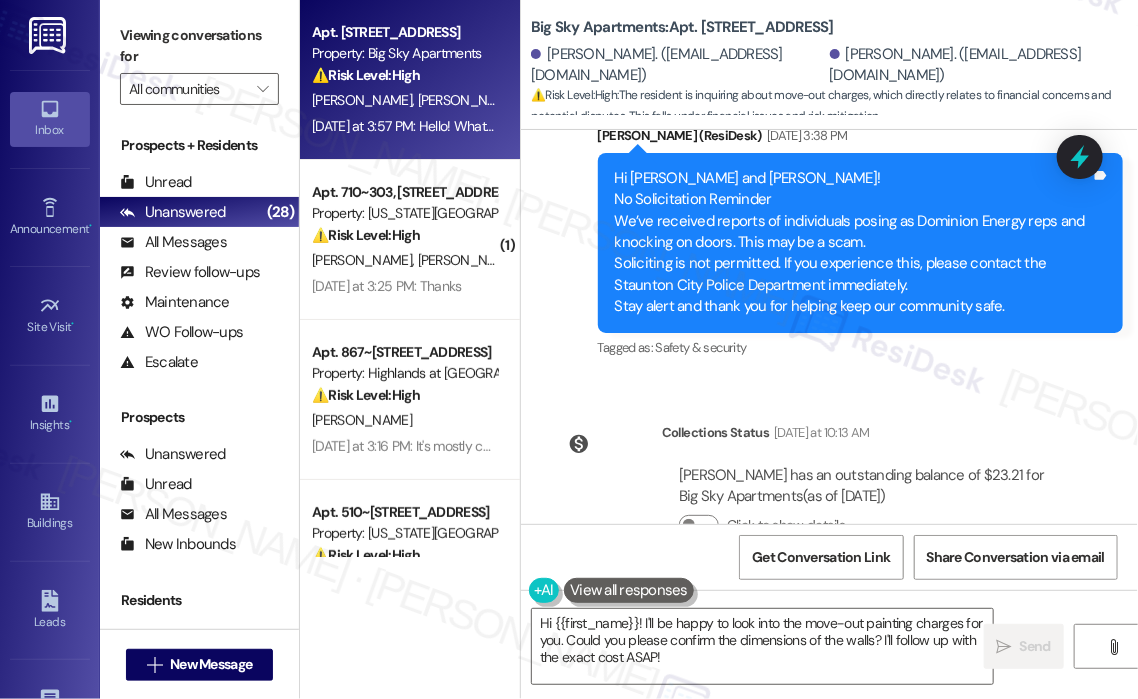 scroll, scrollTop: 1257, scrollLeft: 0, axis: vertical 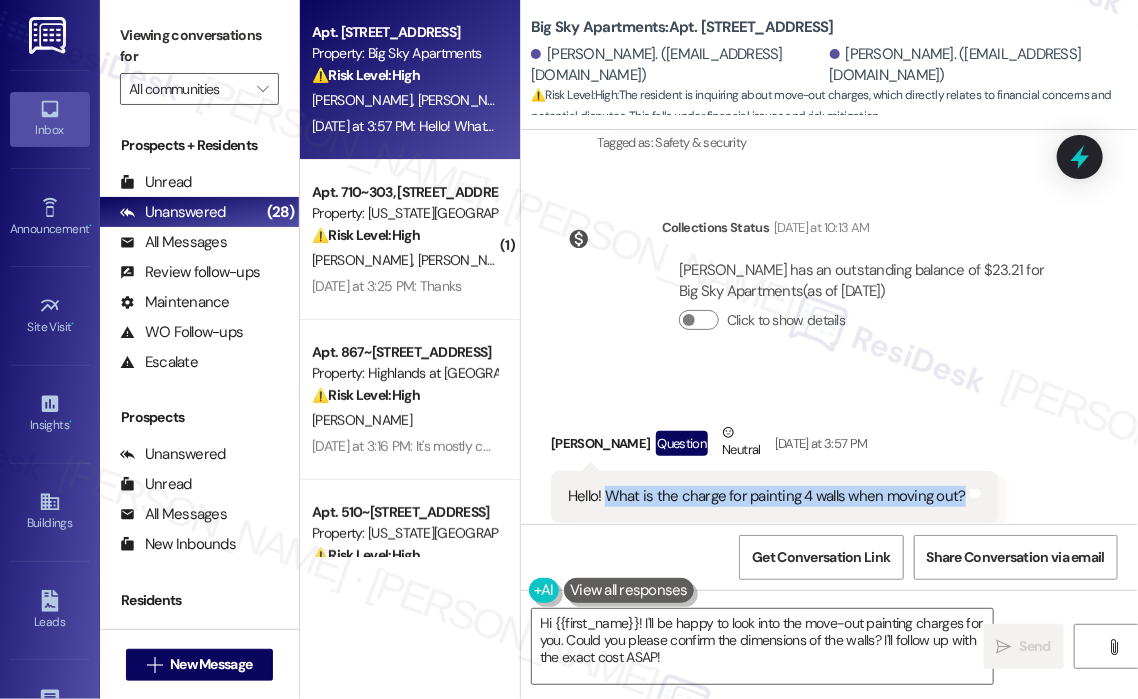 drag, startPoint x: 608, startPoint y: 451, endPoint x: 956, endPoint y: 463, distance: 348.20685 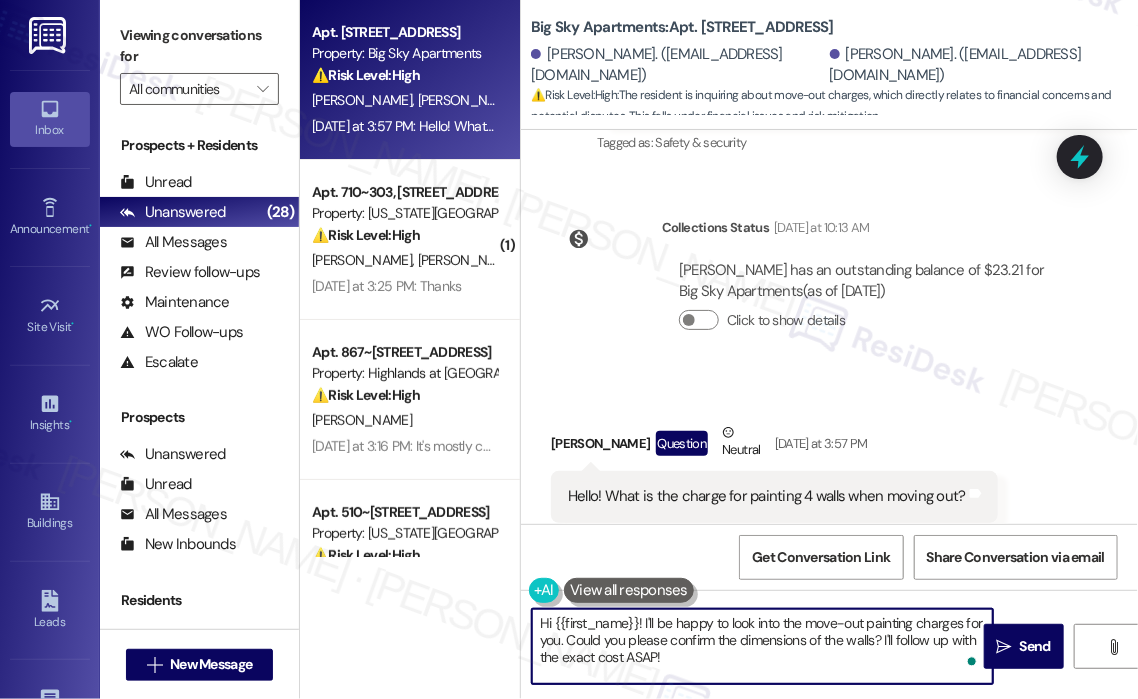 drag, startPoint x: 716, startPoint y: 656, endPoint x: 645, endPoint y: 617, distance: 81.00617 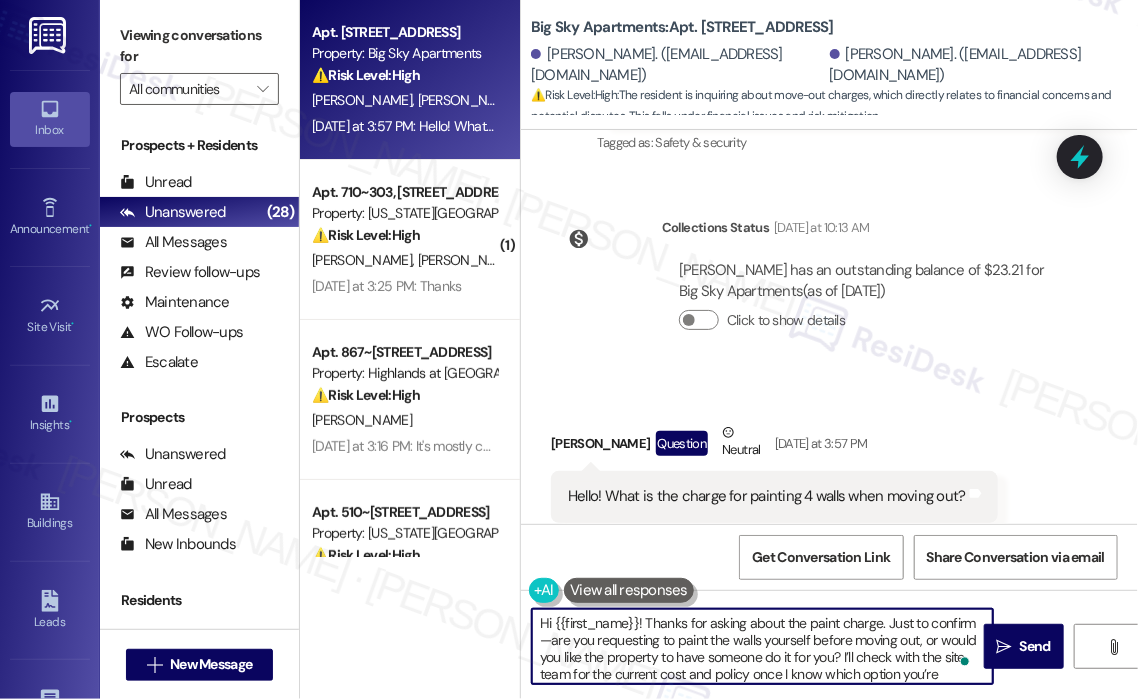 scroll, scrollTop: 16, scrollLeft: 0, axis: vertical 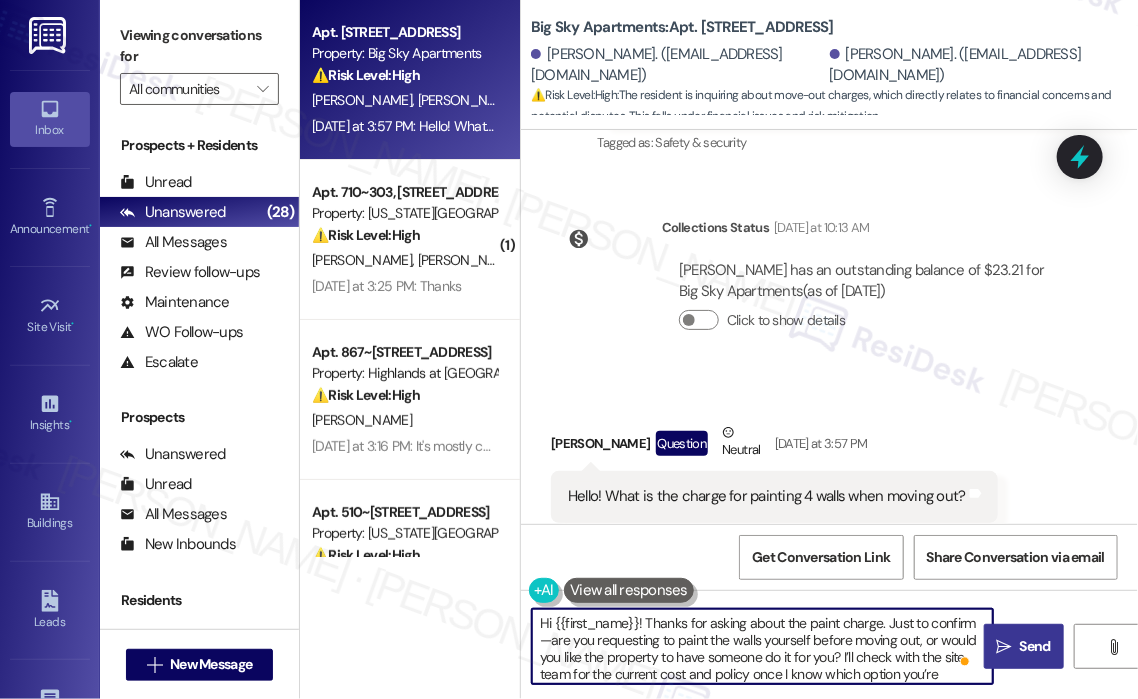 type on "Hi {{first_name}}! Thanks for asking about the paint charge. Just to confirm—are you requesting to paint the walls yourself before moving out, or would you like the property to have someone do it for you? I’ll check with the site team for the current cost and policy once I know which option you’re considering." 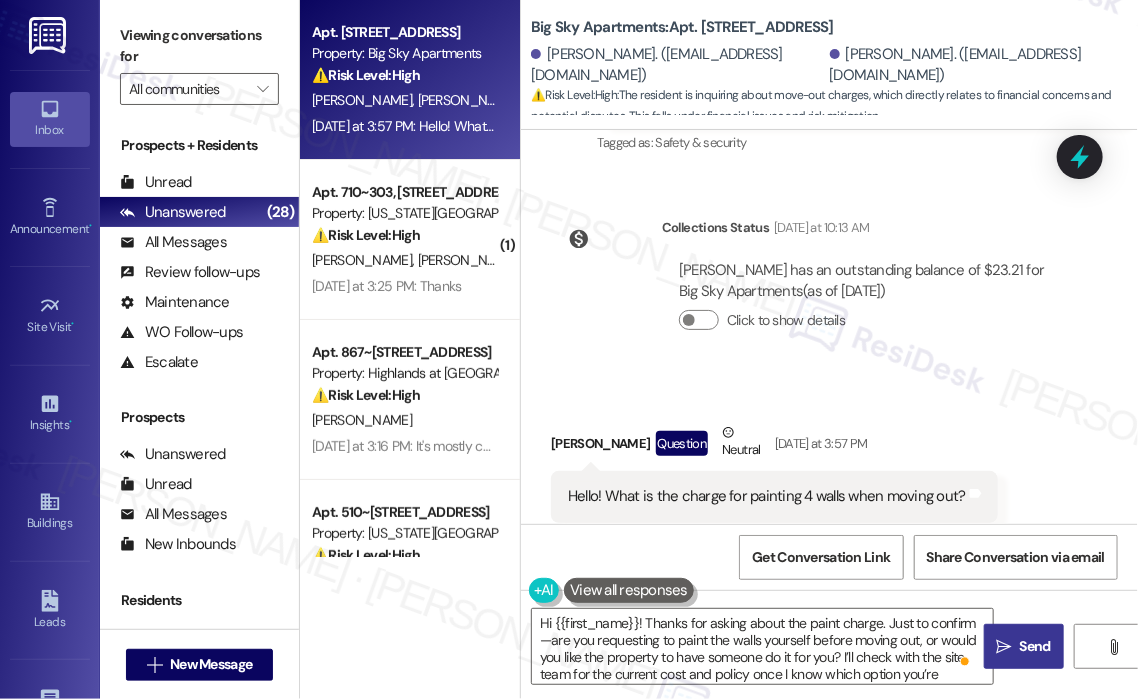 click on " Send" at bounding box center (1024, 646) 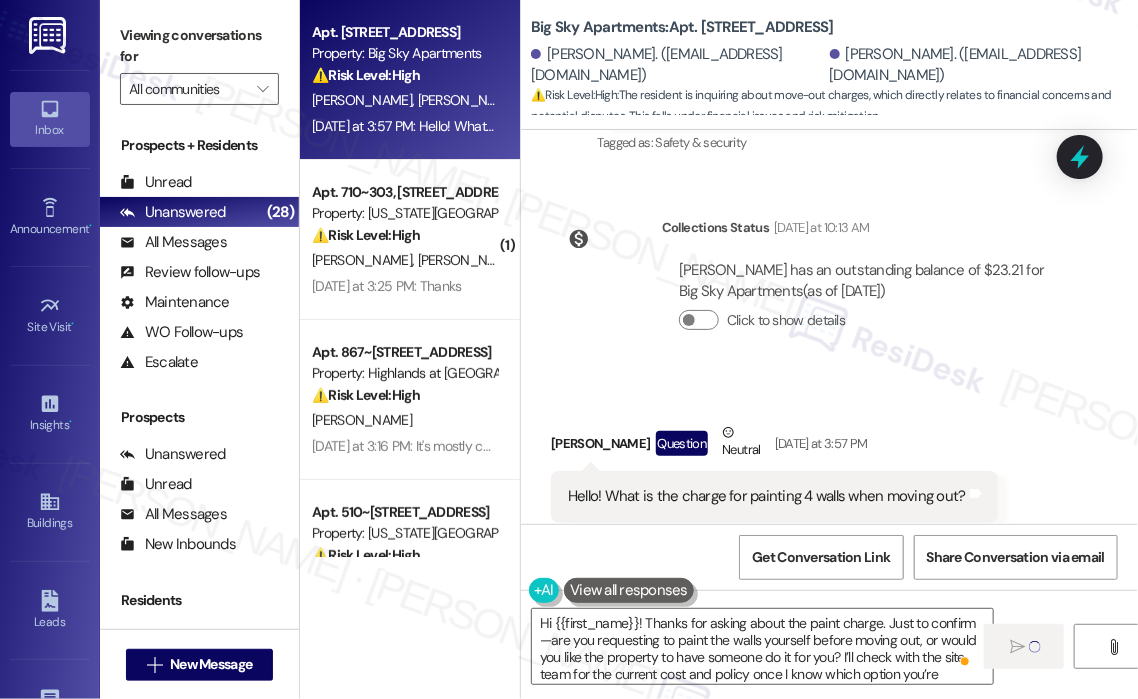 type 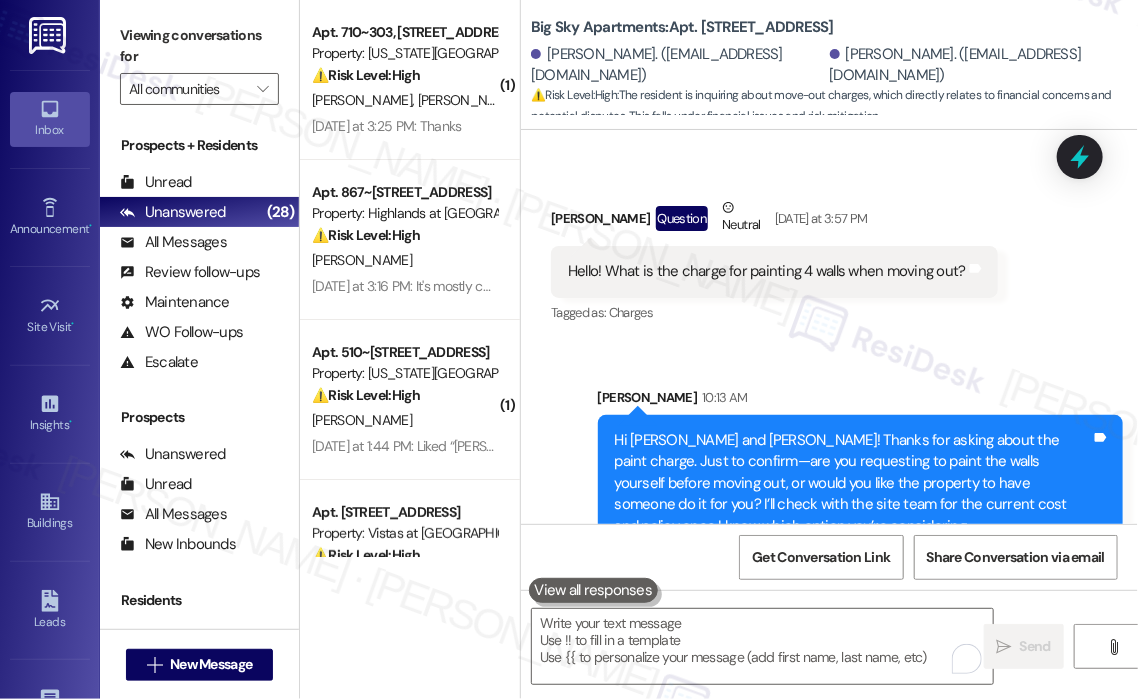 scroll, scrollTop: 1483, scrollLeft: 0, axis: vertical 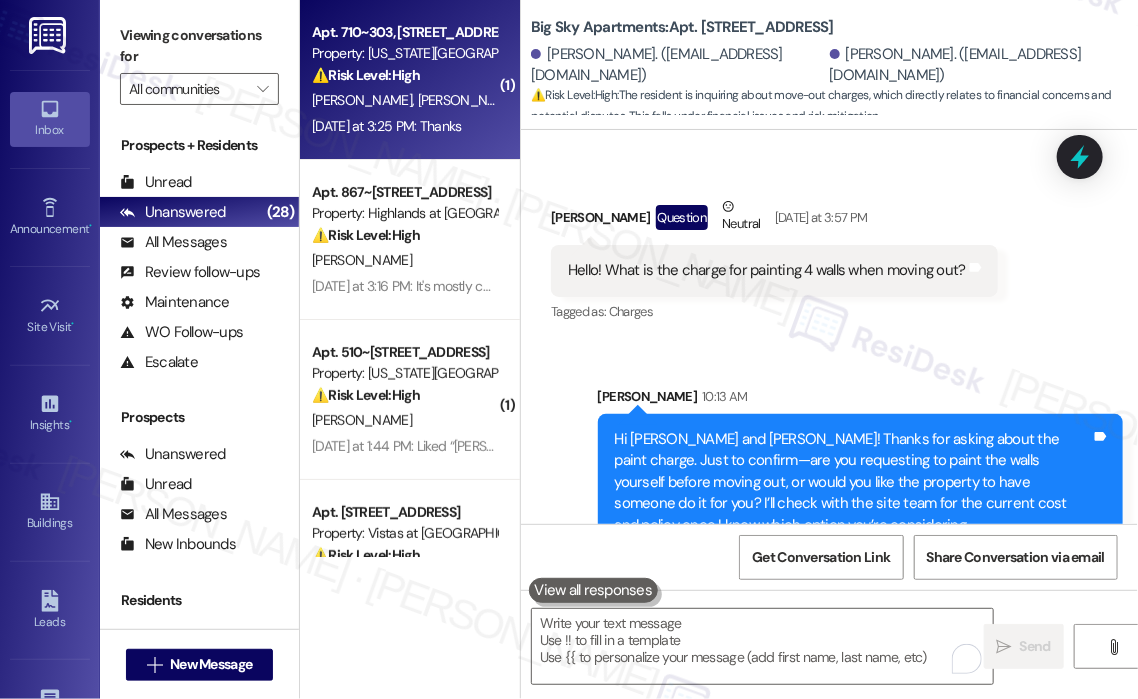 click on "[PERSON_NAME] [PERSON_NAME] Maldinera" at bounding box center [404, 100] 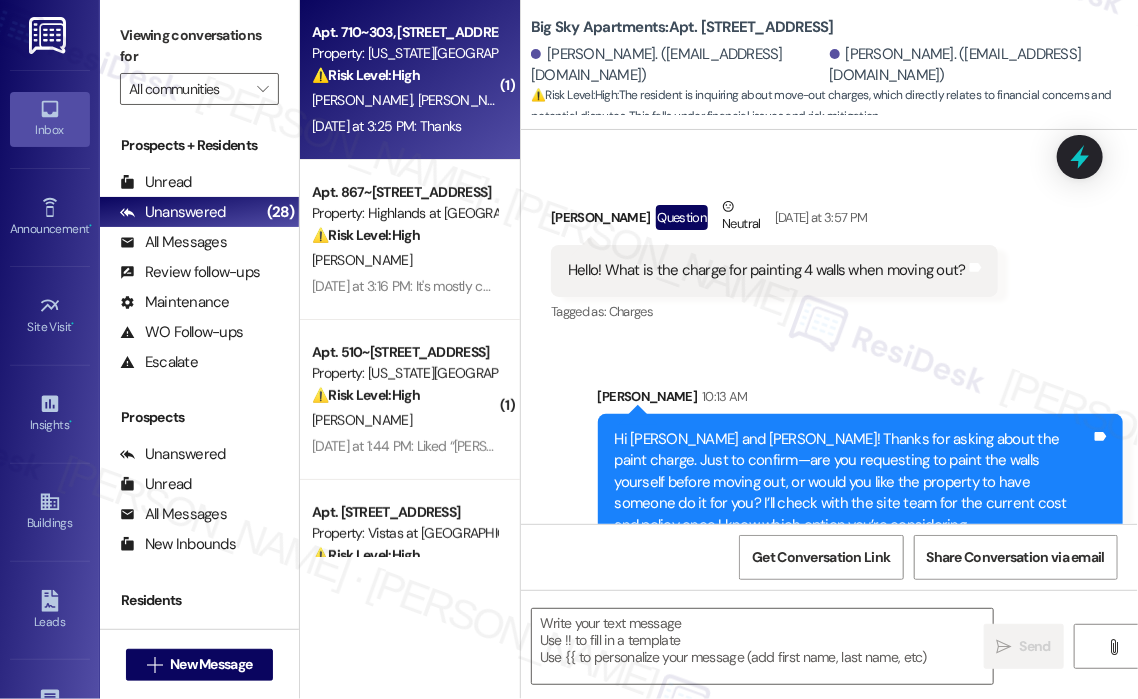 type on "Fetching suggested responses. Please feel free to read through the conversation in the meantime." 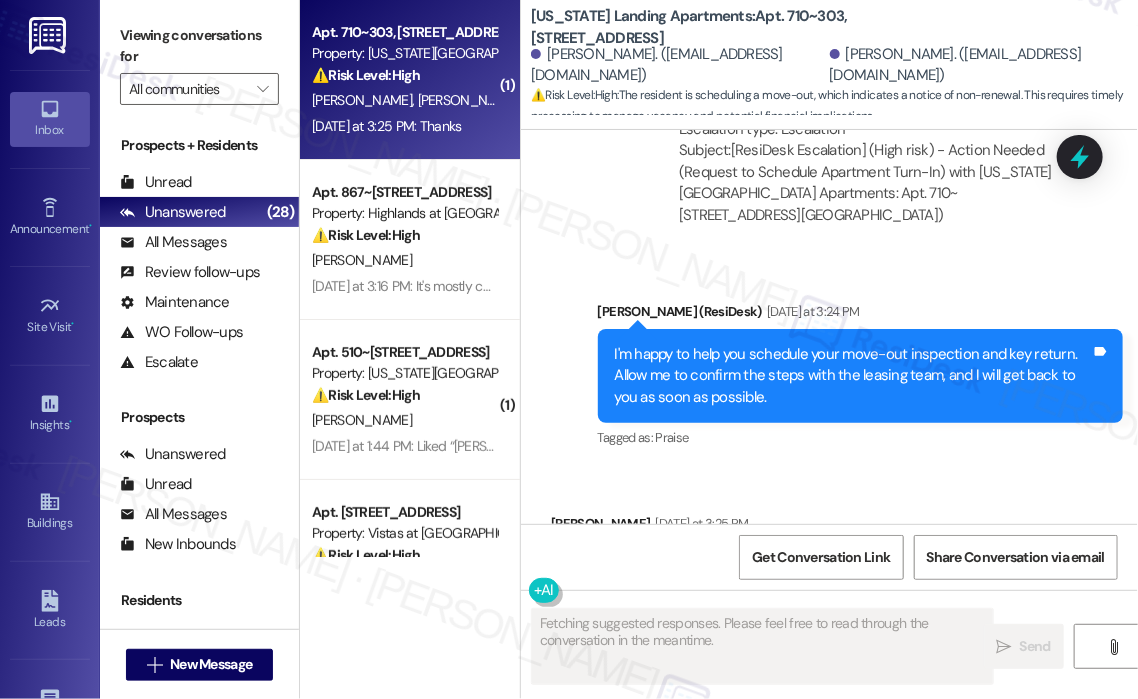 scroll, scrollTop: 2225, scrollLeft: 0, axis: vertical 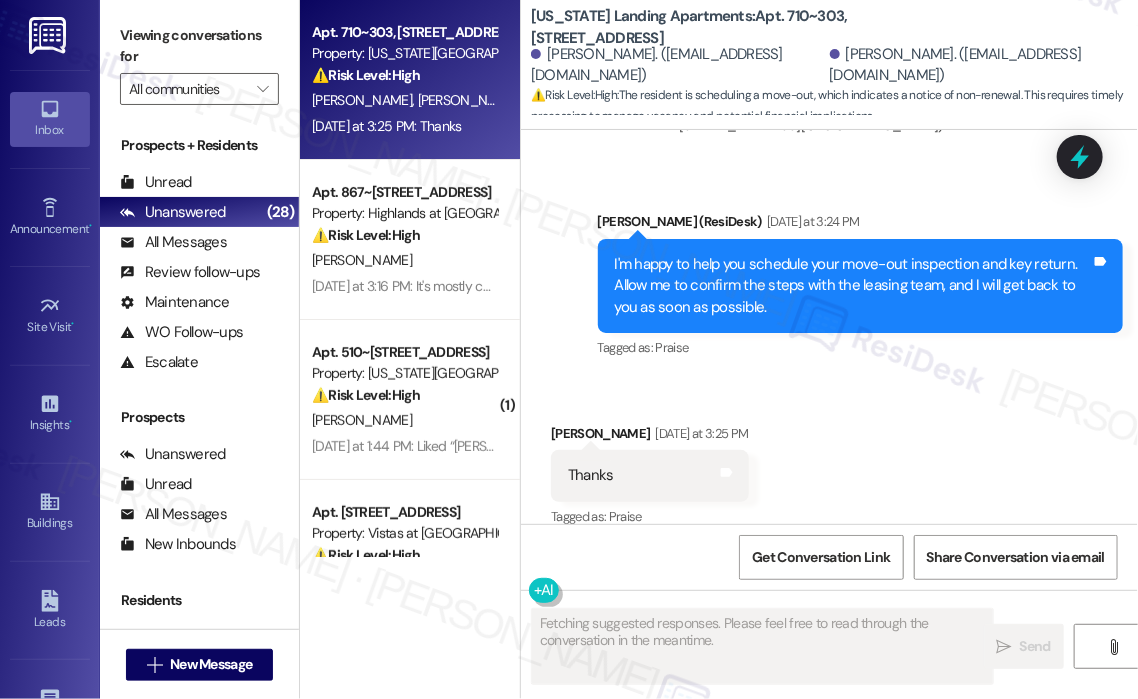 click on "Received via SMS Rosa Chicas Yesterday at 3:25 PM Thanks  Tags and notes Tagged as:   Praise Click to highlight conversations about Praise" at bounding box center (829, 462) 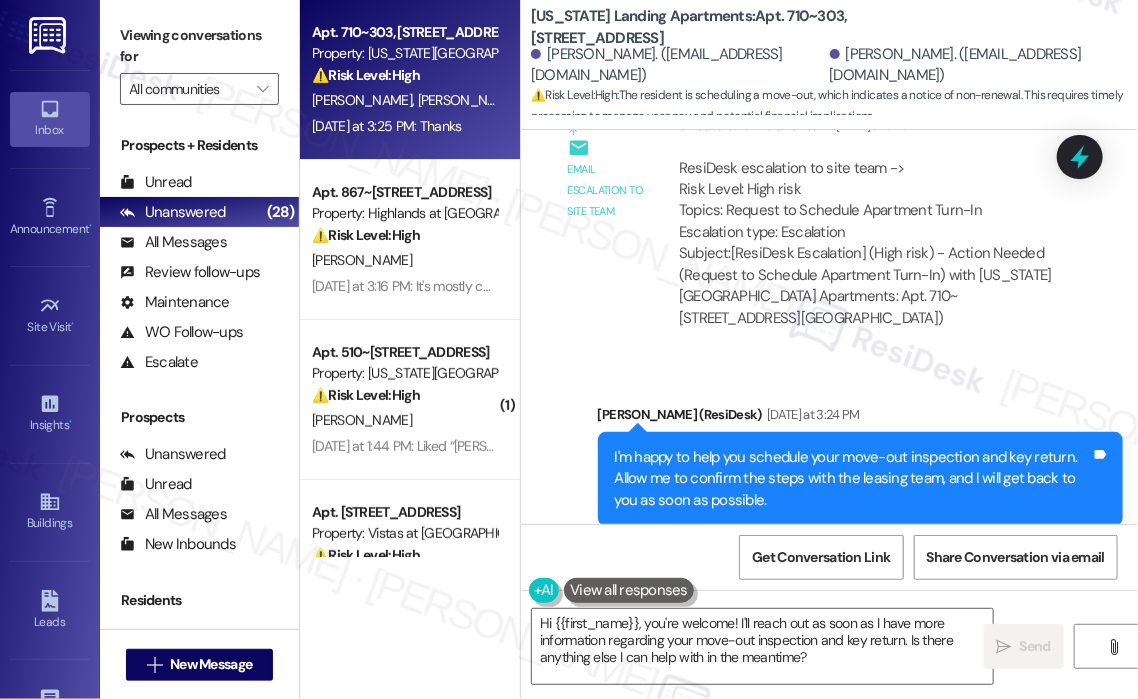 scroll, scrollTop: 2432, scrollLeft: 0, axis: vertical 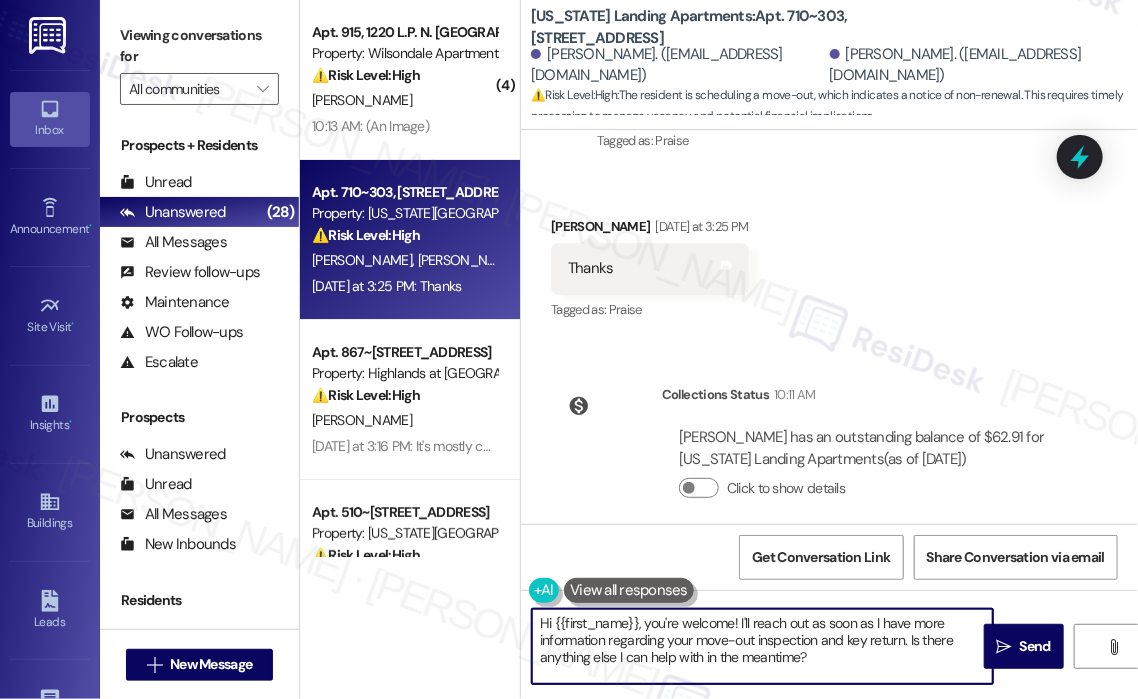 click on "Hi {{first_name}}, you're welcome! I'll reach out as soon as I have more information regarding your move-out inspection and key return. Is there anything else I can help with in the meantime?" at bounding box center (762, 646) 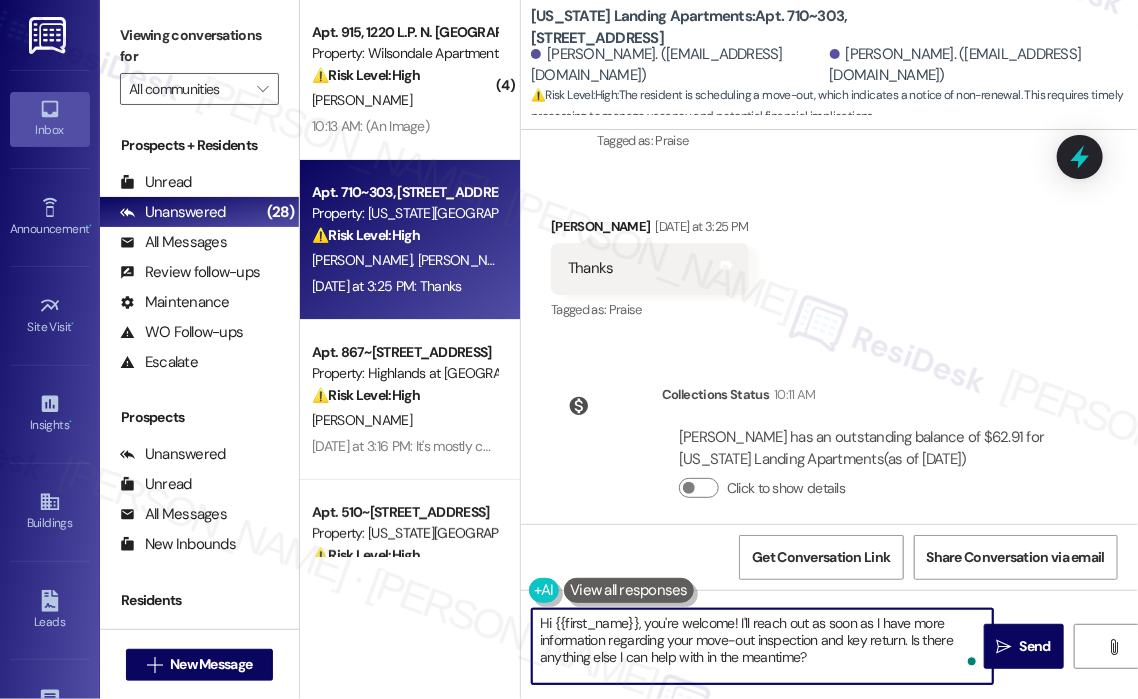 click on "Hi {{first_name}}, you're welcome! I'll reach out as soon as I have more information regarding your move-out inspection and key return. Is there anything else I can help with in the meantime?" at bounding box center (762, 646) 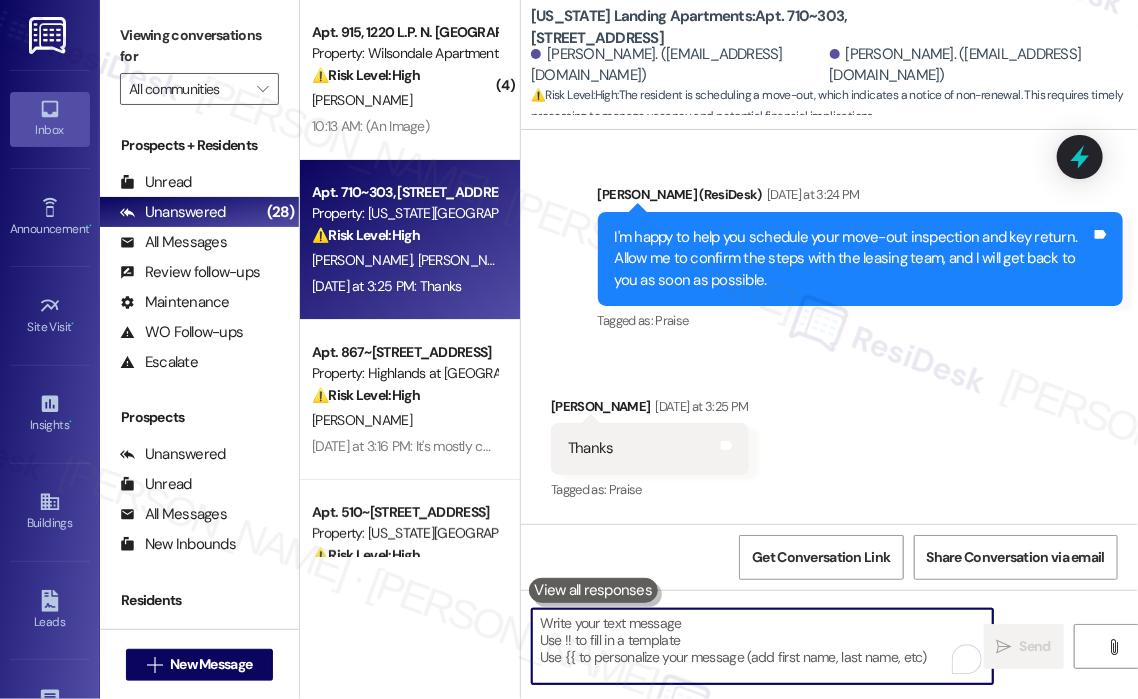 scroll, scrollTop: 2225, scrollLeft: 0, axis: vertical 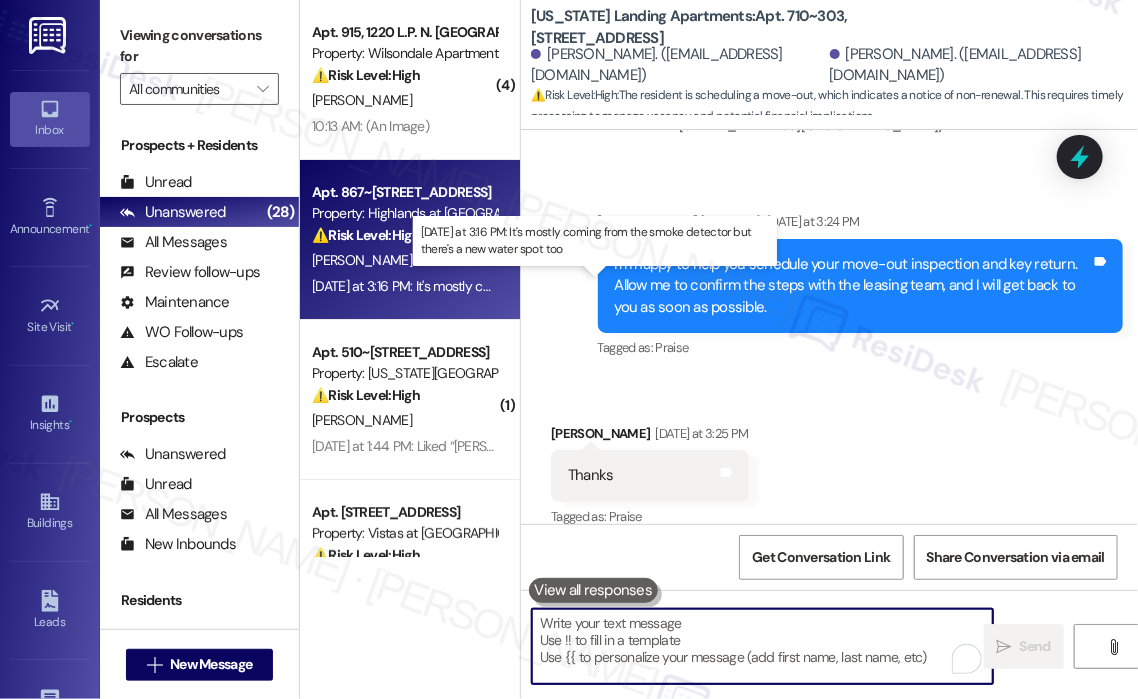 type 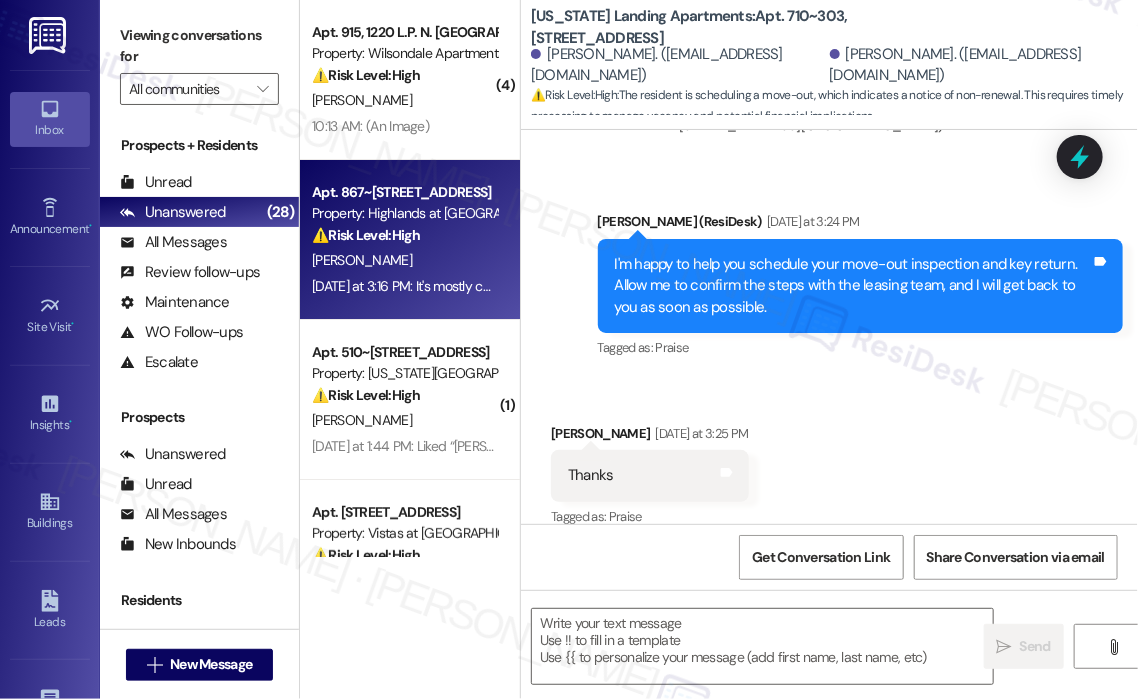 type on "Fetching suggested responses. Please feel free to read through the conversation in the meantime." 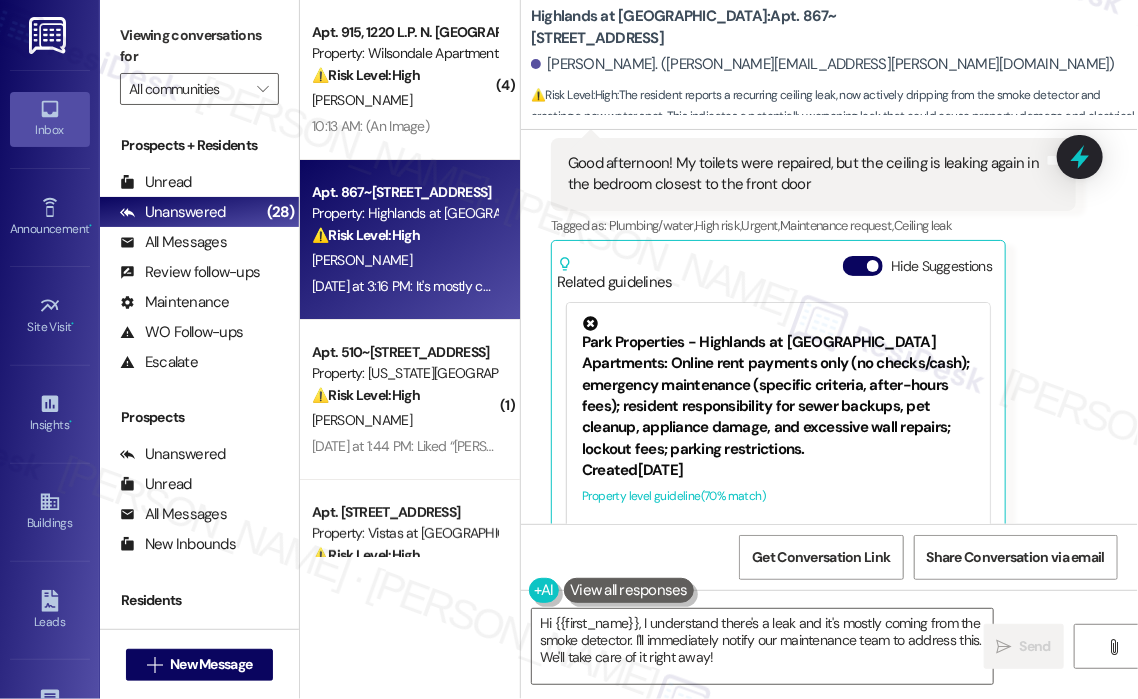 scroll, scrollTop: 34923, scrollLeft: 0, axis: vertical 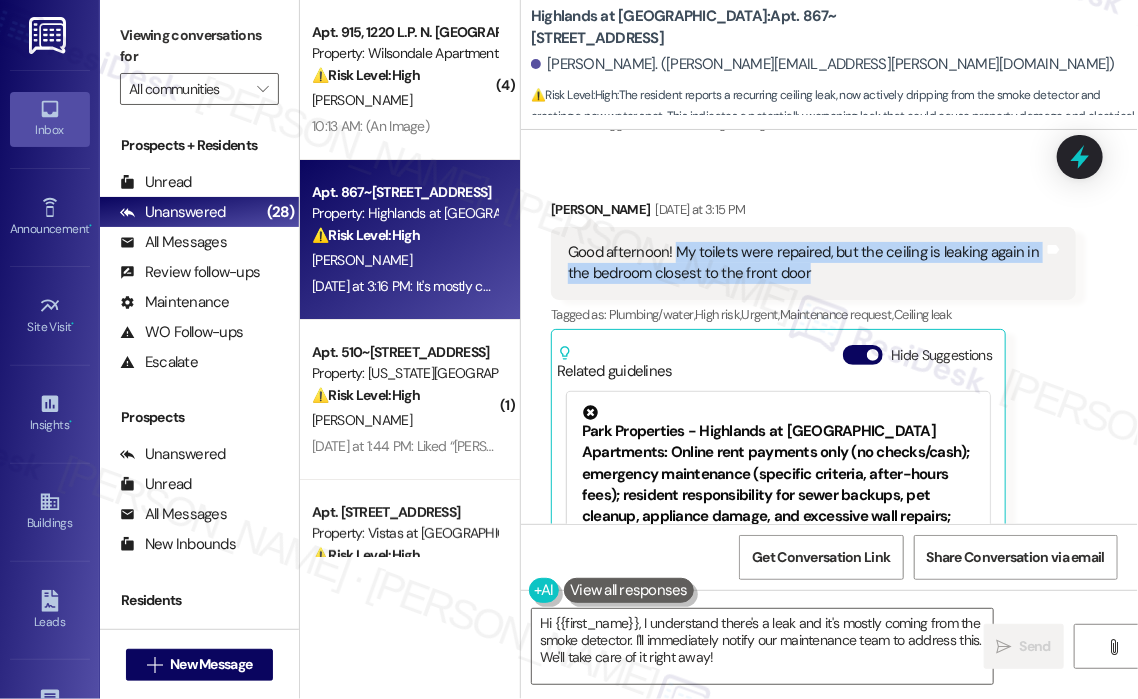 drag, startPoint x: 825, startPoint y: 172, endPoint x: 679, endPoint y: 159, distance: 146.57762 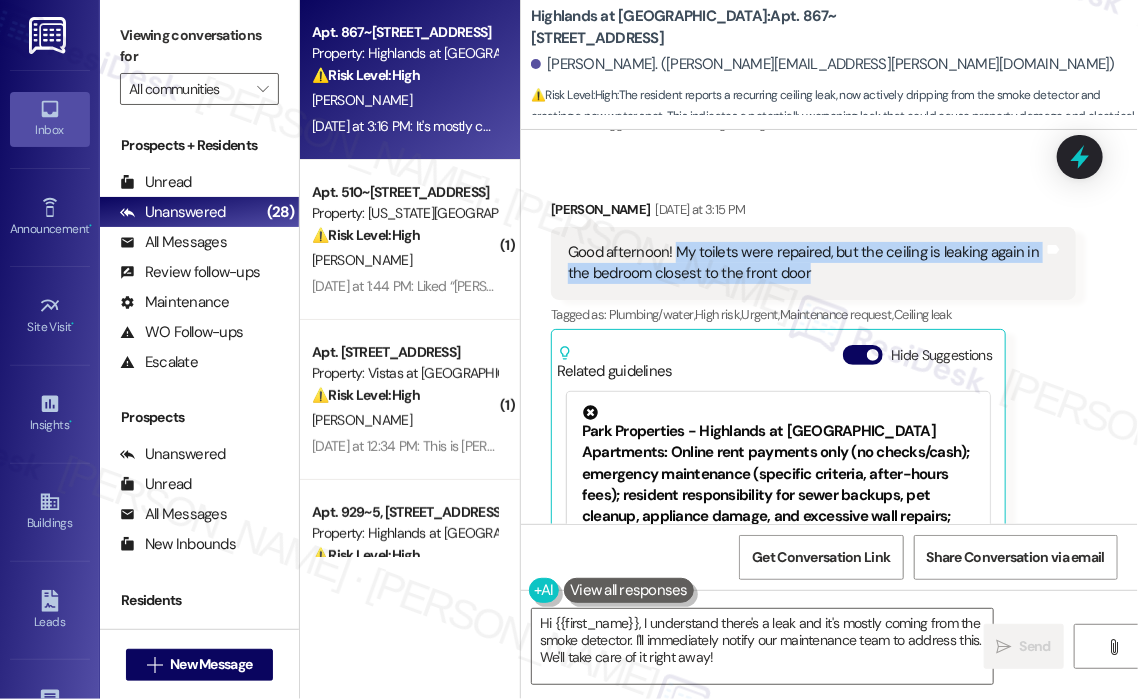 copy on "My toilets were repaired, but the ceiling is leaking again in the bedroom closest to the front door" 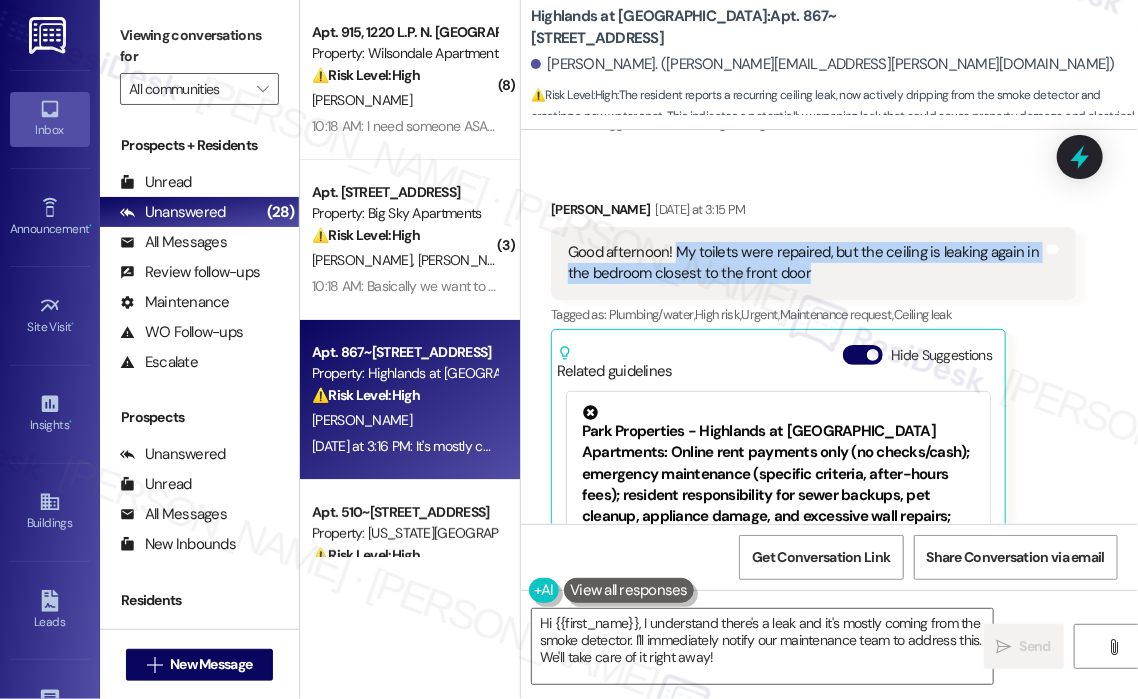copy on "My toilets were repaired, but the ceiling is leaking again in the bedroom closest to the front door" 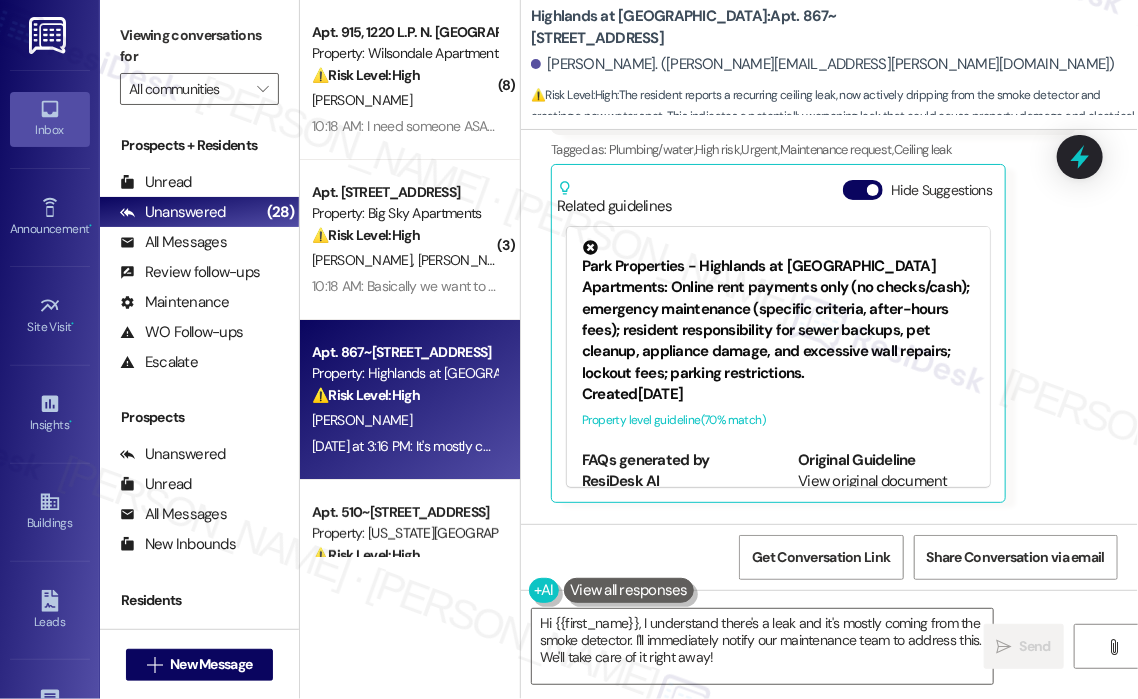 scroll, scrollTop: 35323, scrollLeft: 0, axis: vertical 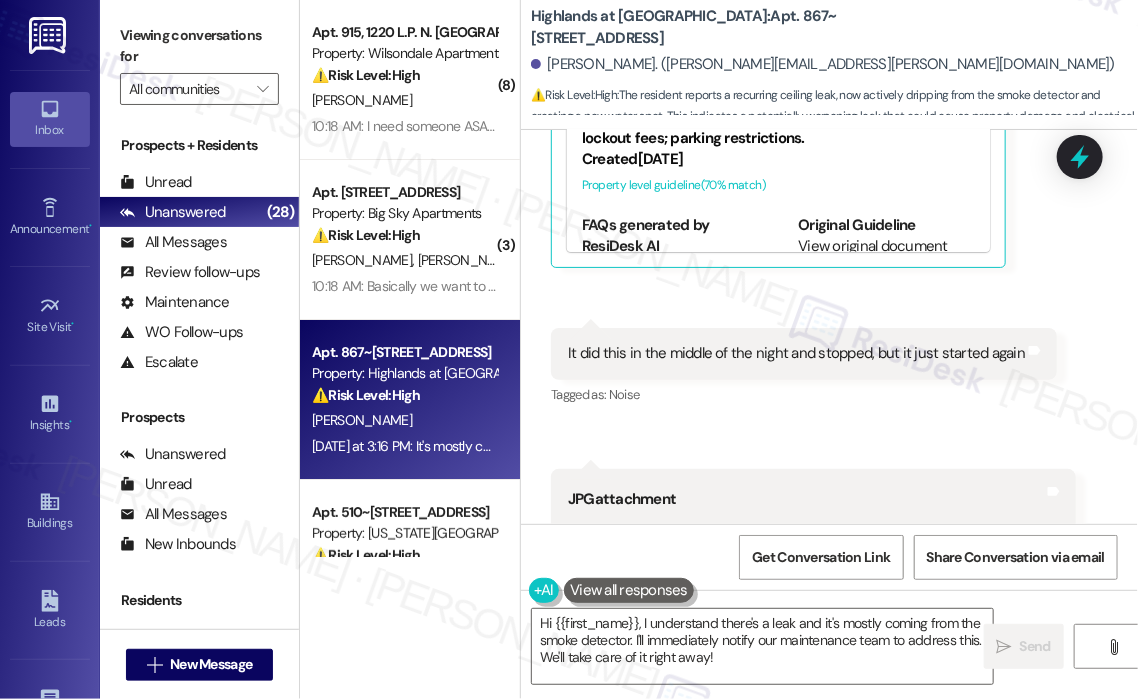 click on "It did this in the middle of the night and stopped, but it just started again" at bounding box center (796, 353) 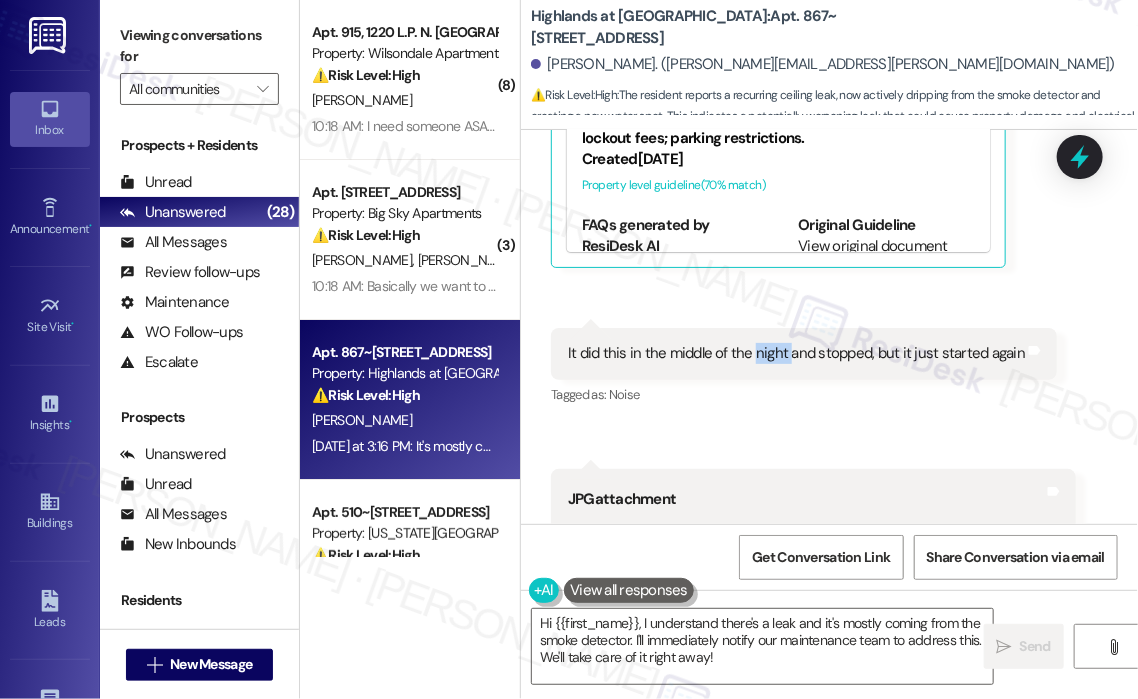 click on "It did this in the middle of the night and stopped, but it just started again" at bounding box center [796, 353] 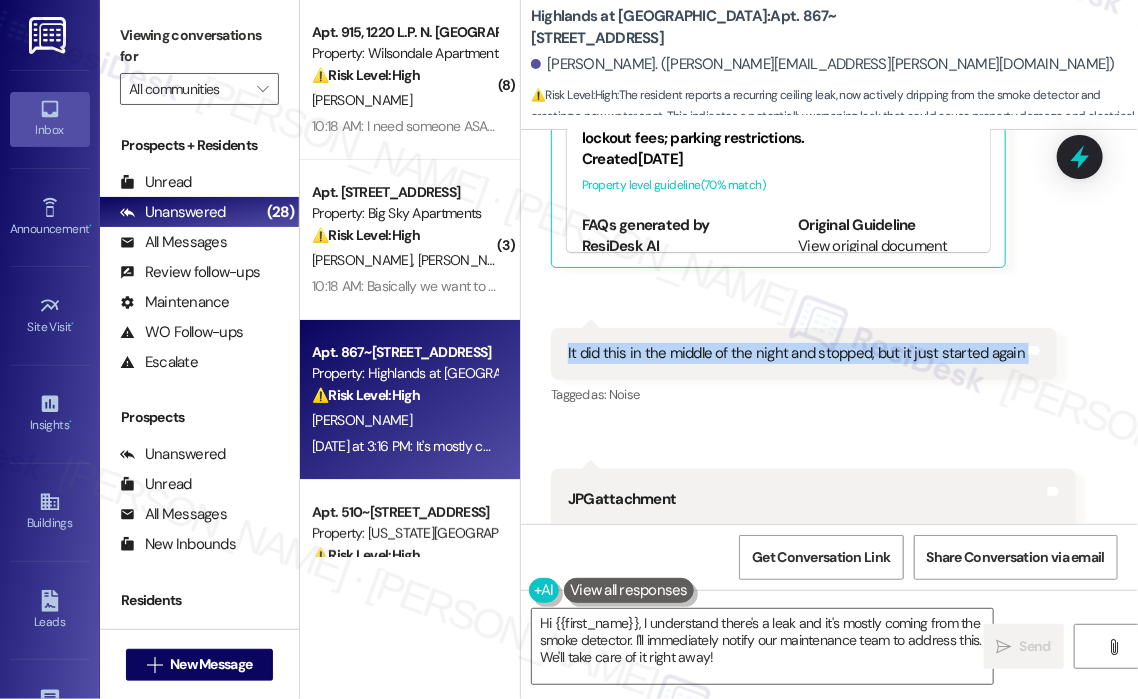 click on "It did this in the middle of the night and stopped, but it just started again" at bounding box center [796, 353] 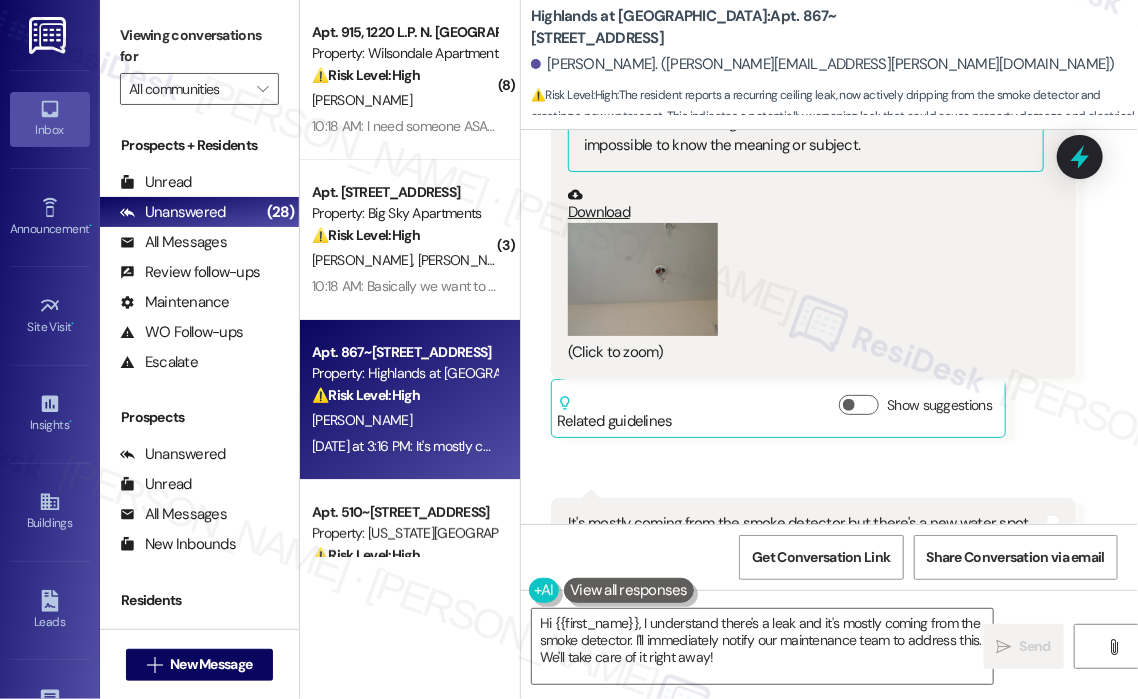 scroll, scrollTop: 35823, scrollLeft: 0, axis: vertical 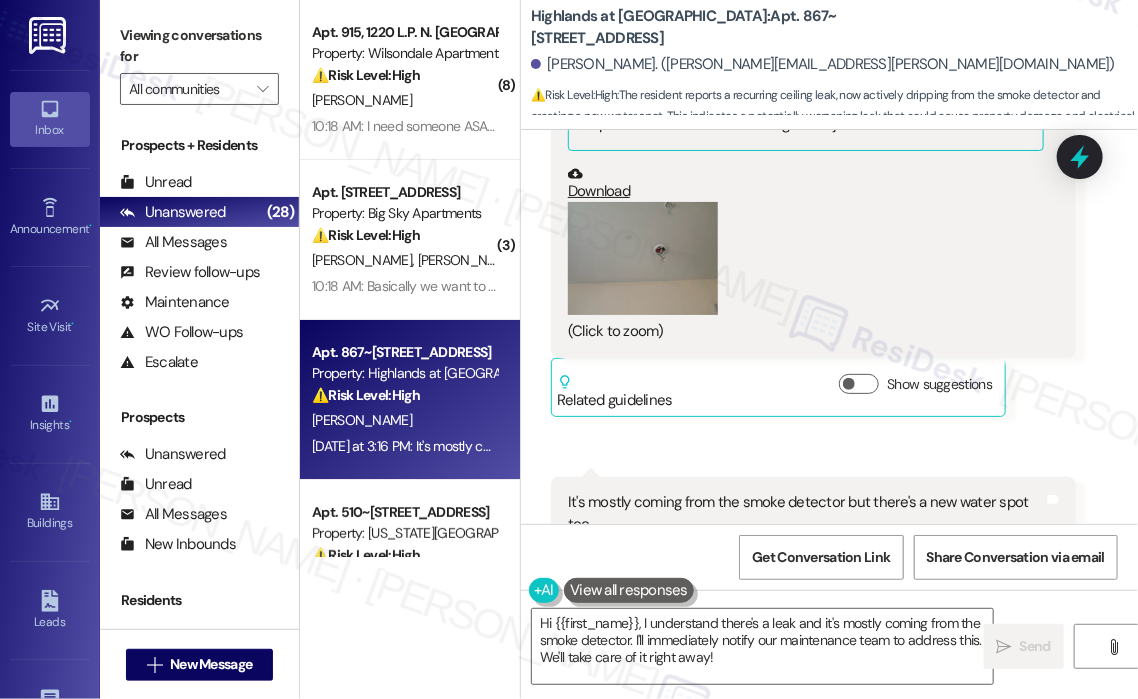 click on "It's mostly coming from the smoke detector but there's a new water spot too" at bounding box center [806, 513] 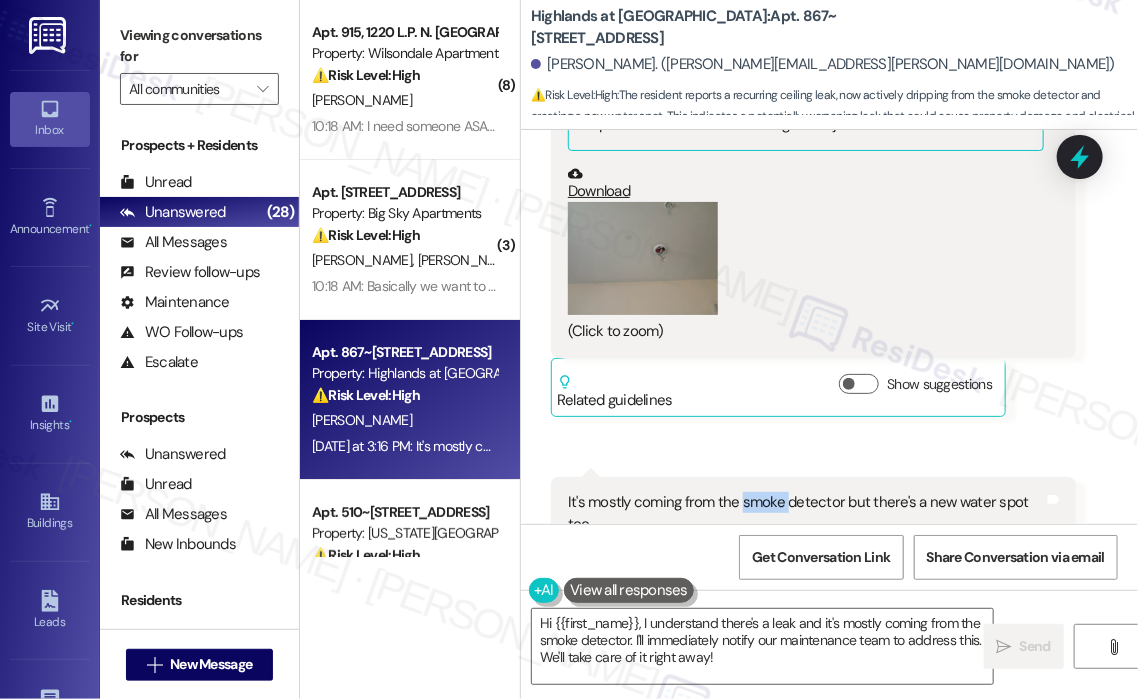 click on "It's mostly coming from the smoke detector but there's a new water spot too" at bounding box center (806, 513) 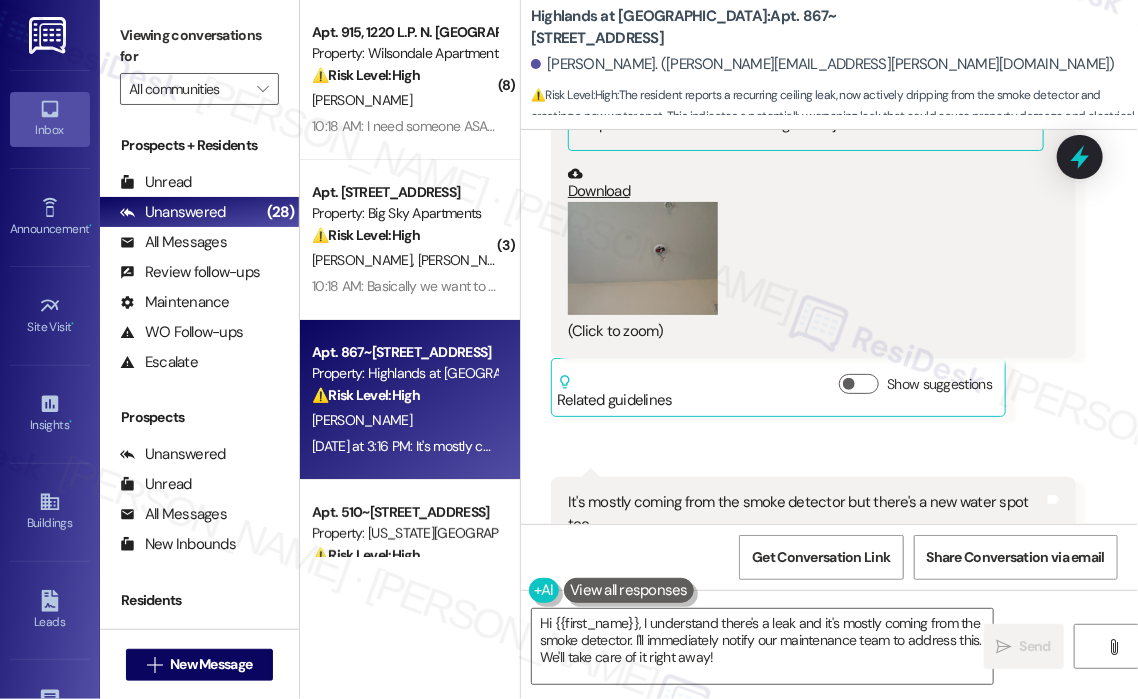 click on "It's mostly coming from the smoke detector but there's a new water spot too" at bounding box center (806, 513) 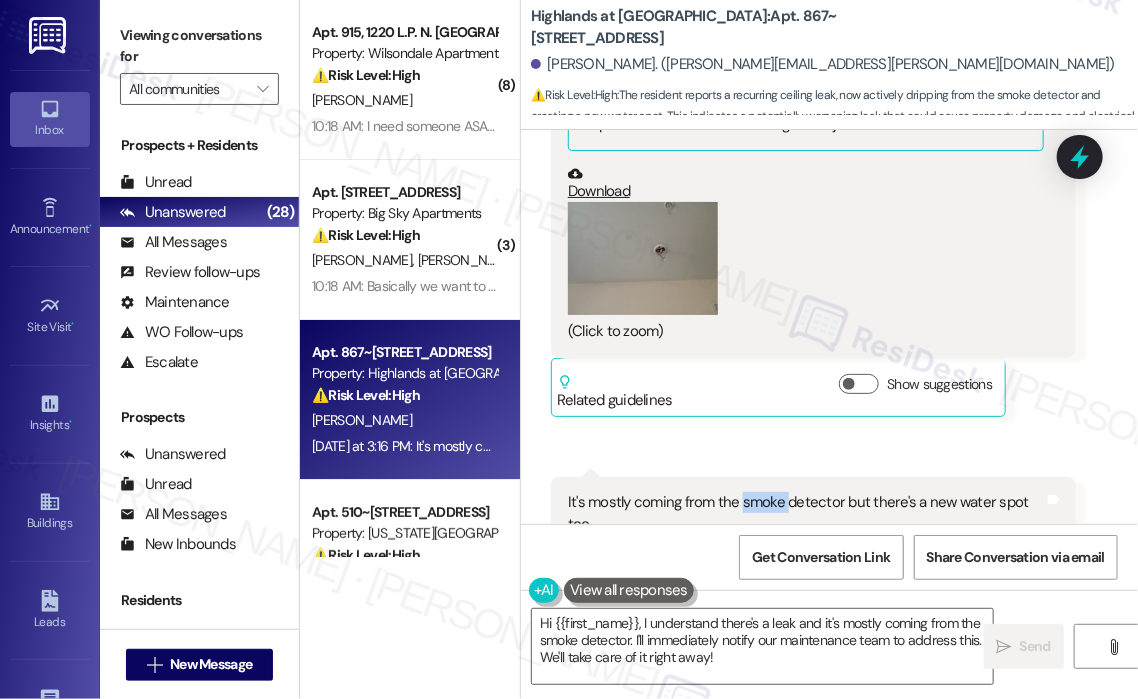 click on "It's mostly coming from the smoke detector but there's a new water spot too" at bounding box center [806, 513] 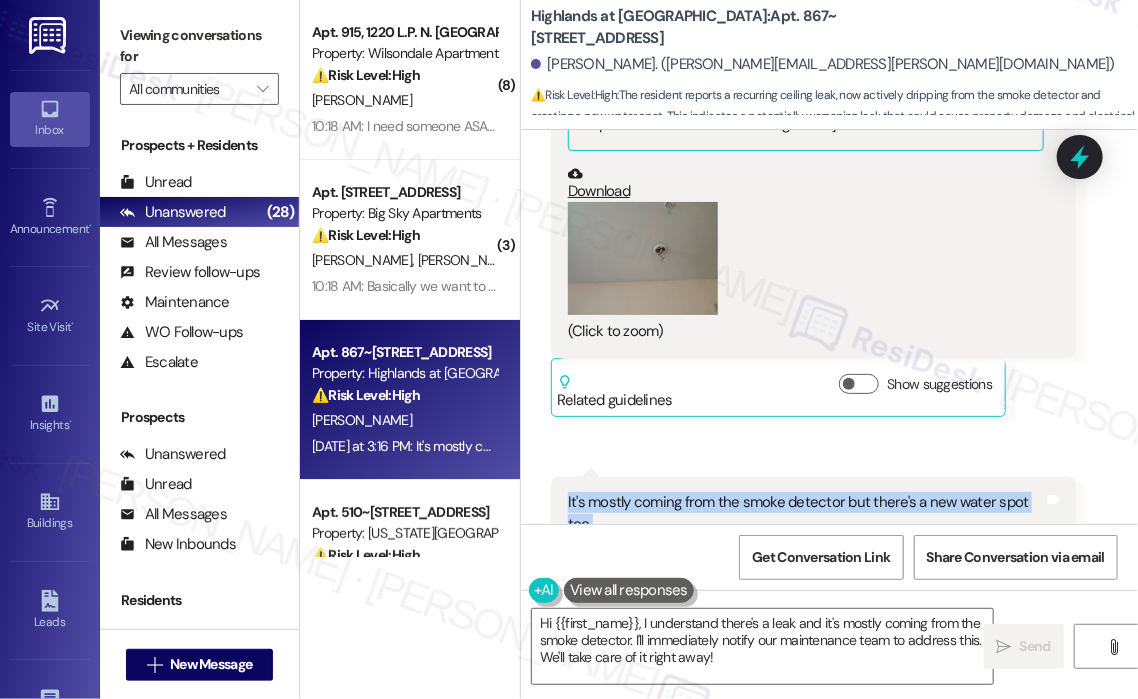 click on "It's mostly coming from the smoke detector but there's a new water spot too" at bounding box center [806, 513] 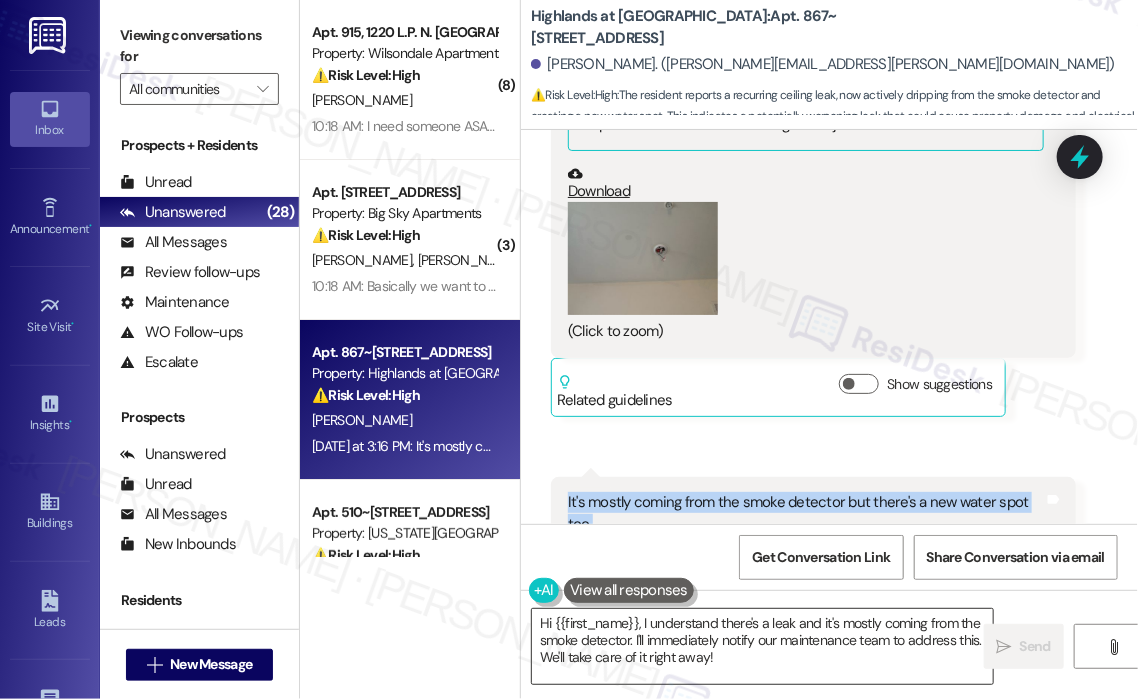click on "Hi {{first_name}}, I understand there's a leak and it's mostly coming from the smoke detector. I'll immediately notify our maintenance team to address this. We'll take care of it right away!" at bounding box center [762, 646] 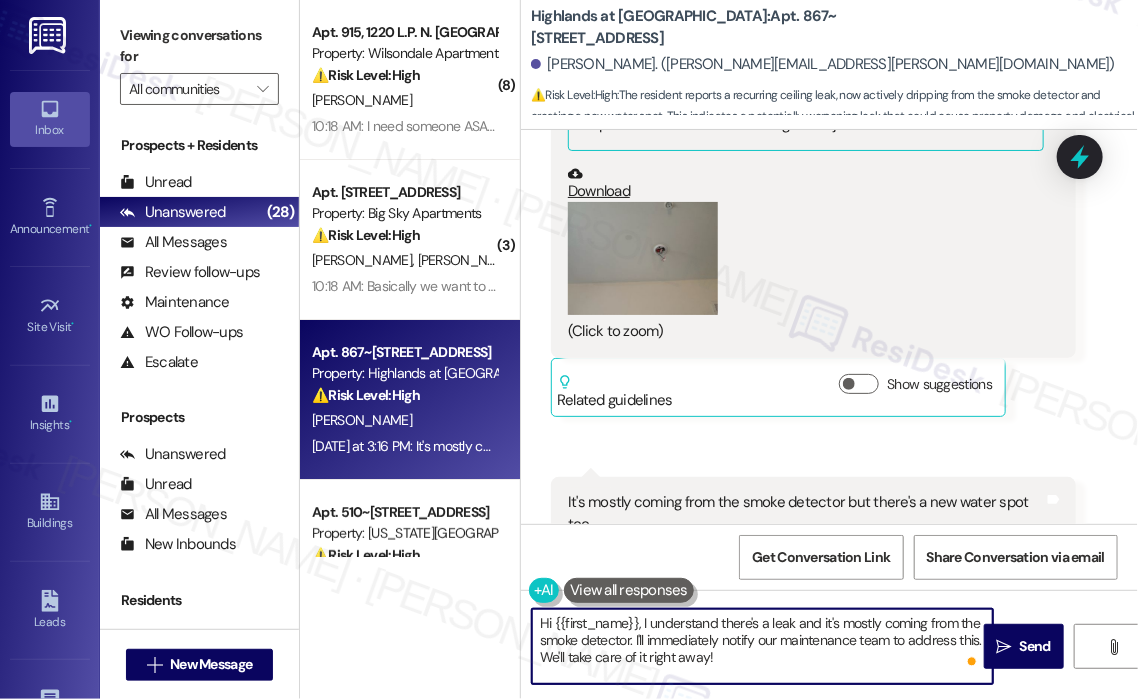 drag, startPoint x: 733, startPoint y: 655, endPoint x: 641, endPoint y: 626, distance: 96.462425 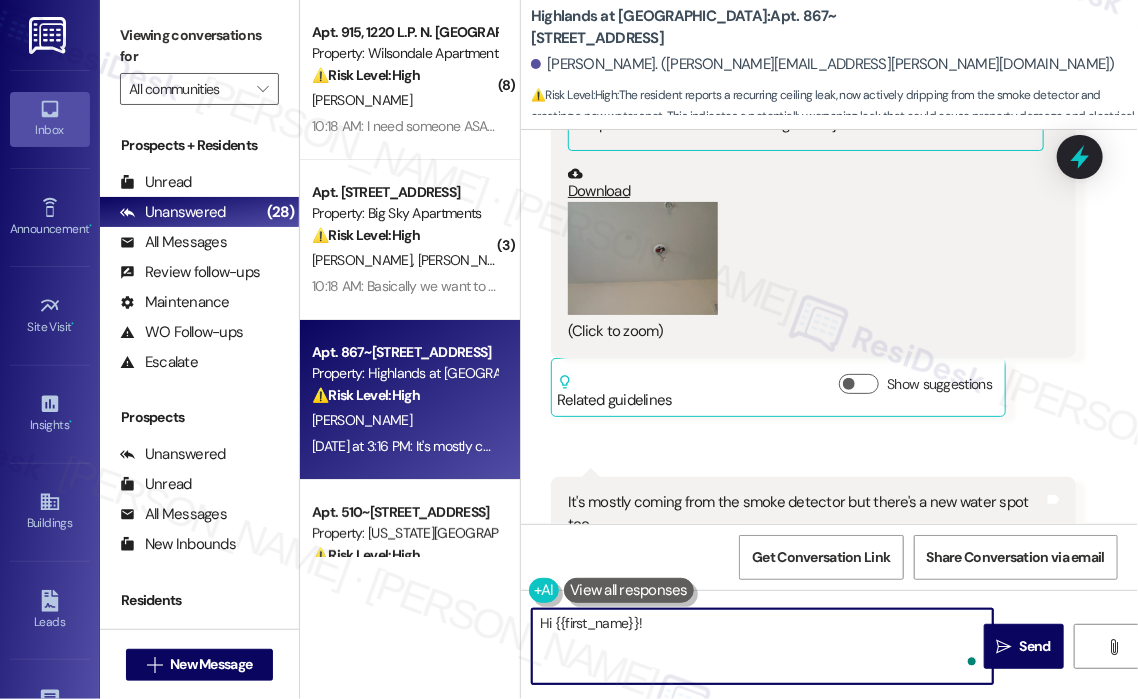 paste on "Thanks for letting me know—I'm really sorry to hear the ceiling is leaking again. Just to confirm, is water actively dripping right now, or has it slowed down again? And is the smoke detector still functioning, or does it seem affected by the leak? I’ll submit a follow-up work order right away. Do we have your permission to enter during your absence to address this? Also, let us know if there are any pets our maintenance team should be aware of." 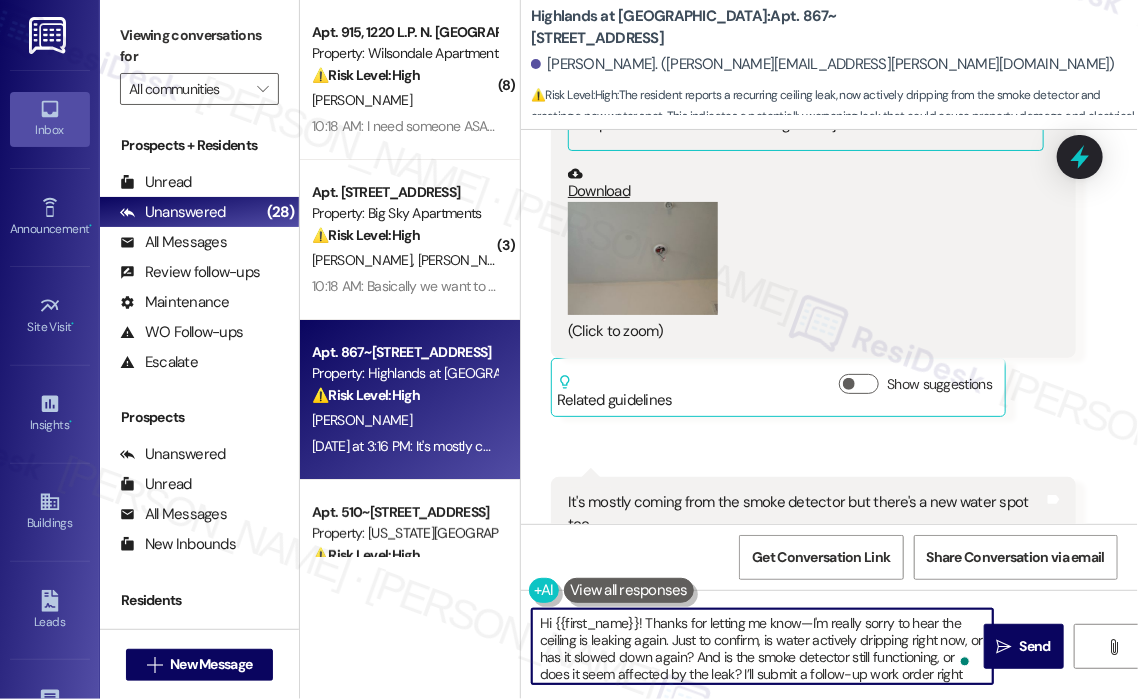 scroll, scrollTop: 50, scrollLeft: 0, axis: vertical 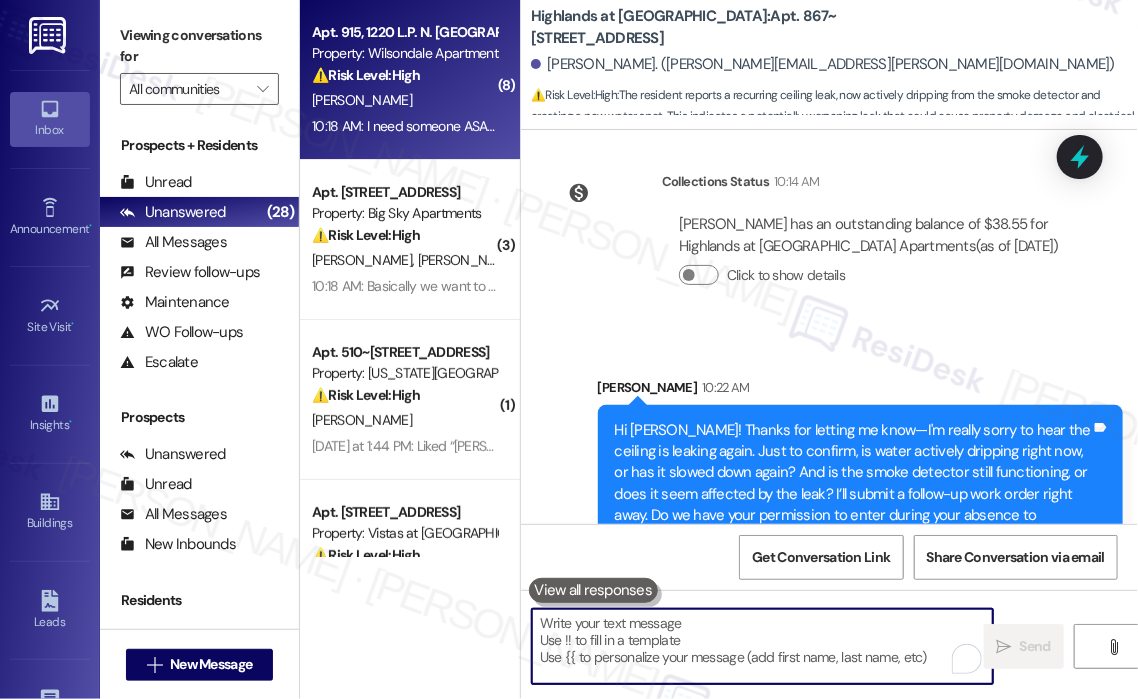 type 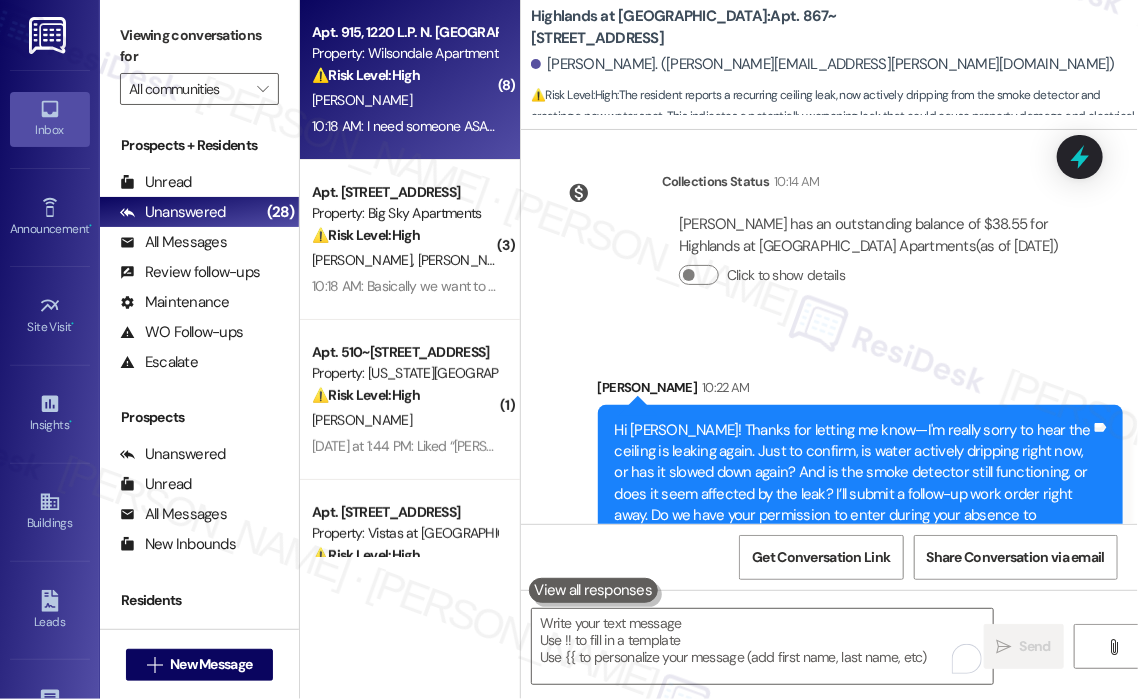 click on "10:18 AM: I need someone ASAP  please. 10:18 AM: I need someone ASAP  please." at bounding box center (425, 126) 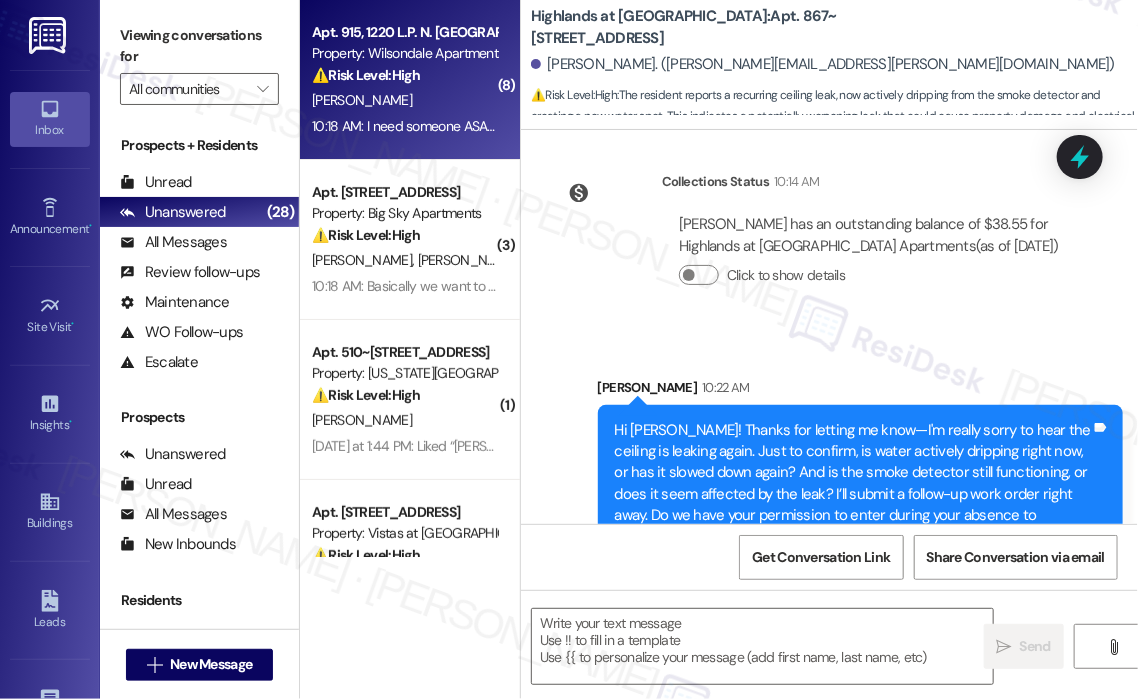type on "Fetching suggested responses. Please feel free to read through the conversation in the meantime." 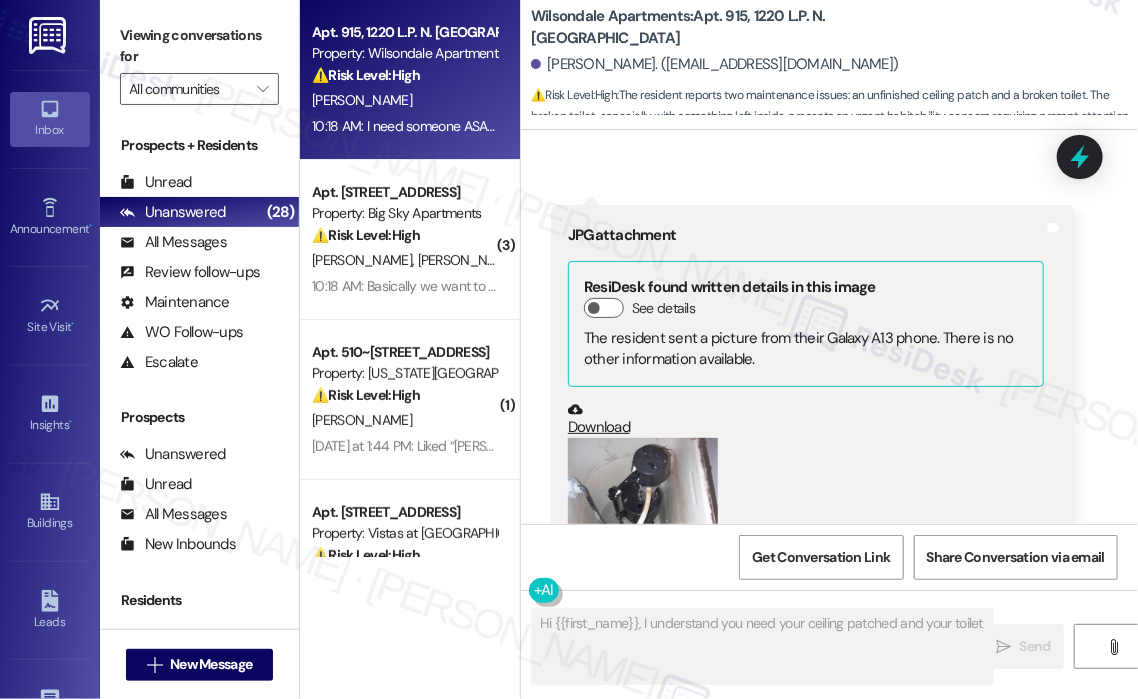 scroll, scrollTop: 67061, scrollLeft: 0, axis: vertical 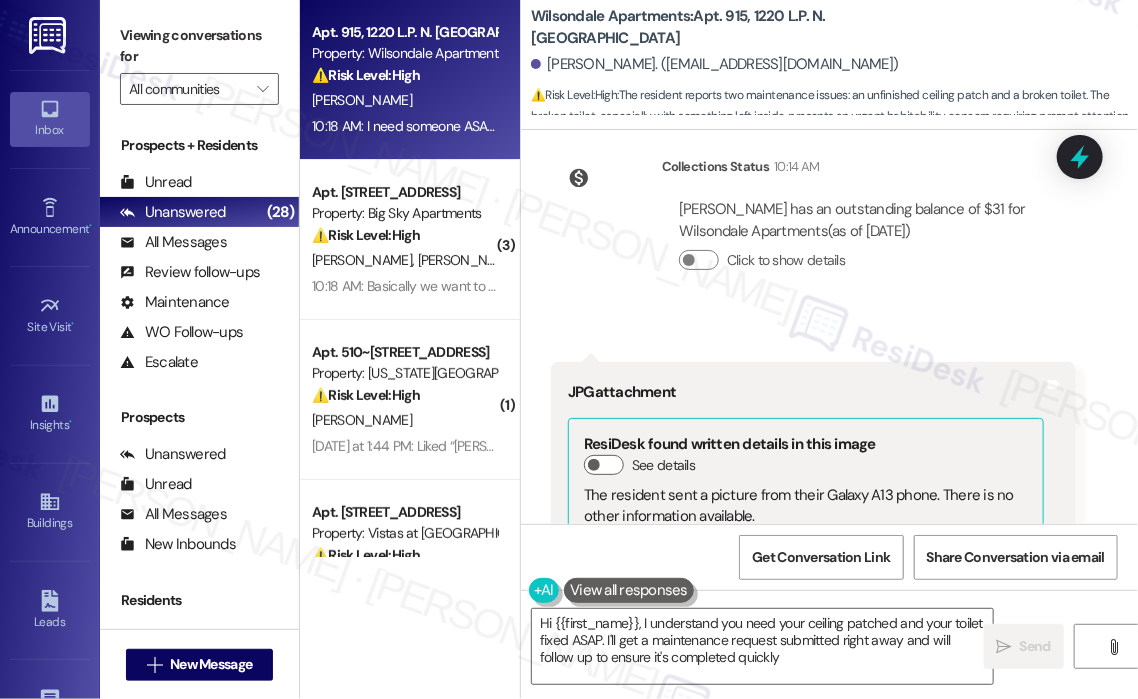 type on "Hi {{first_name}}, I understand you need your ceiling patched and your toilet fixed ASAP. I'll get a maintenance request submitted right away and will follow up to ensure it's completed quickly." 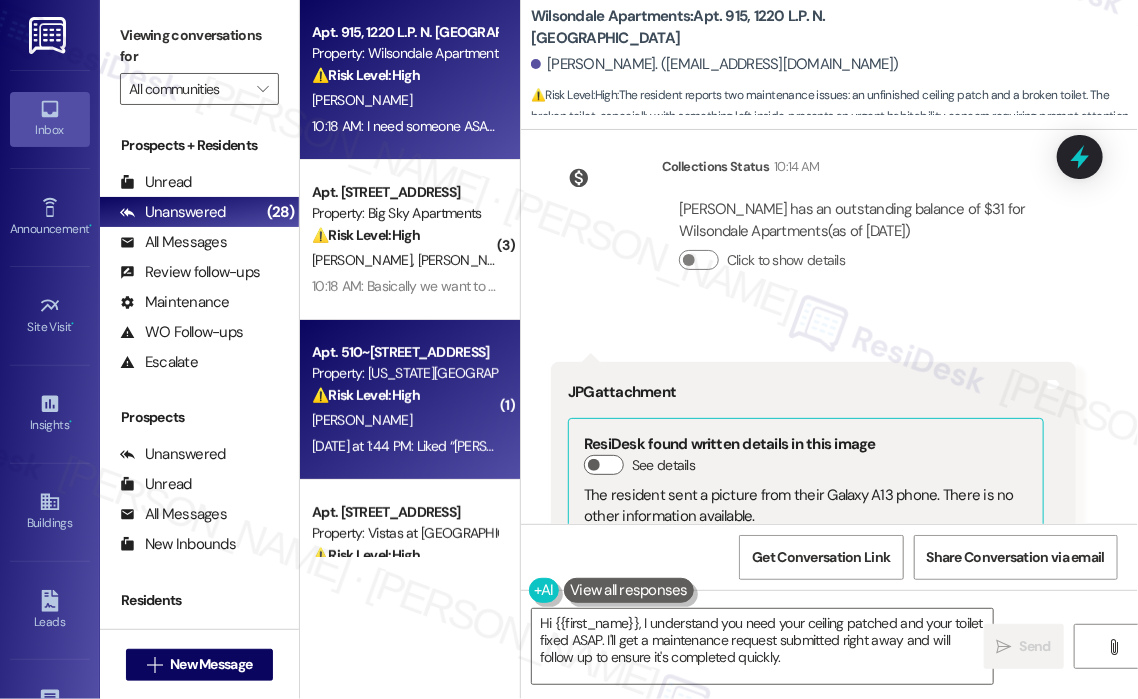 click on "R. Kelley" at bounding box center [404, 420] 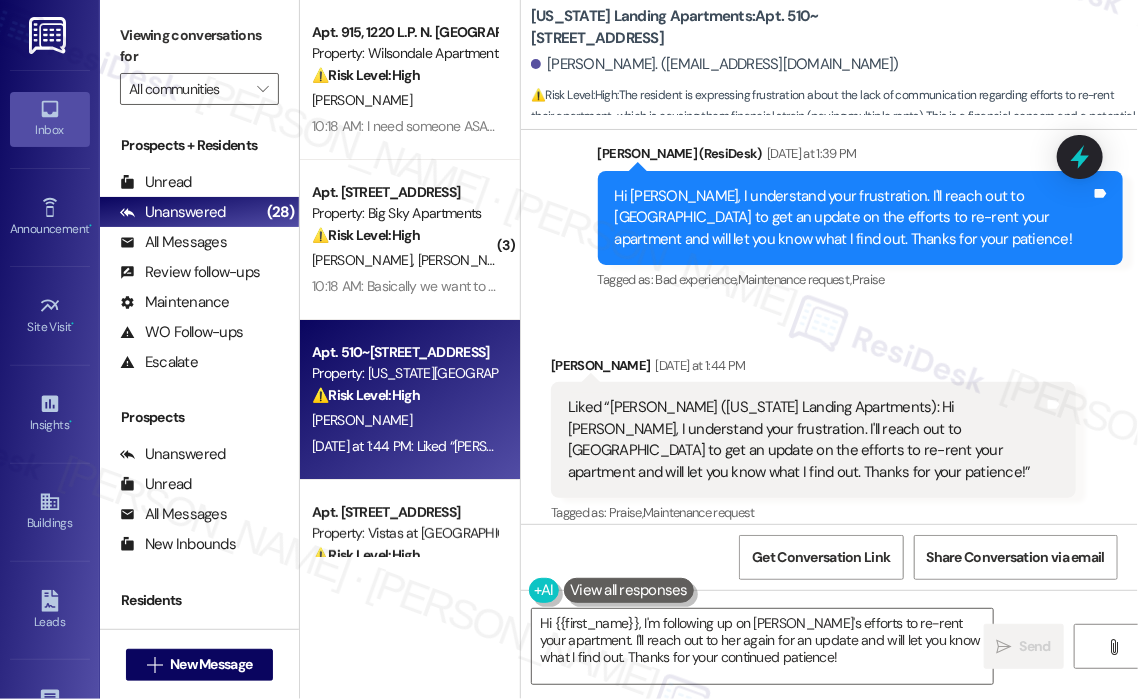scroll, scrollTop: 3588, scrollLeft: 0, axis: vertical 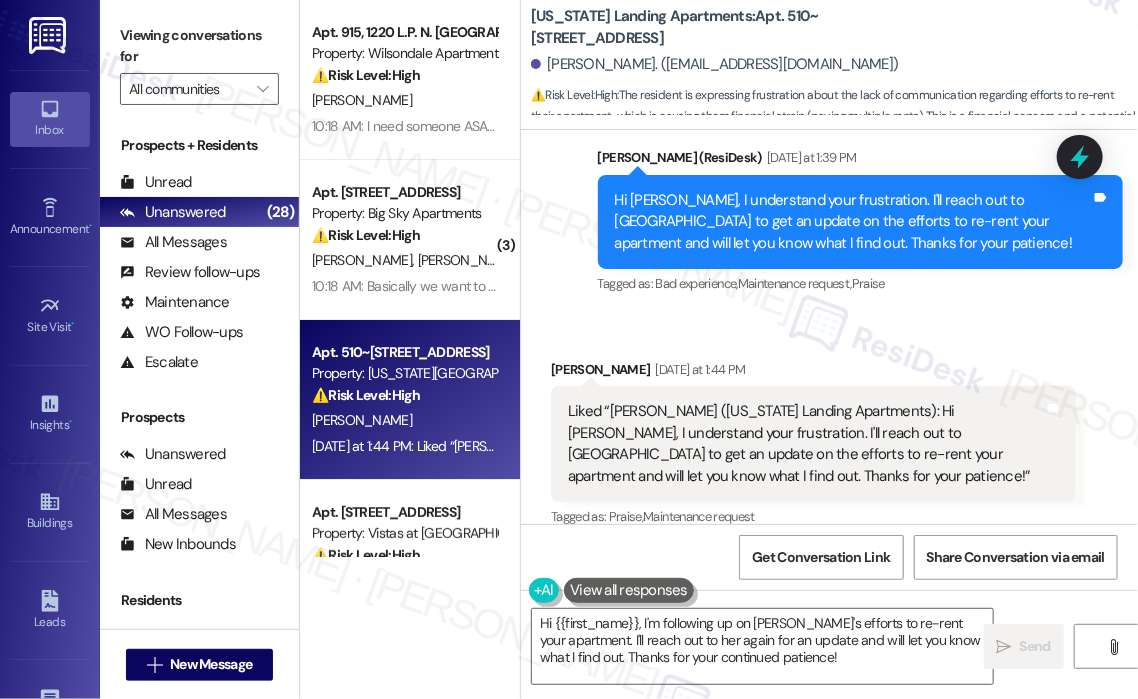 click on "Received via SMS Randall Kelley Yesterday at 1:44 PM Liked “Sarah (Washington Landing  Apartments): Hi Randall, I understand your frustration. I'll reach out to Hollee to get an update on the efforts to re-rent your apartment and will let you know what I find out. Thanks for your patience!” Tags and notes Tagged as:   Praise ,  Click to highlight conversations about Praise Maintenance request Click to highlight conversations about Maintenance request  Related guidelines Hide Suggestions Park Properties - Washington Landing Apartments: Residents with renewal rate questions should contact manager@washingtonlanding.com.
Created  a month ago Property level guideline  ( 73 % match) FAQs generated by ResiDesk AI What email address should I use to contact the Community Manager about renewal rates? You should contact the Community Manager at manager@washingtonlanding.com for any concerns regarding renewal rates. Is there a phone number I can call to discuss my renewal rate? Original Guideline http://res.cl…  (" at bounding box center (829, 600) 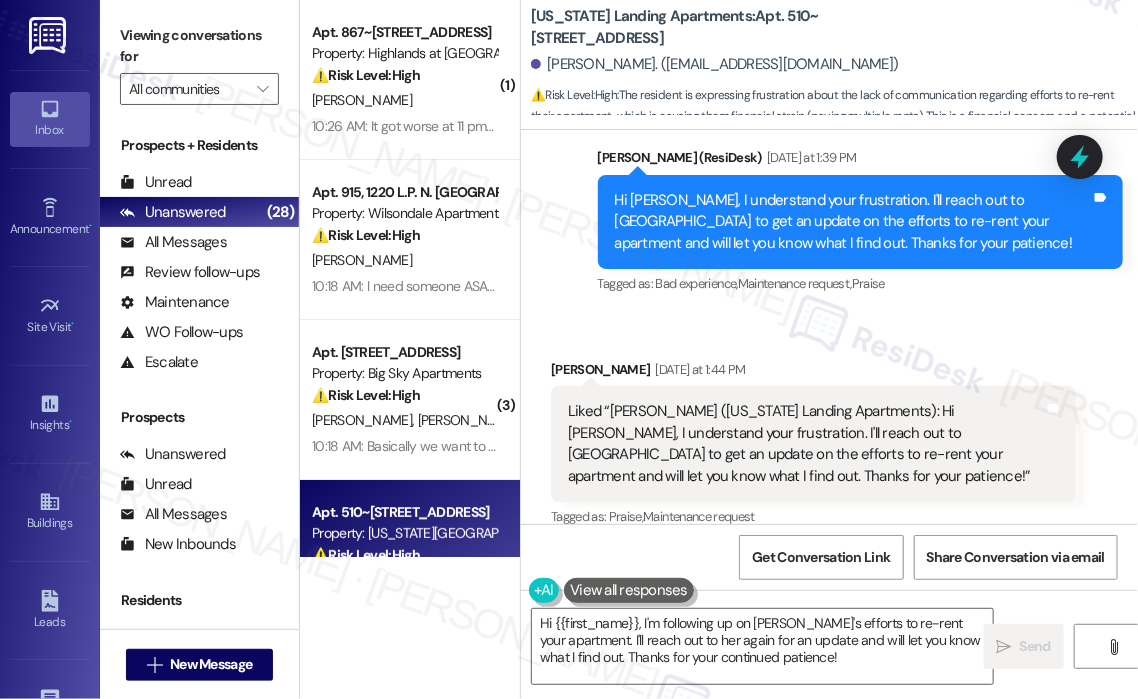 click on "Received via SMS Randall Kelley Yesterday at 1:44 PM Liked “Sarah (Washington Landing  Apartments): Hi Randall, I understand your frustration. I'll reach out to Hollee to get an update on the efforts to re-rent your apartment and will let you know what I find out. Thanks for your patience!” Tags and notes Tagged as:   Praise ,  Click to highlight conversations about Praise Maintenance request Click to highlight conversations about Maintenance request  Related guidelines Hide Suggestions Park Properties - Washington Landing Apartments: Residents with renewal rate questions should contact manager@washingtonlanding.com.
Created  a month ago Property level guideline  ( 73 % match) FAQs generated by ResiDesk AI What email address should I use to contact the Community Manager about renewal rates? You should contact the Community Manager at manager@washingtonlanding.com for any concerns regarding renewal rates. Is there a phone number I can call to discuss my renewal rate? Original Guideline http://res.cl…  (" at bounding box center (813, 615) 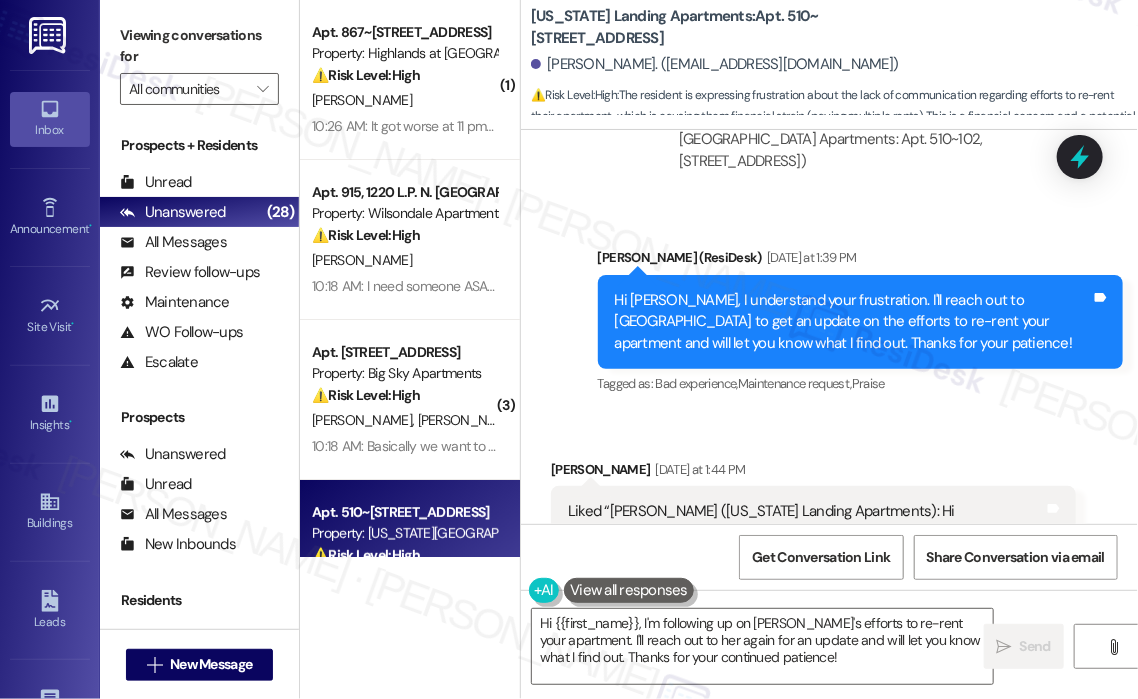 scroll, scrollTop: 3888, scrollLeft: 0, axis: vertical 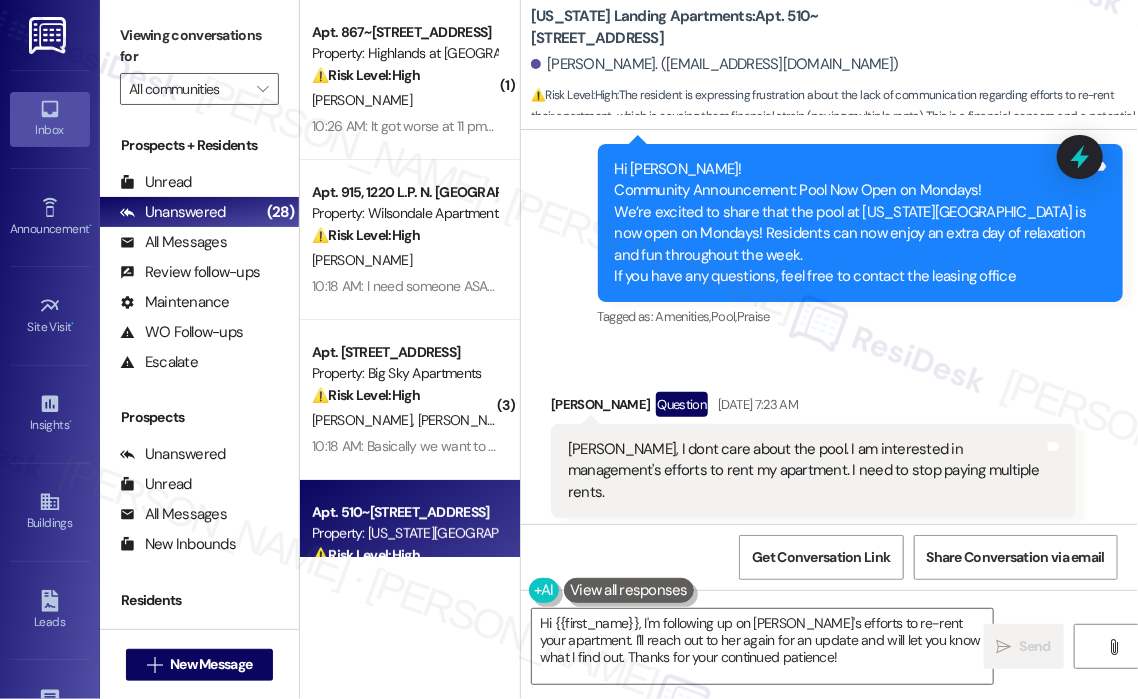 click on "Received via SMS Randall Kelley Question Jul 26, 2025 at 7:23 AM Sarah, I dont care about the pool.  I am interested in management's efforts to rent my apartment.  I need to stop paying multiple rents. Tags and notes Tagged as:   Rent/payments ,  Click to highlight conversations about Rent/payments Amenities ,  Click to highlight conversations about Amenities Lease renewal Click to highlight conversations about Lease renewal  Related guidelines Show suggestions" at bounding box center (829, 484) 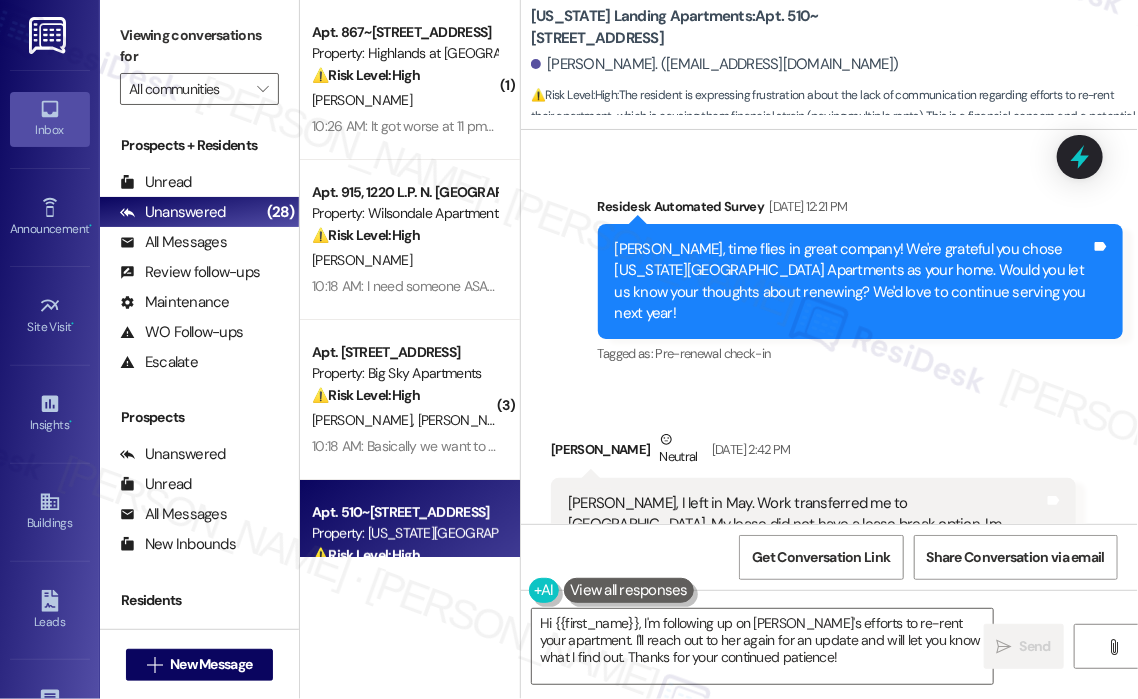 scroll, scrollTop: 189, scrollLeft: 0, axis: vertical 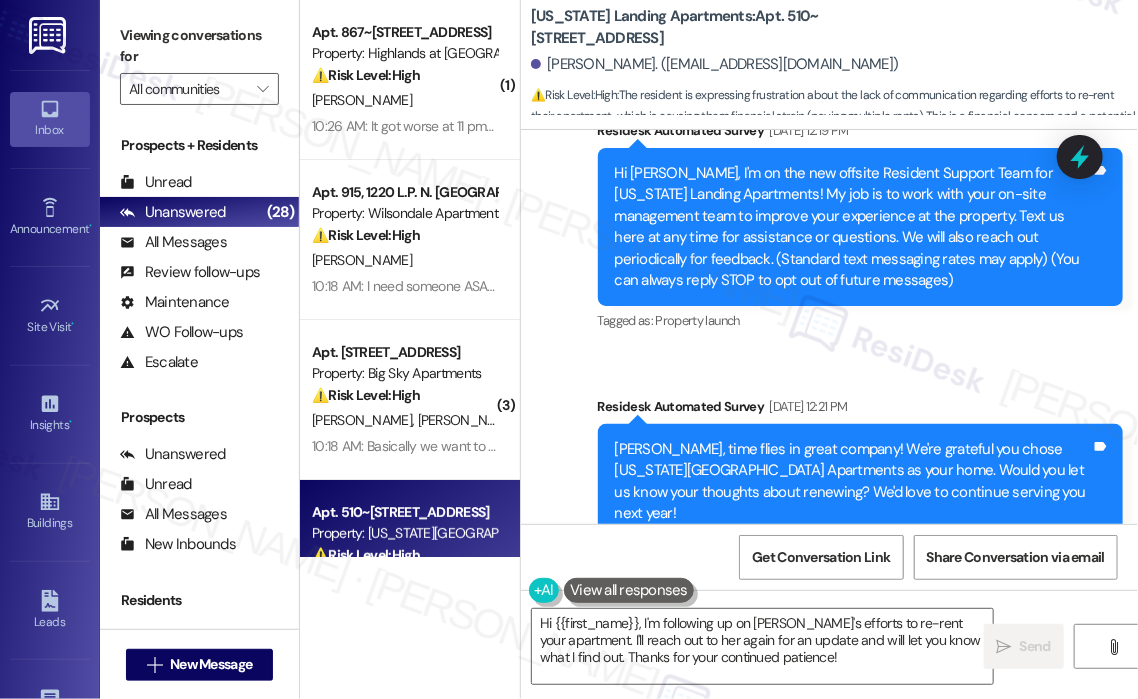 click on "Survey, sent via SMS Residesk Automated Survey Jun 24, 2025 at 12:19 PM Hi Randall, I'm on the new offsite Resident Support Team for Washington Landing  Apartments! My job is to work with your on-site management team to improve your experience at the property. Text us here at any time for assistance or questions. We will also reach out periodically for feedback. (Standard text messaging rates may apply) (You can always reply STOP to opt out of future messages) Tags and notes Tagged as:   Property launch Click to highlight conversations about Property launch" at bounding box center [860, 228] 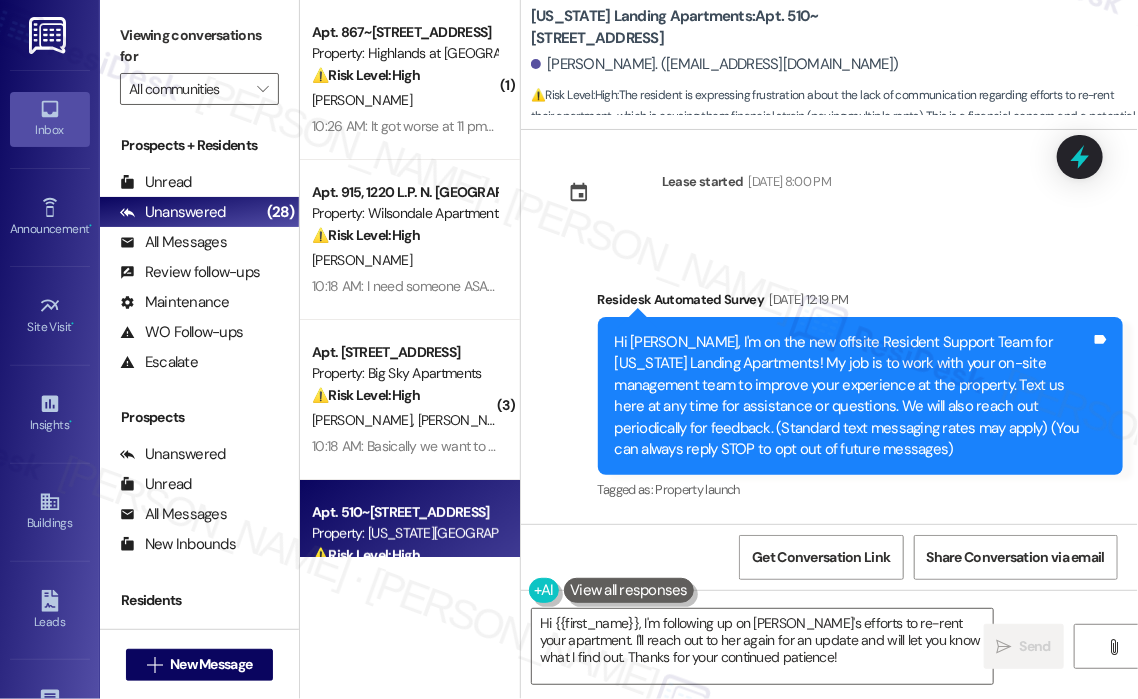 scroll, scrollTop: 0, scrollLeft: 0, axis: both 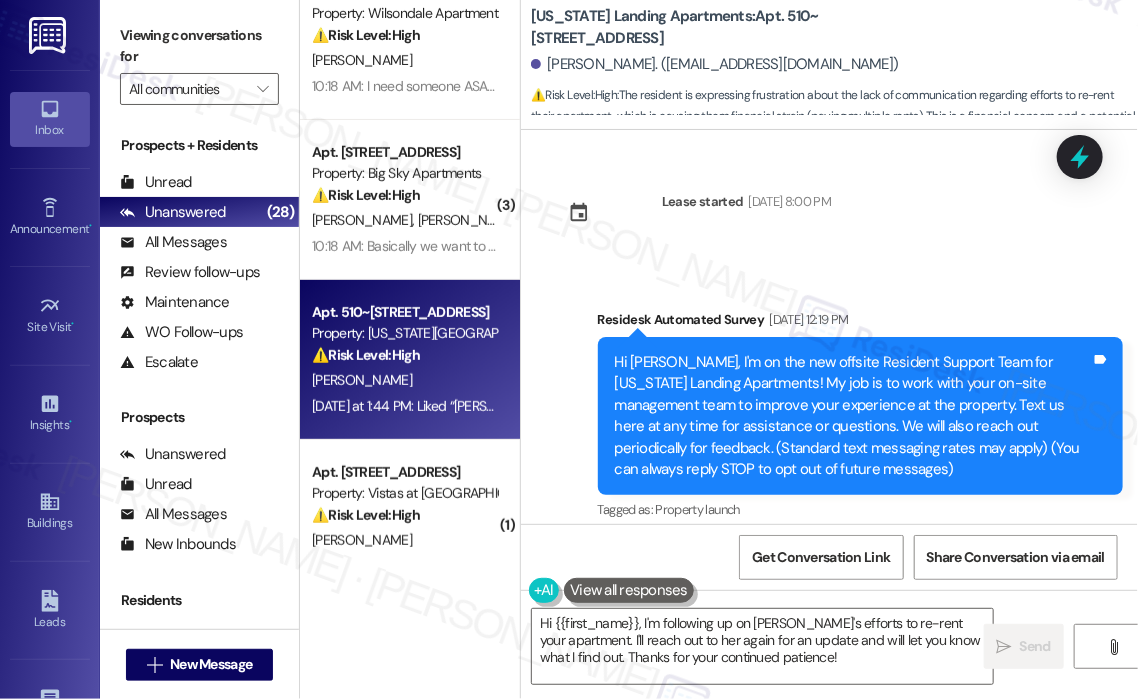 click on "Lease started Sep 30, 2024 at 8:00 PM" at bounding box center (691, 220) 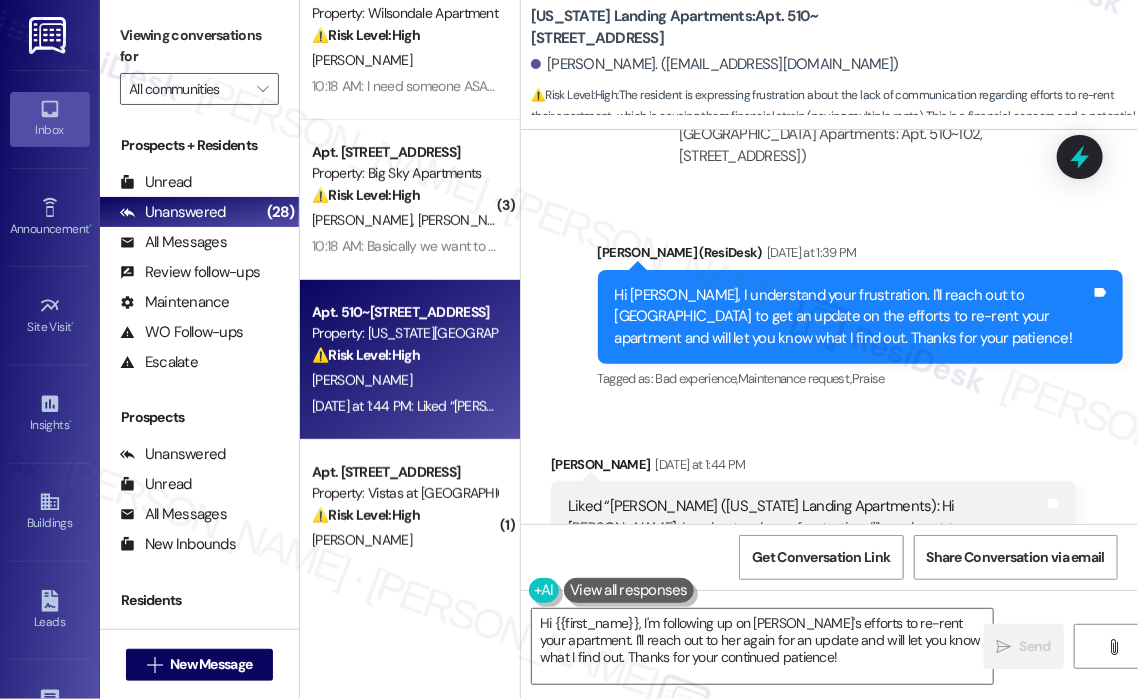 scroll, scrollTop: 3500, scrollLeft: 0, axis: vertical 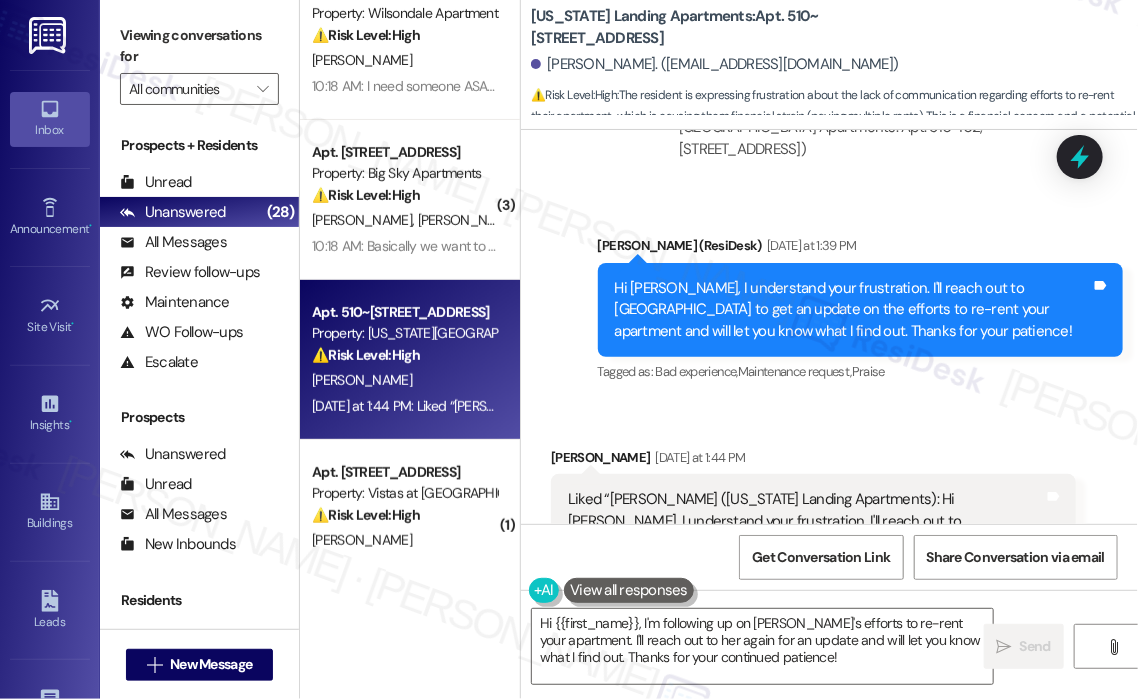 click on "Sent via SMS Sarah   (ResiDesk) Yesterday at 1:39 PM Hi Randall, I understand your frustration. I'll reach out to Hollee to get an update on the efforts to re-rent your apartment and will let you know what I find out. Thanks for your patience! Tags and notes Tagged as:   Bad experience ,  Click to highlight conversations about Bad experience Maintenance request ,  Click to highlight conversations about Maintenance request Praise Click to highlight conversations about Praise" at bounding box center (829, 296) 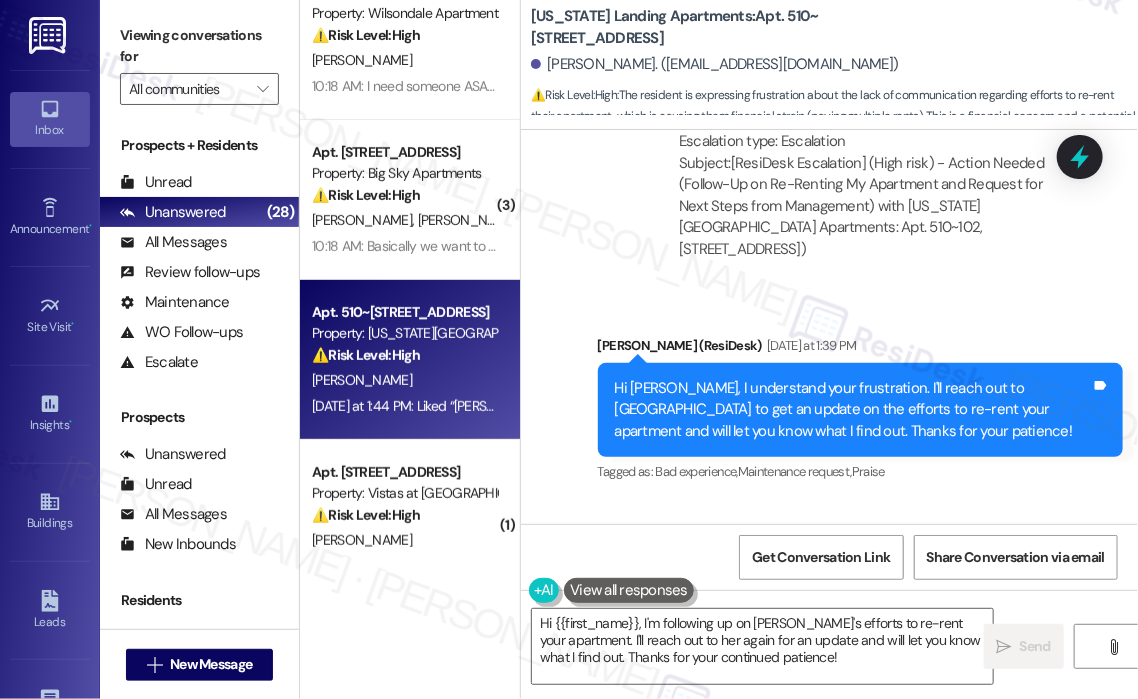click on "Received via SMS Randall Kelley Yesterday at 1:44 PM Liked “Sarah (Washington Landing  Apartments): Hi Randall, I understand your frustration. I'll reach out to Hollee to get an update on the efforts to re-rent your apartment and will let you know what I find out. Thanks for your patience!” Tags and notes Tagged as:   Praise ,  Click to highlight conversations about Praise Maintenance request Click to highlight conversations about Maintenance request  Related guidelines Hide Suggestions Park Properties - Washington Landing Apartments: Residents with renewal rate questions should contact manager@washingtonlanding.com.
Created  a month ago Property level guideline  ( 73 % match) FAQs generated by ResiDesk AI What email address should I use to contact the Community Manager about renewal rates? You should contact the Community Manager at manager@washingtonlanding.com for any concerns regarding renewal rates. Is there a phone number I can call to discuss my renewal rate? Original Guideline http://res.cl…  (" at bounding box center [829, 788] 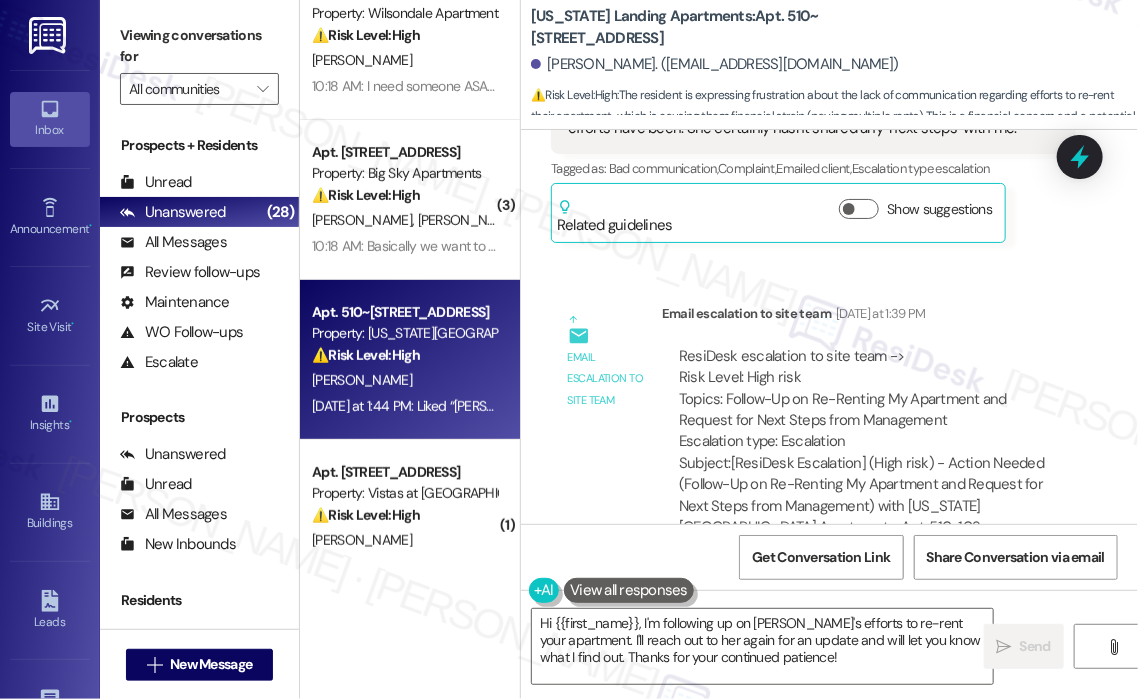 click on "Email escalation to site team Email escalation to site team Yesterday at 1:39 PM ResiDesk escalation to site team ->
Risk Level: High risk
Topics: Follow-Up on Re-Renting My Apartment and Request for Next Steps from Management
Escalation type: Escalation Subject:  [ResiDesk Escalation] (High risk) - Action Needed (Follow-Up on Re-Renting My Apartment and Request for Next Steps from Management) with Washington Landing  Apartments: Apt. 510~102, 650 II Summerchase Street (1411485)" at bounding box center [813, 439] 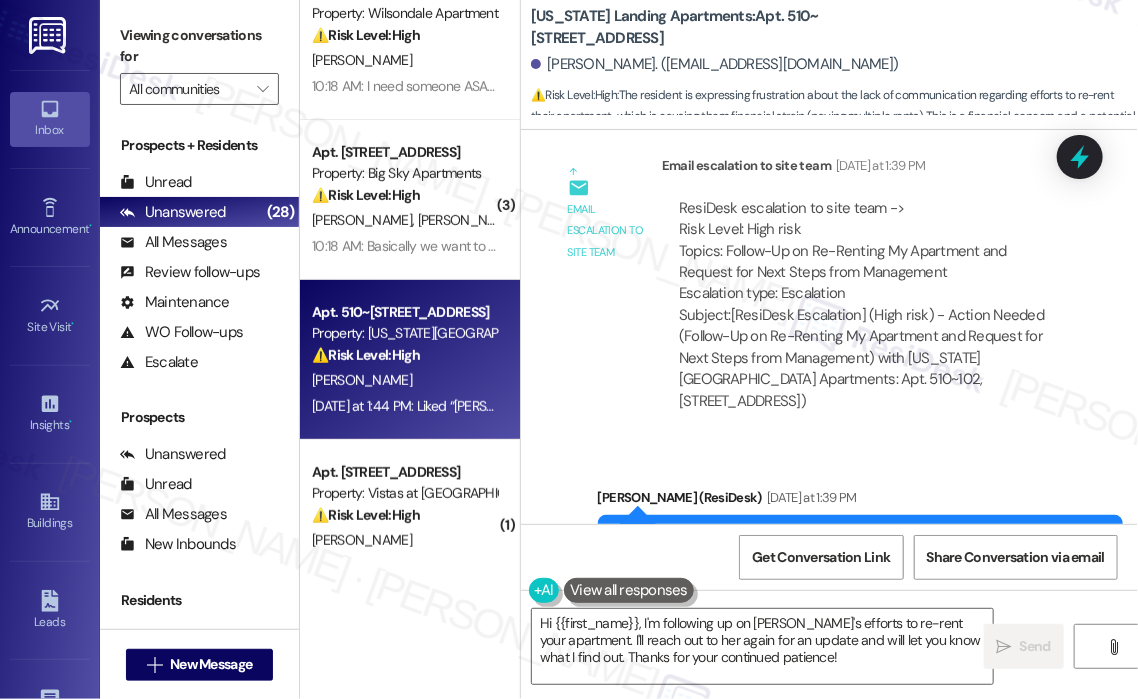 scroll, scrollTop: 3300, scrollLeft: 0, axis: vertical 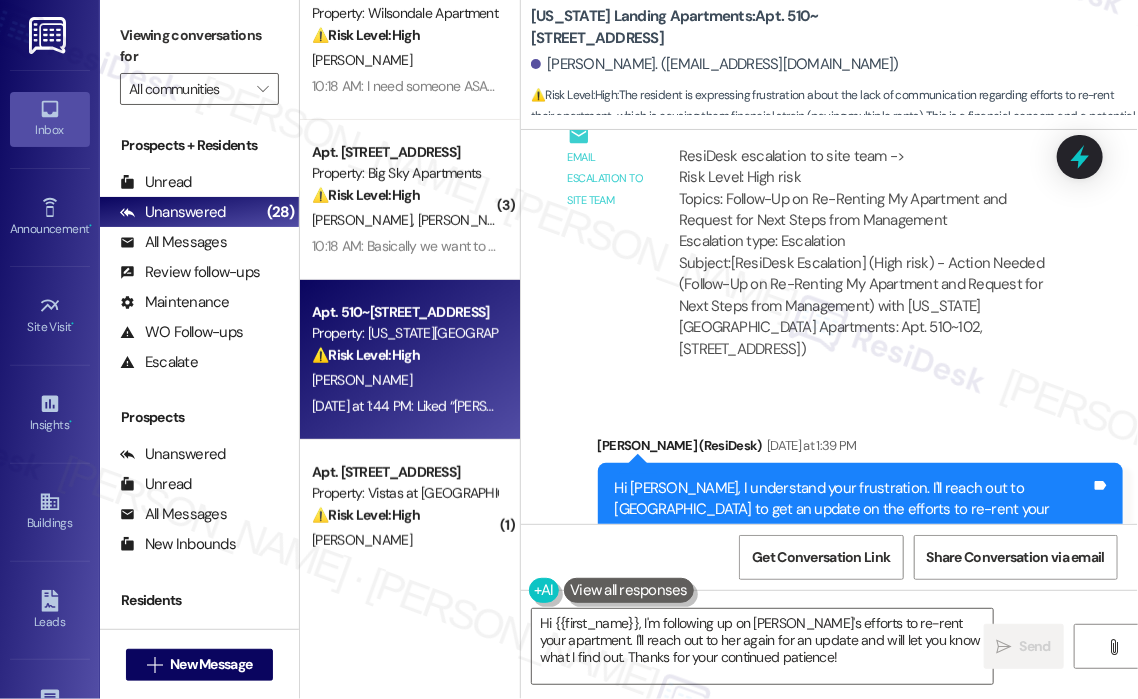 click on "Email escalation to site team Email escalation to site team Yesterday at 1:39 PM ResiDesk escalation to site team ->
Risk Level: High risk
Topics: Follow-Up on Re-Renting My Apartment and Request for Next Steps from Management
Escalation type: Escalation Subject:  [ResiDesk Escalation] (High risk) - Action Needed (Follow-Up on Re-Renting My Apartment and Request for Next Steps from Management) with Washington Landing  Apartments: Apt. 510~102, 650 II Summerchase Street (1411485)" at bounding box center [813, 239] 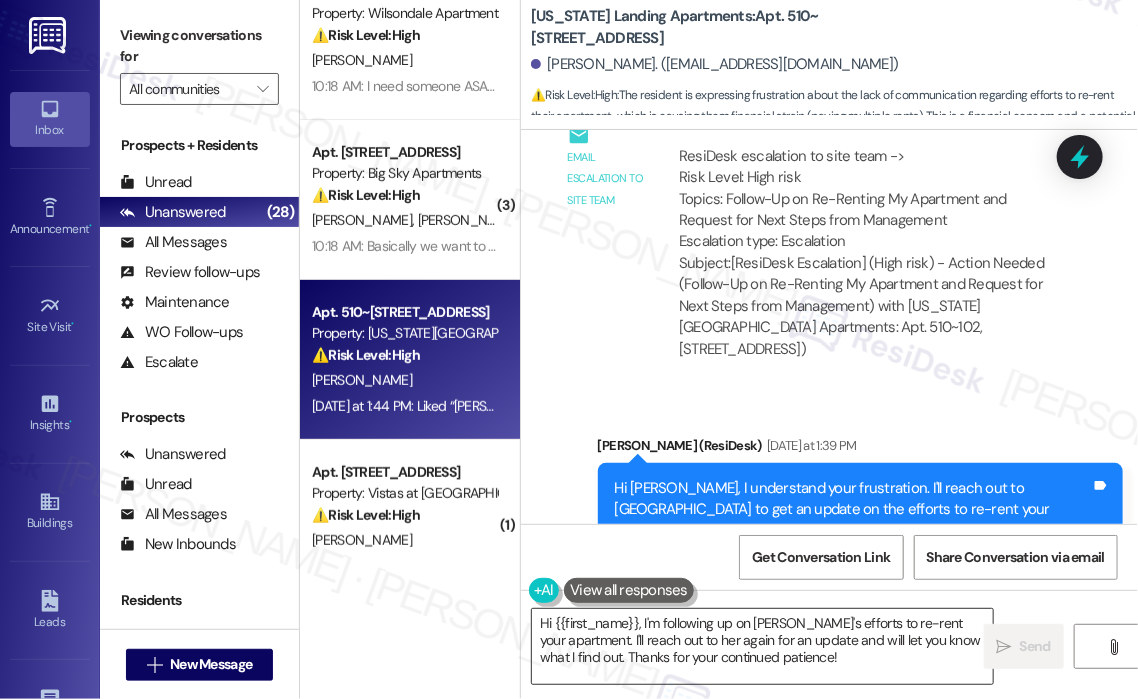 click on "Hi {{first_name}}, I'm following up on Hollee's efforts to re-rent your apartment. I'll reach out to her again for an update and will let you know what I find out. Thanks for your continued patience!" at bounding box center [762, 646] 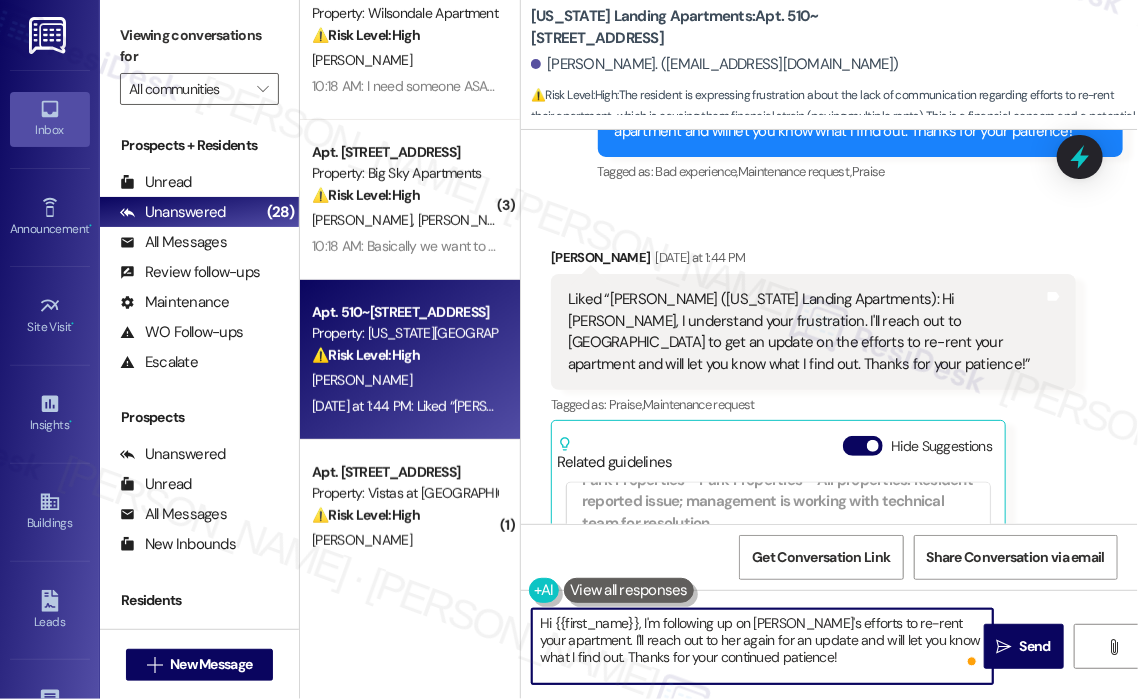 scroll, scrollTop: 4088, scrollLeft: 0, axis: vertical 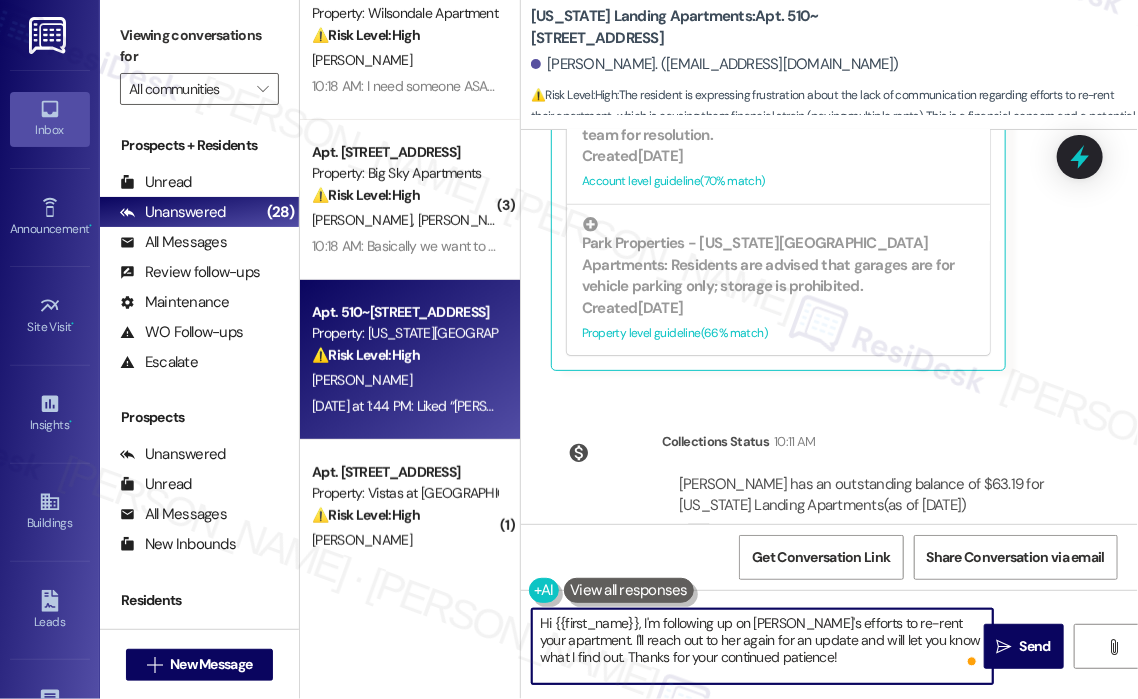 click on "Collections Status 10:11 AM" at bounding box center [869, 445] 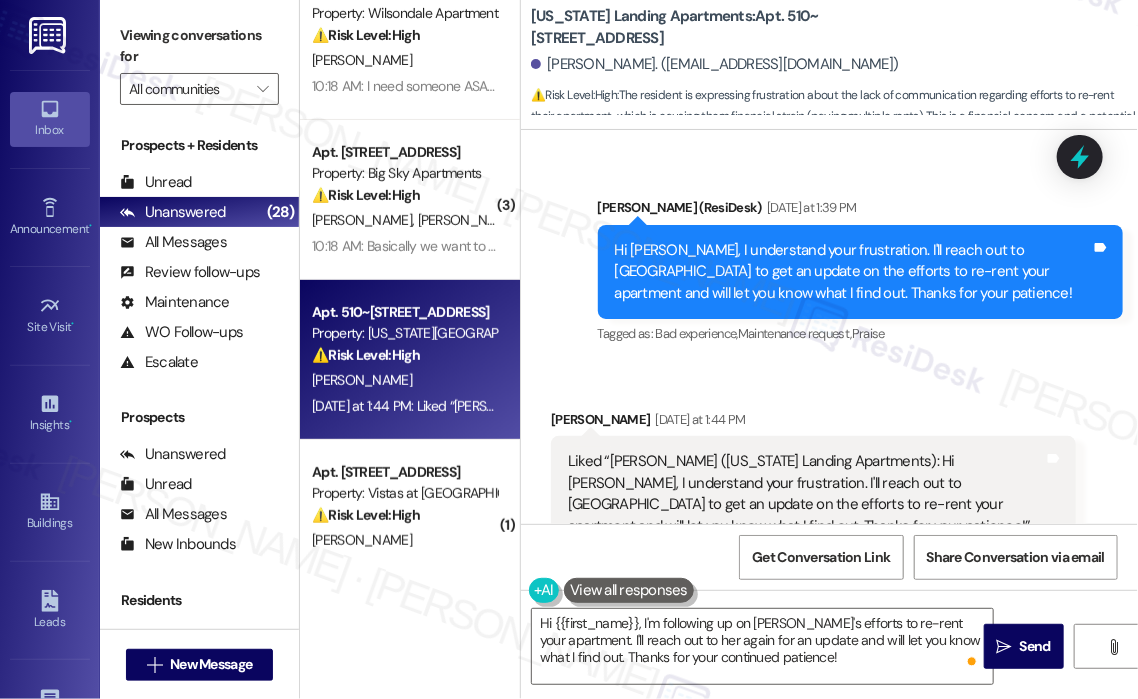 scroll, scrollTop: 3488, scrollLeft: 0, axis: vertical 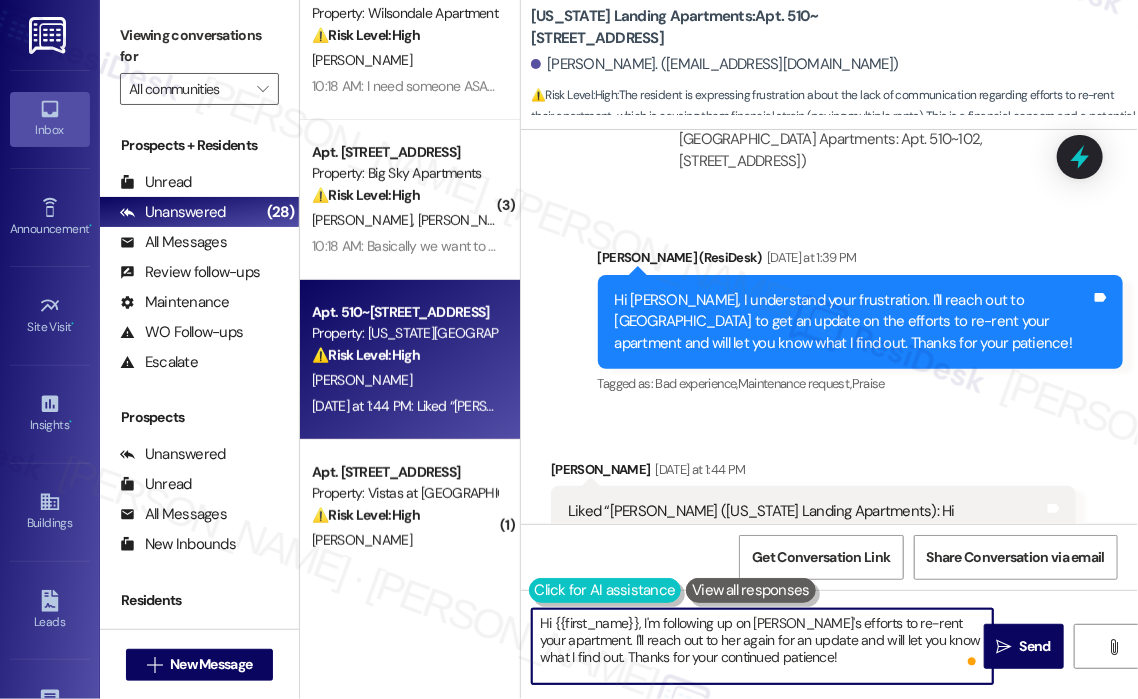 drag, startPoint x: 824, startPoint y: 655, endPoint x: 534, endPoint y: 603, distance: 294.62518 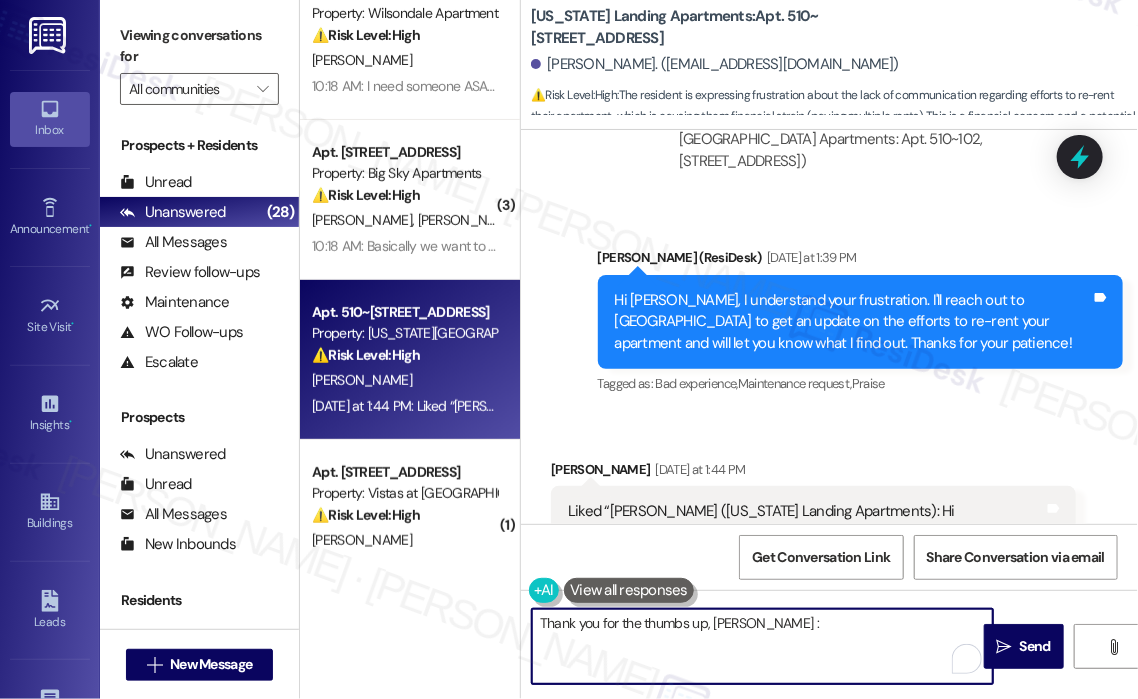 type on "Thank you for the thumbs up, Randall. :)" 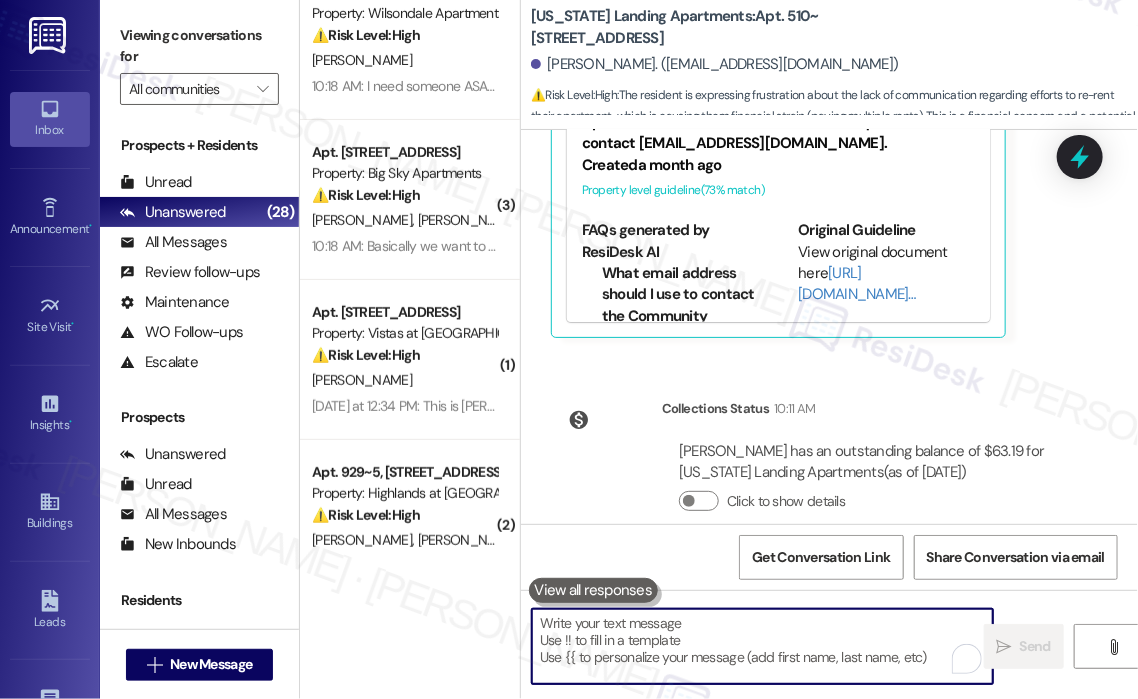 scroll, scrollTop: 4228, scrollLeft: 0, axis: vertical 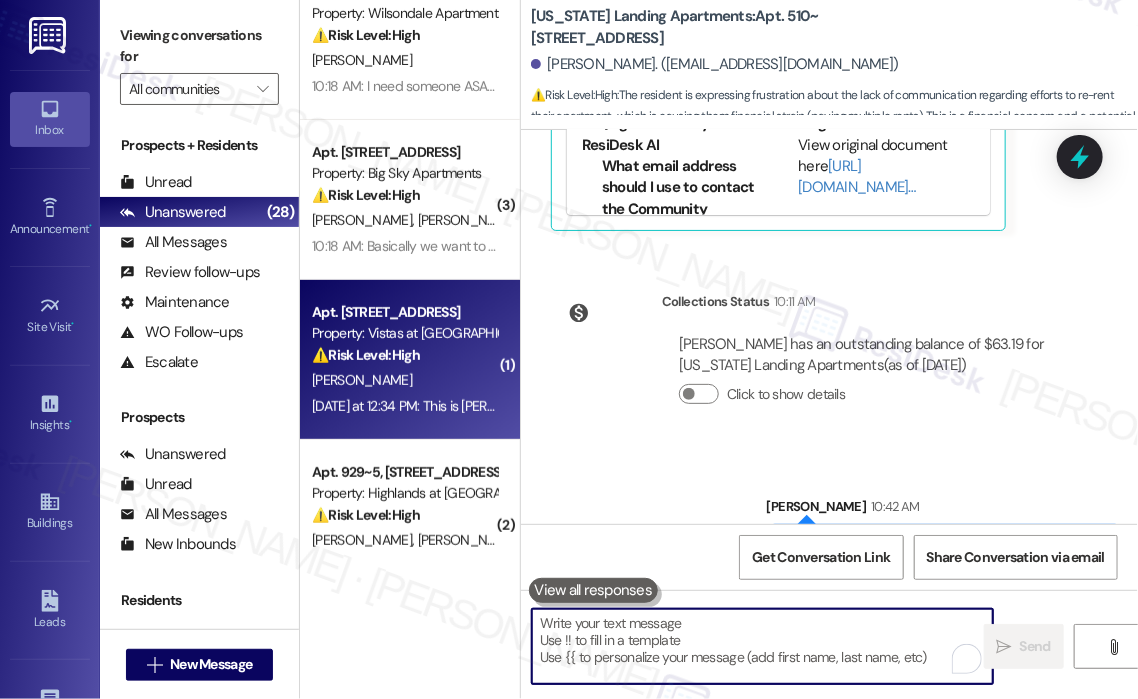 type 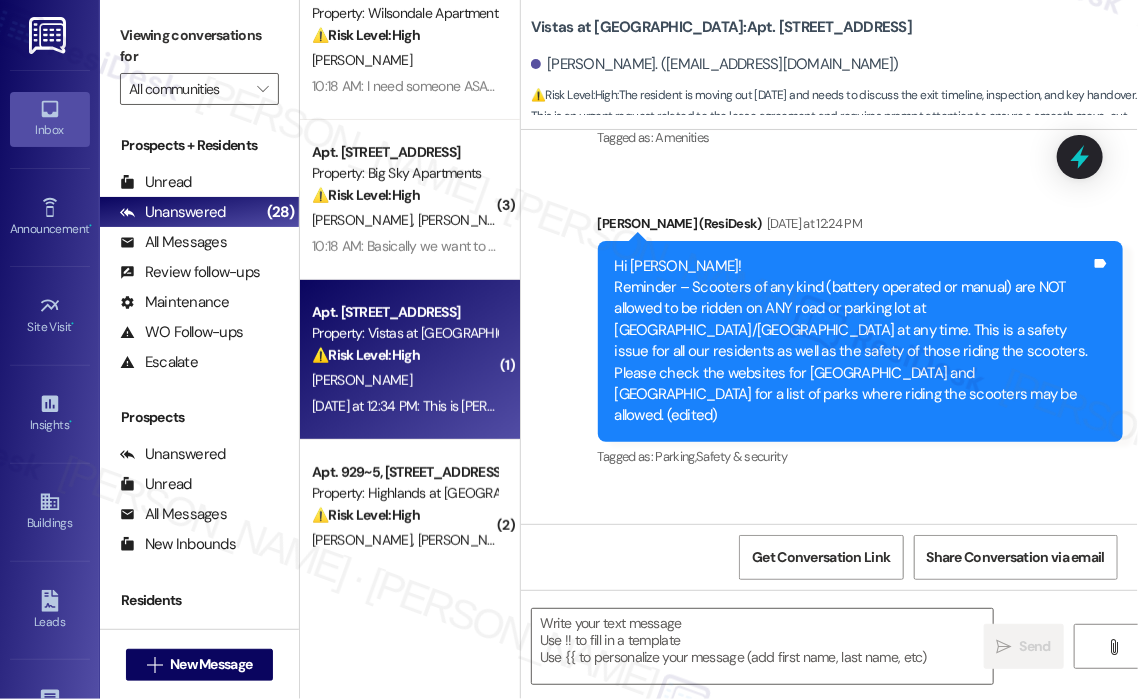 scroll, scrollTop: 2694, scrollLeft: 0, axis: vertical 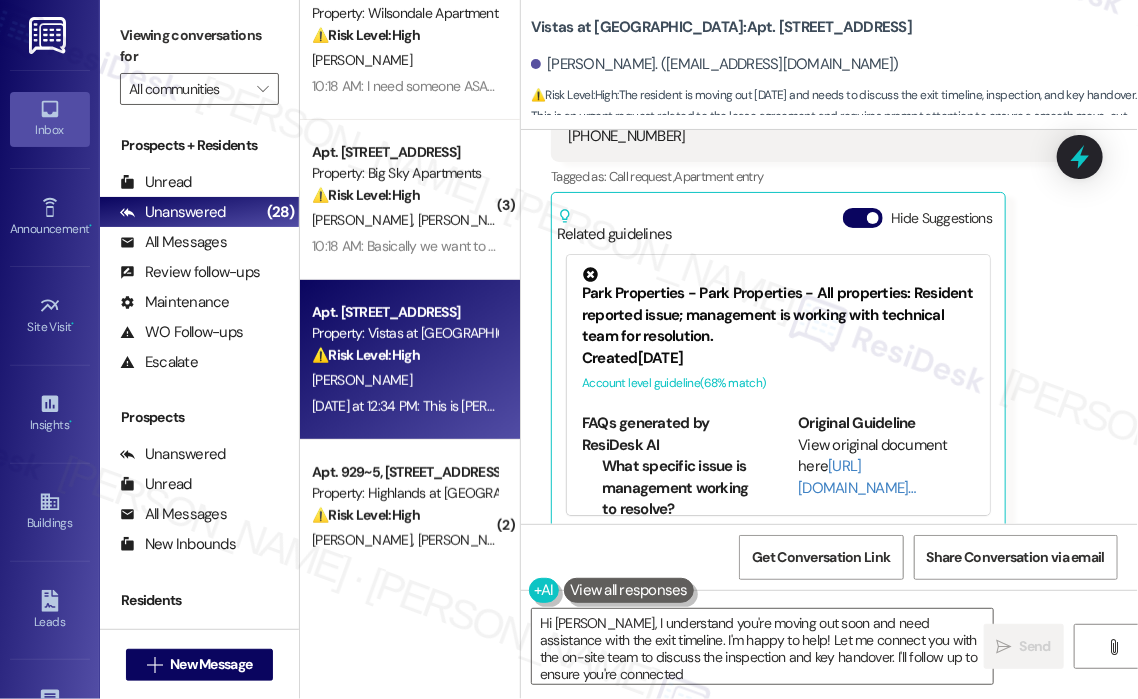 type on "Hi Linda, I understand you're moving out soon and need assistance with the exit timeline. I'm happy to help! Let me connect you with the on-site team to discuss the inspection and key handover. I'll follow up to ensure you're connected." 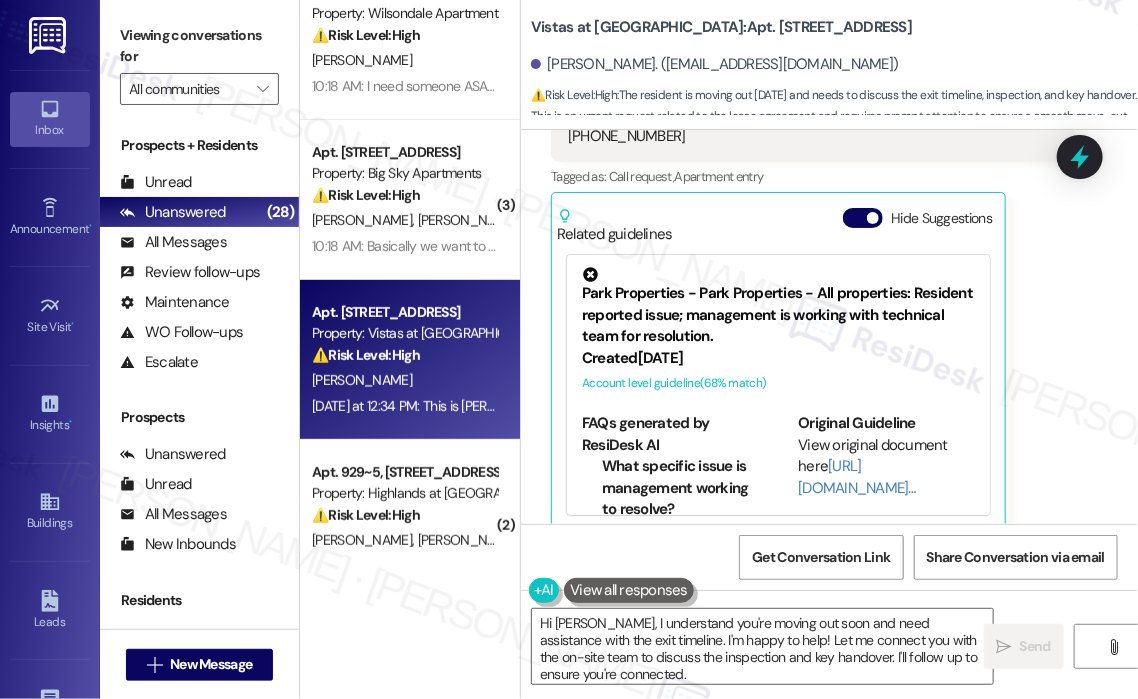 click on "Linda Owen Question Yesterday at 12:34 PM This is Linda Owen in Apt. 521 at Vistas at Dreaming Creek. I'm moving out in 2 days (7/31) & need to speak to someone about my exit timeline, inspection, turning over keys, etc.  Can you help me with that? Please have someone call me. They do not answer the phone at our office. 770-337-4101 Tags and notes Tagged as:   Call request ,  Click to highlight conversations about Call request Apartment entry Click to highlight conversations about Apartment entry  Related guidelines Hide Suggestions Park Properties - Park Properties - All properties: Resident reported issue; management is working with technical team for resolution.
Created  3 months ago Account level guideline  ( 68 % match) FAQs generated by ResiDesk AI What specific issue is management working to resolve? The document doesn't specify the exact issue. Management is aware of a problem and is working with their technical team to resolve it. How long will it take to resolve the issue? Original Guideline" at bounding box center (813, 261) 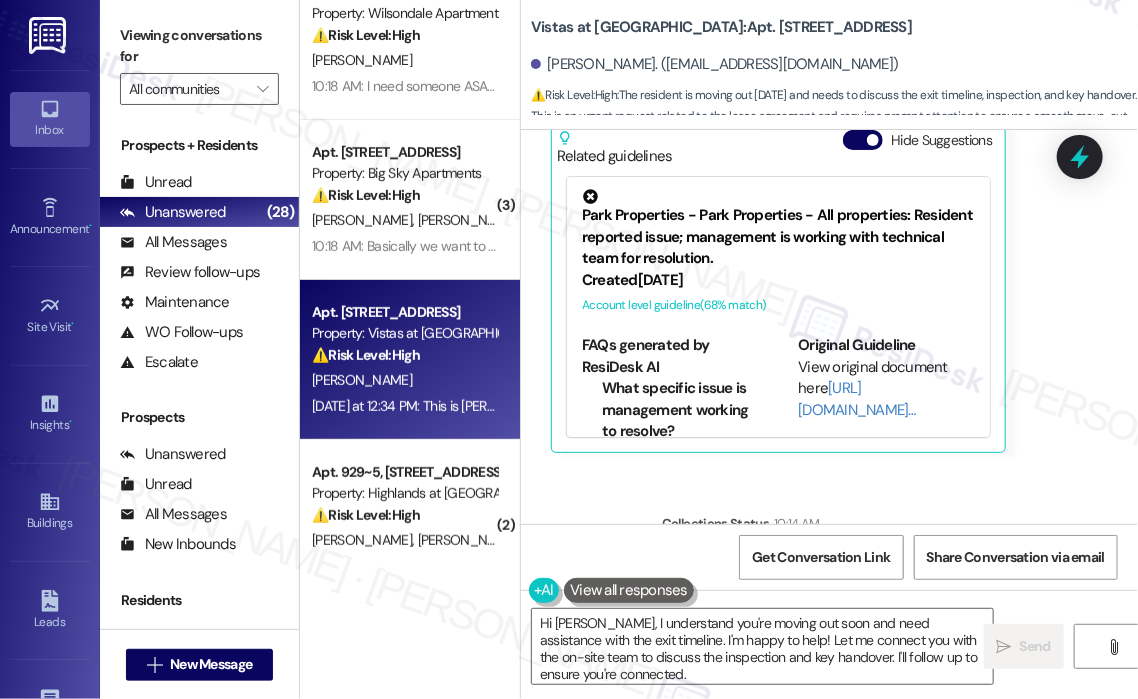 scroll, scrollTop: 2900, scrollLeft: 0, axis: vertical 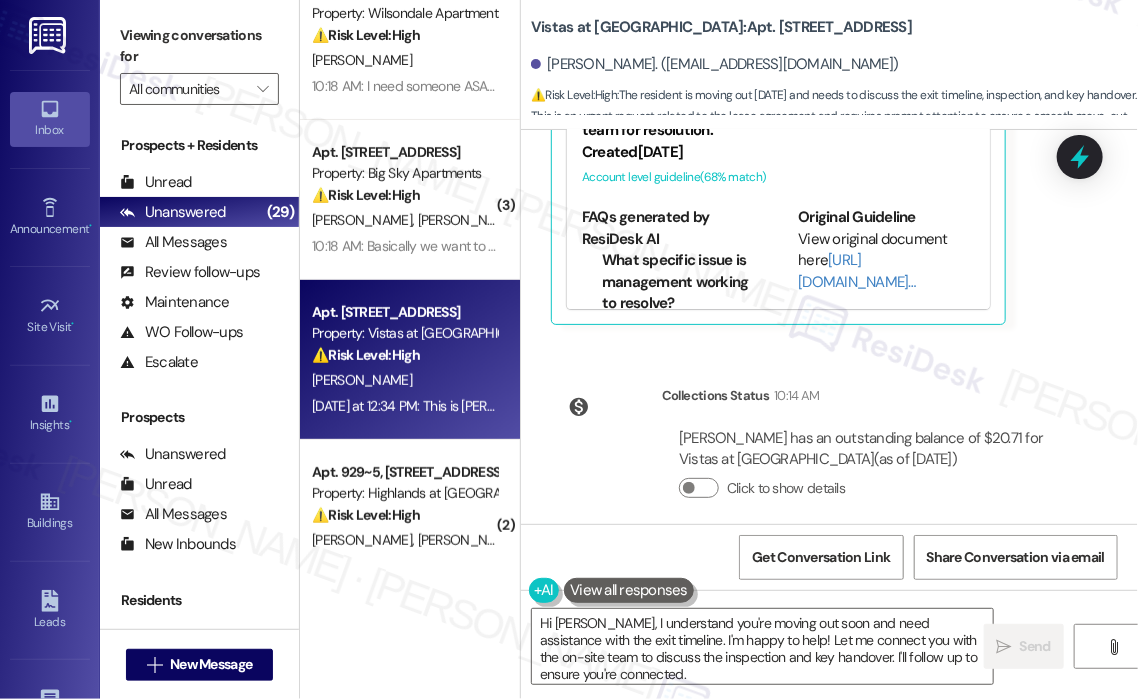 click on "Linda Owen has an outstanding balance of $20.71 for Vistas at Dreaming Creek  (as of Jul 30, 2025)" at bounding box center (869, 449) 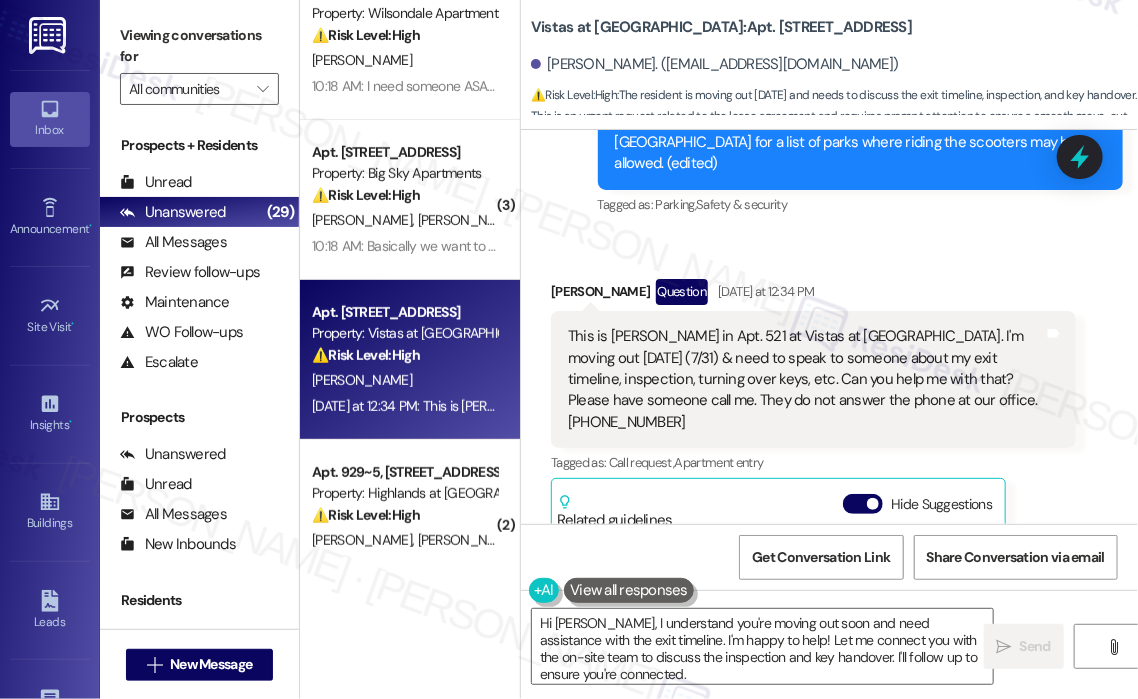 scroll, scrollTop: 2400, scrollLeft: 0, axis: vertical 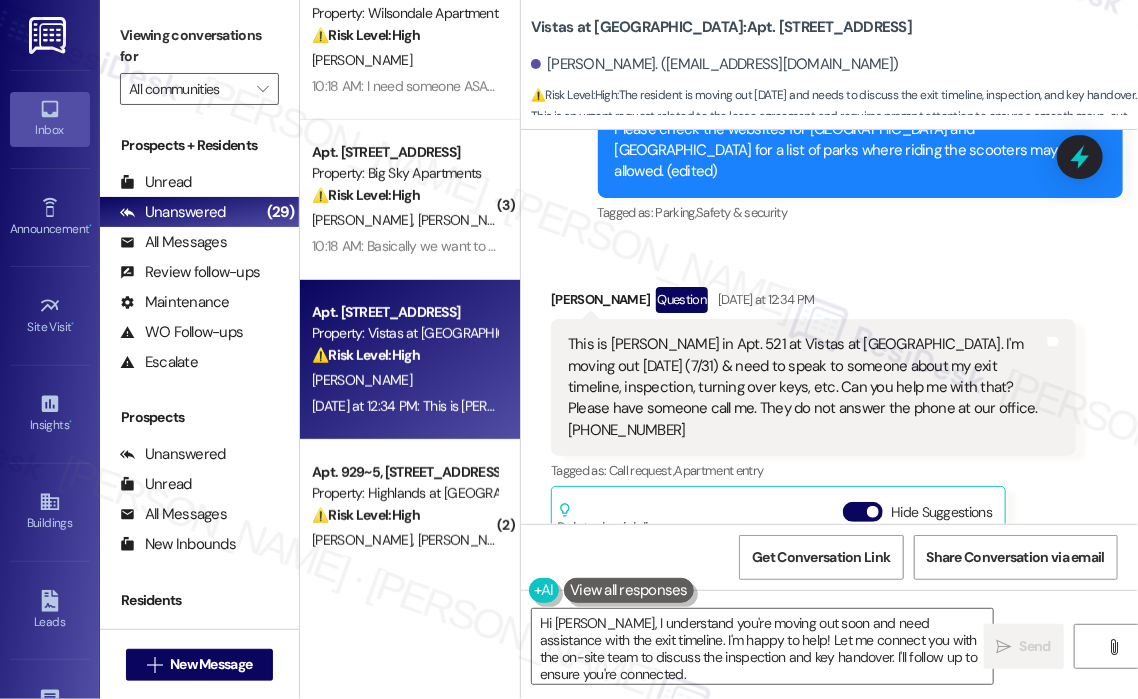 click on "Linda Owen Question Yesterday at 12:34 PM" at bounding box center (813, 303) 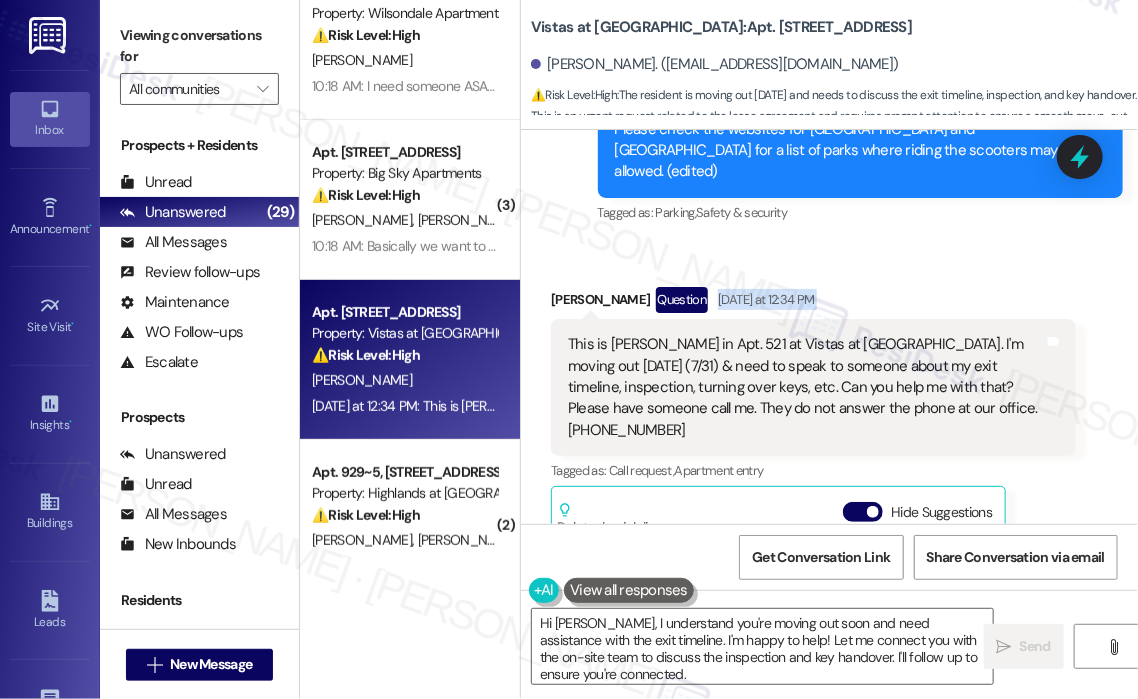 click on "Linda Owen Question Yesterday at 12:34 PM" at bounding box center (813, 303) 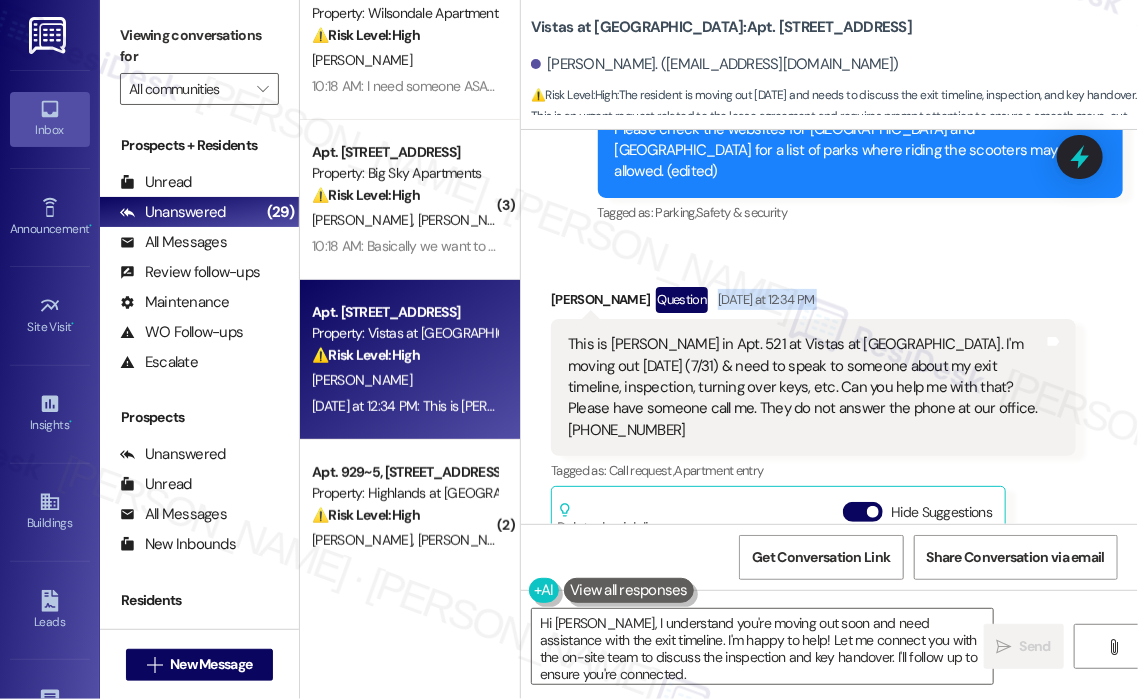 click on "Linda Owen Question Yesterday at 12:34 PM" at bounding box center [813, 303] 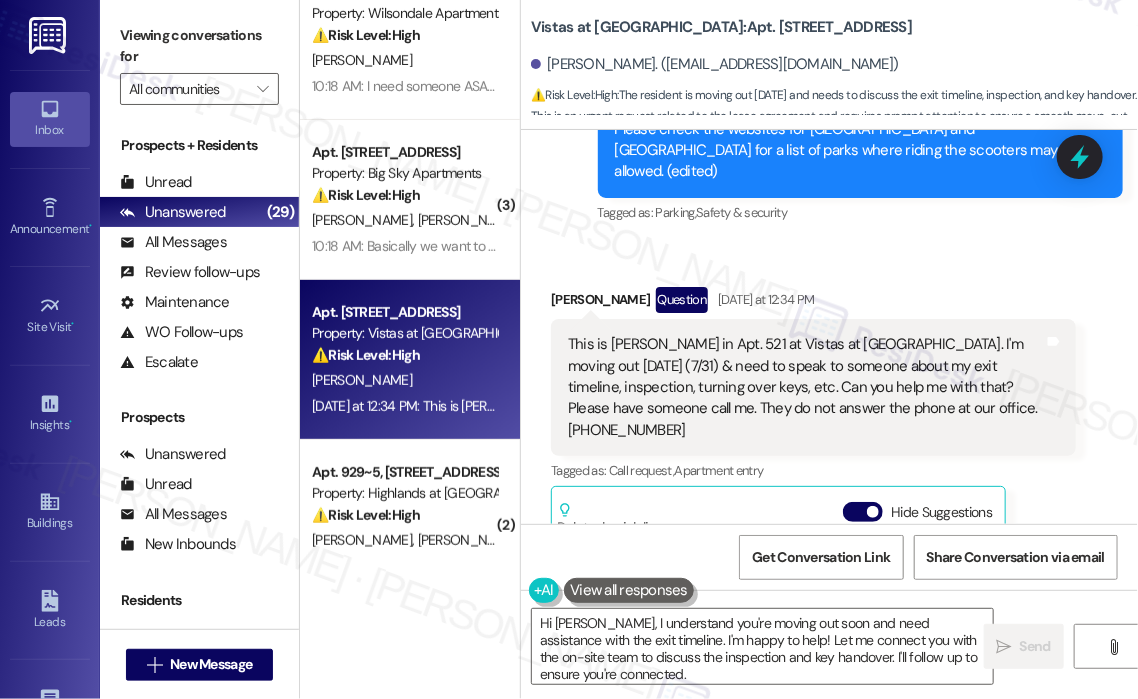 click on "Linda Owen Question Yesterday at 12:34 PM" at bounding box center (813, 303) 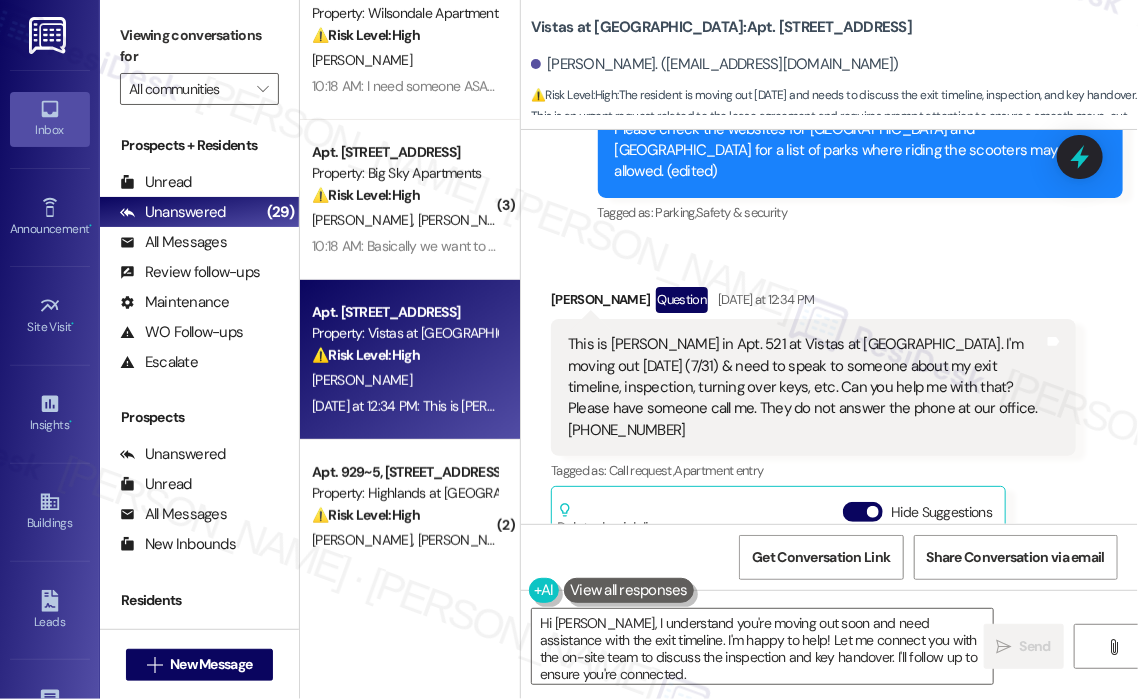 drag, startPoint x: 858, startPoint y: 277, endPoint x: 690, endPoint y: 283, distance: 168.1071 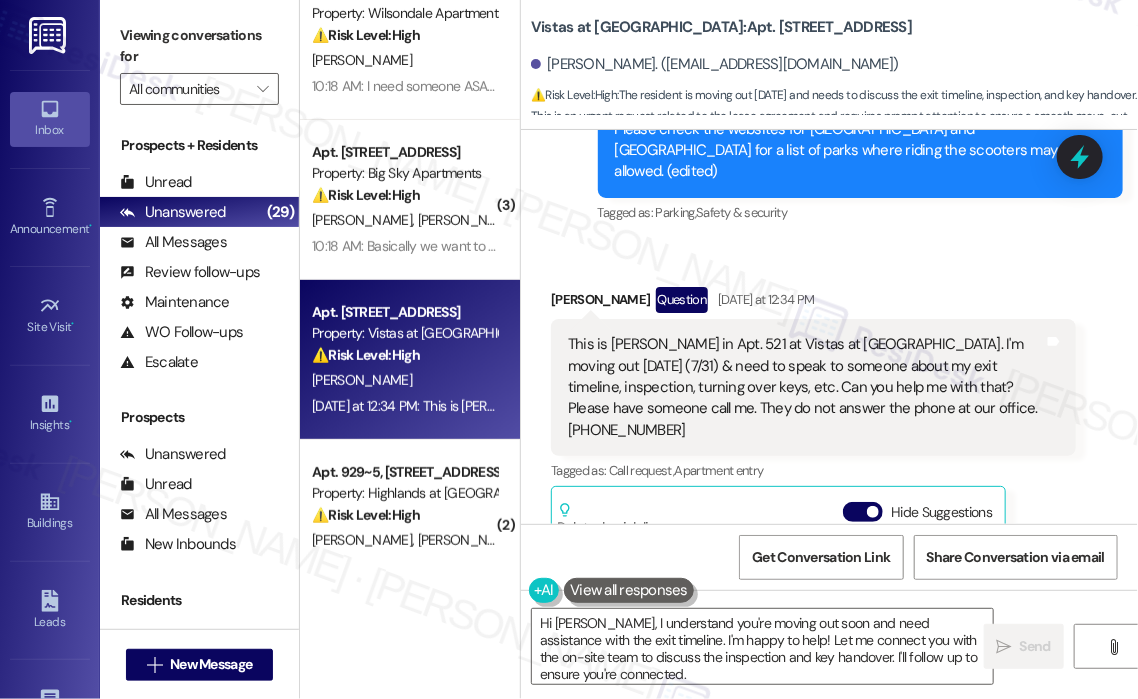 click on "Yesterday at 12:34 PM" at bounding box center (763, 299) 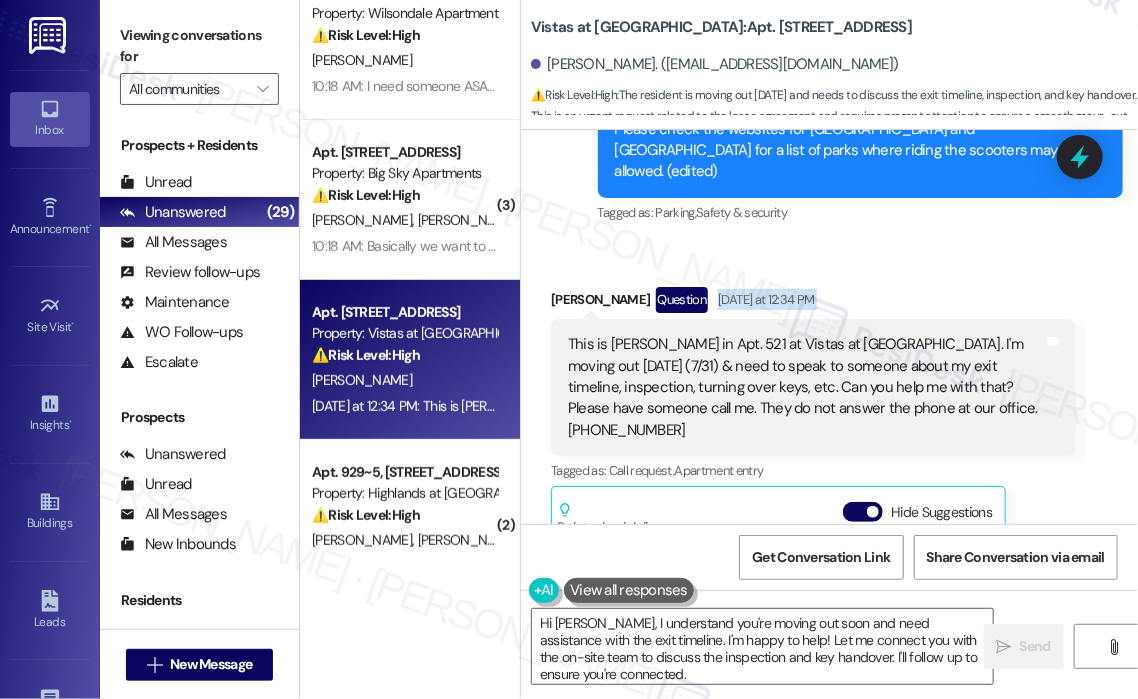 click on "Yesterday at 12:34 PM" at bounding box center (763, 299) 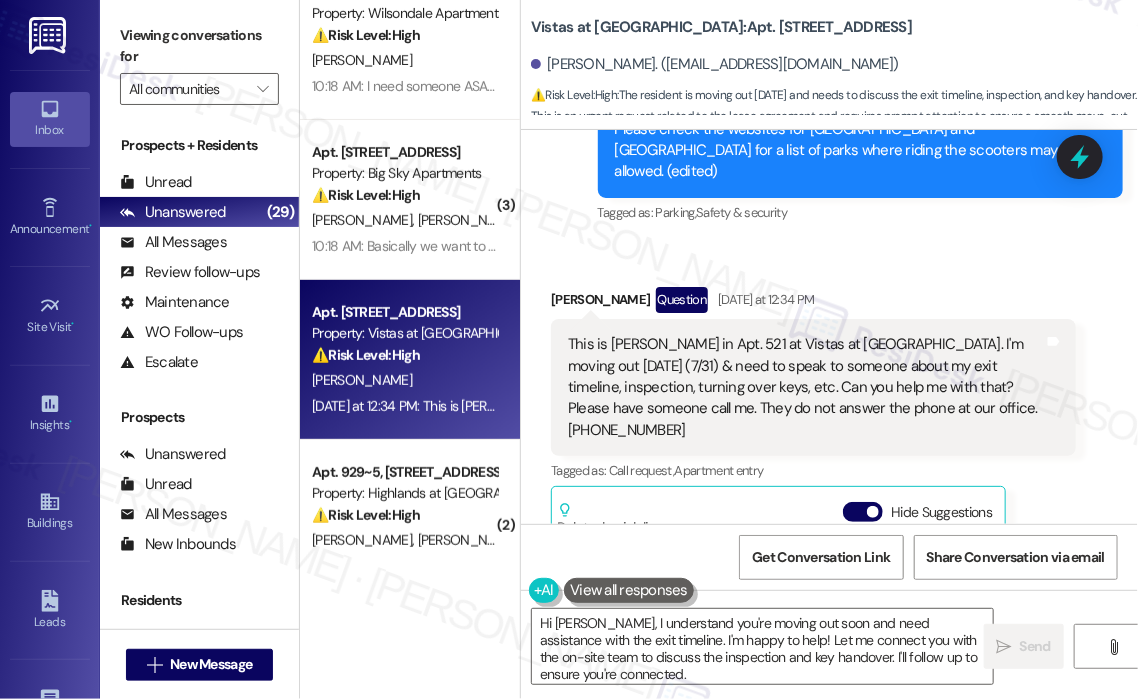 click on "Tagged as:   Call request ,  Click to highlight conversations about Call request Apartment entry Click to highlight conversations about Apartment entry" at bounding box center (813, 470) 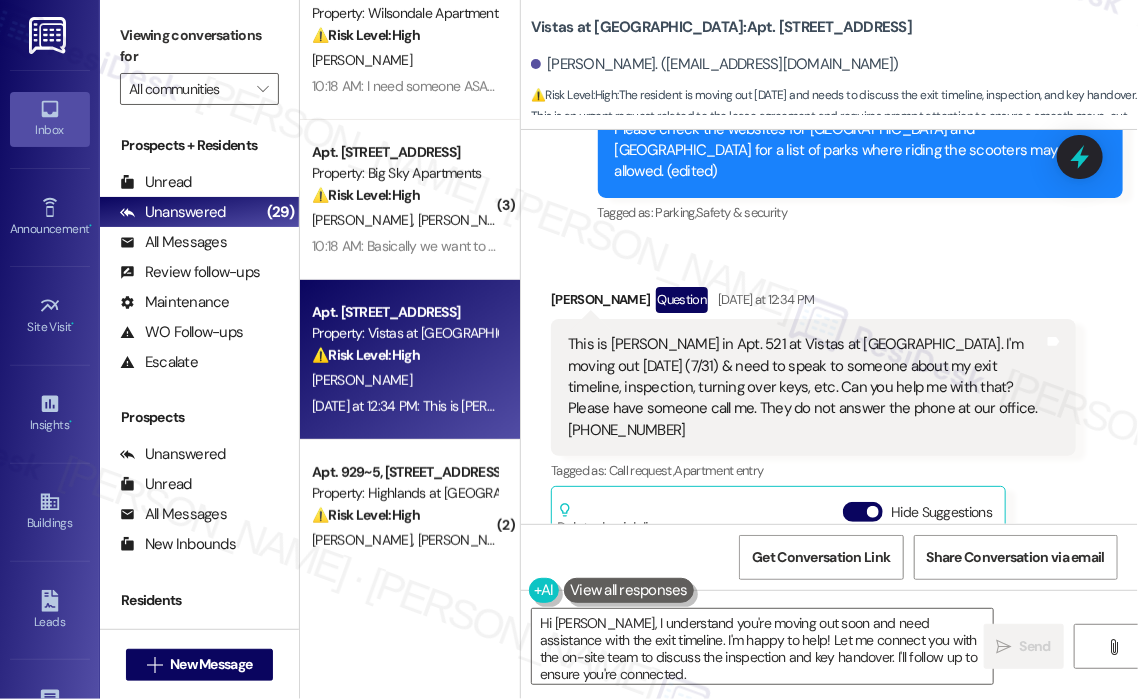 click on "Tagged as:   Call request ,  Click to highlight conversations about Call request Apartment entry Click to highlight conversations about Apartment entry" at bounding box center [813, 470] 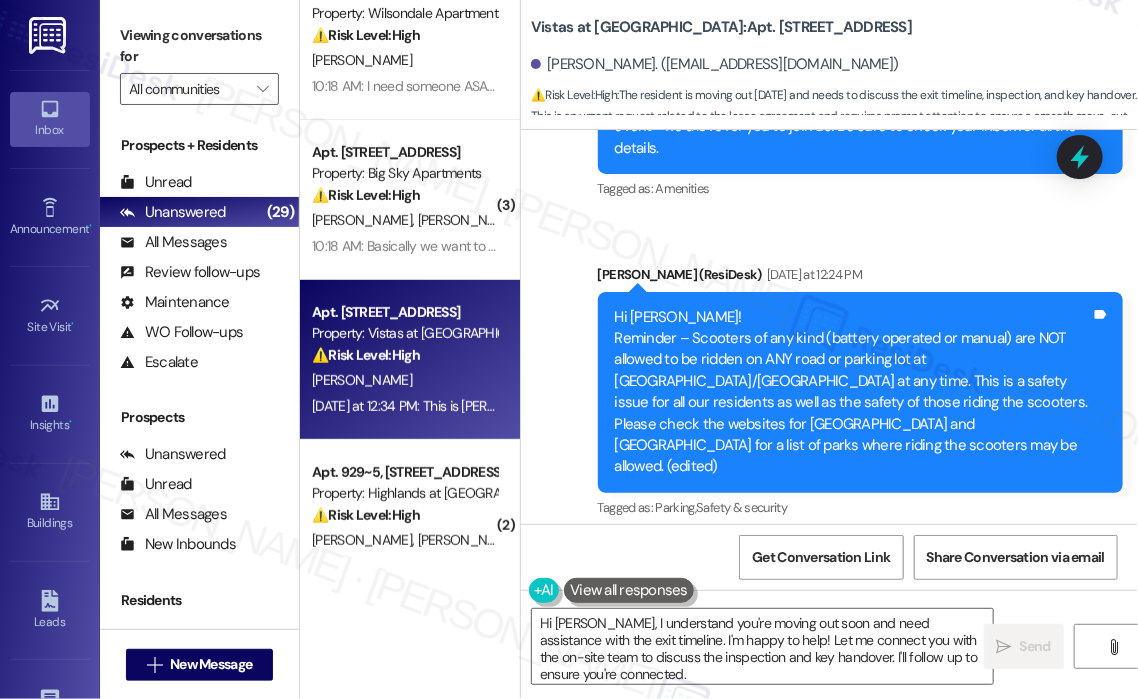 scroll, scrollTop: 2100, scrollLeft: 0, axis: vertical 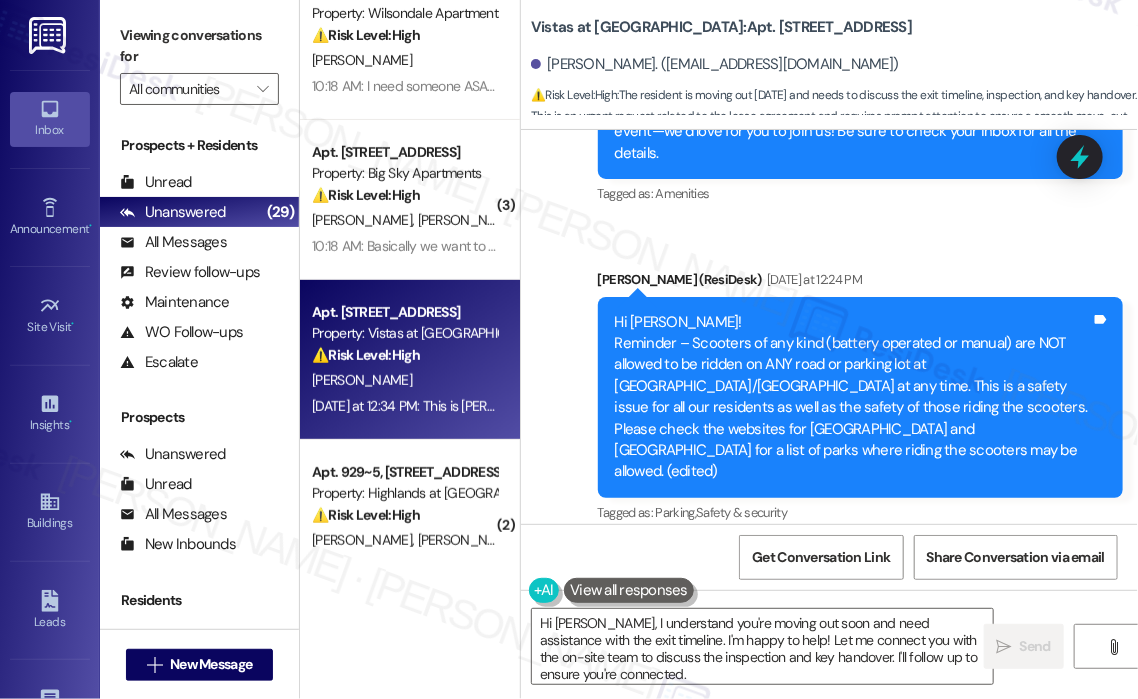 click on "Survey, sent via SMS Residesk Automated Survey Jun 26, 2025 at 12:23 PM Hi Linda, I'm on the new offsite Resident Support Team for Vistas at Dreaming Creek! My job is to work with your on-site management team to improve your experience at the property. Text us here at any time for assistance or questions. We will also reach out periodically for feedback. (Standard text messaging rates may apply) (You can always reply STOP to opt out of future messages) Tags and notes Tagged as:   Property launch Click to highlight conversations about Property launch Survey, sent via SMS Residesk Automated Survey Jul 07, 2025 at 12:21 PM Hi there Linda! I just wanted to check in and ask if you are happy with your home.  Feel free to answer with a quick (y/n) Tags and notes Tagged as:   Quarterly check-in Click to highlight conversations about Quarterly check-in Announcement, sent via SMS Sarah   (ResiDesk) Jul 09, 2025 at 6:05 PM Hi Linda!
At this time, the police are following up on the incident
Thank you, Tagged as:" at bounding box center [829, -647] 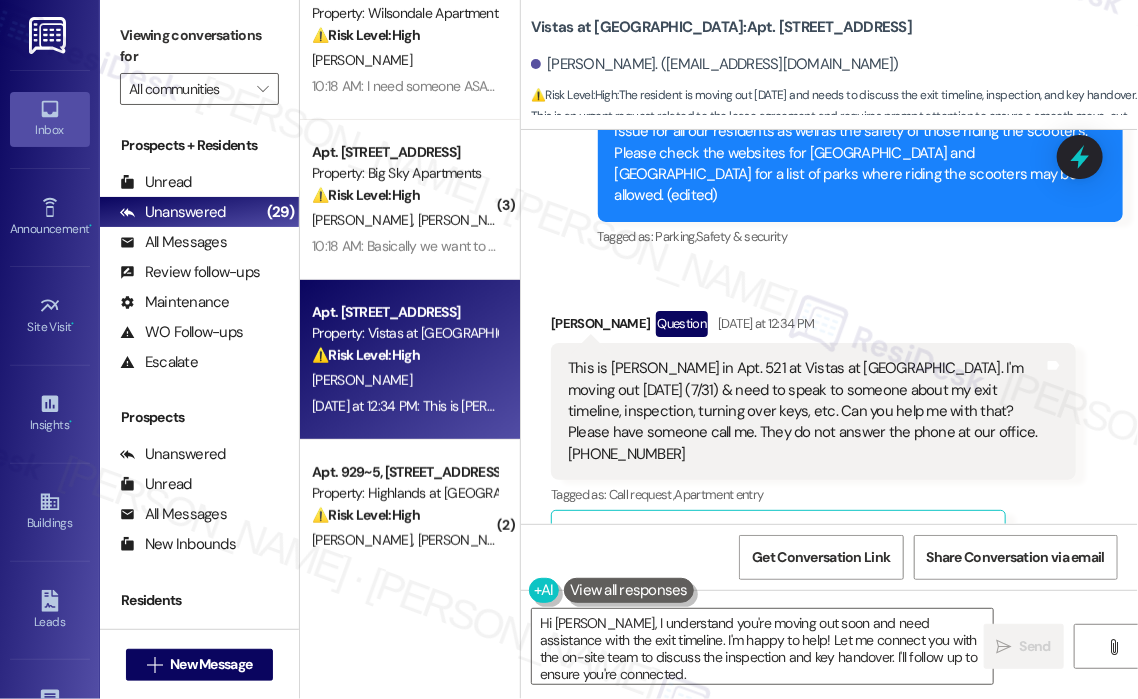 scroll, scrollTop: 2200, scrollLeft: 0, axis: vertical 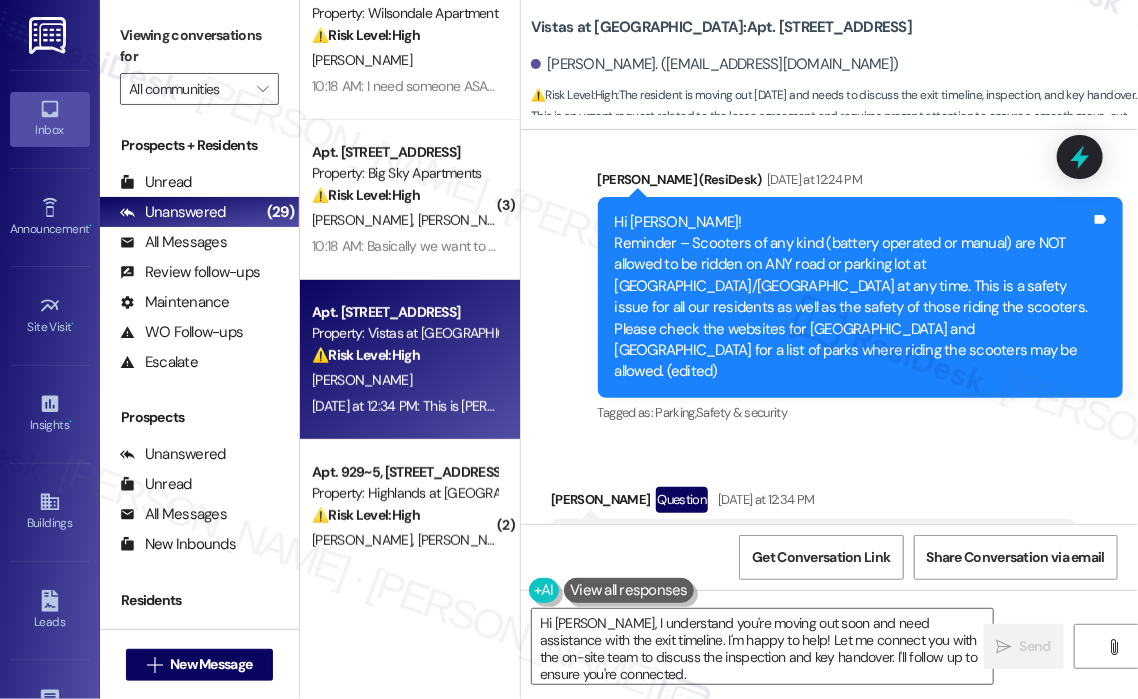 click on "Received via SMS Linda Owen Question Yesterday at 12:34 PM This is Linda Owen in Apt. 521 at Vistas at Dreaming Creek. I'm moving out in 2 days (7/31) & need to speak to someone about my exit timeline, inspection, turning over keys, etc.  Can you help me with that? Please have someone call me. They do not answer the phone at our office. 770-337-4101 Tags and notes Tagged as:   Call request ,  Click to highlight conversations about Call request Apartment entry Click to highlight conversations about Apartment entry  Related guidelines Hide Suggestions Park Properties - Park Properties - All properties: Resident reported issue; management is working with technical team for resolution.
Created  3 months ago Account level guideline  ( 68 % match) FAQs generated by ResiDesk AI What specific issue is management working to resolve? The document doesn't specify the exact issue. Management is aware of a problem and is working with their technical team to resolve it. How long will it take to resolve the issue?" at bounding box center (829, 740) 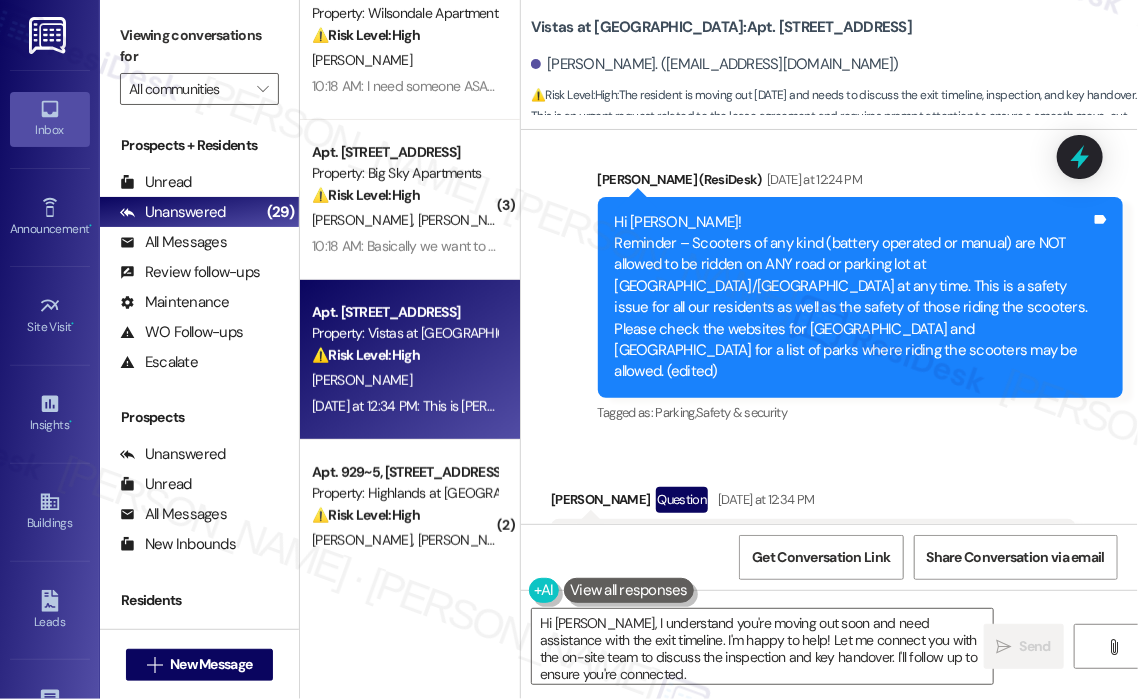 scroll, scrollTop: 2300, scrollLeft: 0, axis: vertical 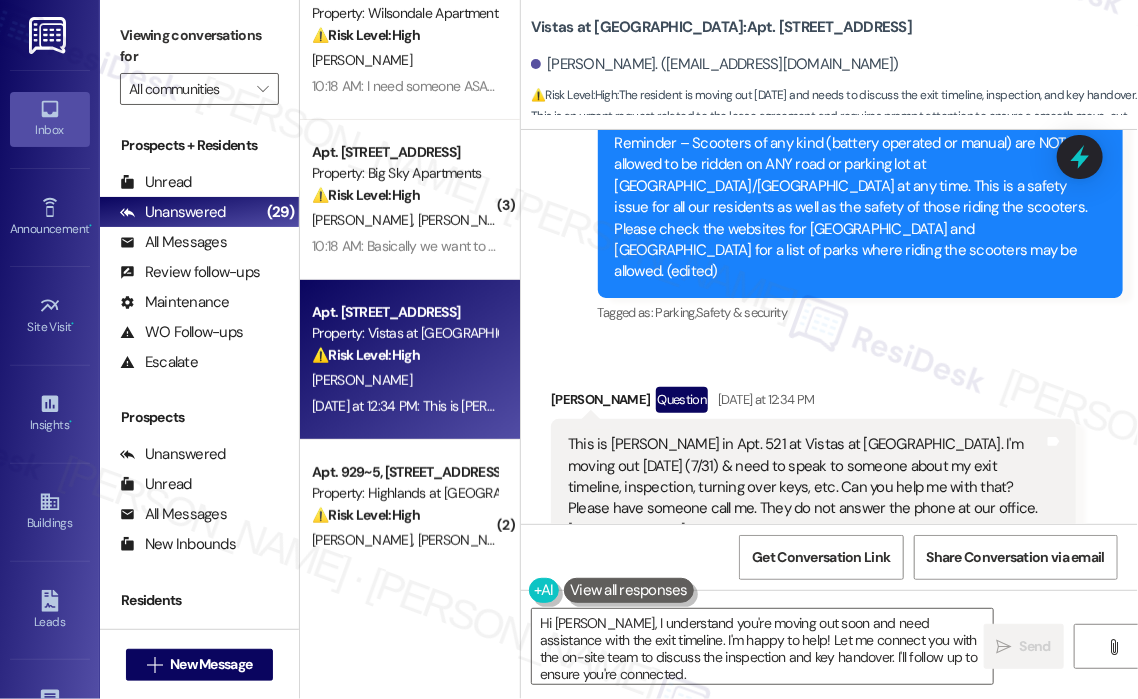click on "Received via SMS Linda Owen Question Yesterday at 12:34 PM This is Linda Owen in Apt. 521 at Vistas at Dreaming Creek. I'm moving out in 2 days (7/31) & need to speak to someone about my exit timeline, inspection, turning over keys, etc.  Can you help me with that? Please have someone call me. They do not answer the phone at our office. 770-337-4101 Tags and notes Tagged as:   Call request ,  Click to highlight conversations about Call request Apartment entry Click to highlight conversations about Apartment entry  Related guidelines Hide Suggestions Park Properties - Park Properties - All properties: Resident reported issue; management is working with technical team for resolution.
Created  3 months ago Account level guideline  ( 68 % match) FAQs generated by ResiDesk AI What specific issue is management working to resolve? The document doesn't specify the exact issue. Management is aware of a problem and is working with their technical team to resolve it. How long will it take to resolve the issue?" at bounding box center (813, 655) 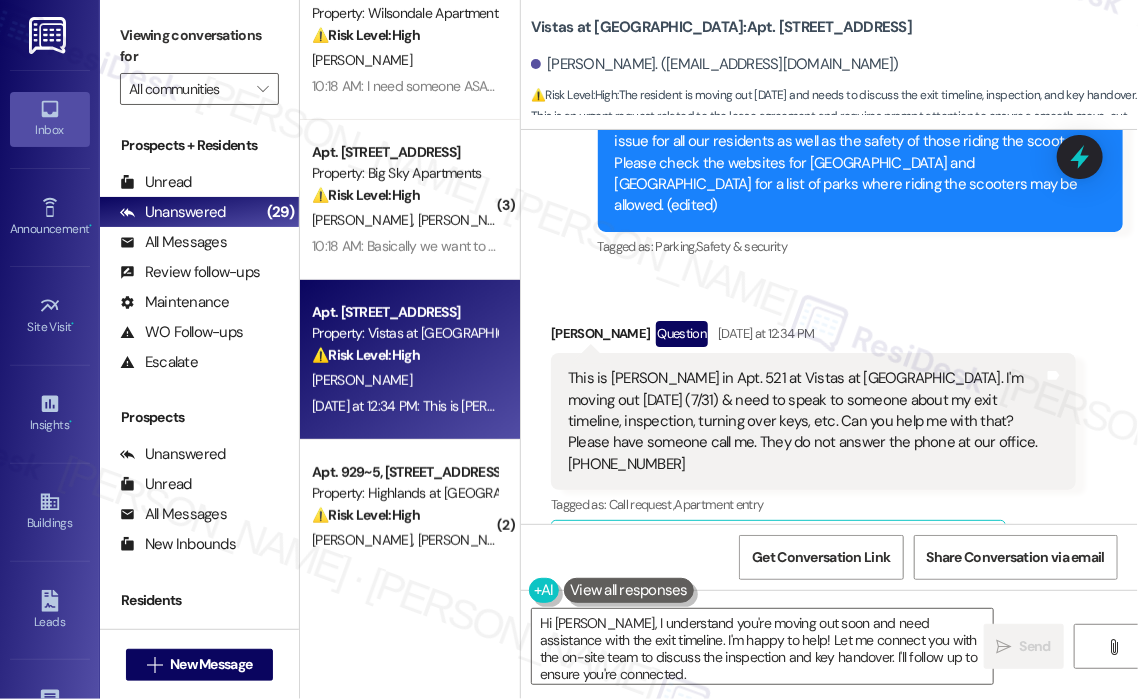 scroll, scrollTop: 2400, scrollLeft: 0, axis: vertical 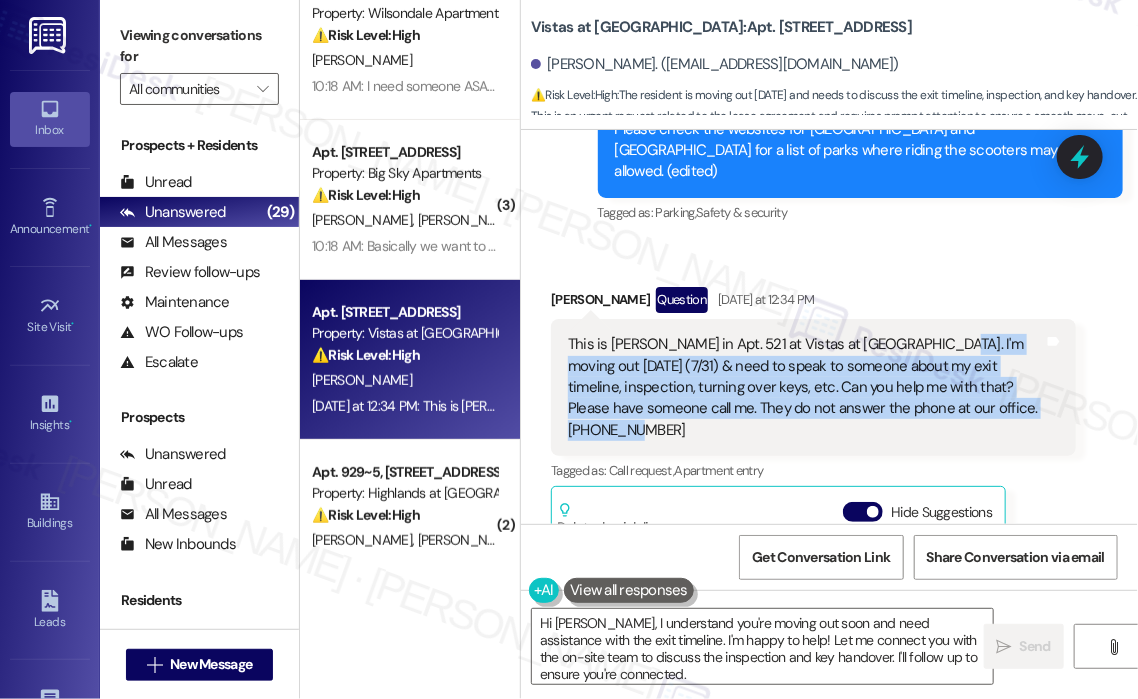 drag, startPoint x: 786, startPoint y: 409, endPoint x: 931, endPoint y: 321, distance: 169.61427 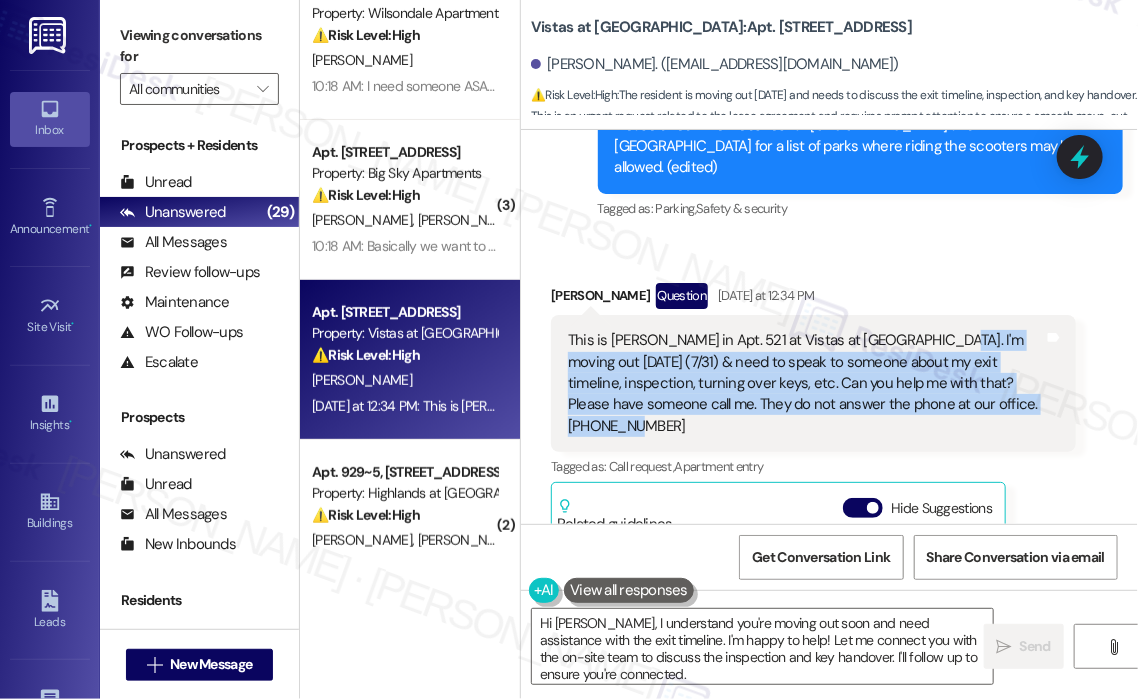 scroll, scrollTop: 2400, scrollLeft: 0, axis: vertical 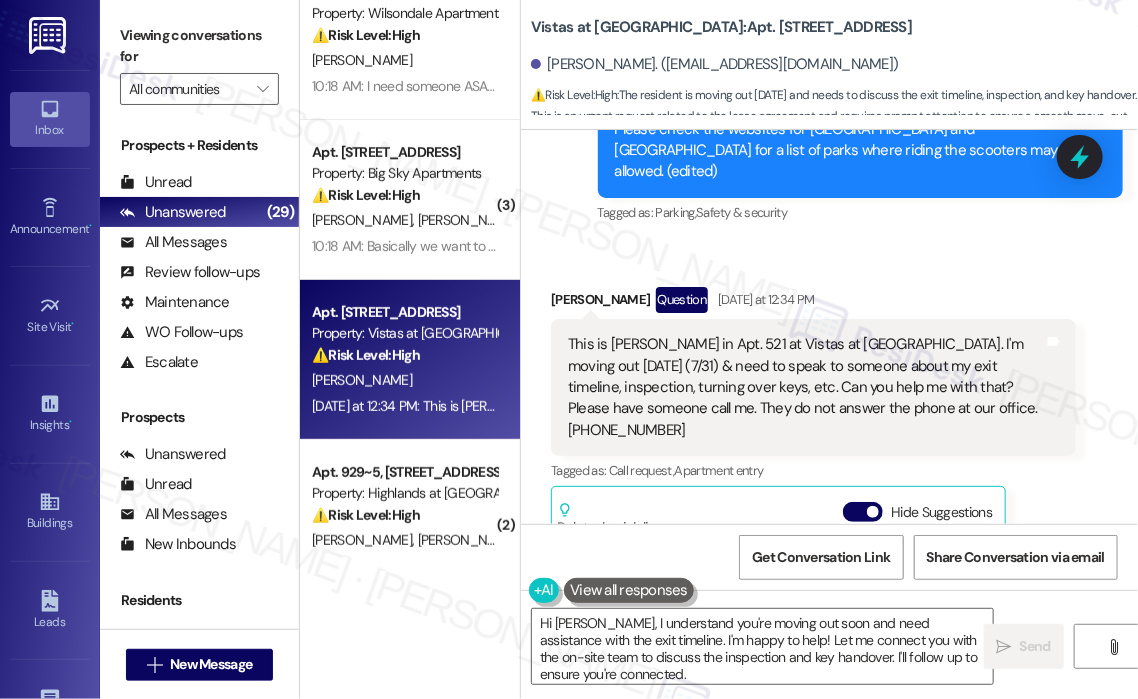 click on "Received via SMS Linda Owen Question Yesterday at 12:34 PM This is Linda Owen in Apt. 521 at Vistas at Dreaming Creek. I'm moving out in 2 days (7/31) & need to speak to someone about my exit timeline, inspection, turning over keys, etc.  Can you help me with that? Please have someone call me. They do not answer the phone at our office. 770-337-4101 Tags and notes Tagged as:   Call request ,  Click to highlight conversations about Call request Apartment entry Click to highlight conversations about Apartment entry  Related guidelines Hide Suggestions Park Properties - Park Properties - All properties: Resident reported issue; management is working with technical team for resolution.
Created  3 months ago Account level guideline  ( 68 % match) FAQs generated by ResiDesk AI What specific issue is management working to resolve? The document doesn't specify the exact issue. Management is aware of a problem and is working with their technical team to resolve it. How long will it take to resolve the issue?" at bounding box center [829, 540] 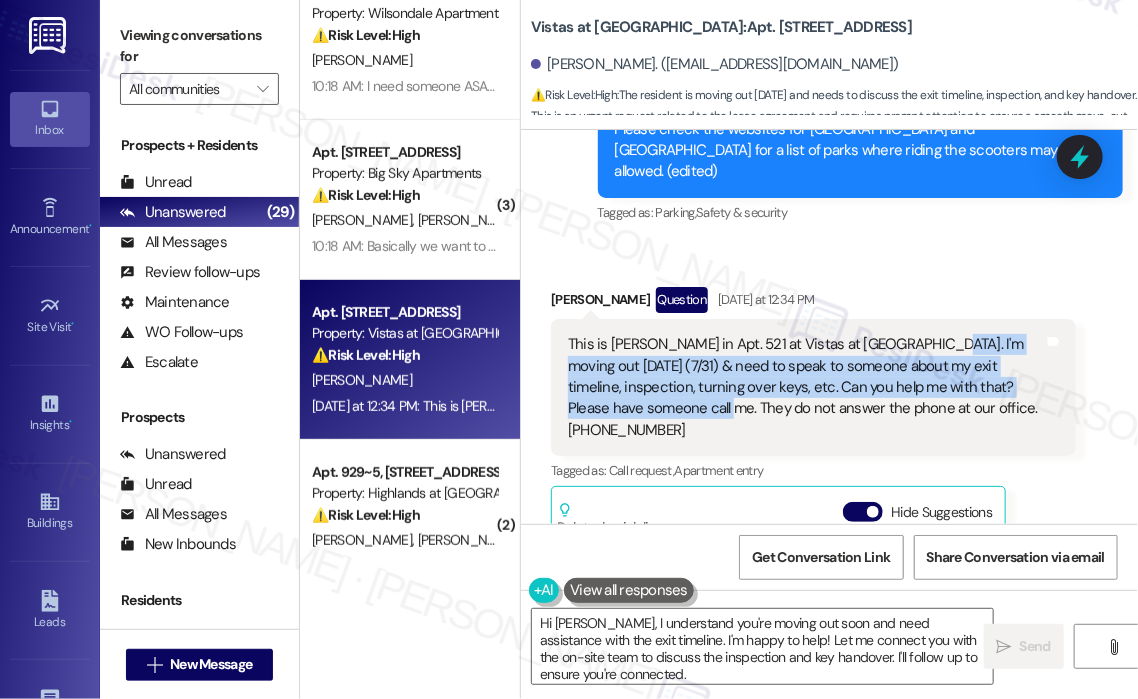 drag, startPoint x: 929, startPoint y: 322, endPoint x: 676, endPoint y: 383, distance: 260.24988 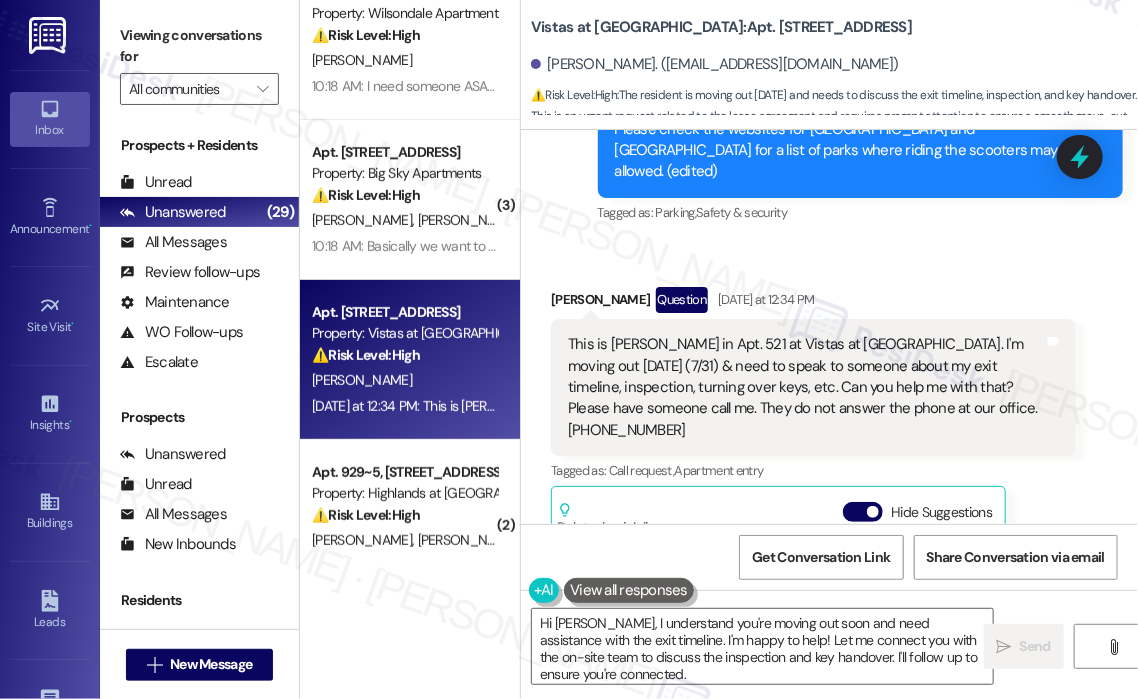 click on "Received via SMS Linda Owen Question Yesterday at 12:34 PM This is Linda Owen in Apt. 521 at Vistas at Dreaming Creek. I'm moving out in 2 days (7/31) & need to speak to someone about my exit timeline, inspection, turning over keys, etc.  Can you help me with that? Please have someone call me. They do not answer the phone at our office. 770-337-4101 Tags and notes Tagged as:   Call request ,  Click to highlight conversations about Call request Apartment entry Click to highlight conversations about Apartment entry  Related guidelines Hide Suggestions Park Properties - Park Properties - All properties: Resident reported issue; management is working with technical team for resolution.
Created  3 months ago Account level guideline  ( 68 % match) FAQs generated by ResiDesk AI What specific issue is management working to resolve? The document doesn't specify the exact issue. Management is aware of a problem and is working with their technical team to resolve it. How long will it take to resolve the issue?" at bounding box center (829, 540) 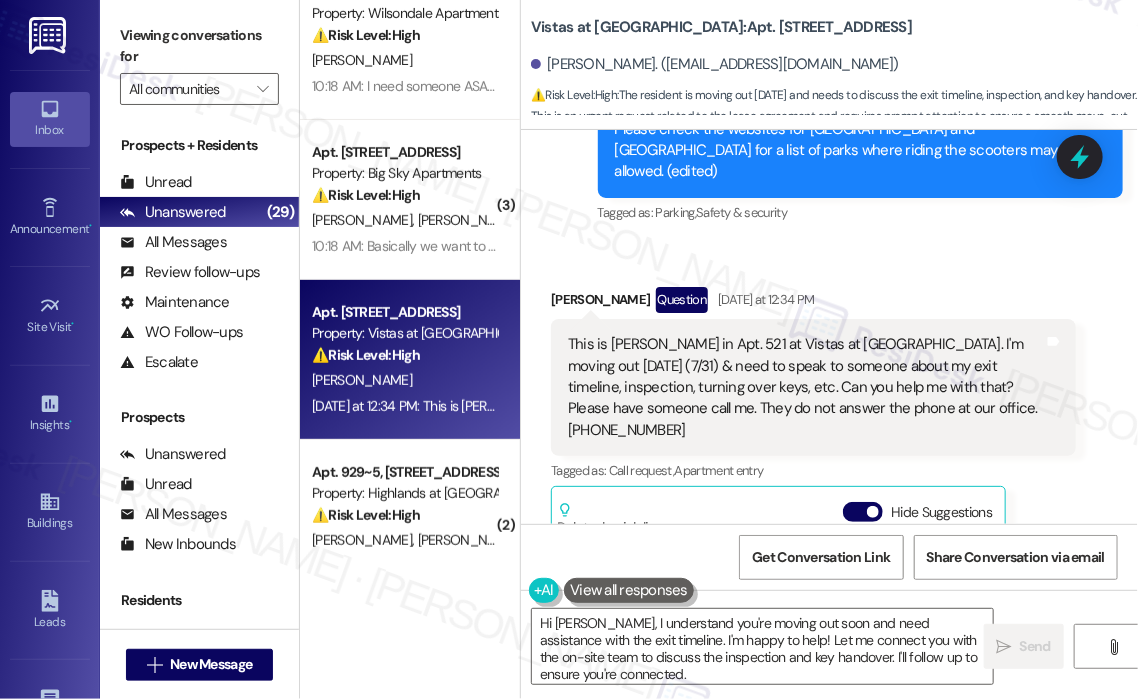 click on "Linda Owen Question Yesterday at 12:34 PM" at bounding box center [813, 303] 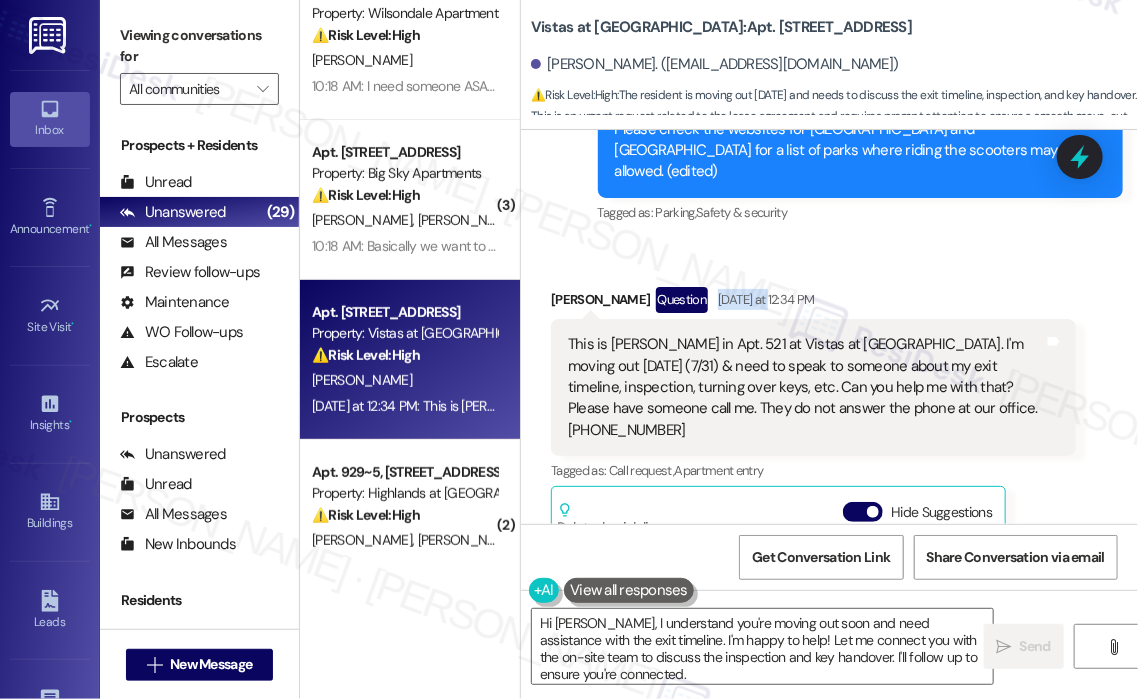 click on "Yesterday at 12:34 PM" at bounding box center (763, 299) 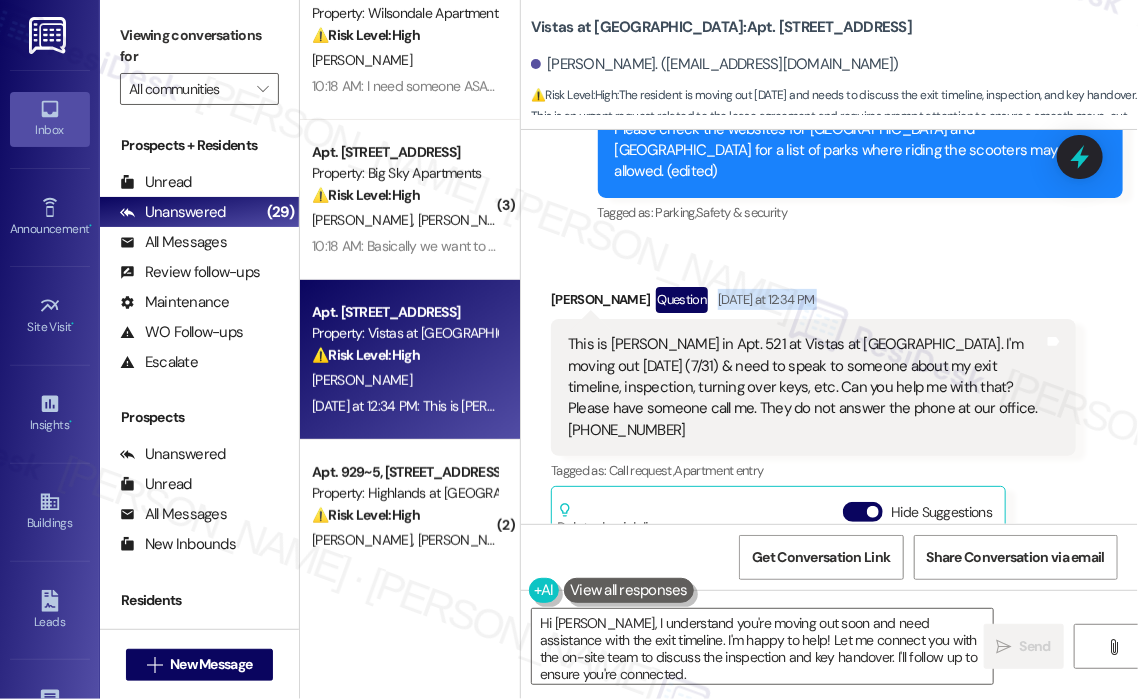 click on "Yesterday at 12:34 PM" at bounding box center [763, 299] 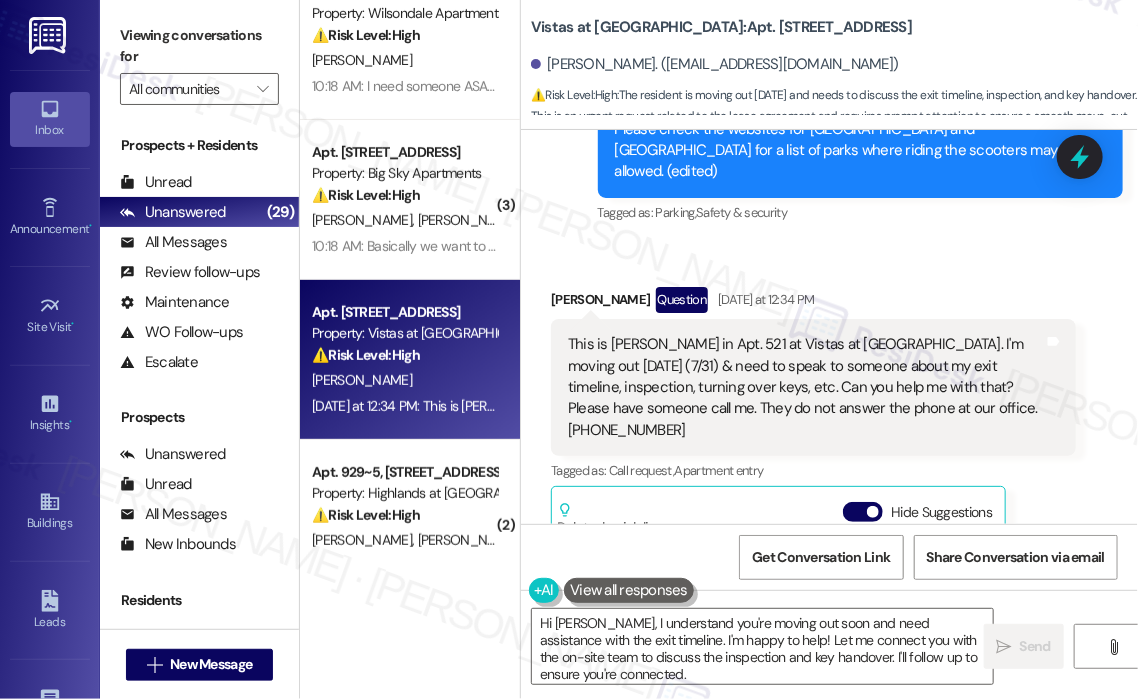 click on "Received via SMS Linda Owen Question Yesterday at 12:34 PM This is Linda Owen in Apt. 521 at Vistas at Dreaming Creek. I'm moving out in 2 days (7/31) & need to speak to someone about my exit timeline, inspection, turning over keys, etc.  Can you help me with that? Please have someone call me. They do not answer the phone at our office. 770-337-4101 Tags and notes Tagged as:   Call request ,  Click to highlight conversations about Call request Apartment entry Click to highlight conversations about Apartment entry  Related guidelines Hide Suggestions Park Properties - Park Properties - All properties: Resident reported issue; management is working with technical team for resolution.
Created  3 months ago Account level guideline  ( 68 % match) FAQs generated by ResiDesk AI What specific issue is management working to resolve? The document doesn't specify the exact issue. Management is aware of a problem and is working with their technical team to resolve it. How long will it take to resolve the issue?" at bounding box center [829, 540] 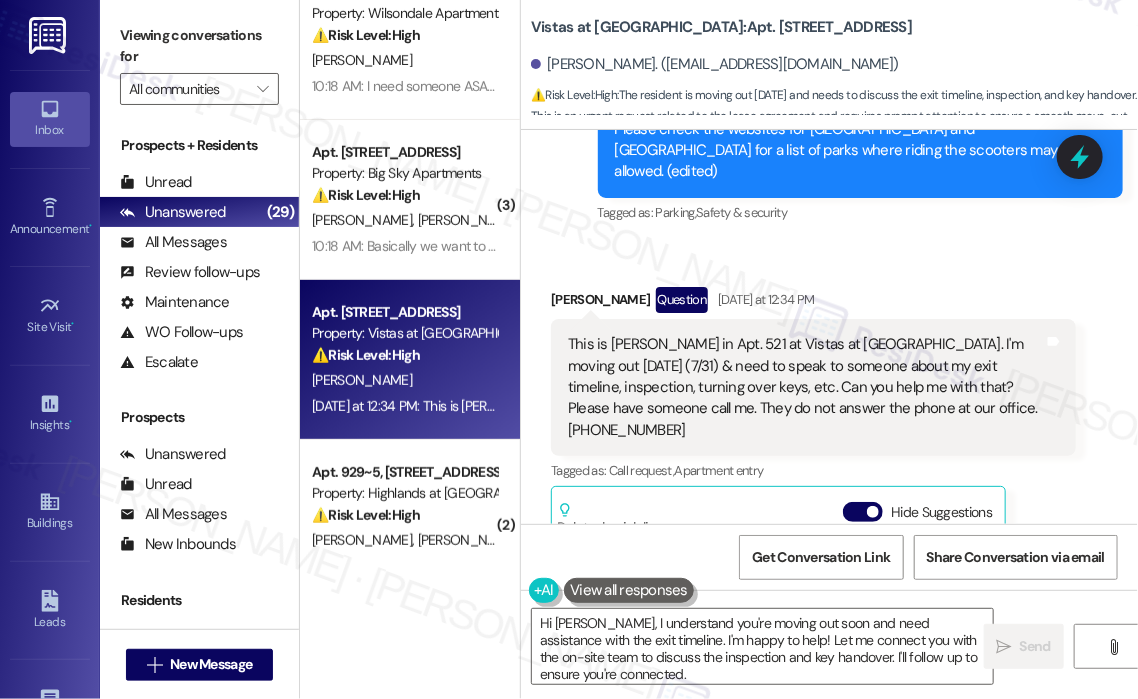 click on "Received via SMS Linda Owen Question Yesterday at 12:34 PM This is Linda Owen in Apt. 521 at Vistas at Dreaming Creek. I'm moving out in 2 days (7/31) & need to speak to someone about my exit timeline, inspection, turning over keys, etc.  Can you help me with that? Please have someone call me. They do not answer the phone at our office. 770-337-4101 Tags and notes Tagged as:   Call request ,  Click to highlight conversations about Call request Apartment entry Click to highlight conversations about Apartment entry  Related guidelines Hide Suggestions Park Properties - Park Properties - All properties: Resident reported issue; management is working with technical team for resolution.
Created  3 months ago Account level guideline  ( 68 % match) FAQs generated by ResiDesk AI What specific issue is management working to resolve? The document doesn't specify the exact issue. Management is aware of a problem and is working with their technical team to resolve it. How long will it take to resolve the issue?" at bounding box center (829, 540) 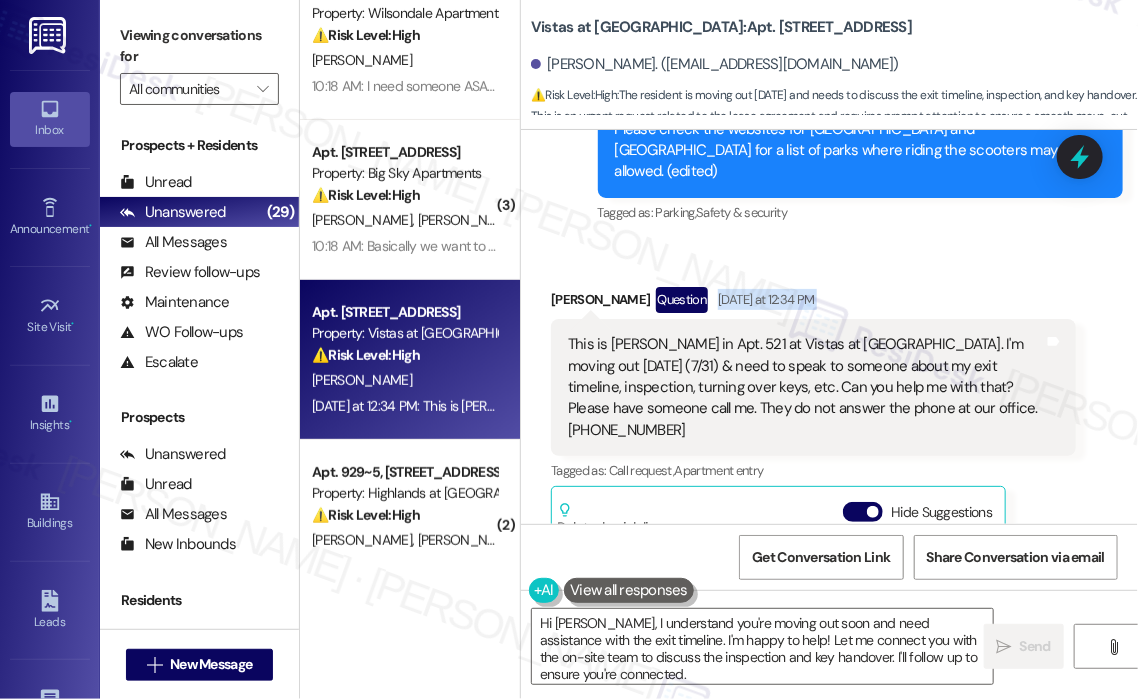 click on "Received via SMS Linda Owen Question Yesterday at 12:34 PM This is Linda Owen in Apt. 521 at Vistas at Dreaming Creek. I'm moving out in 2 days (7/31) & need to speak to someone about my exit timeline, inspection, turning over keys, etc.  Can you help me with that? Please have someone call me. They do not answer the phone at our office. 770-337-4101 Tags and notes Tagged as:   Call request ,  Click to highlight conversations about Call request Apartment entry Click to highlight conversations about Apartment entry  Related guidelines Hide Suggestions Park Properties - Park Properties - All properties: Resident reported issue; management is working with technical team for resolution.
Created  3 months ago Account level guideline  ( 68 % match) FAQs generated by ResiDesk AI What specific issue is management working to resolve? The document doesn't specify the exact issue. Management is aware of a problem and is working with their technical team to resolve it. How long will it take to resolve the issue?" at bounding box center [829, 540] 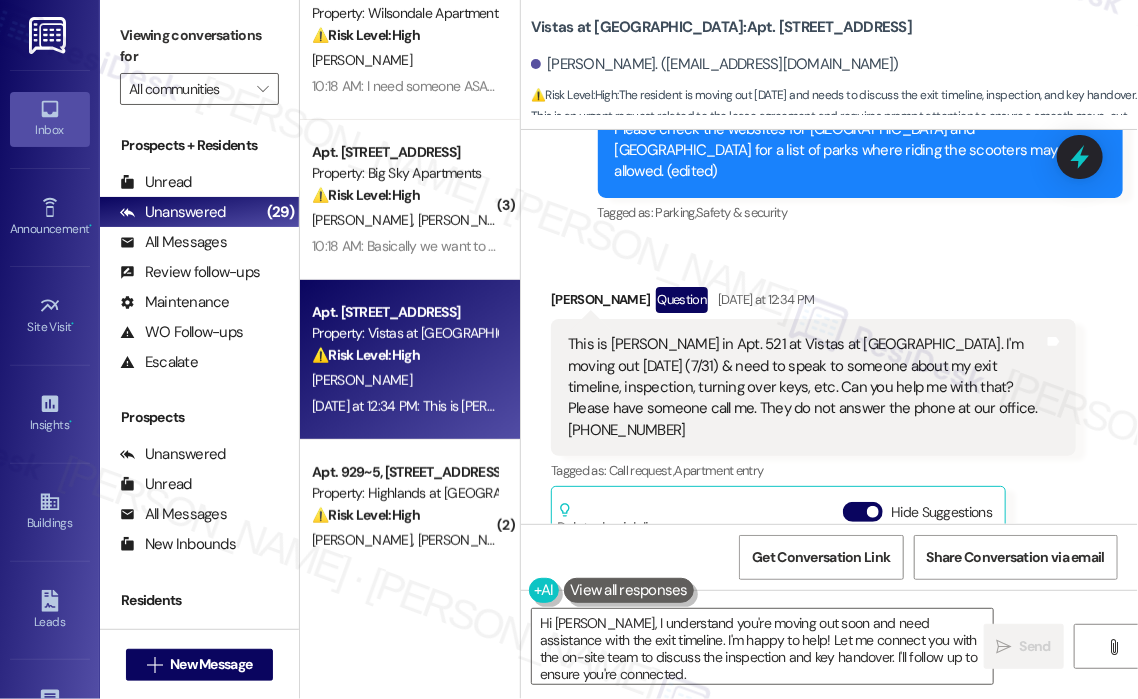 click on "Received via SMS Linda Owen Question Yesterday at 12:34 PM This is Linda Owen in Apt. 521 at Vistas at Dreaming Creek. I'm moving out in 2 days (7/31) & need to speak to someone about my exit timeline, inspection, turning over keys, etc.  Can you help me with that? Please have someone call me. They do not answer the phone at our office. 770-337-4101 Tags and notes Tagged as:   Call request ,  Click to highlight conversations about Call request Apartment entry Click to highlight conversations about Apartment entry  Related guidelines Hide Suggestions Park Properties - Park Properties - All properties: Resident reported issue; management is working with technical team for resolution.
Created  3 months ago Account level guideline  ( 68 % match) FAQs generated by ResiDesk AI What specific issue is management working to resolve? The document doesn't specify the exact issue. Management is aware of a problem and is working with their technical team to resolve it. How long will it take to resolve the issue?" at bounding box center [813, 555] 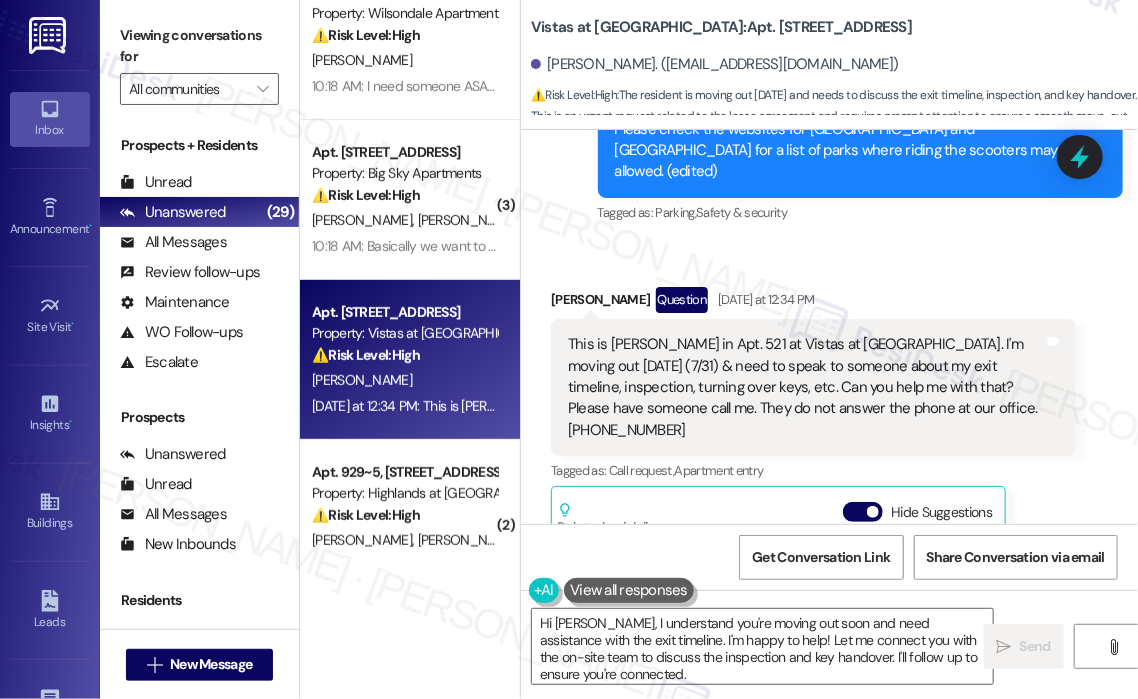 drag, startPoint x: 811, startPoint y: 273, endPoint x: 689, endPoint y: 276, distance: 122.03688 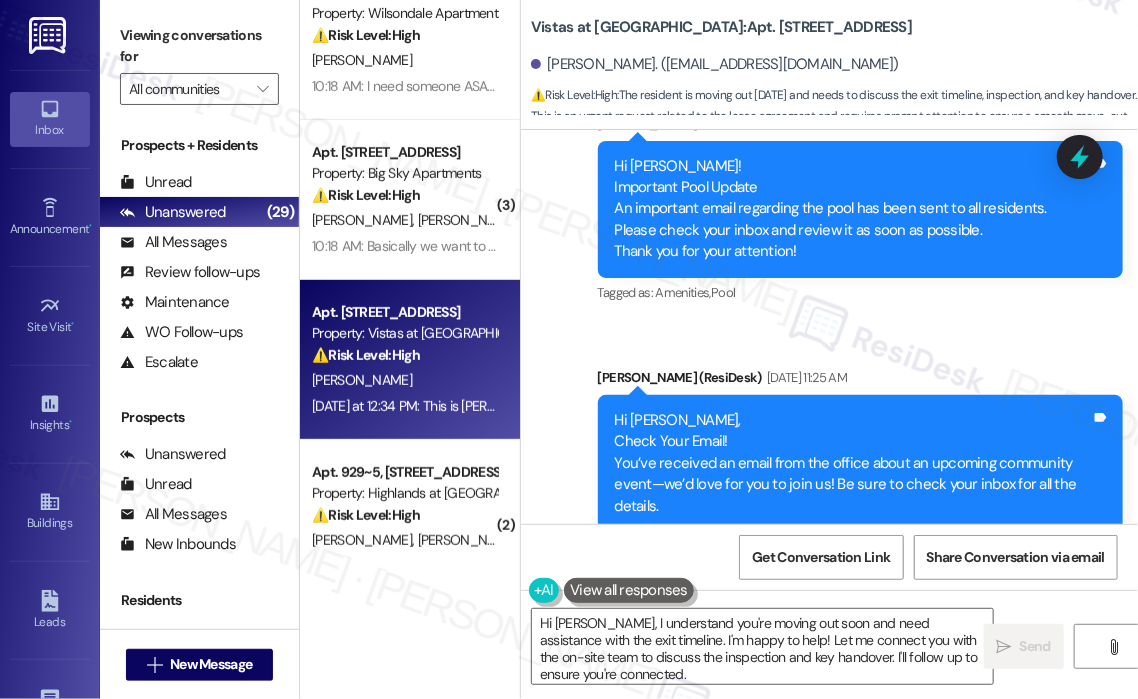 scroll, scrollTop: 1700, scrollLeft: 0, axis: vertical 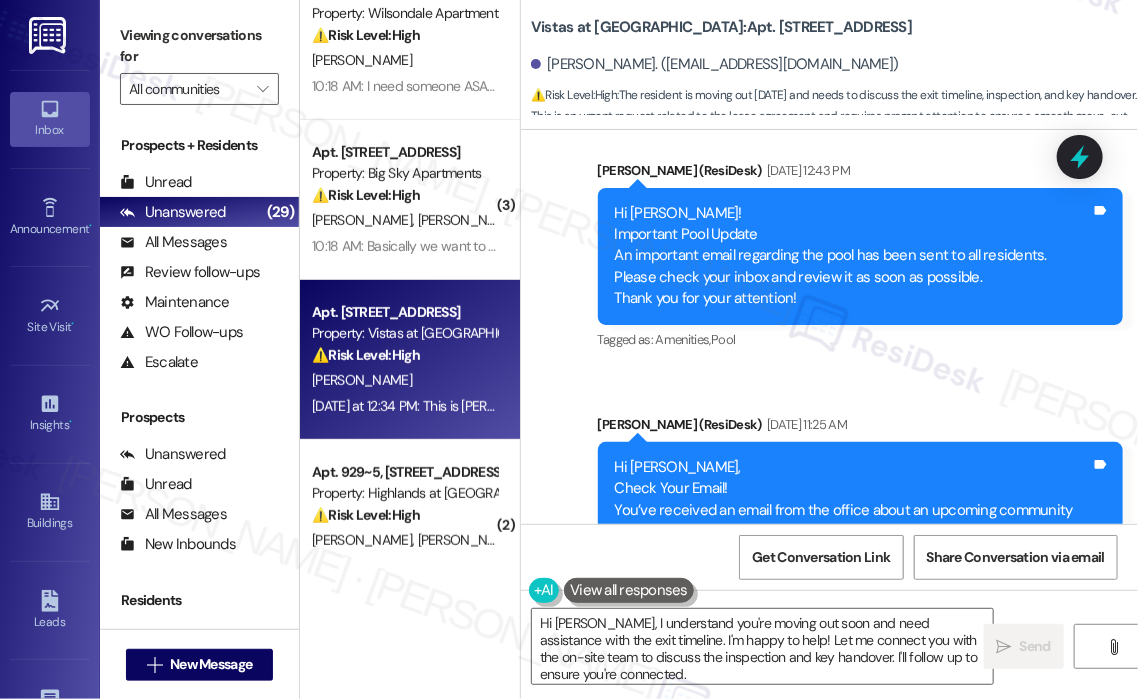click on "Survey, sent via SMS Residesk Automated Survey Jun 26, 2025 at 12:23 PM Hi Linda, I'm on the new offsite Resident Support Team for Vistas at Dreaming Creek! My job is to work with your on-site management team to improve your experience at the property. Text us here at any time for assistance or questions. We will also reach out periodically for feedback. (Standard text messaging rates may apply) (You can always reply STOP to opt out of future messages) Tags and notes Tagged as:   Property launch Click to highlight conversations about Property launch Survey, sent via SMS Residesk Automated Survey Jul 07, 2025 at 12:21 PM Hi there Linda! I just wanted to check in and ask if you are happy with your home.  Feel free to answer with a quick (y/n) Tags and notes Tagged as:   Quarterly check-in Click to highlight conversations about Quarterly check-in Announcement, sent via SMS Sarah   (ResiDesk) Jul 09, 2025 at 6:05 PM Hi Linda!
At this time, the police are following up on the incident
Thank you, Tagged as:" at bounding box center [829, -247] 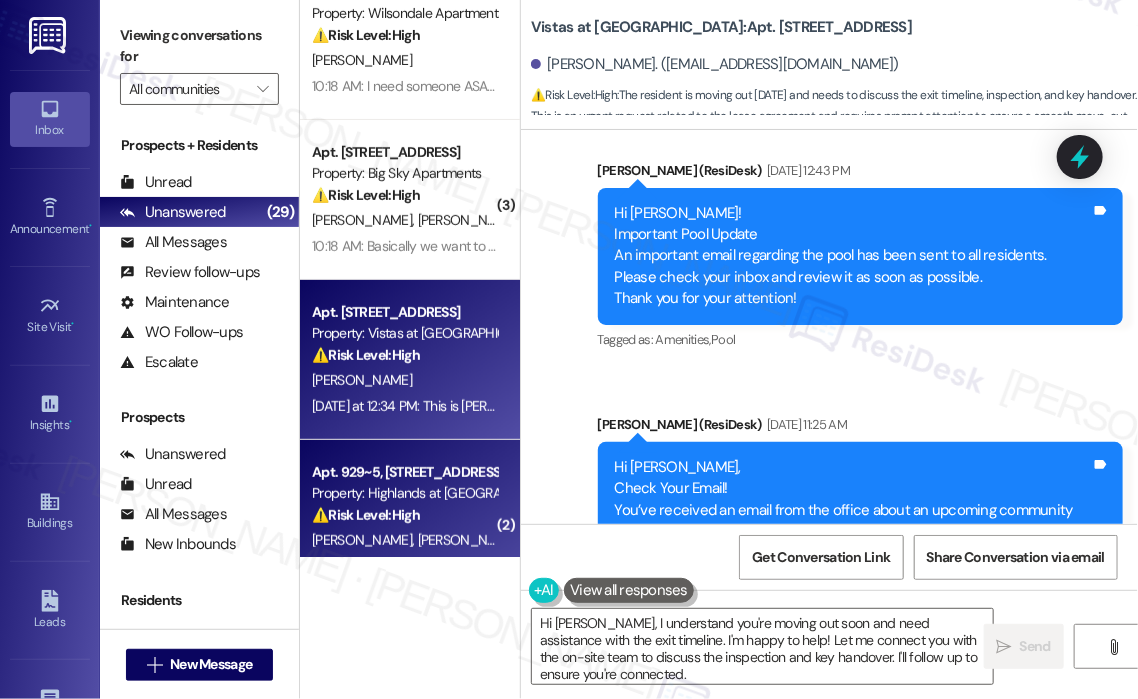 click on "Property: Highlands at [GEOGRAPHIC_DATA] Apartments" at bounding box center [404, 493] 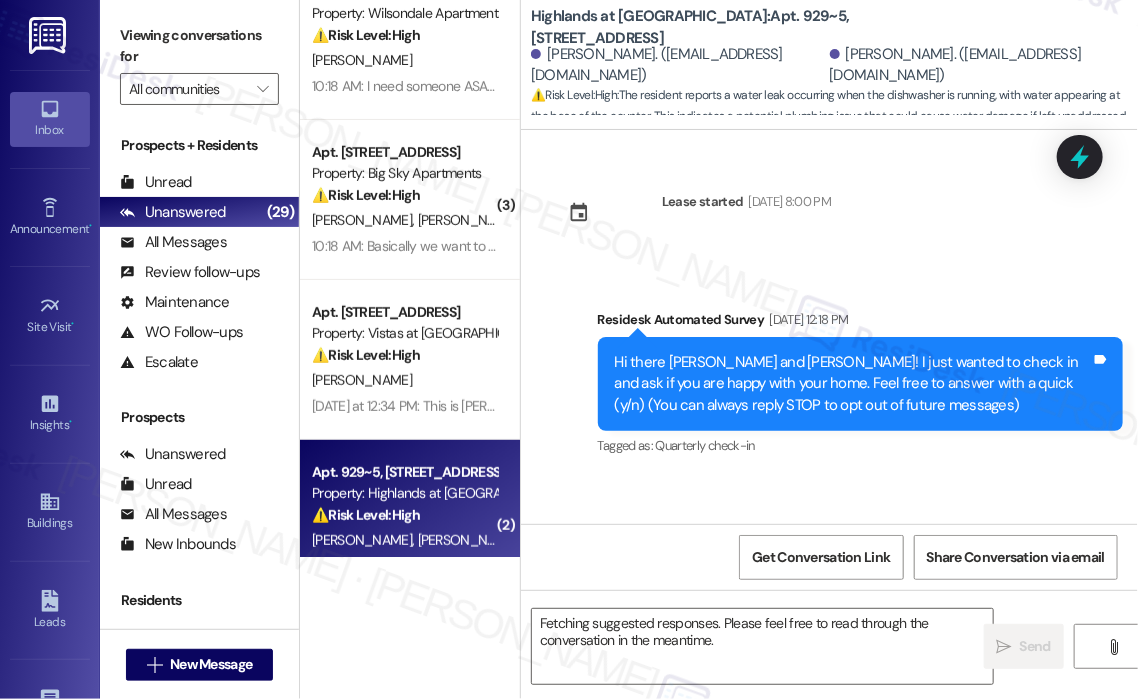 scroll, scrollTop: 22841, scrollLeft: 0, axis: vertical 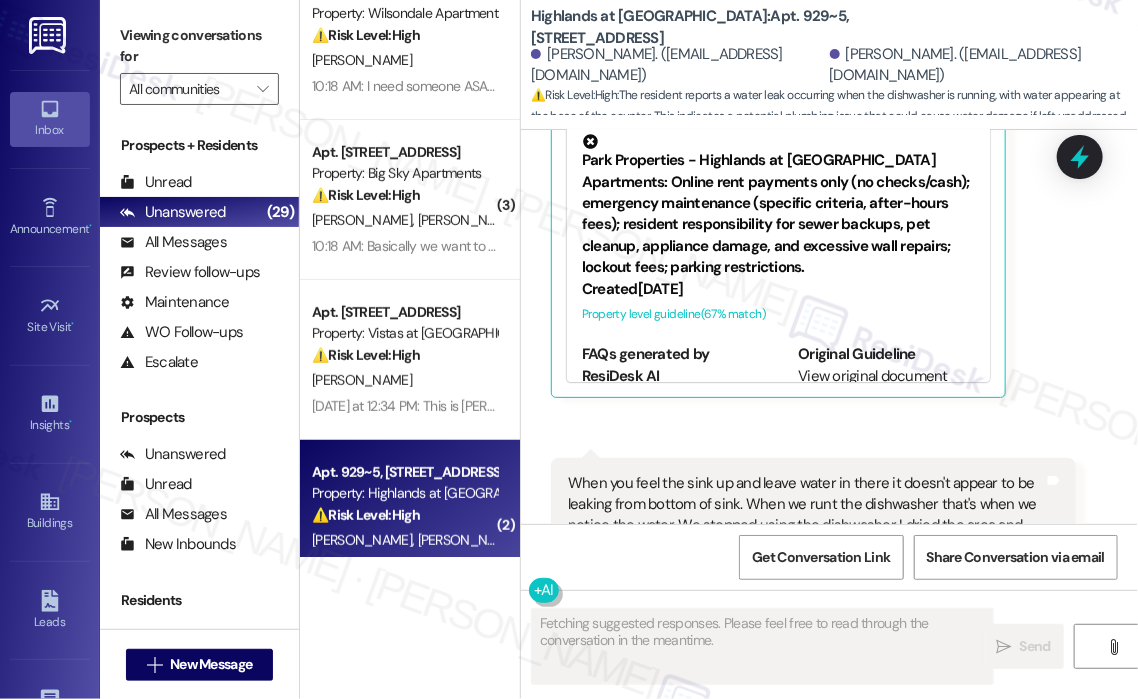 click on "Tagged as:   Plumbing/water ,  Click to highlight conversations about Plumbing/water High risk ,  Click to highlight conversations about High risk Urgent ,  Click to highlight conversations about Urgent Maintenance request Click to highlight conversations about Maintenance request" at bounding box center [813, 587] 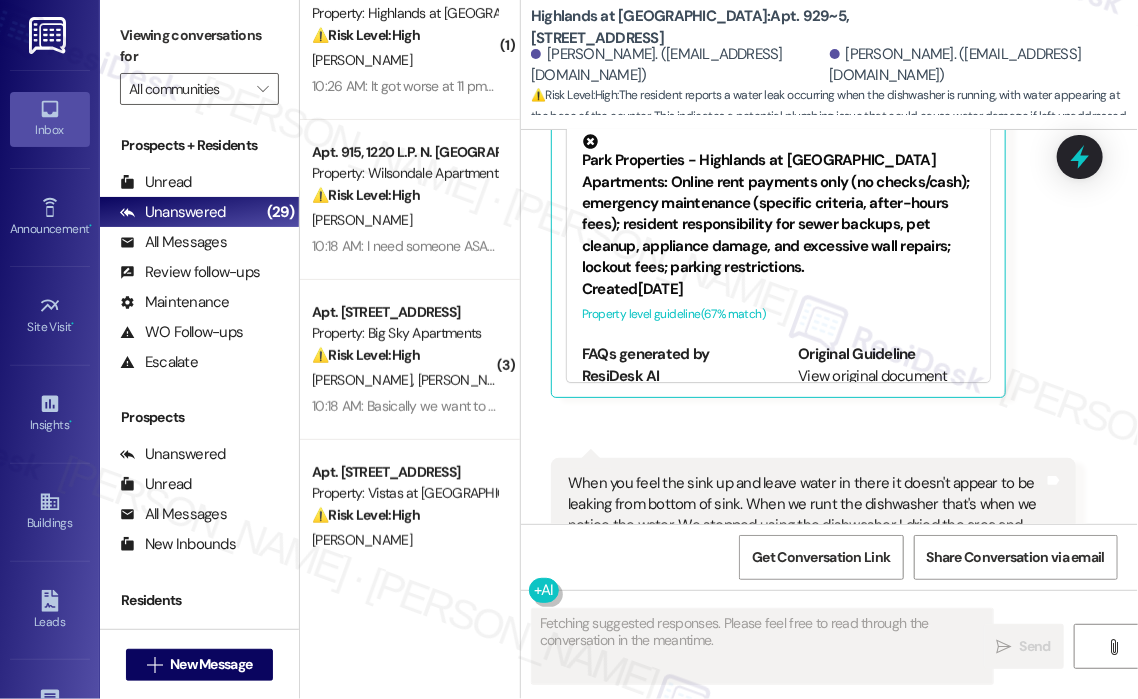 click on "Received via SMS Corey Vaughn   Neutral Yesterday at 11:49 AM We're thinking it's coming from the dishwasher it leaks into the bottom of the sink. It's coming out of the base of behind the counter. Tags and notes Tagged as:   High risk ,  Click to highlight conversations about High risk Urgent ,  Click to highlight conversations about Urgent Kitchen appliances ,  Click to highlight conversations about Kitchen appliances Maintenance request Click to highlight conversations about Maintenance request  Related guidelines Hide Suggestions Park Properties - Highlands at Huckleberry Ridge Apartments:  Online rent payments only (no checks/cash); emergency maintenance (specific criteria, after-hours fees); resident responsibility for sewer backups, pet cleanup, appliance damage, and excessive wall repairs; lockout fees; parking restrictions.
Created  5 months ago Property level guideline  ( 67 % match) FAQs generated by ResiDesk AI What is the property's phone number for emergencies? How can I pay my rent online?  (" at bounding box center (829, 269) 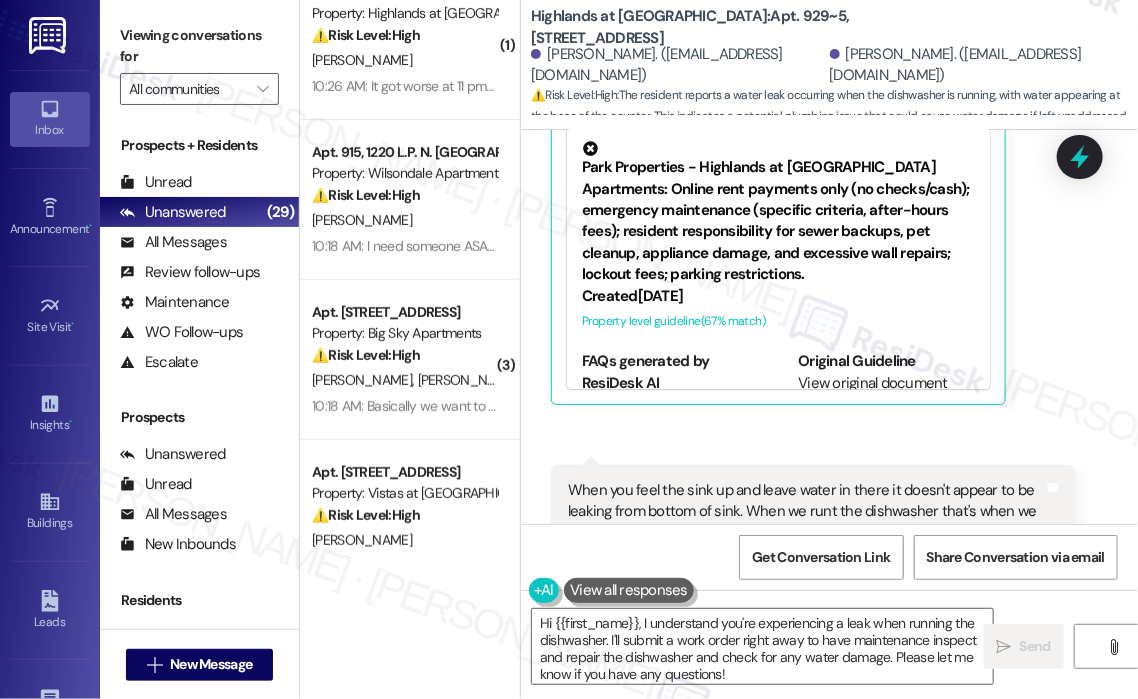 scroll, scrollTop: 22841, scrollLeft: 0, axis: vertical 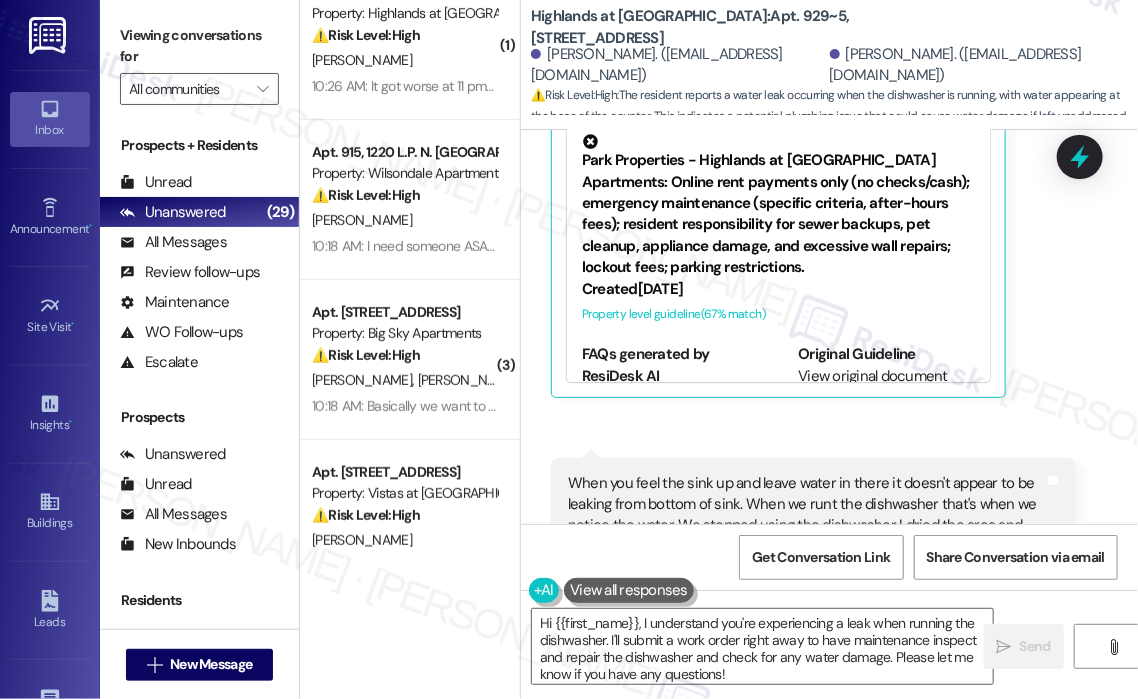 click on "Received via SMS Corey Vaughn   Neutral Yesterday at 11:49 AM We're thinking it's coming from the dishwasher it leaks into the bottom of the sink. It's coming out of the base of behind the counter. Tags and notes Tagged as:   High risk ,  Click to highlight conversations about High risk Urgent ,  Click to highlight conversations about Urgent Kitchen appliances ,  Click to highlight conversations about Kitchen appliances Maintenance request Click to highlight conversations about Maintenance request  Related guidelines Hide Suggestions Park Properties - Highlands at Huckleberry Ridge Apartments:  Online rent payments only (no checks/cash); emergency maintenance (specific criteria, after-hours fees); resident responsibility for sewer backups, pet cleanup, appliance damage, and excessive wall repairs; lockout fees; parking restrictions.
Created  5 months ago Property level guideline  ( 67 % match) FAQs generated by ResiDesk AI What is the property's phone number for emergencies? How can I pay my rent online?  (" at bounding box center (829, 269) 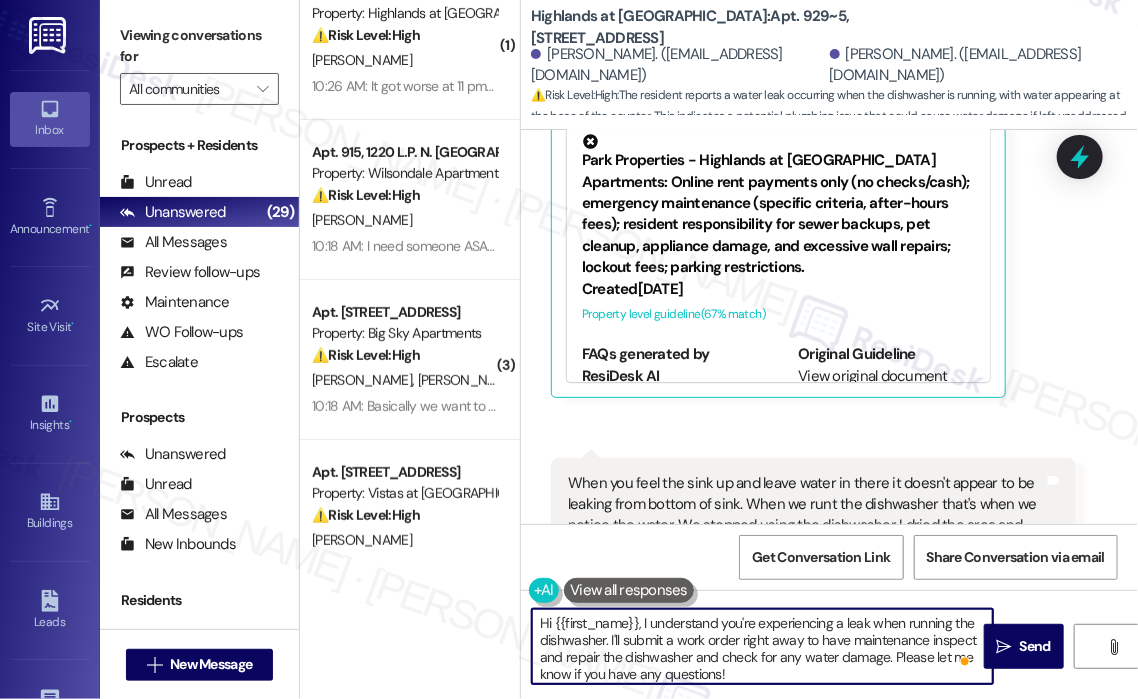 drag, startPoint x: 744, startPoint y: 679, endPoint x: 888, endPoint y: 655, distance: 145.9863 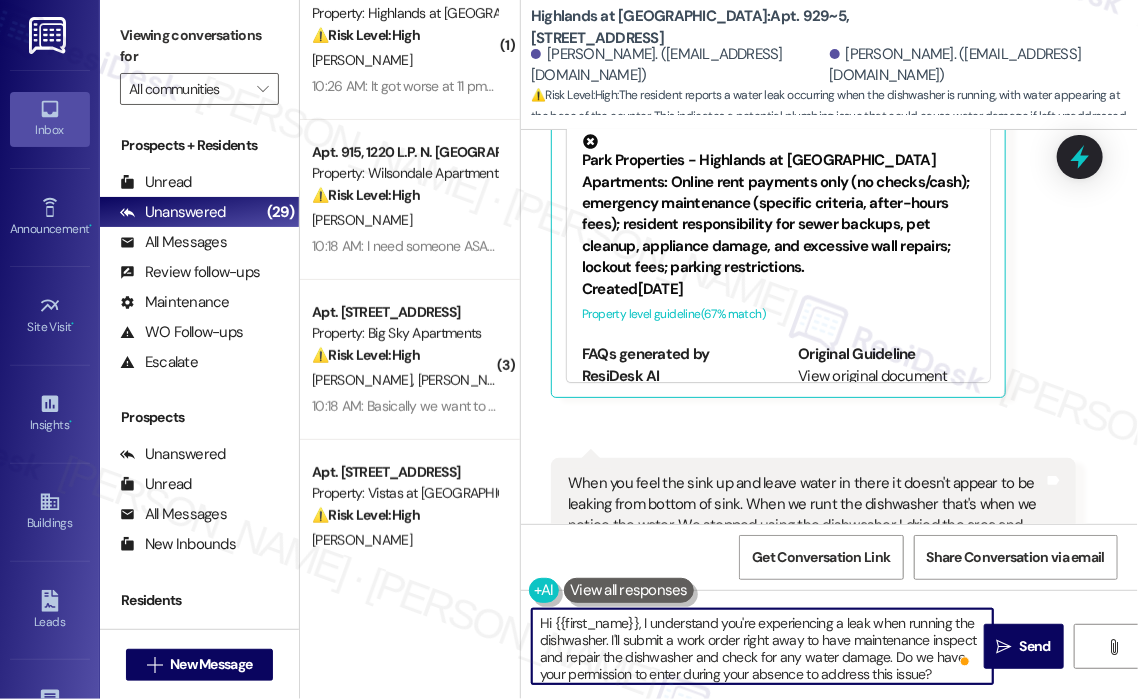 scroll, scrollTop: 33, scrollLeft: 0, axis: vertical 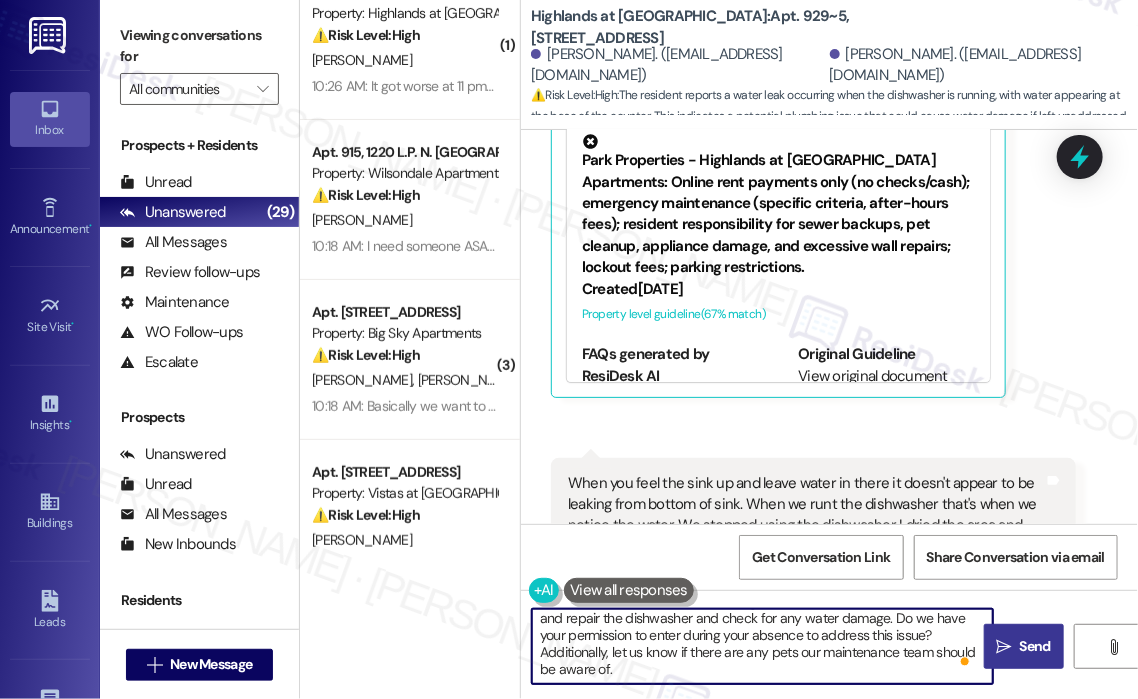 type on "Hi {{first_name}}, I understand you're experiencing a leak when running the dishwasher. I'll submit a work order right away to have maintenance inspect and repair the dishwasher and check for any water damage. Do we have your permission to enter during your absence to address this issue? Additionally, let us know if there are any pets our maintenance team should be aware of." 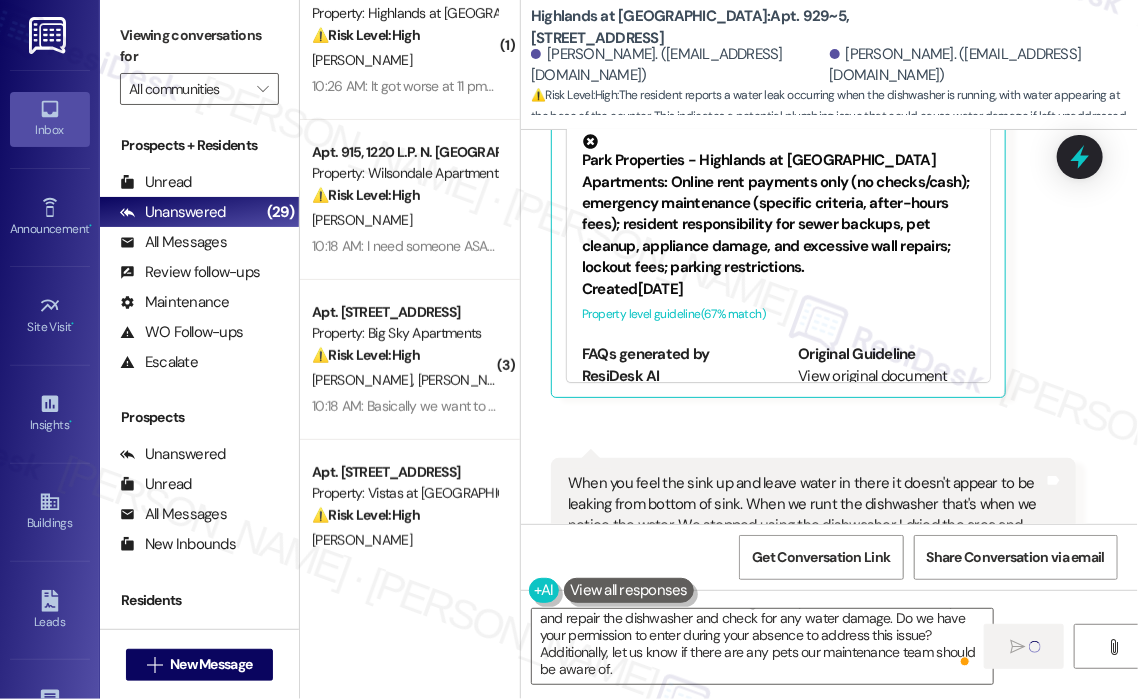type 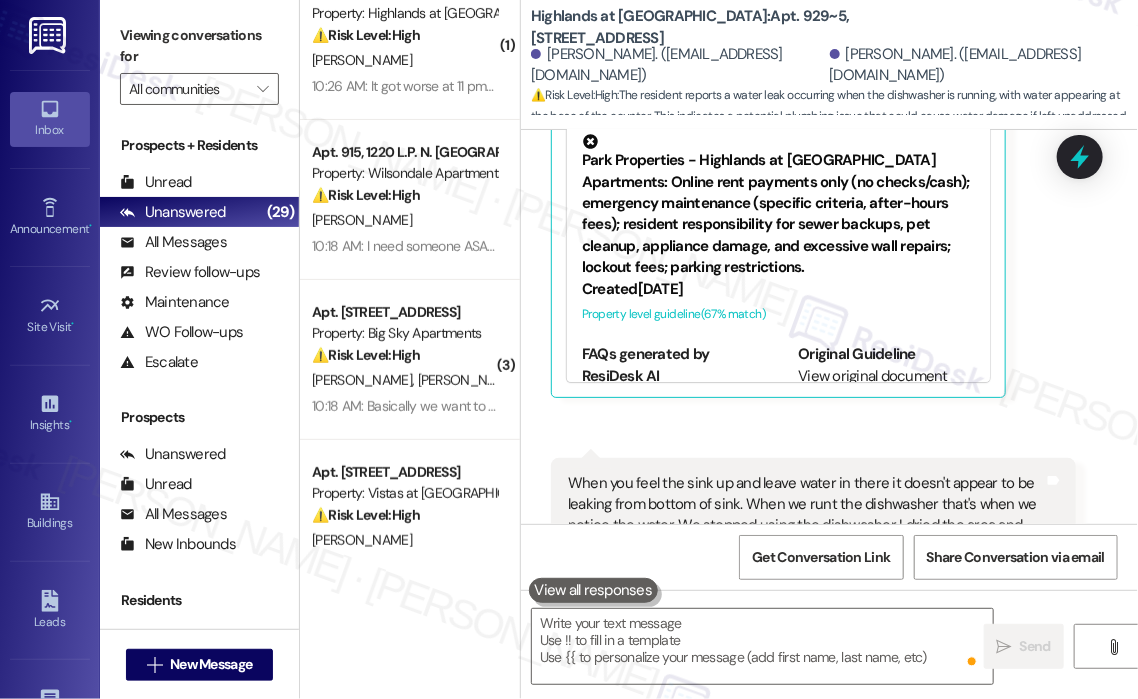 scroll, scrollTop: 0, scrollLeft: 0, axis: both 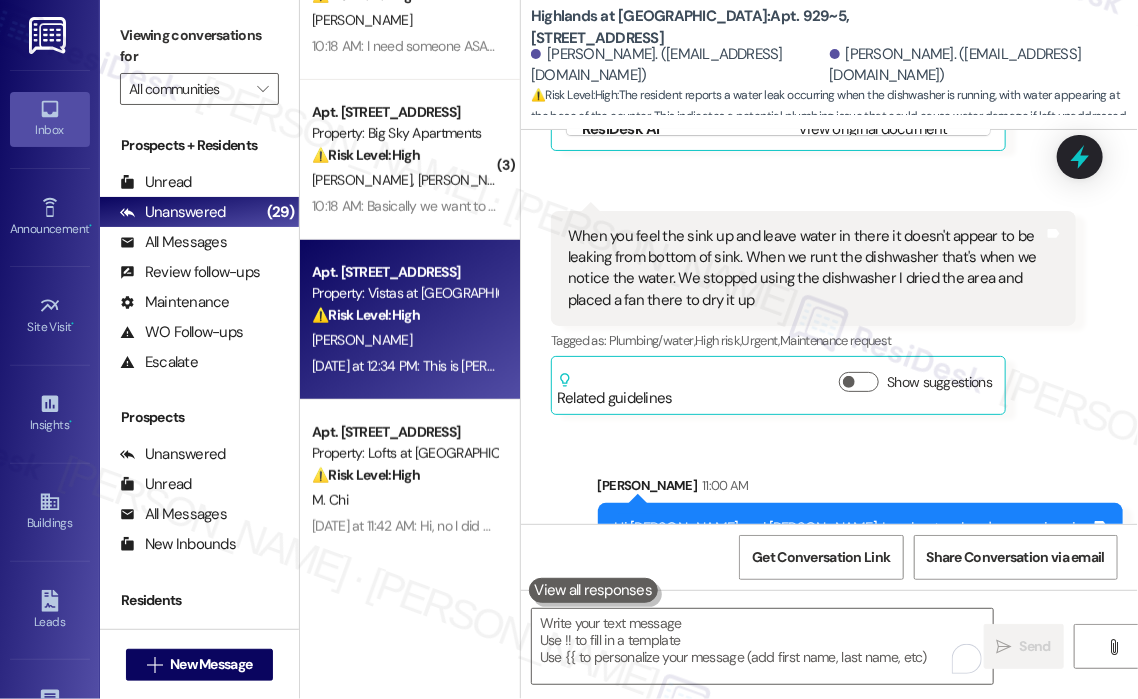 click on "Yesterday at 12:34 PM: This is Linda Owen in Apt. 521 at Vistas at Dreaming Creek. I'm moving out in 2 days (7/31) & need to speak to someone about my exit timeline, inspection, turning over keys, etc.  Can you help me with that? Please have someone call me. They do not answer the phone at our office. 770-337-4101 Yesterday at 12:34 PM: This is Linda Owen in Apt. 521 at Vistas at Dreaming Creek. I'm moving out in 2 days (7/31) & need to speak to someone about my exit timeline, inspection, turning over keys, etc.  Can you help me with that? Please have someone call me. They do not answer the phone at our office. 770-337-4101" at bounding box center [404, 366] 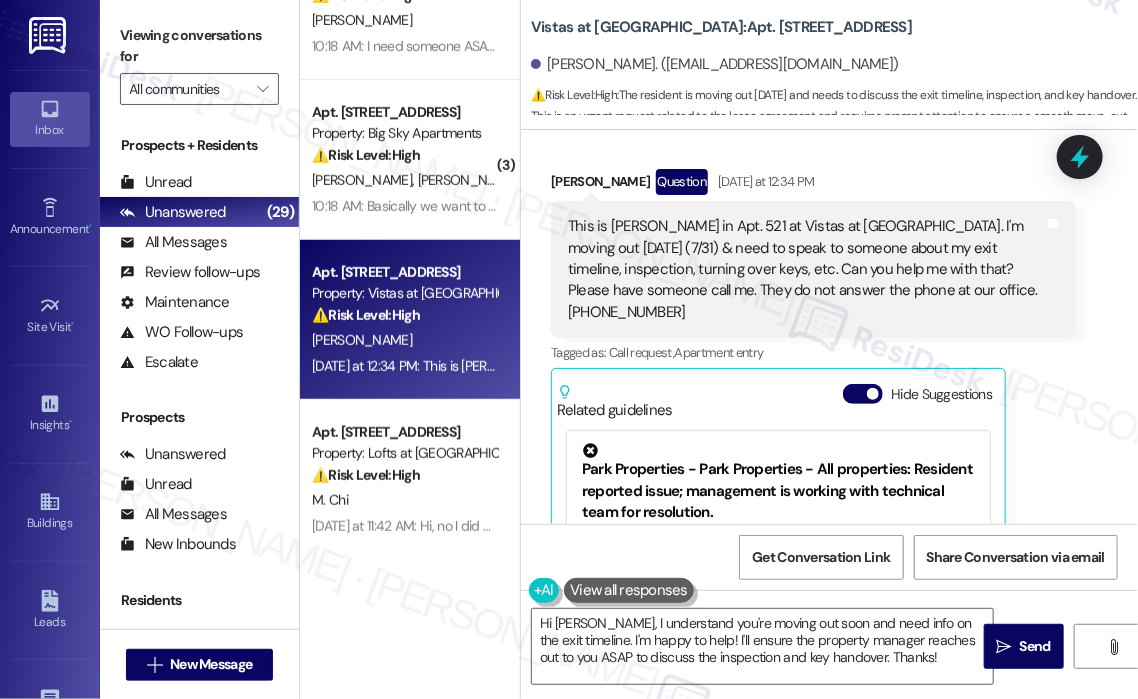 scroll, scrollTop: 2500, scrollLeft: 0, axis: vertical 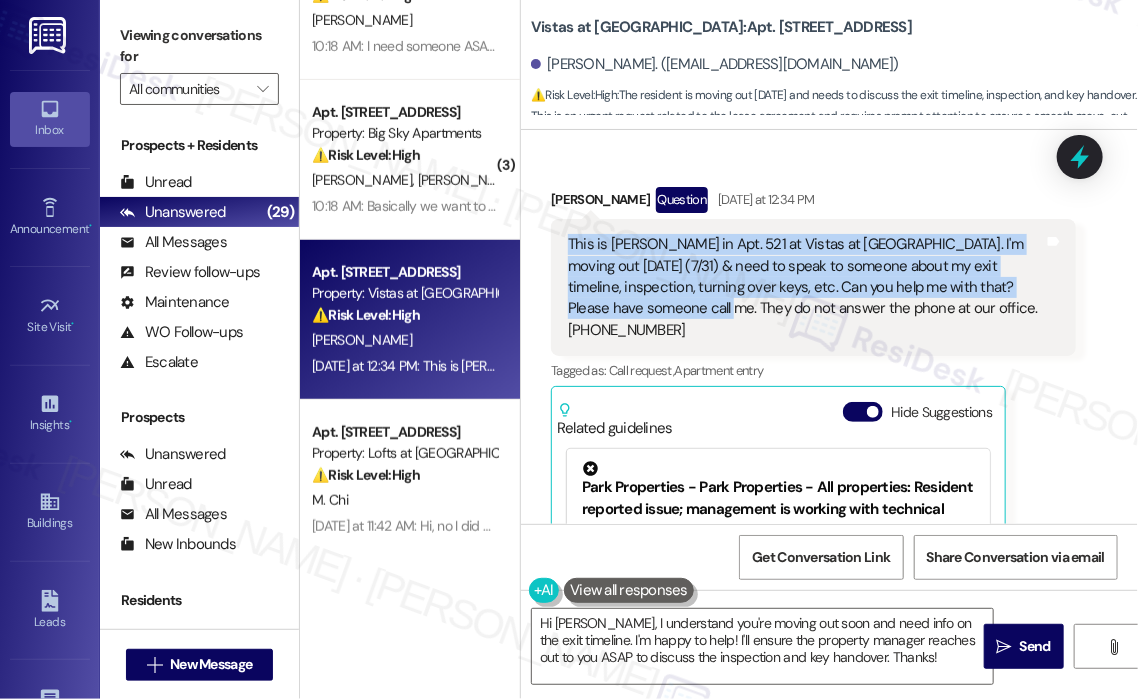 drag, startPoint x: 676, startPoint y: 285, endPoint x: 566, endPoint y: 229, distance: 123.4342 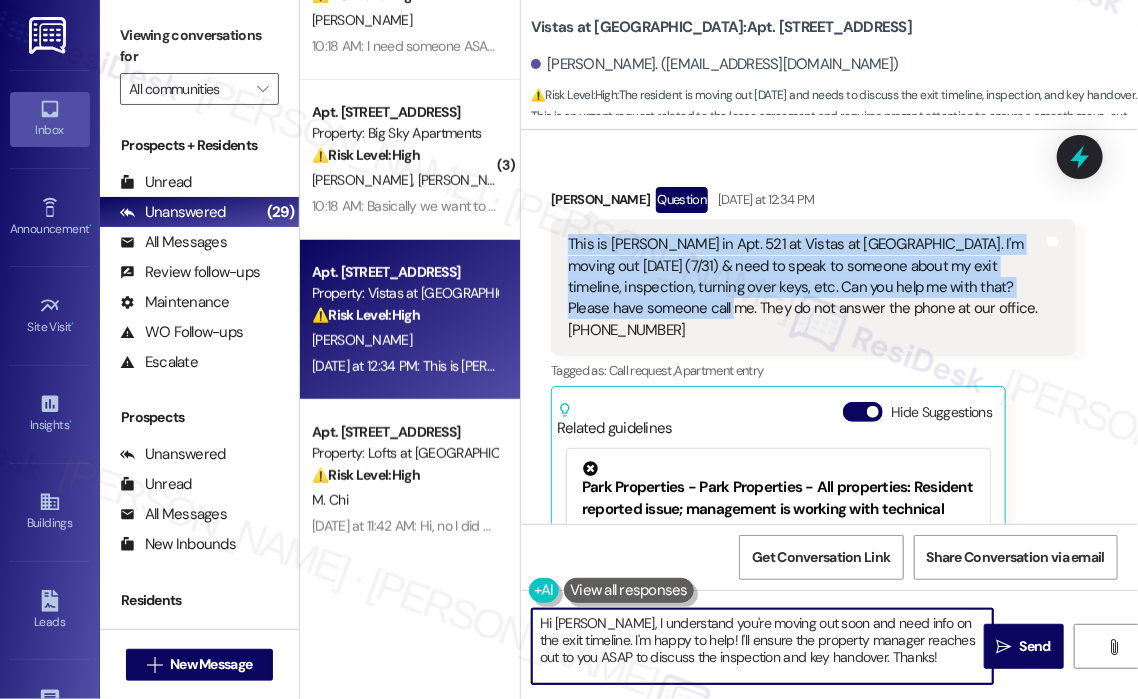 click on "Hi Linda, I understand you're moving out soon and need info on the exit timeline. I'm happy to help! I'll ensure the property manager reaches out to you ASAP to discuss the inspection and key handover. Thanks!" at bounding box center (762, 646) 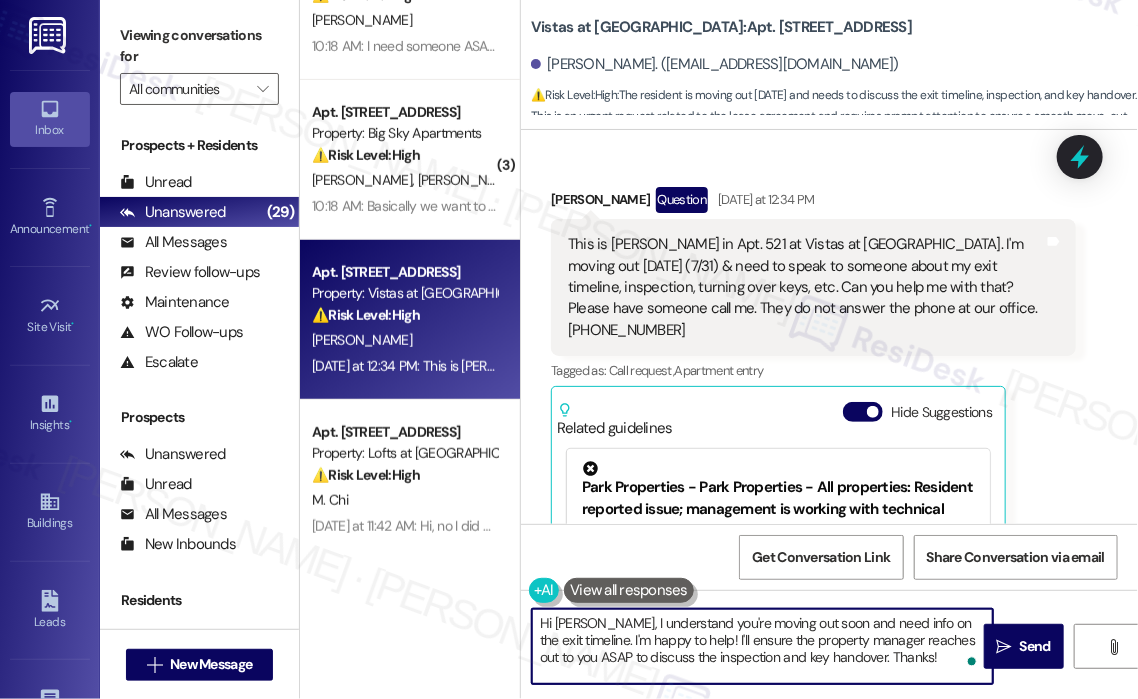 click on "Hi Linda, I understand you're moving out soon and need info on the exit timeline. I'm happy to help! I'll ensure the property manager reaches out to you ASAP to discuss the inspection and key handover. Thanks!" at bounding box center (762, 646) 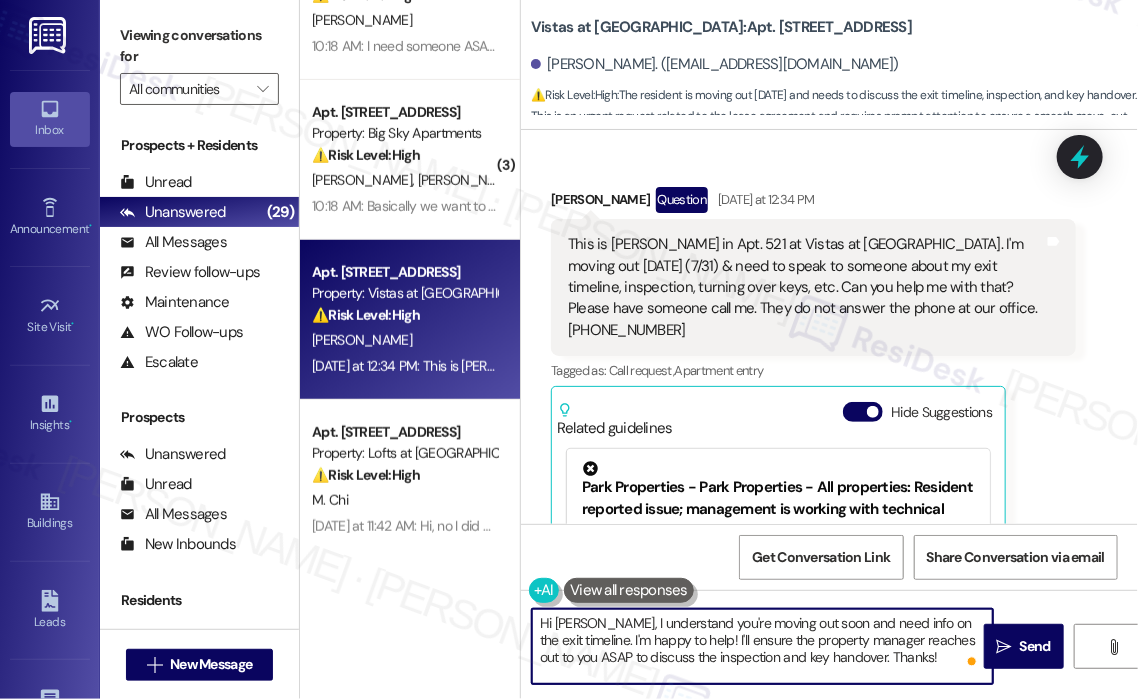 paste on "Thanks for reaching out, Linda! I can definitely help get this started. Just to confirm—have you already submitted your notice to vacate, or is this your first time notifying the team about your move-out? And is there a specific time you'd prefer someone to call you to go over the inspection and key return process? I’ll pass this along to the site team right away." 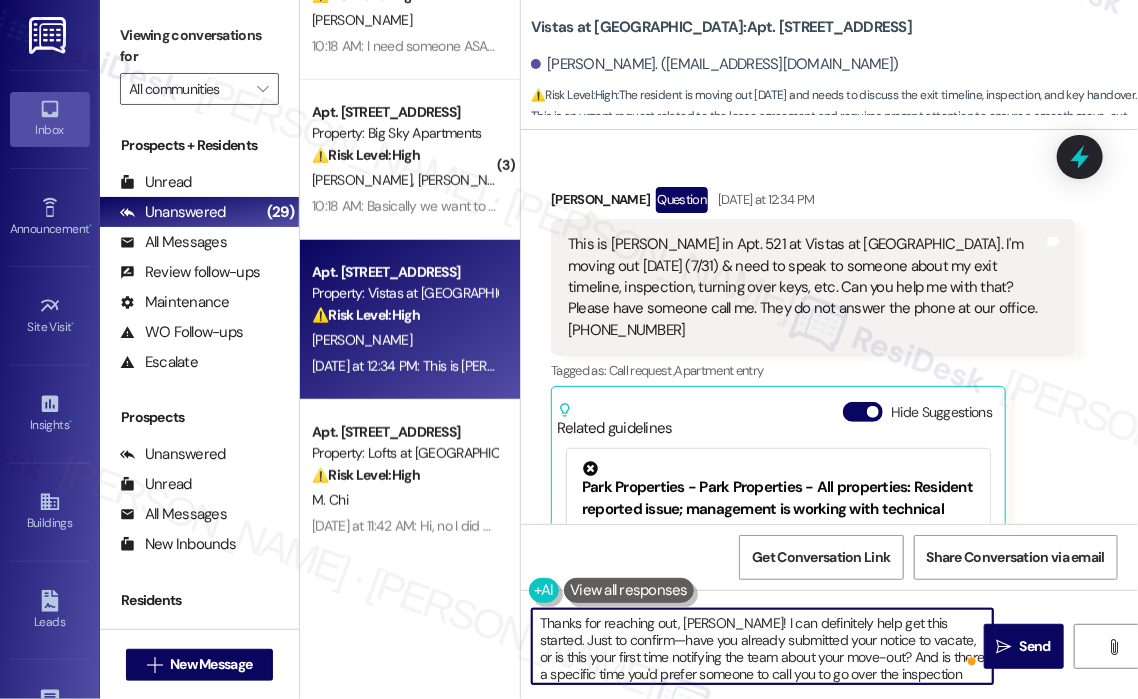 scroll, scrollTop: 16, scrollLeft: 0, axis: vertical 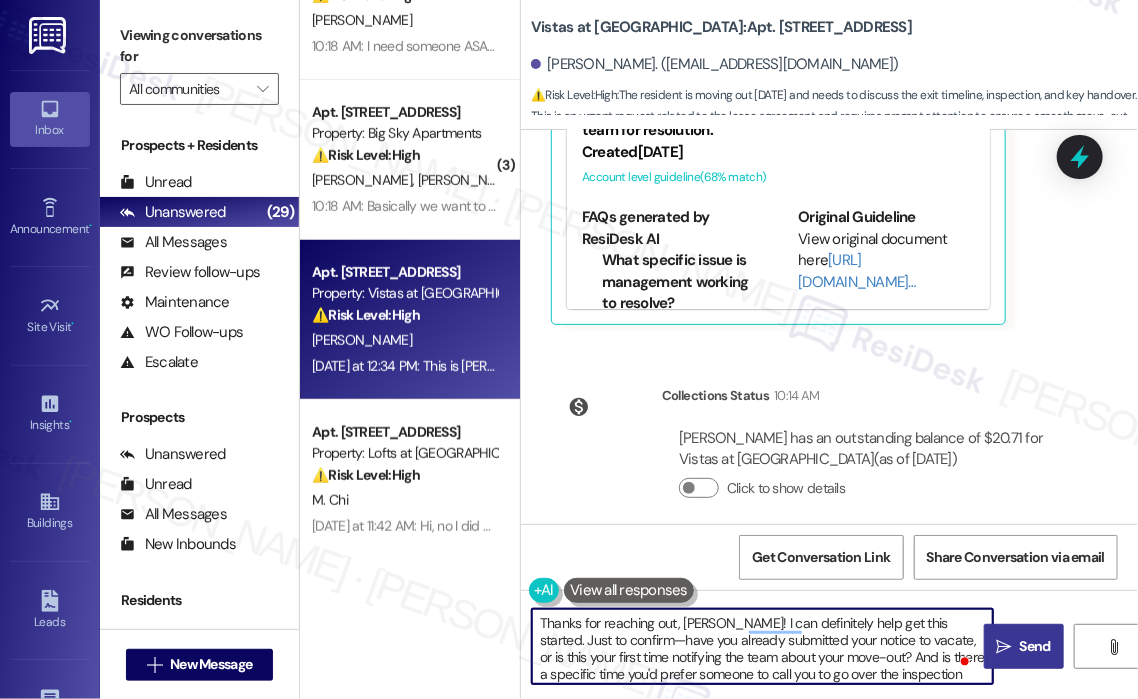 type on "Thanks for reaching out, Linda! I can definitely help get this started. Just to confirm—have you already submitted your notice to vacate, or is this your first time notifying the team about your move-out? And is there a specific time you'd prefer someone to call you to go over the inspection and key return process? I’ll pass this along to the site team right away." 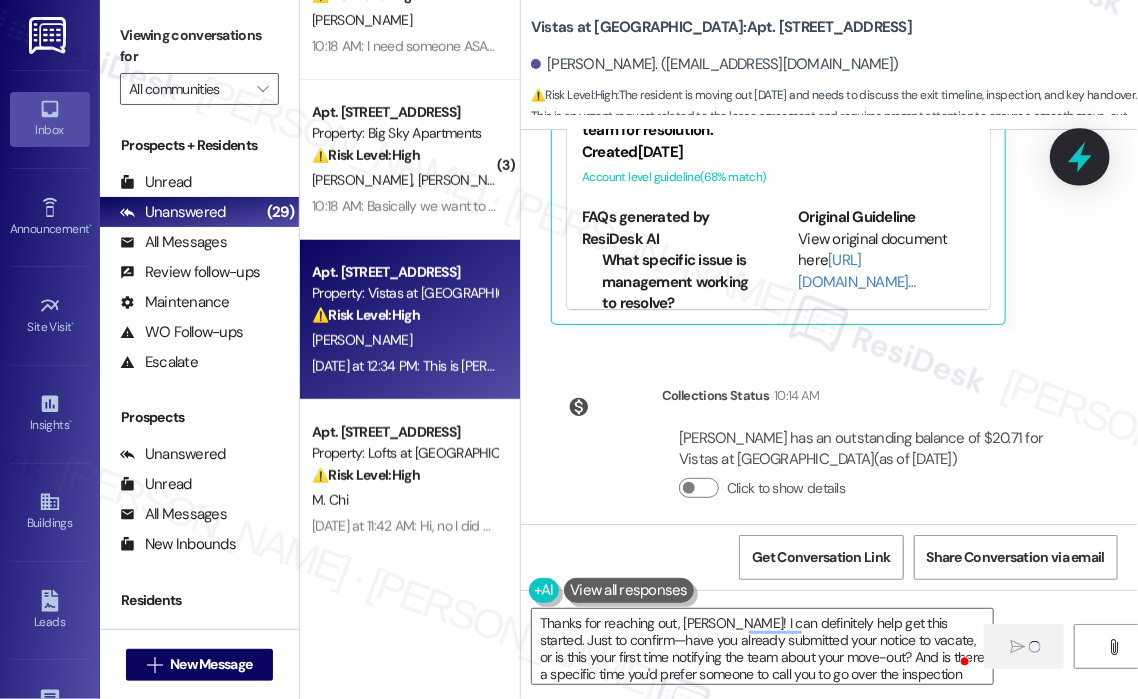 click 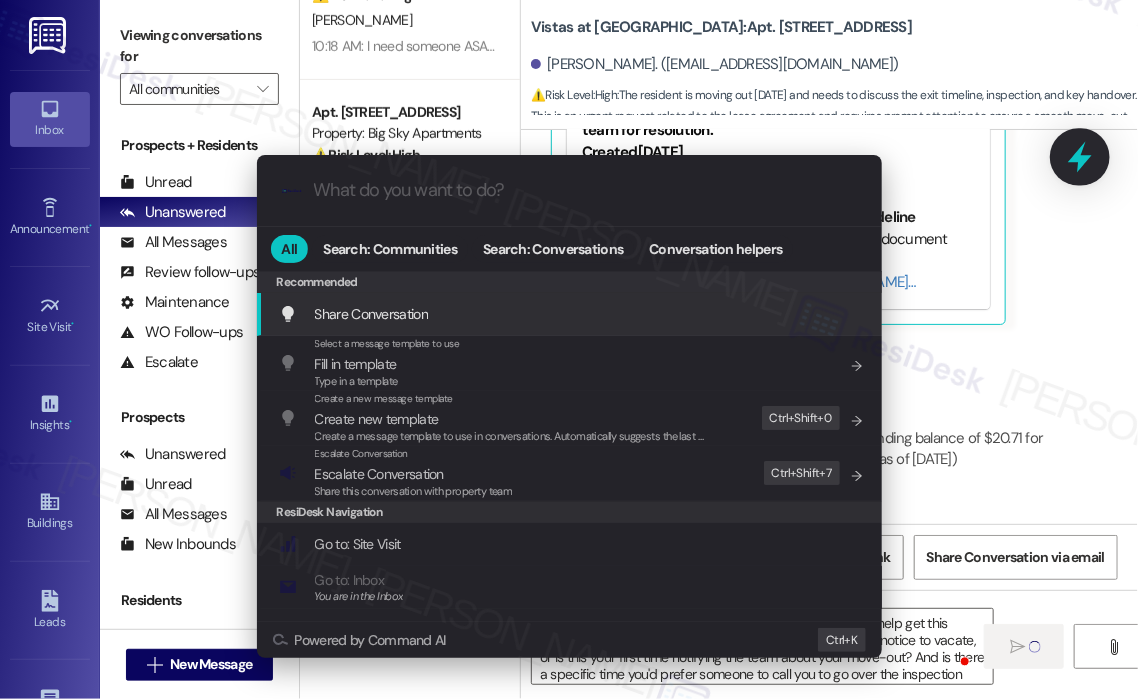 type 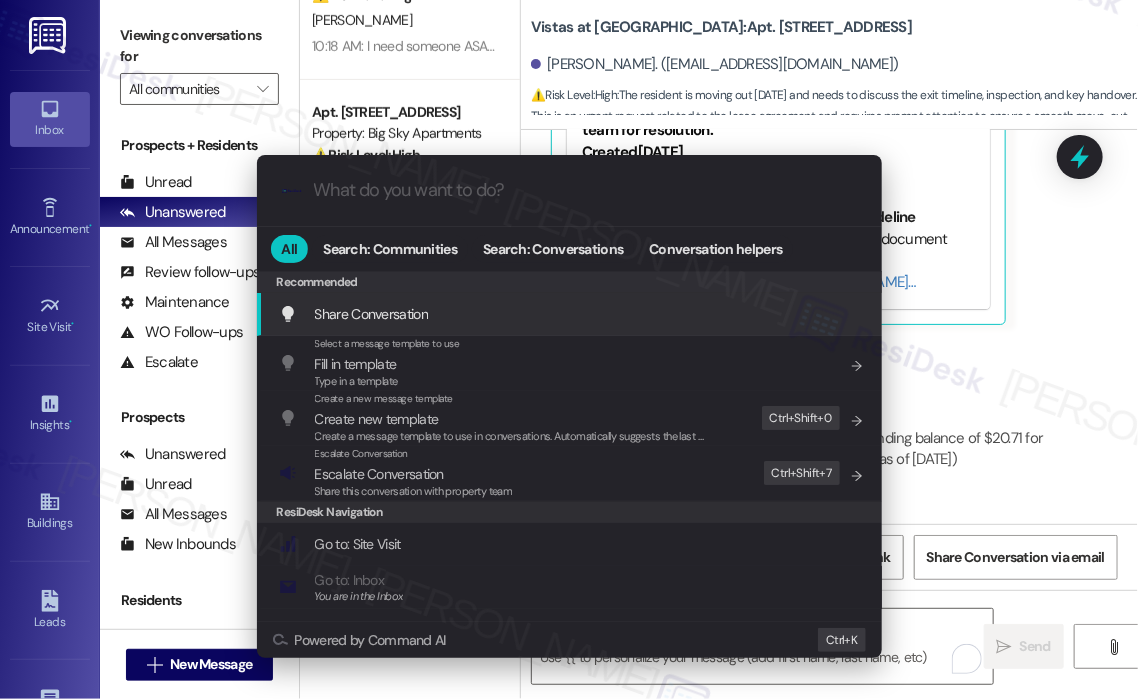 click at bounding box center [585, 190] 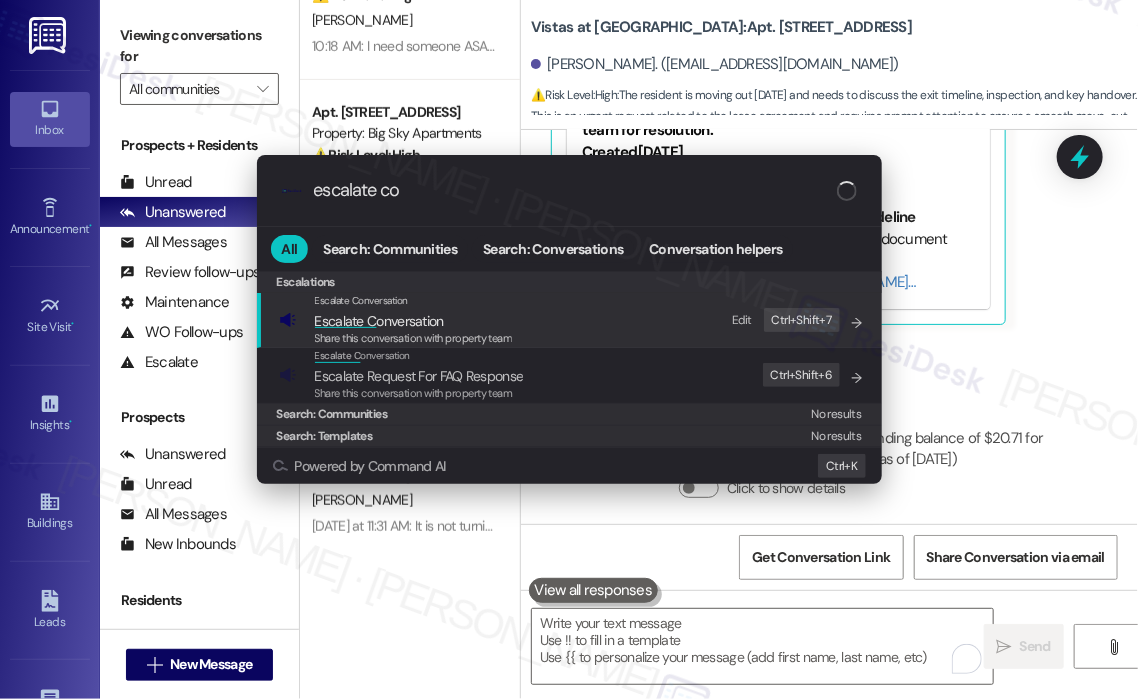type on "escalate con" 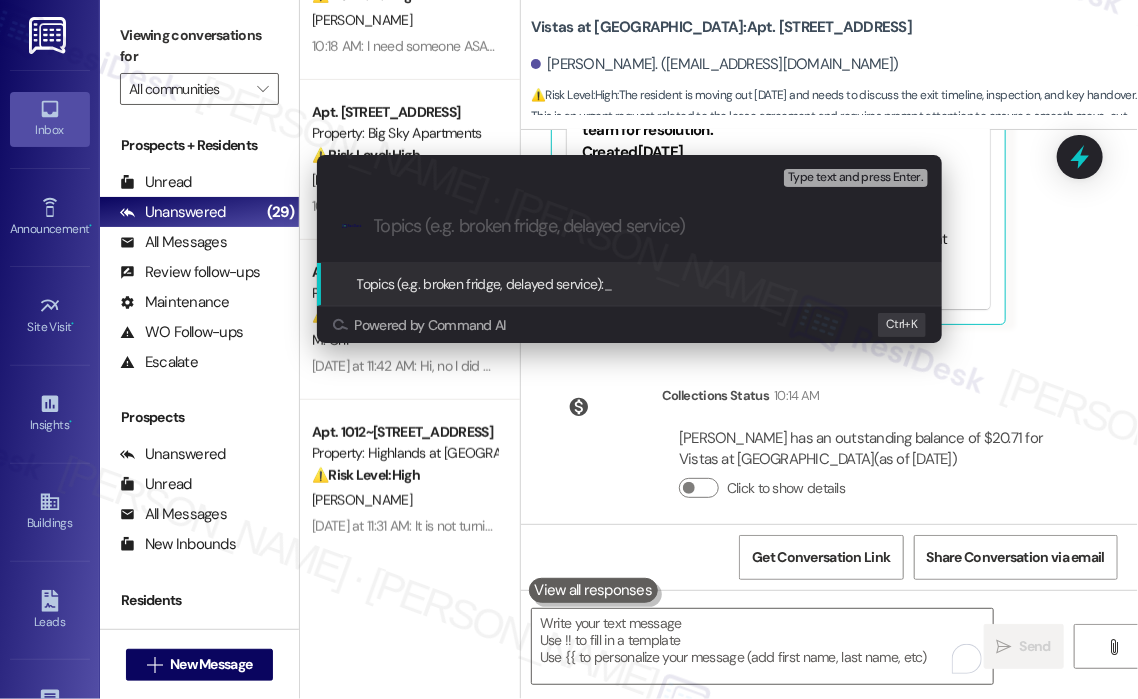paste on "Move-Out on 7/31 – Request for Help with Exit Timeline & Key Turn-In" 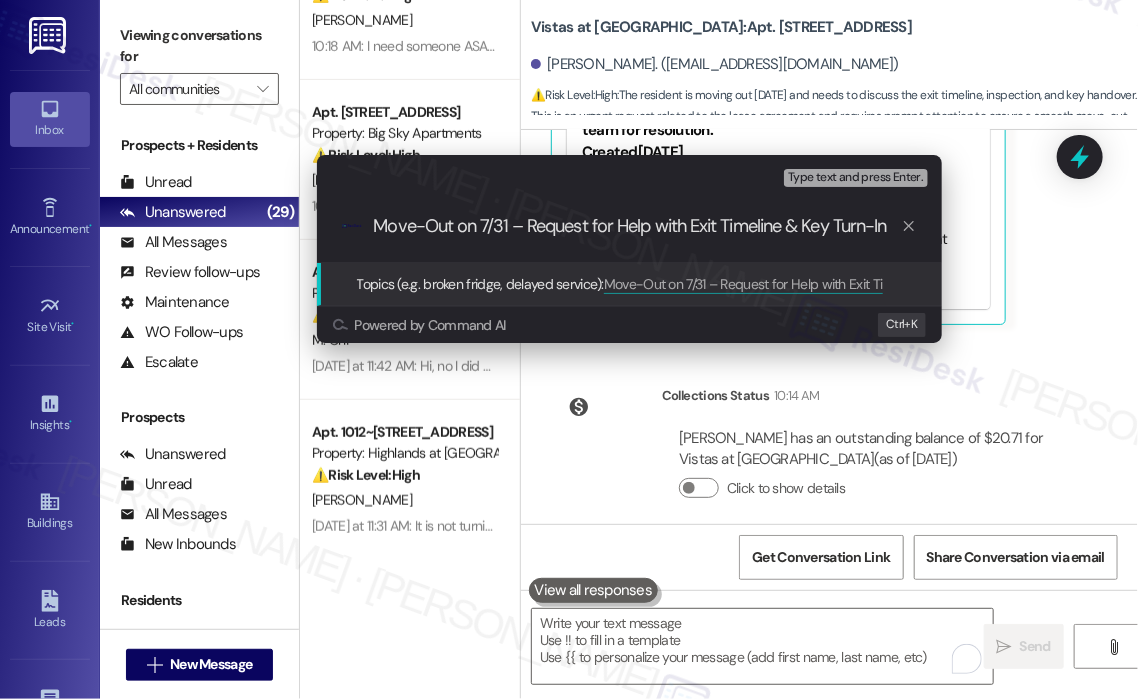 type 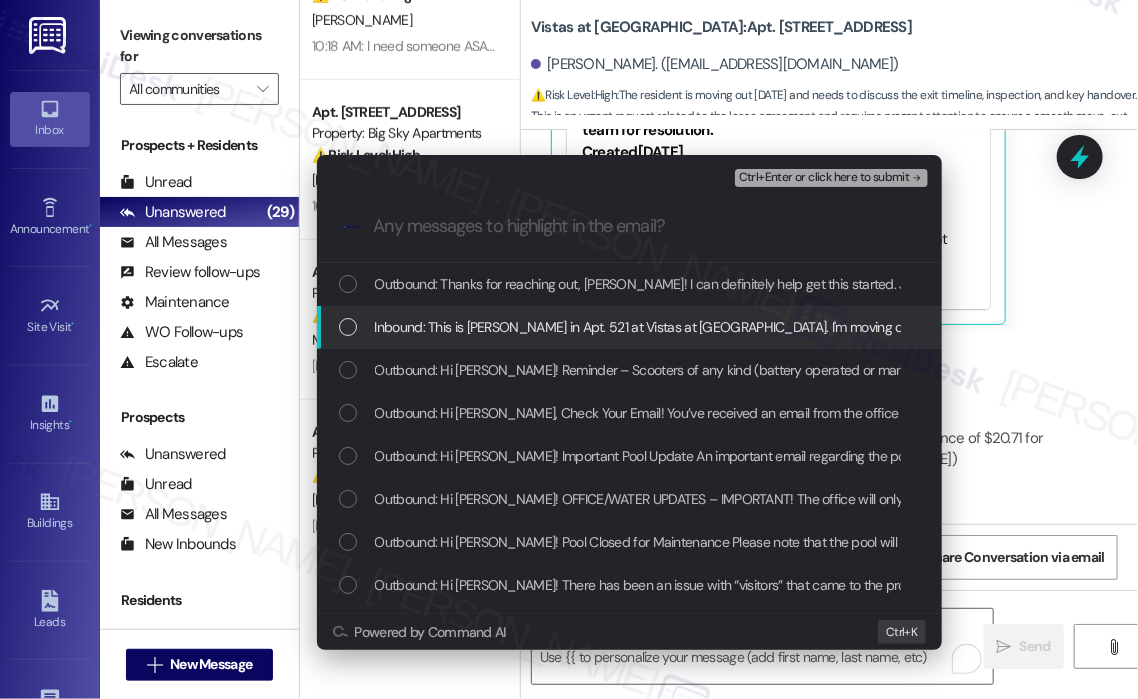 click on "Inbound: This is Linda Owen in Apt. 521 at Vistas at Dreaming Creek. I'm moving out in 2 days (7/31) & need to speak to someone about my exit timeline, inspection, turning over keys, etc.  Can you help me with that? Please have someone call me. They do not answer the phone at our office. 770-337-4101" at bounding box center [1285, 327] 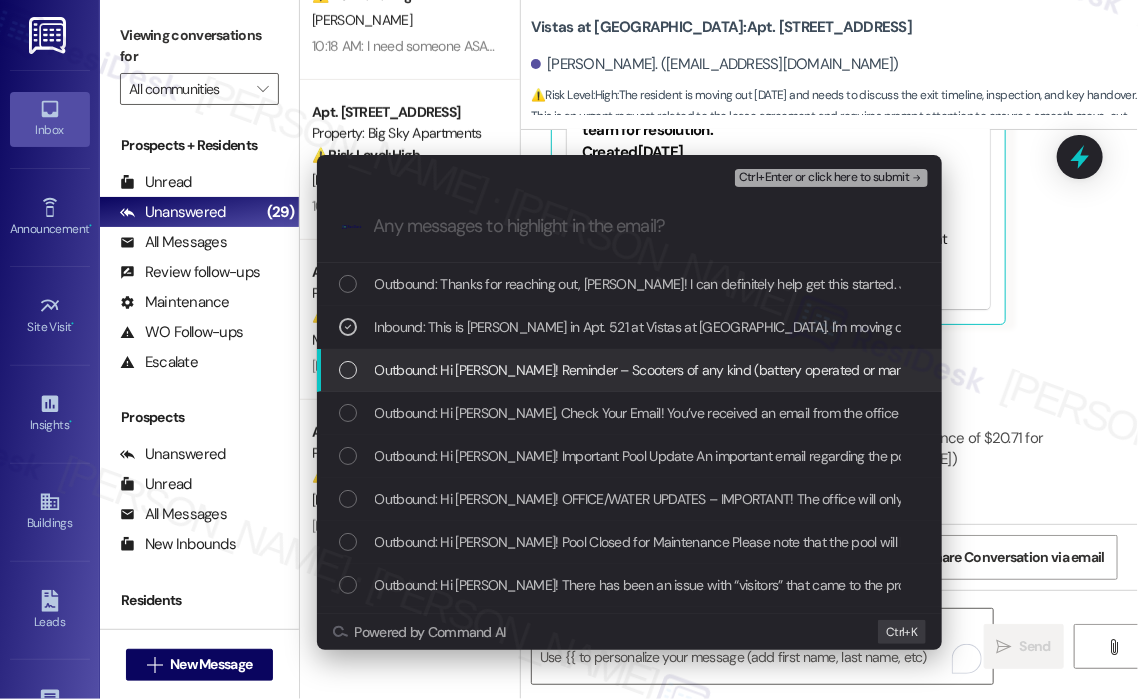 click on "Outbound: Hi Linda!
Reminder – Scooters of any kind (battery operated or manual) are NOT allowed to be ridden on ANY road or parking lot at The Vistas/Grand Vistas at any time. This is a safety issue for all our residents as well as the safety of those riding the scooters.  Please check the websites for Lynchburg and Campbell County for a list of parks where riding the scooters may be allowed. (edited)" at bounding box center (1680, 370) 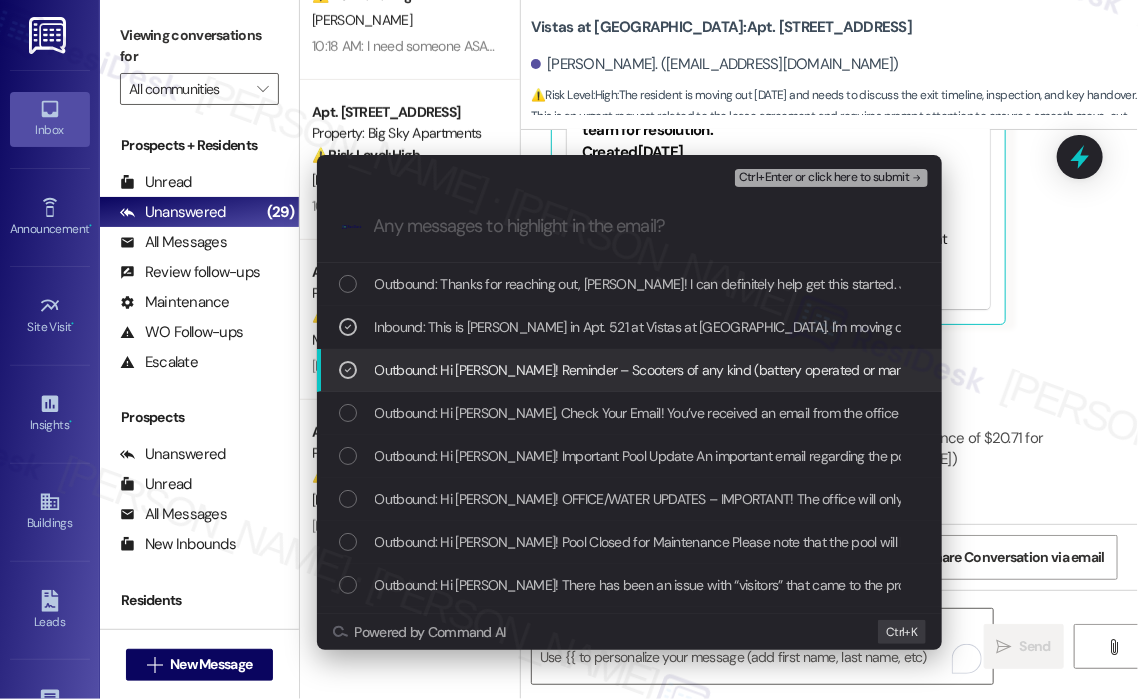 click on "Outbound: Hi Linda!
Reminder – Scooters of any kind (battery operated or manual) are NOT allowed to be ridden on ANY road or parking lot at The Vistas/Grand Vistas at any time. This is a safety issue for all our residents as well as the safety of those riding the scooters.  Please check the websites for Lynchburg and Campbell County for a list of parks where riding the scooters may be allowed. (edited)" at bounding box center (1680, 370) 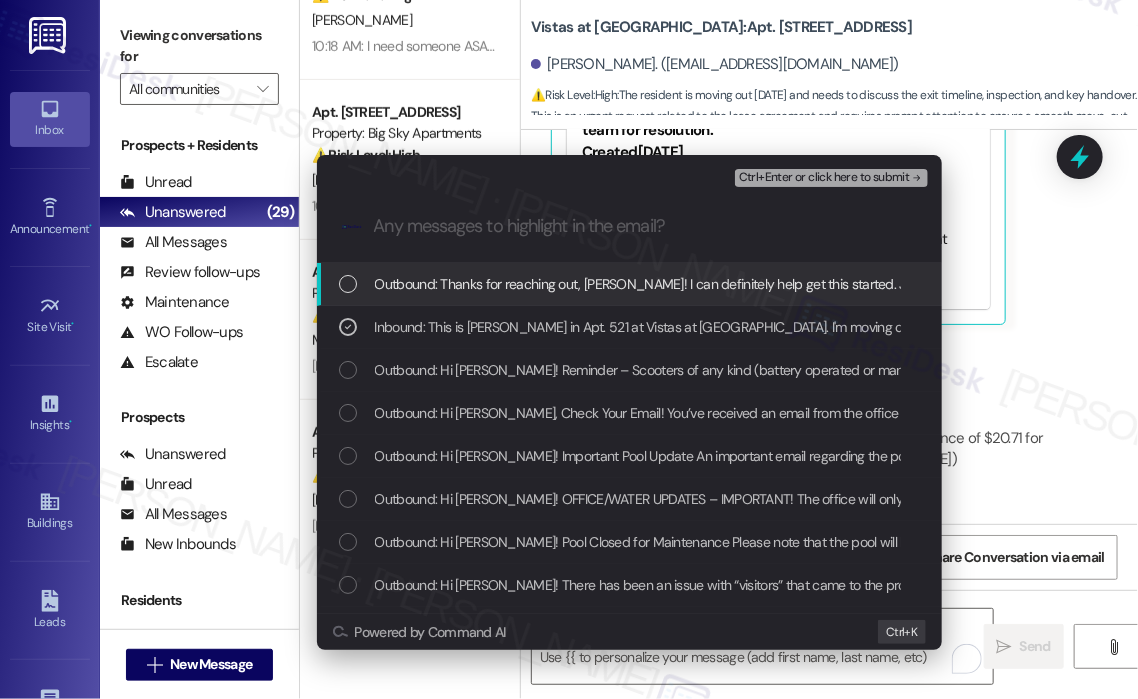 click on "Ctrl+Enter or click here to submit" at bounding box center [824, 178] 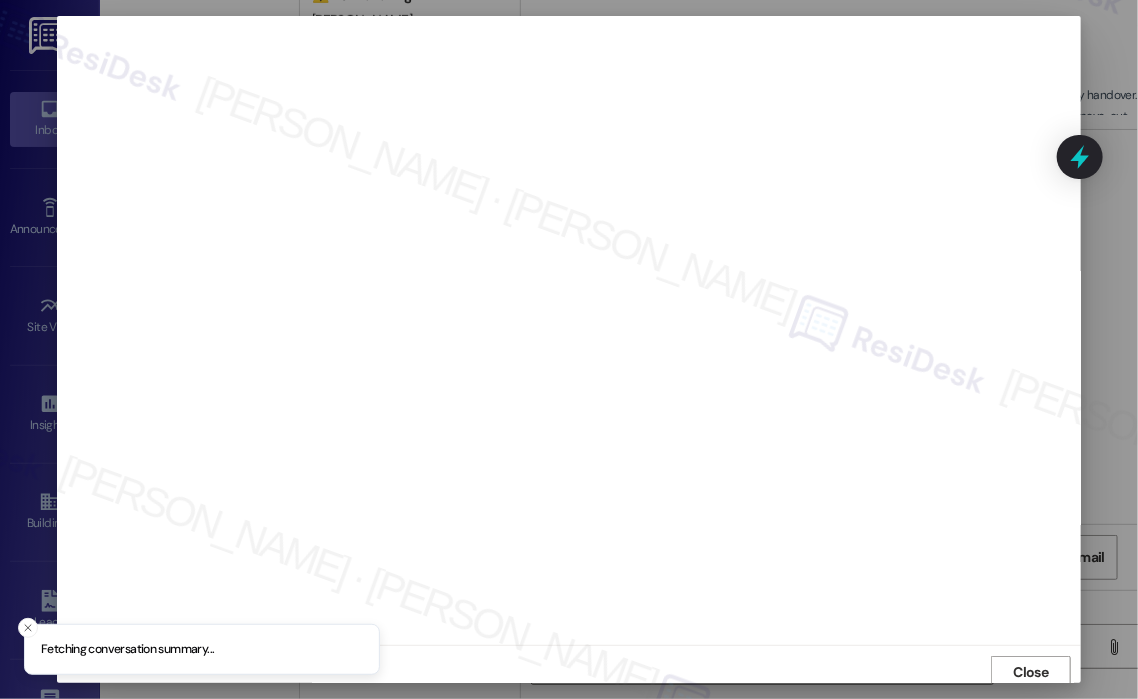 scroll, scrollTop: 4, scrollLeft: 0, axis: vertical 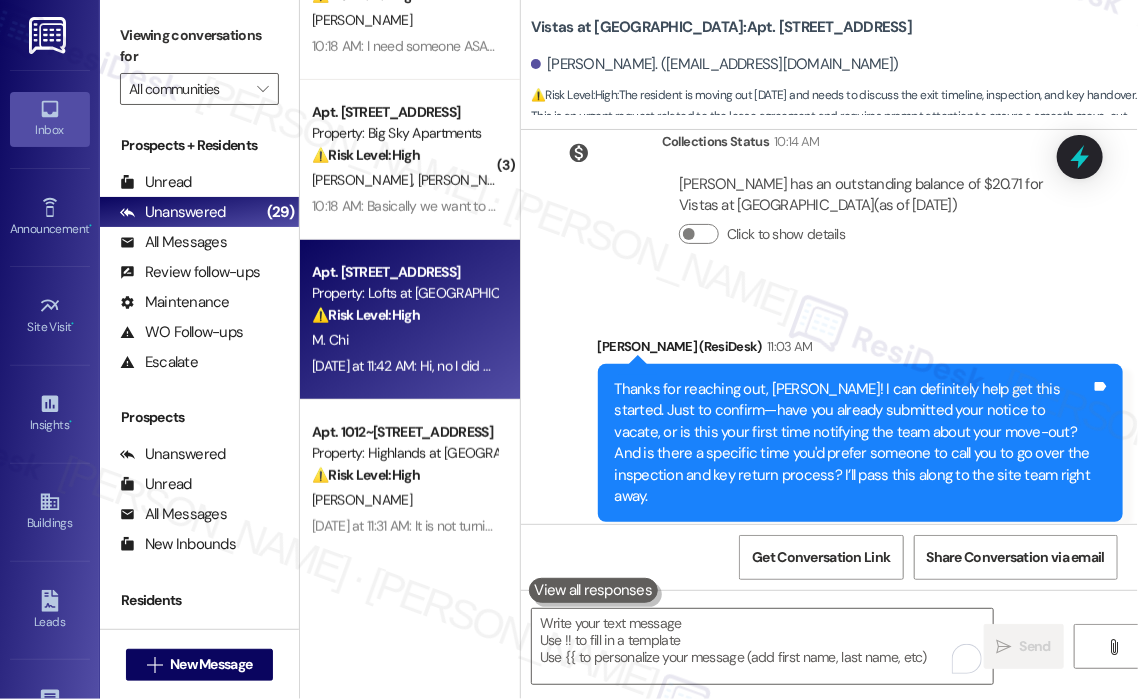 click on "⚠️  Risk Level:  High The resident is inquiring about an unannounced entry into their apartment. Unauthorized entry, or perceived unauthorized entry, can be a significant concern and potential lease violation, requiring prompt investigation and explanation to mitigate resident concern and potential legal issues." at bounding box center [404, 315] 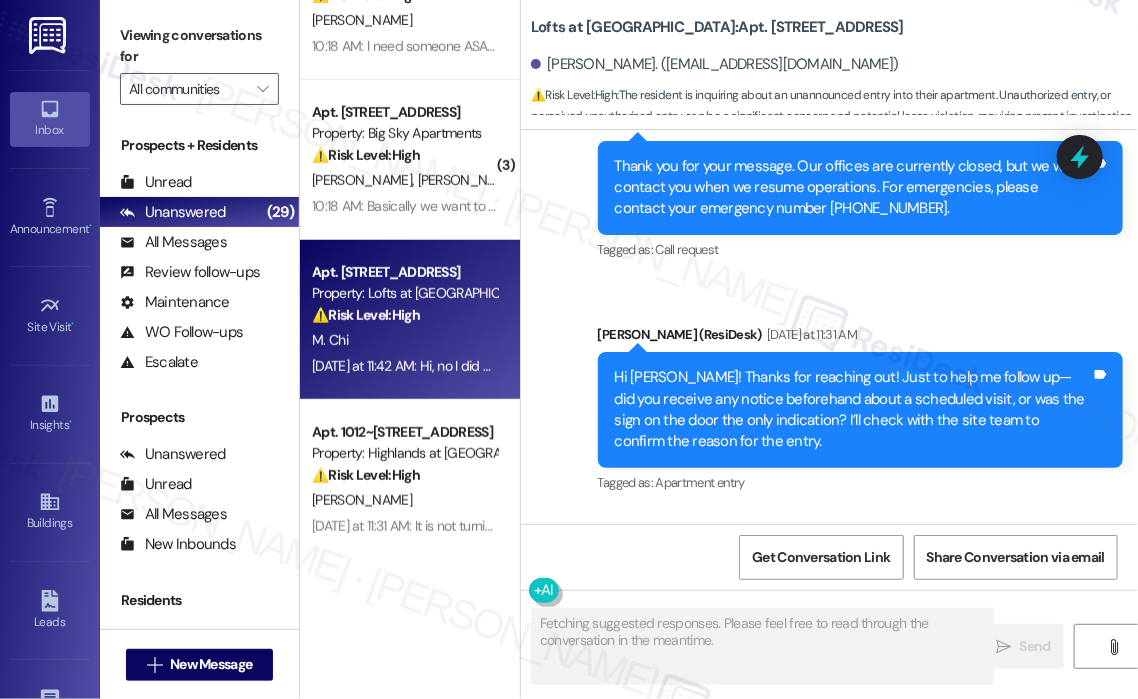 scroll, scrollTop: 3764, scrollLeft: 0, axis: vertical 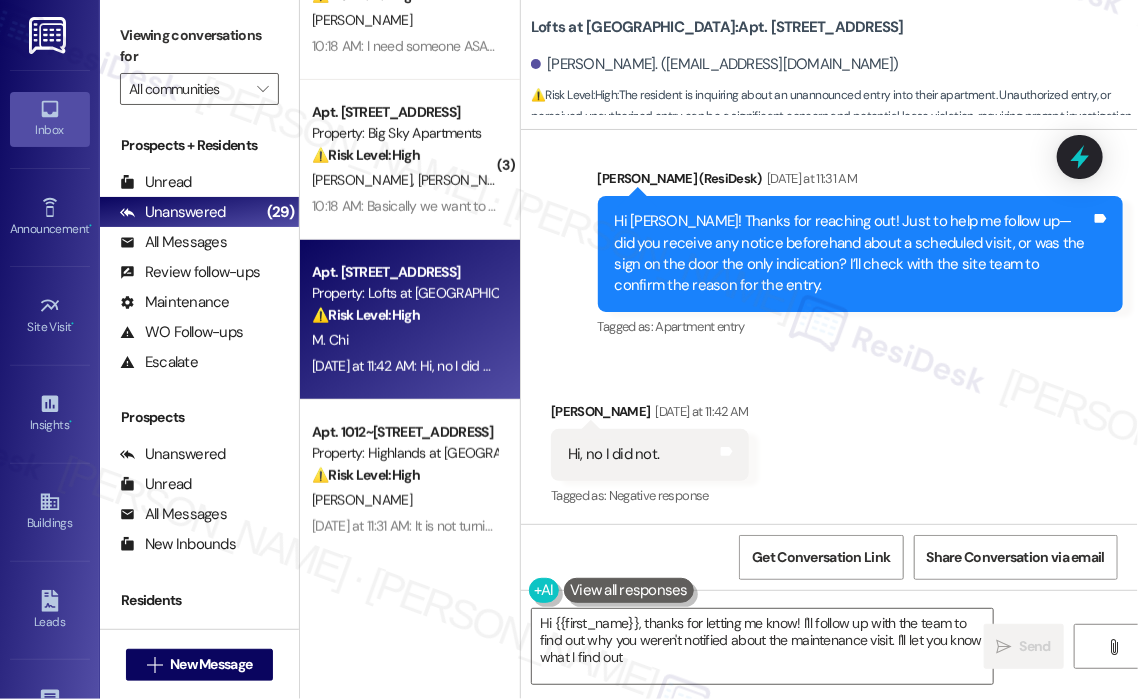type on "Hi {{first_name}}, thanks for letting me know! I'll follow up with the team to find out why you weren't notified about the maintenance visit. I'll let you know what I find out!" 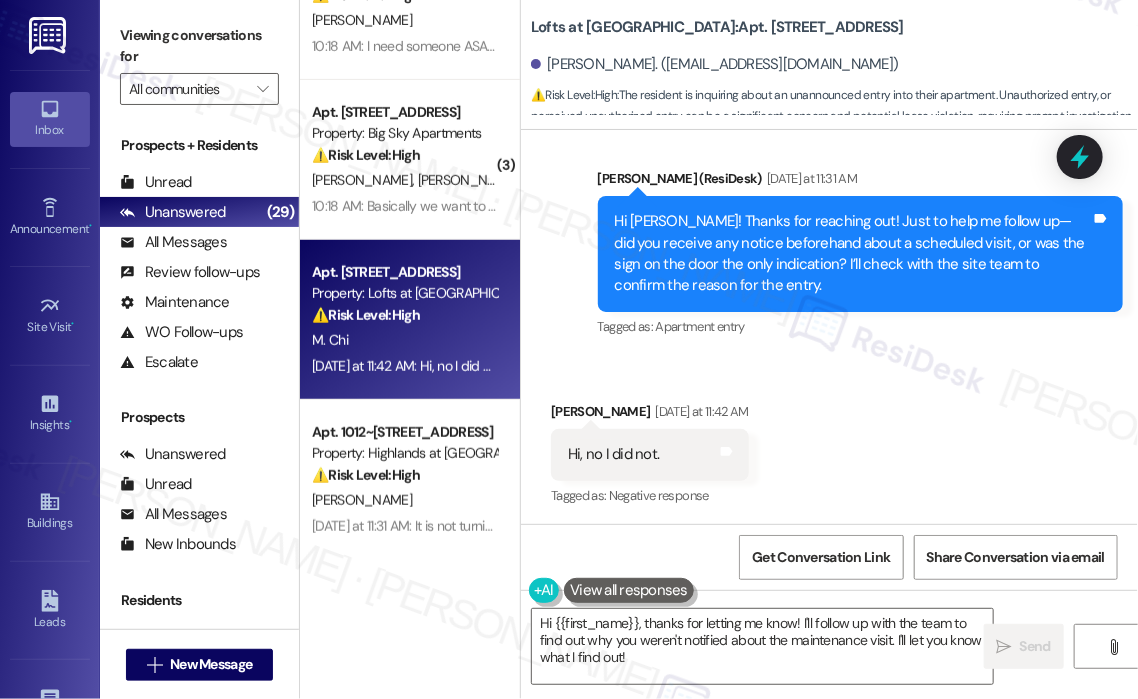 click on "Received via SMS Michael Chi Yesterday at 11:42 AM Hi, no I did not.  Tags and notes Tagged as:   Negative response Click to highlight conversations about Negative response" at bounding box center (829, 440) 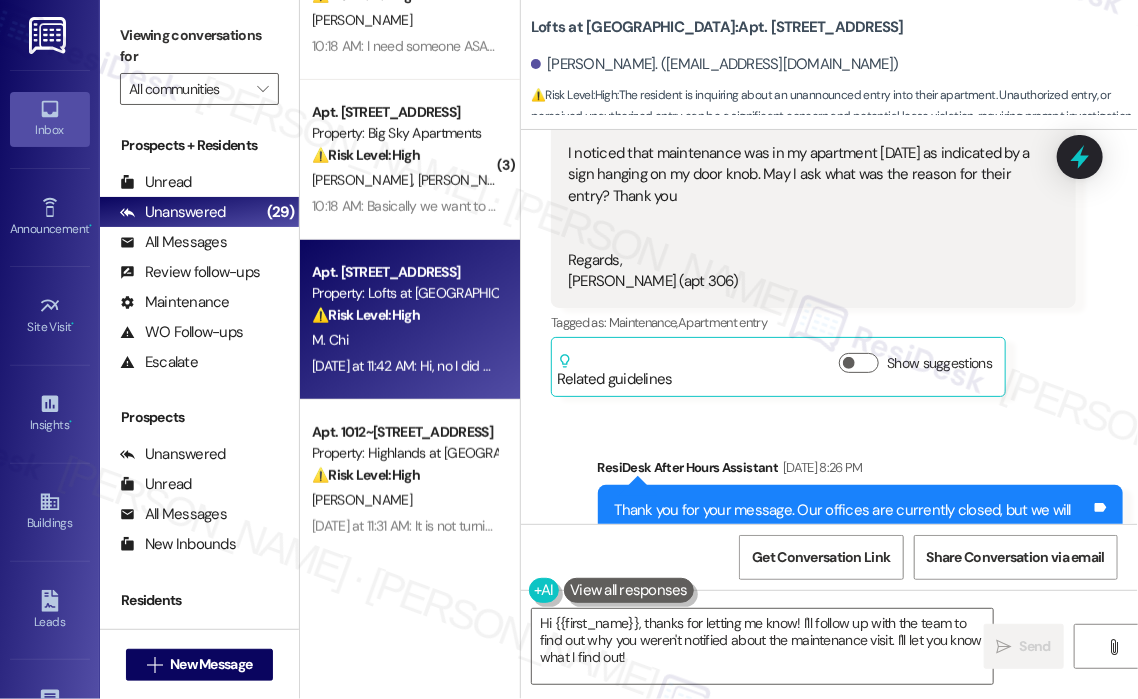 scroll, scrollTop: 3164, scrollLeft: 0, axis: vertical 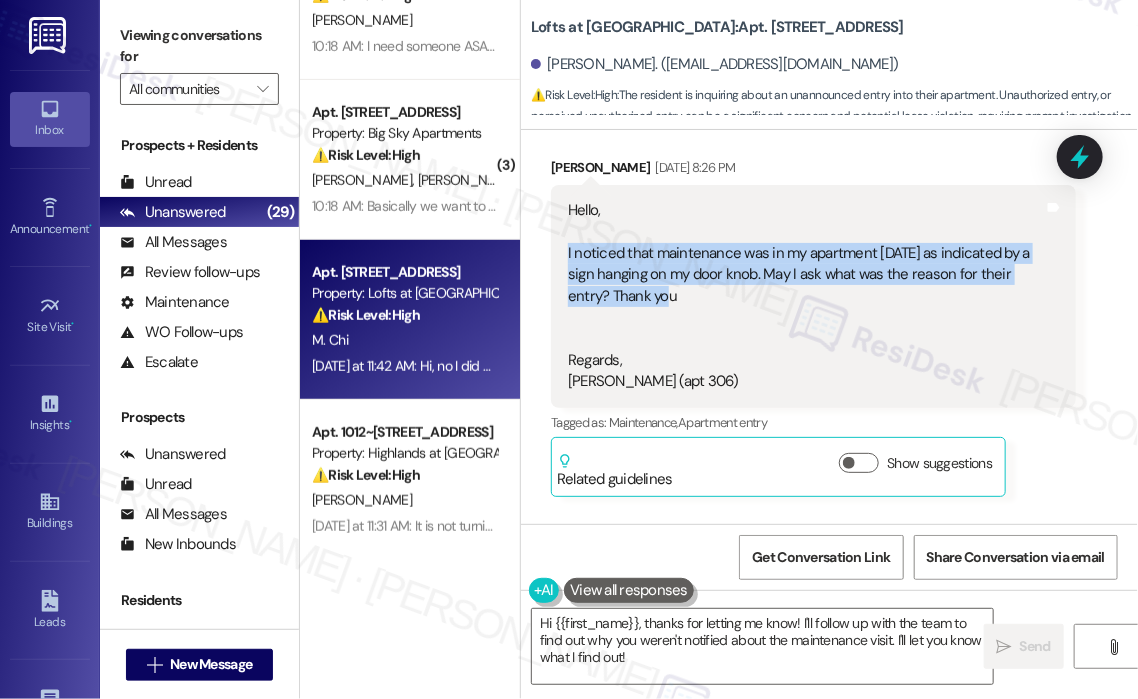 drag, startPoint x: 728, startPoint y: 295, endPoint x: 565, endPoint y: 256, distance: 167.60072 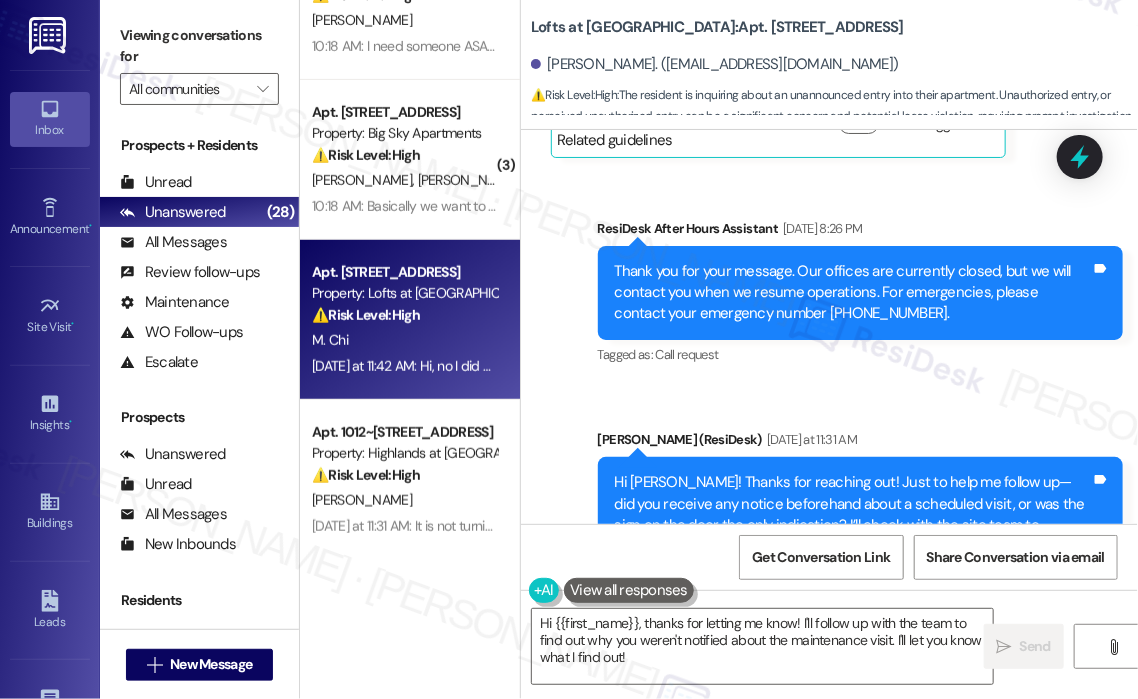 scroll, scrollTop: 3764, scrollLeft: 0, axis: vertical 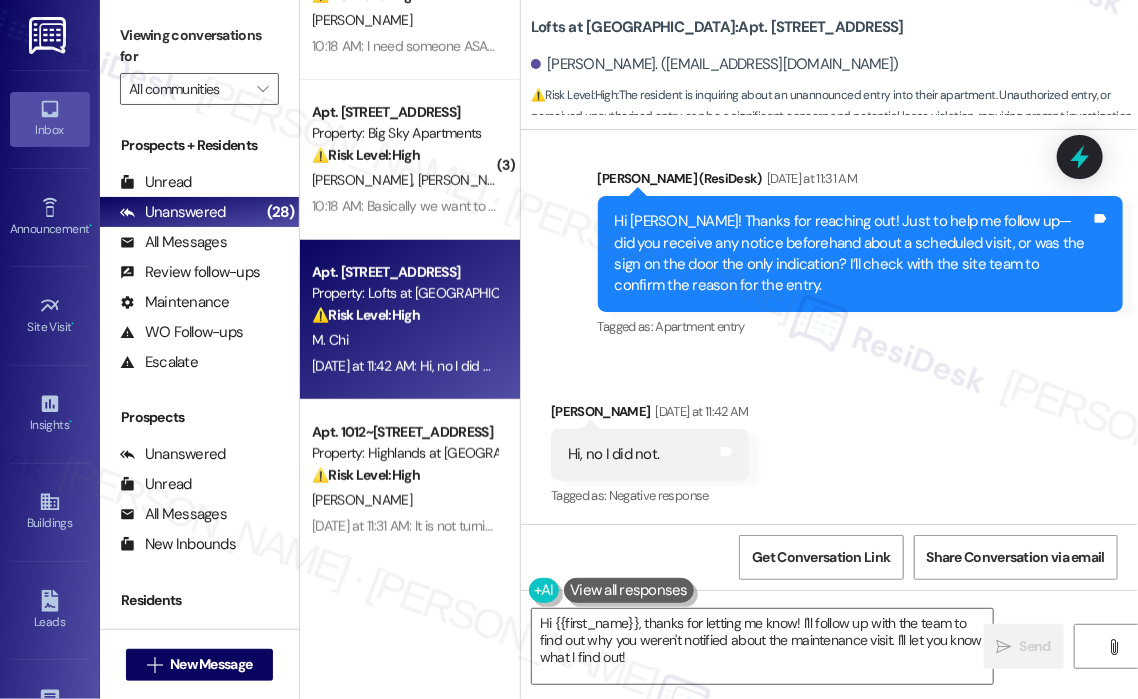 click on "Received via SMS Michael Chi Yesterday at 11:42 AM Hi, no I did not.  Tags and notes Tagged as:   Negative response Click to highlight conversations about Negative response" at bounding box center [829, 440] 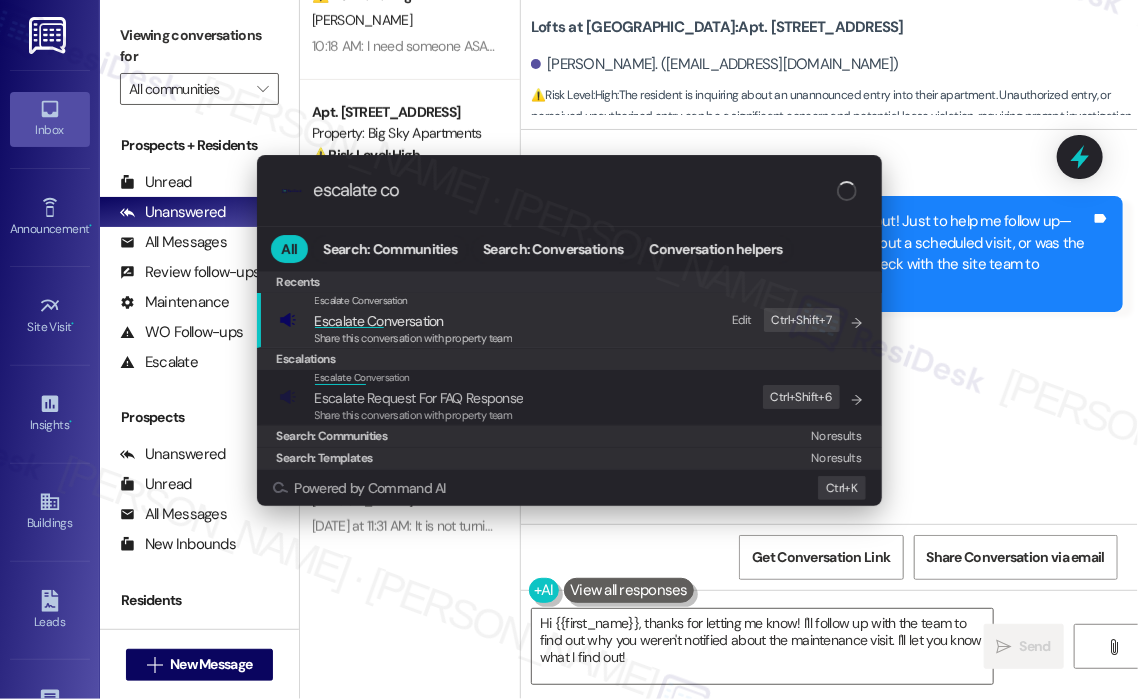 type on "escalate con" 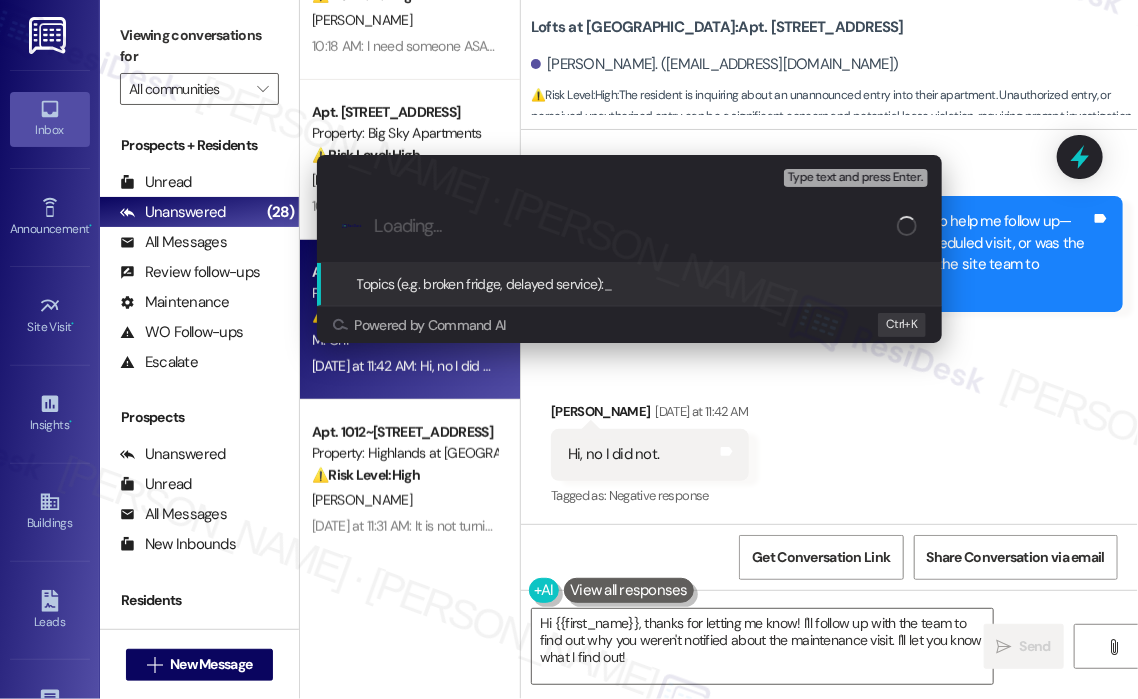 paste on "Request for Reason Behind Maintenance Entry" 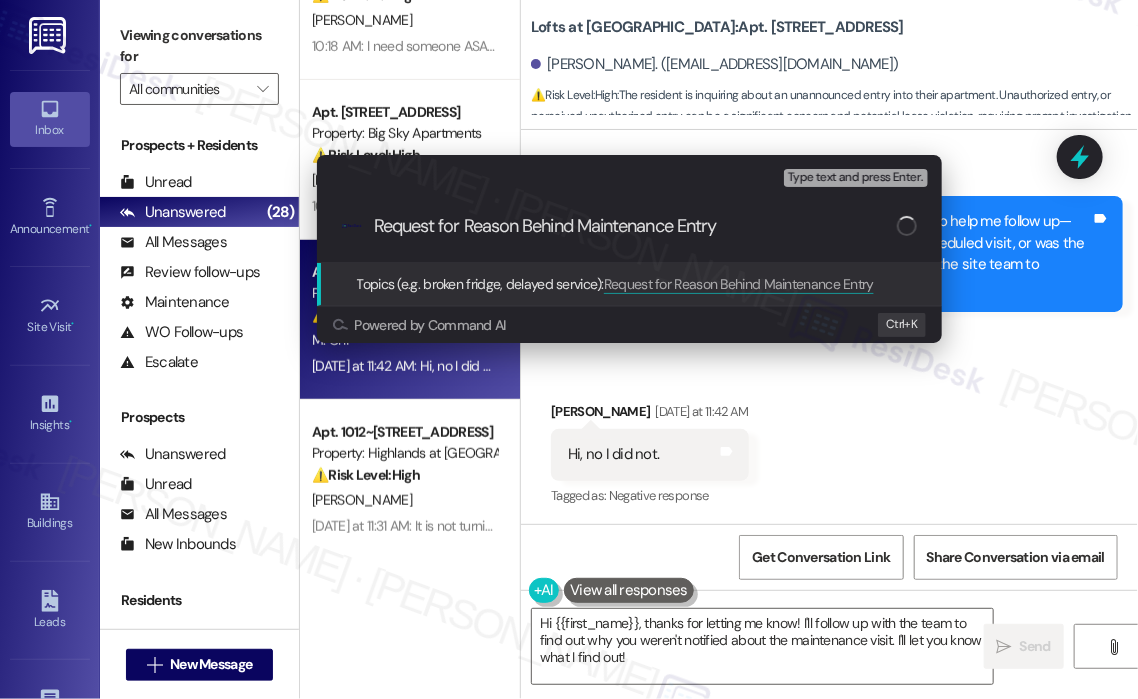 type 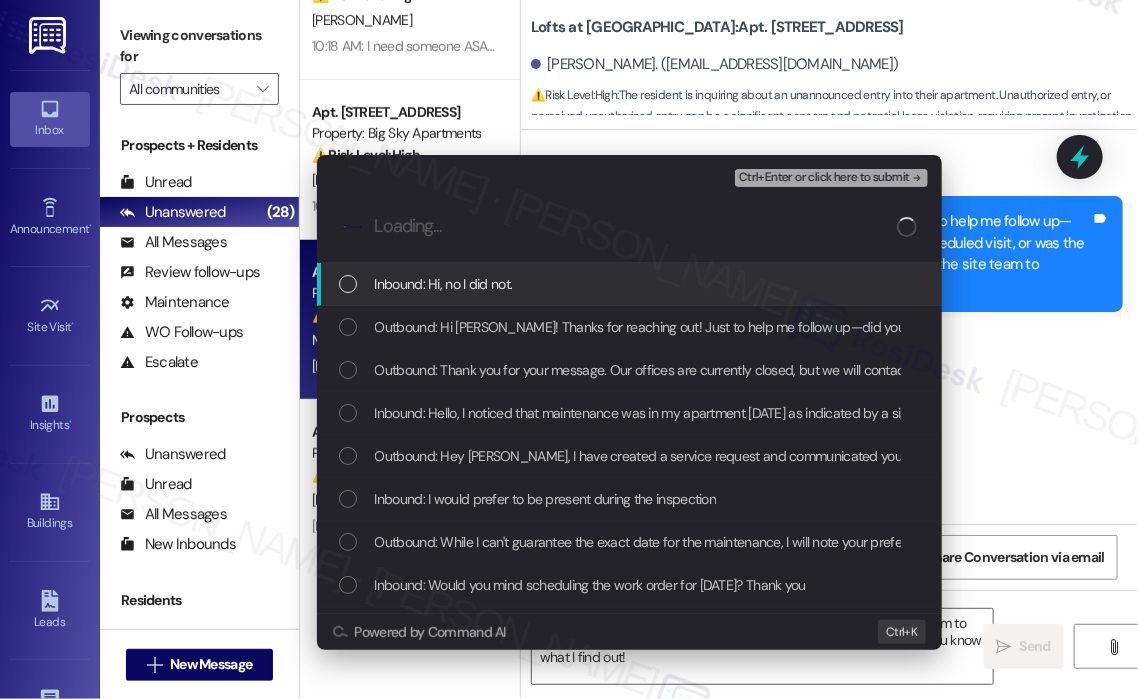 click on "Inbound: Hi, no I did not." at bounding box center [631, 284] 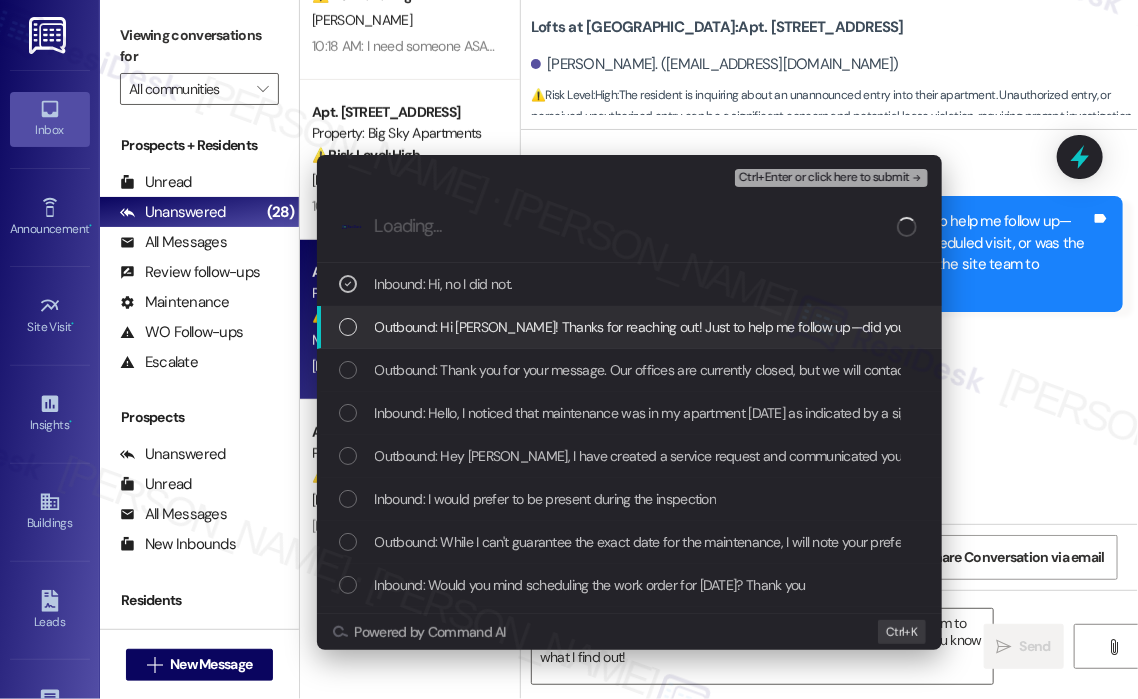 click on "Outbound: Hi Michael! Thanks for reaching out! Just to help me follow up—did you receive any notice beforehand about a scheduled visit, or was the sign on the door the only indication? I’ll check with the site team to confirm the reason for the entry." at bounding box center (1121, 327) 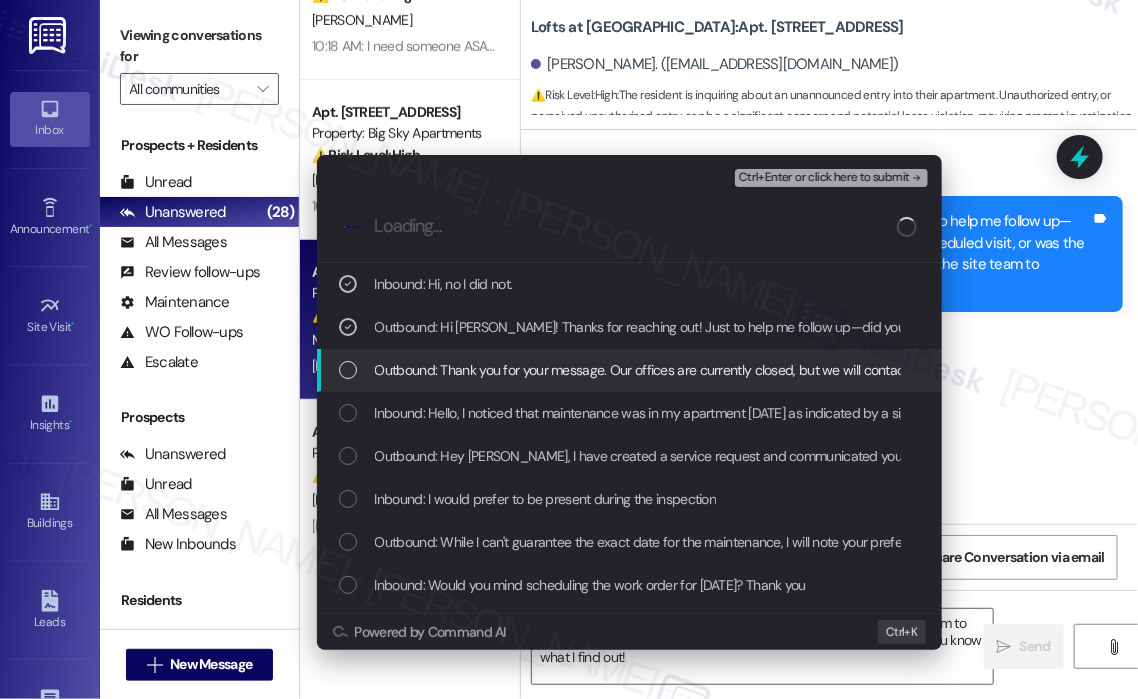 click on "Outbound: Thank you for your message. Our offices are currently closed, but we will contact you when we resume operations. For emergencies, please contact your emergency number 434-331-0771." at bounding box center [629, 370] 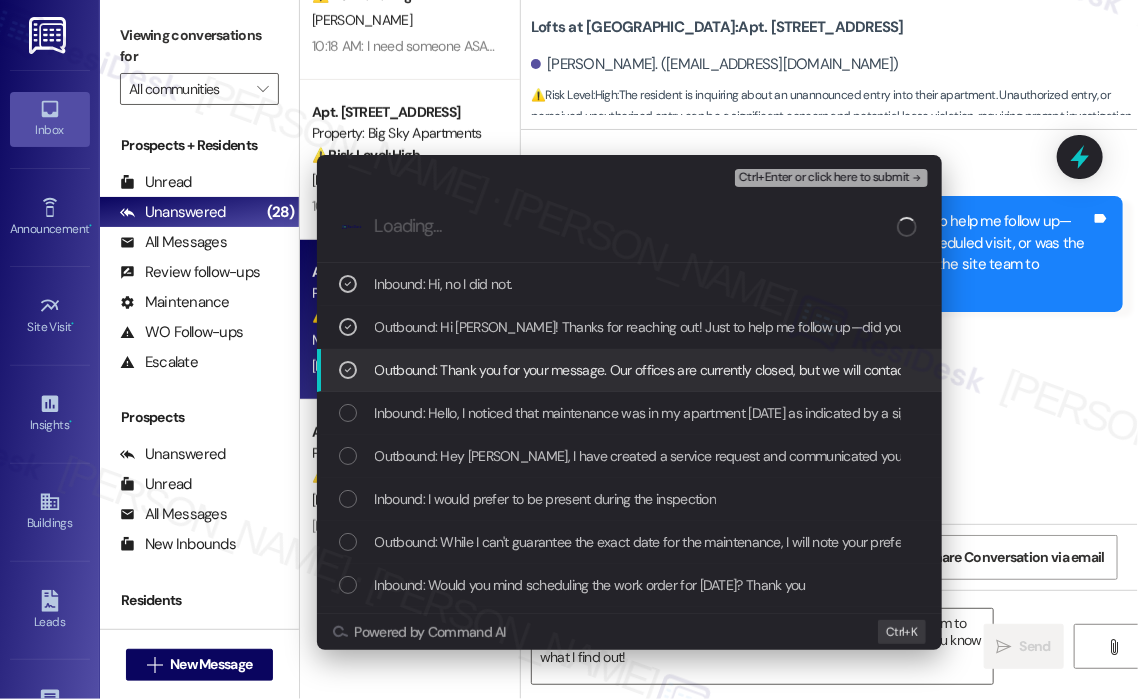 click on "Outbound: Thank you for your message. Our offices are currently closed, but we will contact you when we resume operations. For emergencies, please contact your emergency number 434-331-0771." at bounding box center [967, 370] 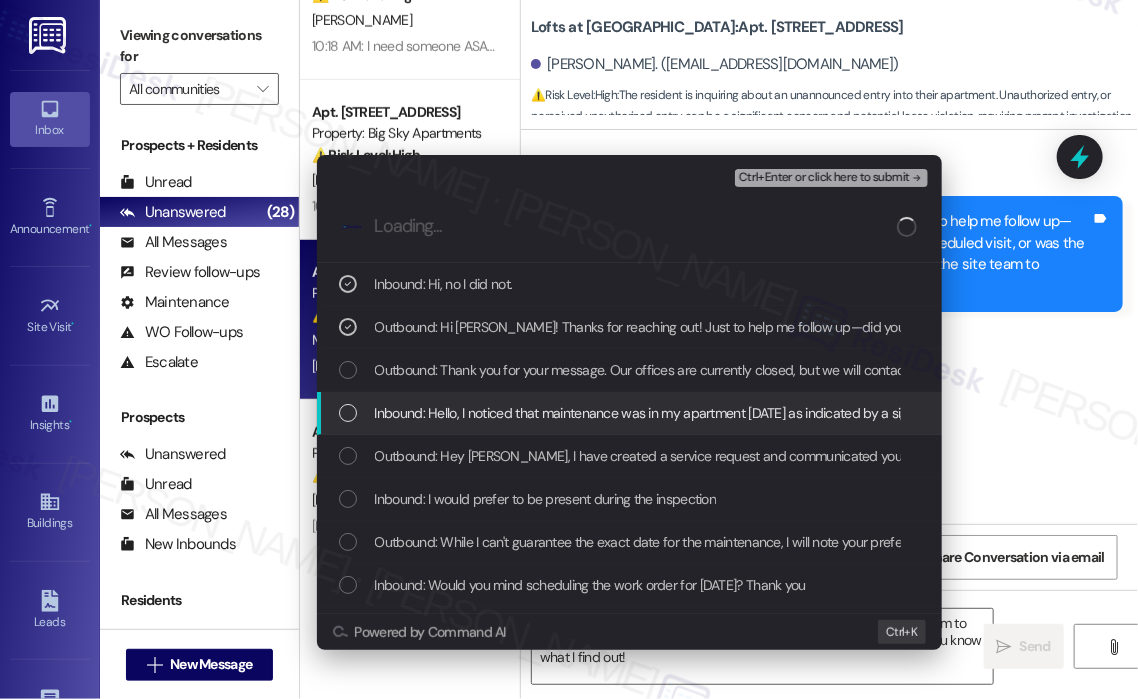 click on "Inbound: Hello,
I noticed that maintenance was in my apartment today as indicated by a sign hanging on my door knob. May I ask what was the reason for their entry? Thank you
Regards,
Michael Chi (apt 306)" at bounding box center (997, 413) 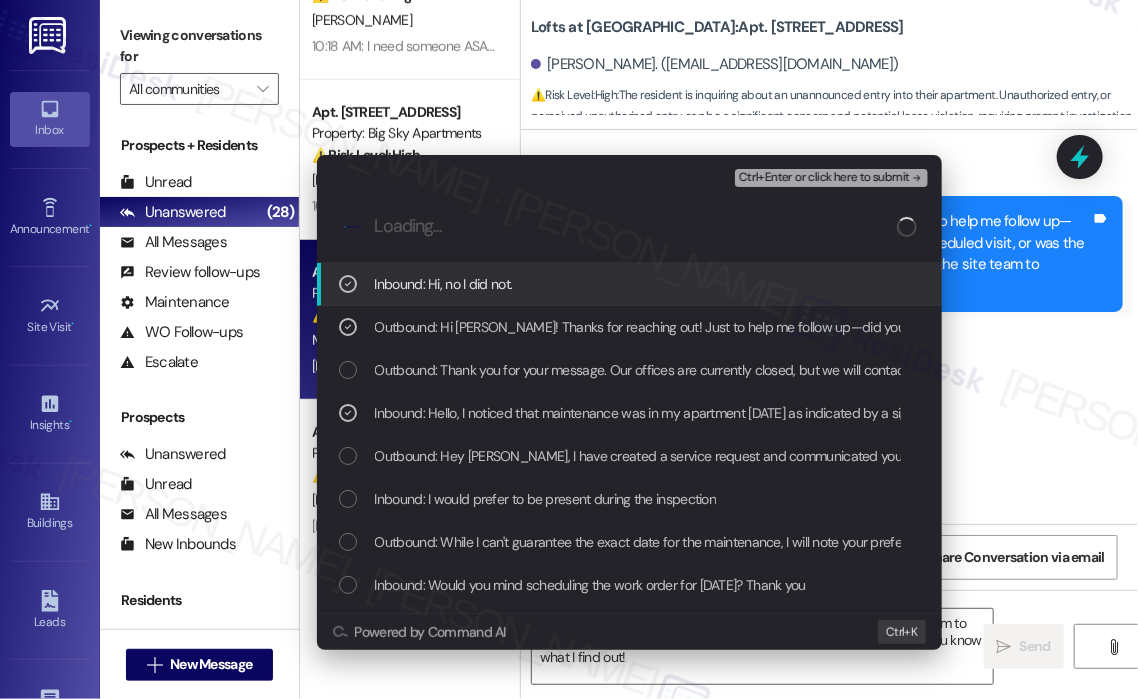 click on "Ctrl+Enter or click here to submit" at bounding box center (824, 178) 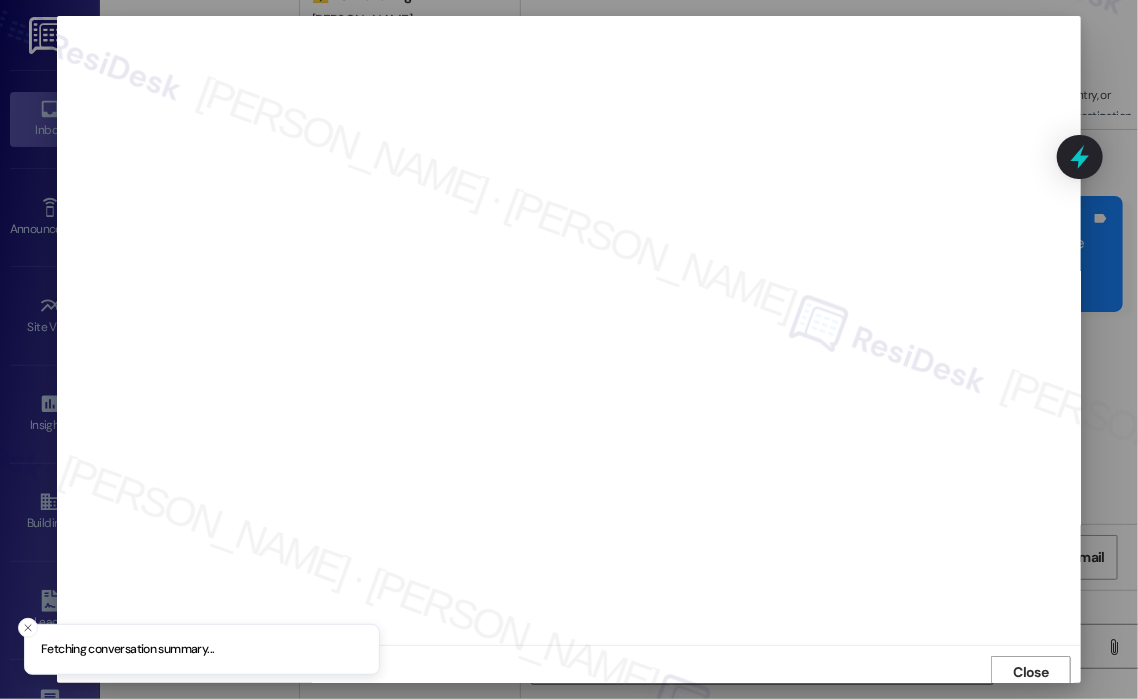 scroll, scrollTop: 4, scrollLeft: 0, axis: vertical 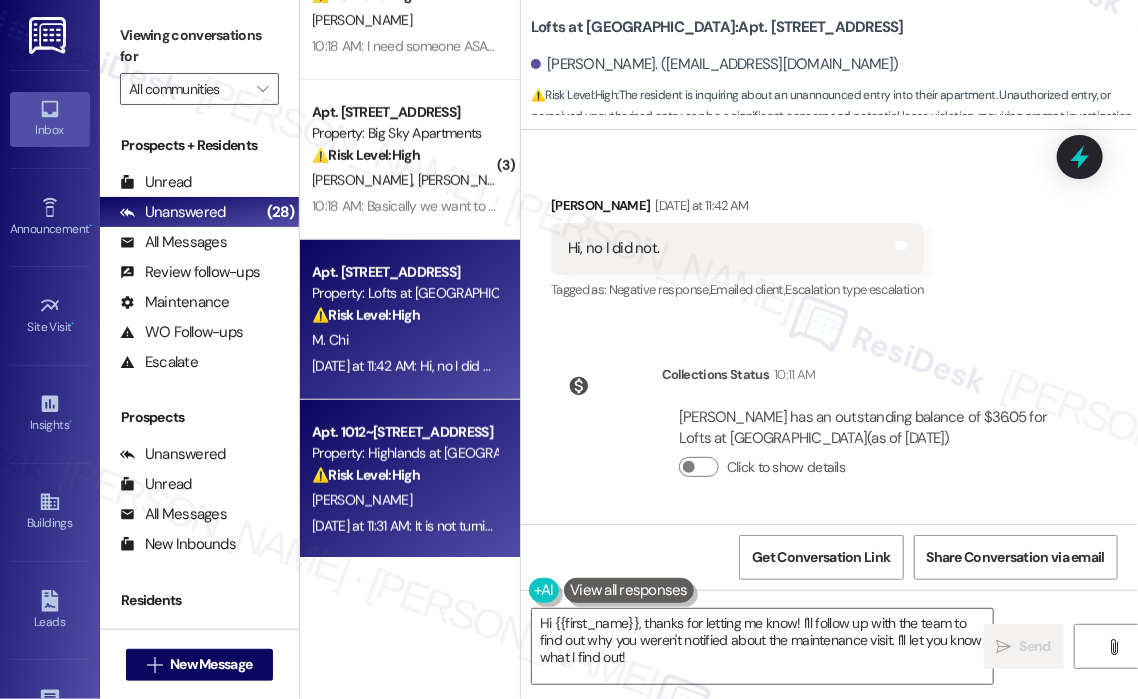 click on "Apt. 1012~[STREET_ADDRESS]" at bounding box center (404, 432) 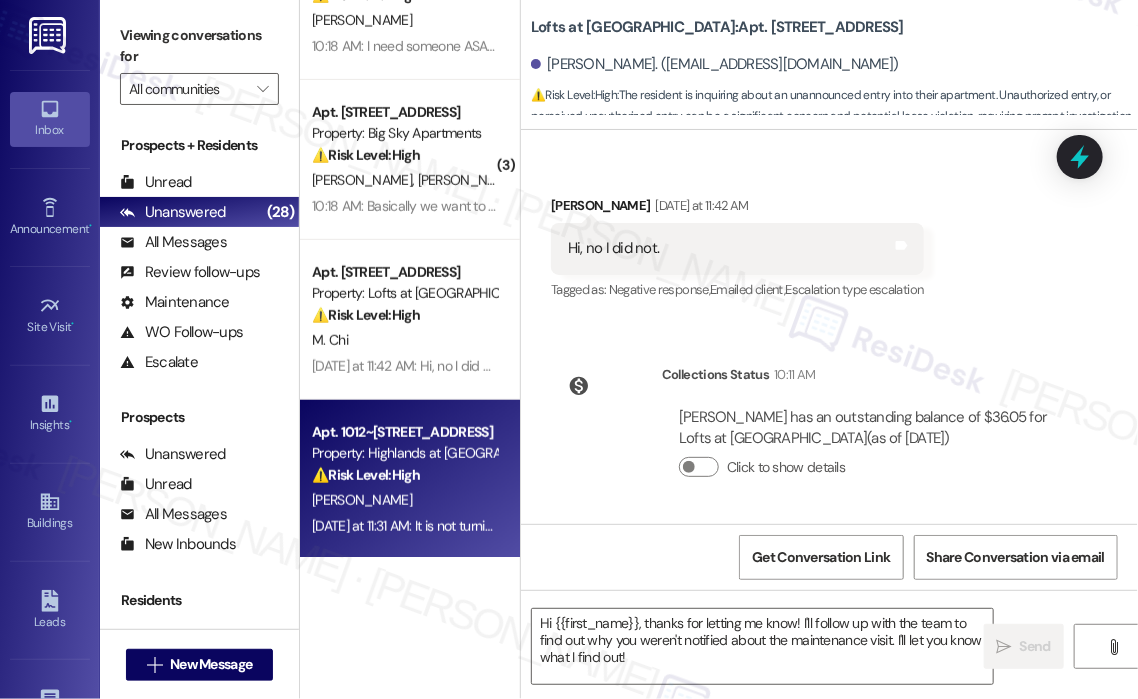 type on "Fetching suggested responses. Please feel free to read through the conversation in the meantime." 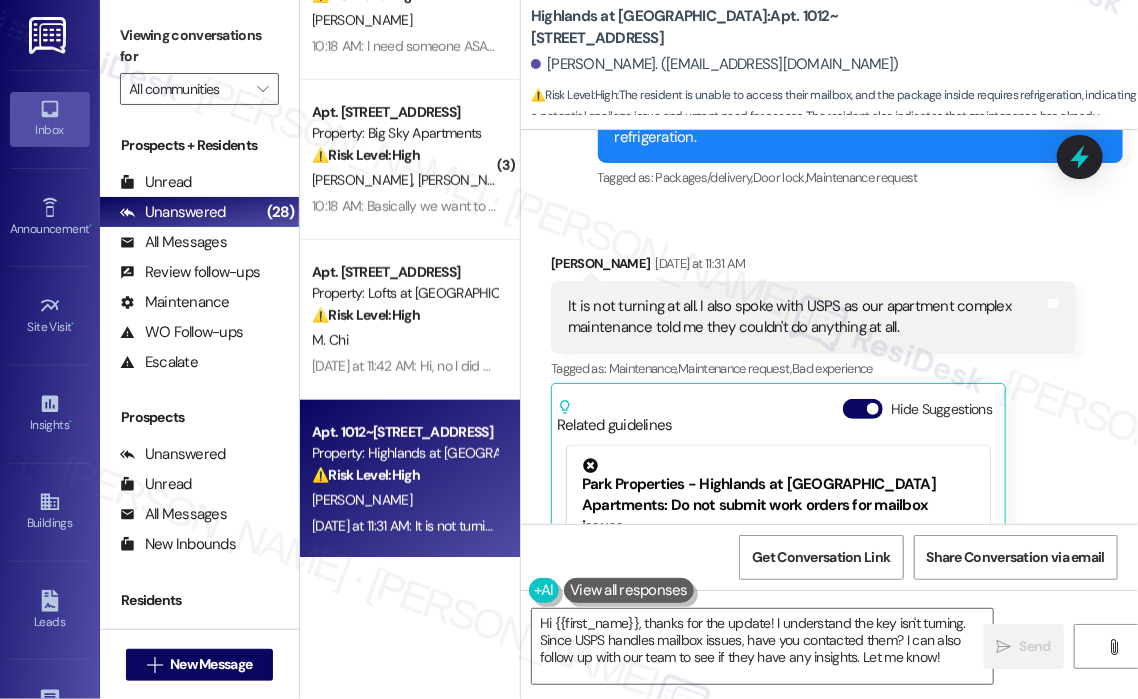 scroll, scrollTop: 21128, scrollLeft: 0, axis: vertical 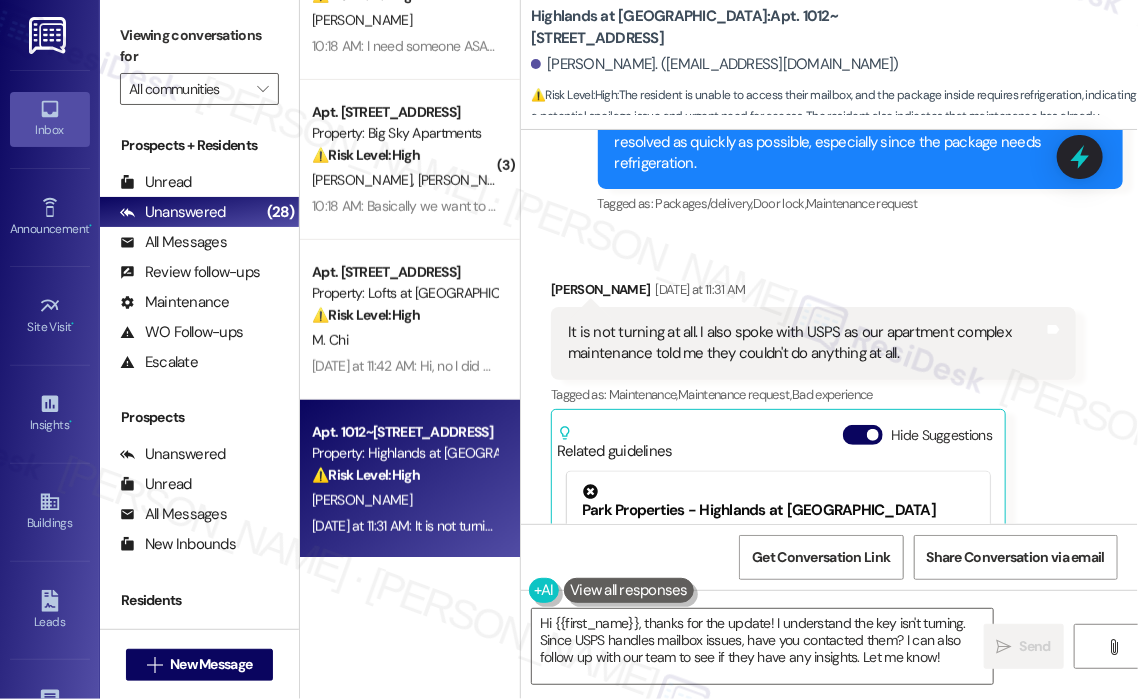 click on "It is not turning at all. I also spoke with USPS as our apartment complex maintenance told me they couldn't do anything at all." at bounding box center [806, 343] 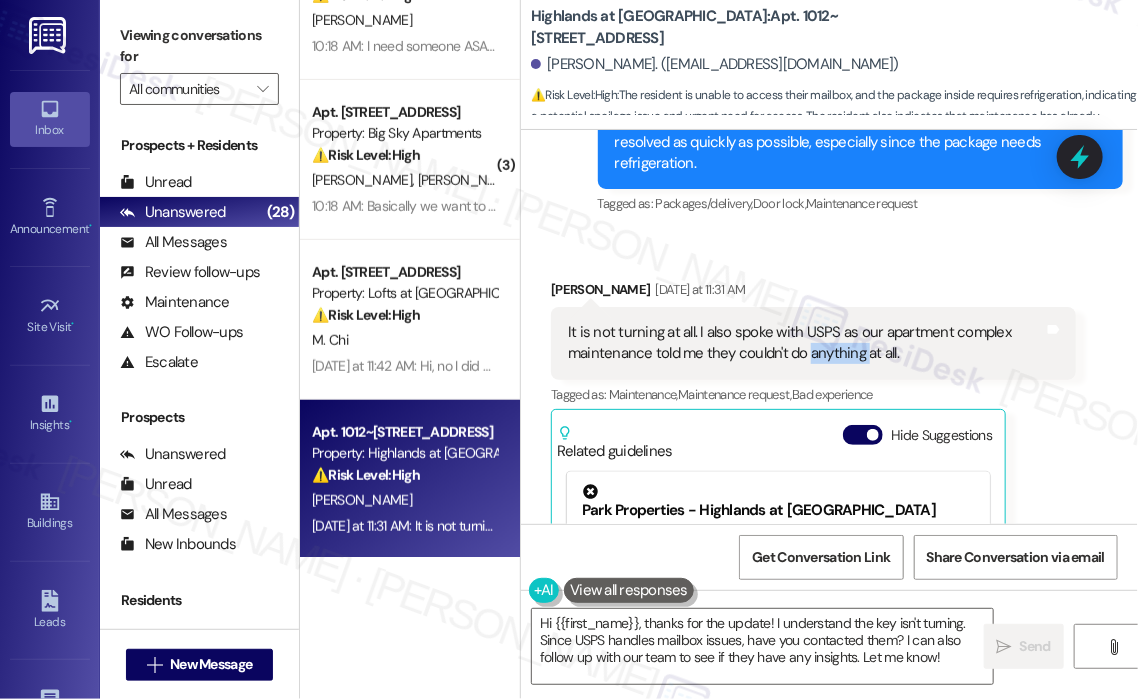 click on "It is not turning at all. I also spoke with USPS as our apartment complex maintenance told me they couldn't do anything at all." at bounding box center (806, 343) 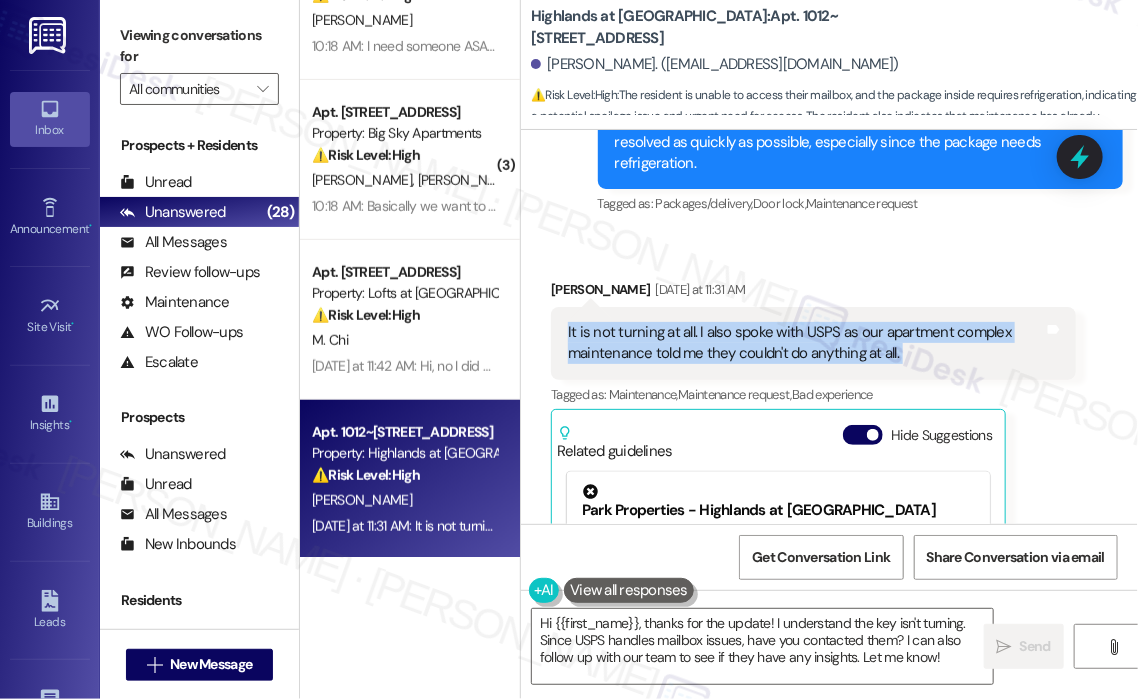 click on "It is not turning at all. I also spoke with USPS as our apartment complex maintenance told me they couldn't do anything at all." at bounding box center [806, 343] 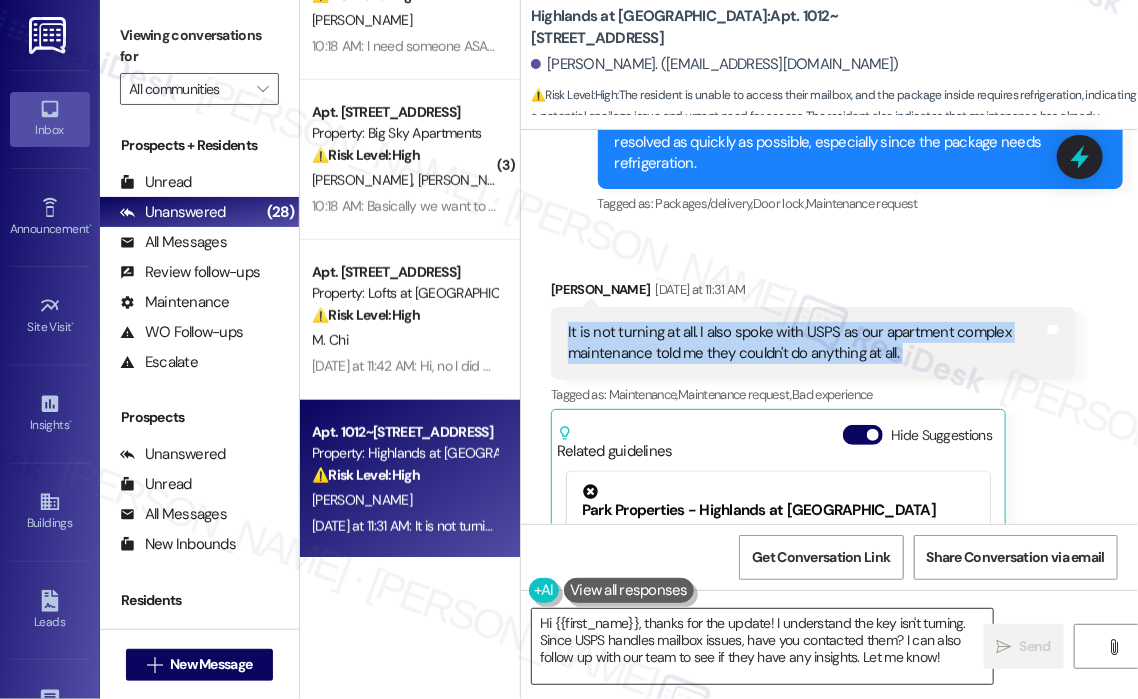 click on "Hi {{first_name}}, thanks for the update! I understand the key isn't turning. Since USPS handles mailbox issues, have you contacted them? I can also follow up with our team to see if they have any insights. Let me know!" at bounding box center (762, 646) 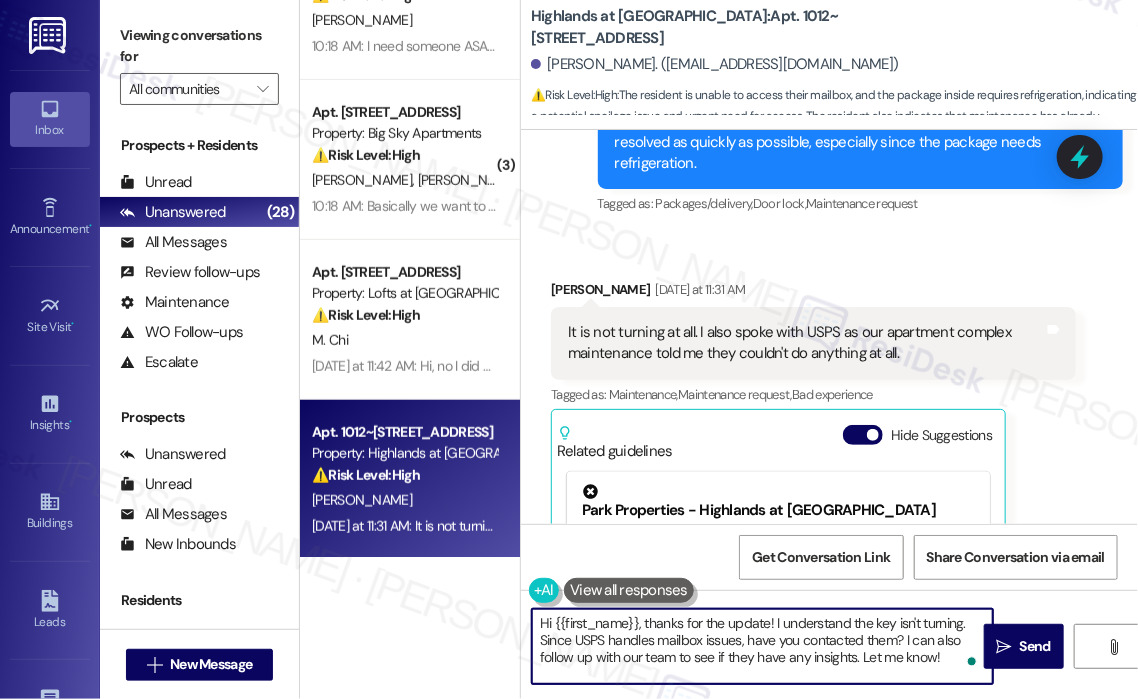 click on "Hi {{first_name}}, thanks for the update! I understand the key isn't turning. Since USPS handles mailbox issues, have you contacted them? I can also follow up with our team to see if they have any insights. Let me know!" at bounding box center [762, 646] 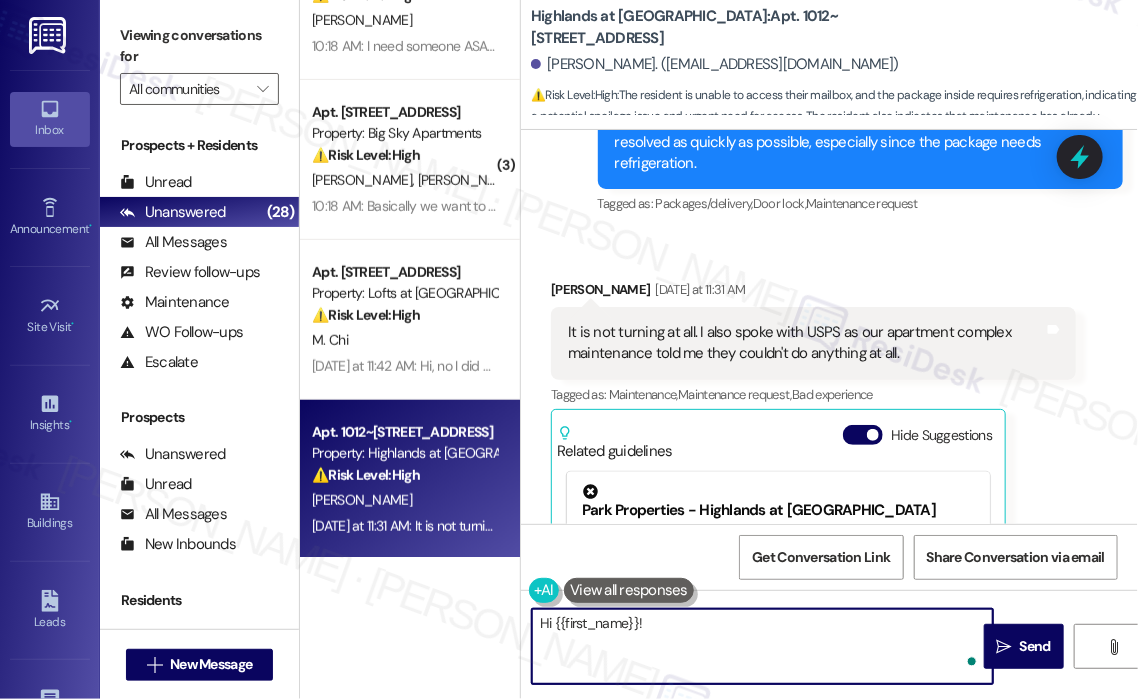 paste on "Thanks for the update. Just to confirm, what did USPS say when you spoke with them about the issue? I want to make sure we have all the details before following up further." 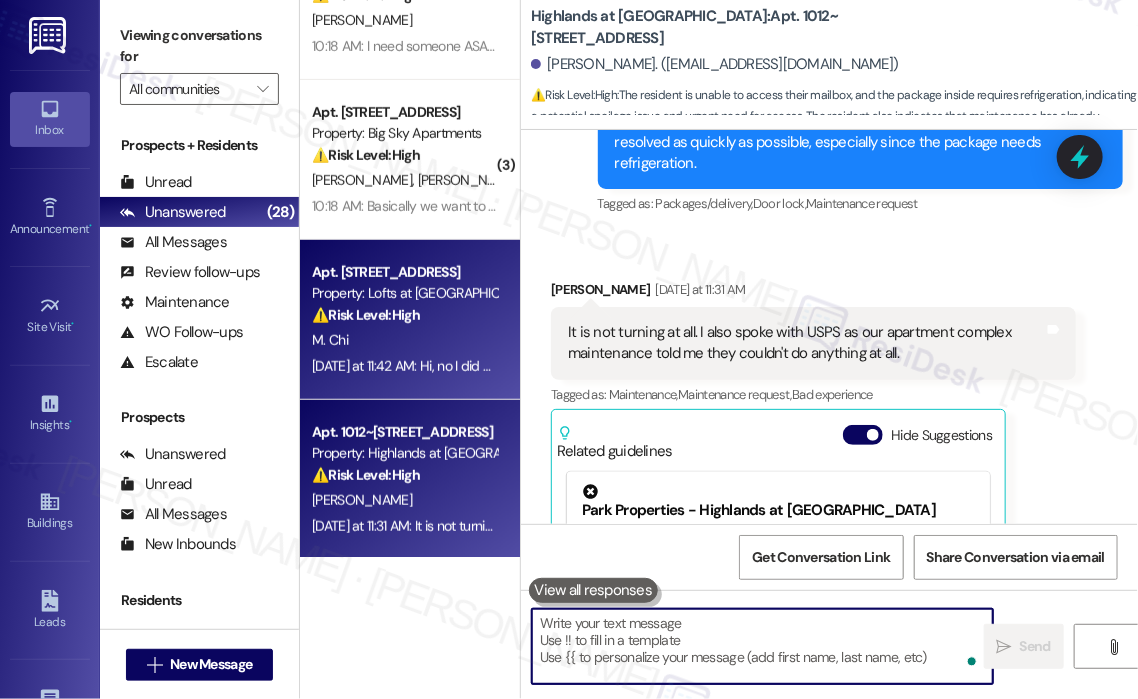 scroll, scrollTop: 21301, scrollLeft: 0, axis: vertical 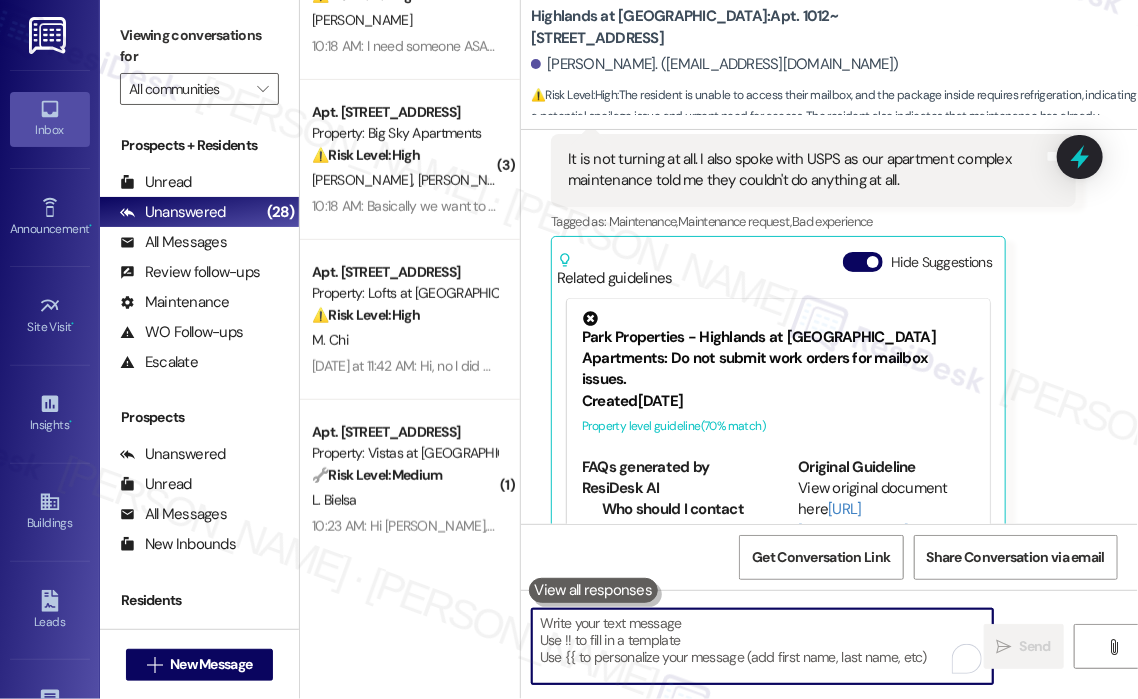 type 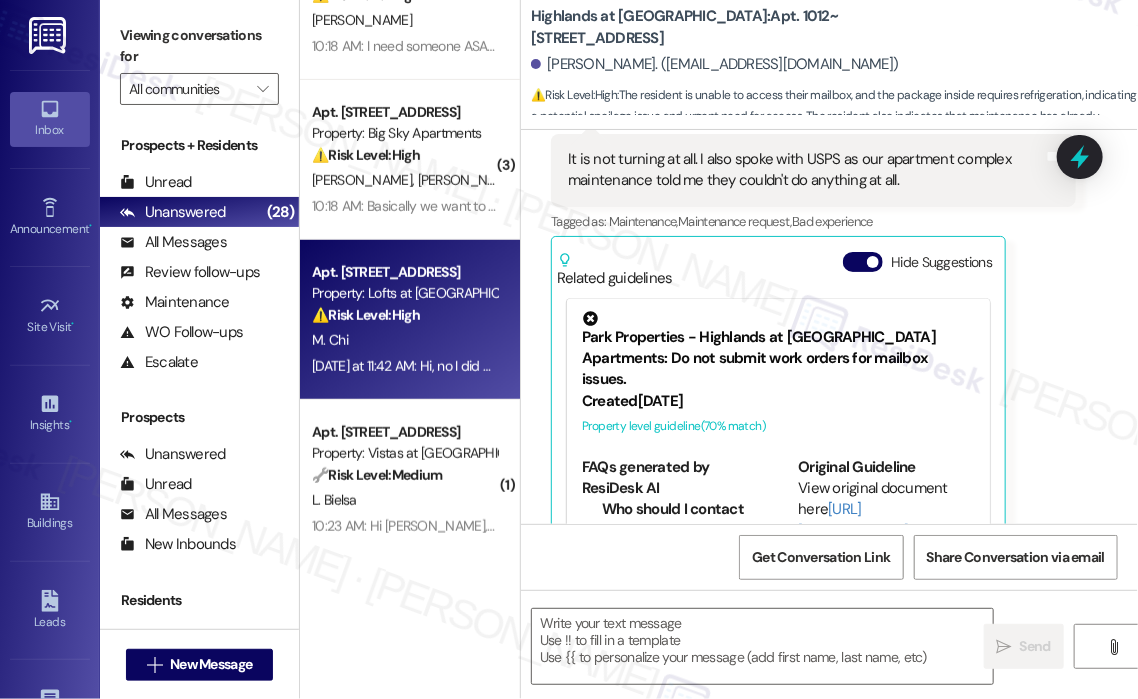 type on "Fetching suggested responses. Please feel free to read through the conversation in the meantime." 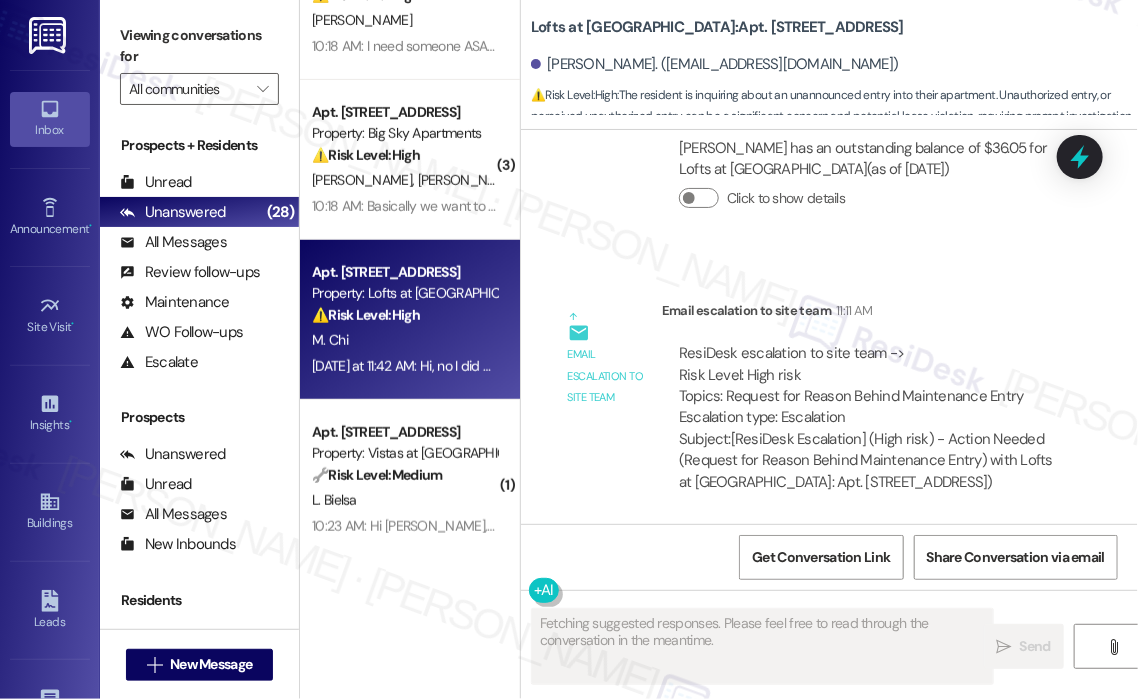 scroll, scrollTop: 3860, scrollLeft: 0, axis: vertical 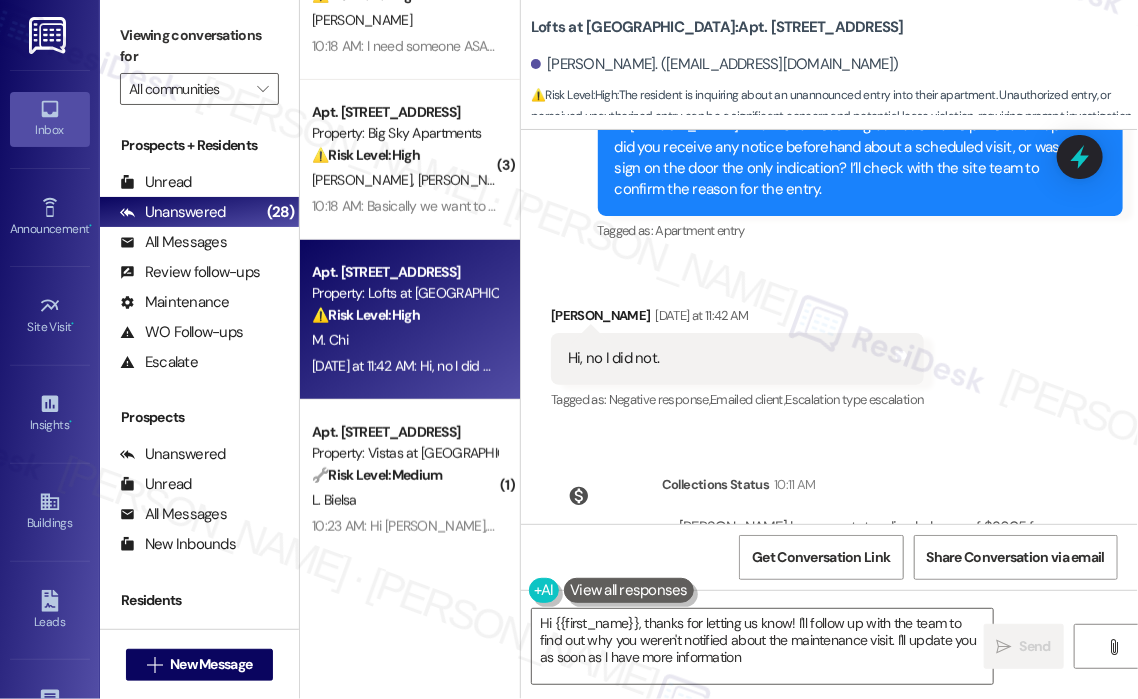 type on "Hi {{first_name}}, thanks for letting us know! I'll follow up with the team to find out why you weren't notified about the maintenance visit. I'll update you as soon as I have more information!" 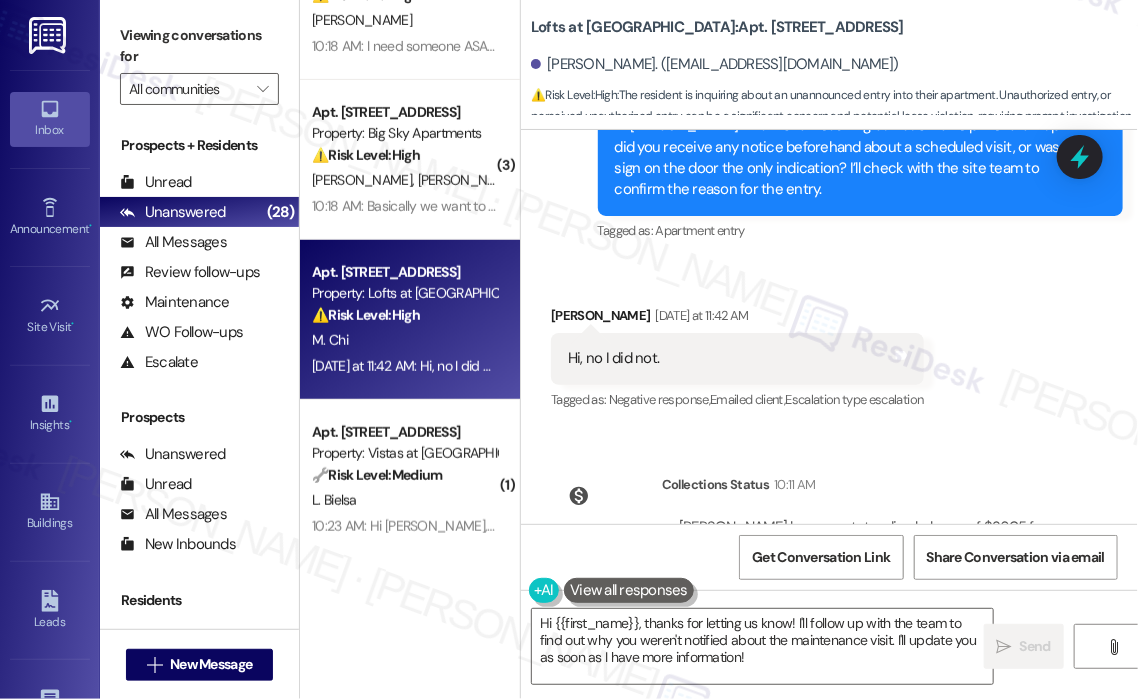 scroll, scrollTop: 3760, scrollLeft: 0, axis: vertical 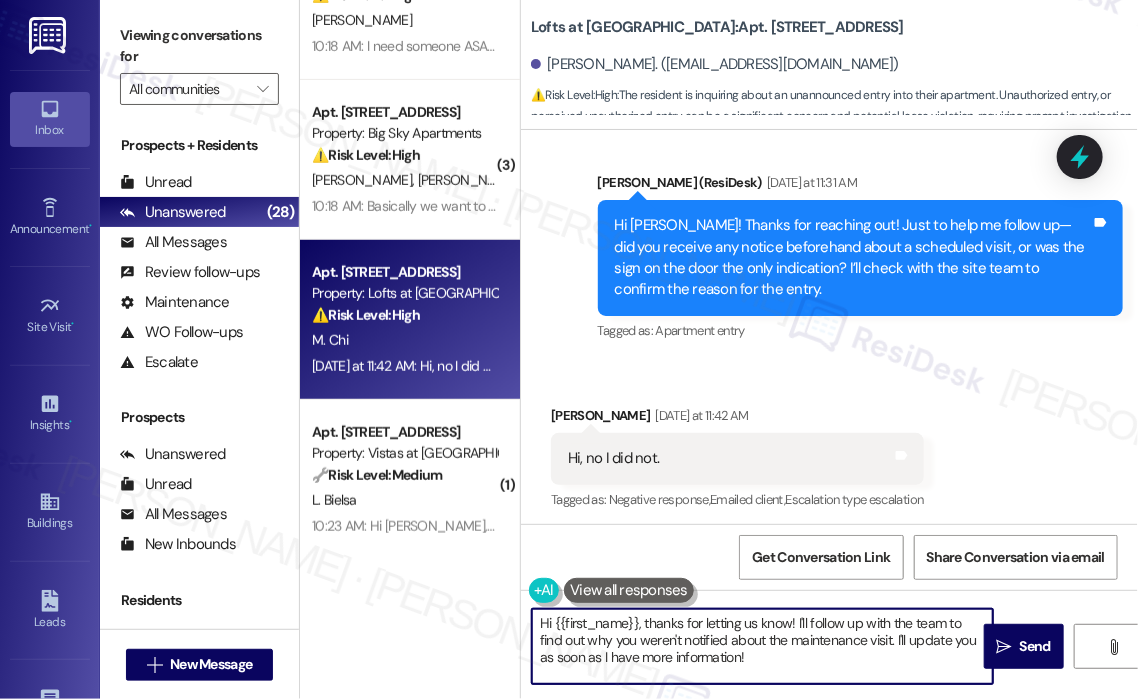 click on "Hi {{first_name}}, thanks for letting us know! I'll follow up with the team to find out why you weren't notified about the maintenance visit. I'll update you as soon as I have more information!" at bounding box center [762, 646] 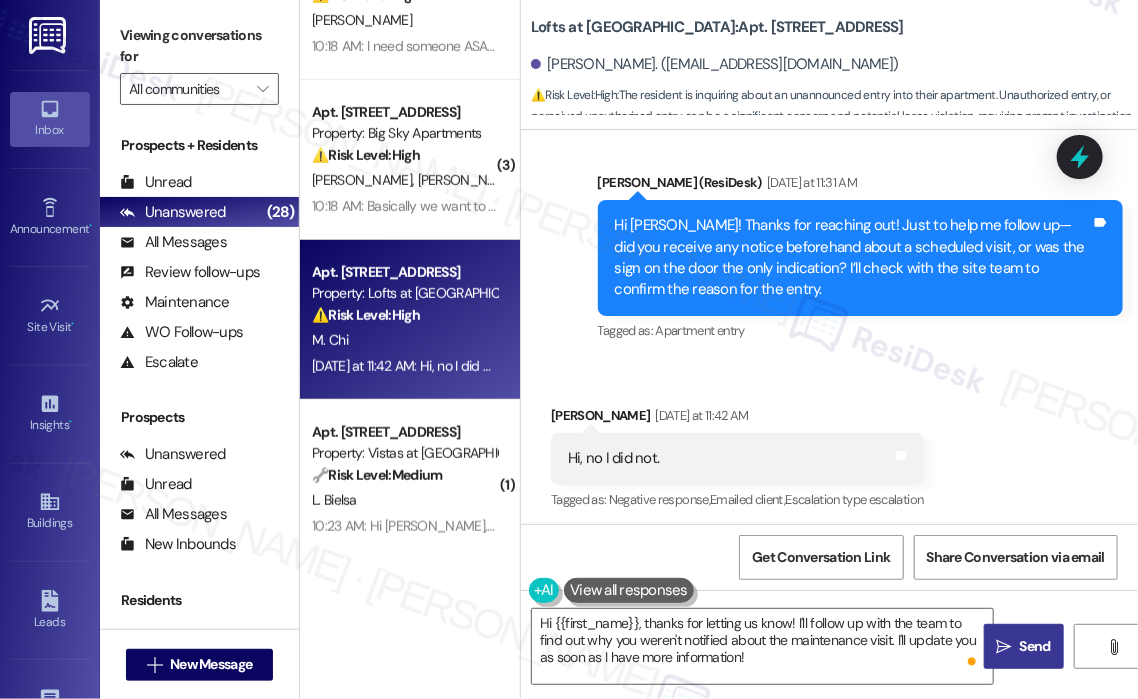 click on "Send" at bounding box center (1035, 646) 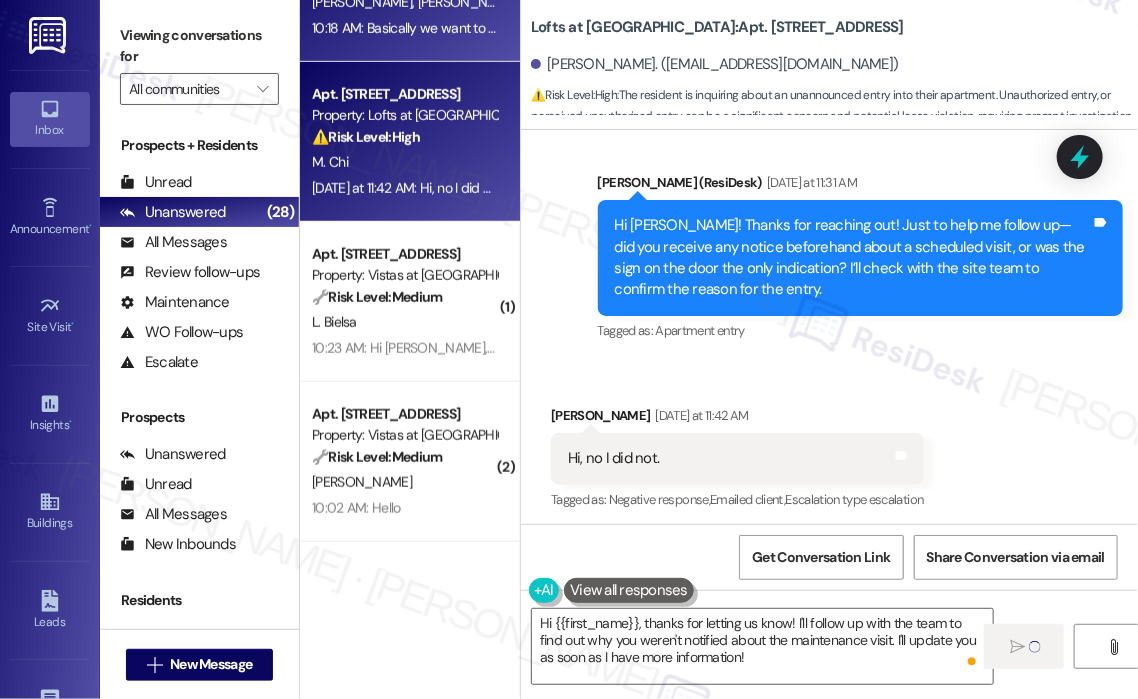 type 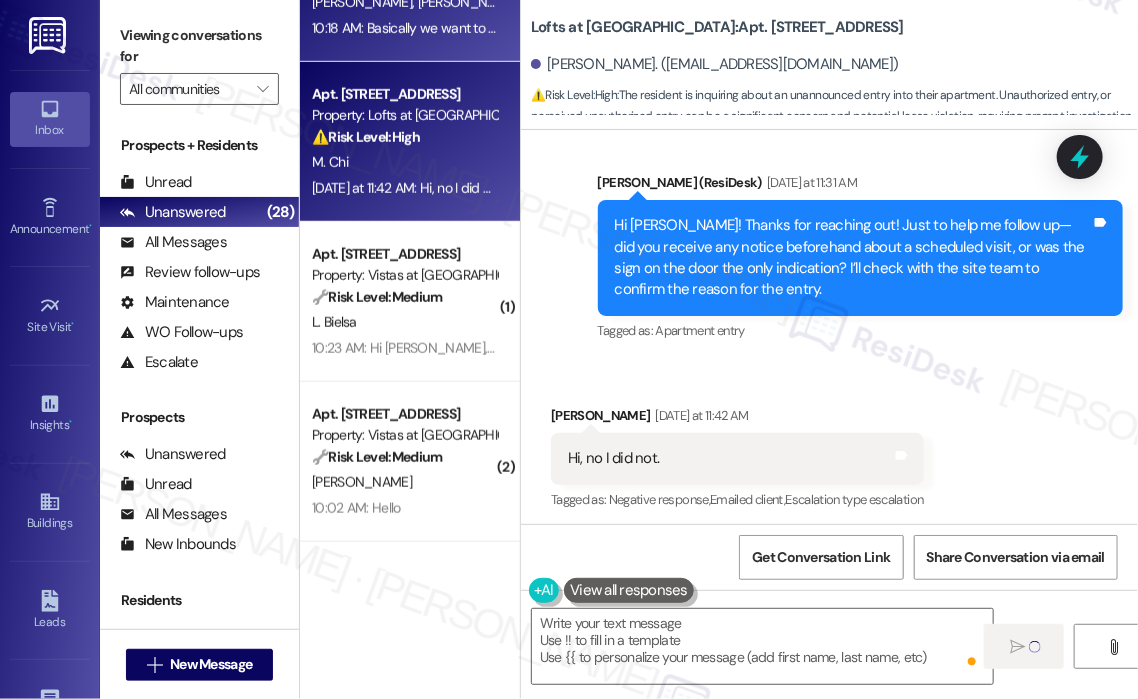 scroll, scrollTop: 600, scrollLeft: 0, axis: vertical 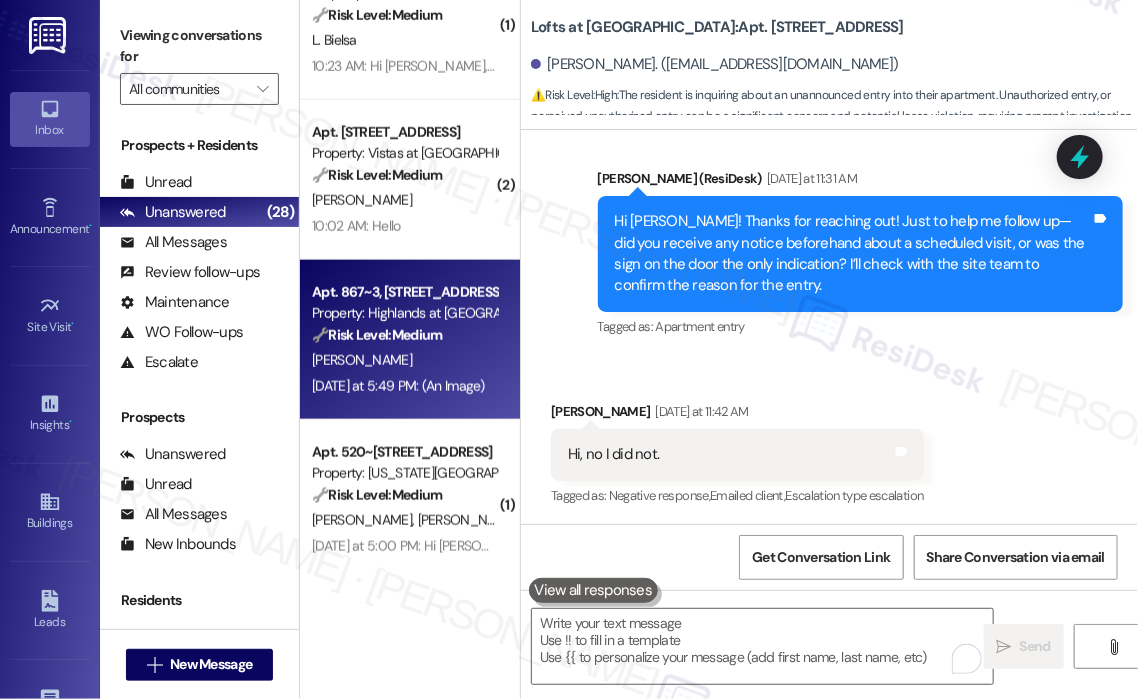 click on "Yesterday at 5:49 PM: (An Image) Yesterday at 5:49 PM: (An Image)" at bounding box center [404, 386] 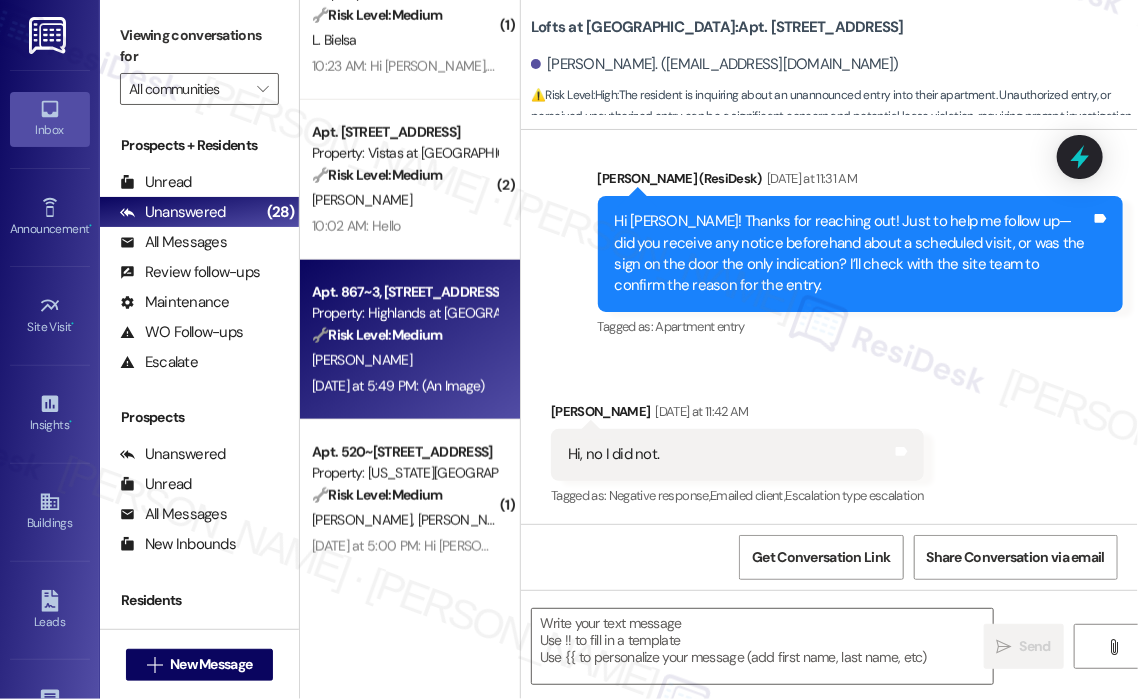 type on "Fetching suggested responses. Please feel free to read through the conversation in the meantime." 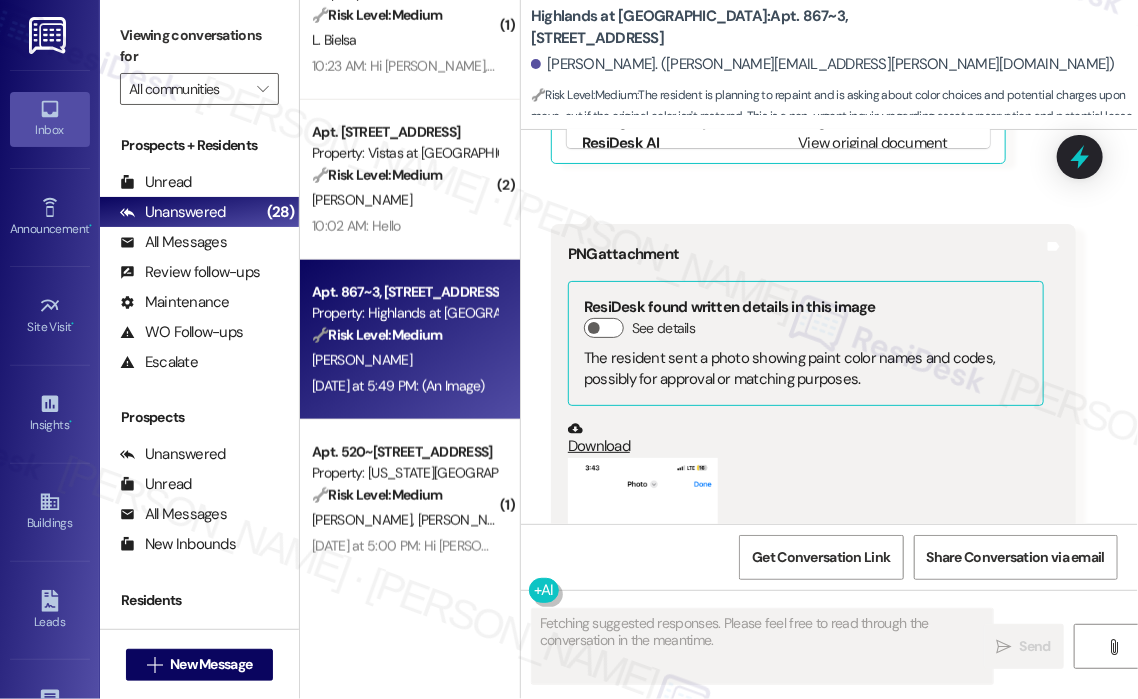 scroll, scrollTop: 4112, scrollLeft: 0, axis: vertical 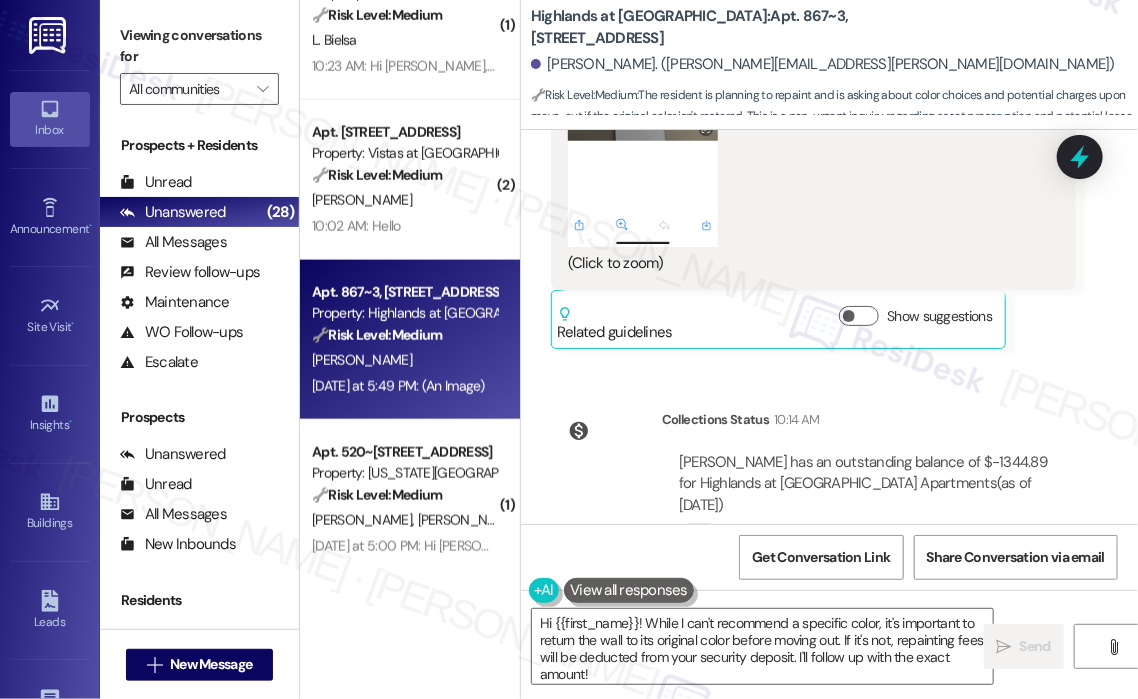 click on "Collections Status 10:14 AM Anishma Shrestha has an outstanding balance of $-1344.89 for Highlands at Huckleberry Ridge Apartments  (as of Jul 30, 2025) Click to show details" at bounding box center (813, 492) 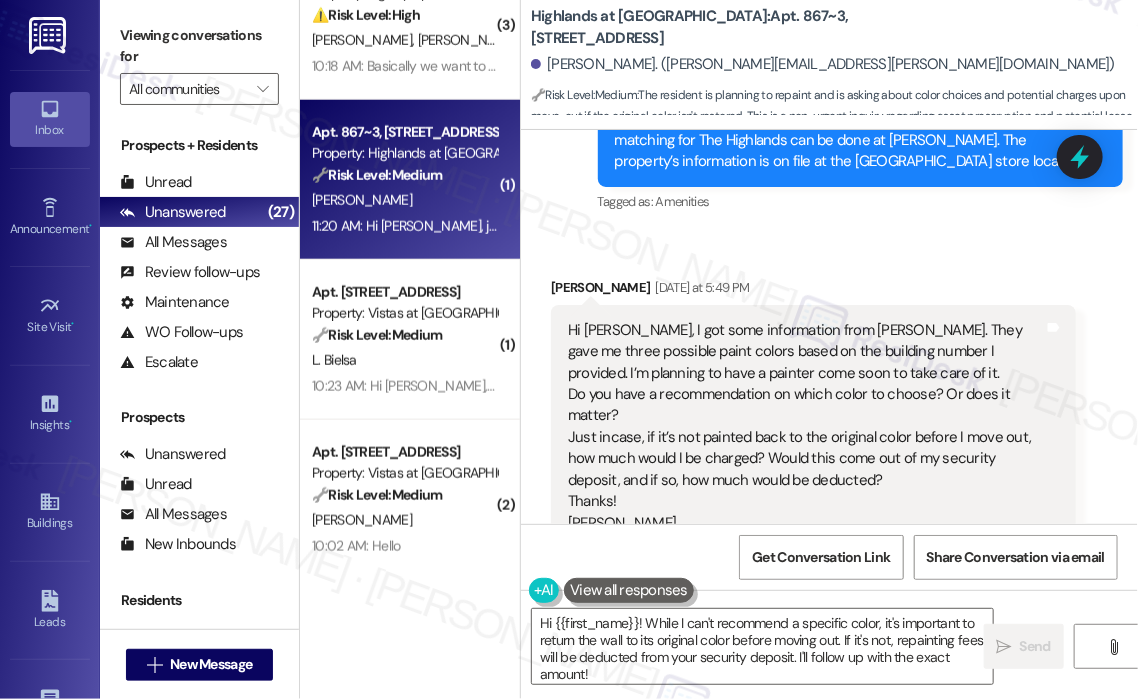 scroll, scrollTop: 2852, scrollLeft: 0, axis: vertical 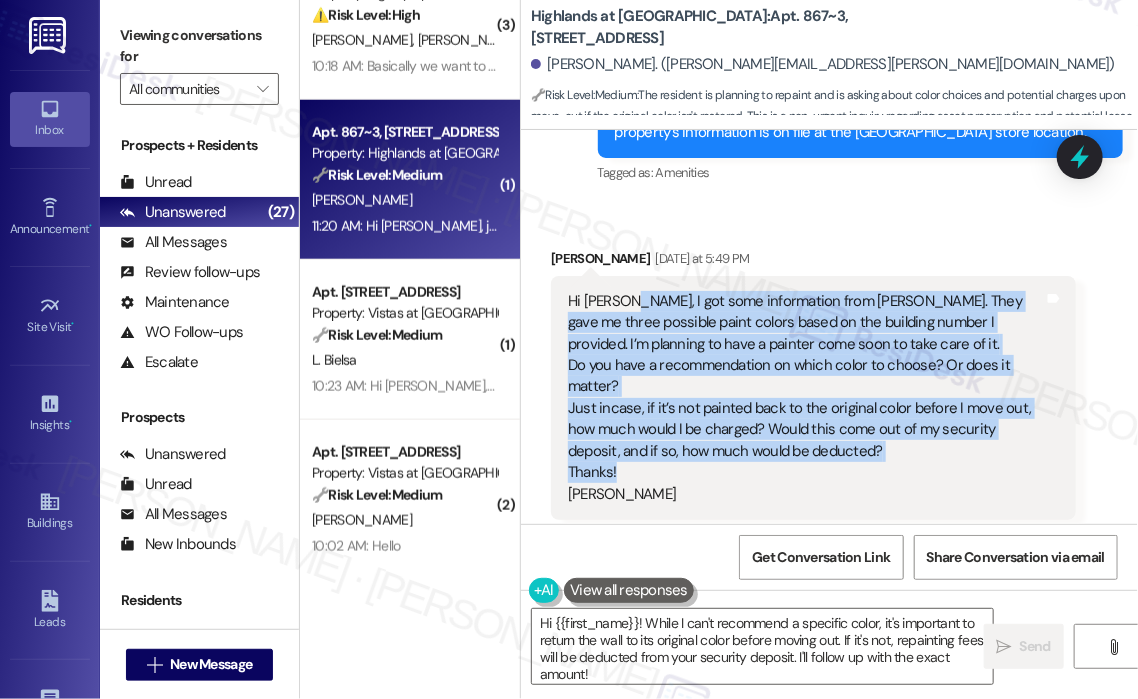 drag, startPoint x: 640, startPoint y: 403, endPoint x: 624, endPoint y: 241, distance: 162.78821 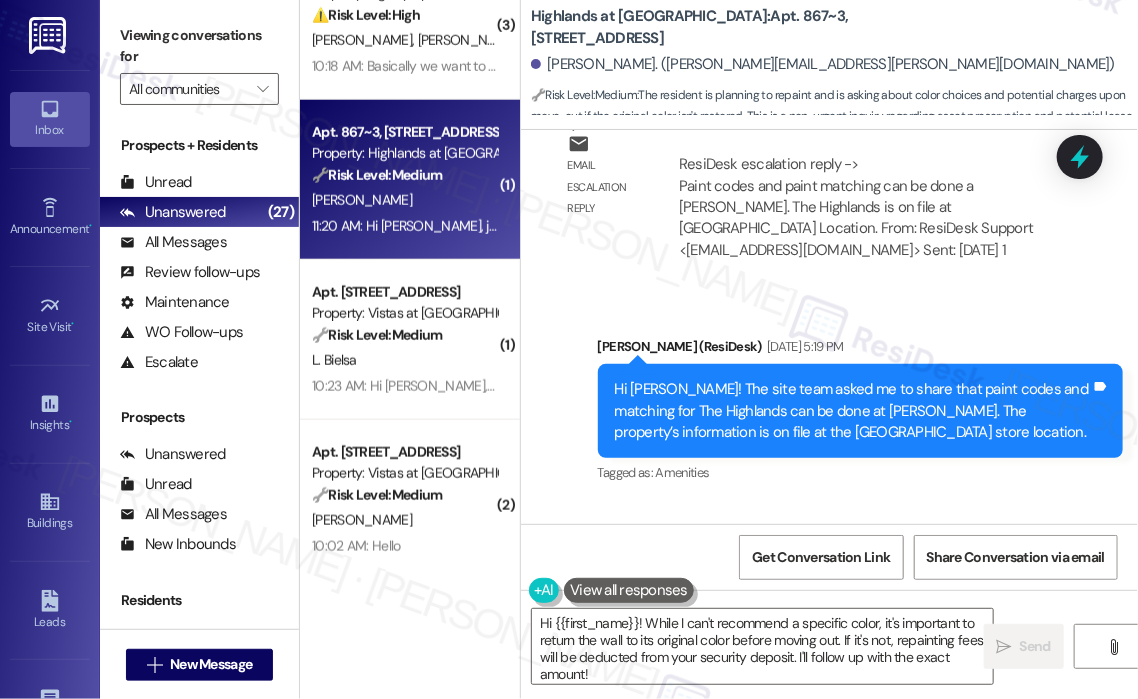 scroll, scrollTop: 2452, scrollLeft: 0, axis: vertical 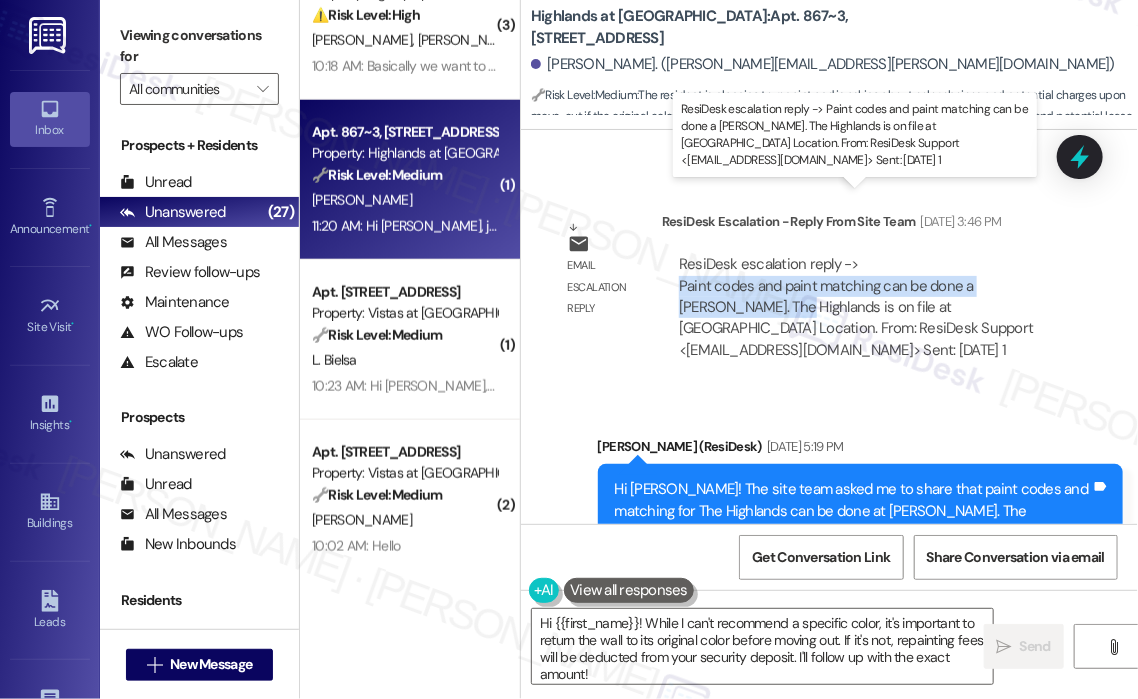 drag, startPoint x: 734, startPoint y: 239, endPoint x: 678, endPoint y: 219, distance: 59.464275 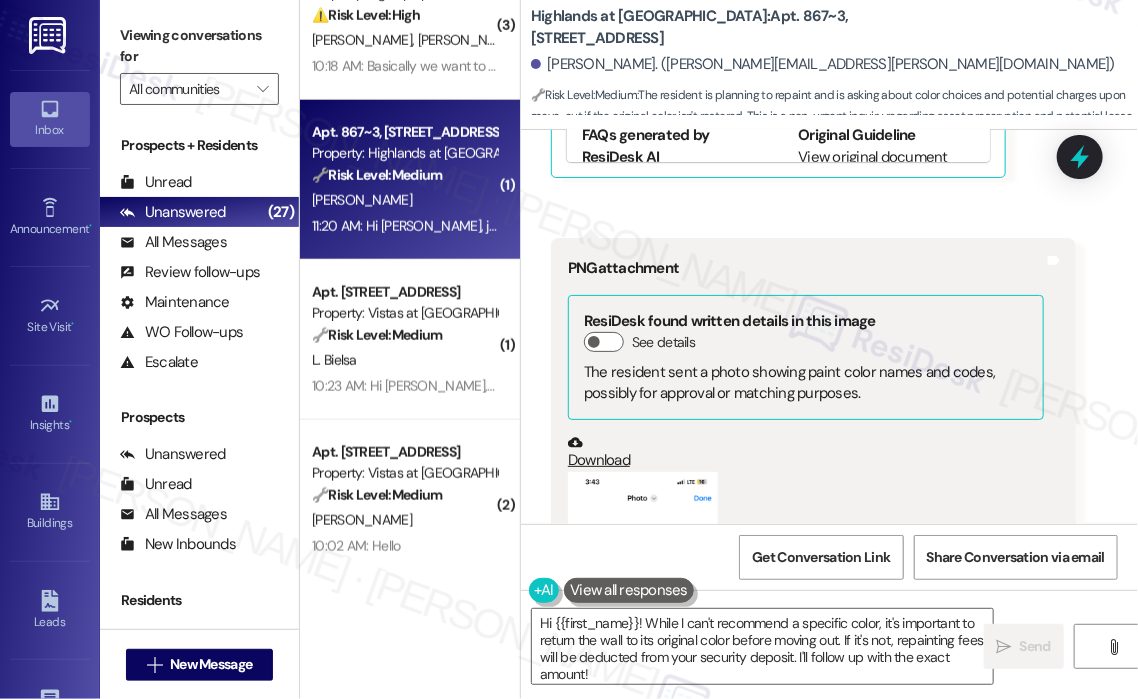 scroll, scrollTop: 3552, scrollLeft: 0, axis: vertical 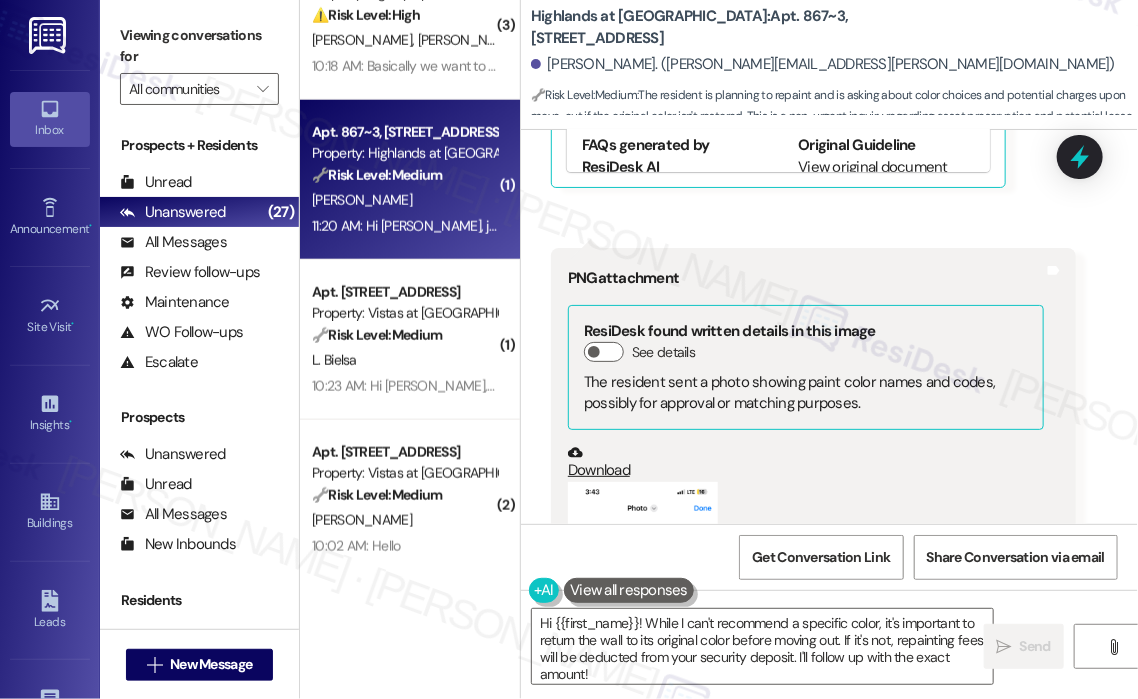 click on "Download" at bounding box center [806, 462] 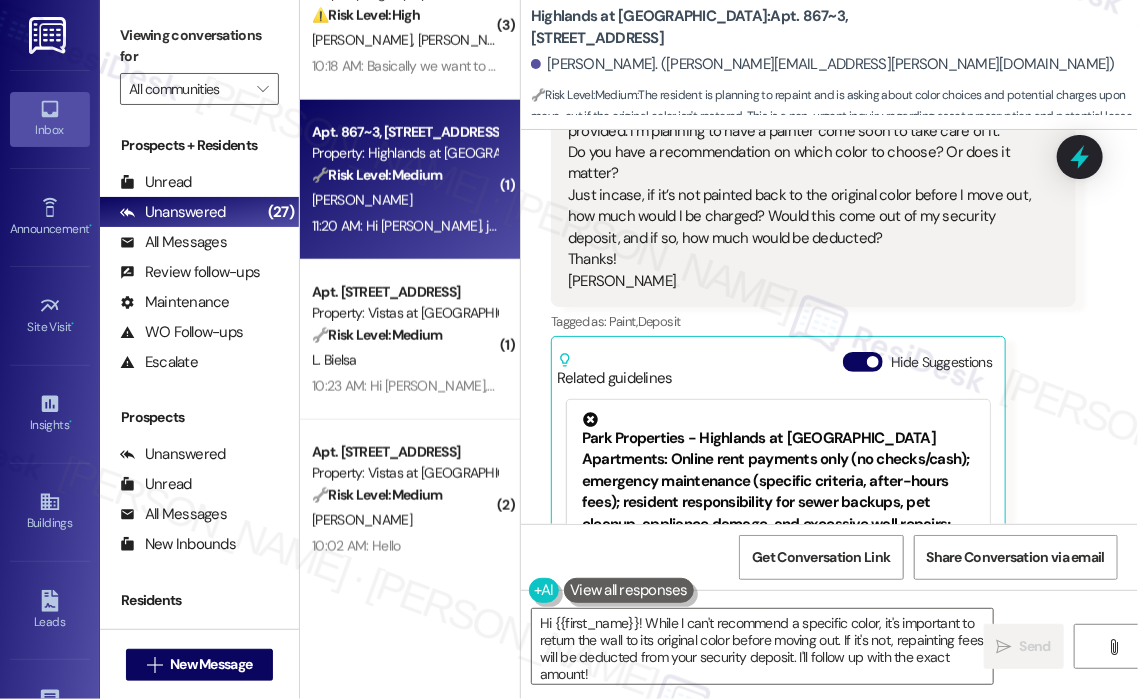 scroll, scrollTop: 2952, scrollLeft: 0, axis: vertical 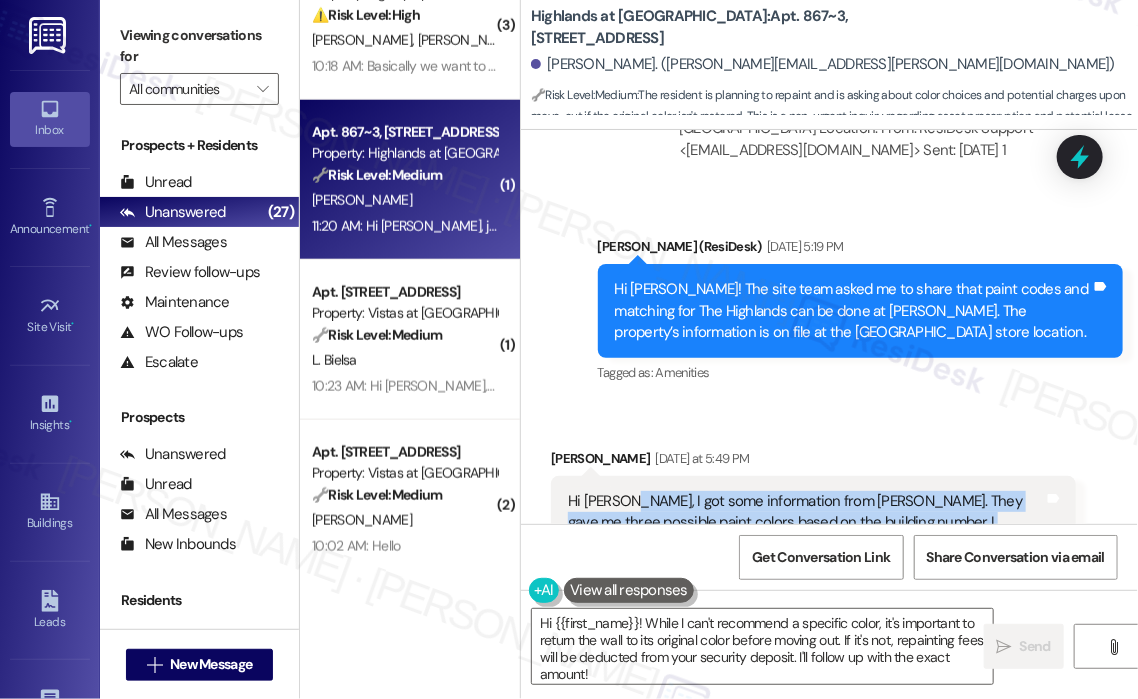 drag, startPoint x: 897, startPoint y: 281, endPoint x: 624, endPoint y: 431, distance: 311.49478 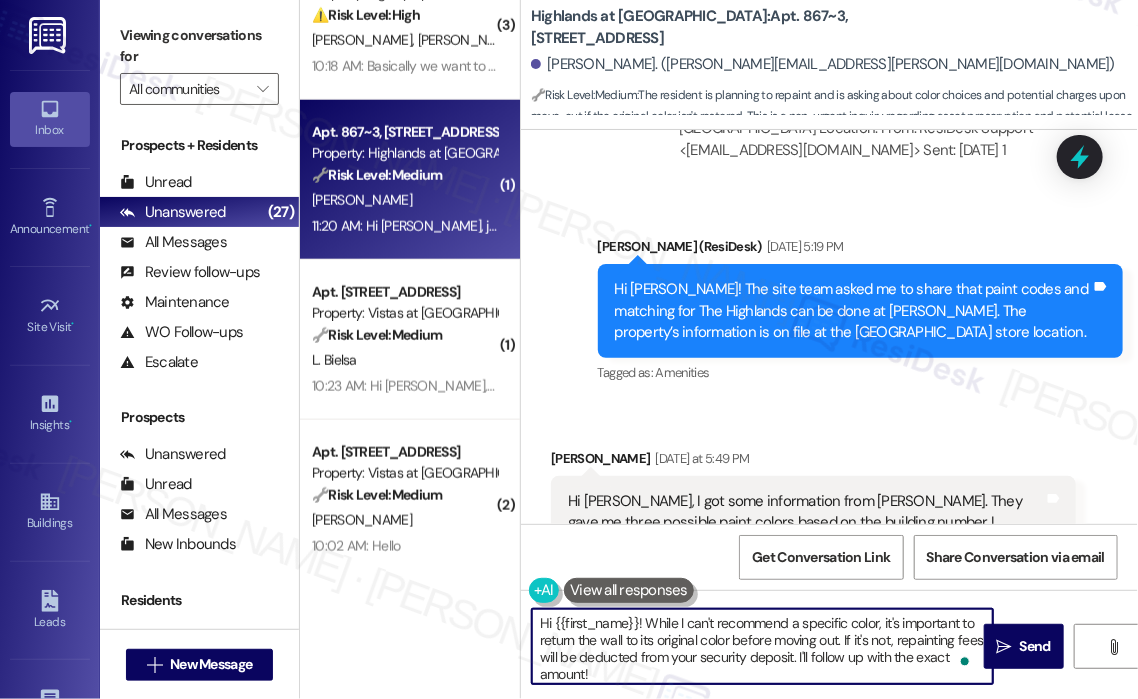 drag, startPoint x: 667, startPoint y: 669, endPoint x: 647, endPoint y: 627, distance: 46.518814 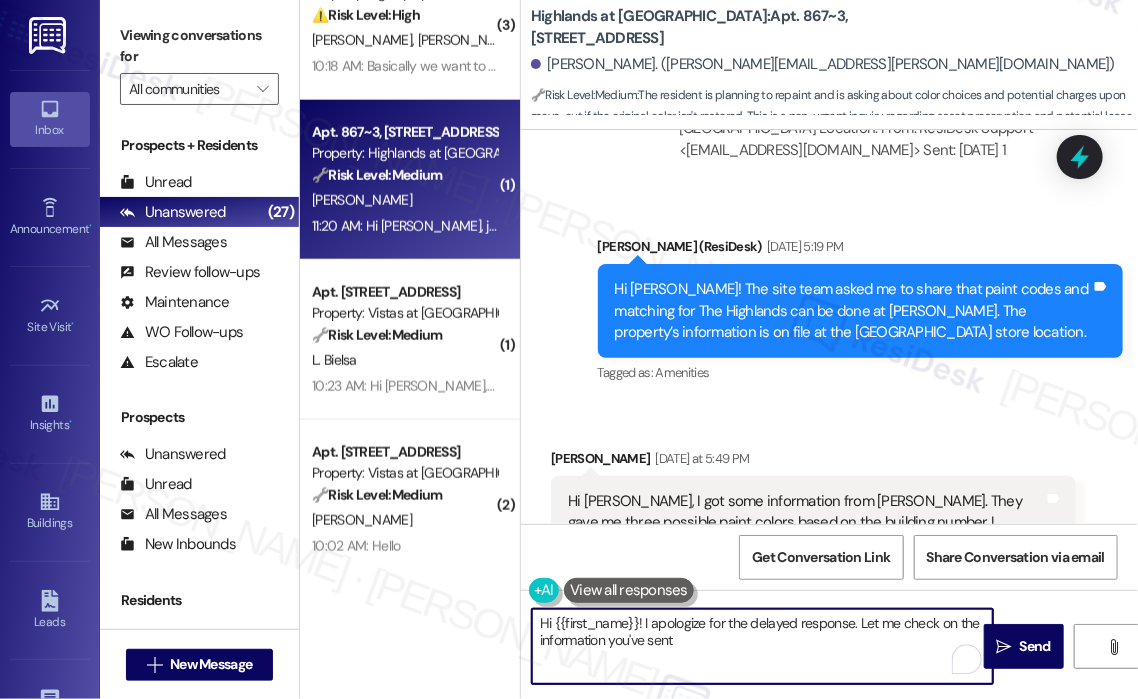 click on "Hi {{first_name}}! I apologize for the delayed response. Let me check on the information you've sent" at bounding box center [762, 646] 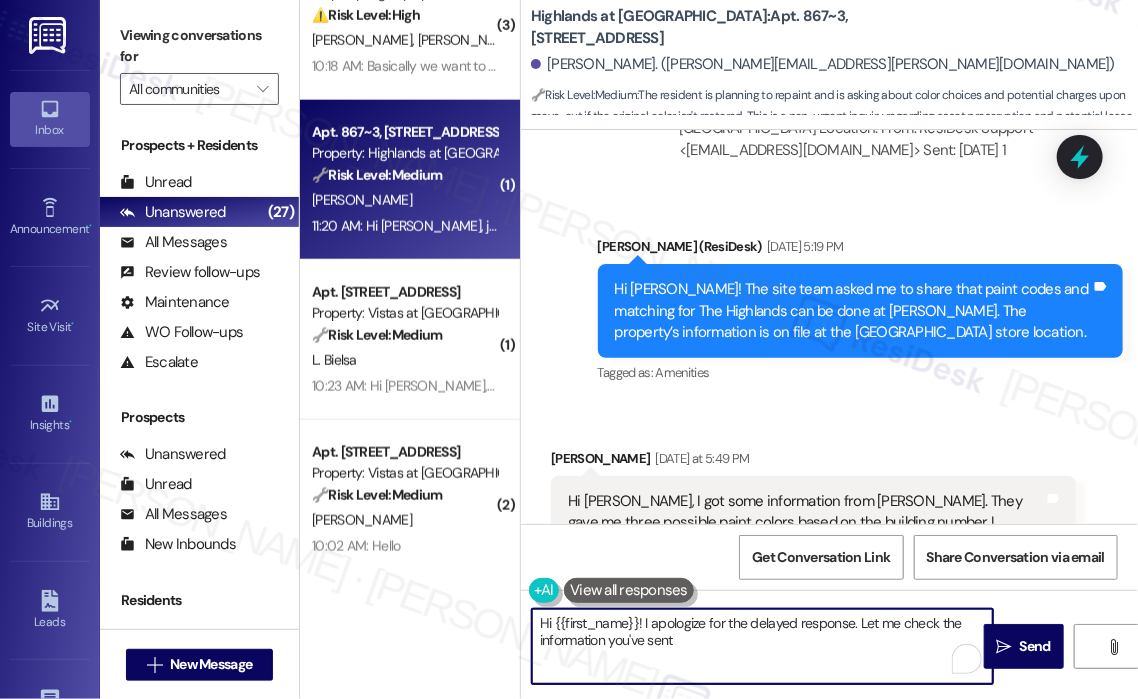 click on "Hi {{first_name}}! I apologize for the delayed response. Let me check the information you've sent" at bounding box center (762, 646) 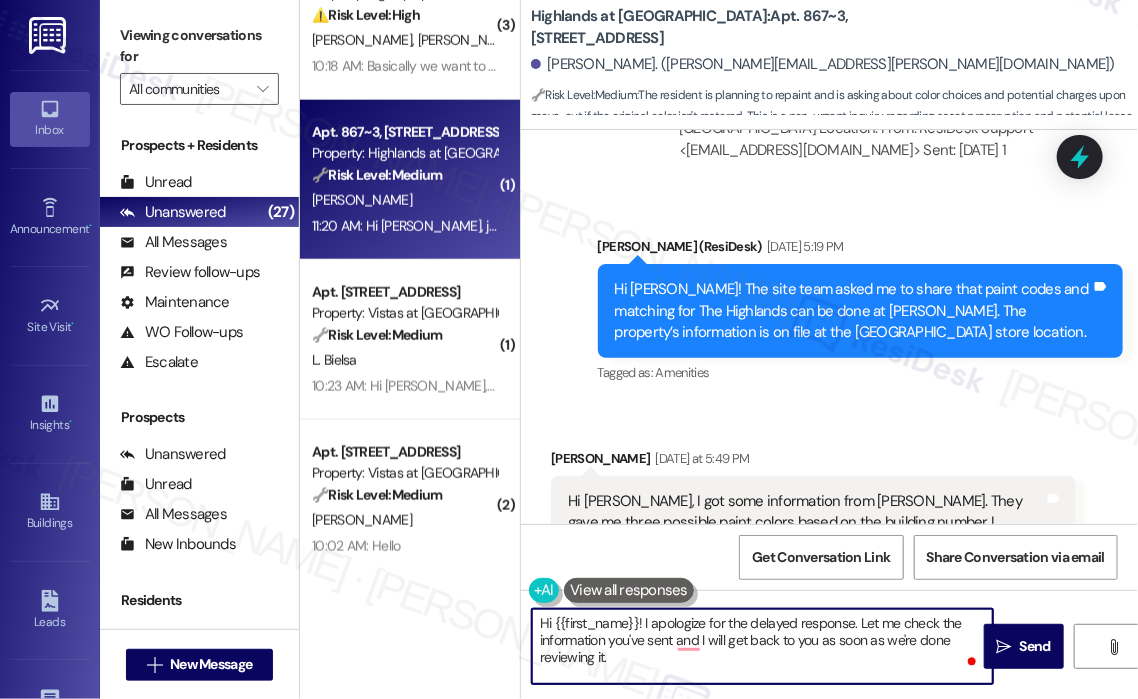 drag, startPoint x: 682, startPoint y: 656, endPoint x: 530, endPoint y: 630, distance: 154.20766 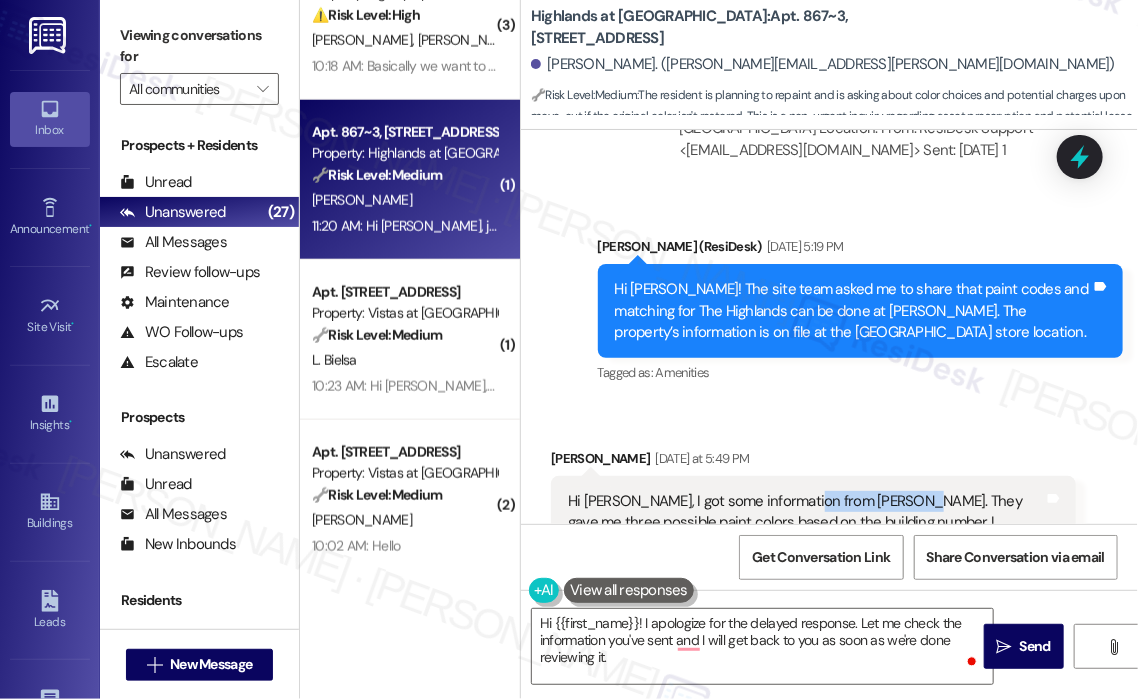 drag, startPoint x: 906, startPoint y: 437, endPoint x: 801, endPoint y: 435, distance: 105.01904 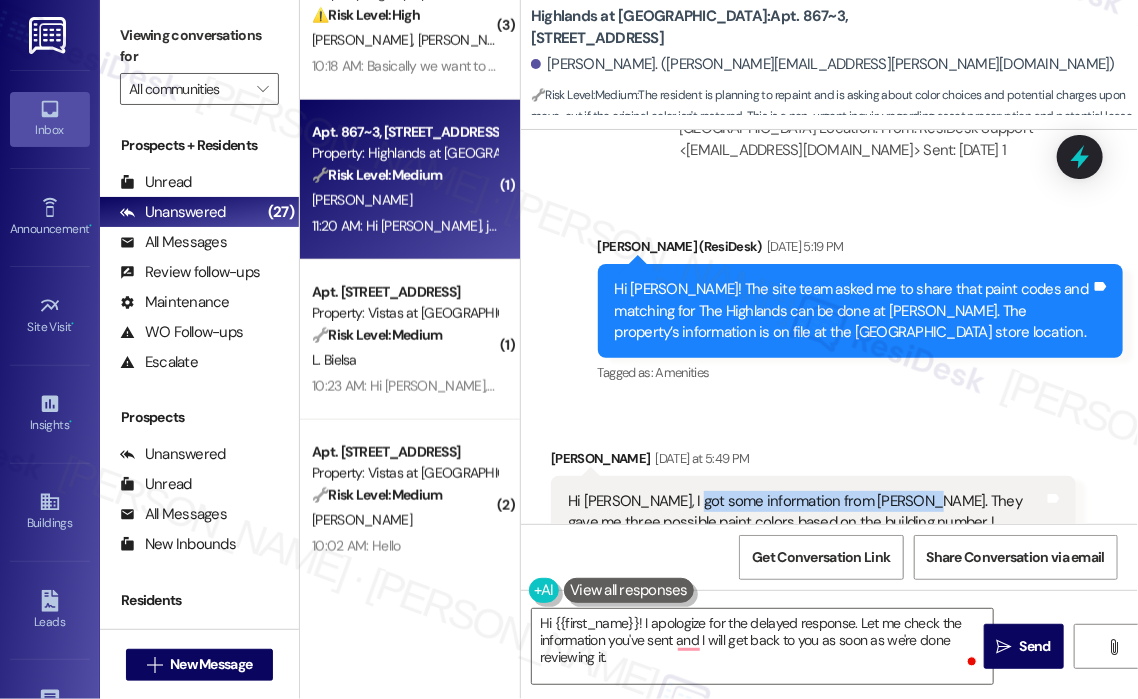 click on "Hi Sarah, I got some information from Sherwin-Williams. They gave me three possible paint colors based on the building number I provided. I’m planning to have a painter come soon to take care of it.
Do you have a recommendation on which color to choose? Or does it matter?
Just incase, if it’s not painted back to the original color before I move out, how much would I be charged? Would this come out of my security deposit, and if so, how much would be deducted?
Thanks!
Anishma Shresths" at bounding box center [806, 598] 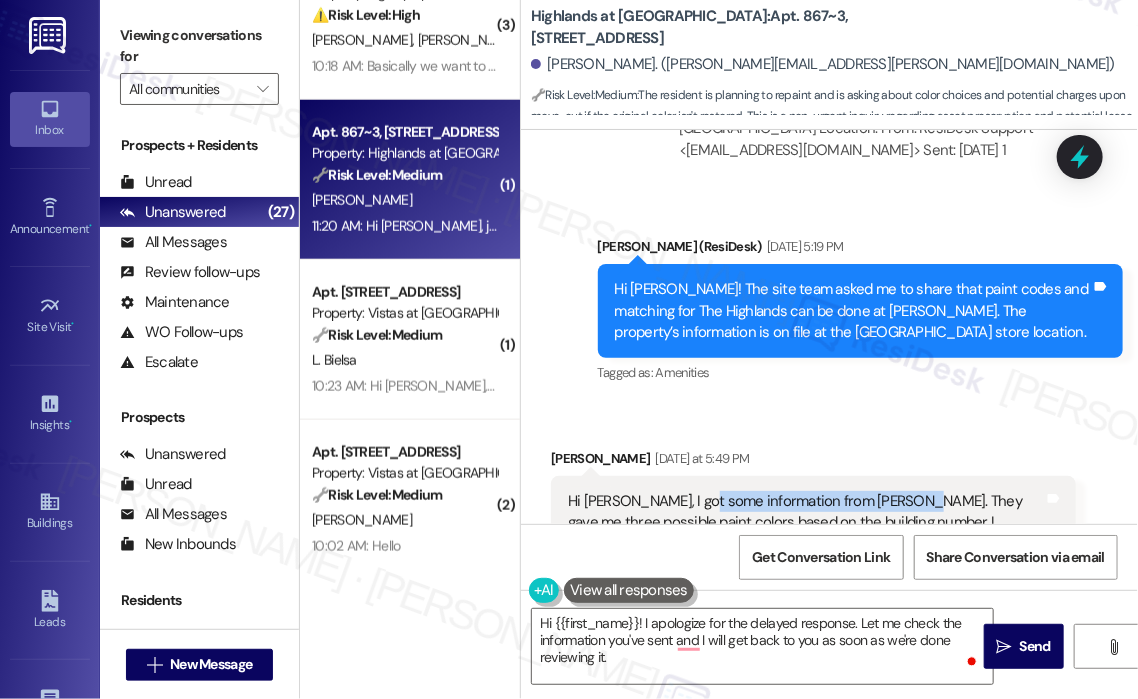 click on "Hi Sarah, I got some information from Sherwin-Williams. They gave me three possible paint colors based on the building number I provided. I’m planning to have a painter come soon to take care of it.
Do you have a recommendation on which color to choose? Or does it matter?
Just incase, if it’s not painted back to the original color before I move out, how much would I be charged? Would this come out of my security deposit, and if so, how much would be deducted?
Thanks!
Anishma Shresths" at bounding box center (806, 598) 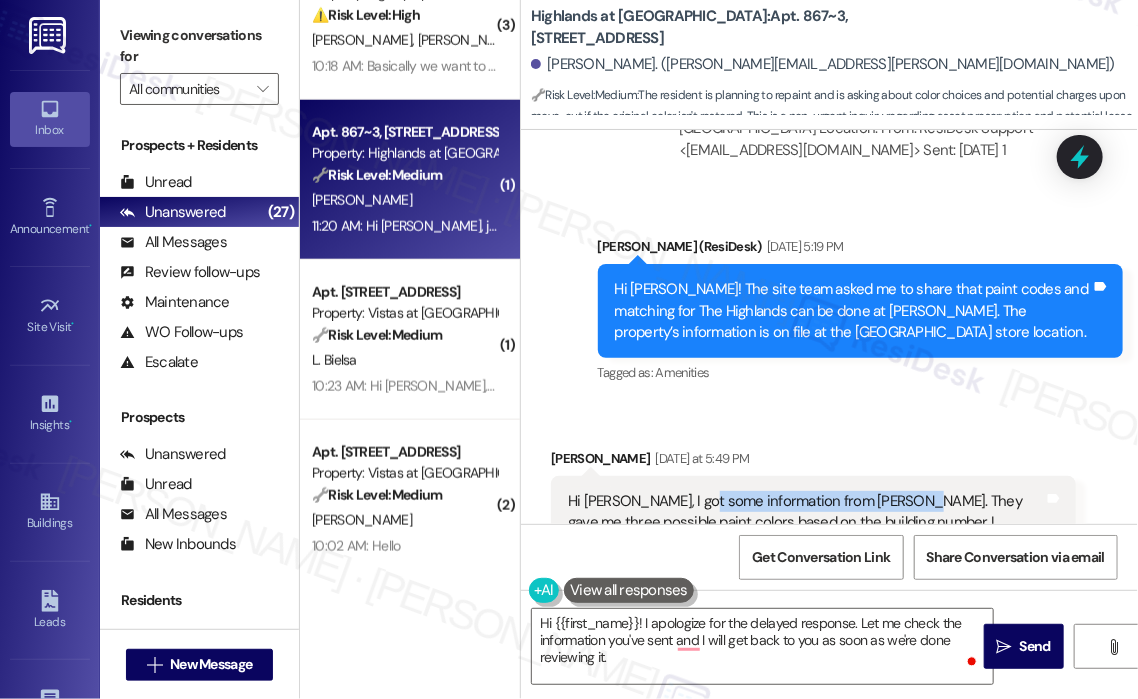 click on "Hi Sarah, I got some information from Sherwin-Williams. They gave me three possible paint colors based on the building number I provided. I’m planning to have a painter come soon to take care of it.
Do you have a recommendation on which color to choose? Or does it matter?
Just incase, if it’s not painted back to the original color before I move out, how much would I be charged? Would this come out of my security deposit, and if so, how much would be deducted?
Thanks!
Anishma Shresths" at bounding box center [806, 598] 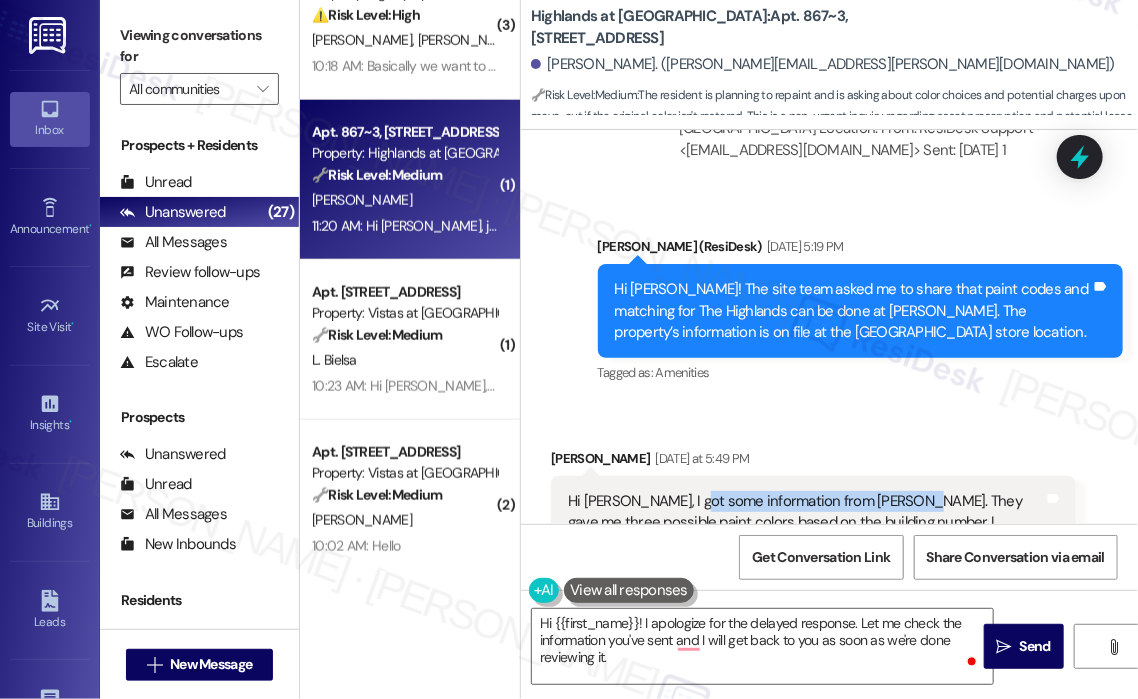click on "Hi Sarah, I got some information from Sherwin-Williams. They gave me three possible paint colors based on the building number I provided. I’m planning to have a painter come soon to take care of it.
Do you have a recommendation on which color to choose? Or does it matter?
Just incase, if it’s not painted back to the original color before I move out, how much would I be charged? Would this come out of my security deposit, and if so, how much would be deducted?
Thanks!
Anishma Shresths" at bounding box center (806, 598) 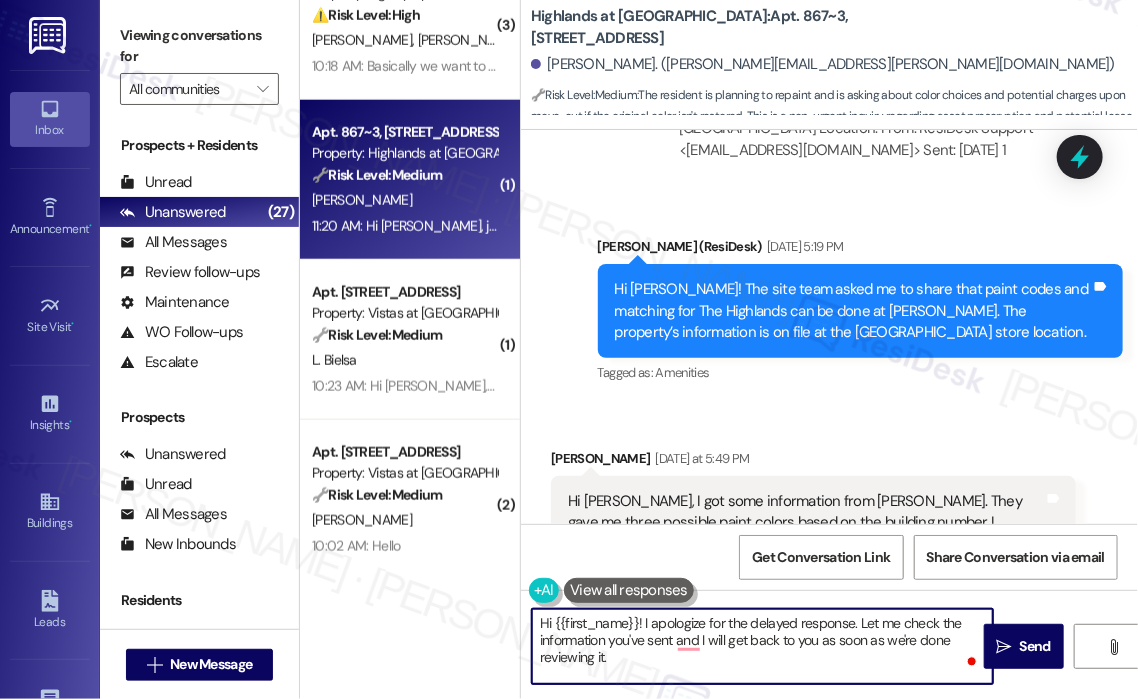 drag, startPoint x: 539, startPoint y: 635, endPoint x: 672, endPoint y: 639, distance: 133.06013 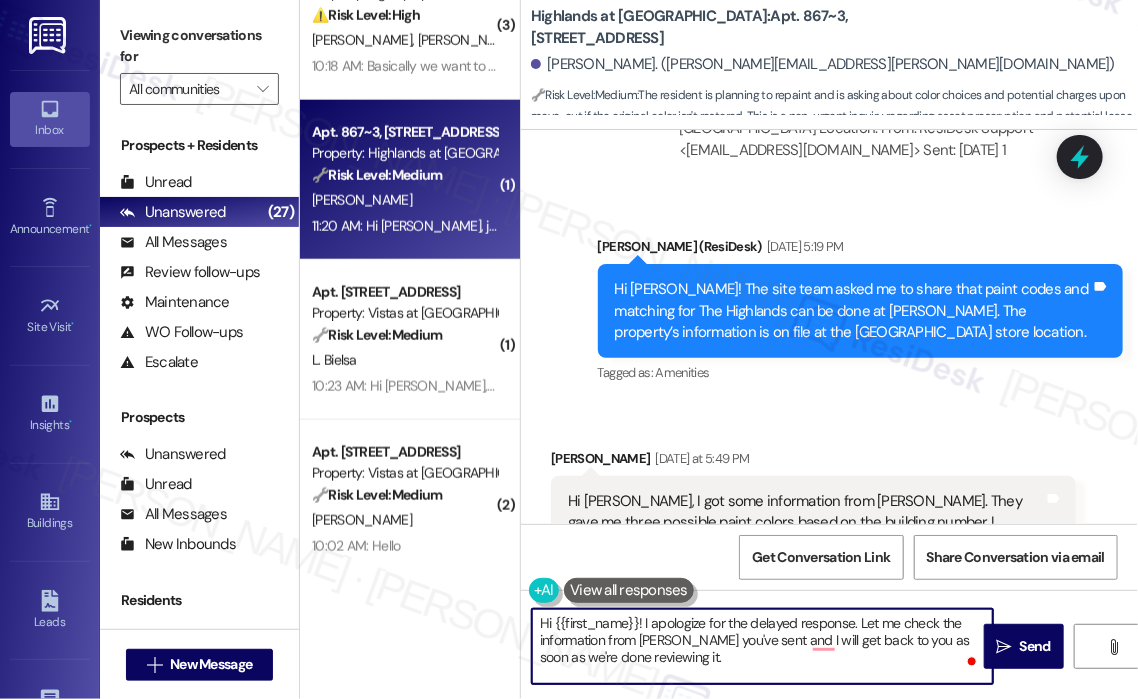 drag, startPoint x: 783, startPoint y: 658, endPoint x: 528, endPoint y: 626, distance: 257 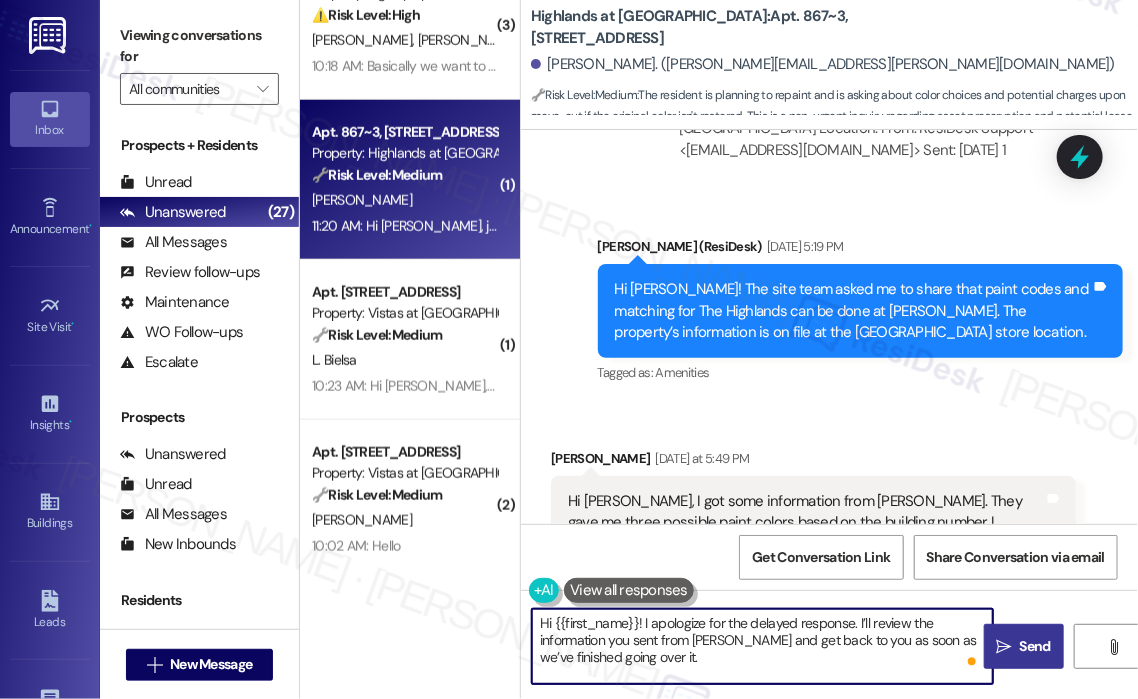type on "Hi {{first_name}}! I apologize for the delayed response. I’ll review the information you sent from Sherwin-Williams and get back to you as soon as we’ve finished going over it." 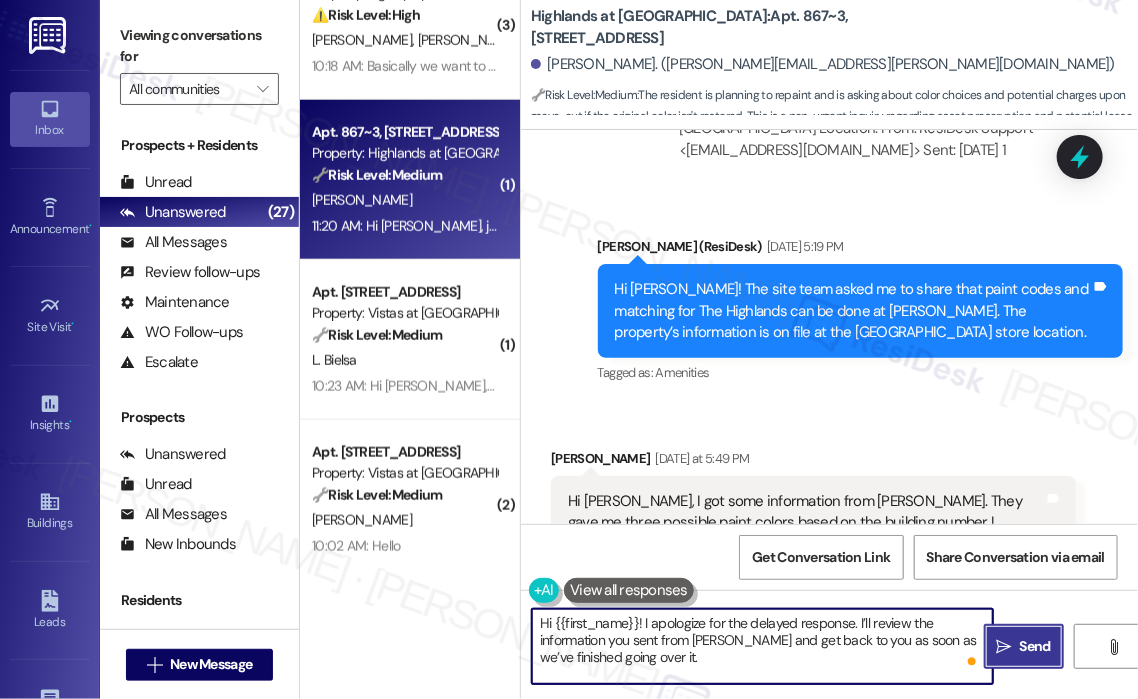 click on "Send" at bounding box center [1035, 646] 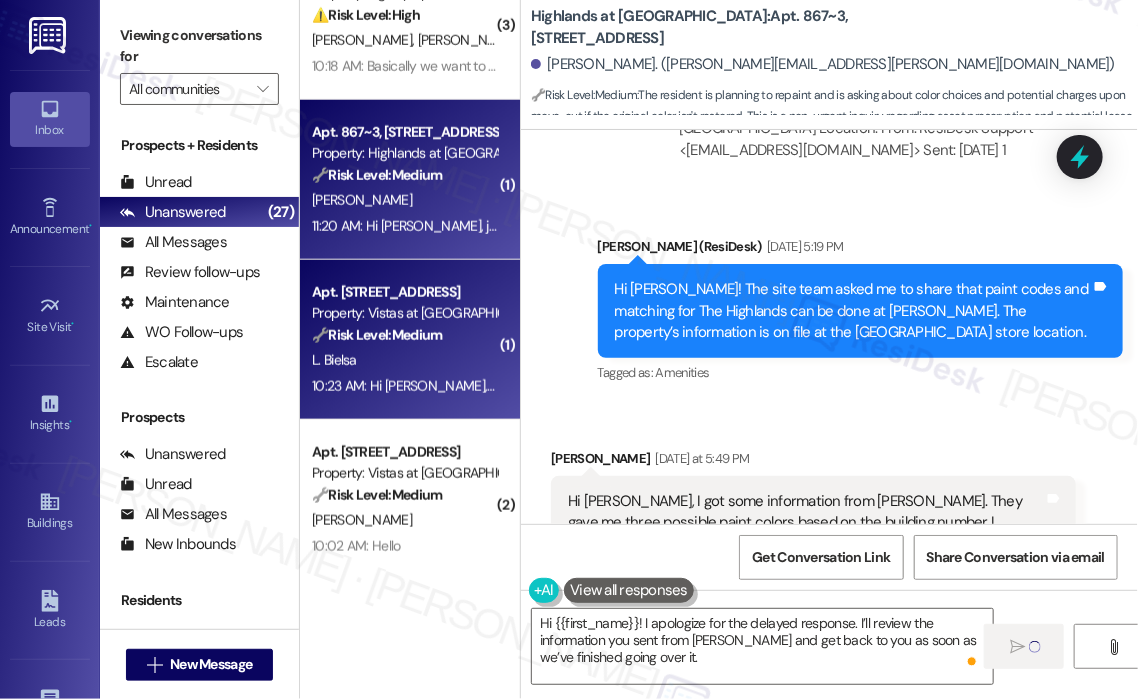 type 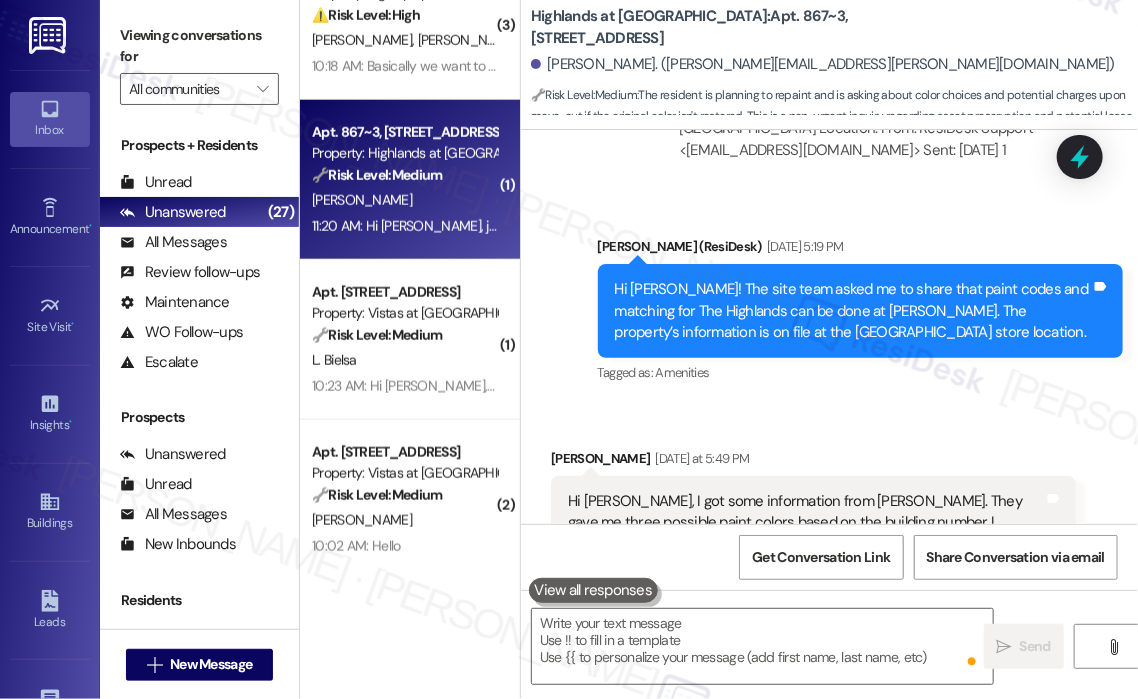 scroll, scrollTop: 794, scrollLeft: 0, axis: vertical 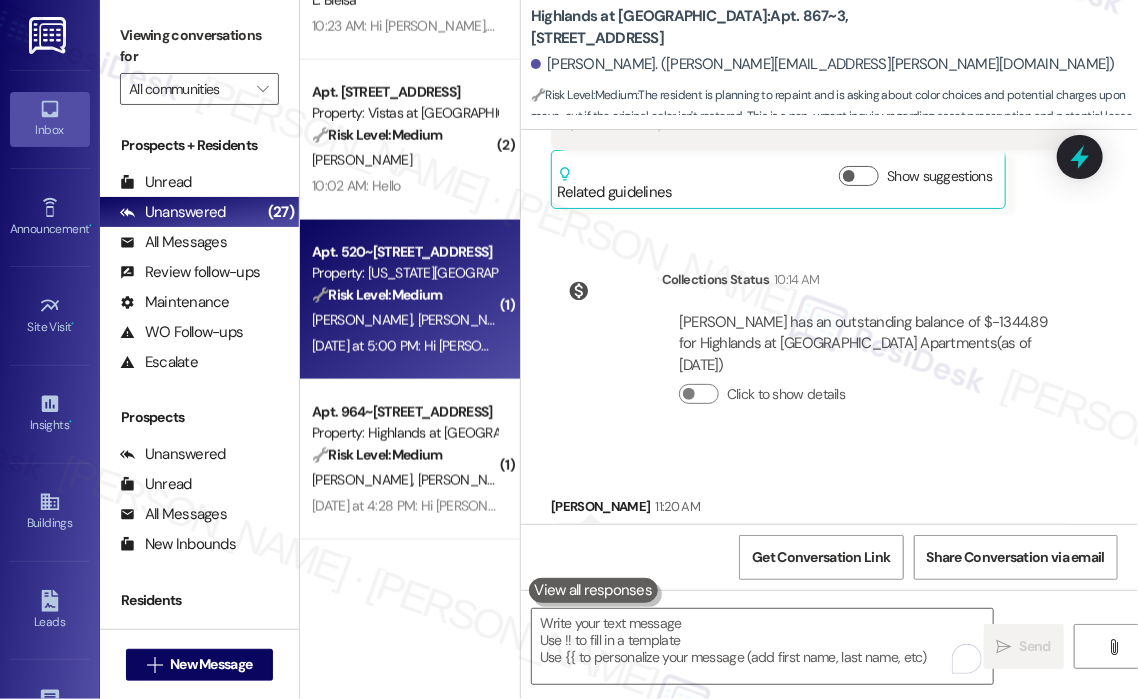 click on "🔧  Risk Level:  Medium The resident is requesting information about the pool closure. While amenity closures can be frustrating, there is no indication of immediate risk, health hazard, or policy violation. This is a community concern regarding asset preservation." at bounding box center (404, 295) 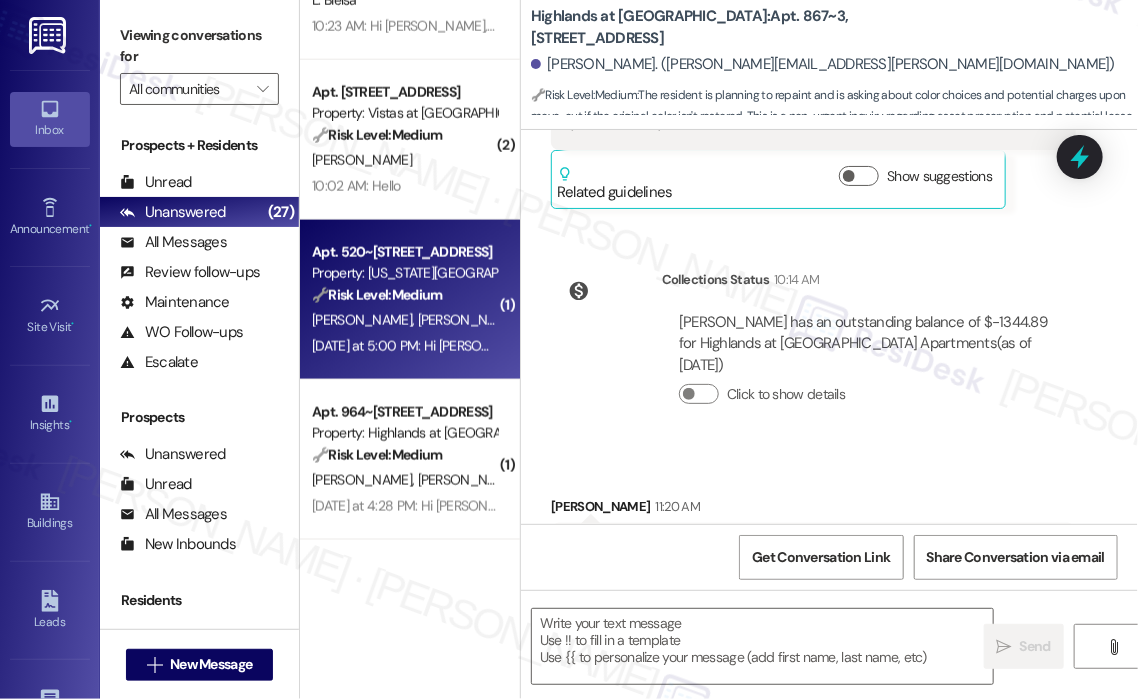 type on "Fetching suggested responses. Please feel free to read through the conversation in the meantime." 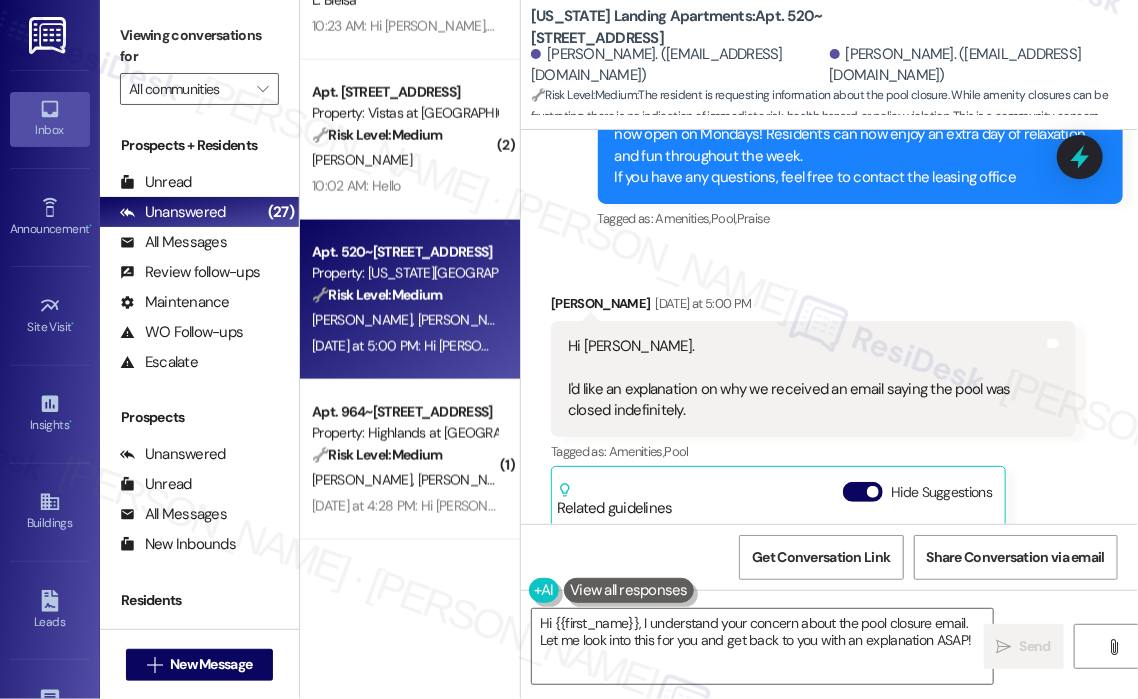 scroll, scrollTop: 3352, scrollLeft: 0, axis: vertical 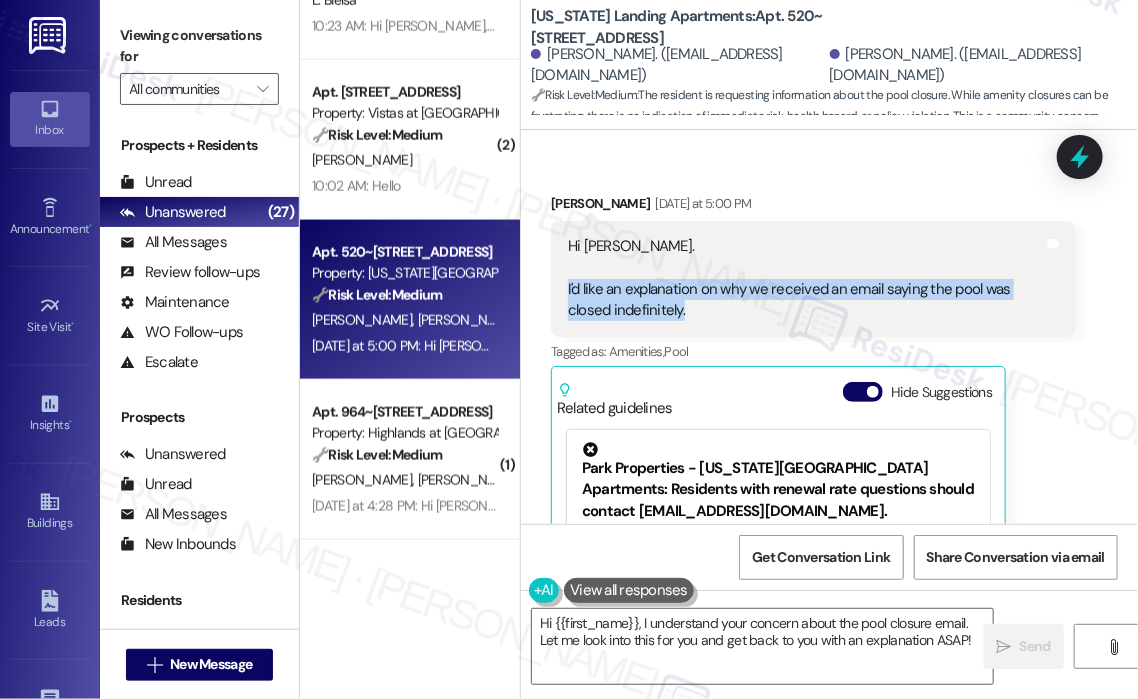 drag, startPoint x: 704, startPoint y: 306, endPoint x: 568, endPoint y: 278, distance: 138.85243 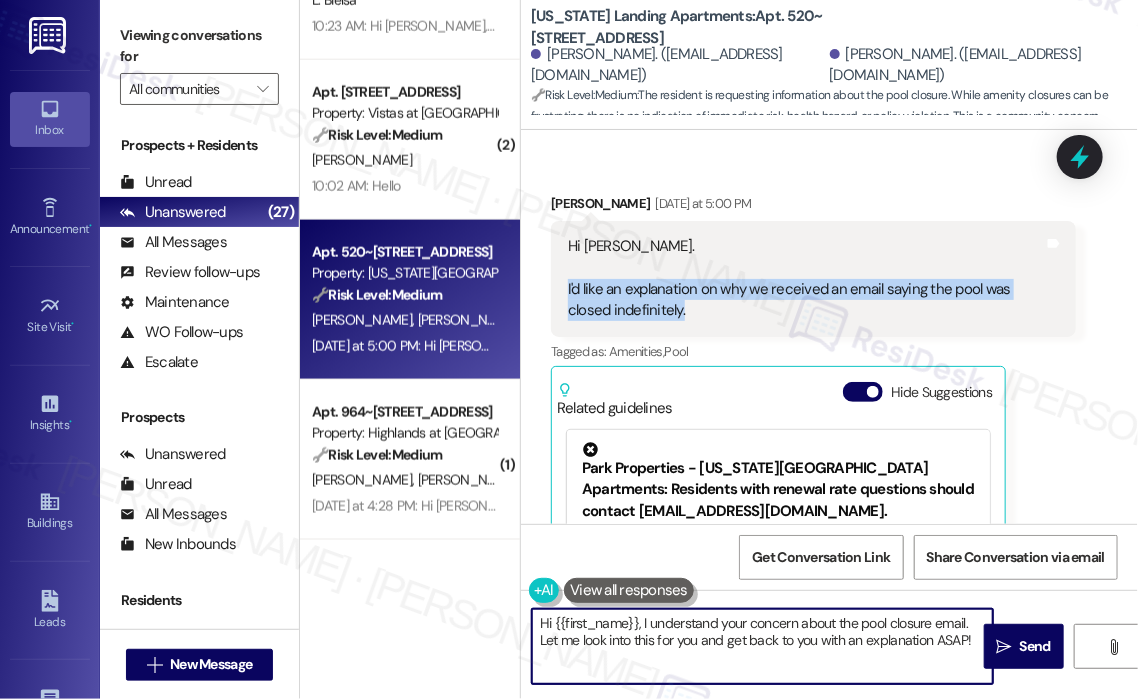 click on "Hi {{first_name}}, I understand your concern about the pool closure email. Let me look into this for you and get back to you with an explanation ASAP!" at bounding box center [762, 646] 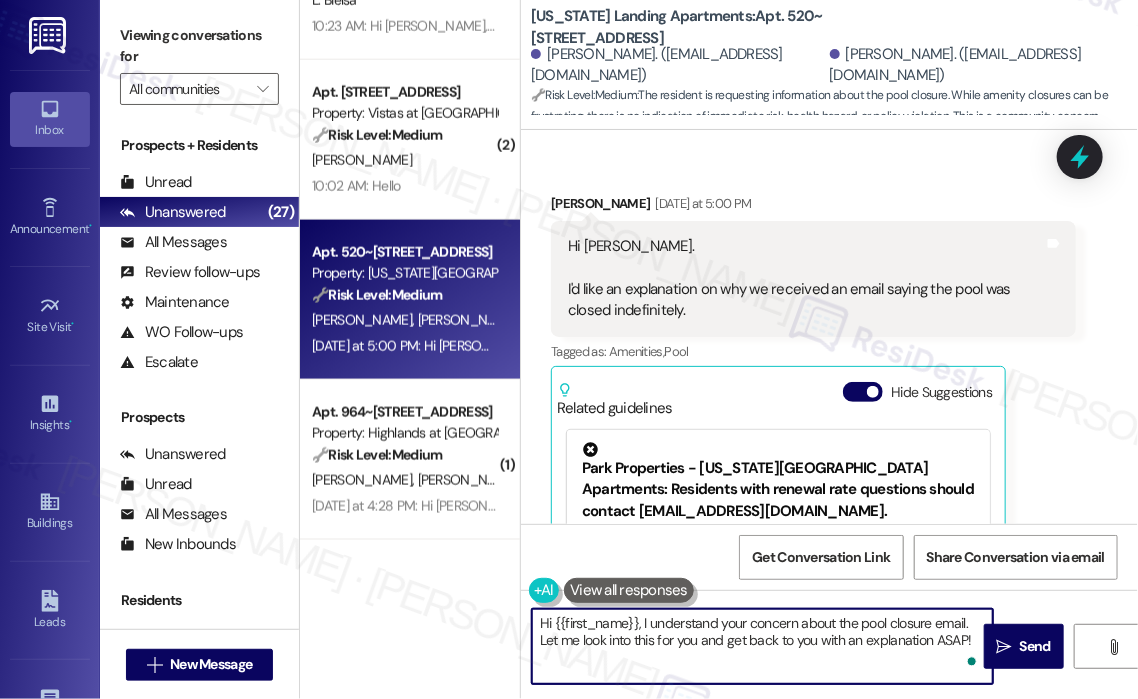 drag, startPoint x: 636, startPoint y: 623, endPoint x: 969, endPoint y: 643, distance: 333.60007 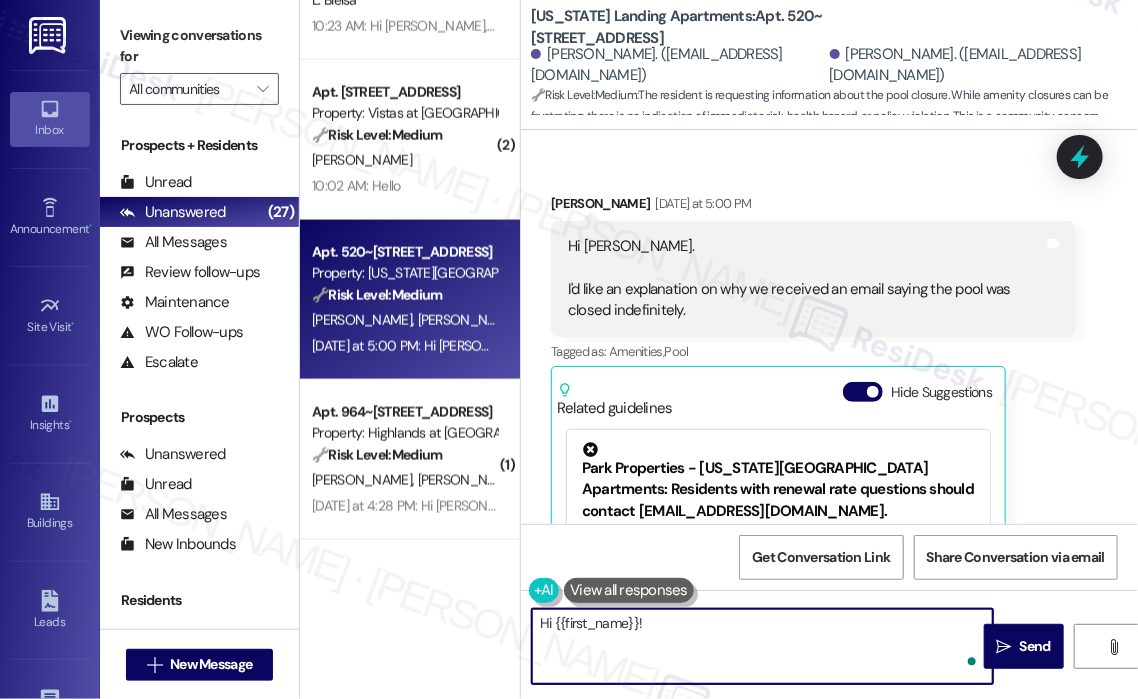 paste on "Thanks for reaching out! Just to help me look into this—would you be able to screenshot that email and send it here? I’ll check in with the site team once I’ve seen the details." 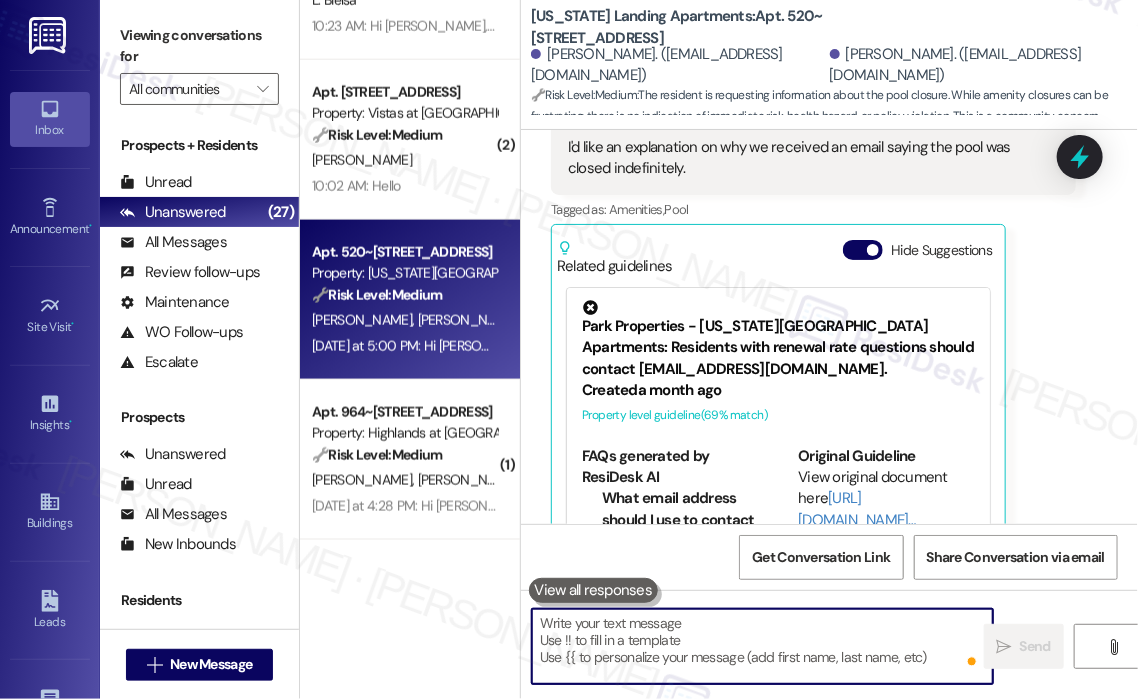 scroll, scrollTop: 3546, scrollLeft: 0, axis: vertical 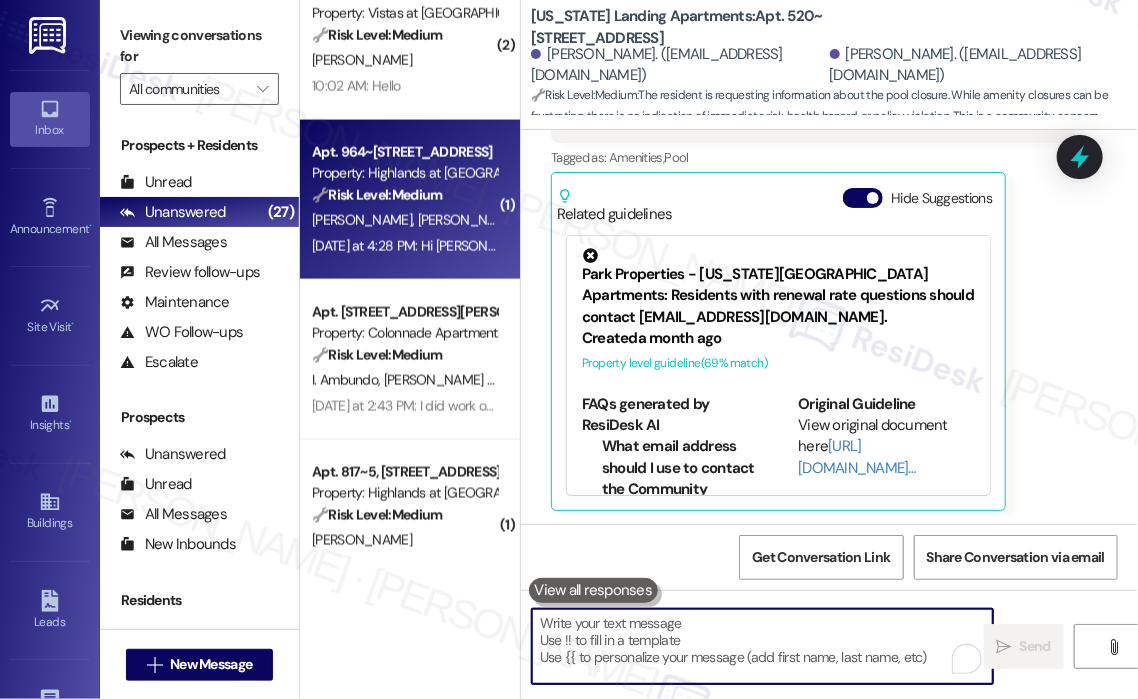type 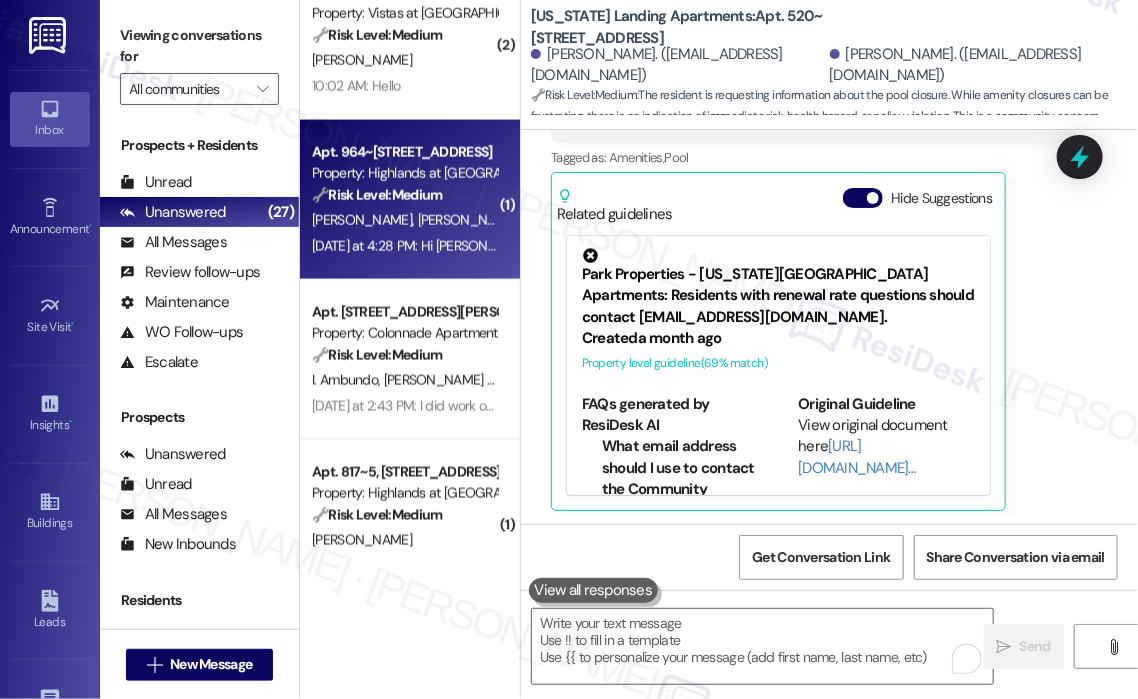 click on "Yesterday at 4:28 PM: Hi Sarah, i just wanted you to know that, my mailbox name card is still shared with someone else. I dont know who is in charge of that or if i need to leave a note for the usps  Yesterday at 4:28 PM: Hi Sarah, i just wanted you to know that, my mailbox name card is still shared with someone else. I dont know who is in charge of that or if i need to leave a note for the usps" at bounding box center (404, 246) 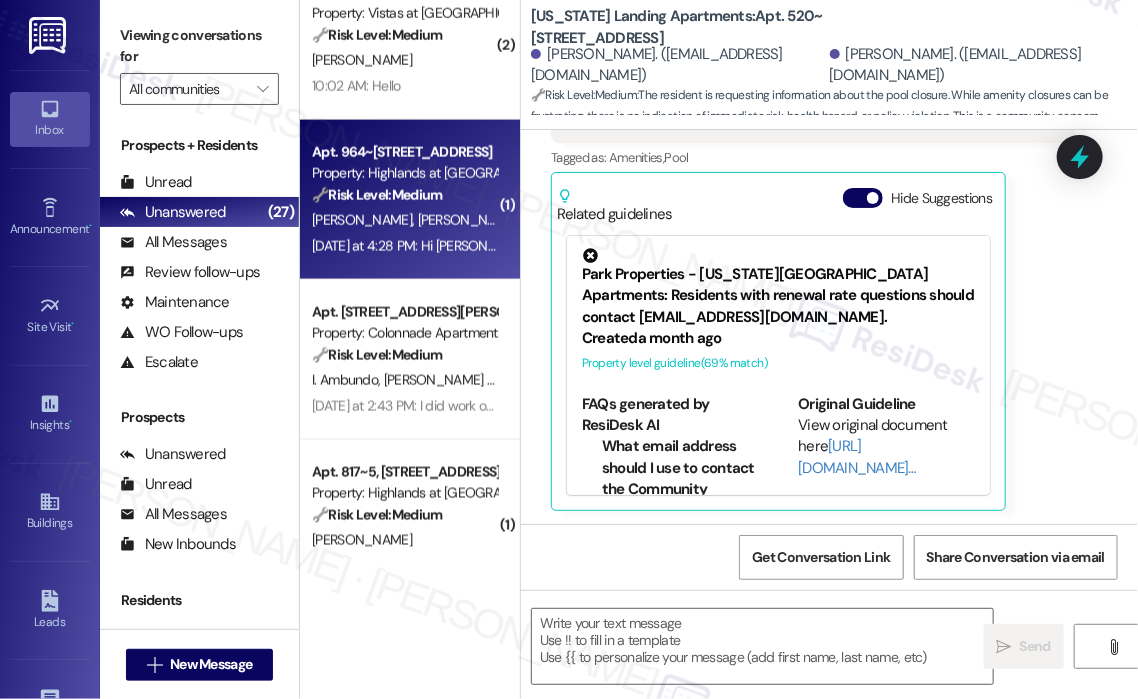 type on "Fetching suggested responses. Please feel free to read through the conversation in the meantime." 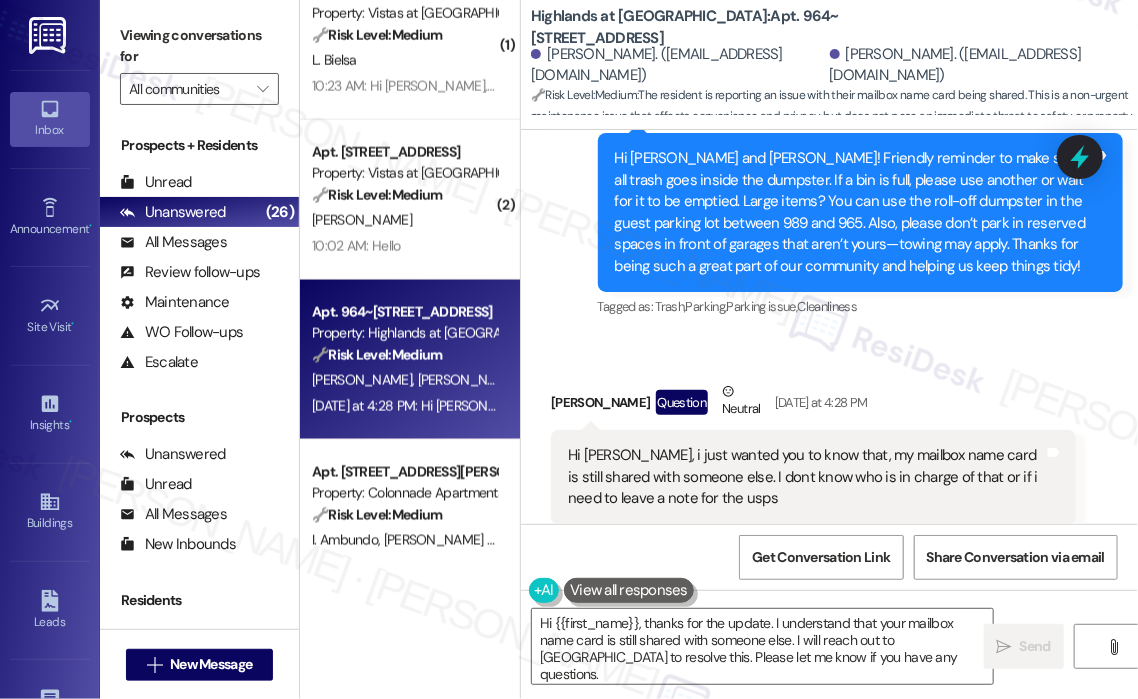 scroll, scrollTop: 12121, scrollLeft: 0, axis: vertical 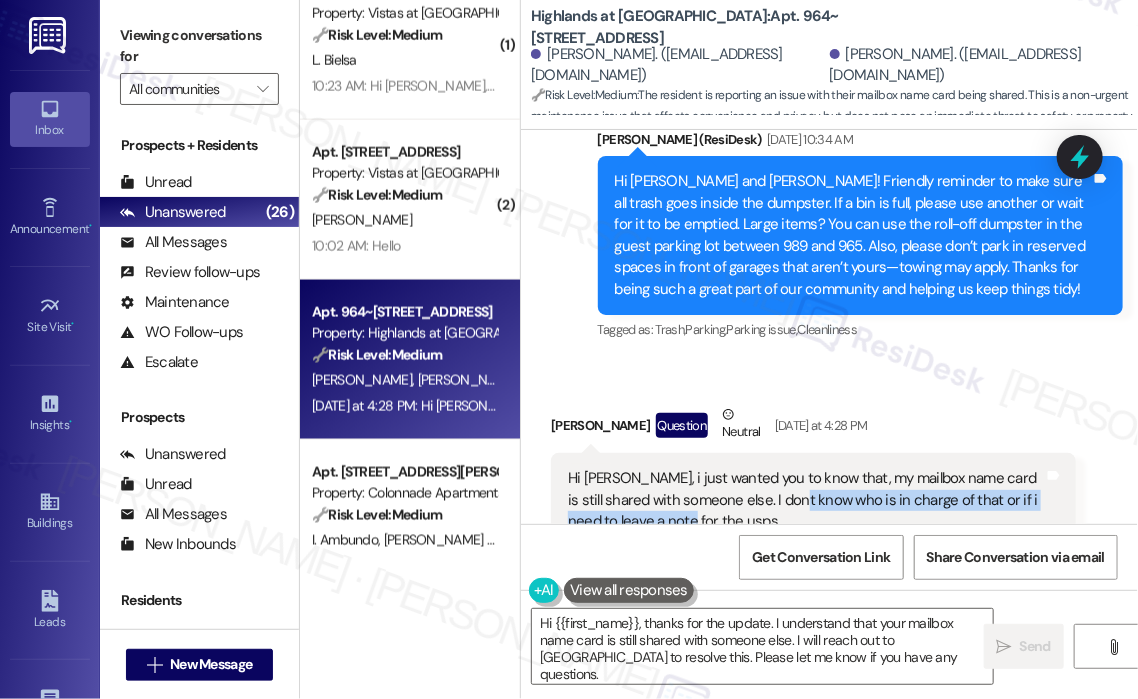 drag, startPoint x: 820, startPoint y: 400, endPoint x: 699, endPoint y: 403, distance: 121.037186 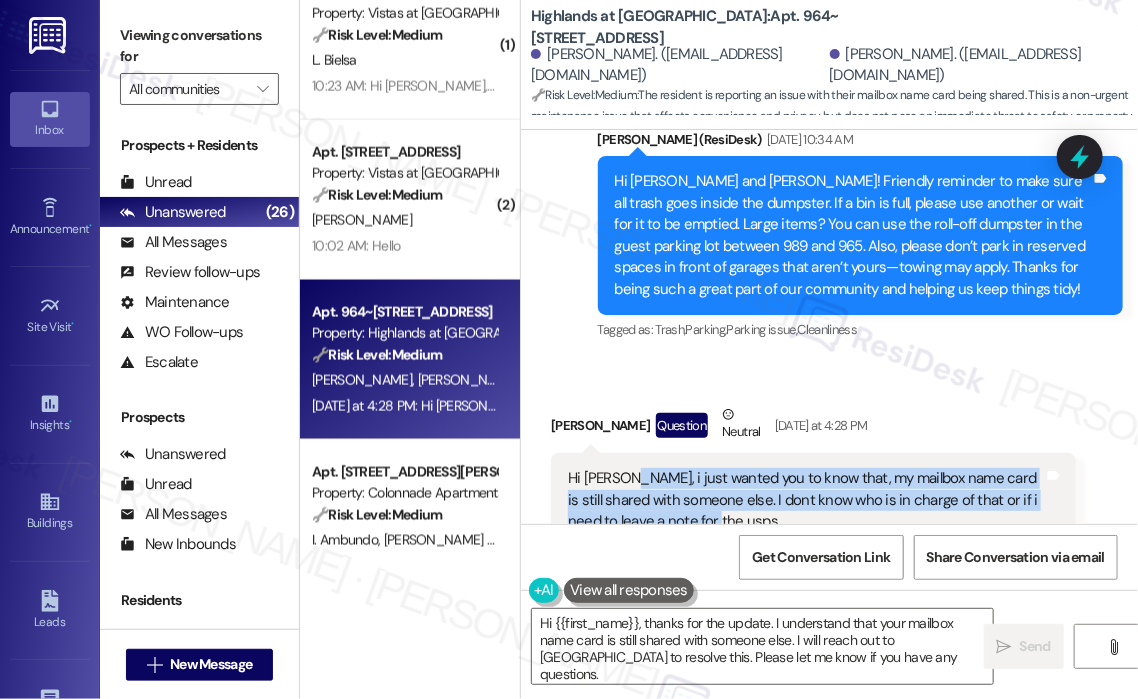 drag, startPoint x: 748, startPoint y: 418, endPoint x: 622, endPoint y: 372, distance: 134.13426 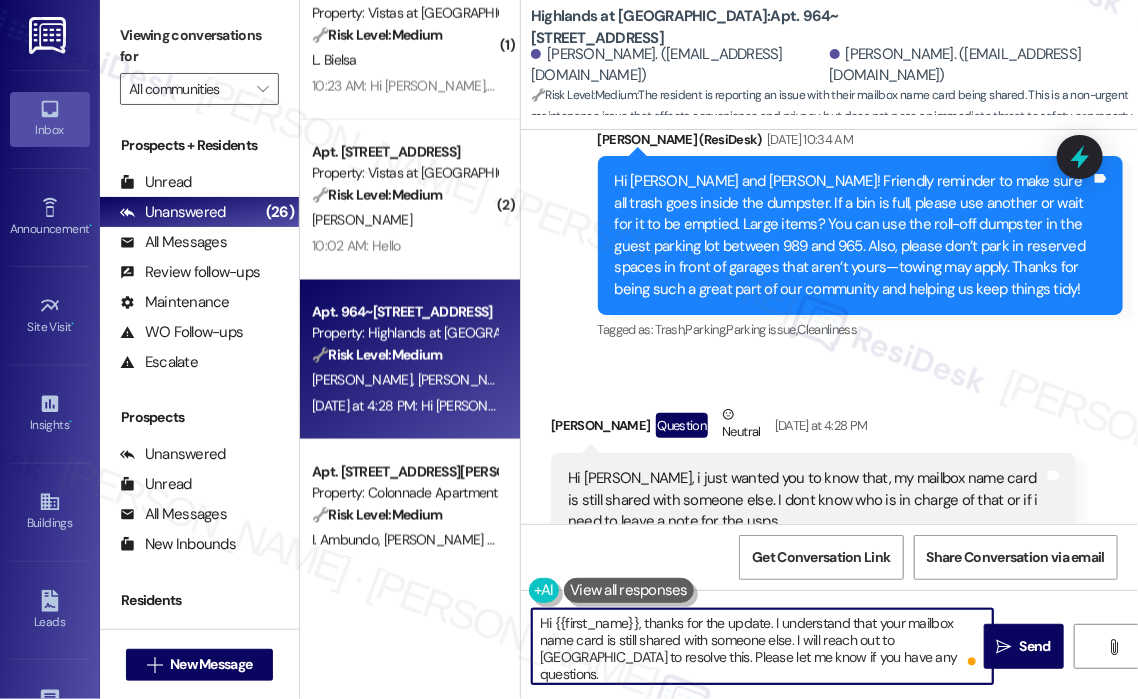 drag, startPoint x: 904, startPoint y: 658, endPoint x: 637, endPoint y: 627, distance: 268.7936 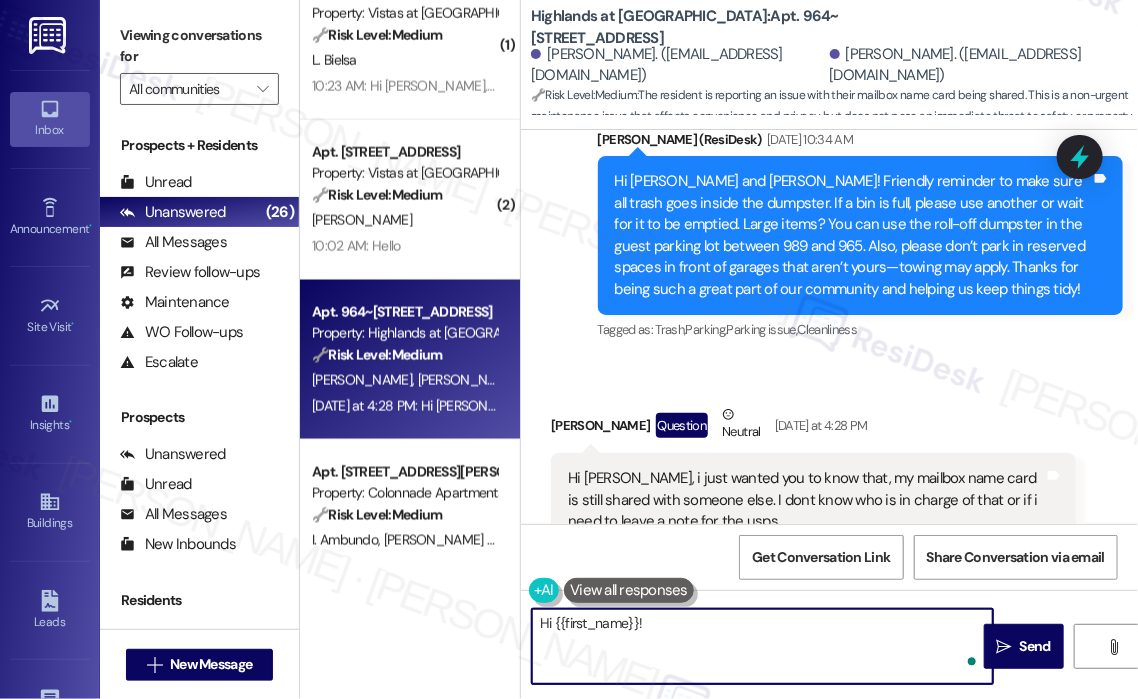 paste on "Thanks for letting me know! Just to clarify—have you already notified the site team about the name card issue, or is this the first time it’s being reported? And have you noticed any mix-ups with mail deliveries because of the shared name? I can help check on who manages mailbox labeling and what the next steps should be." 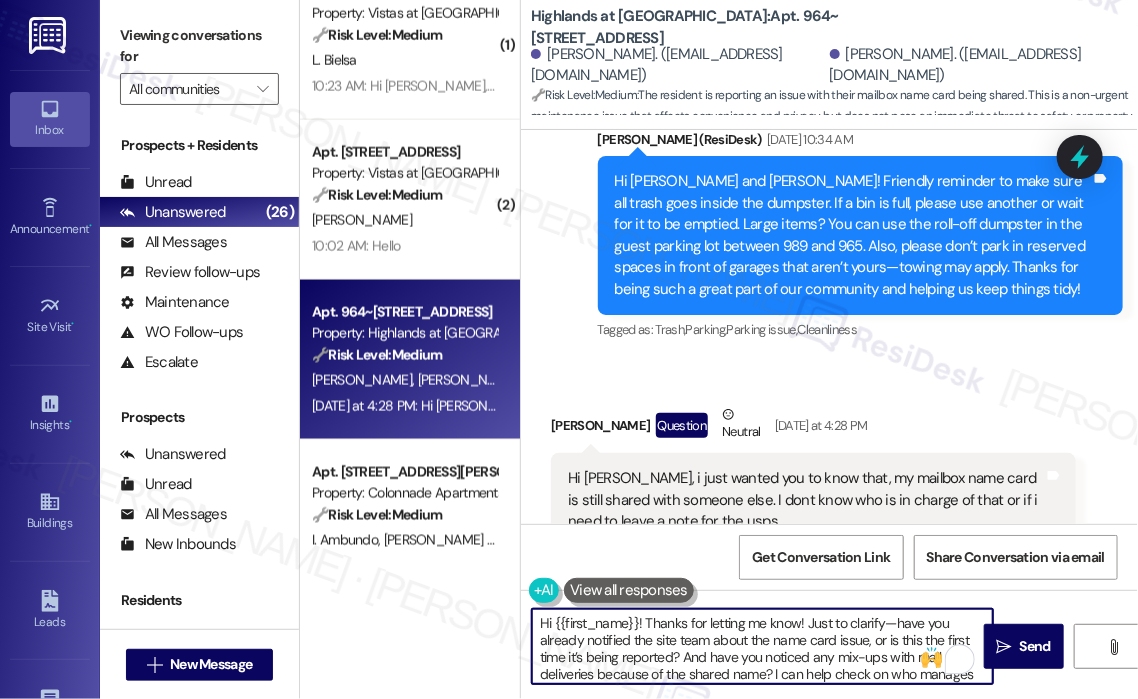 scroll, scrollTop: 16, scrollLeft: 0, axis: vertical 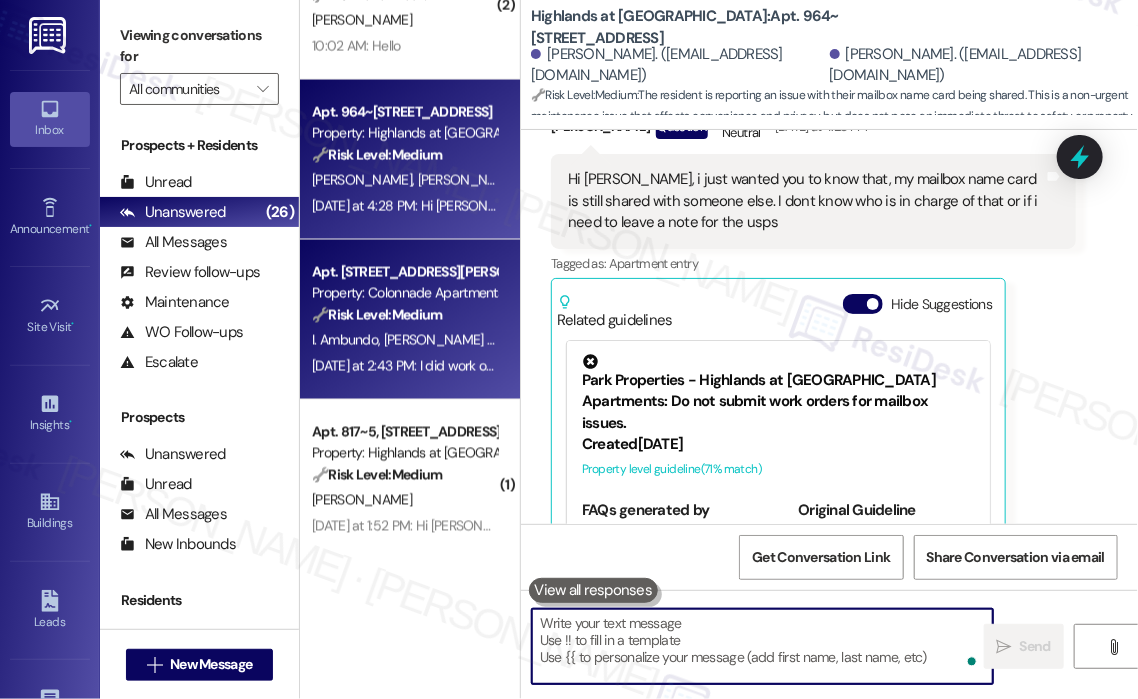 type 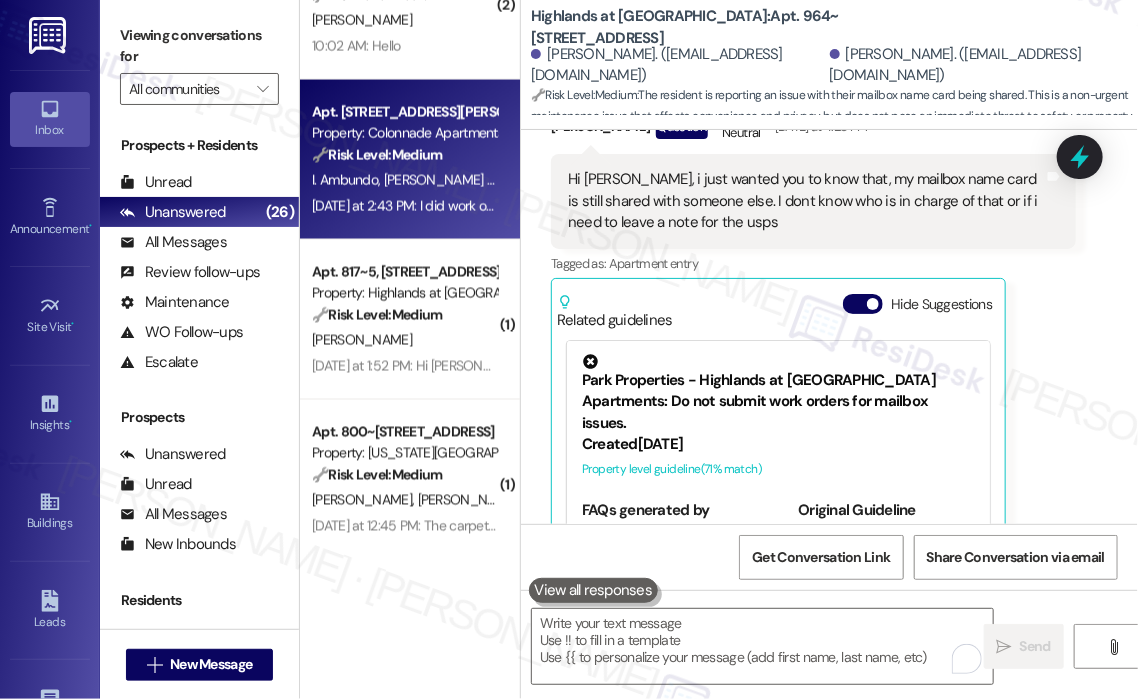 click on "Yesterday at 2:43 PM: I did work order on rent cafe Yesterday at 2:43 PM: I did work order on rent cafe" at bounding box center (404, 206) 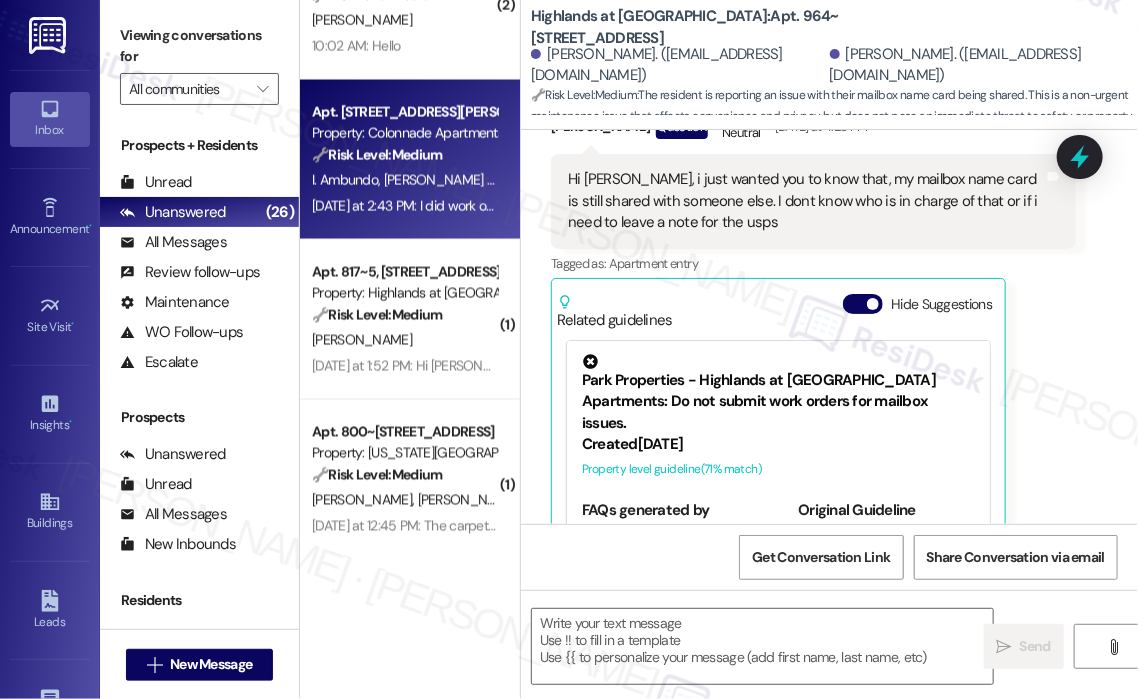 type on "Fetching suggested responses. Please feel free to read through the conversation in the meantime." 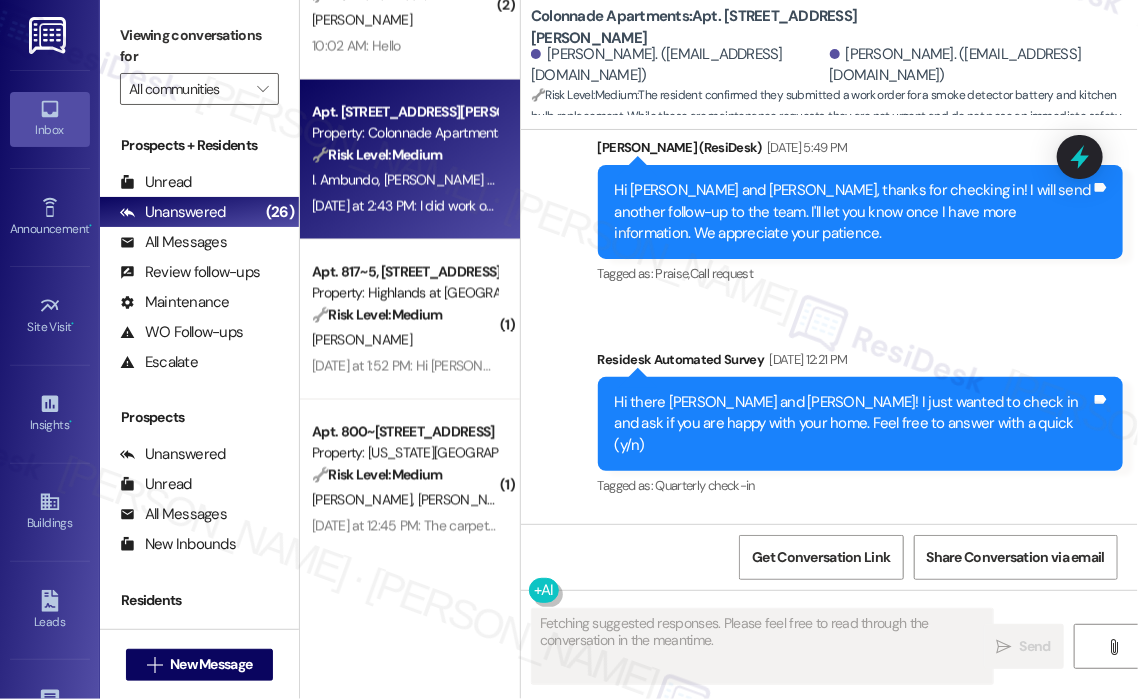 scroll, scrollTop: 3096, scrollLeft: 0, axis: vertical 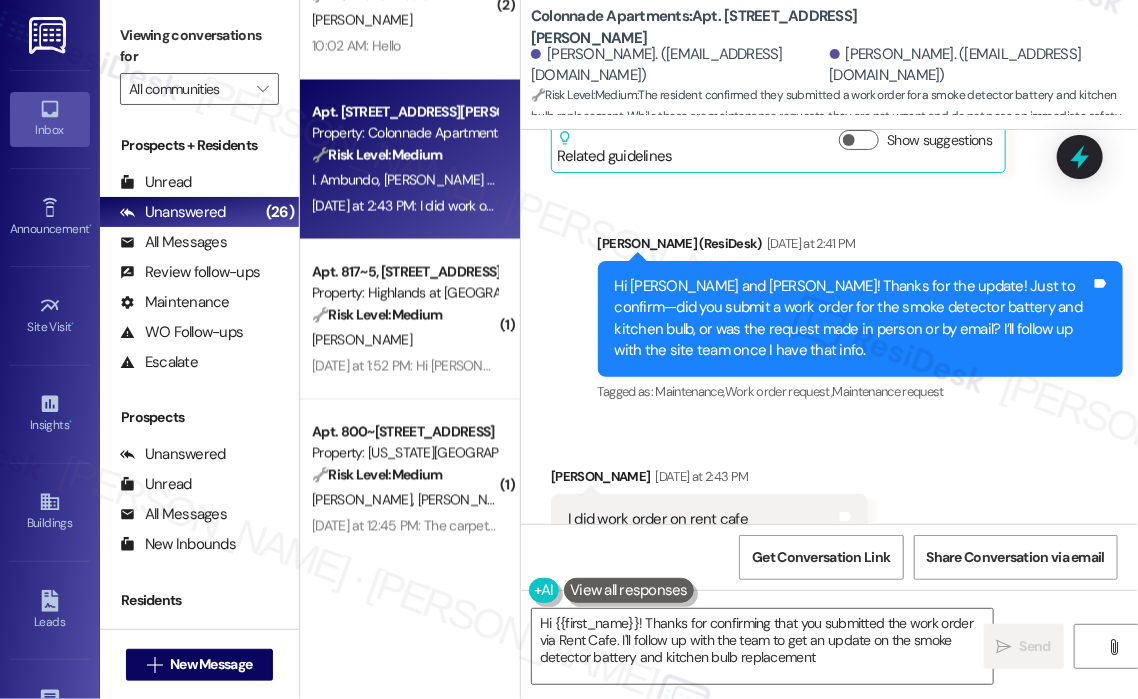 type on "Hi {{first_name}}! Thanks for confirming that you submitted the work order via Rent Cafe. I'll follow up with the team to get an update on the smoke detector battery and kitchen bulb replacement!" 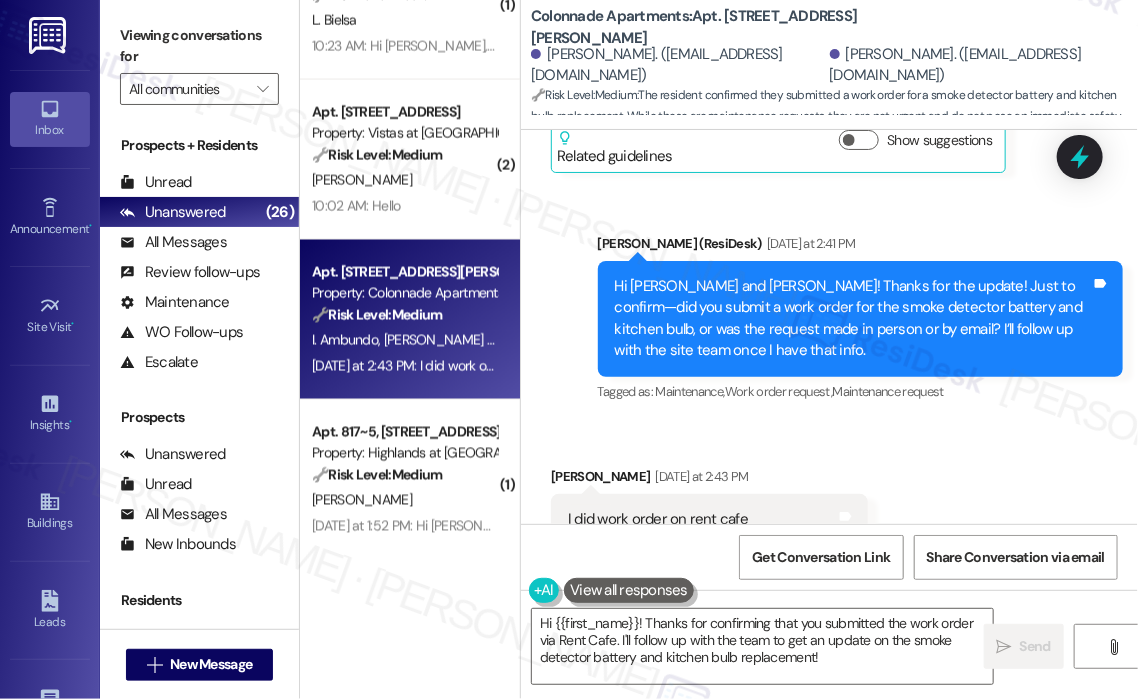 click on "Received via SMS James Were Yesterday at 2:43 PM I did work order on rent cafe Tags and notes Tagged as:   Rent/payments ,  Click to highlight conversations about Rent/payments Maintenance ,  Click to highlight conversations about Maintenance Work order request Click to highlight conversations about Work order request" at bounding box center [709, 520] 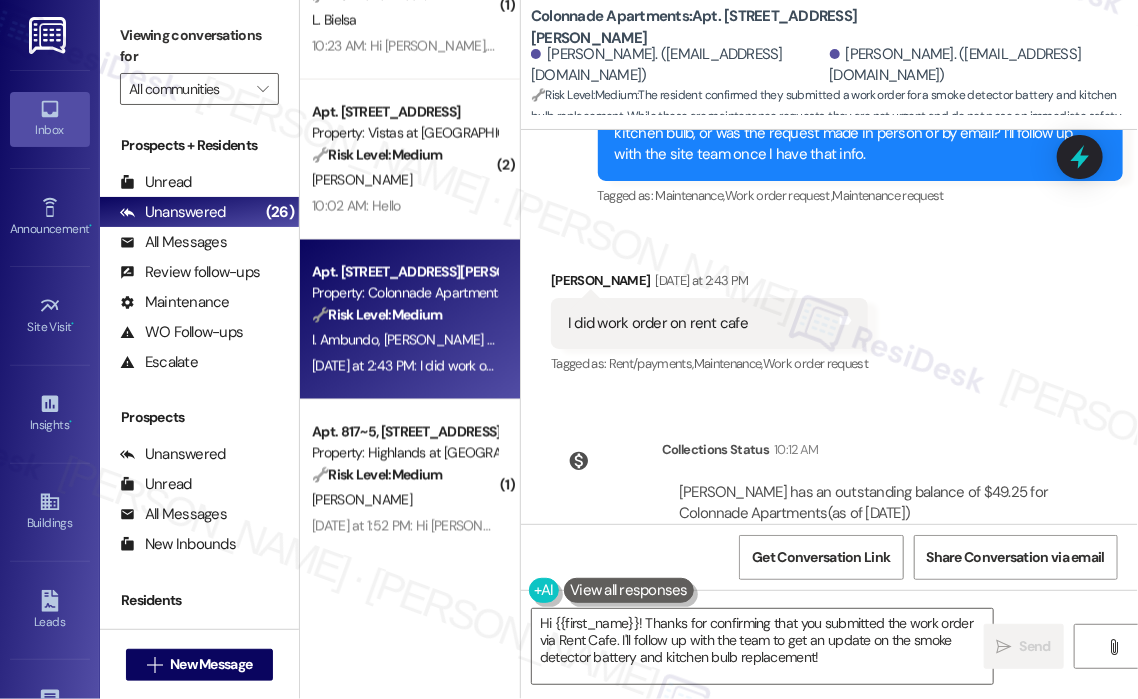 scroll, scrollTop: 3296, scrollLeft: 0, axis: vertical 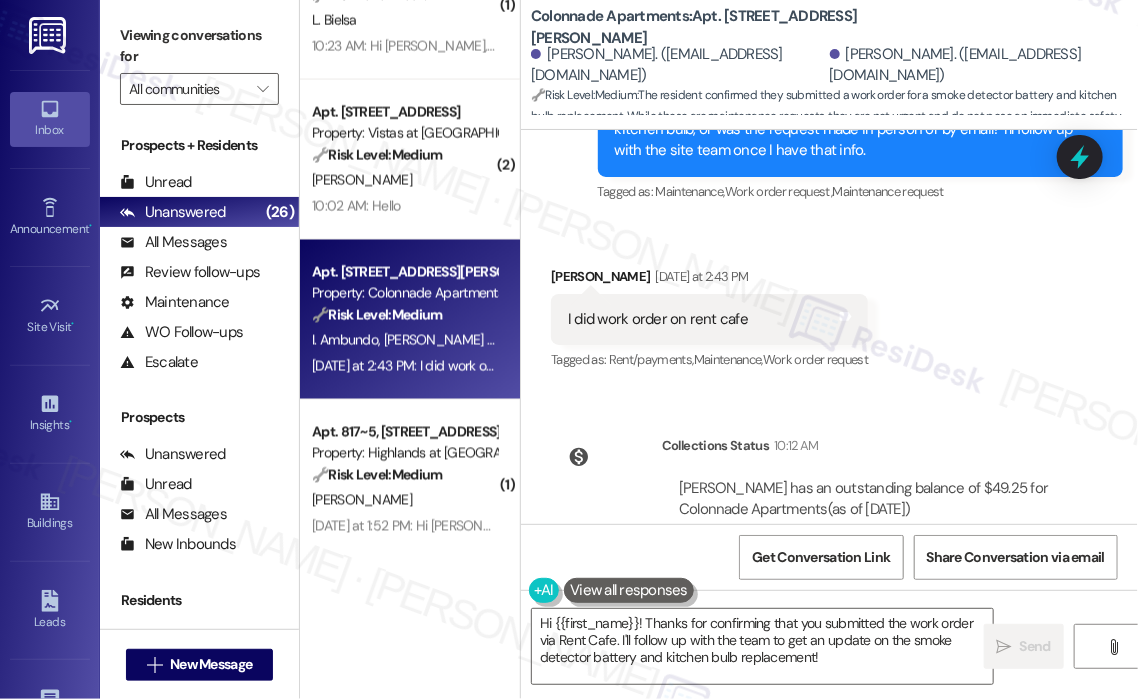 click on "I did work order on rent cafe" at bounding box center (658, 319) 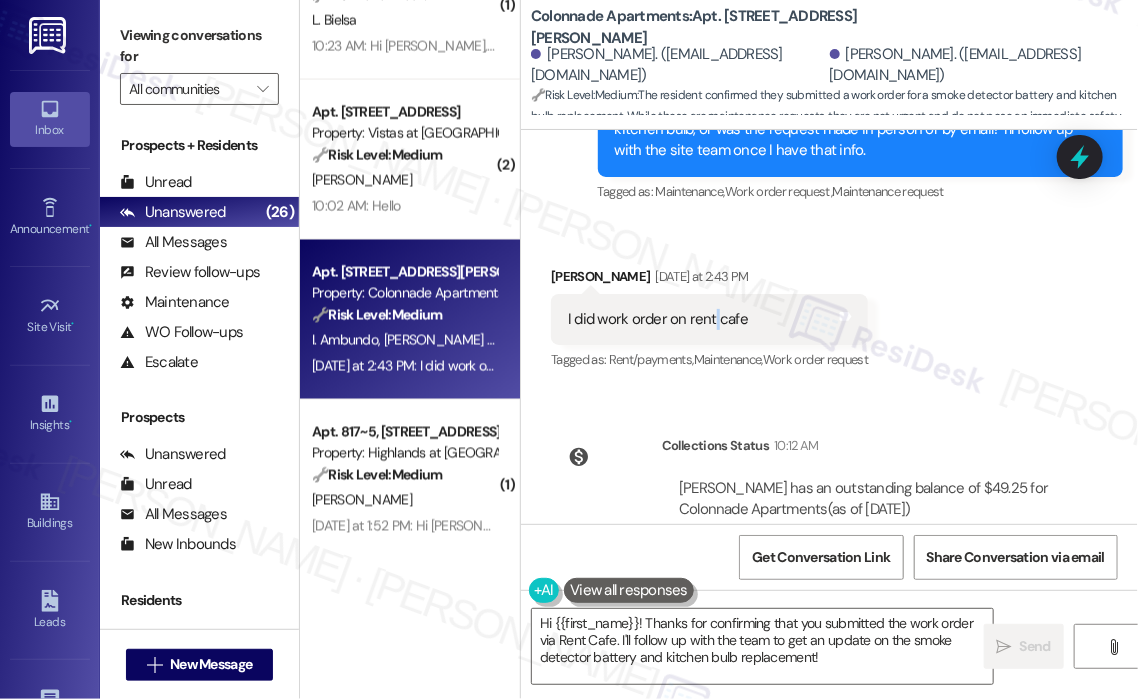 click on "I did work order on rent cafe" at bounding box center (658, 319) 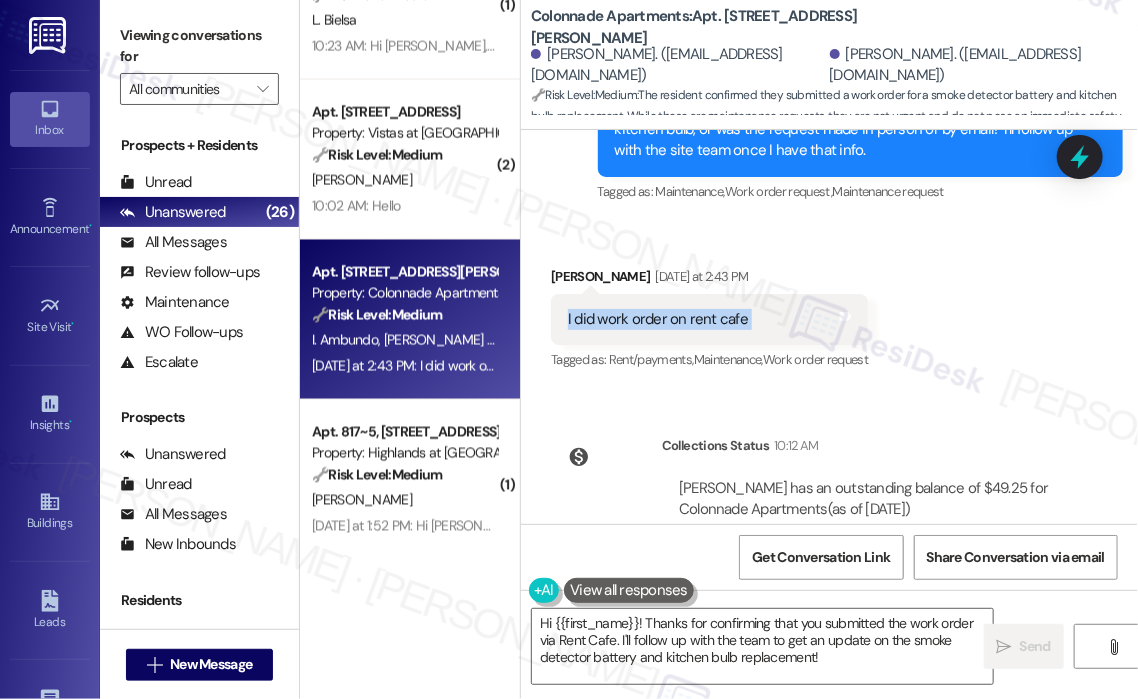 click on "I did work order on rent cafe" at bounding box center (658, 319) 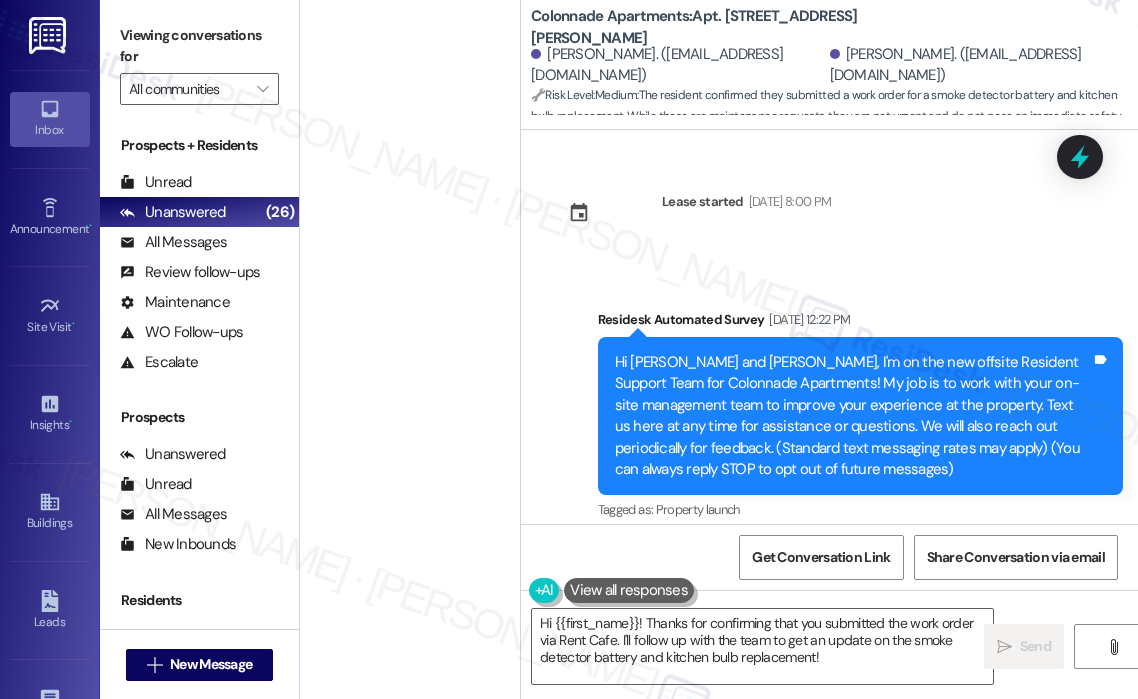 scroll, scrollTop: 0, scrollLeft: 0, axis: both 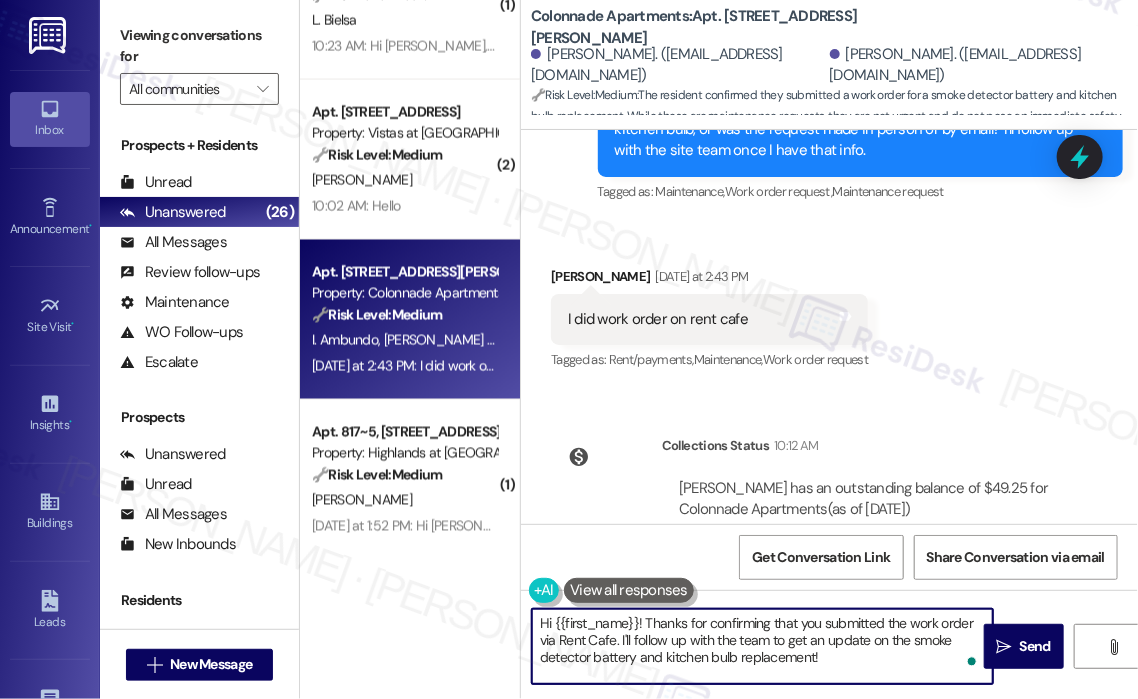 drag, startPoint x: 841, startPoint y: 656, endPoint x: 647, endPoint y: 625, distance: 196.4612 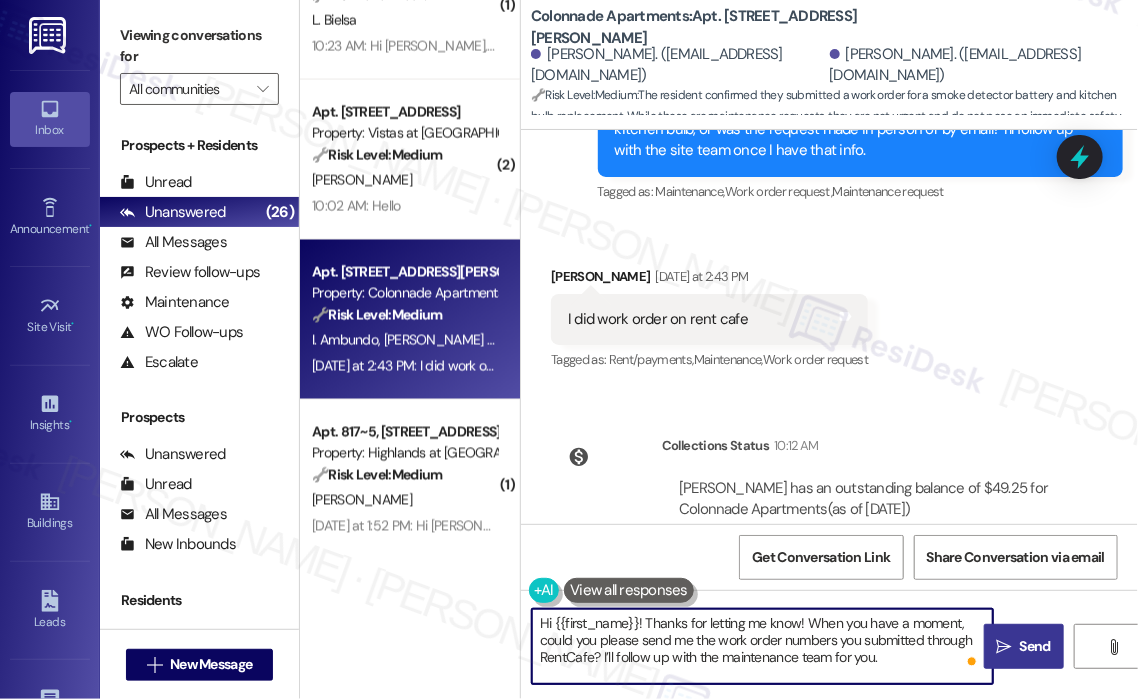 type on "Hi {{first_name}}! Thanks for letting me know! When you have a moment, could you please send me the work order numbers you submitted through RentCafe? I’ll follow up with the maintenance team for you." 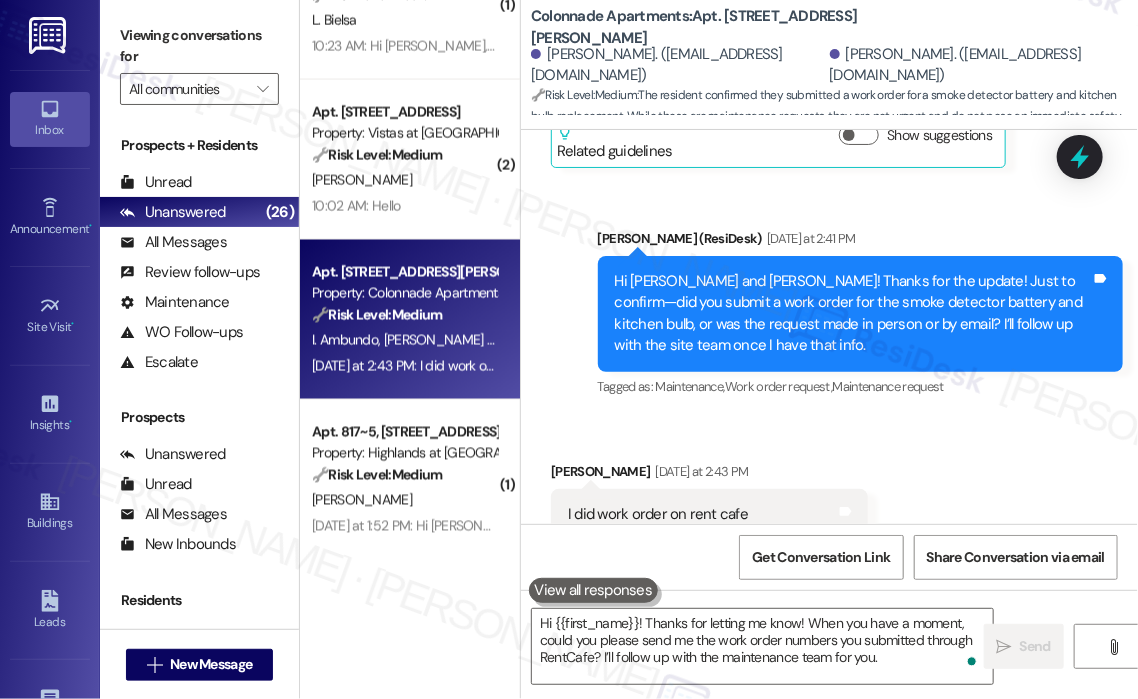 scroll, scrollTop: 3096, scrollLeft: 0, axis: vertical 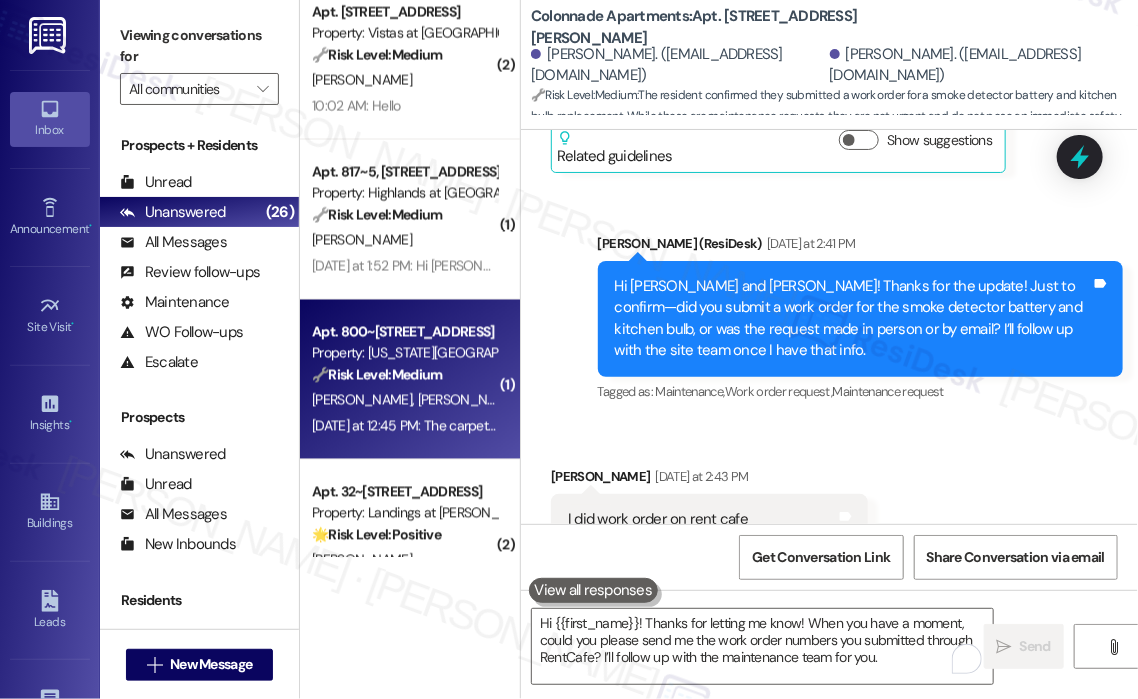 click on "Property: [US_STATE][GEOGRAPHIC_DATA]  Apartments" at bounding box center (404, 353) 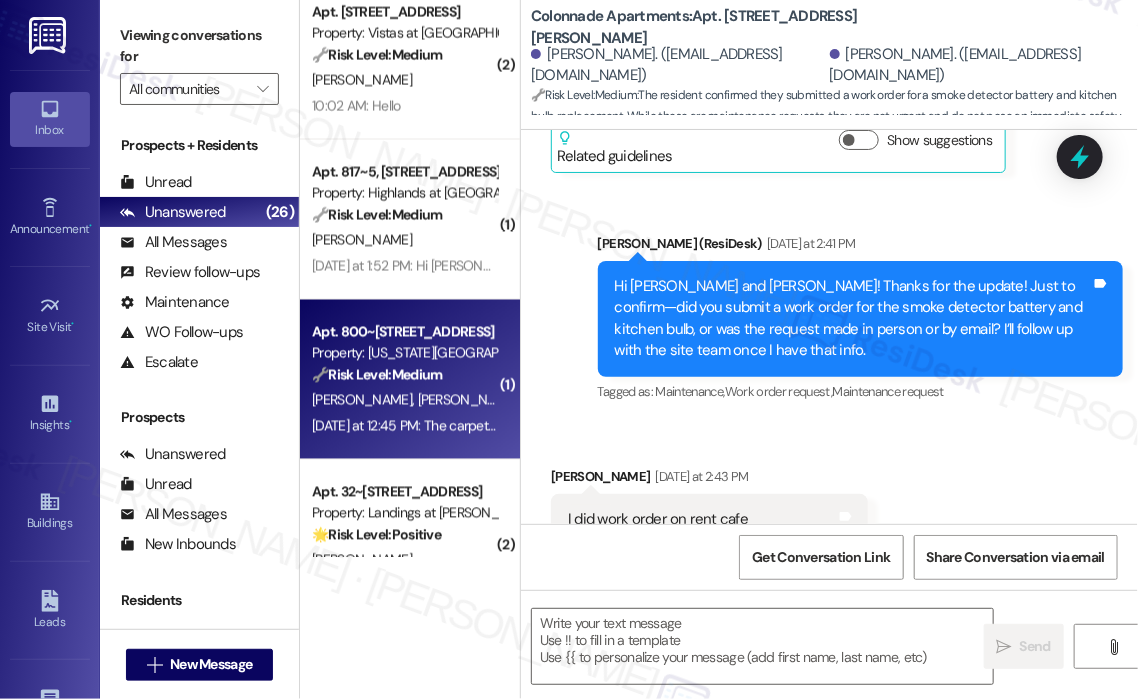 type on "Fetching suggested responses. Please feel free to read through the conversation in the meantime." 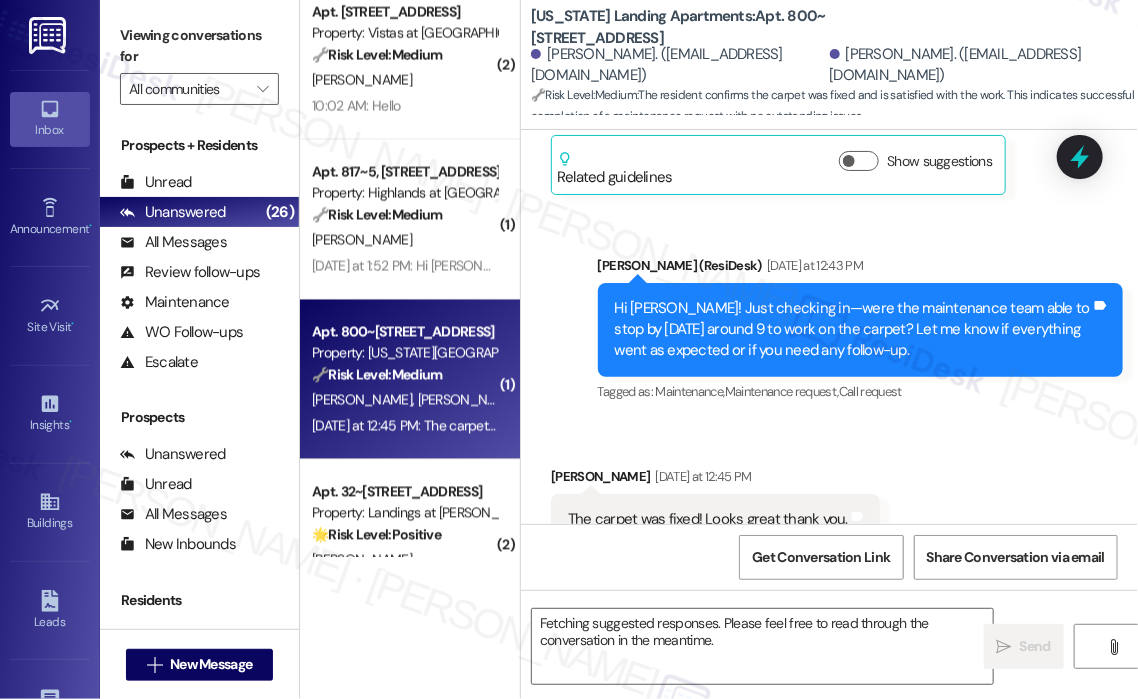 scroll, scrollTop: 942, scrollLeft: 0, axis: vertical 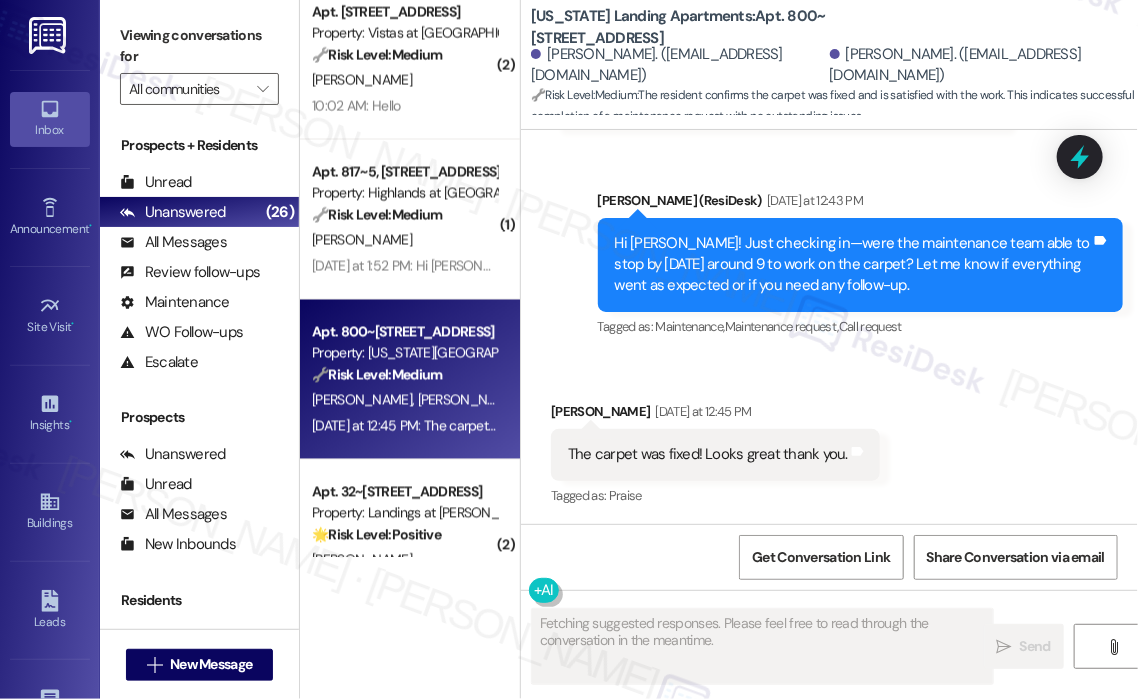 click on "Received via SMS Anthony Harris Yesterday at 12:45 PM The carpet was fixed! Looks great thank you. Tags and notes Tagged as:   Praise Click to highlight conversations about Praise" at bounding box center (829, 440) 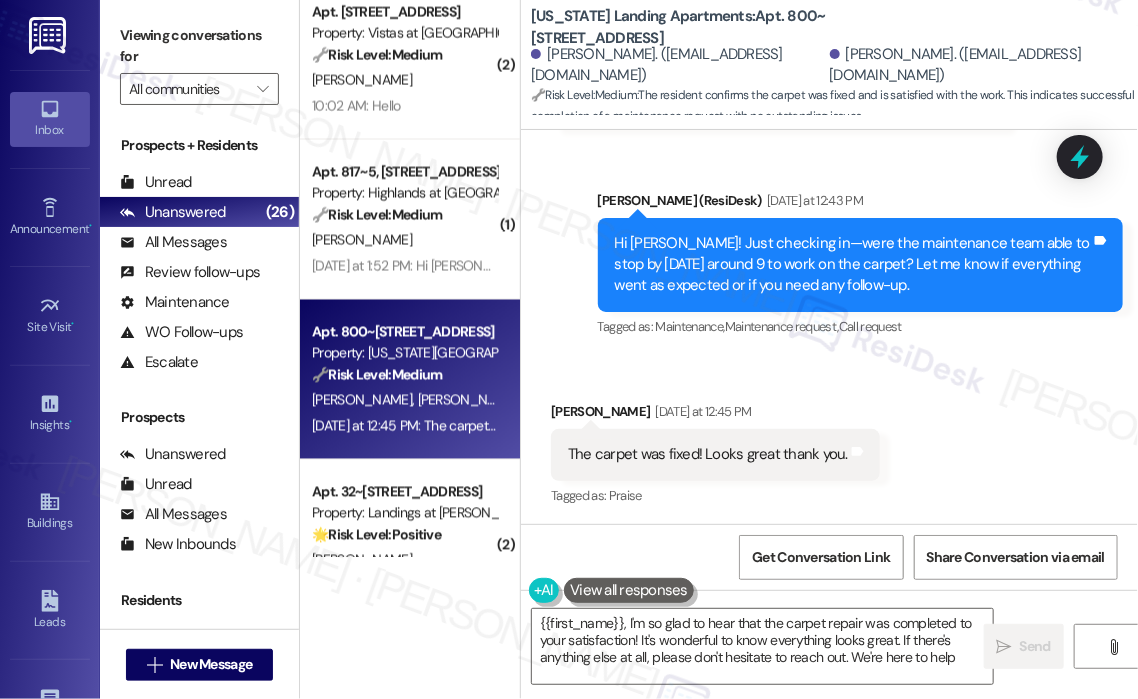 type on "{{first_name}}, I'm so glad to hear that the carpet repair was completed to your satisfaction! It's wonderful to know everything looks great. If there's anything else at all, please don't hesitate to reach out. We're here to help!" 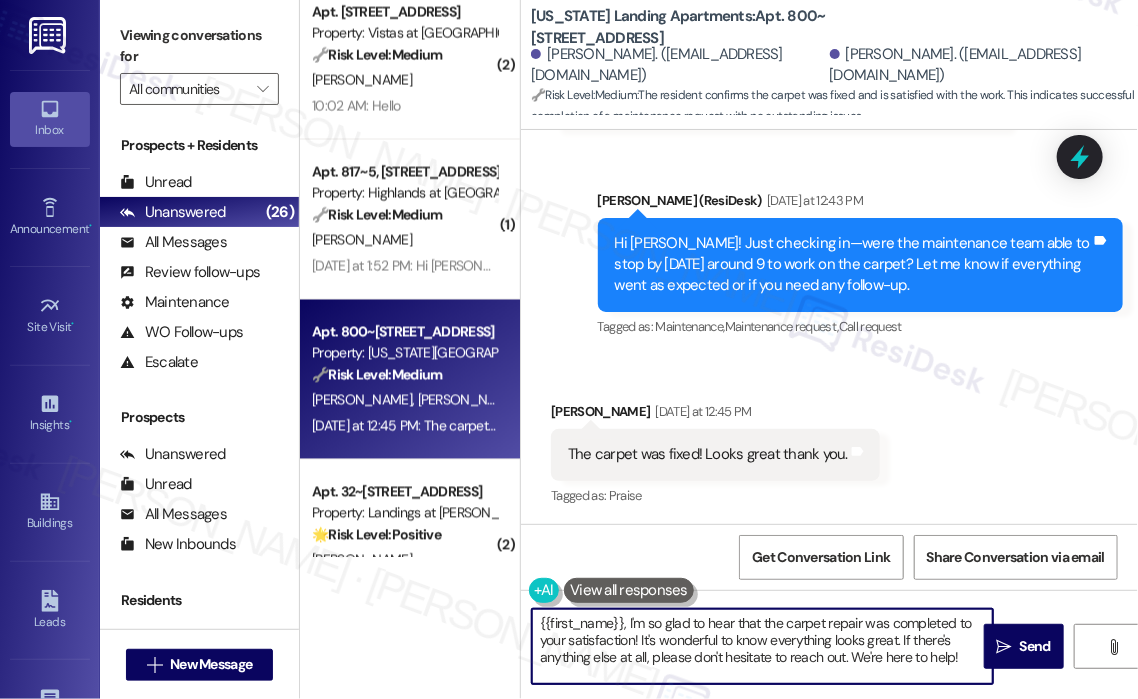 click on "{{first_name}}, I'm so glad to hear that the carpet repair was completed to your satisfaction! It's wonderful to know everything looks great. If there's anything else at all, please don't hesitate to reach out. We're here to help!" at bounding box center [762, 646] 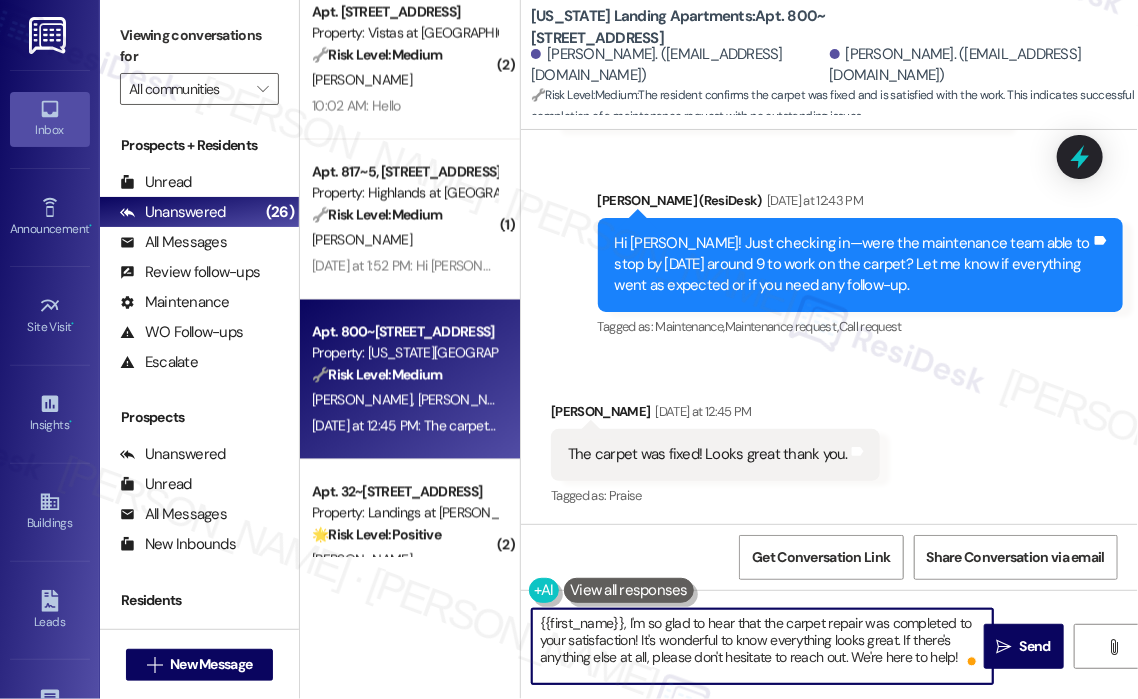 click on "{{first_name}}, I'm so glad to hear that the carpet repair was completed to your satisfaction! It's wonderful to know everything looks great. If there's anything else at all, please don't hesitate to reach out. We're here to help!" at bounding box center (762, 646) 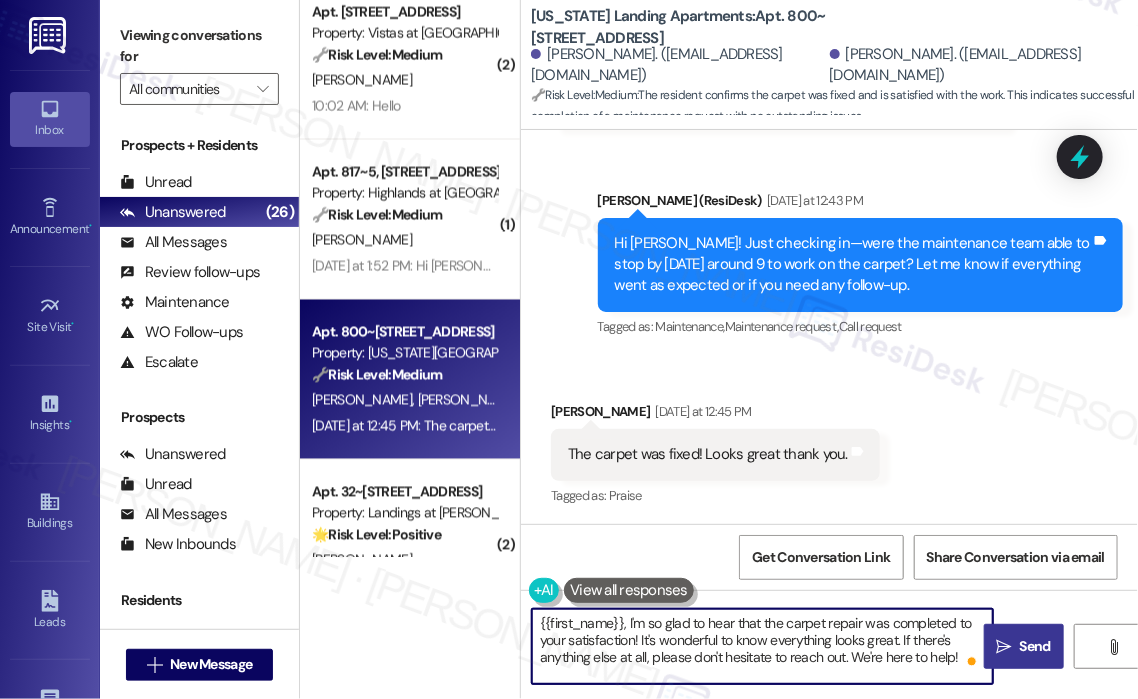 click on "" at bounding box center [1004, 647] 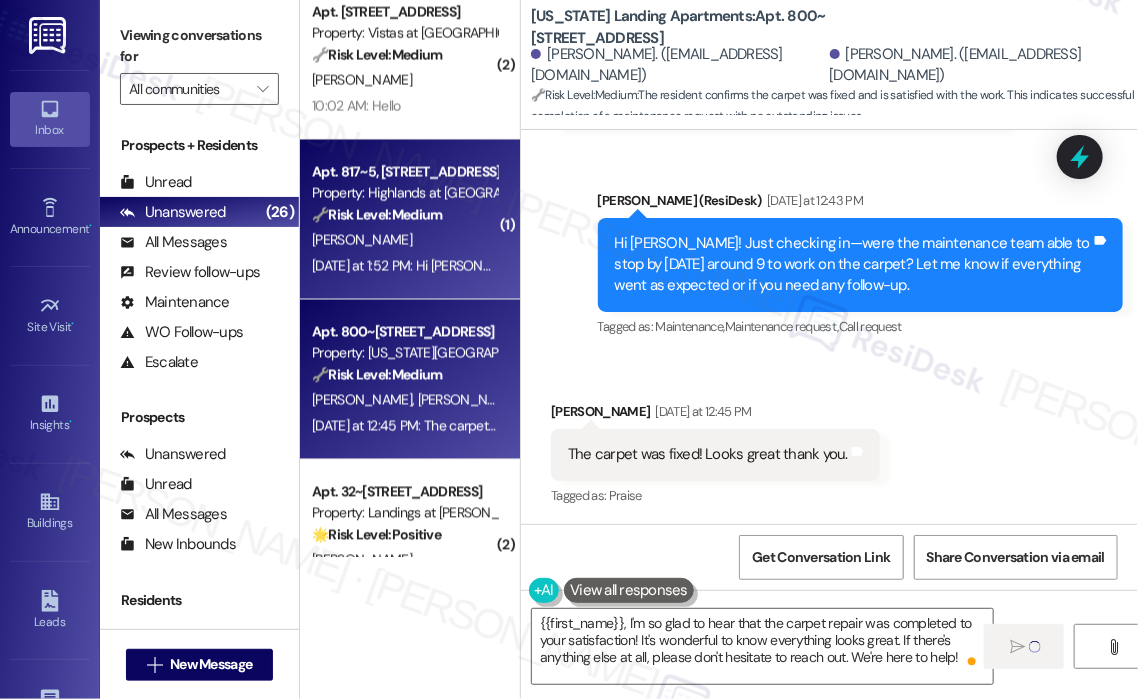 type 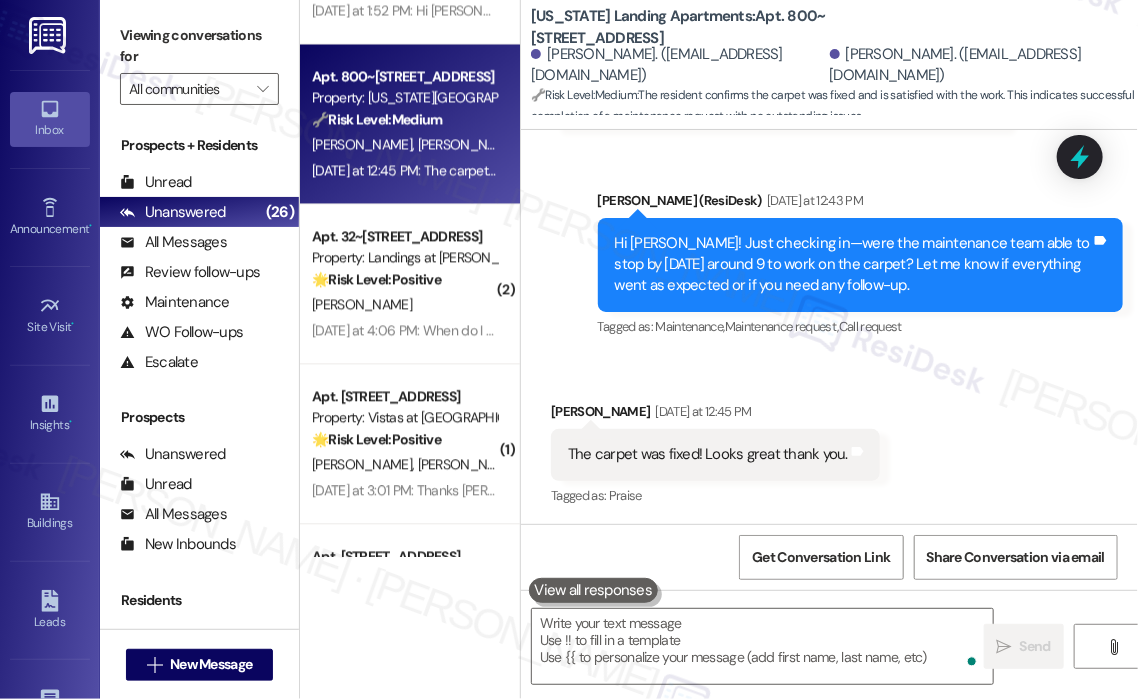 scroll, scrollTop: 1600, scrollLeft: 0, axis: vertical 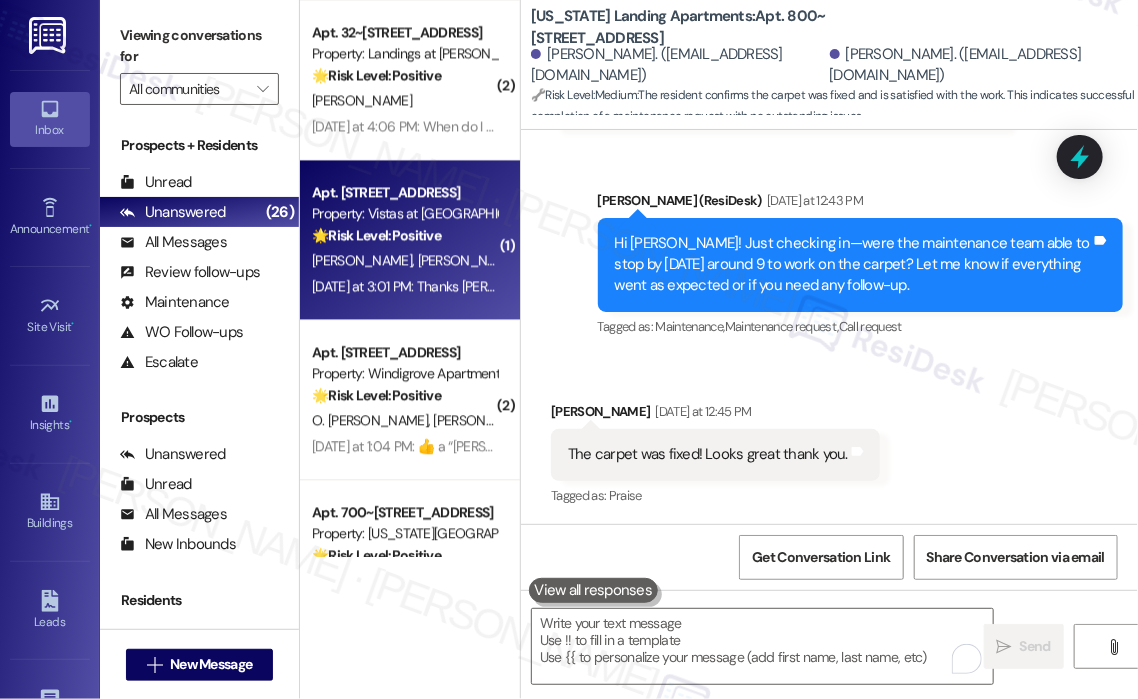 click on "K. Cogar M. Ward" at bounding box center (404, 260) 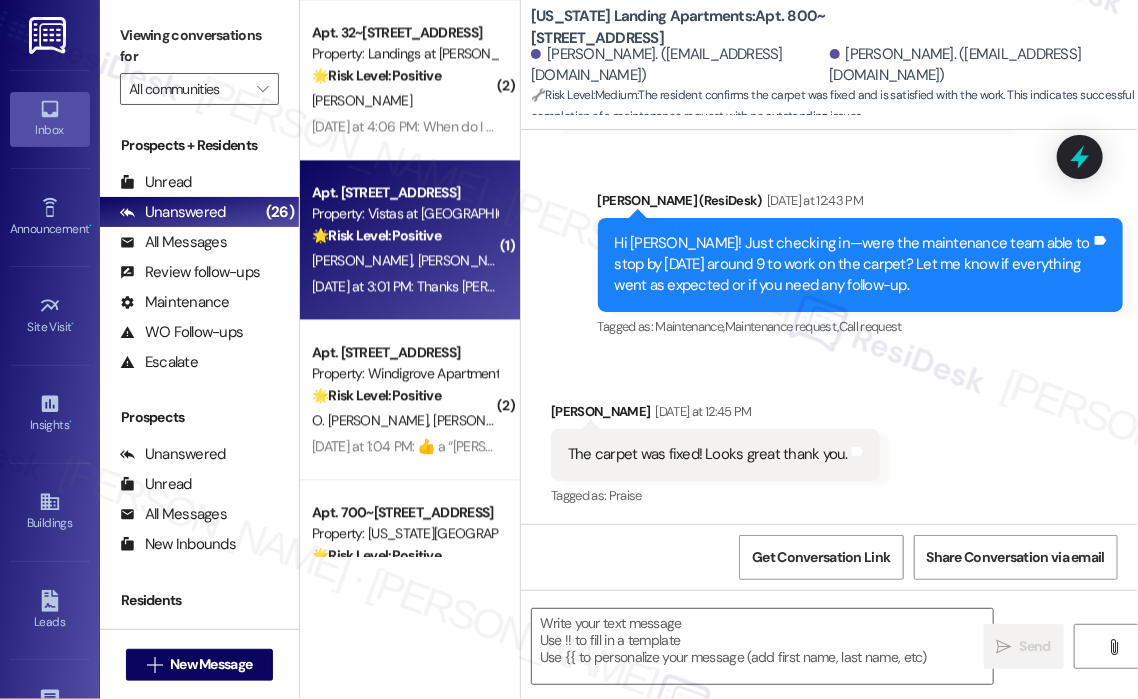 type on "Fetching suggested responses. Please feel free to read through the conversation in the meantime." 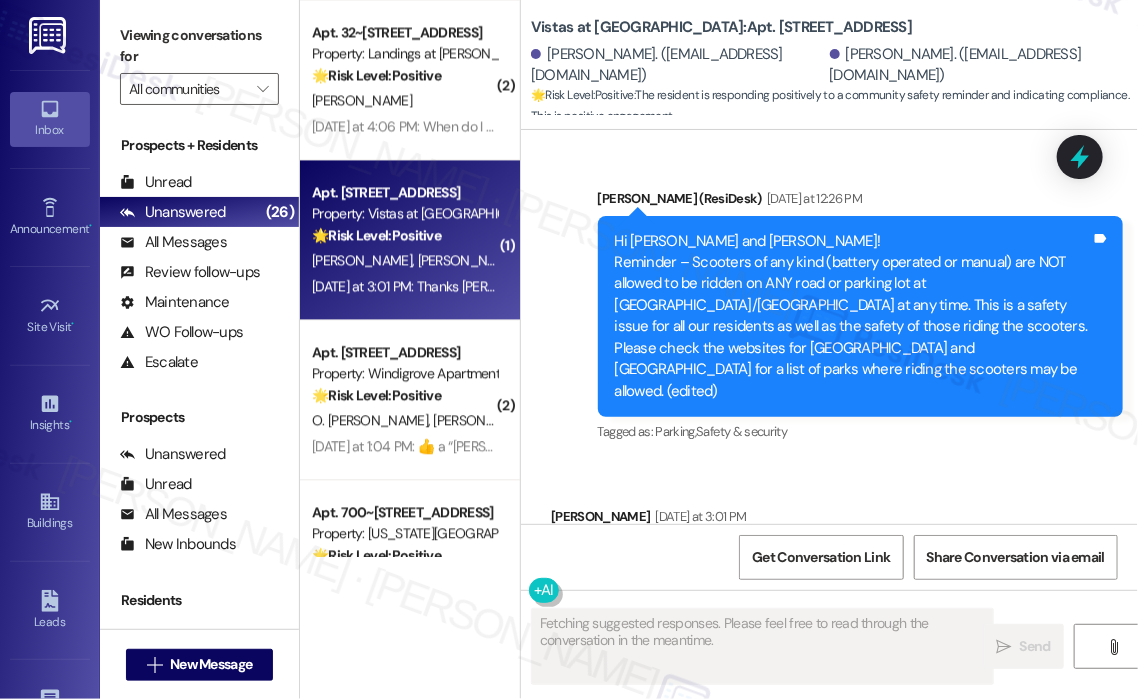 scroll, scrollTop: 4259, scrollLeft: 0, axis: vertical 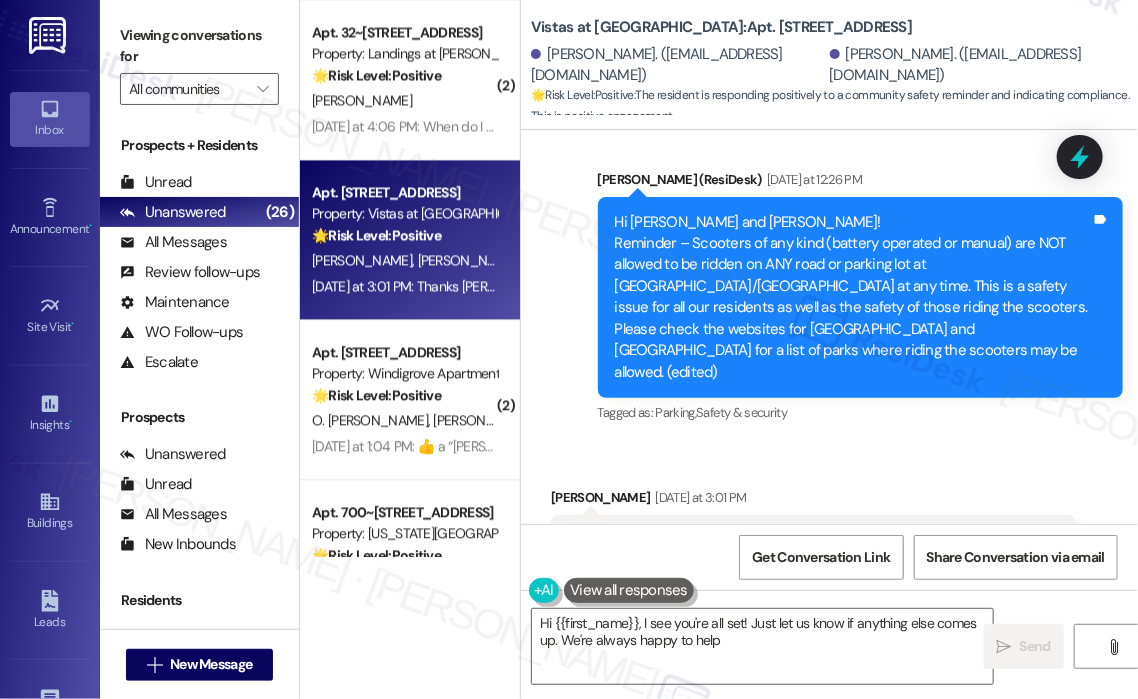 type on "Hi {{first_name}}, I see you're all set! Just let us know if anything else comes up. We're always happy to help!" 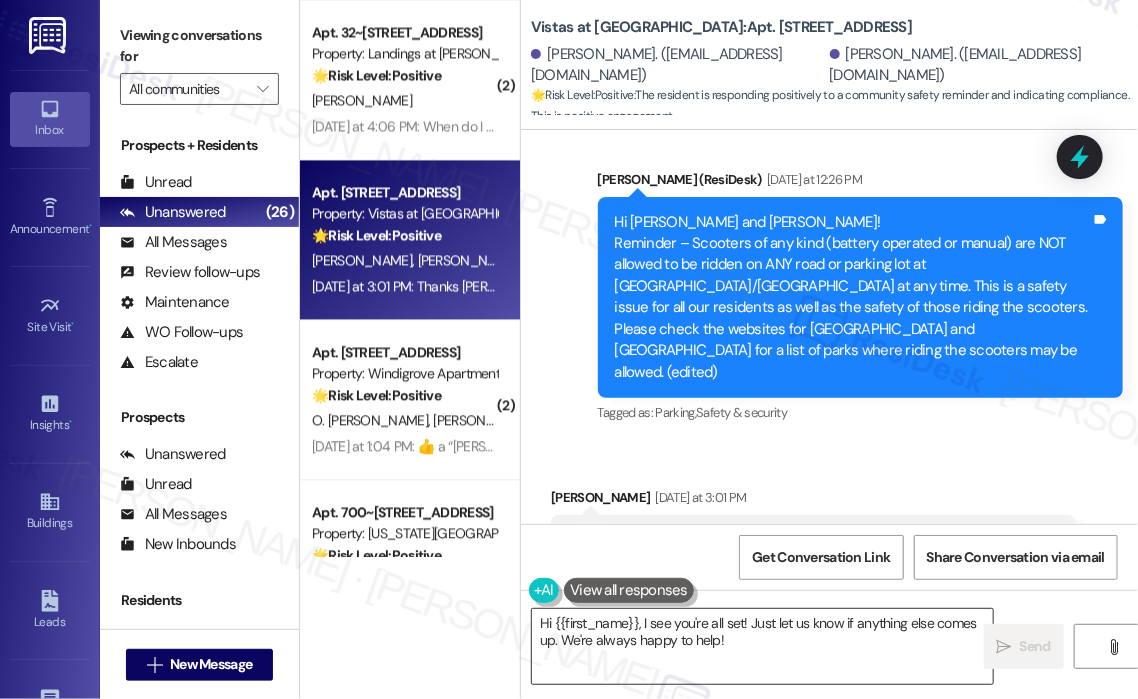 click on "Hi {{first_name}}, I see you're all set! Just let us know if anything else comes up. We're always happy to help!" at bounding box center [762, 646] 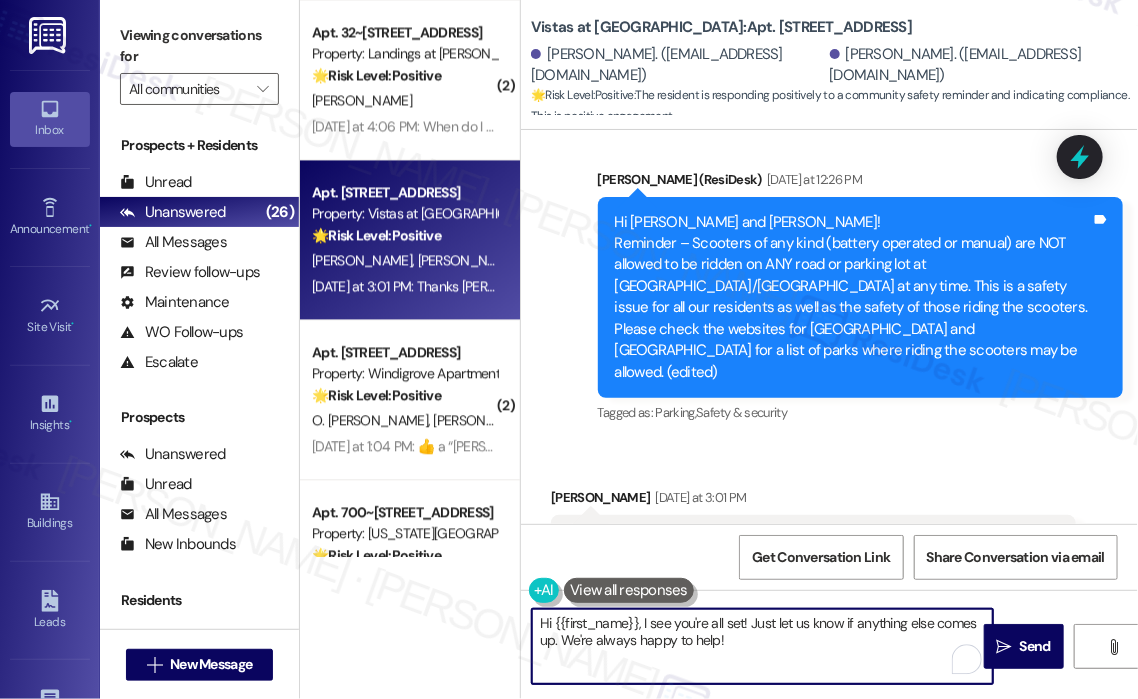 click on "Hi {{first_name}}, I see you're all set! Just let us know if anything else comes up. We're always happy to help!" at bounding box center [762, 646] 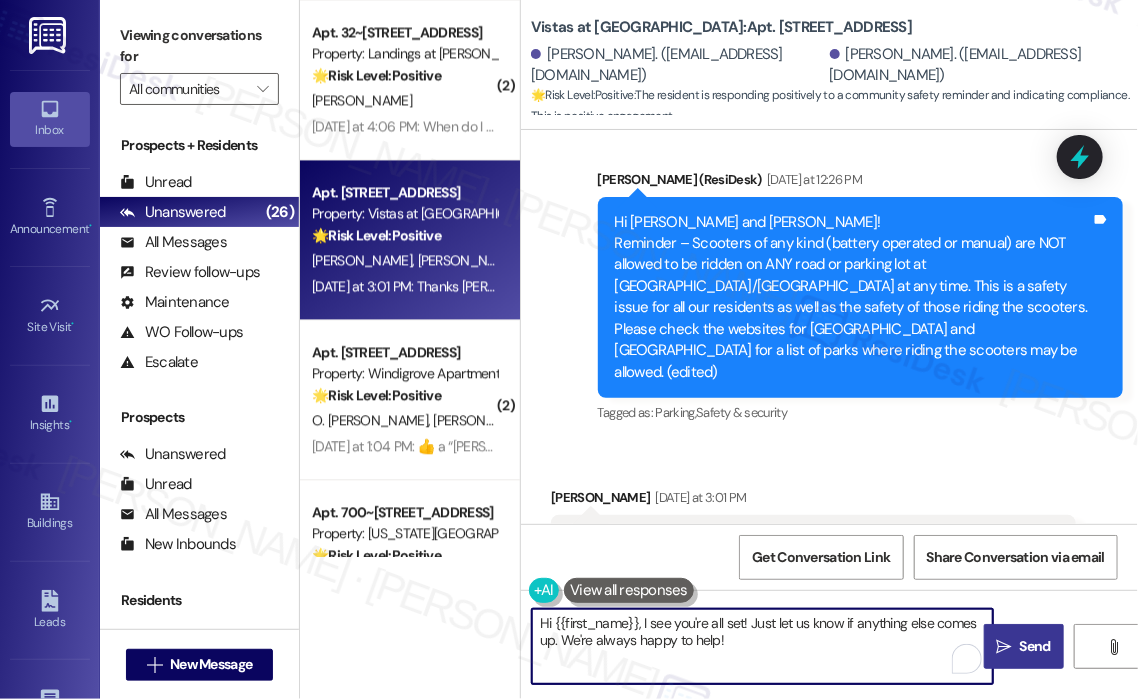 click on "" at bounding box center (1004, 647) 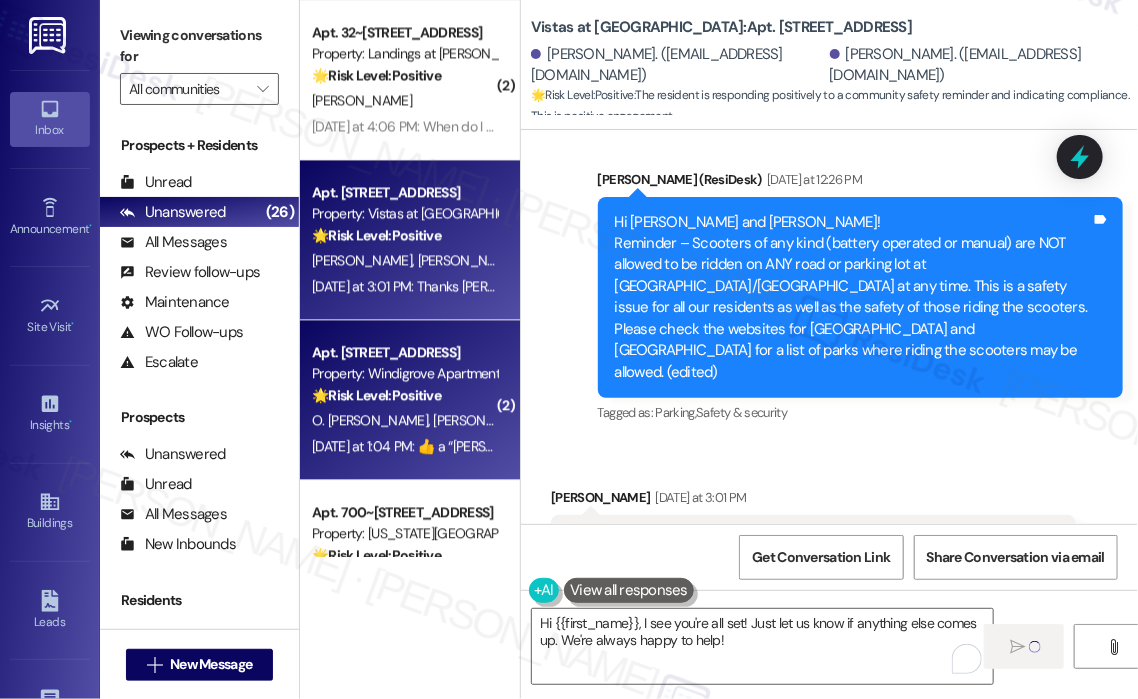 click on "O. Ortez Flores Y. Sevilla" at bounding box center (404, 420) 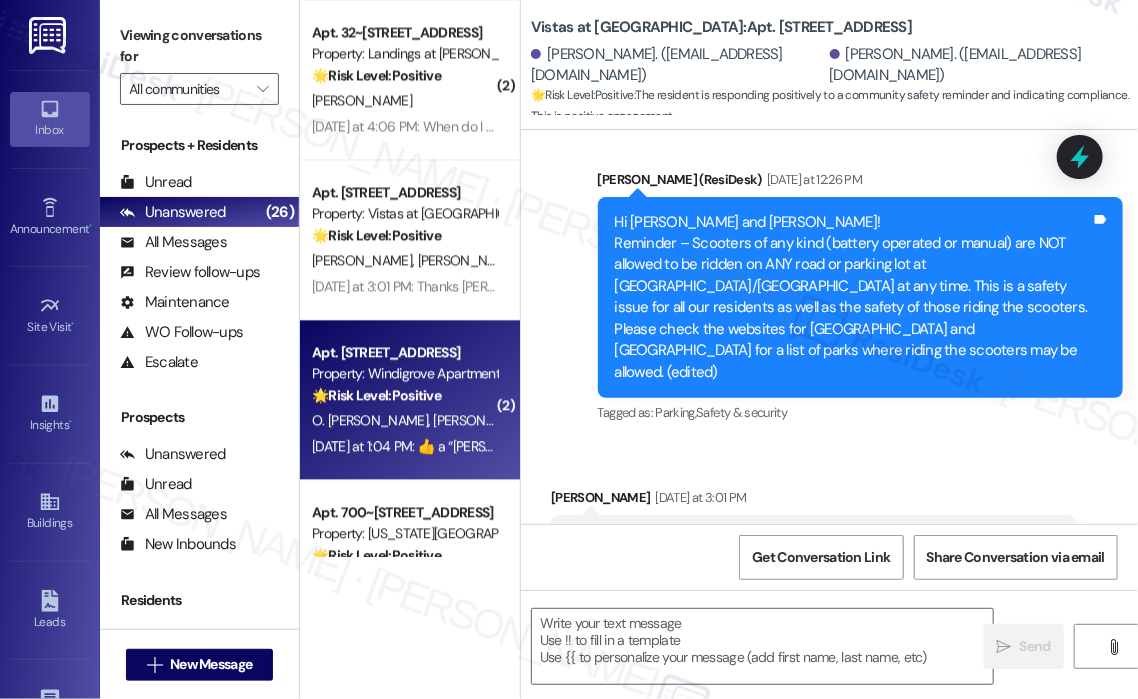 type on "Fetching suggested responses. Please feel free to read through the conversation in the meantime." 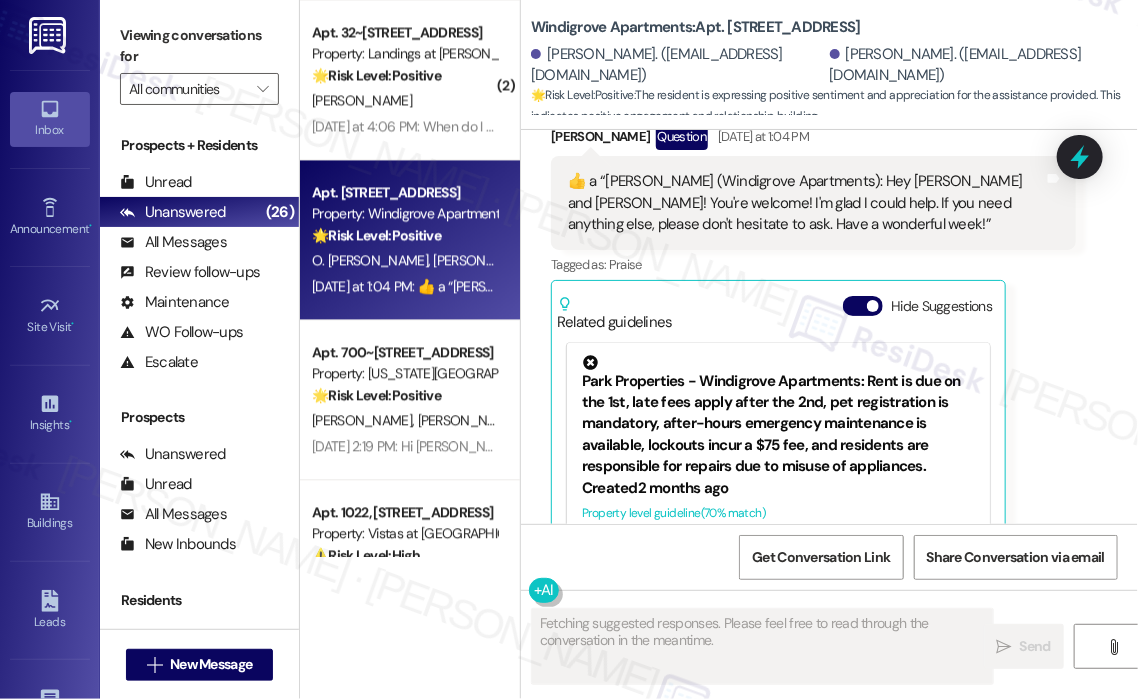 scroll, scrollTop: 6732, scrollLeft: 0, axis: vertical 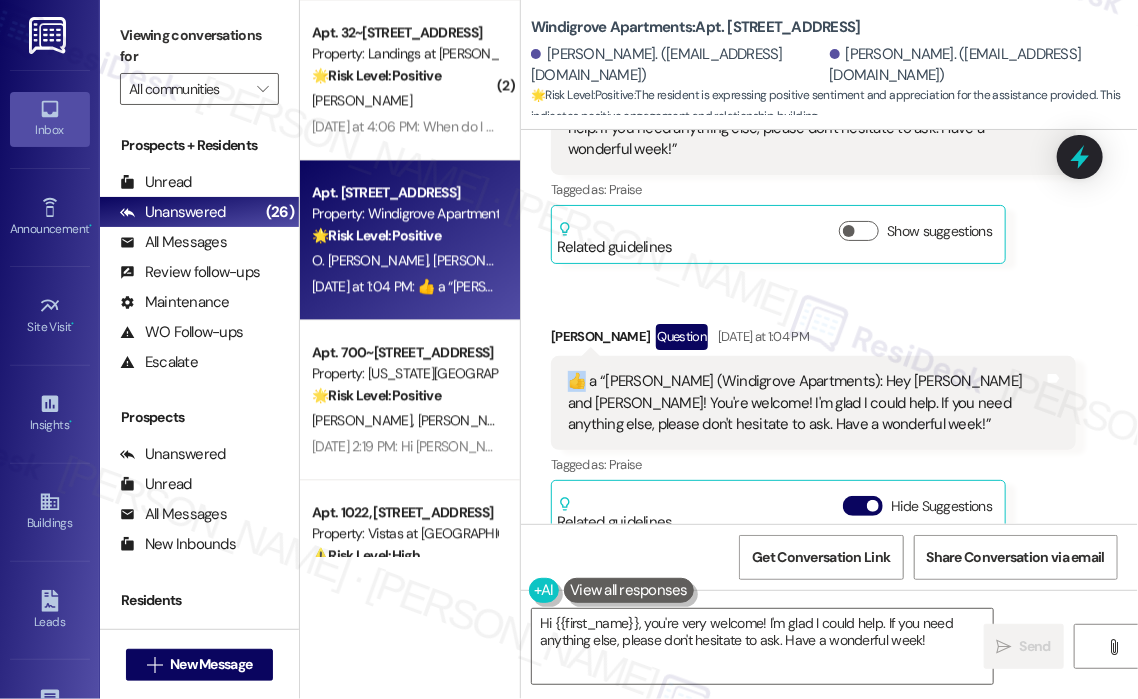 drag, startPoint x: 587, startPoint y: 275, endPoint x: 572, endPoint y: 274, distance: 15.033297 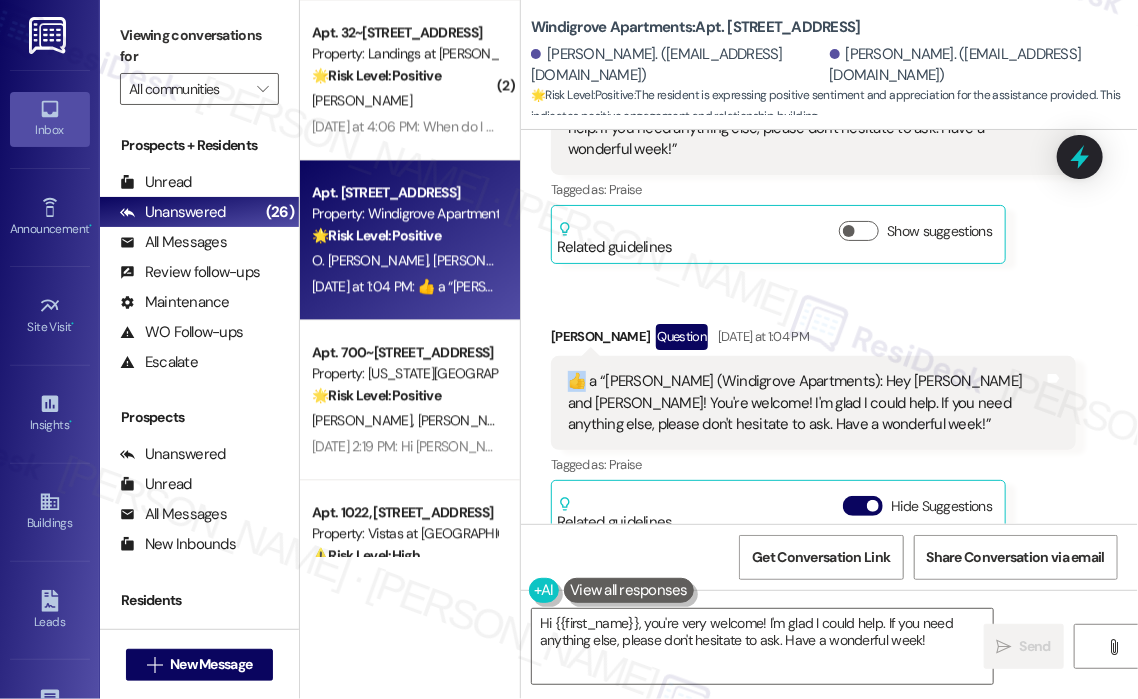 copy on "👍​" 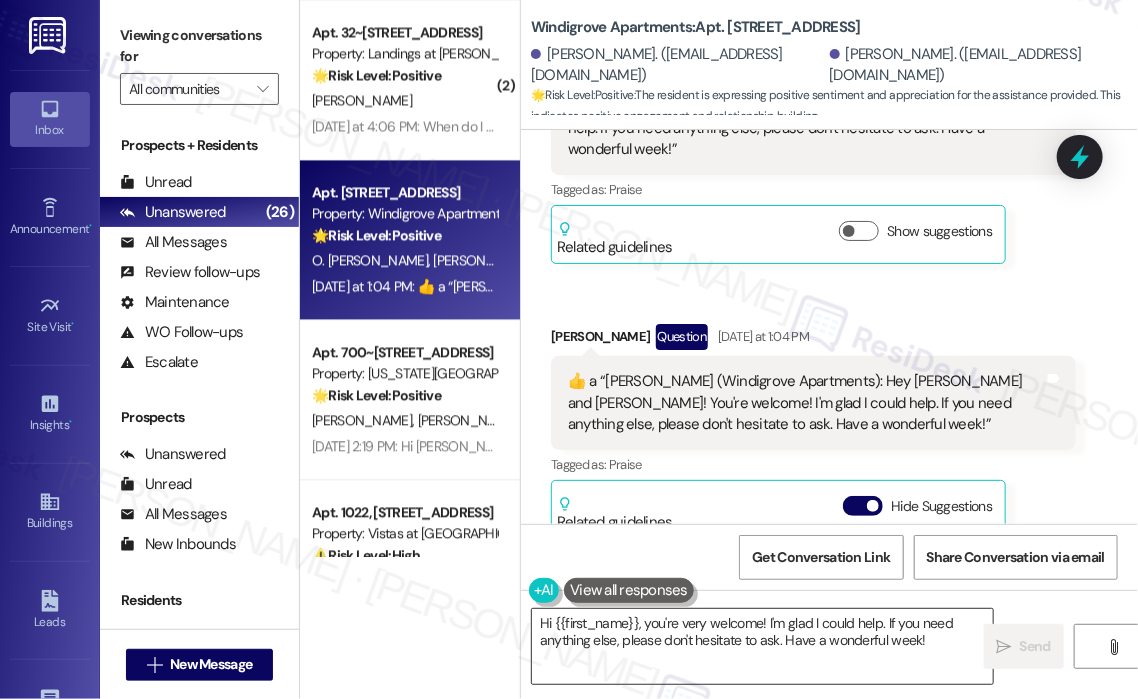 click on "Hi {{first_name}}, you're very welcome! I'm glad I could help. If you need anything else, please don't hesitate to ask. Have a wonderful week!" at bounding box center (762, 646) 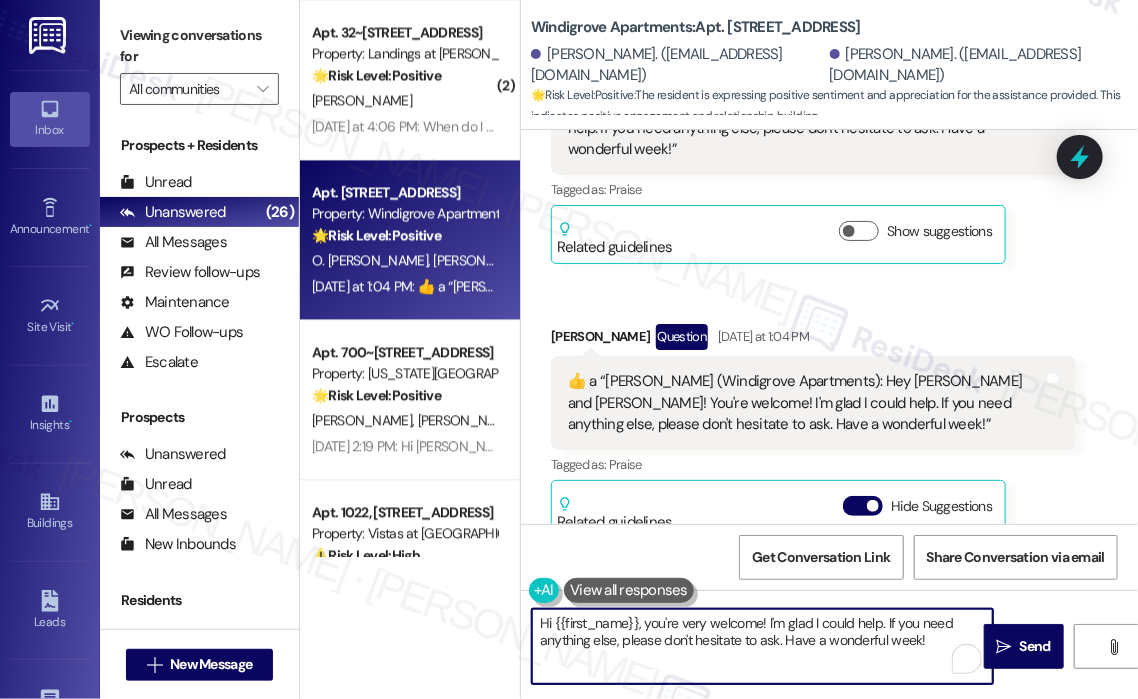paste on "👍" 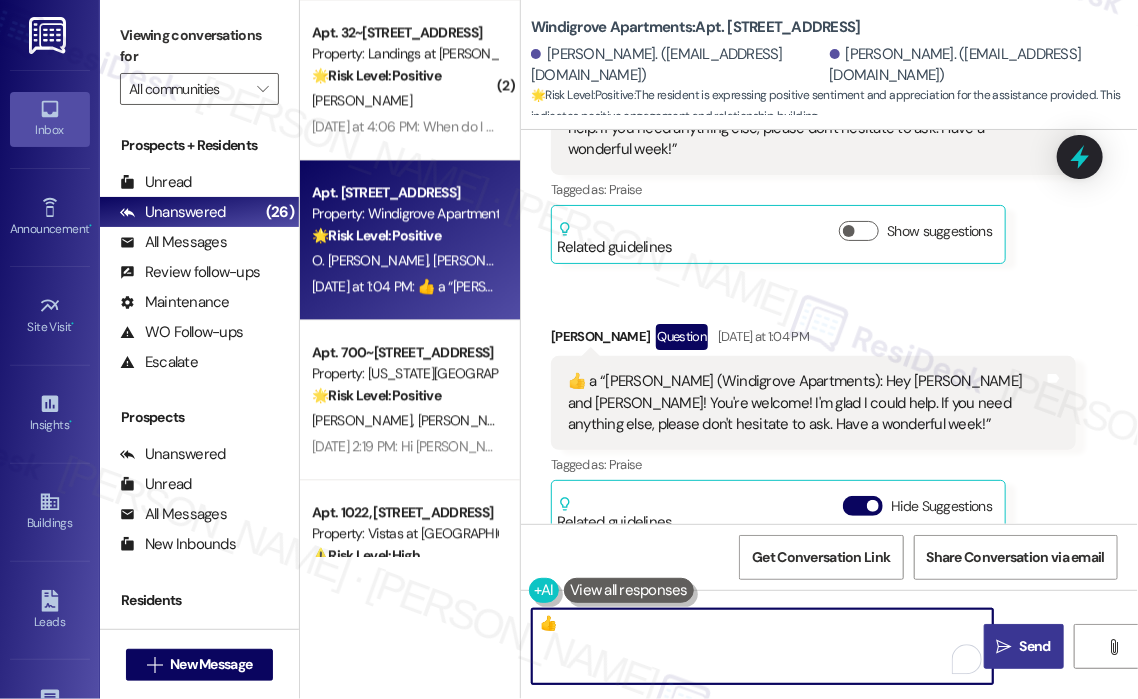 type on "👍" 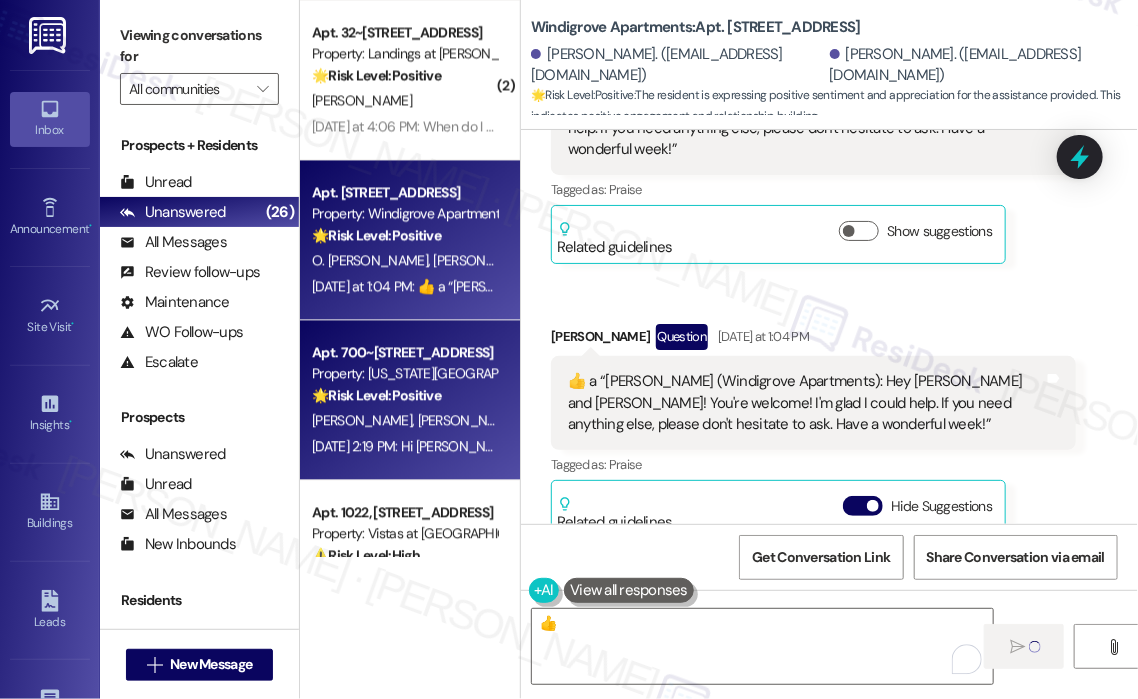 click on "Jul 28, 2025 at 2:19 PM: Hi Sarah, I can't tell if you're a chatbot or are real. Maybe you can send a good meme to confirm then I'll answer. Also, What's the latest gossip with the Internet outage right now, is it because of construction hitting an underground line? Jul 28, 2025 at 2:19 PM: Hi Sarah, I can't tell if you're a chatbot or are real. Maybe you can send a good meme to confirm then I'll answer. Also, What's the latest gossip with the Internet outage right now, is it because of construction hitting an underground line?" at bounding box center [1061, 446] 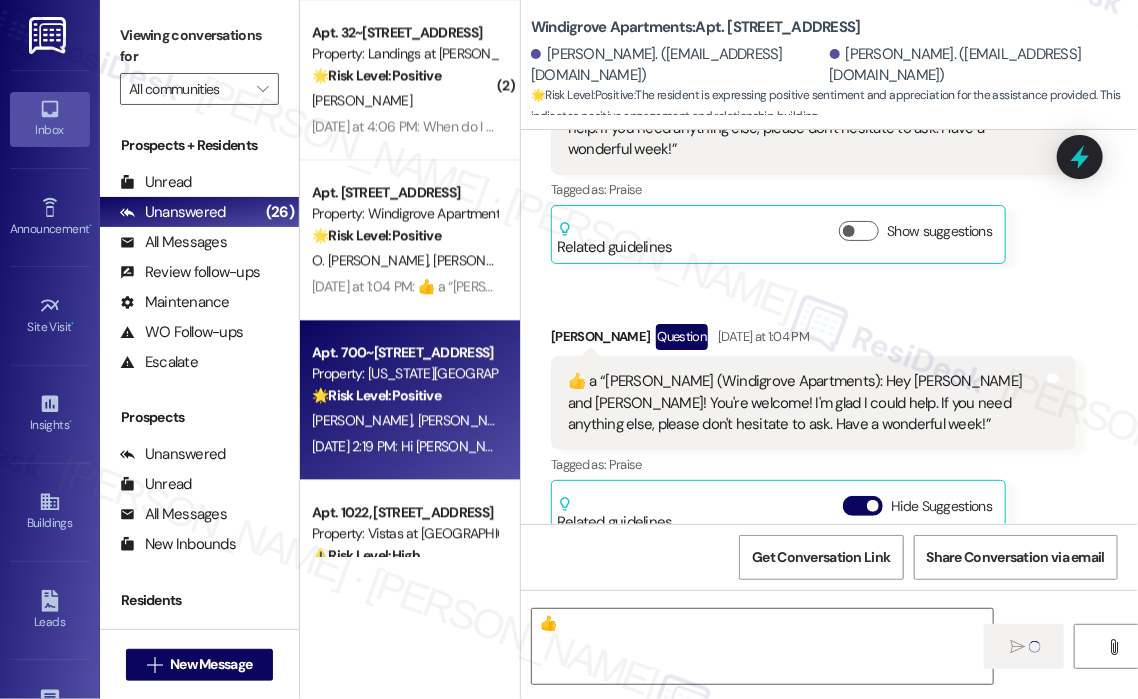 type on "Fetching suggested responses. Please feel free to read through the conversation in the meantime." 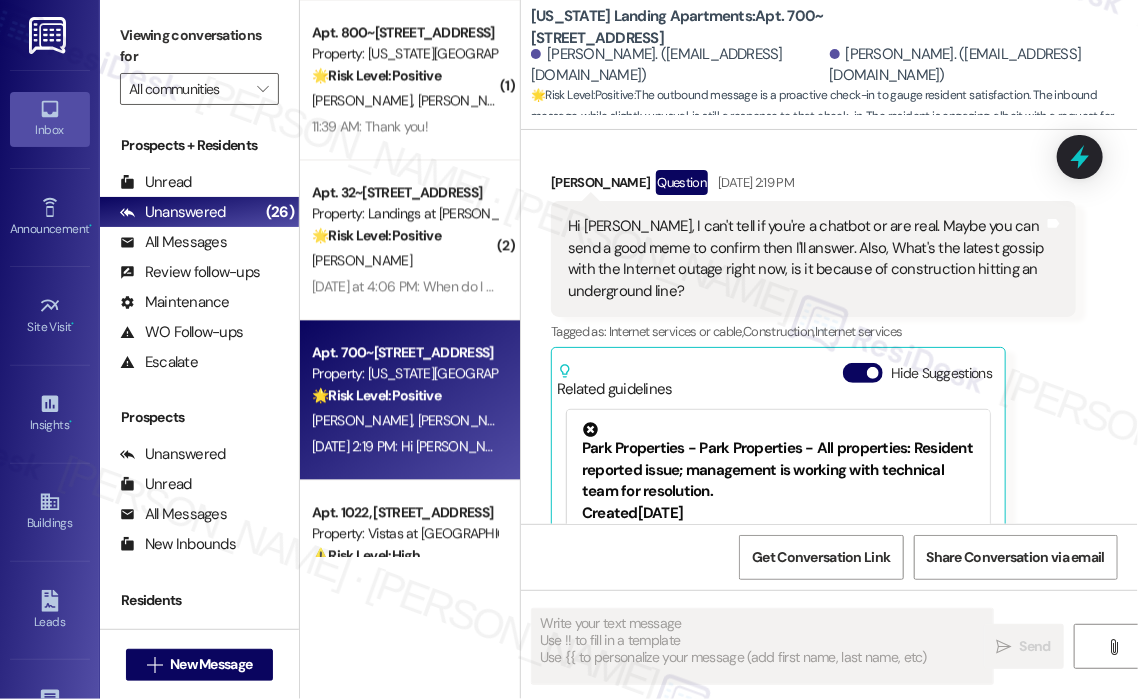 scroll, scrollTop: 1025, scrollLeft: 0, axis: vertical 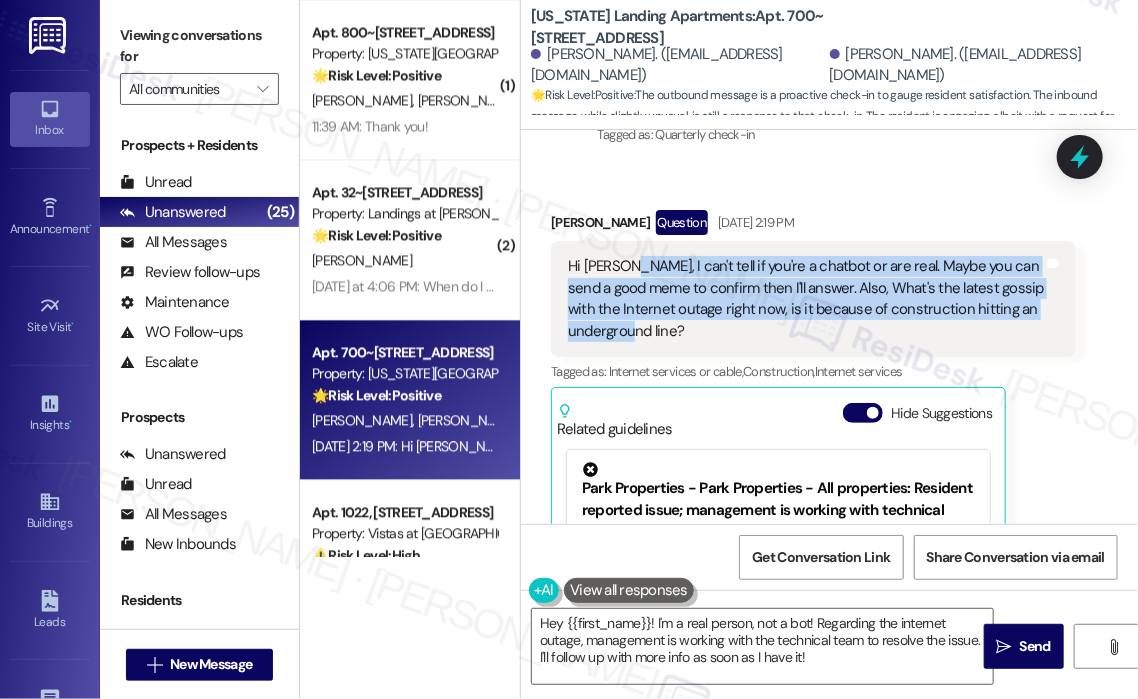 drag, startPoint x: 731, startPoint y: 306, endPoint x: 624, endPoint y: 241, distance: 125.19585 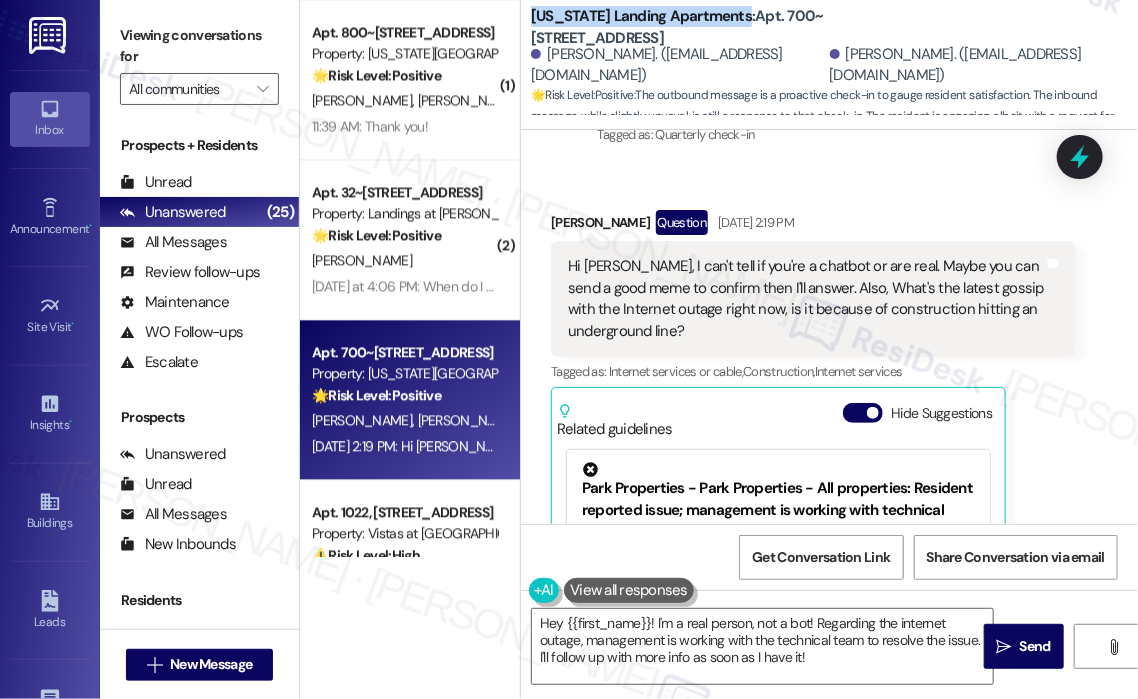 drag, startPoint x: 749, startPoint y: 18, endPoint x: 533, endPoint y: 10, distance: 216.1481 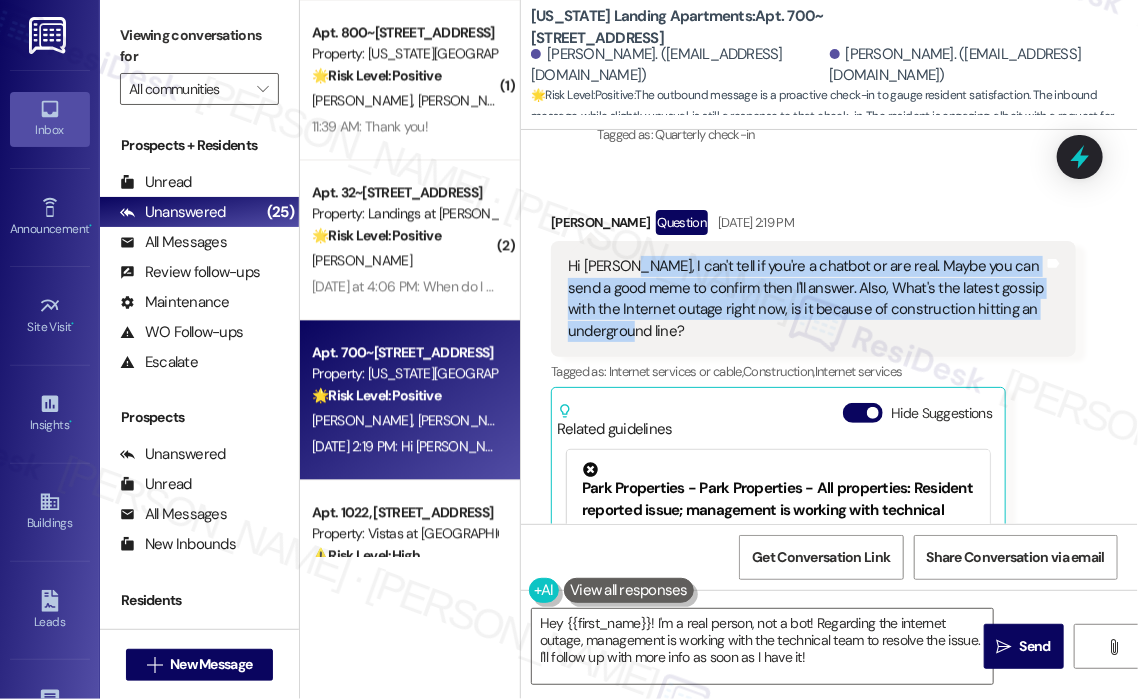 drag, startPoint x: 716, startPoint y: 304, endPoint x: 624, endPoint y: 251, distance: 106.174385 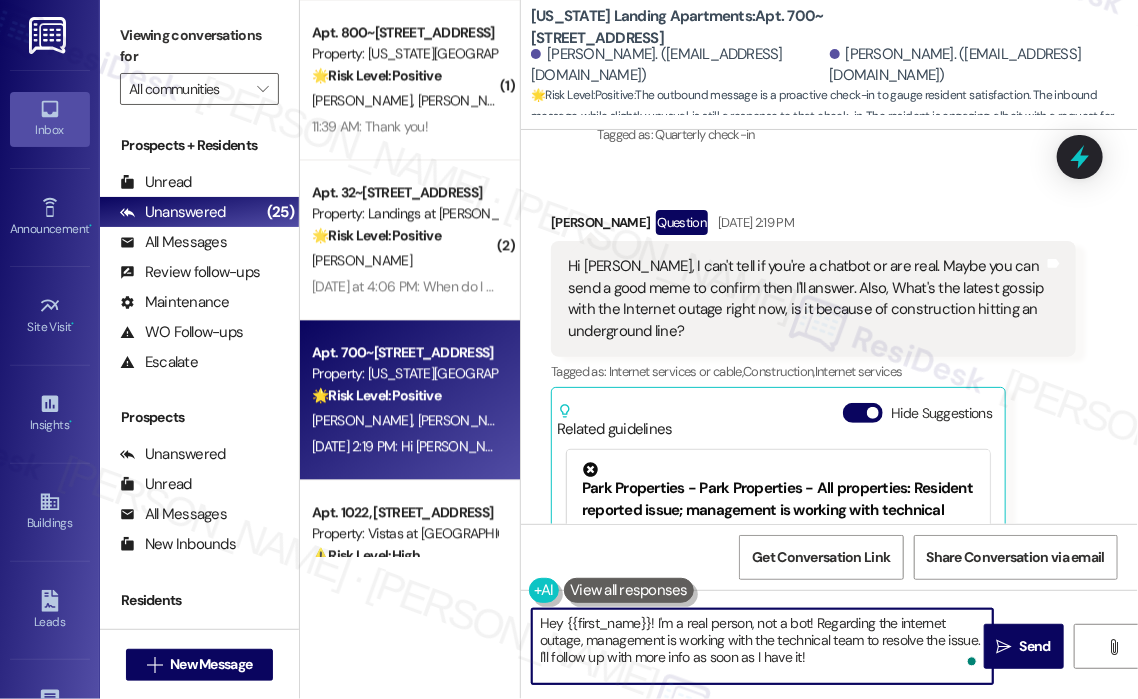 drag, startPoint x: 831, startPoint y: 651, endPoint x: 656, endPoint y: 631, distance: 176.13914 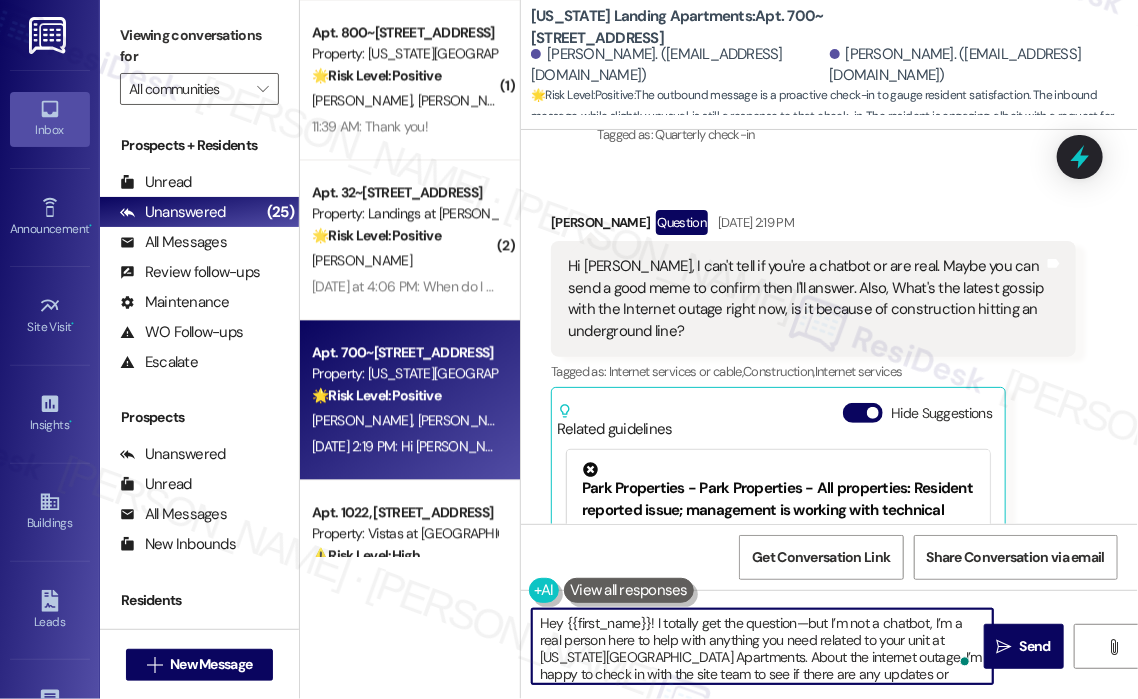 scroll, scrollTop: 33, scrollLeft: 0, axis: vertical 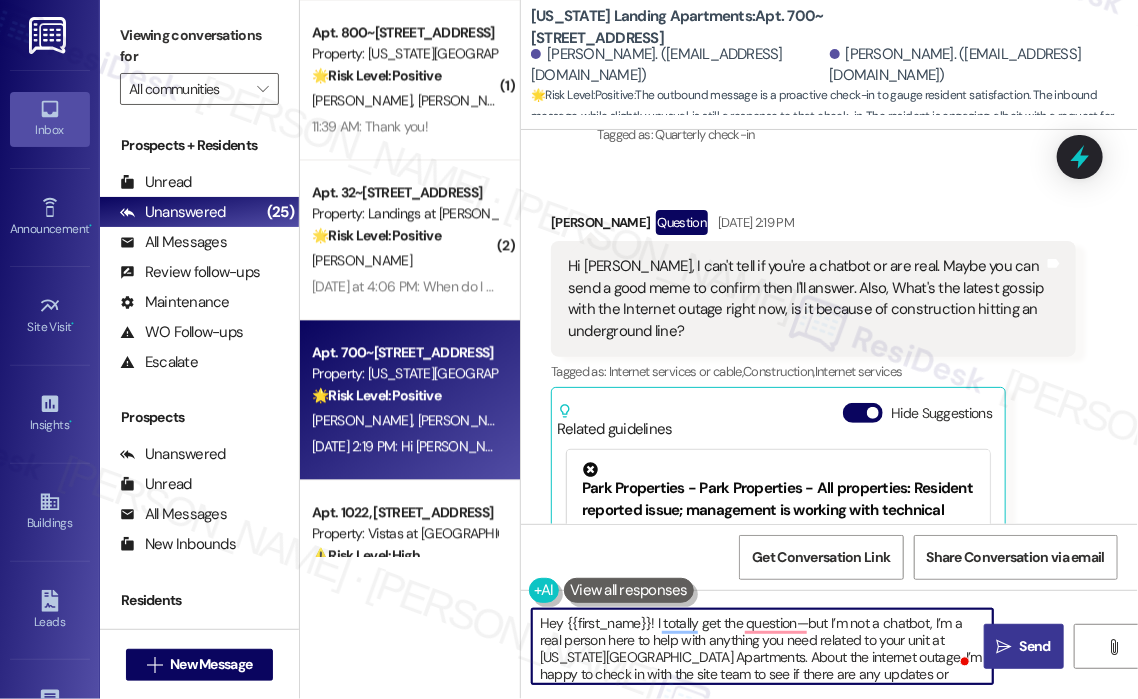 type on "Hey {{first_name}}! I totally get the question—but I’m not a chatbot, I’m a real person here to help with anything you need related to your unit at Washington Landing Apartments. About the internet outage, I’m happy to check in with the site team to see if there are any updates or confirmed causes, like possible construction interference. Let me know if you're still experiencing issues or if there's anything else I can assist with!" 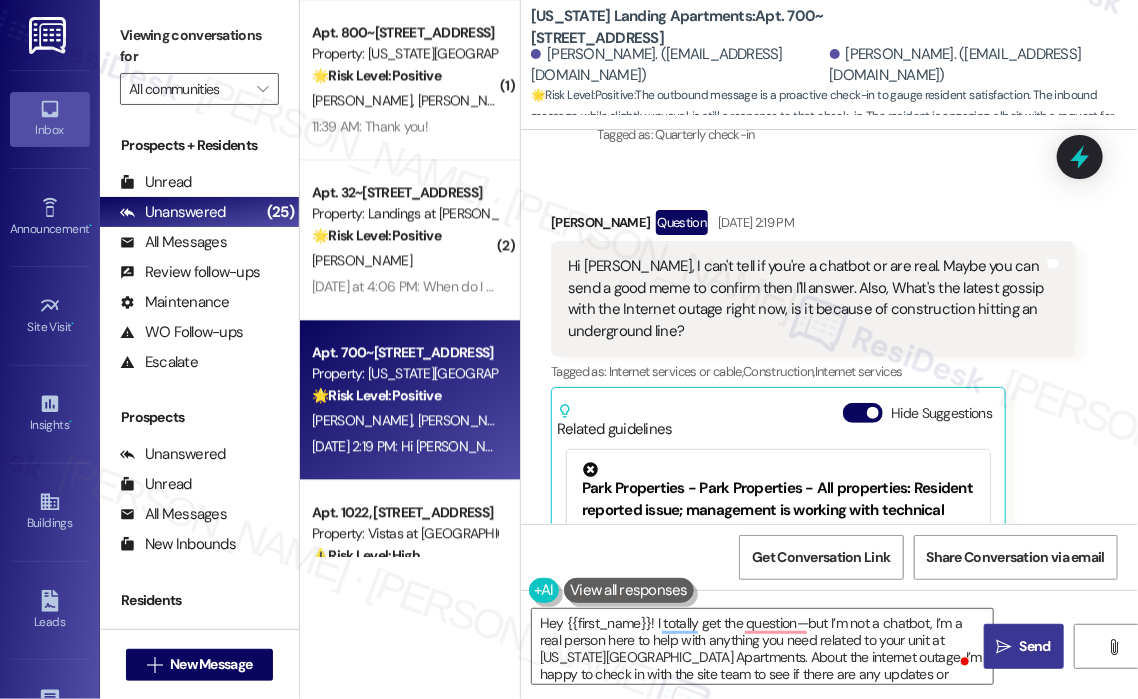 click on "" at bounding box center (1004, 647) 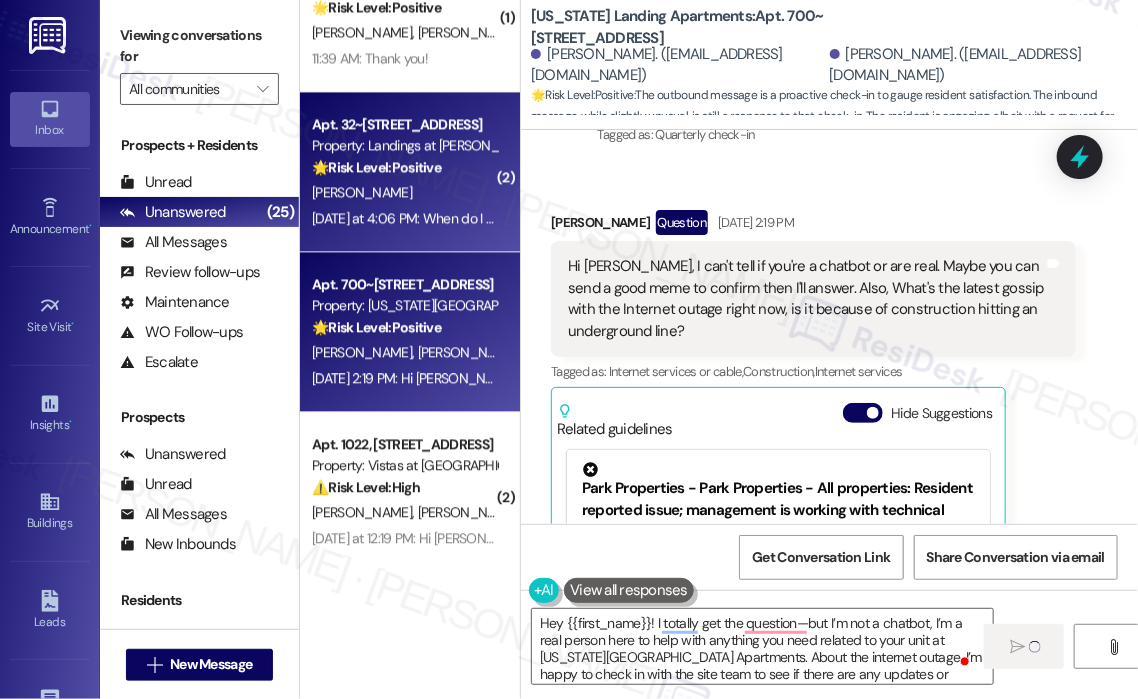 scroll, scrollTop: 1700, scrollLeft: 0, axis: vertical 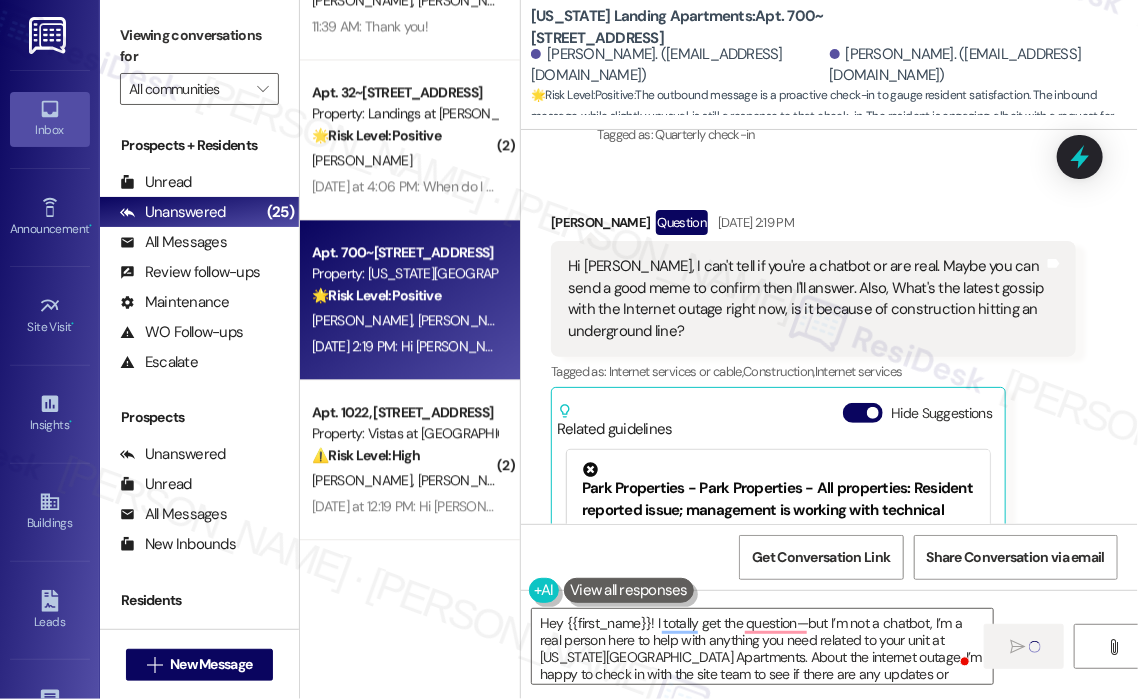 type 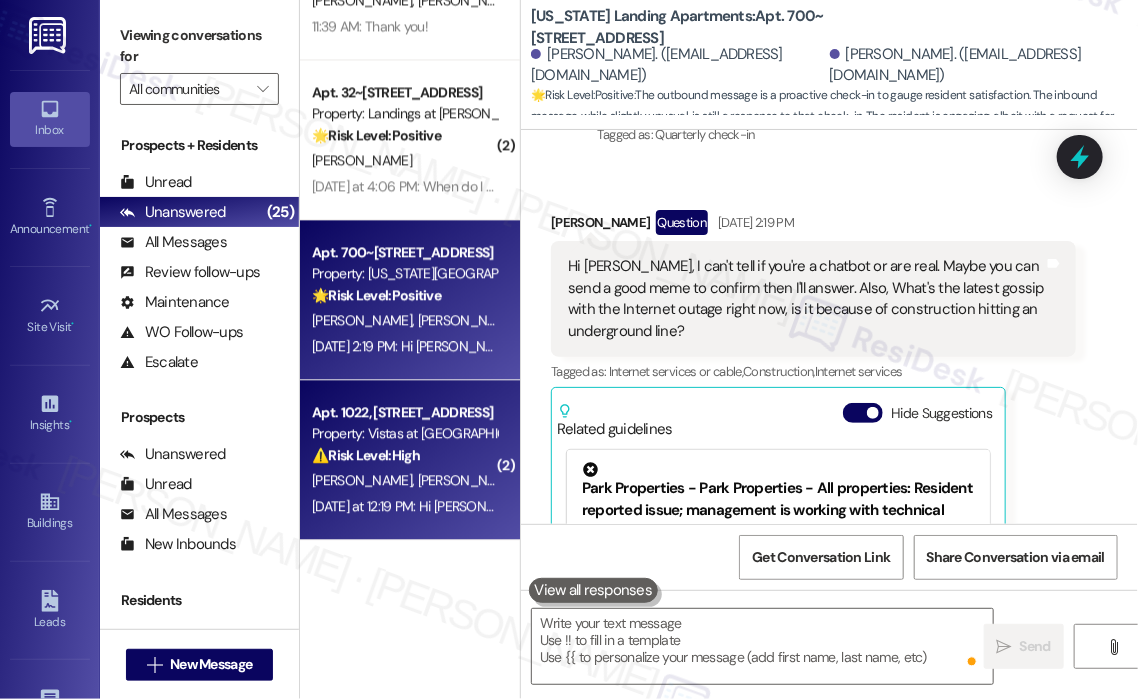 click on "Property: Vistas at [GEOGRAPHIC_DATA]" at bounding box center (404, 433) 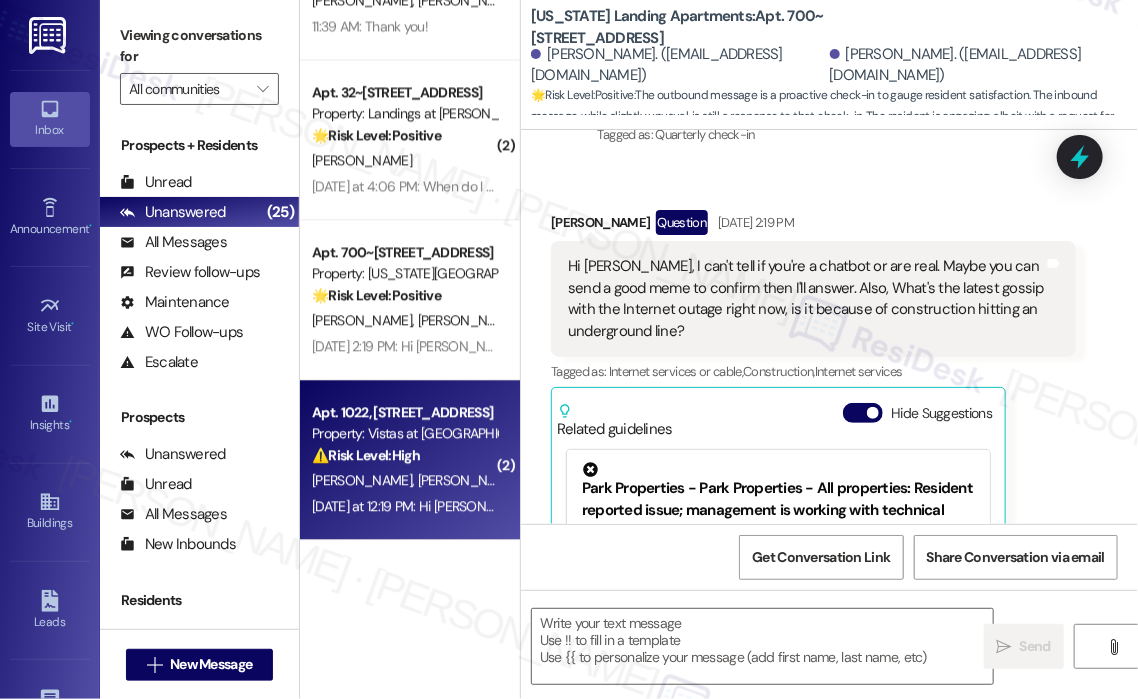 type on "Fetching suggested responses. Please feel free to read through the conversation in the meantime." 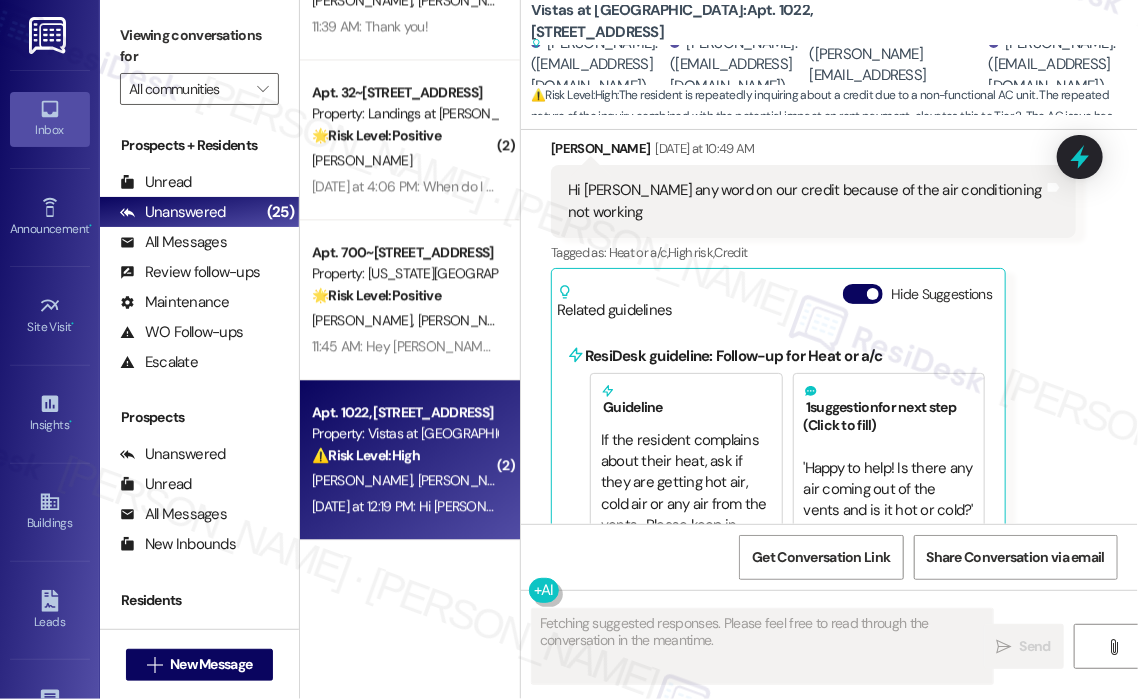 scroll, scrollTop: 8594, scrollLeft: 0, axis: vertical 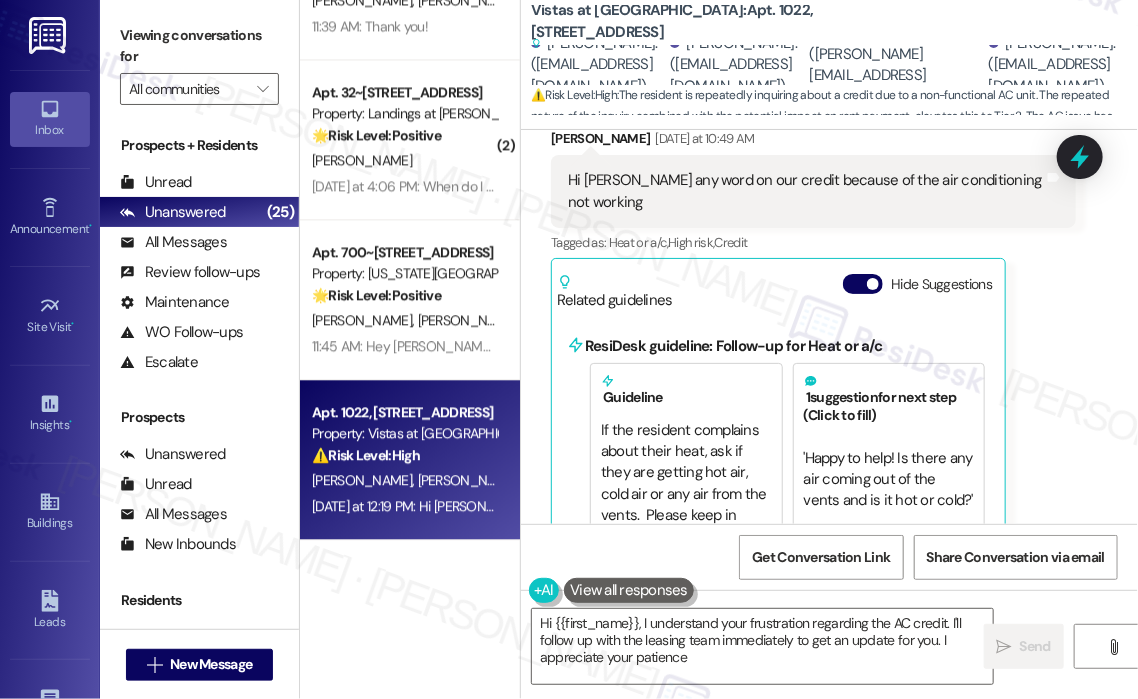 type on "Hi {{first_name}}, I understand your frustration regarding the AC credit. I'll follow up with the leasing team immediately to get an update for you. I appreciate your patience!" 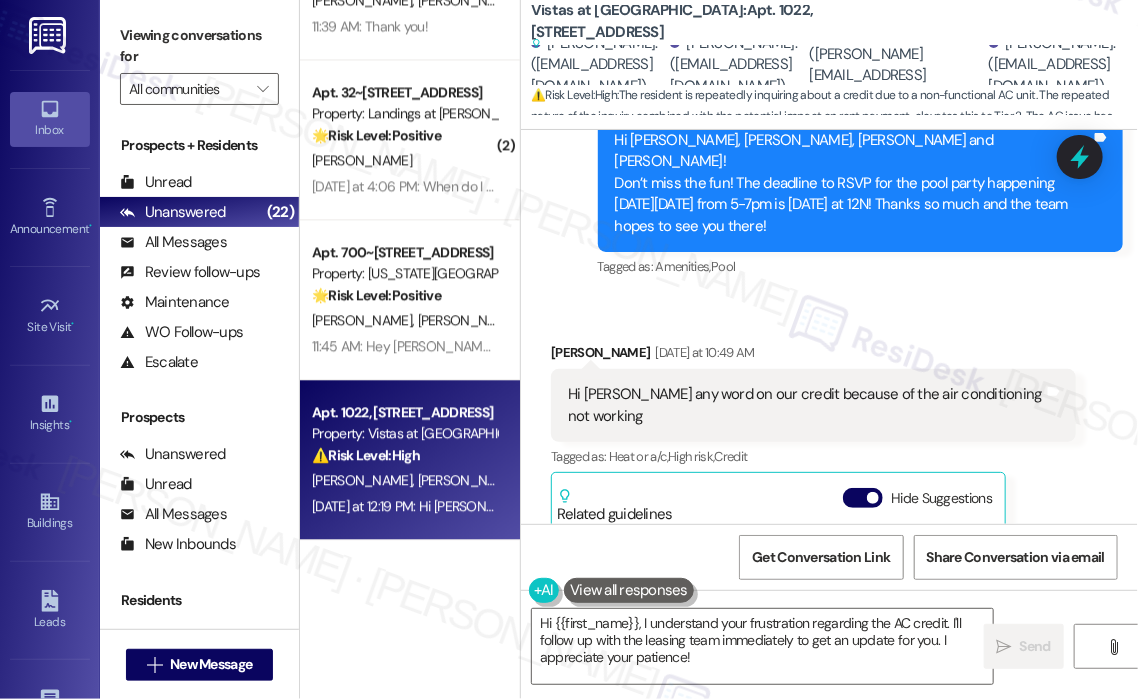 scroll, scrollTop: 8298, scrollLeft: 0, axis: vertical 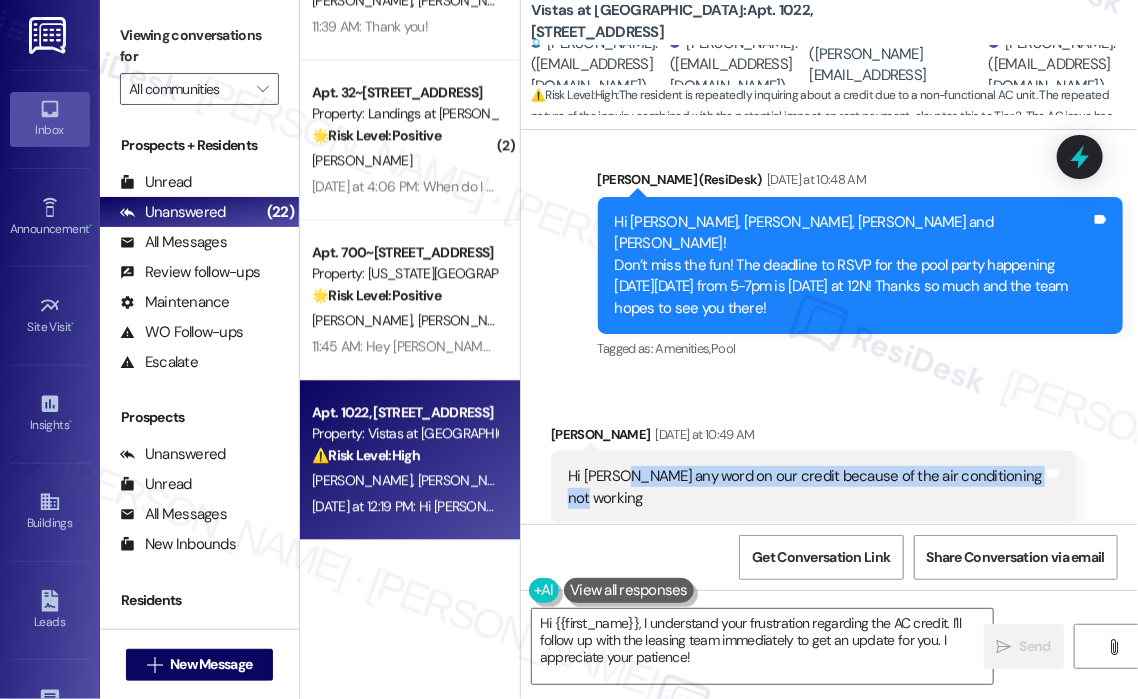 drag, startPoint x: 622, startPoint y: 410, endPoint x: 1031, endPoint y: 411, distance: 409.00122 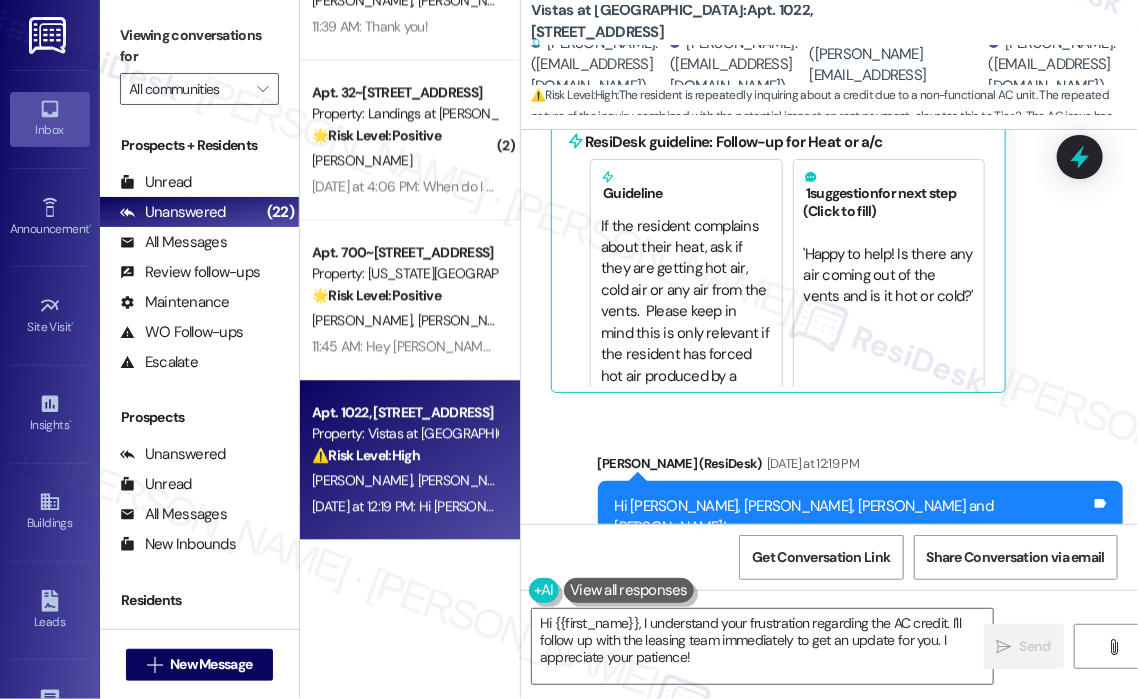 scroll, scrollTop: 9097, scrollLeft: 0, axis: vertical 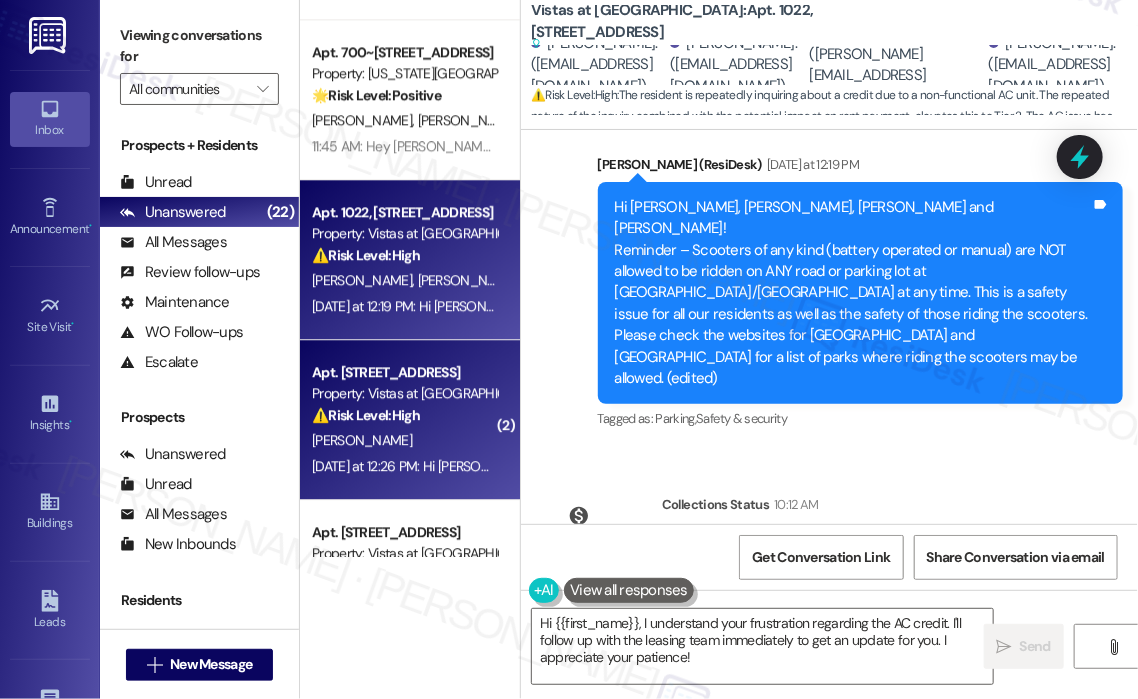 click on "Property: Vistas at [GEOGRAPHIC_DATA]" at bounding box center (404, 393) 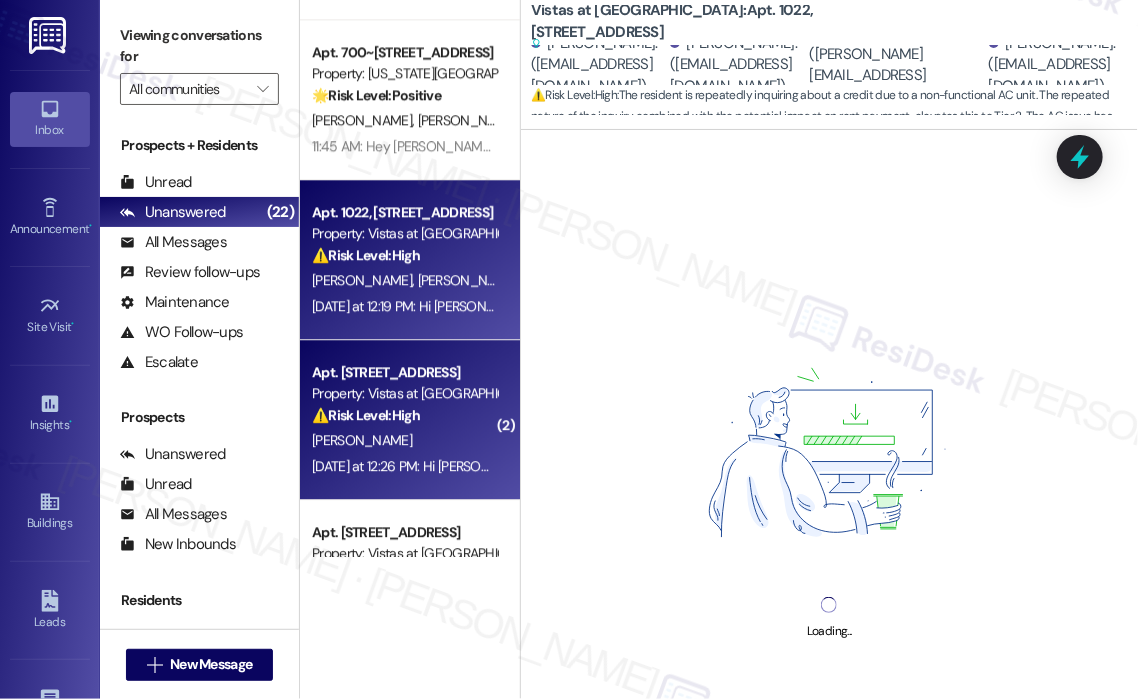 click on "Yesterday at 12:19 PM: Hi Timothy, Kyle, Elisabeth and Marion!
Reminder – Scooters of any kind (battery operated or manual) are NOT allowed to be ridden on ANY road or parking lot at The Vistas/Grand Vistas at any time. This is a safety issue for all our residents as well as the safety of those riding the scooters.  Please check the websites for Lynchburg and Campbell County for a list of parks where riding the scooters may be allowed. (edited)  Yesterday at 12:19 PM: Hi Timothy, Kyle, Elisabeth and Marion!
Reminder – Scooters of any kind (battery operated or manual) are NOT allowed to be ridden on ANY road or parking lot at The Vistas/Grand Vistas at any time. This is a safety issue for all our residents as well as the safety of those riding the scooters.  Please check the websites for Lynchburg and Campbell County for a list of parks where riding the scooters may be allowed. (edited)" at bounding box center [1808, 306] 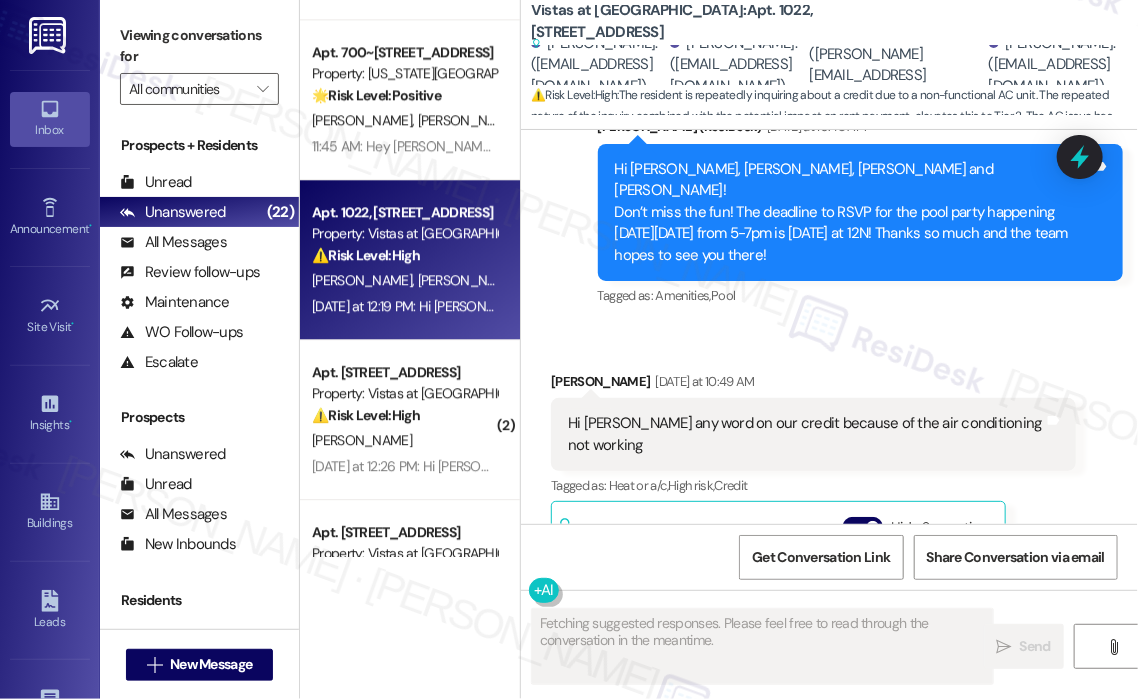 scroll, scrollTop: 8594, scrollLeft: 0, axis: vertical 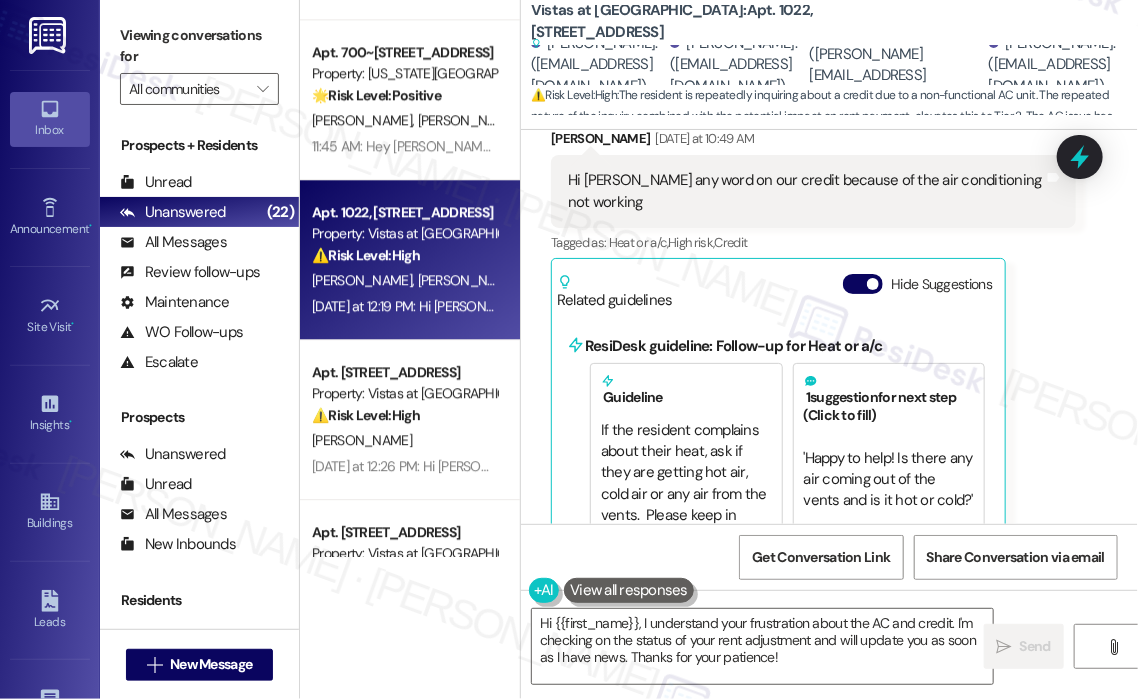 click on "Kyle Gordon Yesterday at 10:49 AM Hi Sarah any word on our credit because of the air conditioning not working  Tags and notes Tagged as:   Heat or a/c ,  Click to highlight conversations about Heat or a/c High risk ,  Click to highlight conversations about High risk Credit Click to highlight conversations about Credit  Related guidelines Hide Suggestions ResiDesk guideline: Follow-up for Heat or a/c   Guideline If the resident complains about their heat, ask if they are getting hot air, cold air or any air from the vents.  Please keep in mind this is only relevant if the resident has forced hot air produced by a furnace.   1  suggestion  for next step (Click to fill) ' Happy to help! Is there any air coming out of the vents and is it hot or cold? ' Click to use this message in your reply" at bounding box center [813, 362] 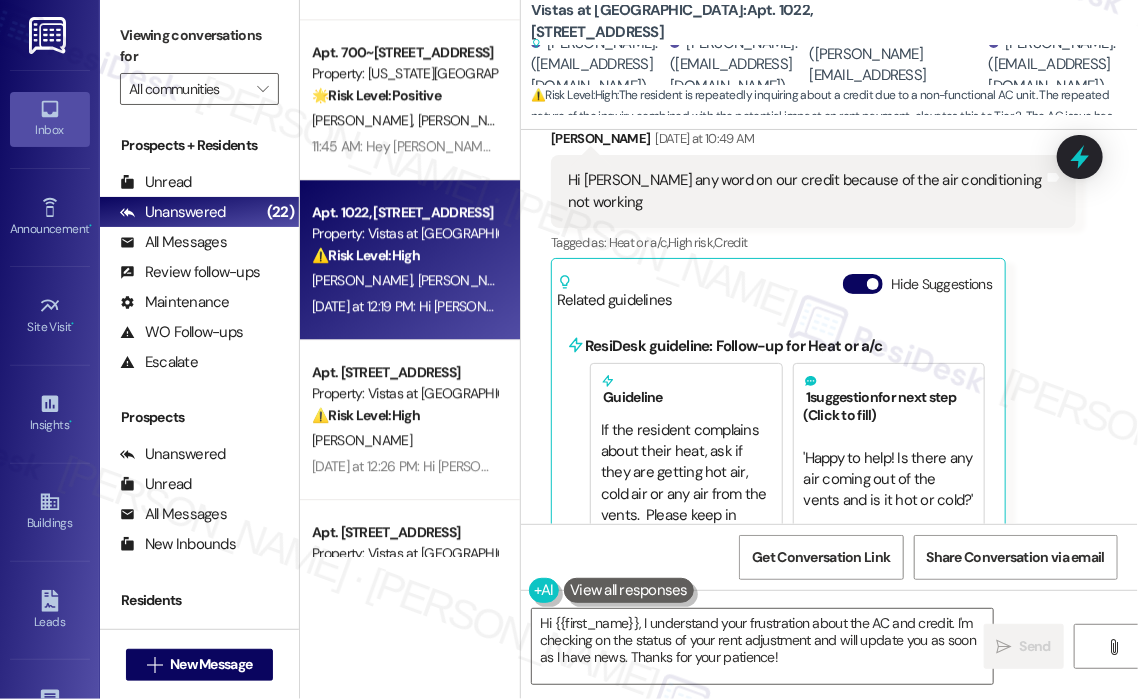 click on "Received via SMS Kyle Gordon Yesterday at 10:49 AM Hi Sarah any word on our credit because of the air conditioning not working  Tags and notes Tagged as:   Heat or a/c ,  Click to highlight conversations about Heat or a/c High risk ,  Click to highlight conversations about High risk Credit Click to highlight conversations about Credit  Related guidelines Hide Suggestions ResiDesk guideline: Follow-up for Heat or a/c   Guideline If the resident complains about their heat, ask if they are getting hot air, cold air or any air from the vents.  Please keep in mind this is only relevant if the resident has forced hot air produced by a furnace.   1  suggestion  for next step (Click to fill) ' Happy to help! Is there any air coming out of the vents and is it hot or cold? ' Click to use this message in your reply" at bounding box center [813, 362] 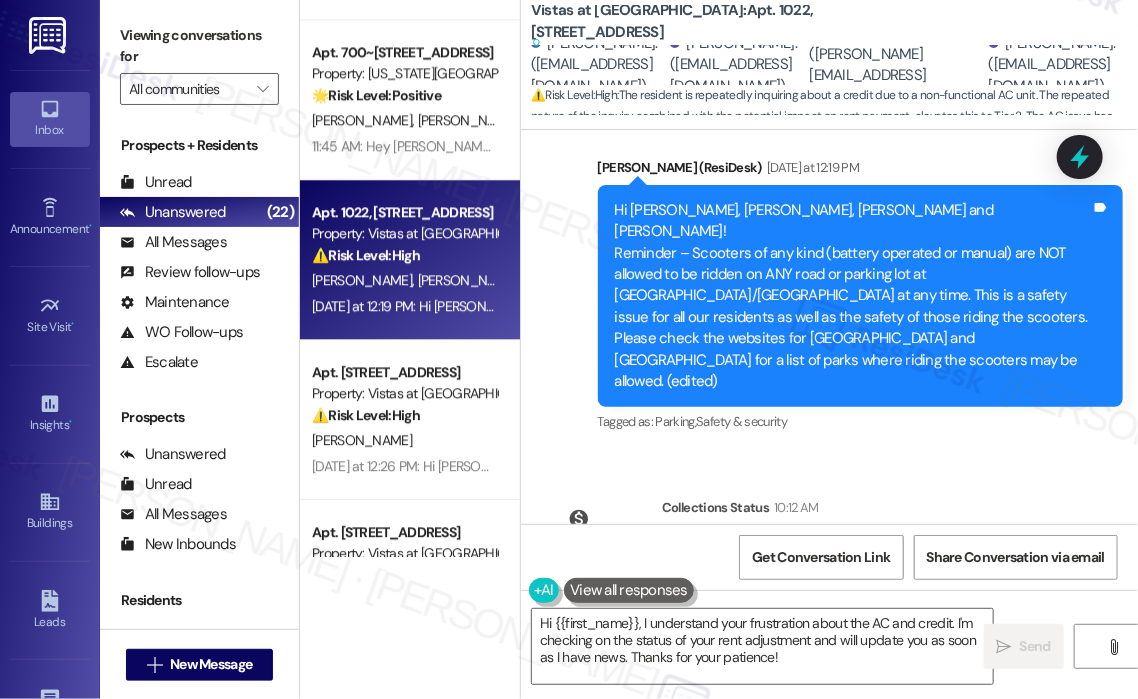 scroll, scrollTop: 9097, scrollLeft: 0, axis: vertical 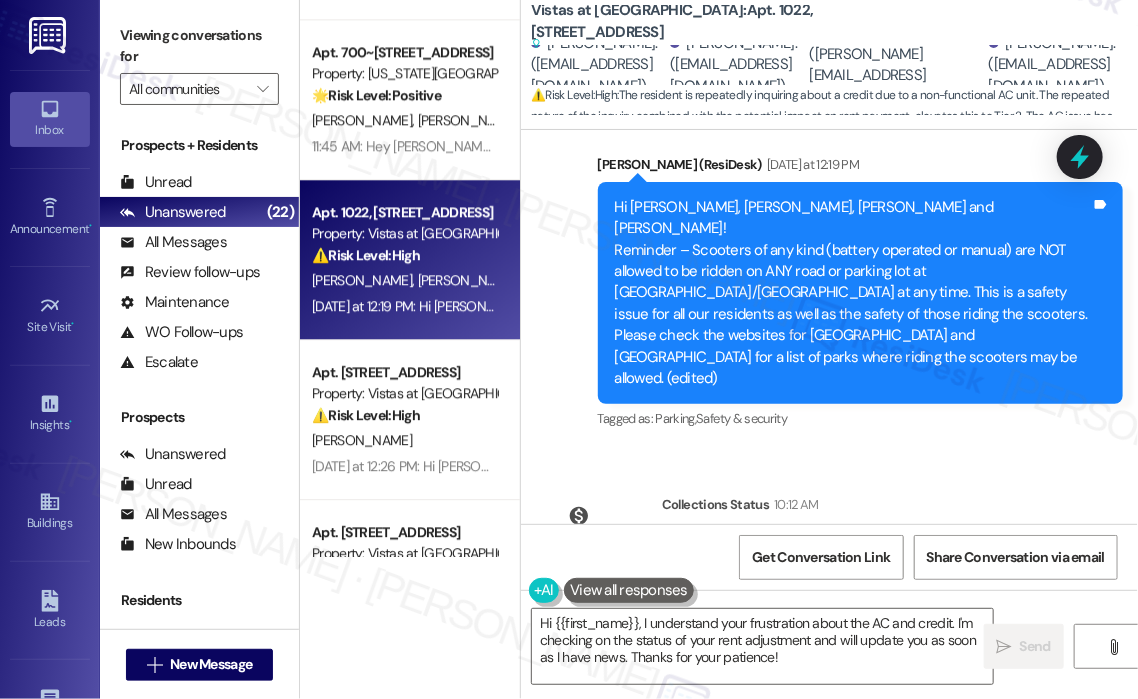 click on "Announcement, sent via SMS Sarah   (ResiDesk) Yesterday at 12:19 PM Hi Timothy, Kyle, Elisabeth and Marion!
Reminder – Scooters of any kind (battery operated or manual) are NOT allowed to be ridden on ANY road or parking lot at The Vistas/Grand Vistas at any time. This is a safety issue for all our residents as well as the safety of those riding the scooters.  Please check the websites for Lynchburg and Campbell County for a list of parks where riding the scooters may be allowed. (edited)  Tags and notes Tagged as:   Parking ,  Click to highlight conversations about Parking Safety & security Click to highlight conversations about Safety & security" at bounding box center [860, 294] 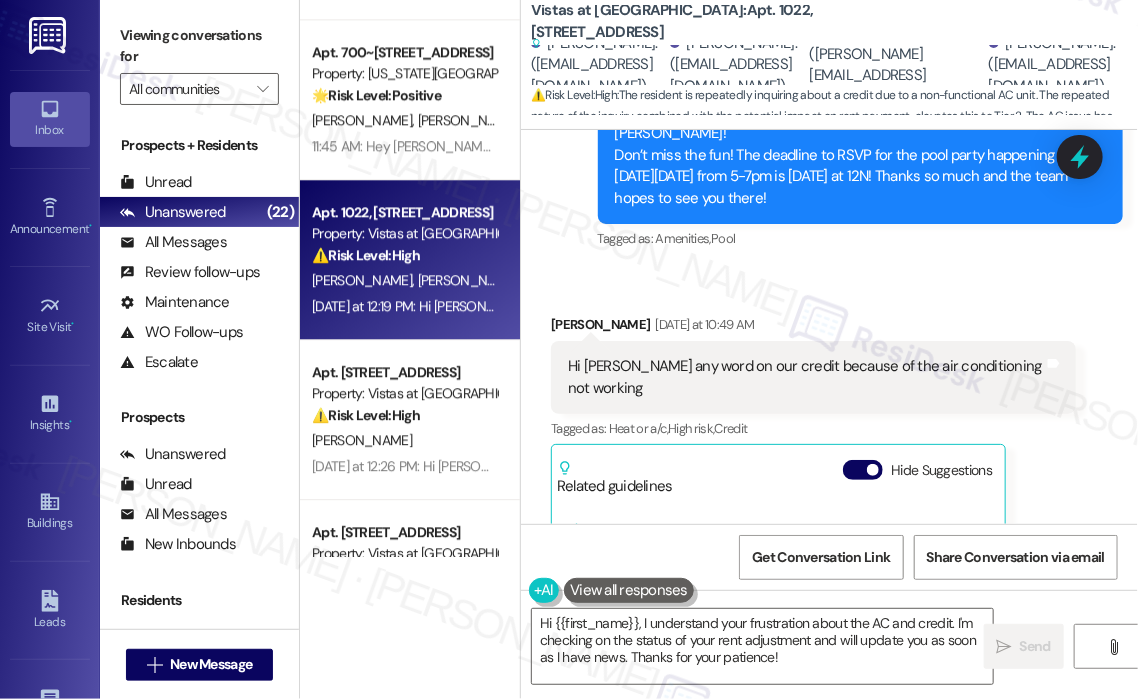 scroll, scrollTop: 8397, scrollLeft: 0, axis: vertical 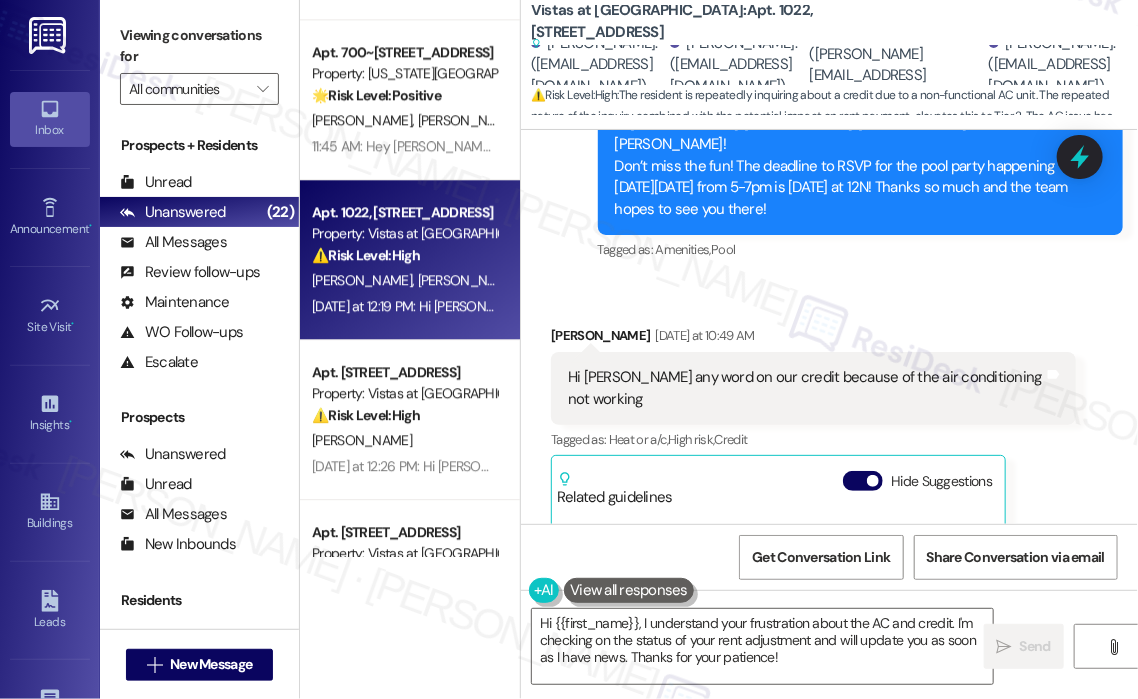 click on "Received via SMS Kyle Gordon Yesterday at 10:49 AM Hi Sarah any word on our credit because of the air conditioning not working  Tags and notes Tagged as:   Heat or a/c ,  Click to highlight conversations about Heat or a/c High risk ,  Click to highlight conversations about High risk Credit Click to highlight conversations about Credit  Related guidelines Hide Suggestions ResiDesk guideline: Follow-up for Heat or a/c   Guideline If the resident complains about their heat, ask if they are getting hot air, cold air or any air from the vents.  Please keep in mind this is only relevant if the resident has forced hot air produced by a furnace.   1  suggestion  for next step (Click to fill) ' Happy to help! Is there any air coming out of the vents and is it hot or cold? ' Click to use this message in your reply" at bounding box center [829, 544] 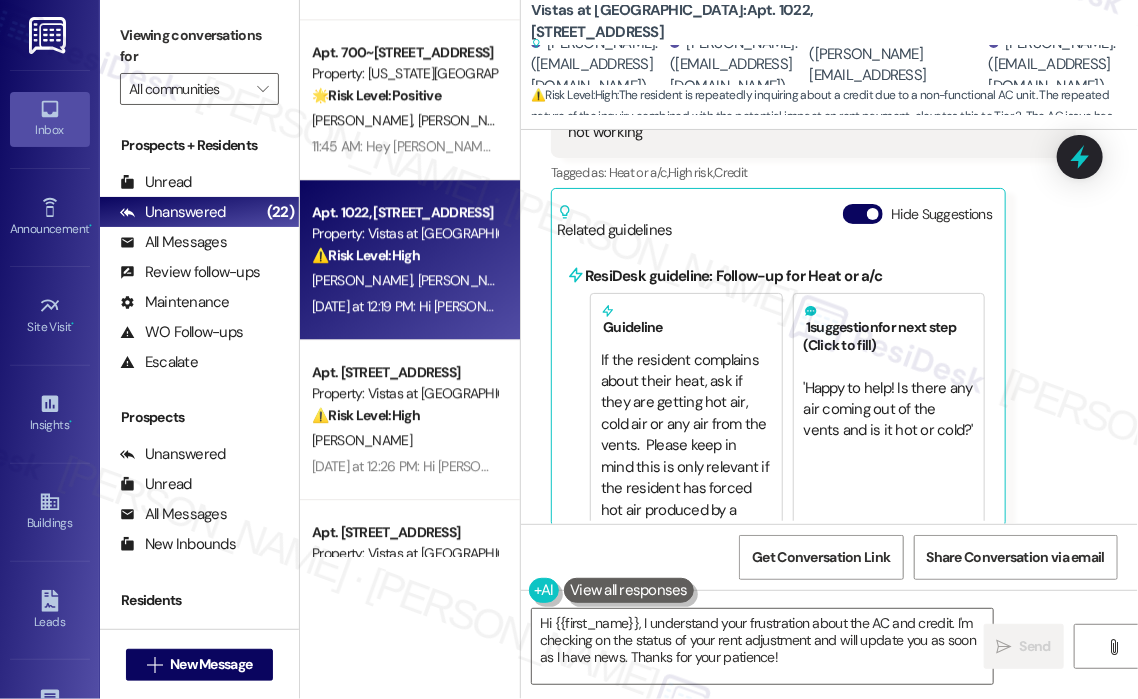 scroll, scrollTop: 8897, scrollLeft: 0, axis: vertical 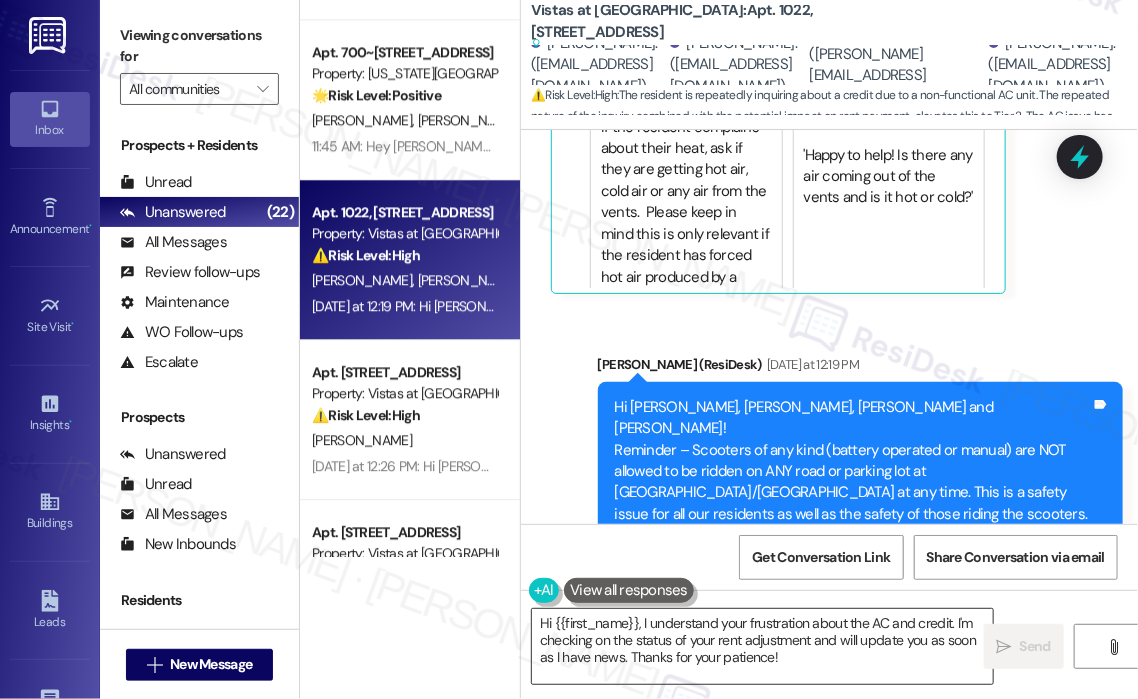 click on "Hi {{first_name}}, I understand your frustration about the AC and credit. I'm checking on the status of your rent adjustment and will update you as soon as I have news. Thanks for your patience!" at bounding box center [762, 646] 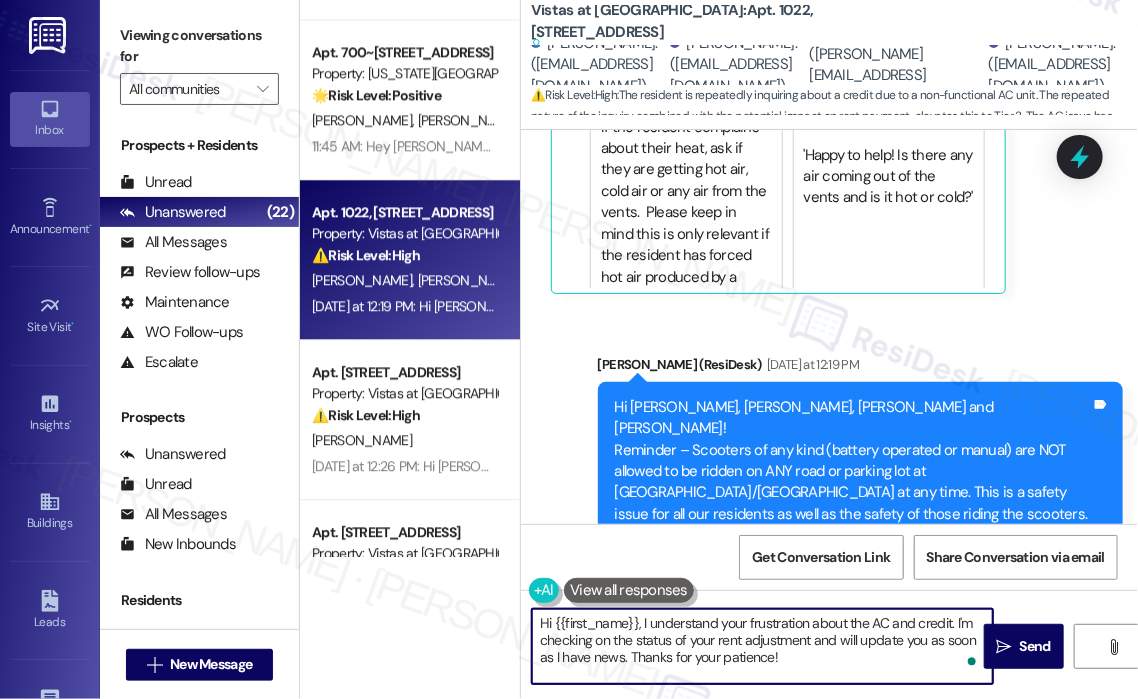 click on "Hi {{first_name}}, I understand your frustration about the AC and credit. I'm checking on the status of your rent adjustment and will update you as soon as I have news. Thanks for your patience!" at bounding box center (762, 646) 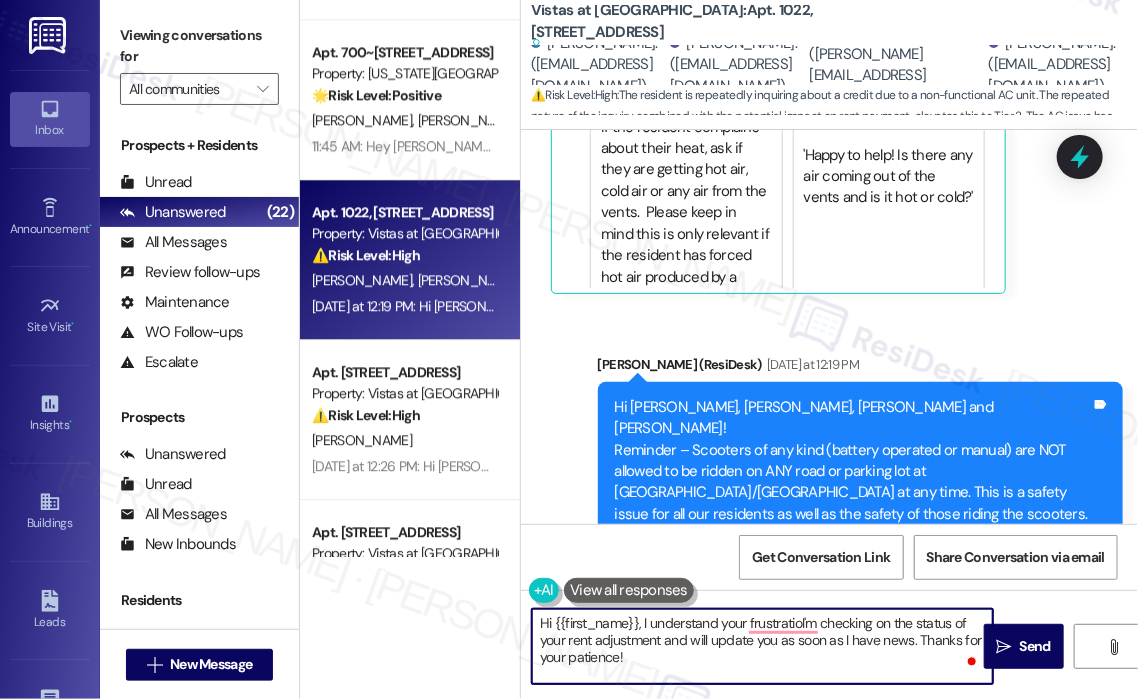 click on "Hi {{first_name}}, I understand your frustratioI'm checking on the status of your rent adjustment and will update you as soon as I have news. Thanks for your patience!" at bounding box center [762, 646] 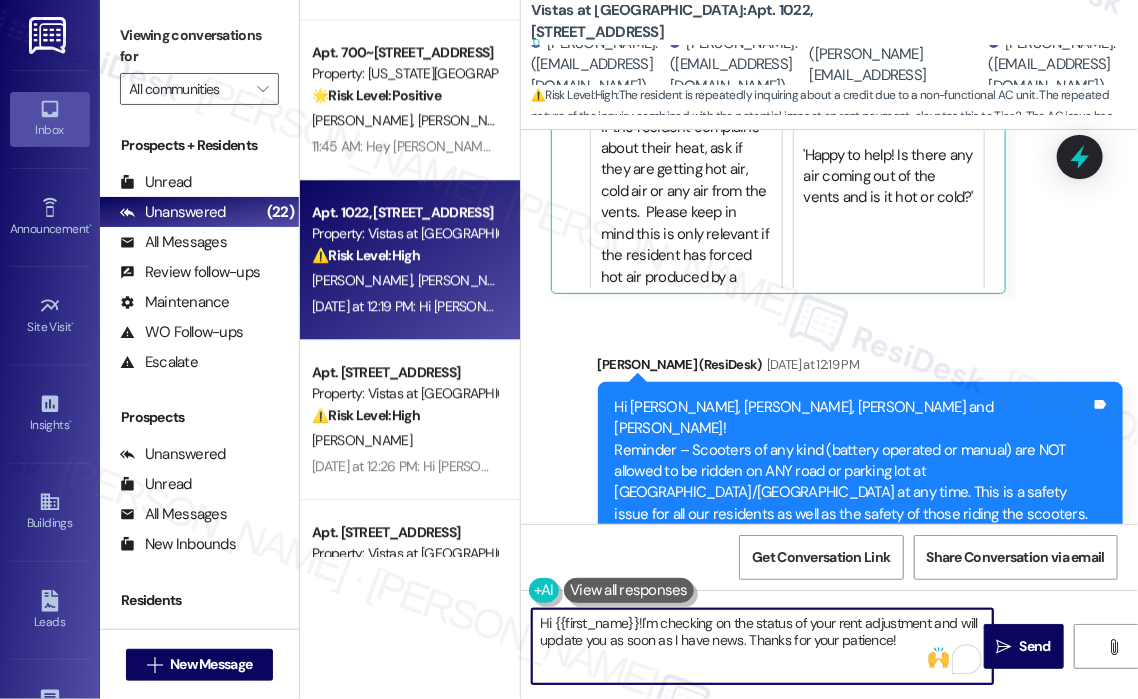 type on "Hi {{first_name}}! I'm checking on the status of your rent adjustment and will update you as soon as I have news. Thanks for your patience!" 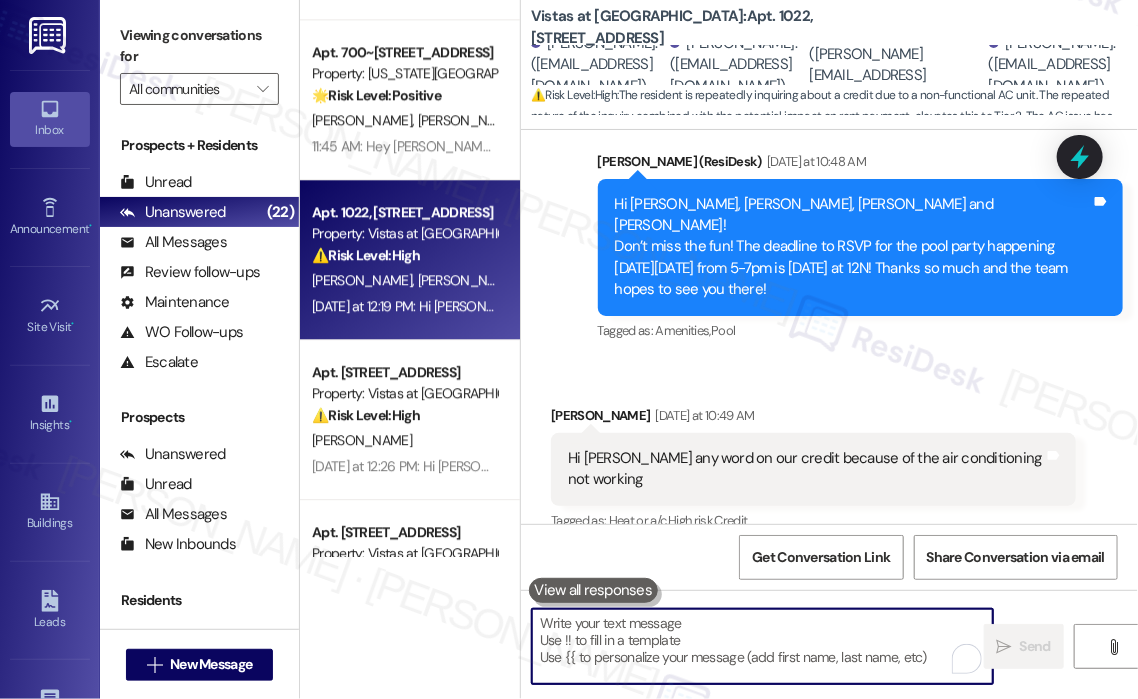 scroll, scrollTop: 8196, scrollLeft: 0, axis: vertical 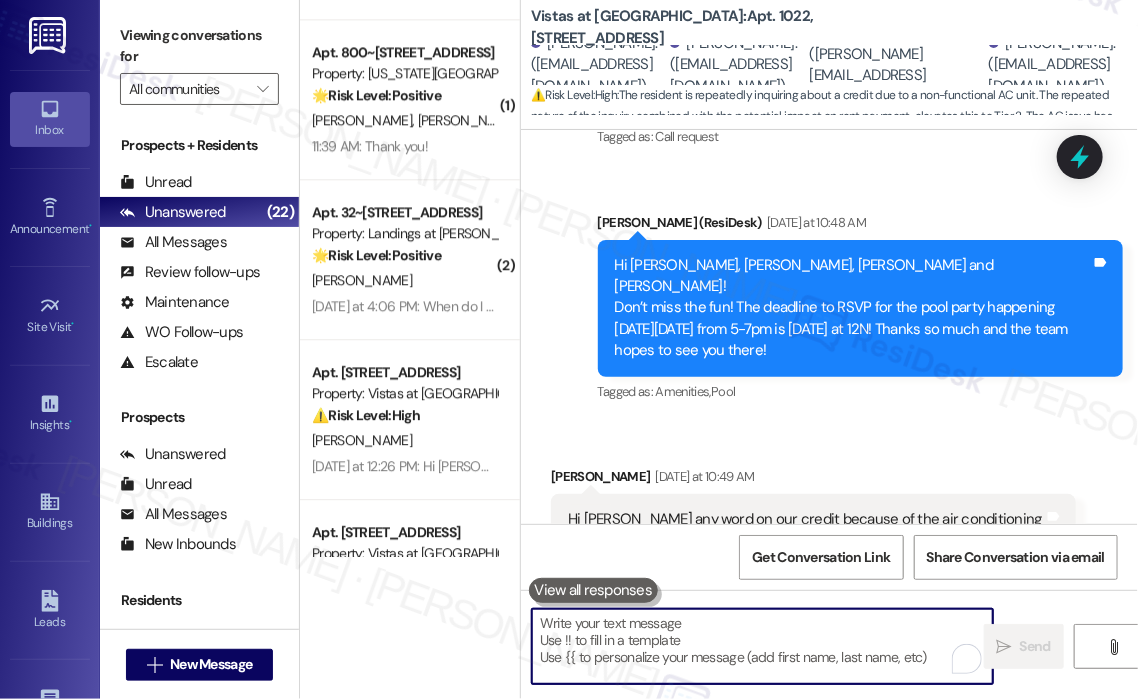 type 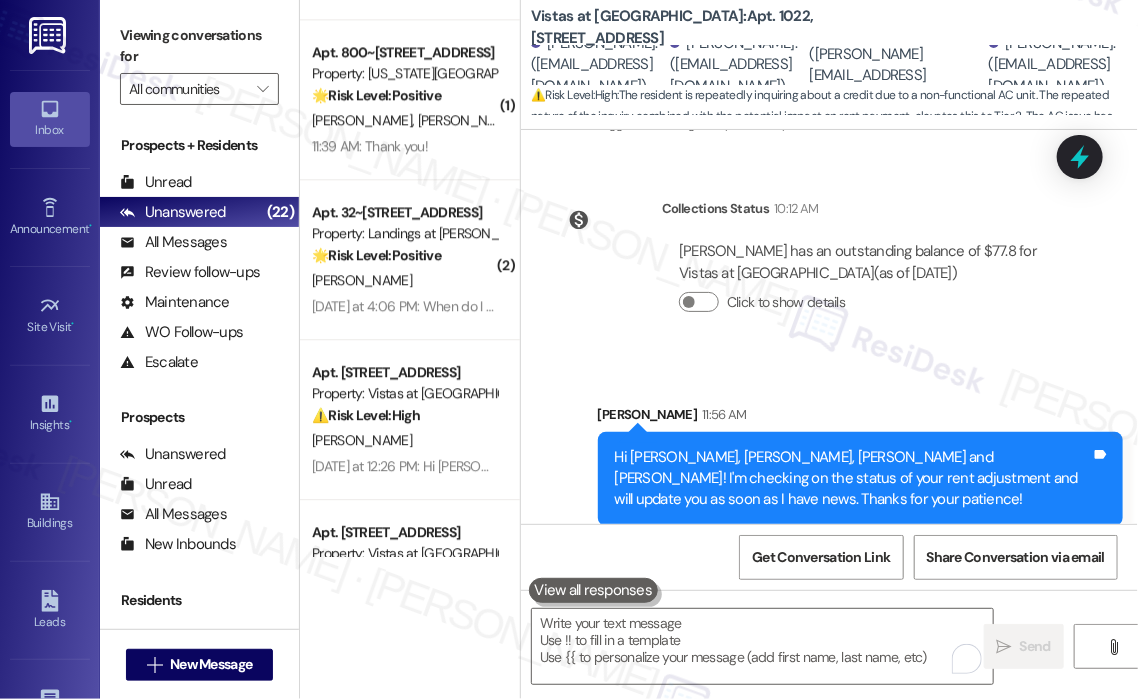 scroll, scrollTop: 9020, scrollLeft: 0, axis: vertical 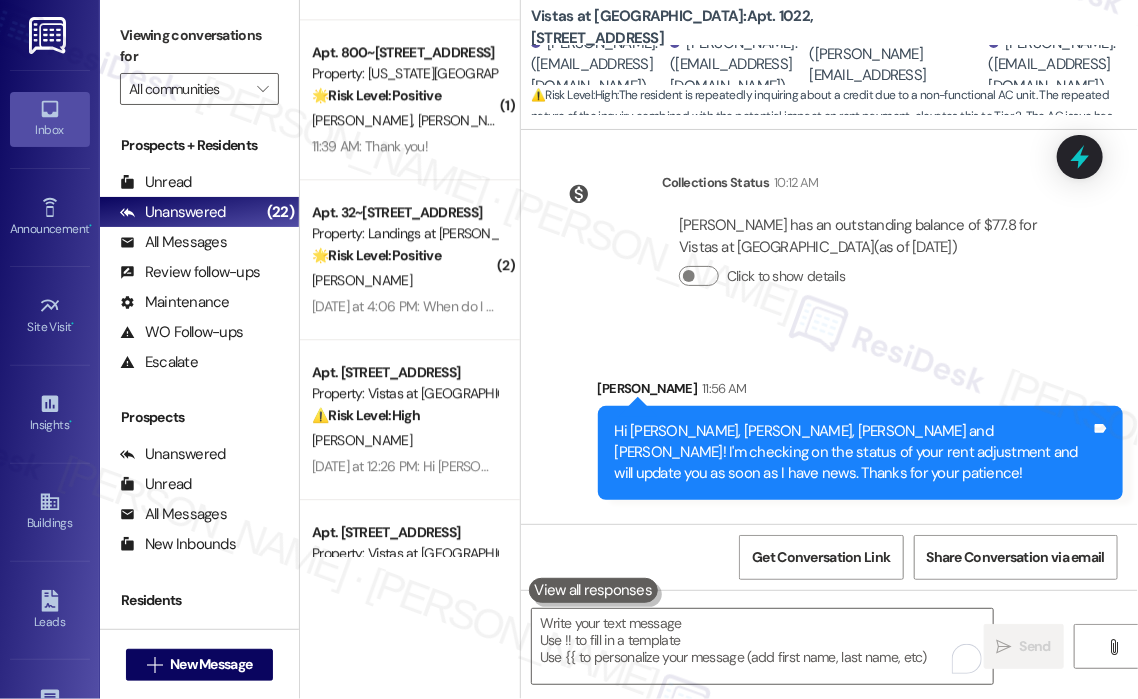 click on "Received via SMS Timothy Gordon 11:57 AM There have been people smoking at the pool  Tags and notes Received via SMS Timothy Gordon 11:57 AM Thank you Tags and notes" at bounding box center [829, 654] 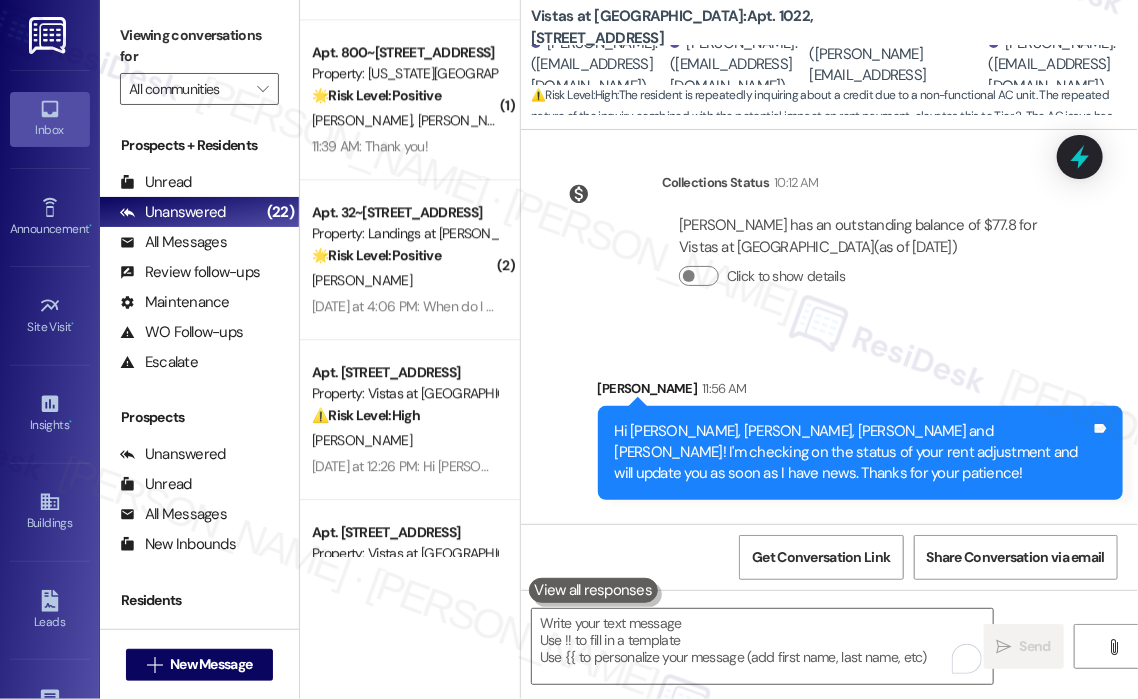 click on "Received via SMS Timothy Gordon 11:57 AM There have been people smoking at the pool  Tags and notes Received via SMS Timothy Gordon 11:57 AM Thank you Tags and notes" at bounding box center [829, 654] 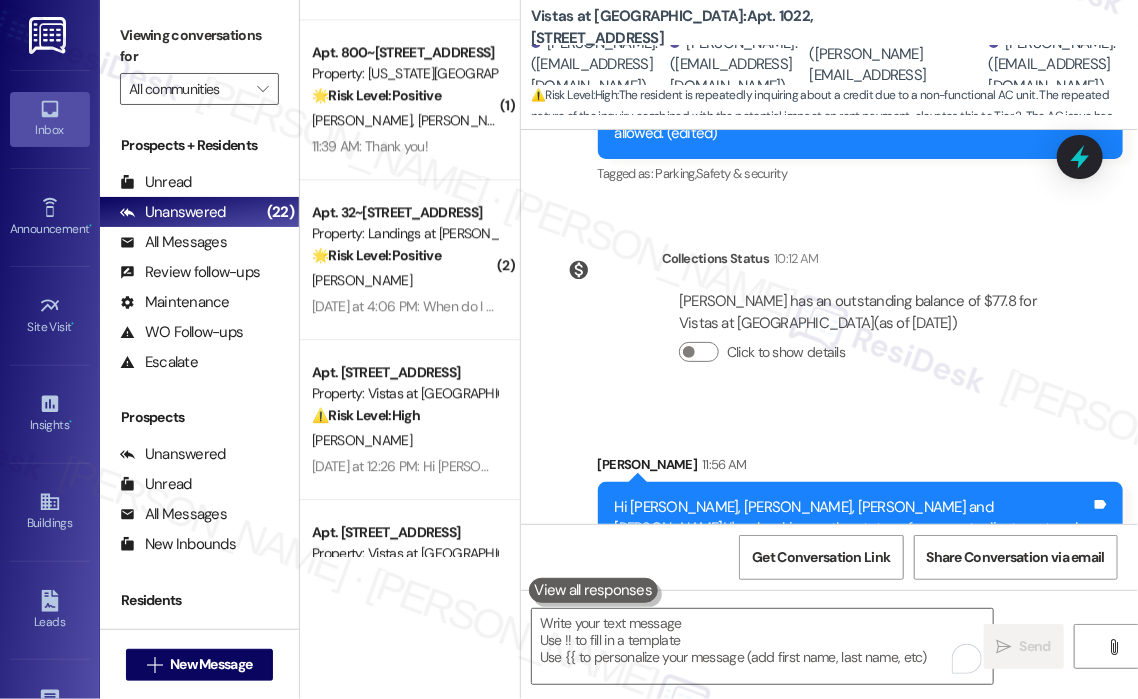 scroll, scrollTop: 9160, scrollLeft: 0, axis: vertical 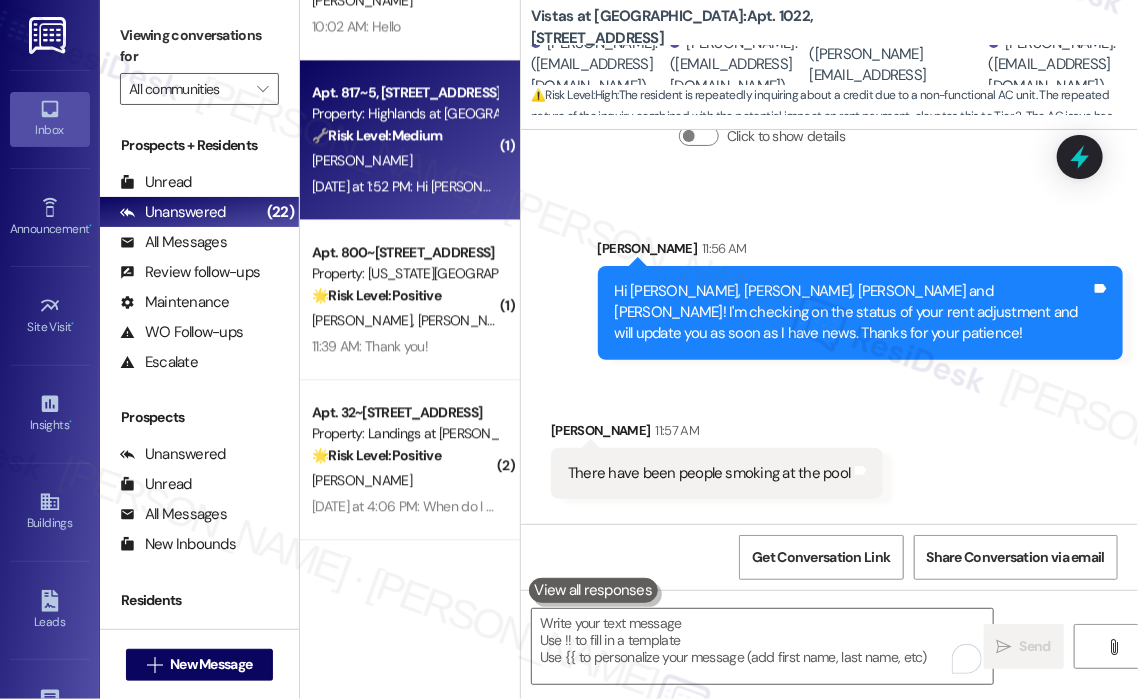 click on "Yesterday at 1:52 PM: Hi Sarah, I went and talked to Rochelle and she said she would follow up with me. Yesterday at 1:52 PM: Hi Sarah, I went and talked to Rochelle and she said she would follow up with me." at bounding box center [657, 186] 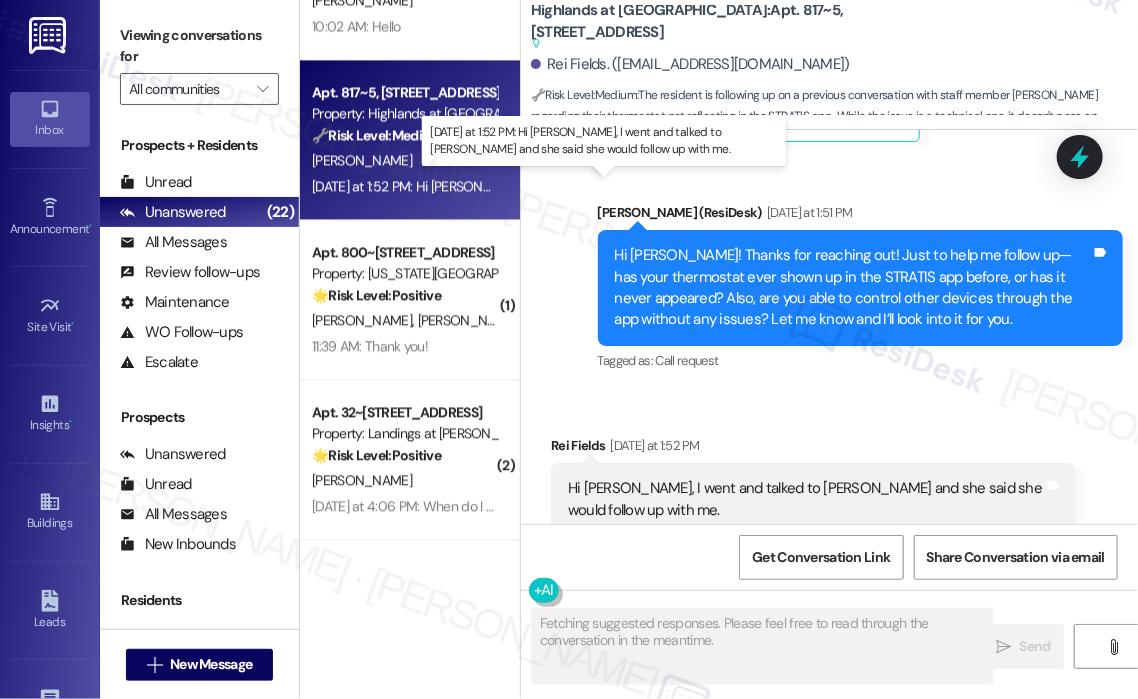 scroll, scrollTop: 2908, scrollLeft: 0, axis: vertical 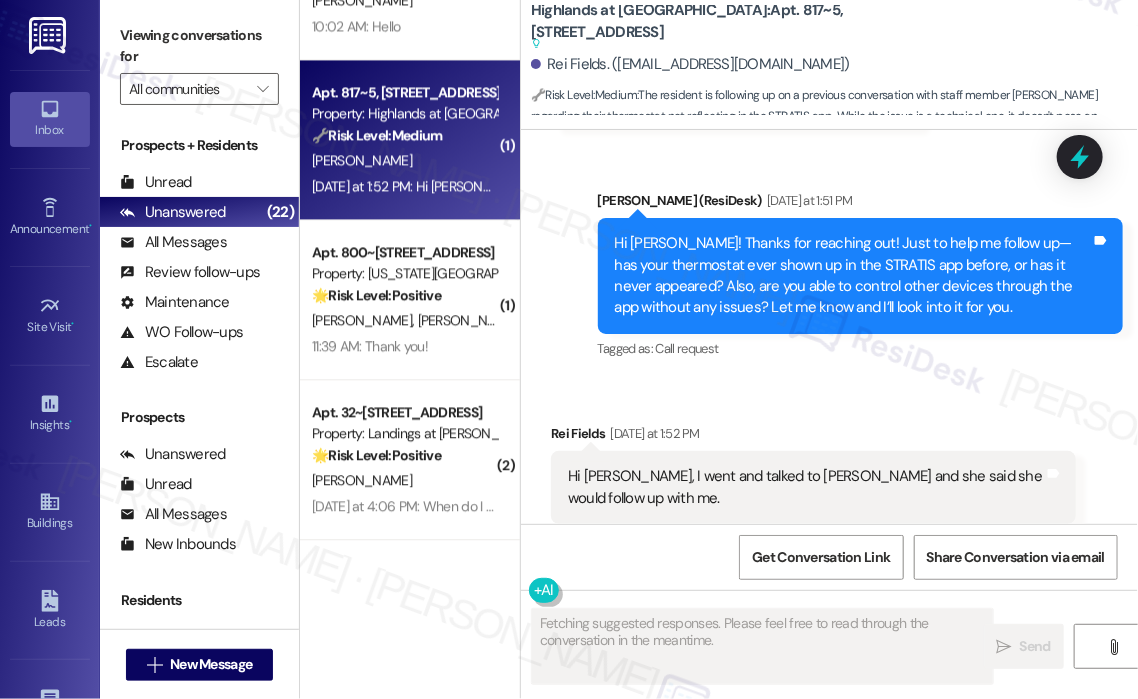 click on "Received via SMS Rei Fields Yesterday at 1:52 PM Hi Sarah, I went and talked to Rochelle and she said she would follow up with me. Tags and notes Tagged as:   Call request Click to highlight conversations about Call request" at bounding box center (829, 473) 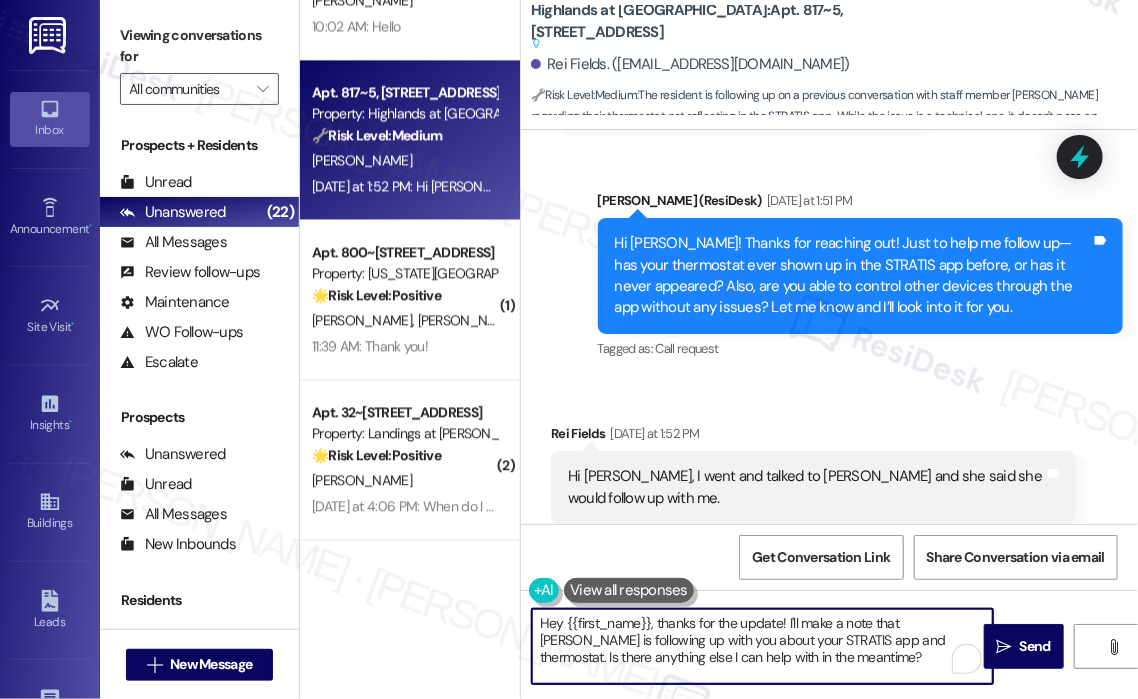drag, startPoint x: 784, startPoint y: 621, endPoint x: 821, endPoint y: 667, distance: 59.03389 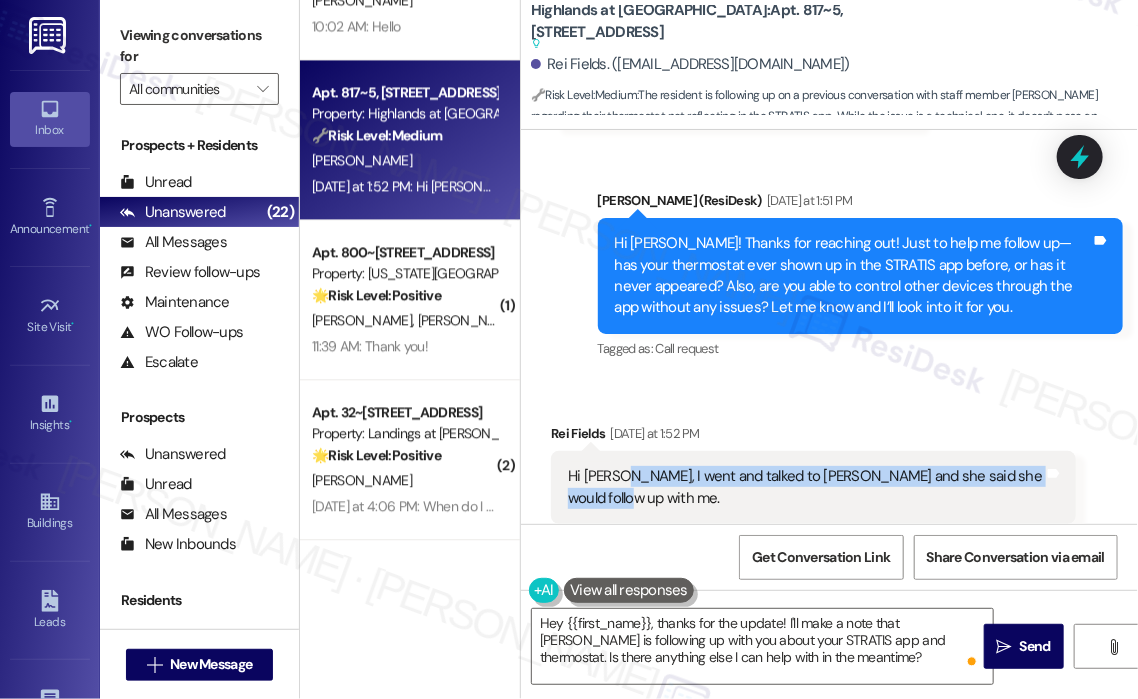 drag, startPoint x: 691, startPoint y: 456, endPoint x: 620, endPoint y: 425, distance: 77.47257 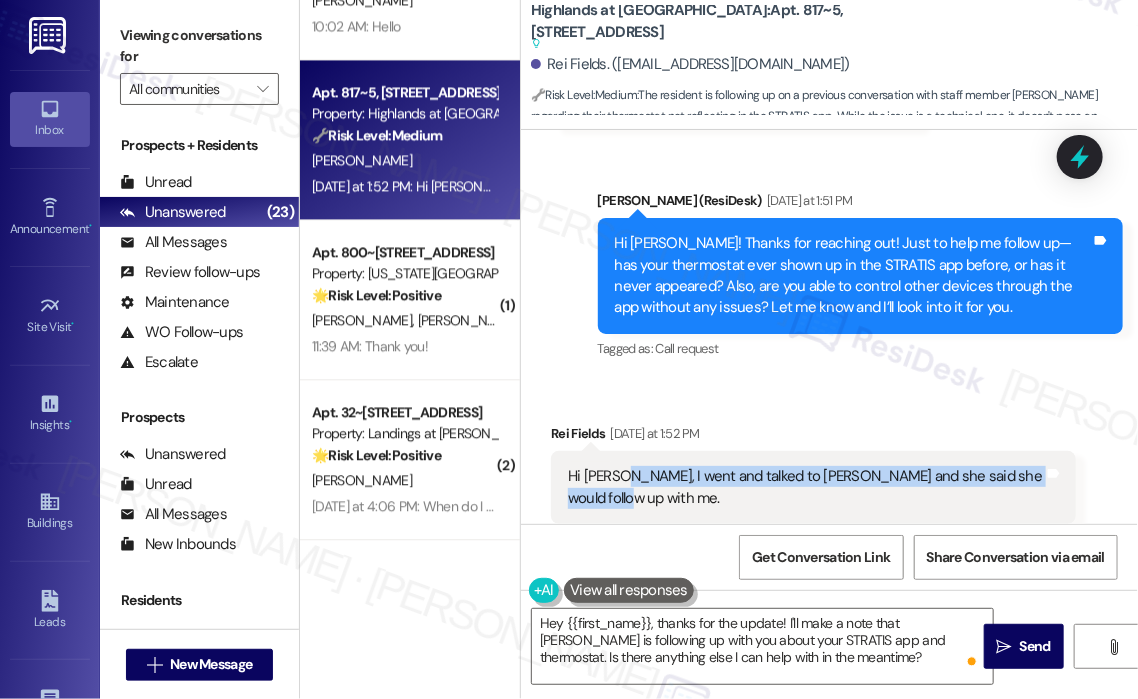 copy on "I went and talked to Rochelle and she said she would follow up with me." 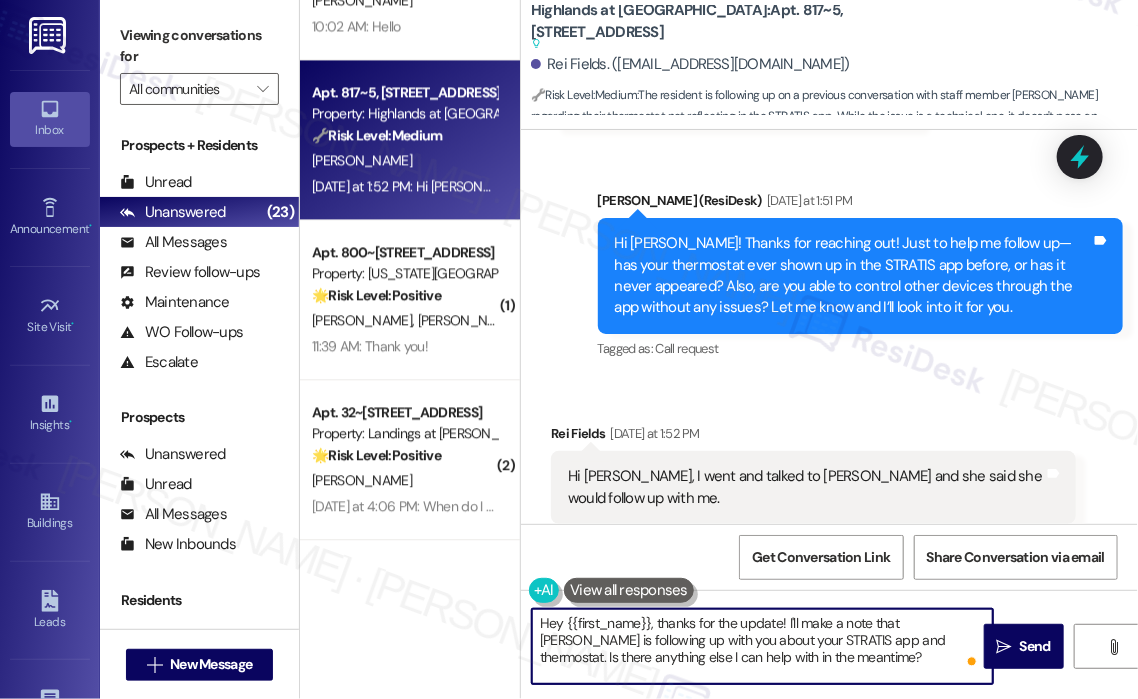 drag, startPoint x: 864, startPoint y: 663, endPoint x: 667, endPoint y: 631, distance: 199.58206 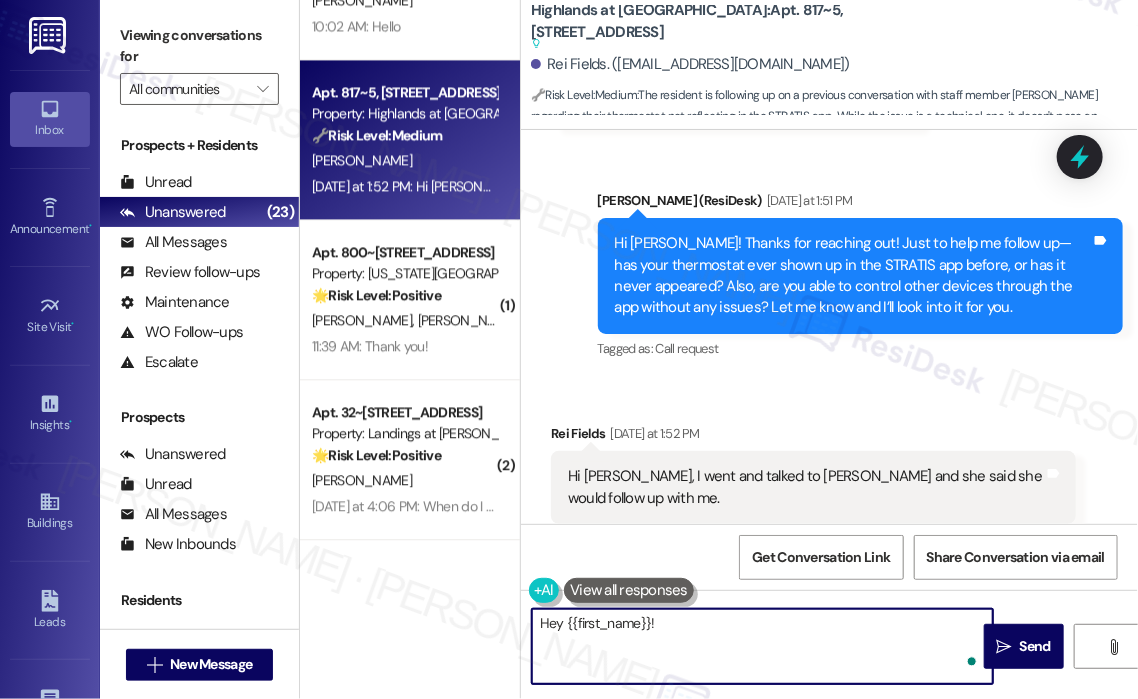 paste on "Thanks for the update! Glad to hear you spoke with Rochelle. Please keep us in the loop if you get any updates or need anything else—we’re here to help." 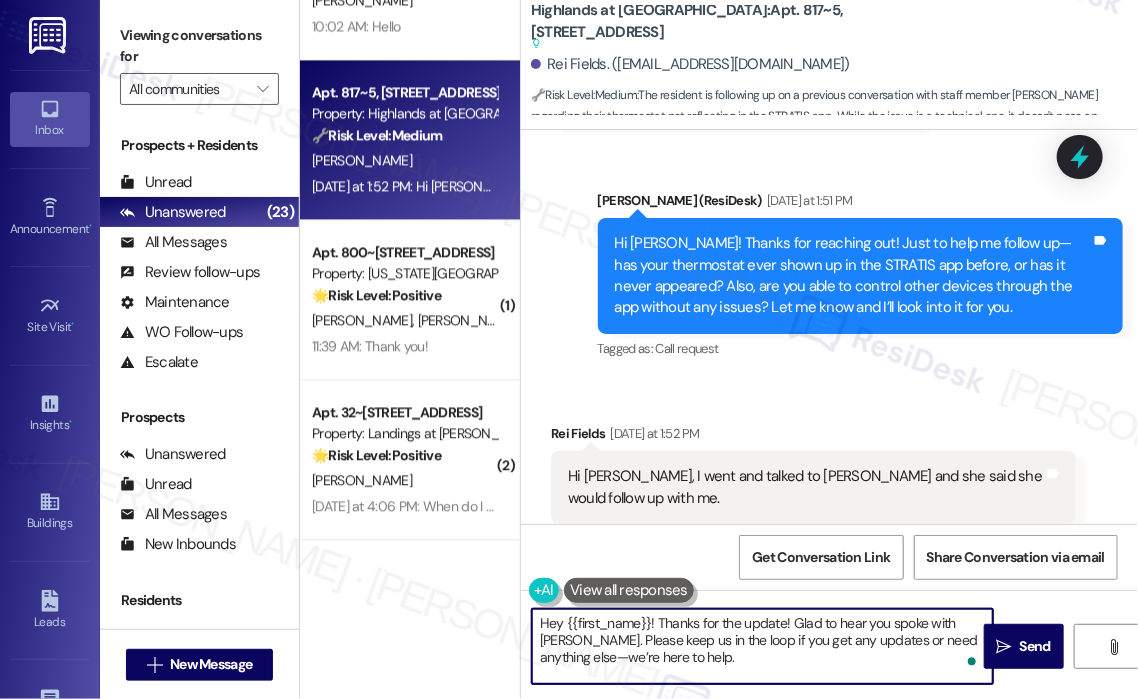 click on "Hey {{first_name}}! Thanks for the update! Glad to hear you spoke with Rochelle. Please keep us in the loop if you get any updates or need anything else—we’re here to help." at bounding box center [762, 646] 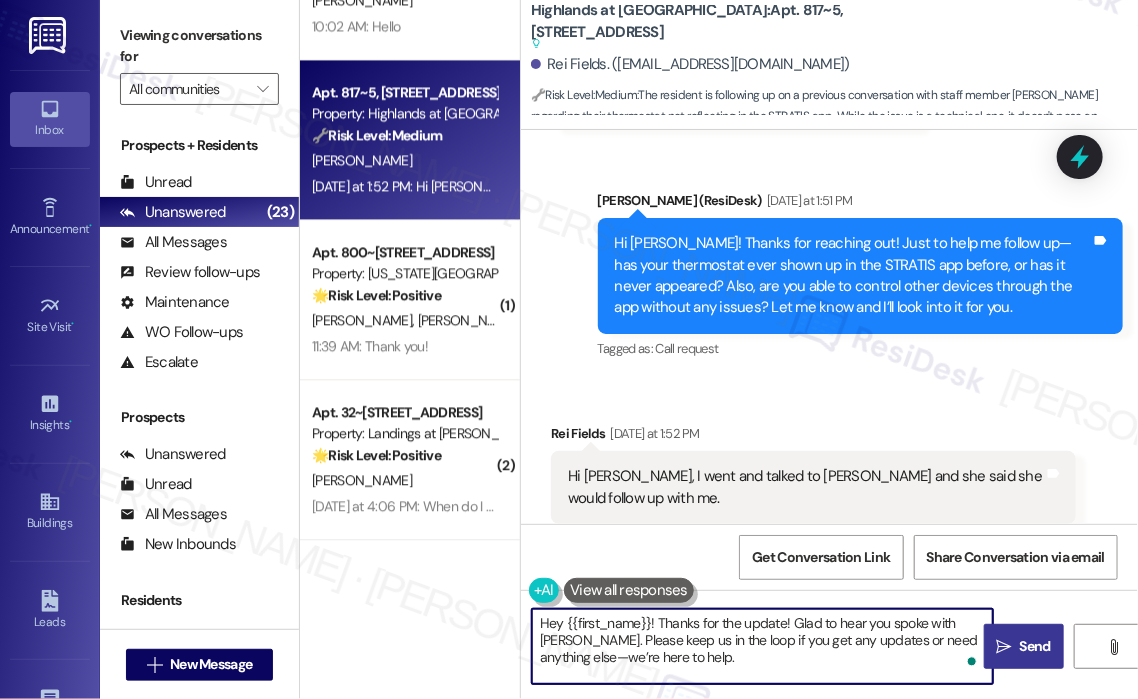 type on "Hey {{first_name}}! Thanks for the update! Glad to hear you spoke with Rochelle. Please keep us in the loop if you get any updates or need anything else—we’re here to help." 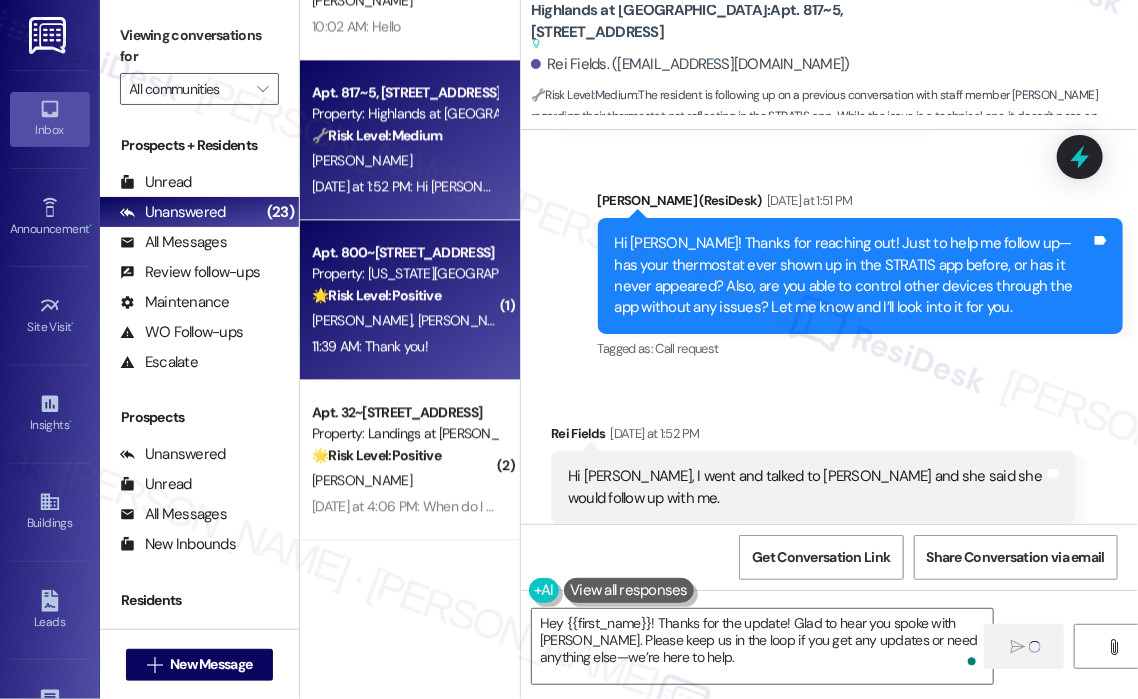 type 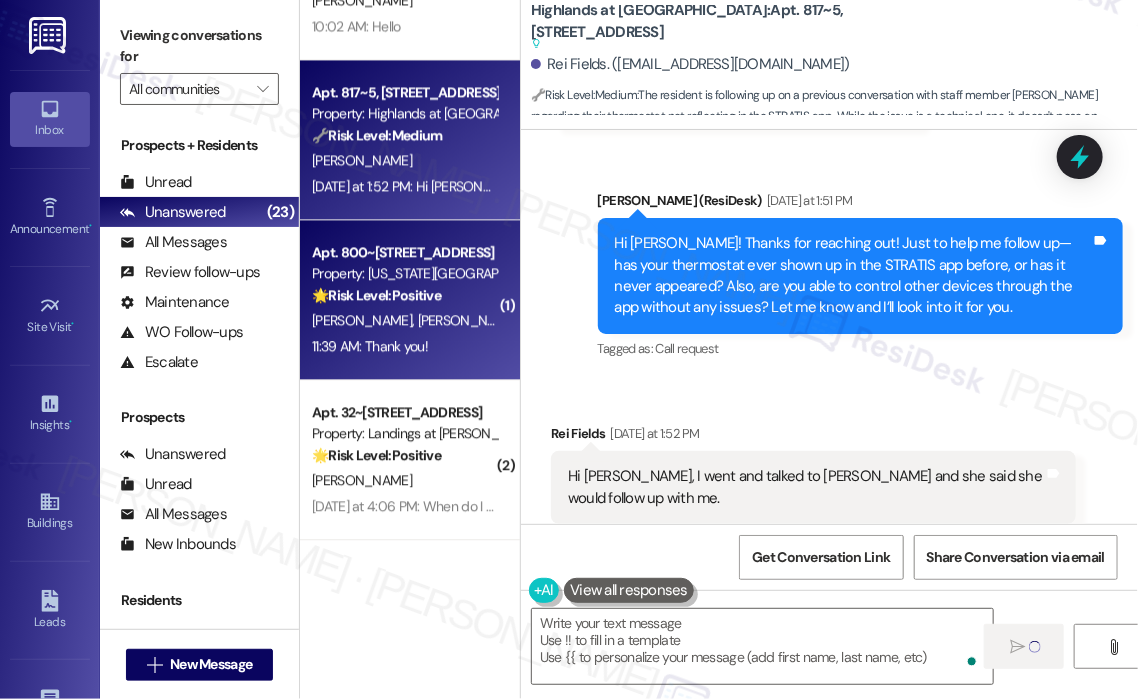 scroll, scrollTop: 2849, scrollLeft: 0, axis: vertical 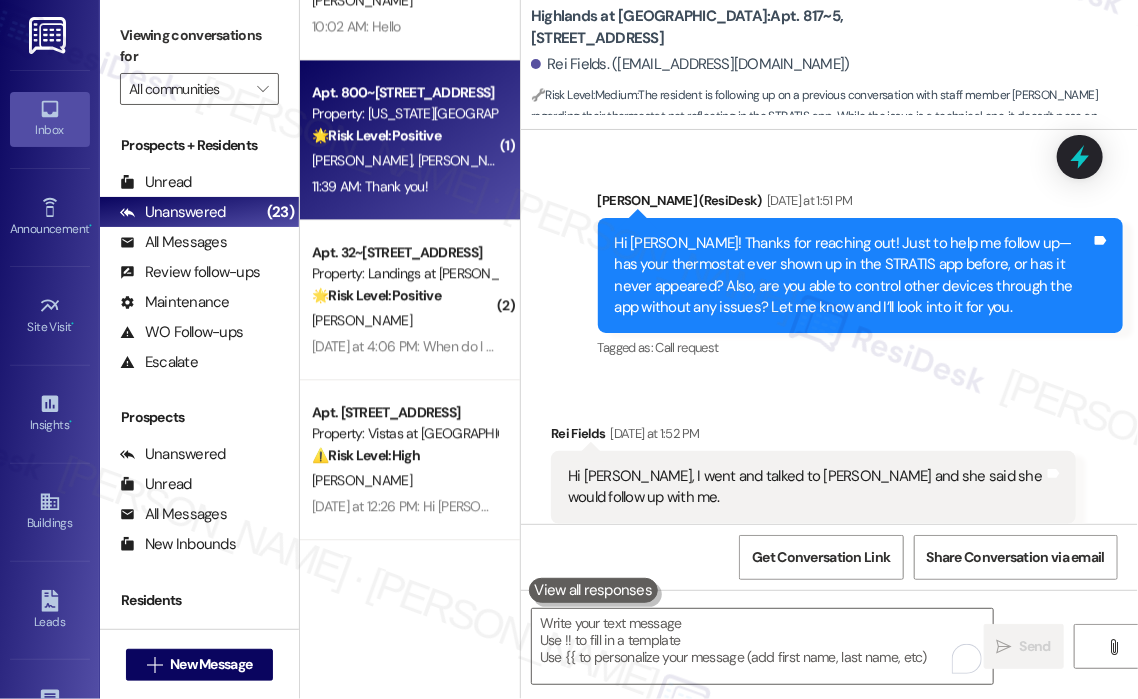 click on "11:39 AM: Thank you! 11:39 AM: Thank you!" at bounding box center [404, 186] 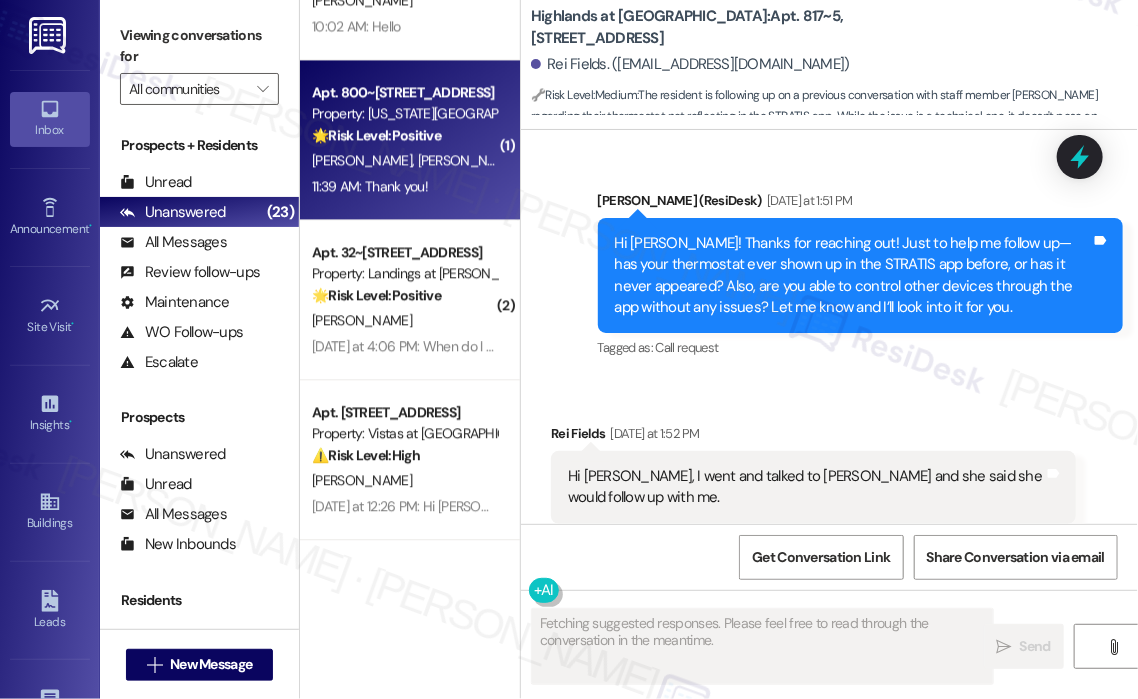 type on "Fetching suggested responses. Please feel free to read through the conversation in the meantime." 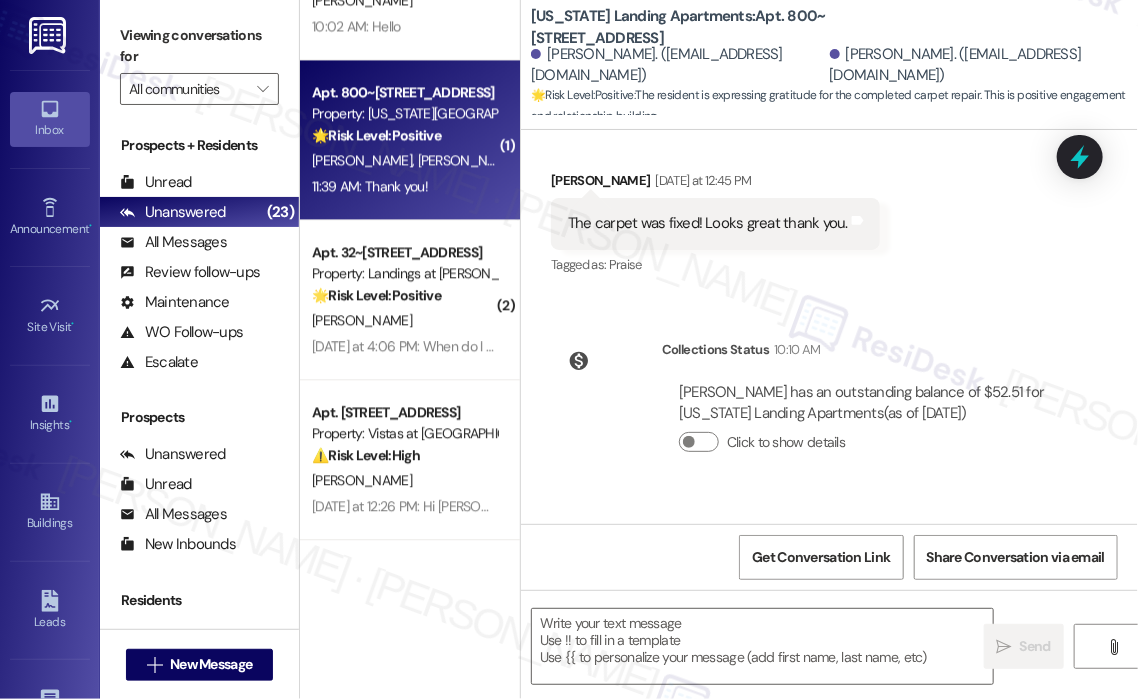 type on "Fetching suggested responses. Please feel free to read through the conversation in the meantime." 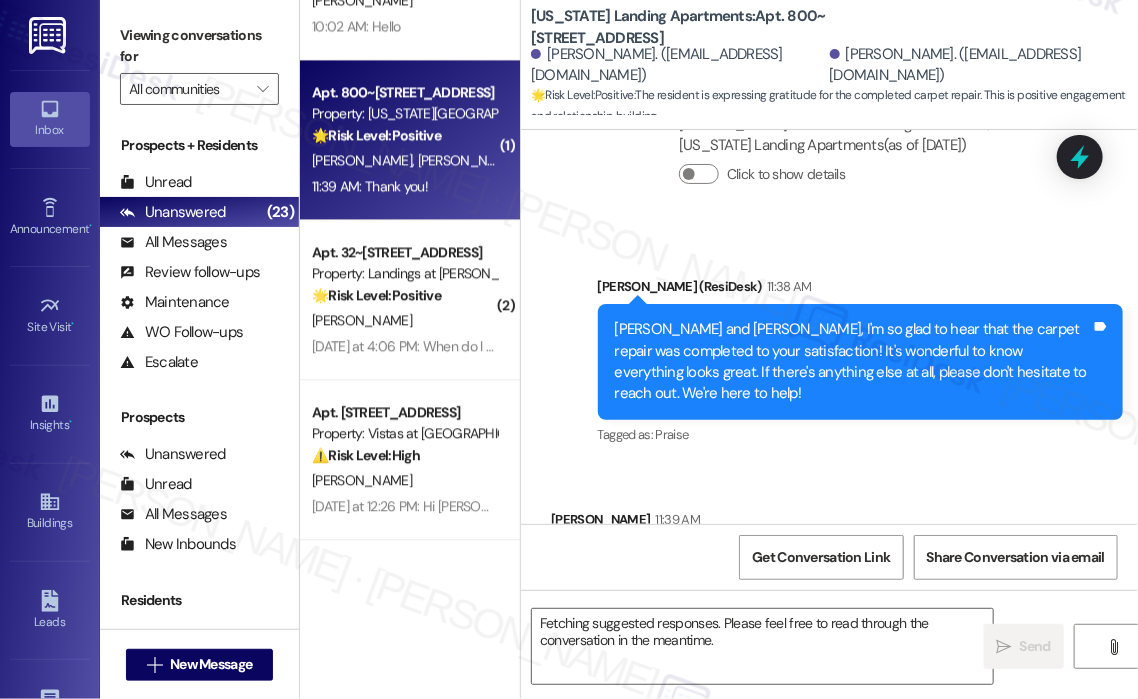 scroll, scrollTop: 1528, scrollLeft: 0, axis: vertical 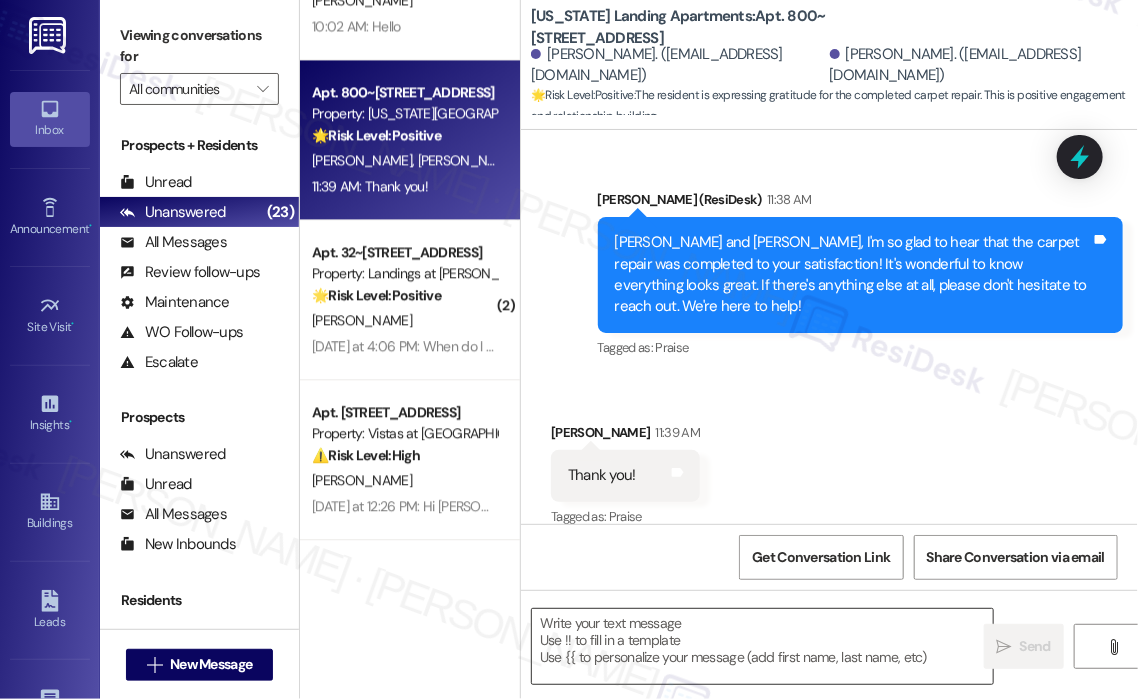 click at bounding box center [762, 646] 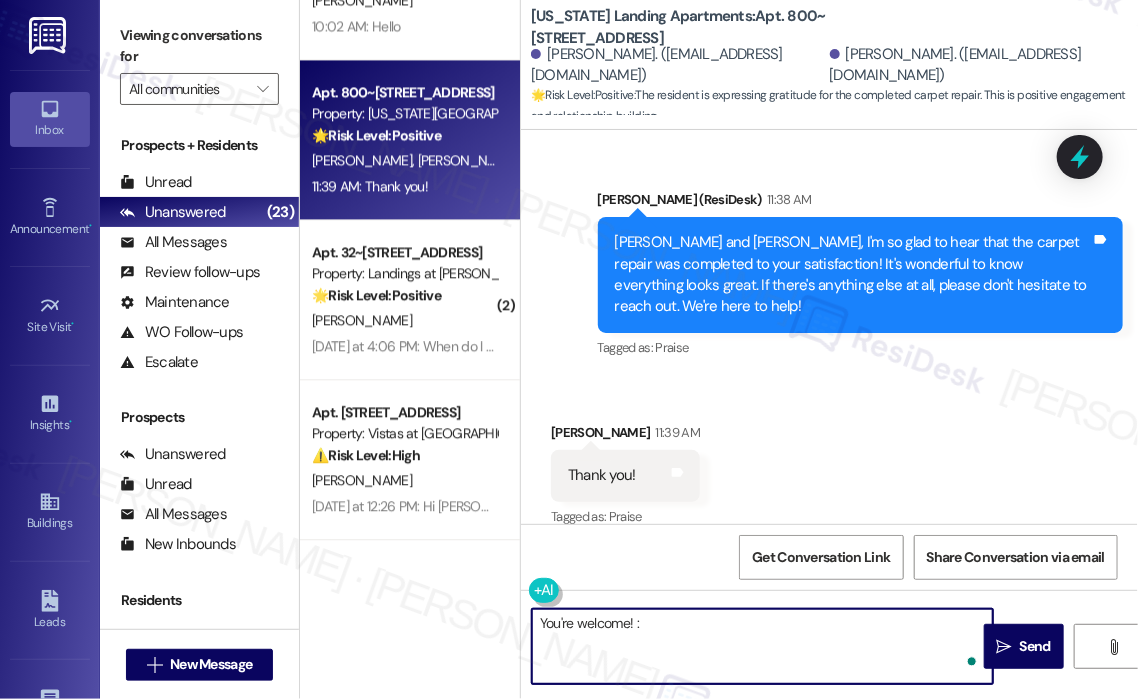 type on "You're welcome! :)" 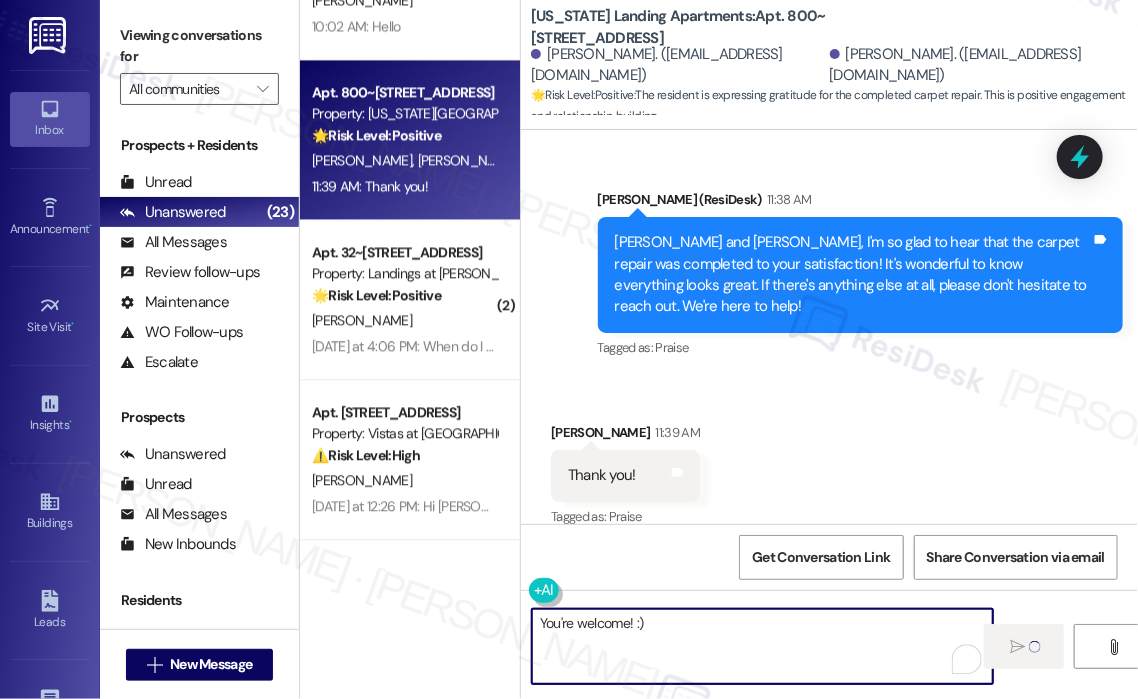 type 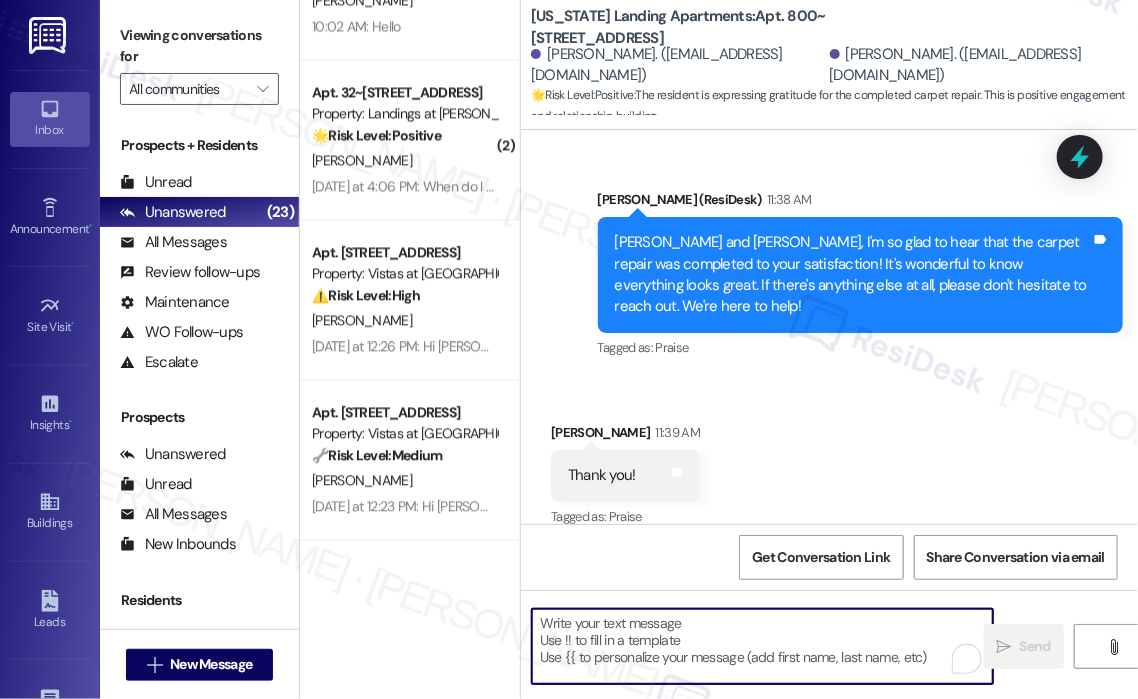 scroll, scrollTop: 1668, scrollLeft: 0, axis: vertical 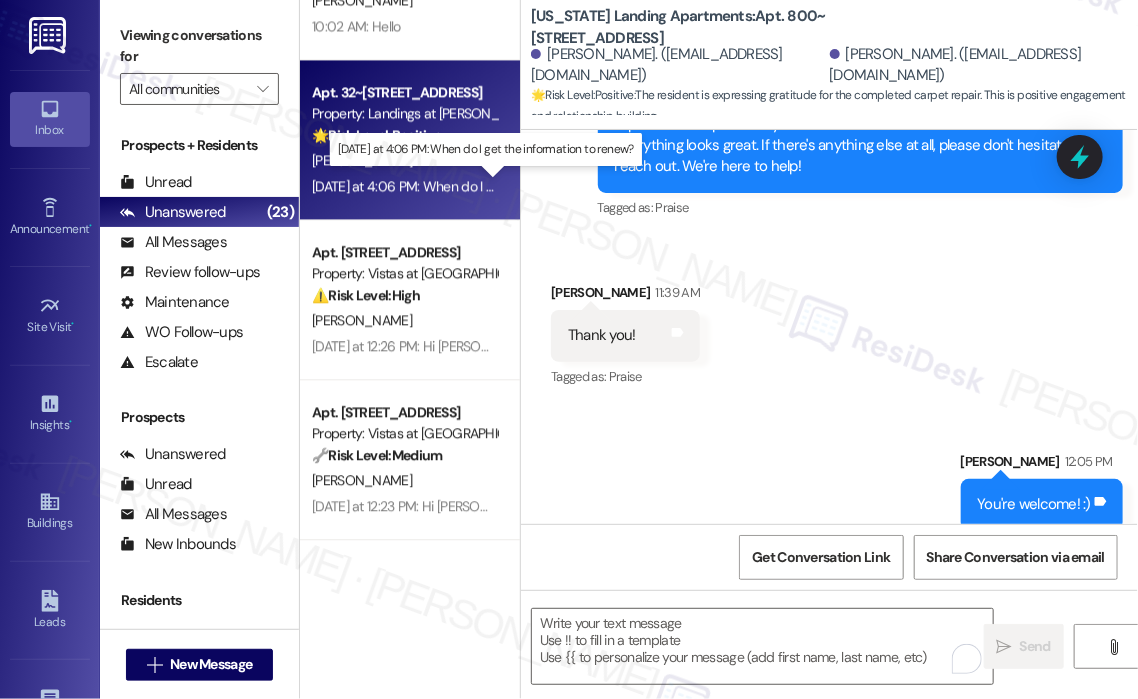 click on "Yesterday at 4:06 PM: When do I get the information to renew? Yesterday at 4:06 PM: When do I get the information to renew?" at bounding box center (484, 186) 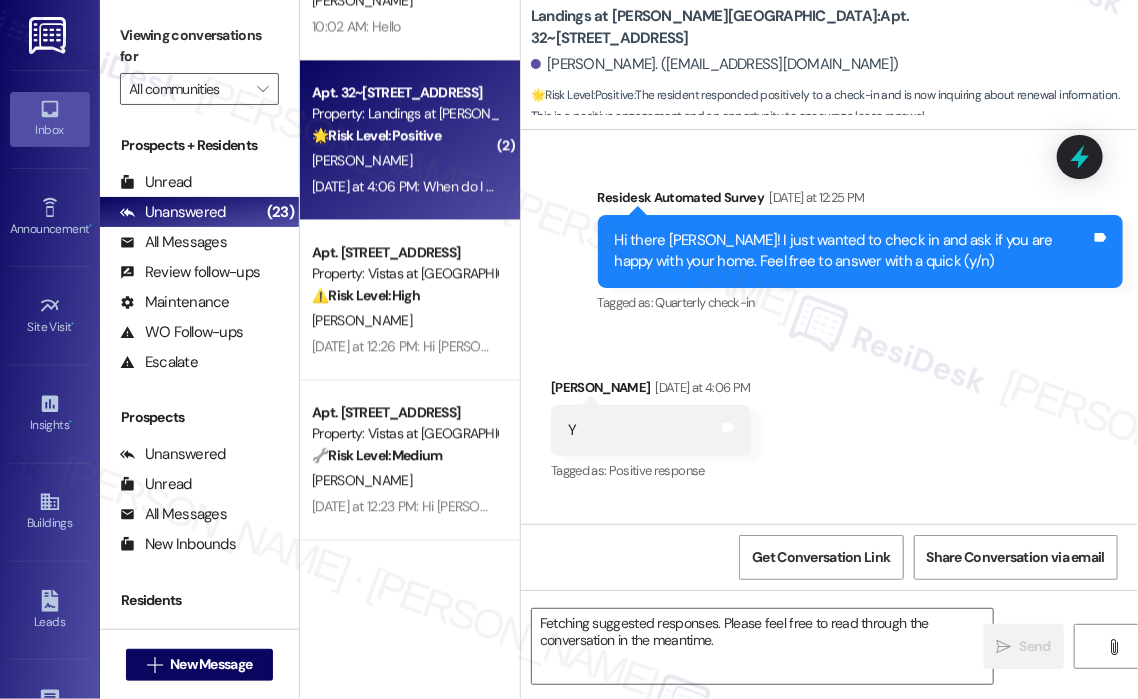 scroll, scrollTop: 515, scrollLeft: 0, axis: vertical 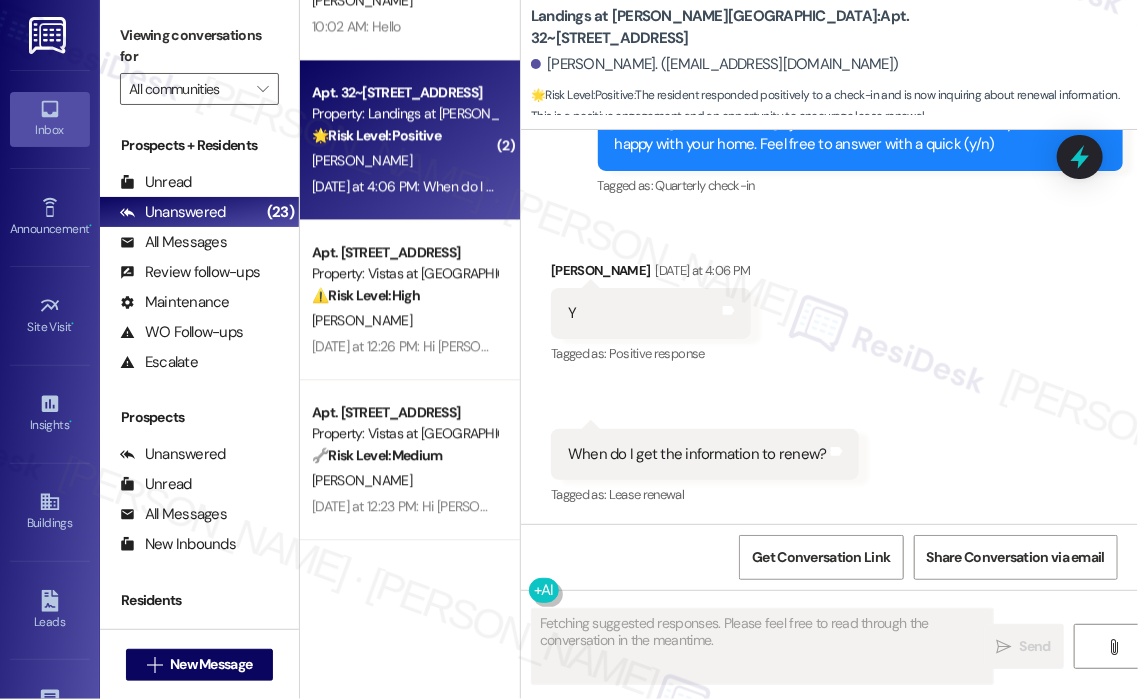 click on "Received via SMS Angel Hendrix Yesterday at 4:06 PM Y Tags and notes Tagged as:   Positive response Click to highlight conversations about Positive response Received via SMS 4:06 PM Angel Hendrix Question Yesterday at 4:06 PM When do I get the information to renew? Tags and notes Tagged as:   Lease renewal Click to highlight conversations about Lease renewal" at bounding box center [829, 370] 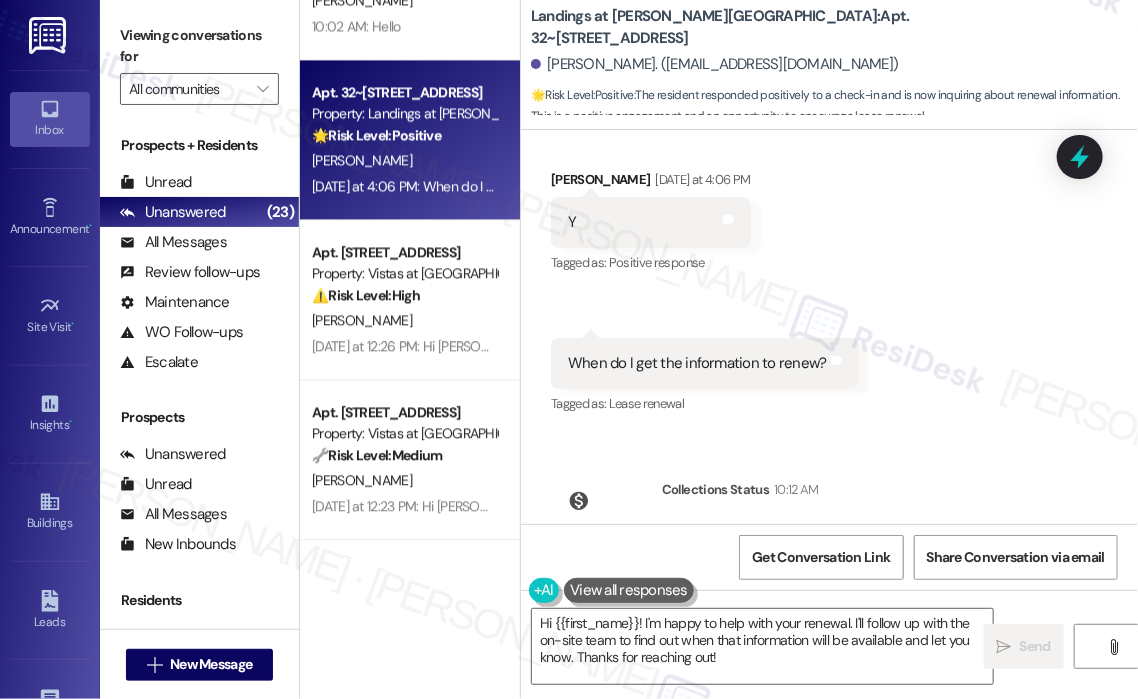 scroll, scrollTop: 615, scrollLeft: 0, axis: vertical 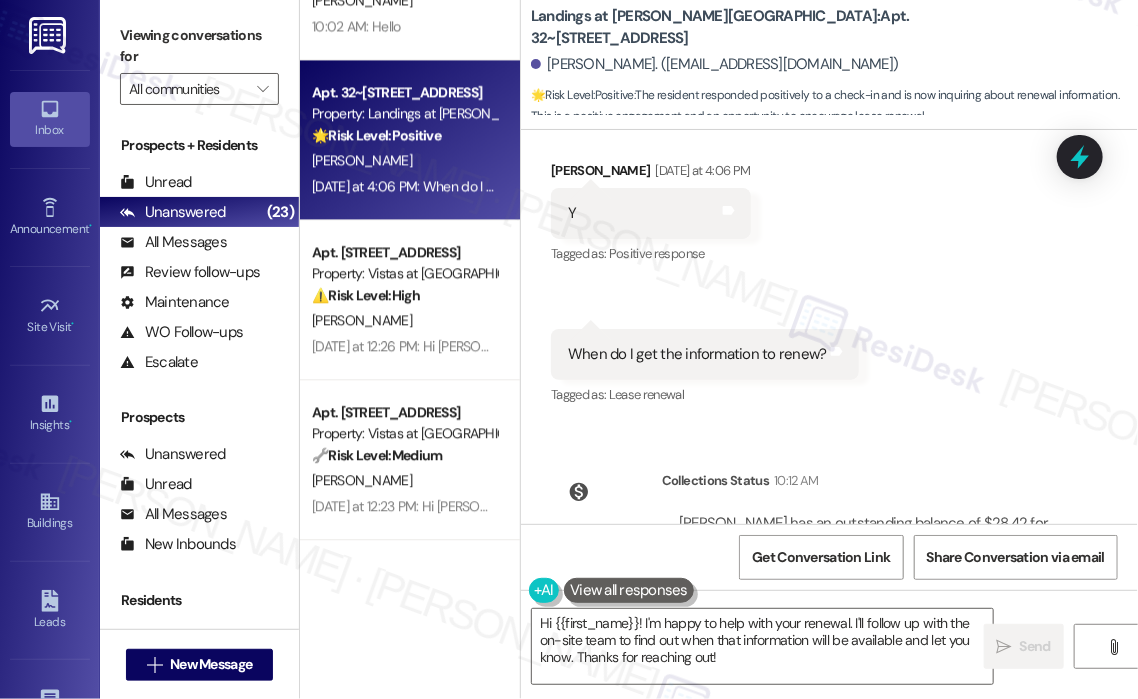 click on "When do I get the information to renew?" at bounding box center (697, 354) 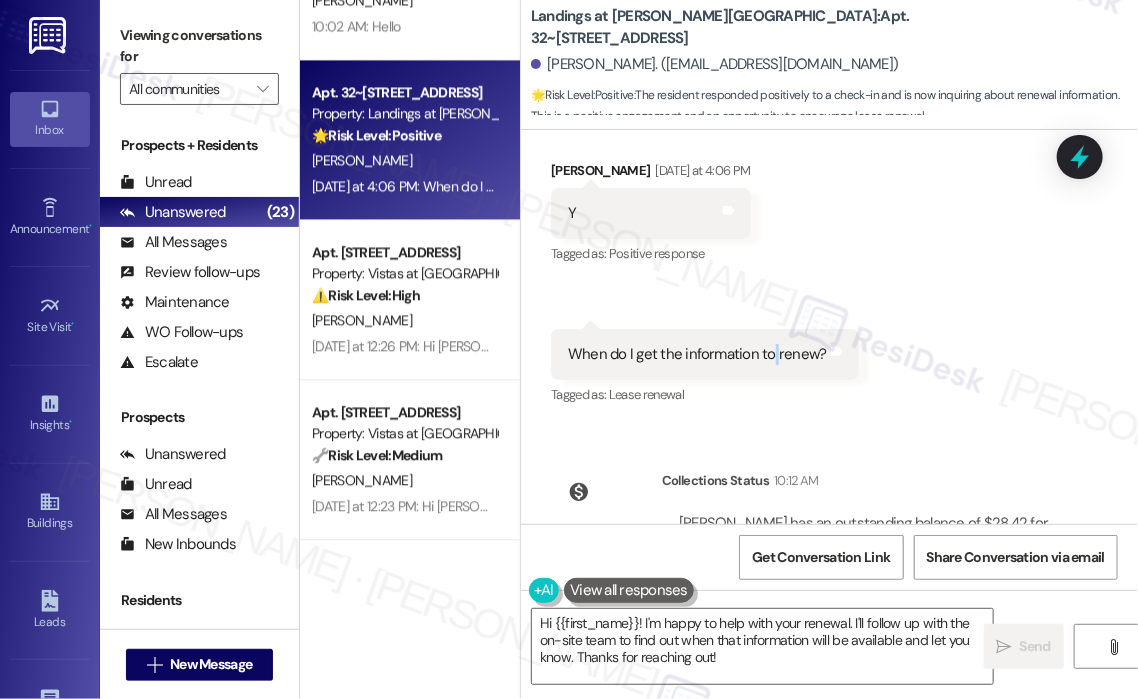 click on "When do I get the information to renew?" at bounding box center [697, 354] 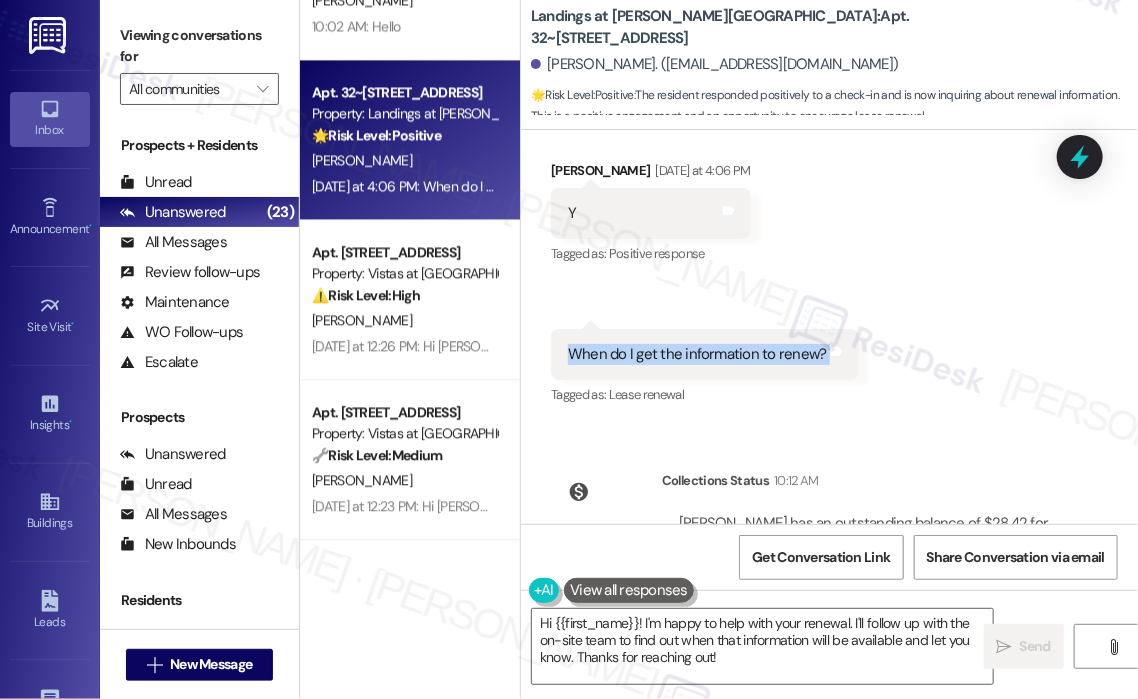 click on "When do I get the information to renew?" at bounding box center [697, 354] 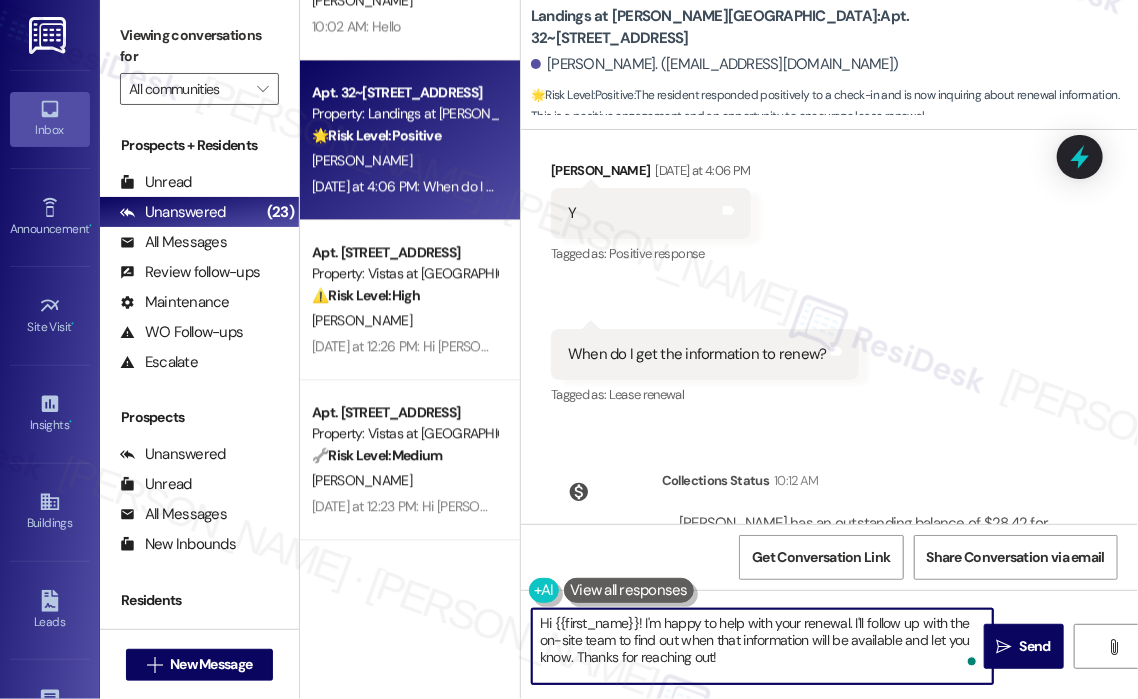 drag, startPoint x: 748, startPoint y: 663, endPoint x: 651, endPoint y: 639, distance: 99.92497 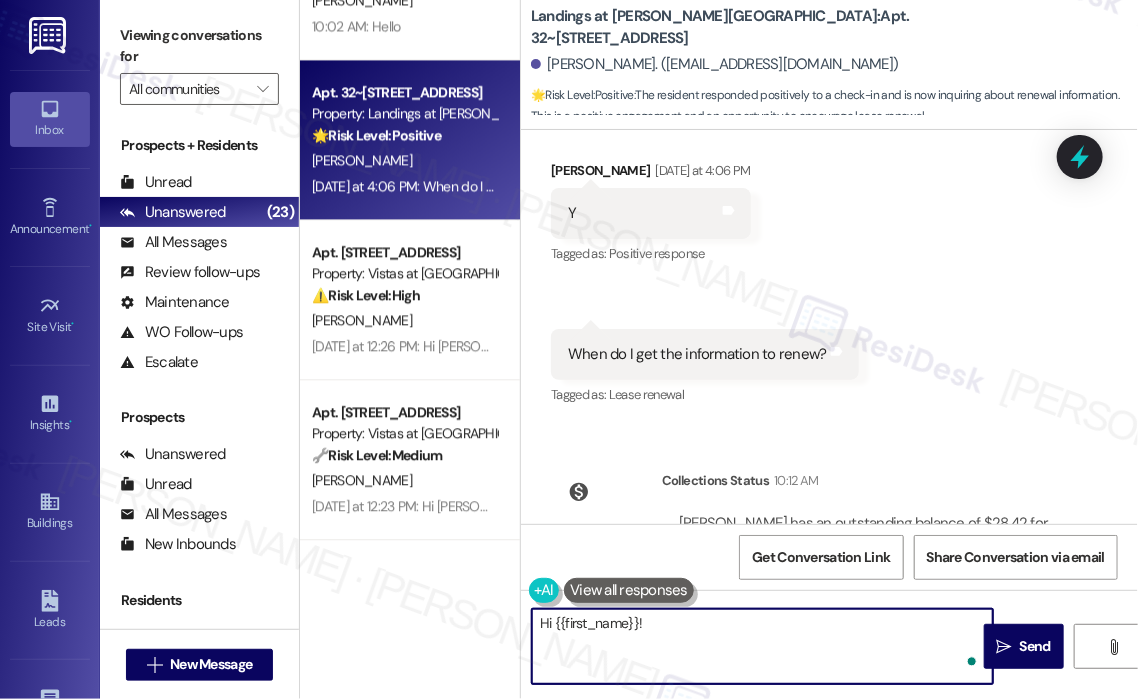 paste on "Thanks for reaching out! Just to confirm—are you currently on a fixed-term lease that’s ending soon, or are you already on a month-to-month agreement? I’ll check with the leasing team and let you know when renewal details will be sent out." 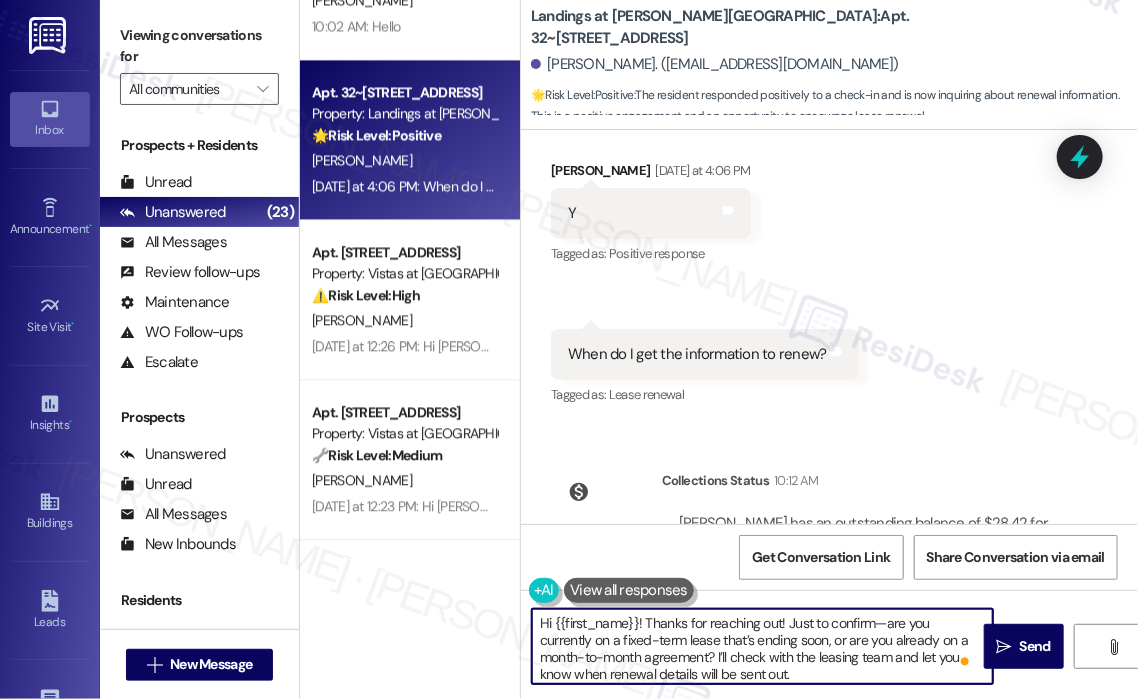 scroll, scrollTop: 4, scrollLeft: 0, axis: vertical 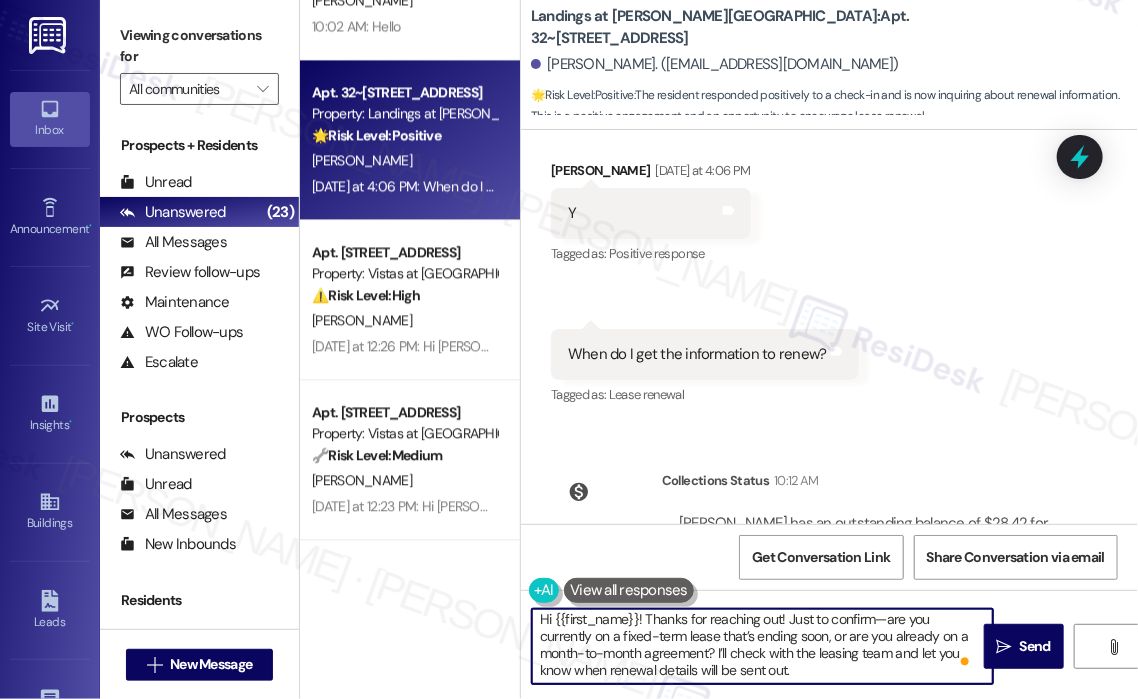 click on "Hi {{first_name}}! Thanks for reaching out! Just to confirm—are you currently on a fixed-term lease that’s ending soon, or are you already on a month-to-month agreement? I’ll check with the leasing team and let you know when renewal details will be sent out." at bounding box center (762, 646) 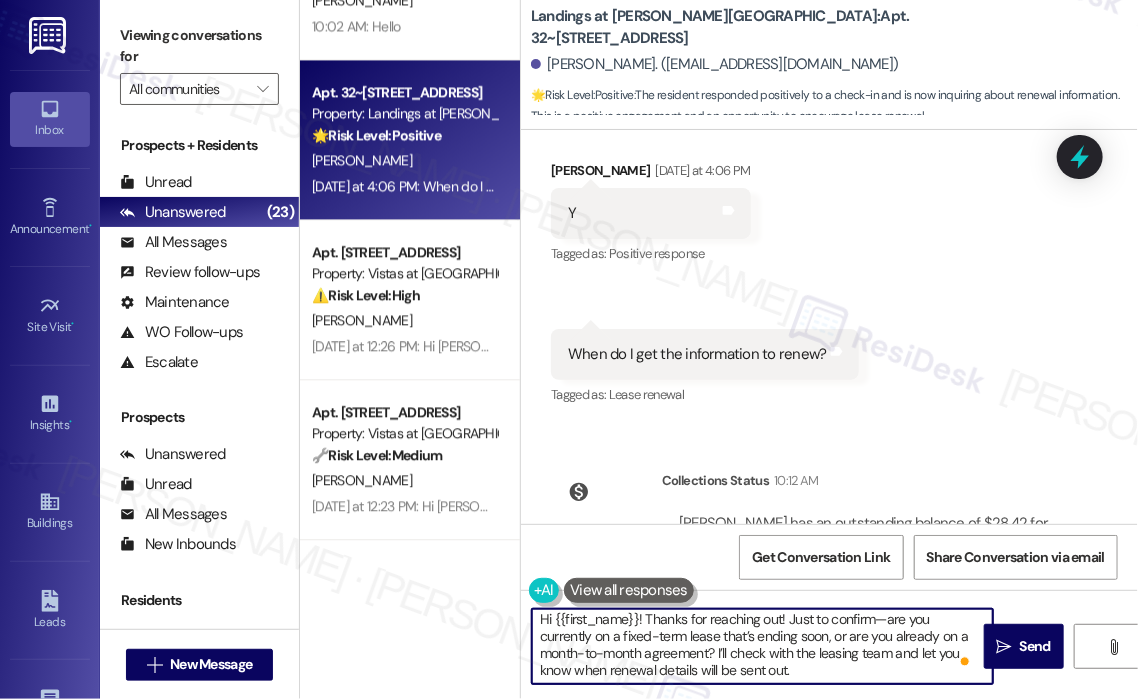 click on "Hi {{first_name}}! Thanks for reaching out! Just to confirm—are you currently on a fixed-term lease that’s ending soon, or are you already on a month-to-month agreement? I’ll check with the leasing team and let you know when renewal details will be sent out." at bounding box center (762, 646) 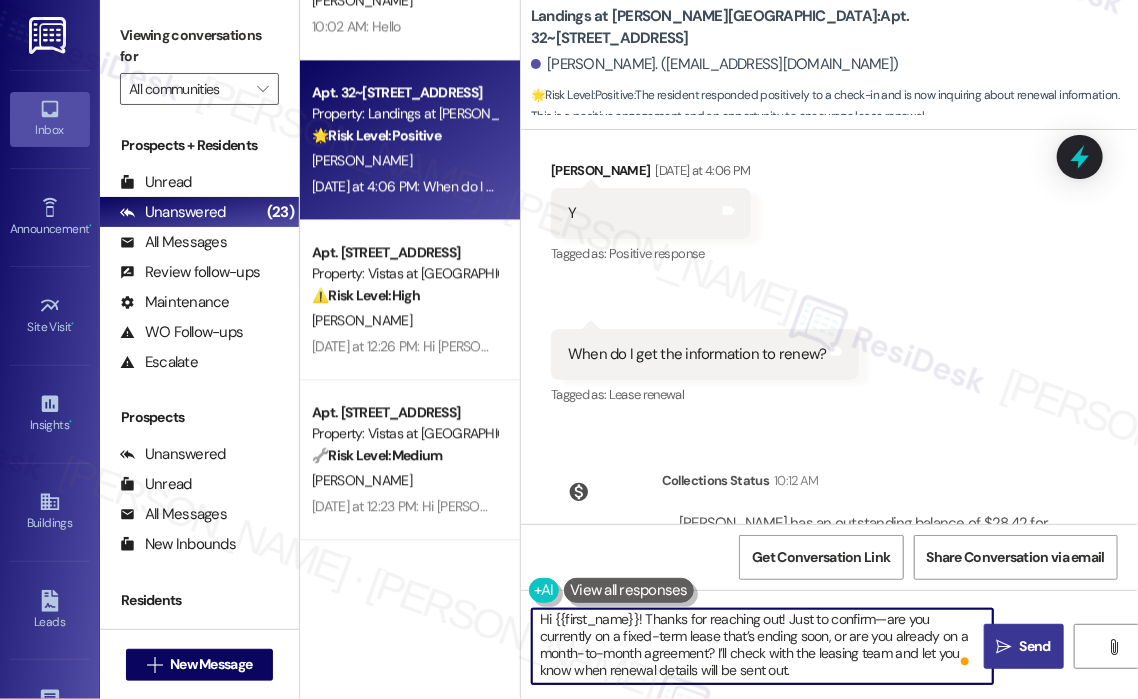 type on "Hi {{first_name}}! Thanks for reaching out! Just to confirm—are you currently on a fixed-term lease that’s ending soon, or are you already on a month-to-month agreement? I’ll check with the leasing team and let you know when renewal details will be sent out." 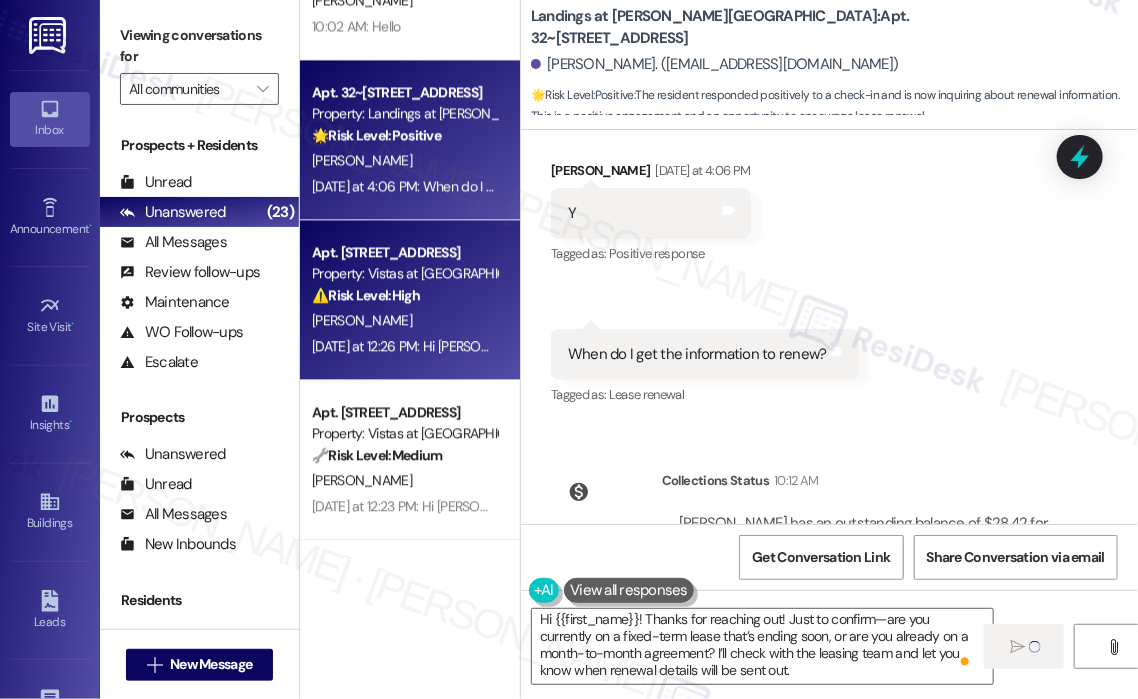 click on "[PERSON_NAME]" at bounding box center (404, 320) 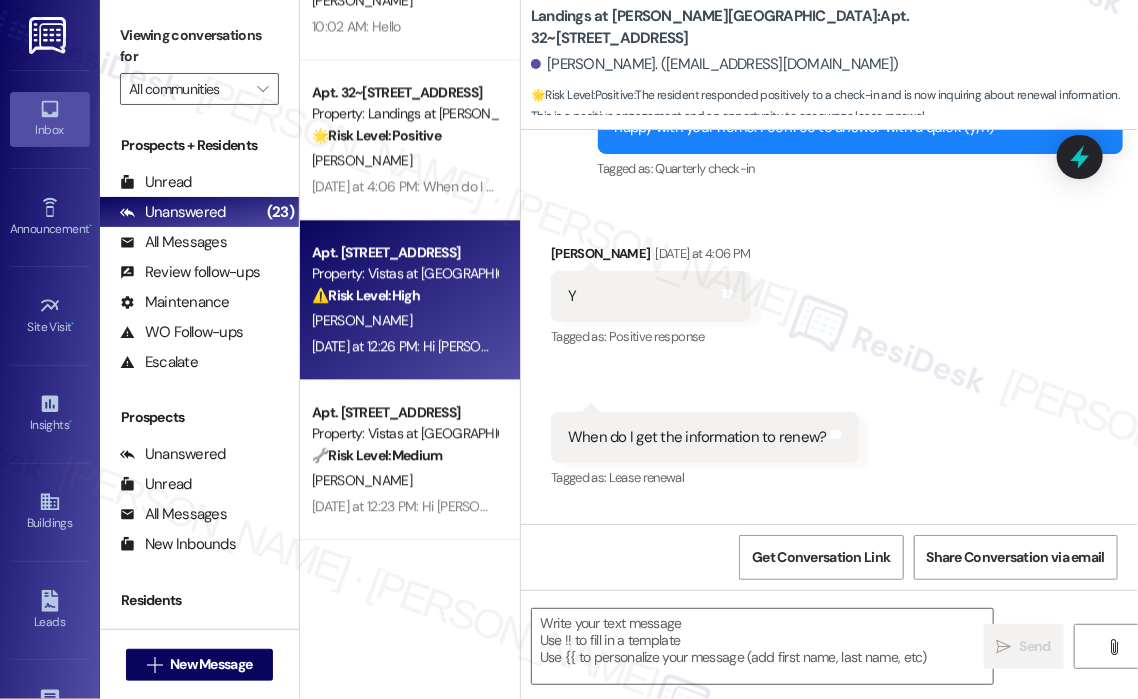scroll, scrollTop: 515, scrollLeft: 0, axis: vertical 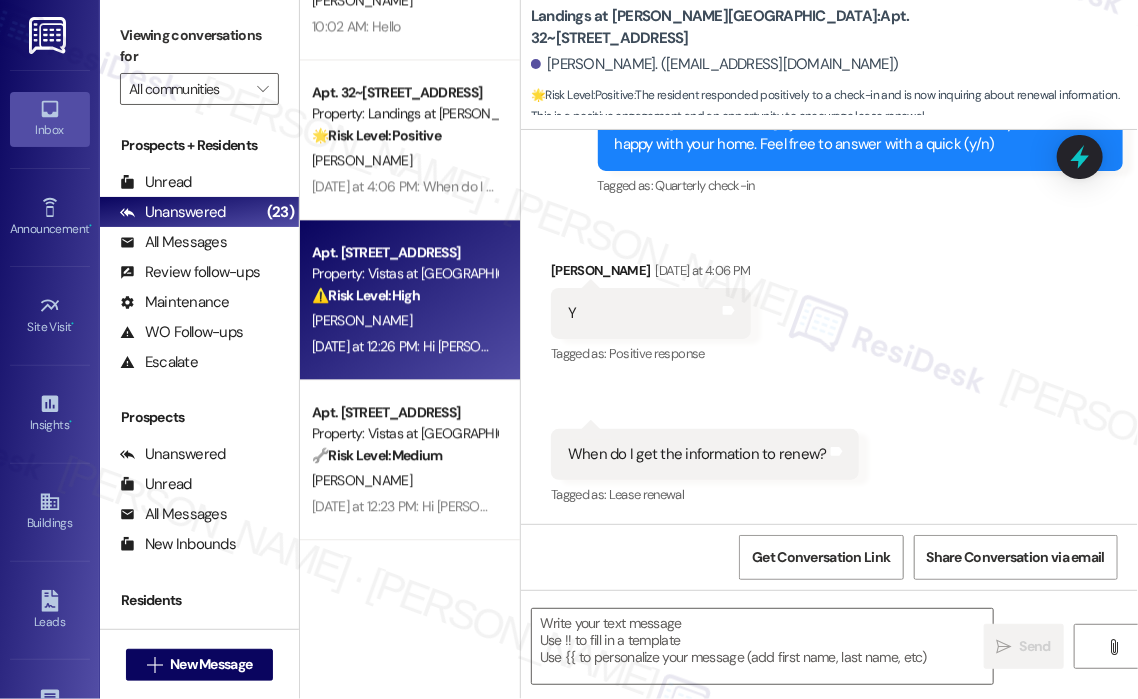 type on "Fetching suggested responses. Please feel free to read through the conversation in the meantime." 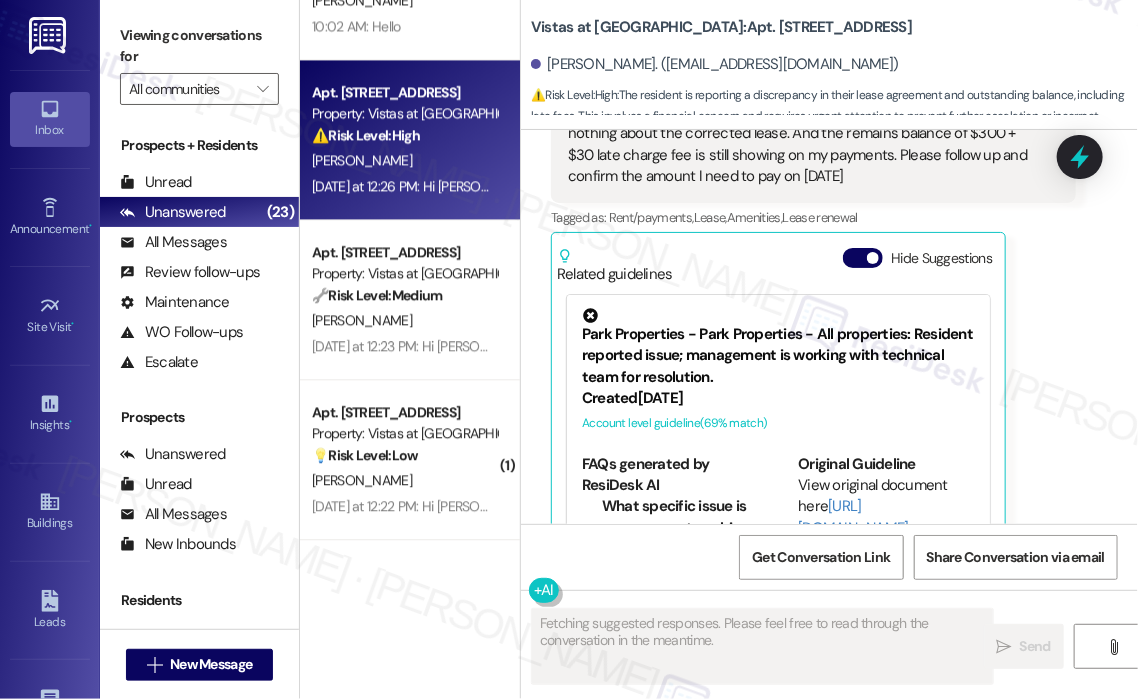scroll, scrollTop: 12205, scrollLeft: 0, axis: vertical 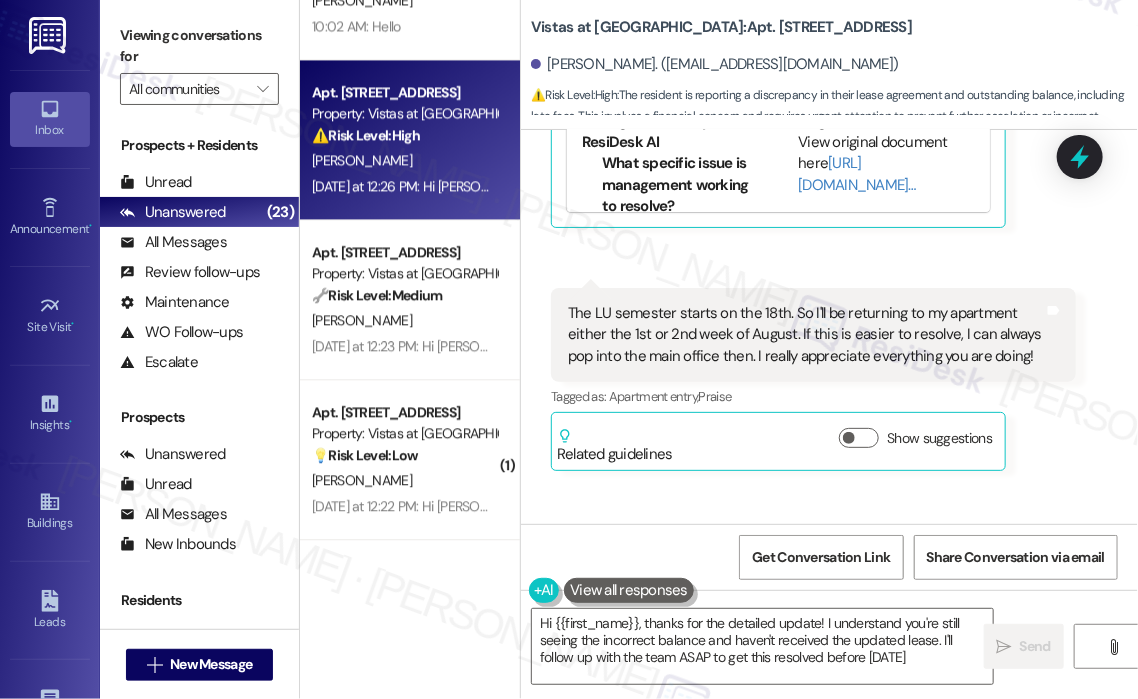 type on "Hi {{first_name}}, thanks for the detailed update! I understand you're still seeing the incorrect balance and haven't received the updated lease. I'll follow up with the team ASAP to get this resolved before August 1st!" 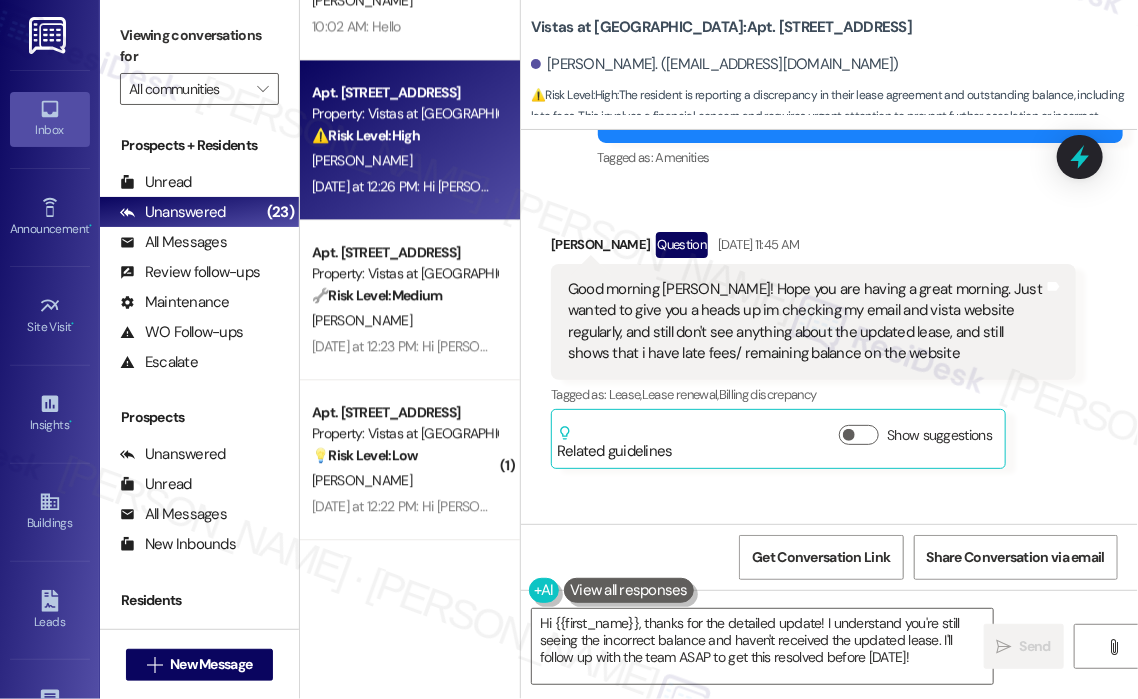 scroll, scrollTop: 11105, scrollLeft: 0, axis: vertical 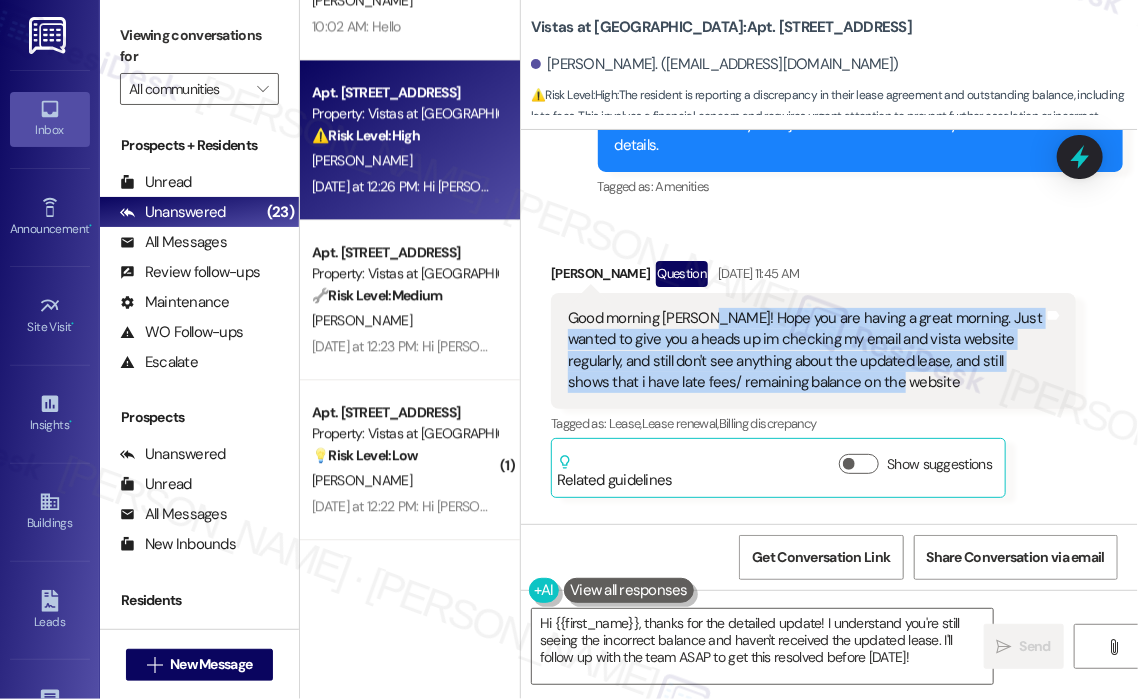 drag, startPoint x: 866, startPoint y: 421, endPoint x: 704, endPoint y: 362, distance: 172.4094 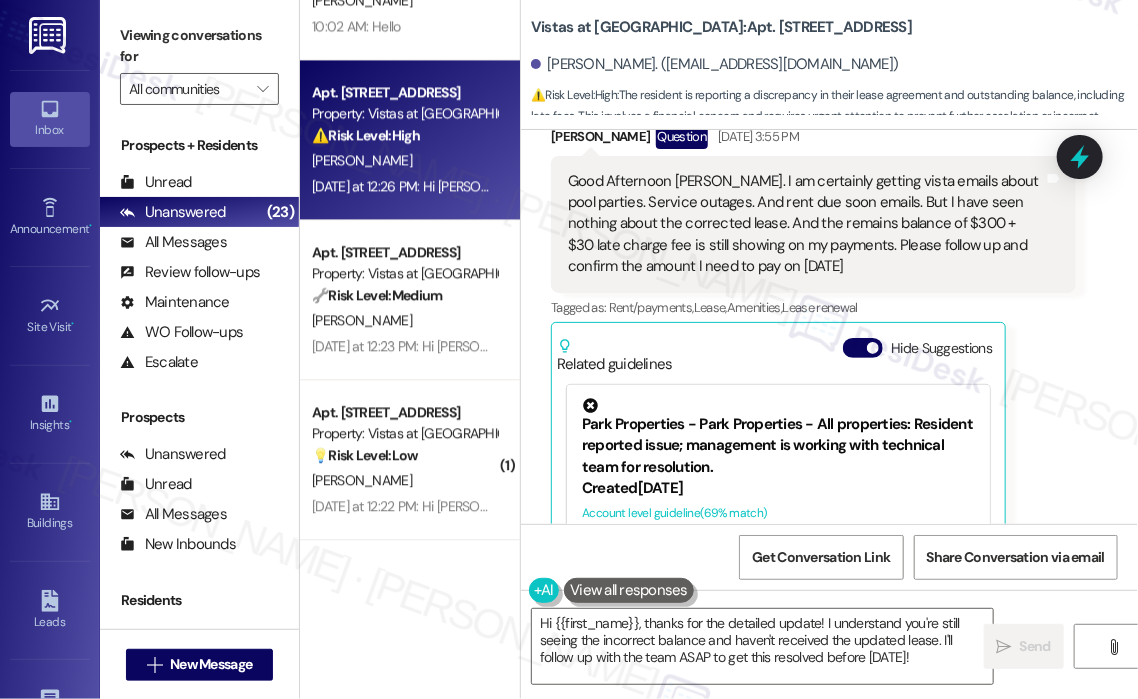scroll, scrollTop: 11805, scrollLeft: 0, axis: vertical 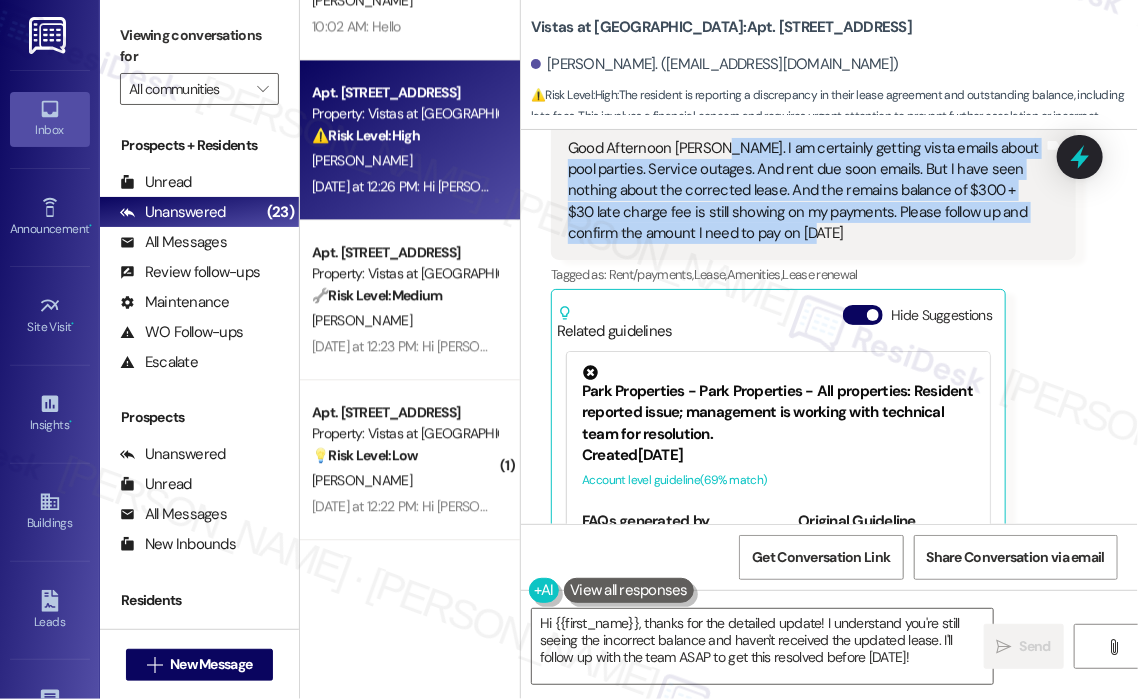 drag, startPoint x: 869, startPoint y: 272, endPoint x: 712, endPoint y: 194, distance: 175.3083 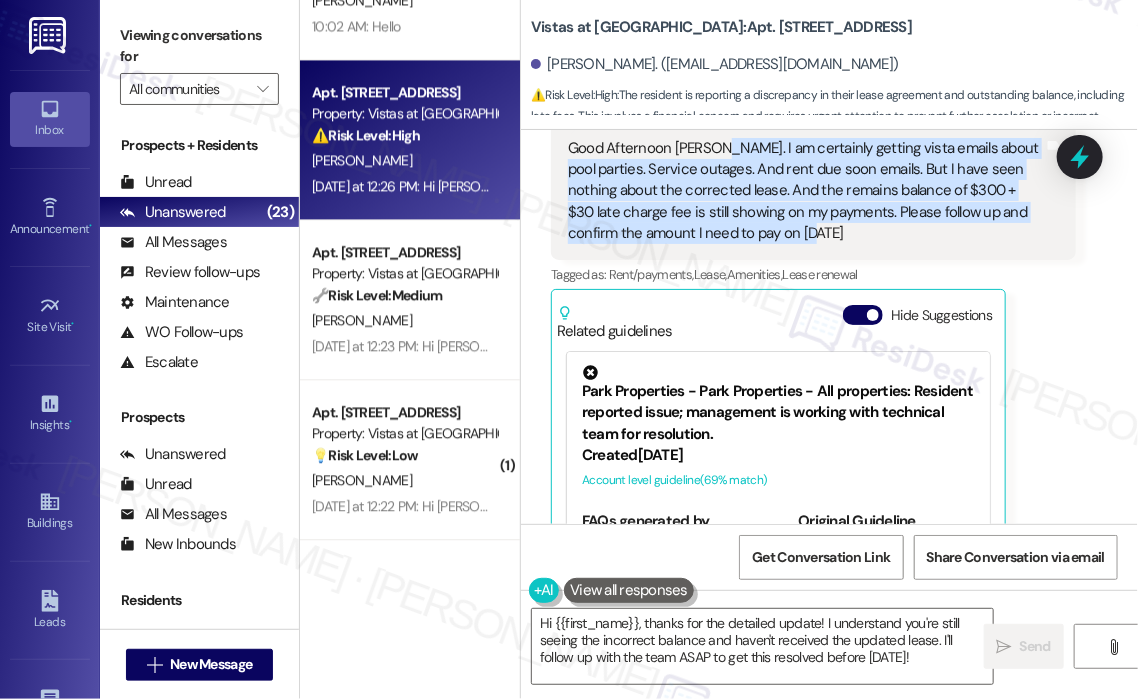 scroll, scrollTop: 12205, scrollLeft: 0, axis: vertical 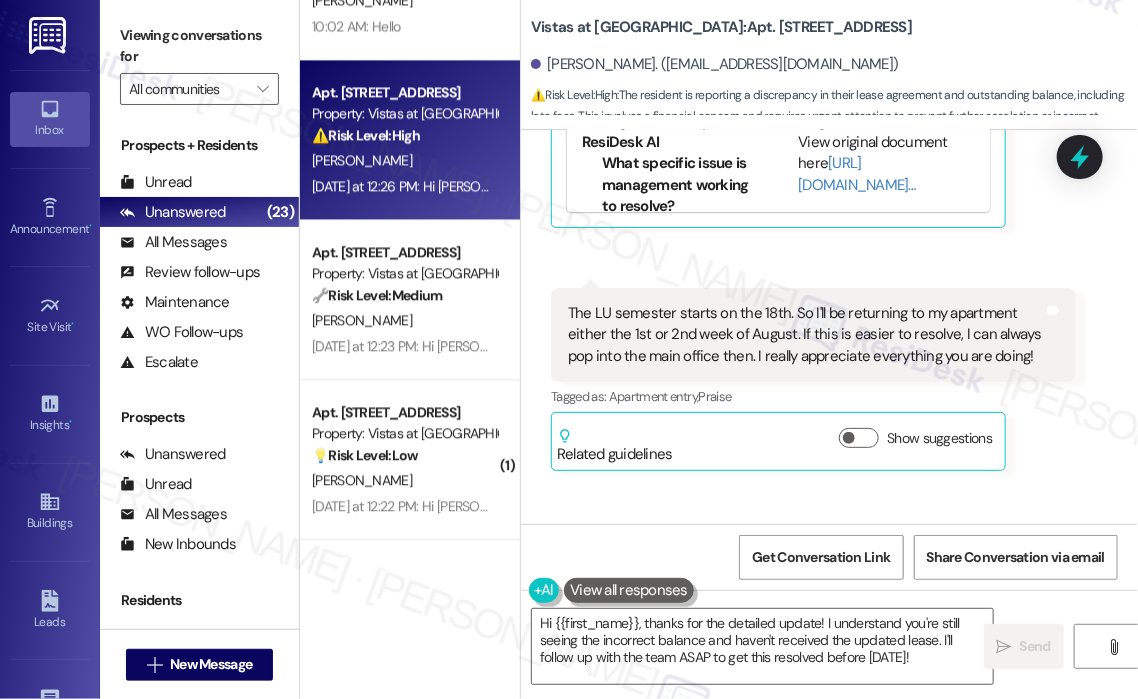 click on "The LU semester starts on the 18th. So I'll be returning to my apartment either the 1st or 2nd week of August. If this is easier to resolve, I can always pop into the main office then. I really appreciate everything you are doing!" at bounding box center [806, 335] 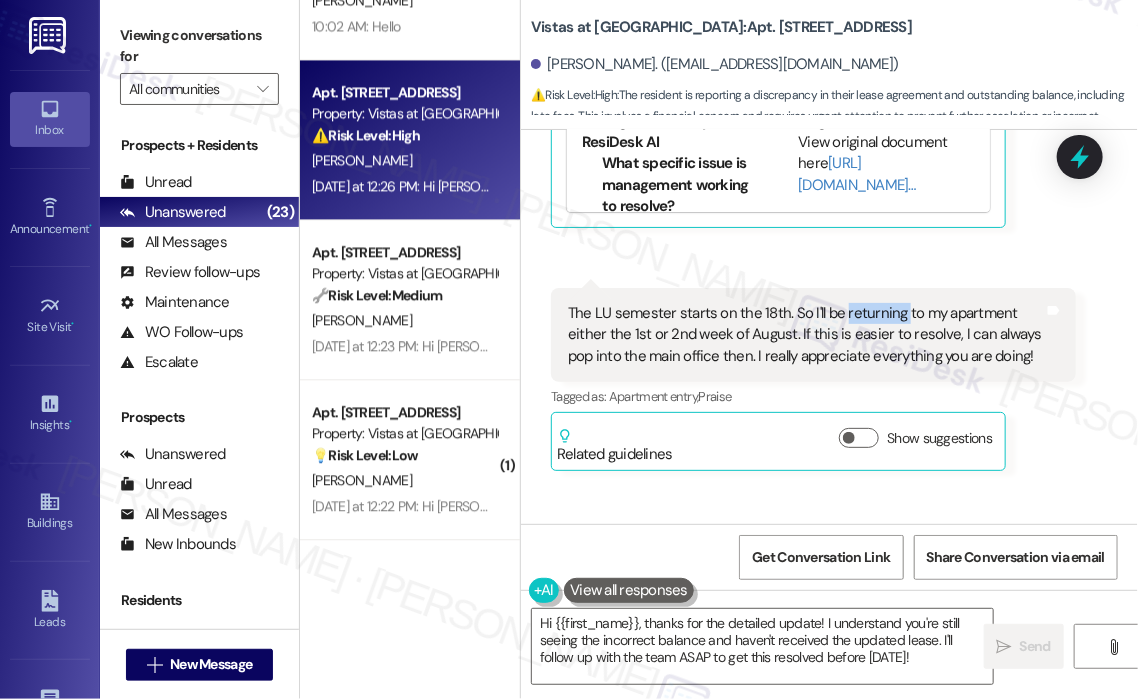 click on "The LU semester starts on the 18th. So I'll be returning to my apartment either the 1st or 2nd week of August. If this is easier to resolve, I can always pop into the main office then. I really appreciate everything you are doing!" at bounding box center (806, 335) 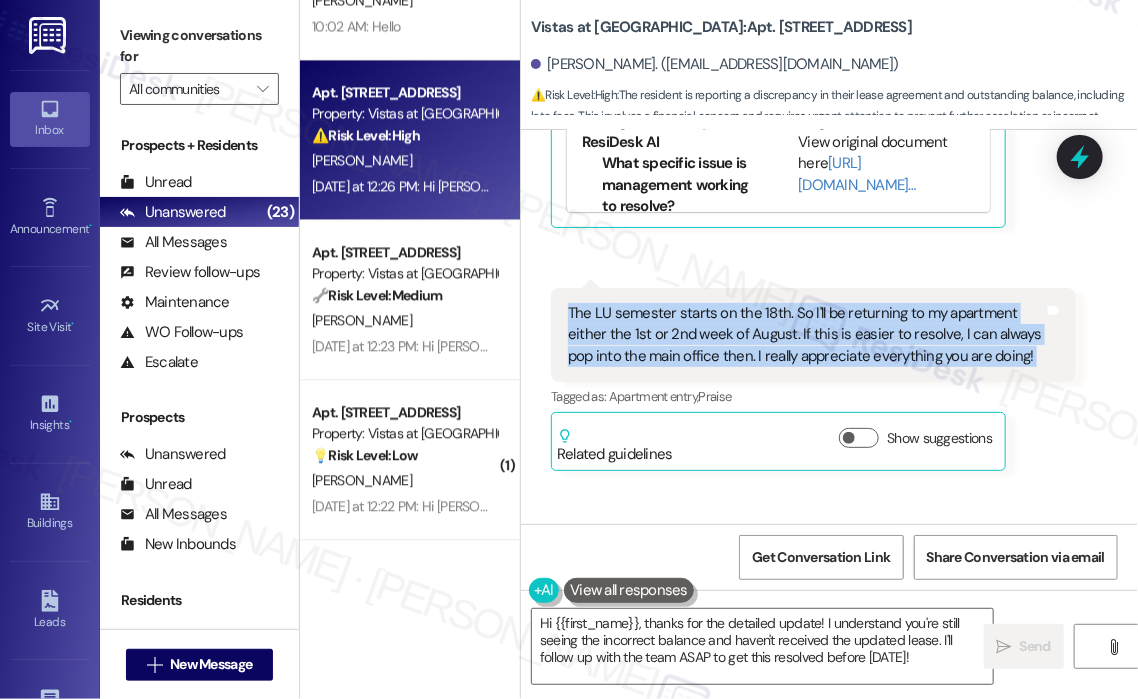 click on "The LU semester starts on the 18th. So I'll be returning to my apartment either the 1st or 2nd week of August. If this is easier to resolve, I can always pop into the main office then. I really appreciate everything you are doing!" at bounding box center (806, 335) 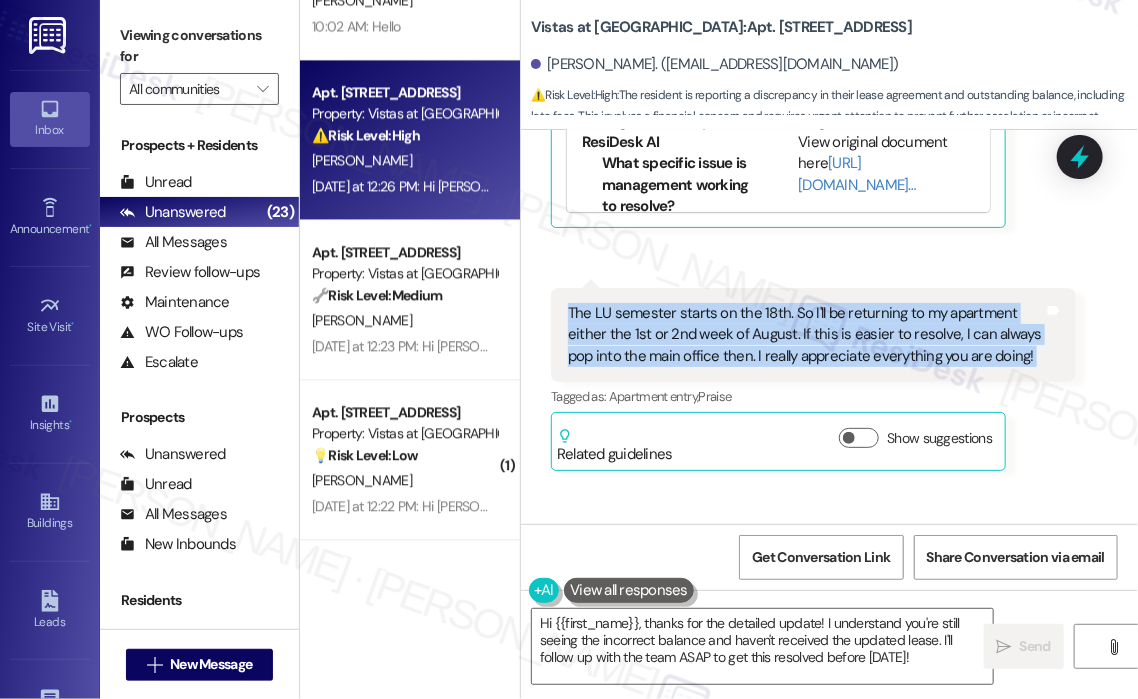 click on "Received via SMS David James Question Jul 28, 2025 at 3:55 PM Good Afternoon Sarah. I am certainly getting vista emails about pool parties. Service outages. And rent due soon emails. But I have seen nothing about the corrected lease. And the remains balance of $300 + $30 late charge fee is still showing on my payments. Please follow up and confirm the amount I need to pay on August 1st Tags and notes Tagged as:   Rent/payments ,  Click to highlight conversations about Rent/payments Lease ,  Click to highlight conversations about Lease Amenities ,  Click to highlight conversations about Amenities Lease renewal Click to highlight conversations about Lease renewal  Related guidelines Hide Suggestions Park Properties - Park Properties - All properties: Resident reported issue; management is working with technical team for resolution.
Created  3 months ago Account level guideline  ( 69 % match) FAQs generated by ResiDesk AI What specific issue is management working to resolve? Original Guideline http://res.cl…" at bounding box center (829, 66) 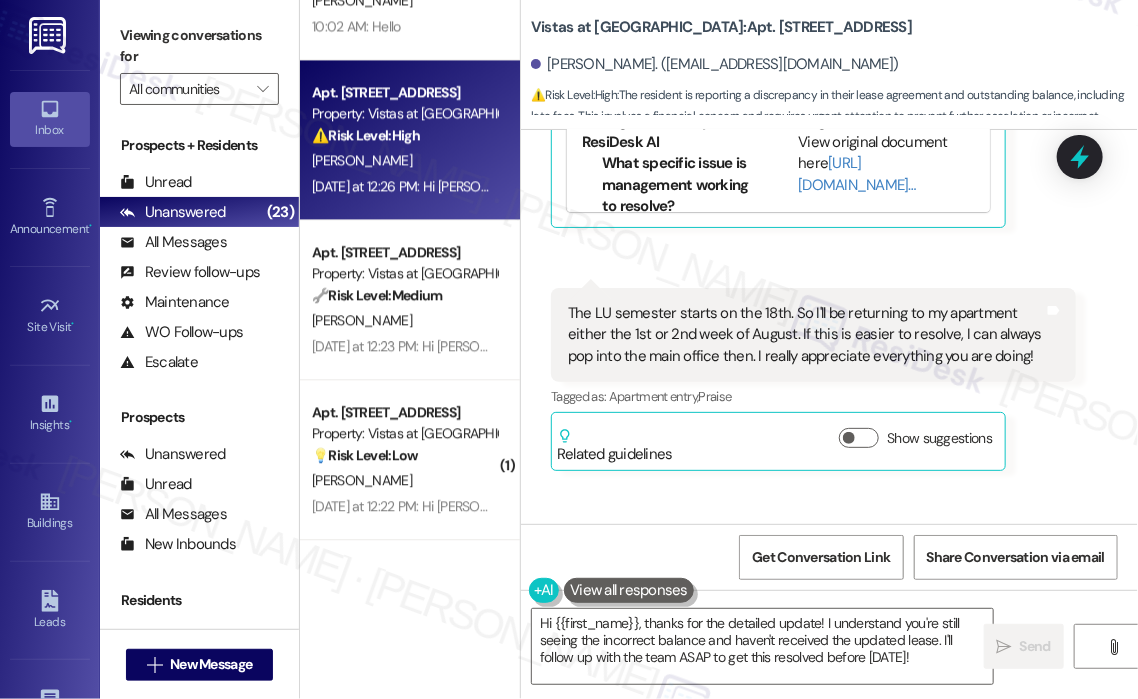 click on "Received via SMS David James Question Jul 28, 2025 at 3:55 PM Good Afternoon Sarah. I am certainly getting vista emails about pool parties. Service outages. And rent due soon emails. But I have seen nothing about the corrected lease. And the remains balance of $300 + $30 late charge fee is still showing on my payments. Please follow up and confirm the amount I need to pay on August 1st Tags and notes Tagged as:   Rent/payments ,  Click to highlight conversations about Rent/payments Lease ,  Click to highlight conversations about Lease Amenities ,  Click to highlight conversations about Amenities Lease renewal Click to highlight conversations about Lease renewal  Related guidelines Hide Suggestions Park Properties - Park Properties - All properties: Resident reported issue; management is working with technical team for resolution.
Created  3 months ago Account level guideline  ( 69 % match) FAQs generated by ResiDesk AI What specific issue is management working to resolve? Original Guideline http://res.cl…" at bounding box center (829, 66) 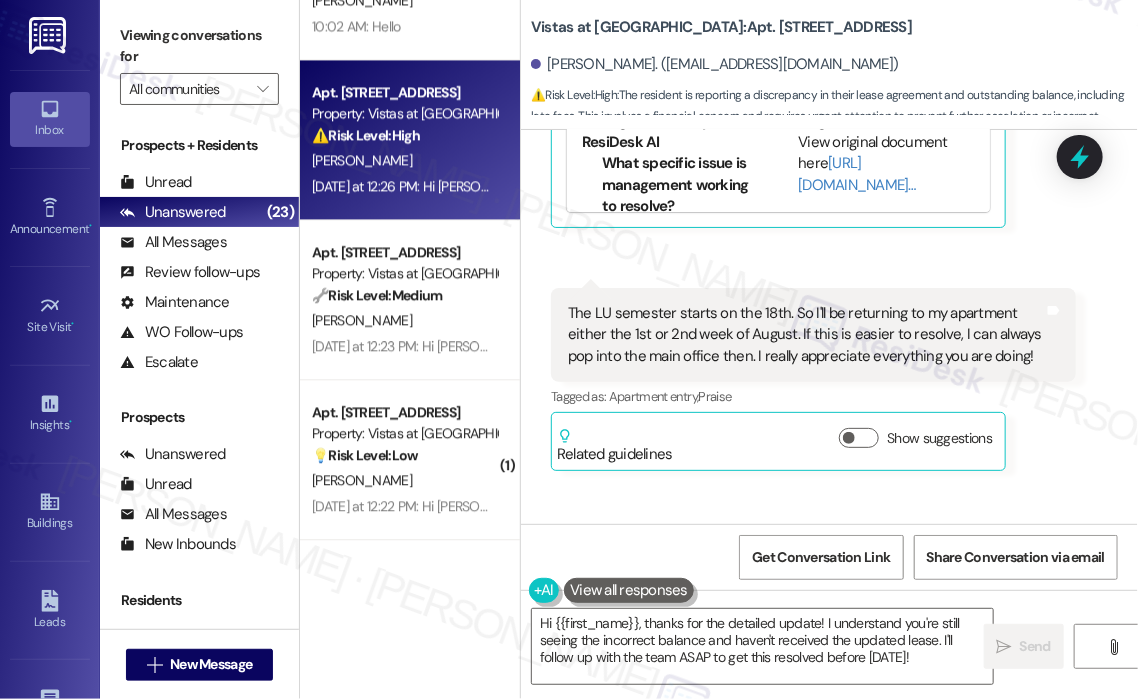 click 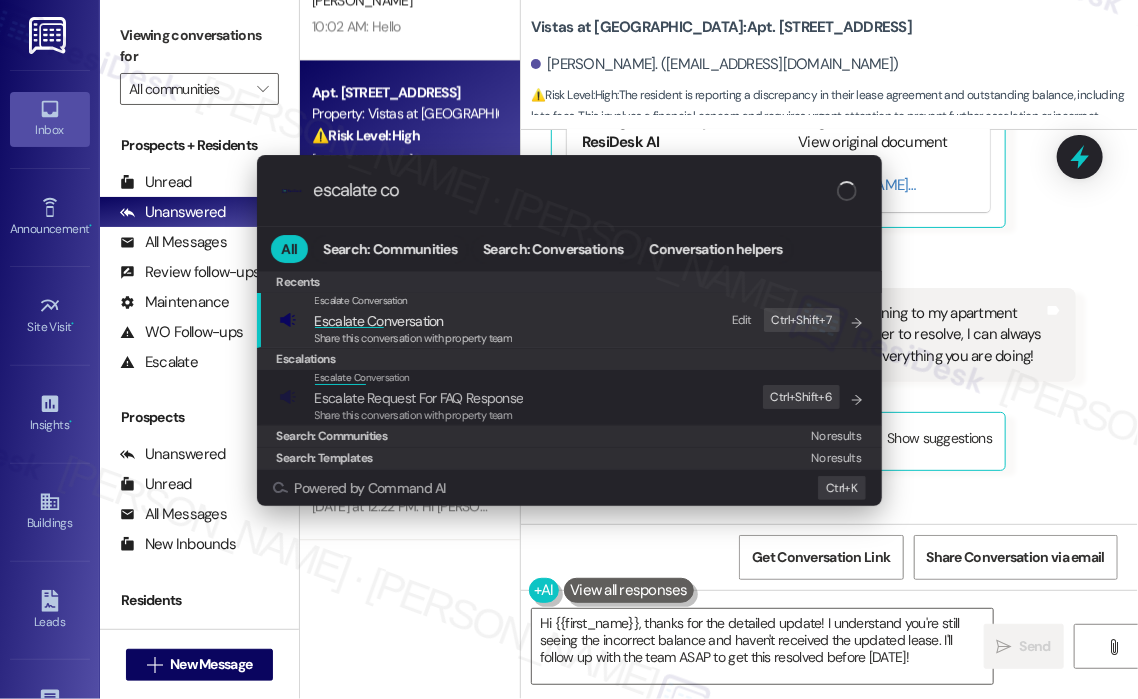 type on "escalate con" 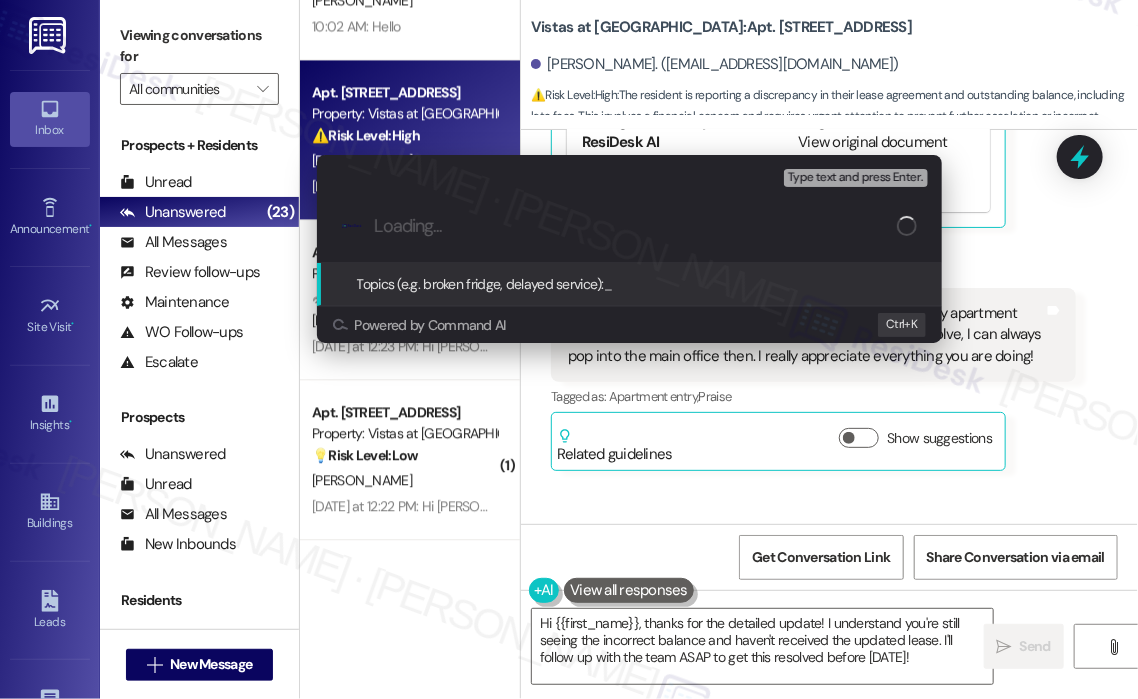 paste on "Follow-Up on Corrected Lease and Payment Balance Before August 1st Return" 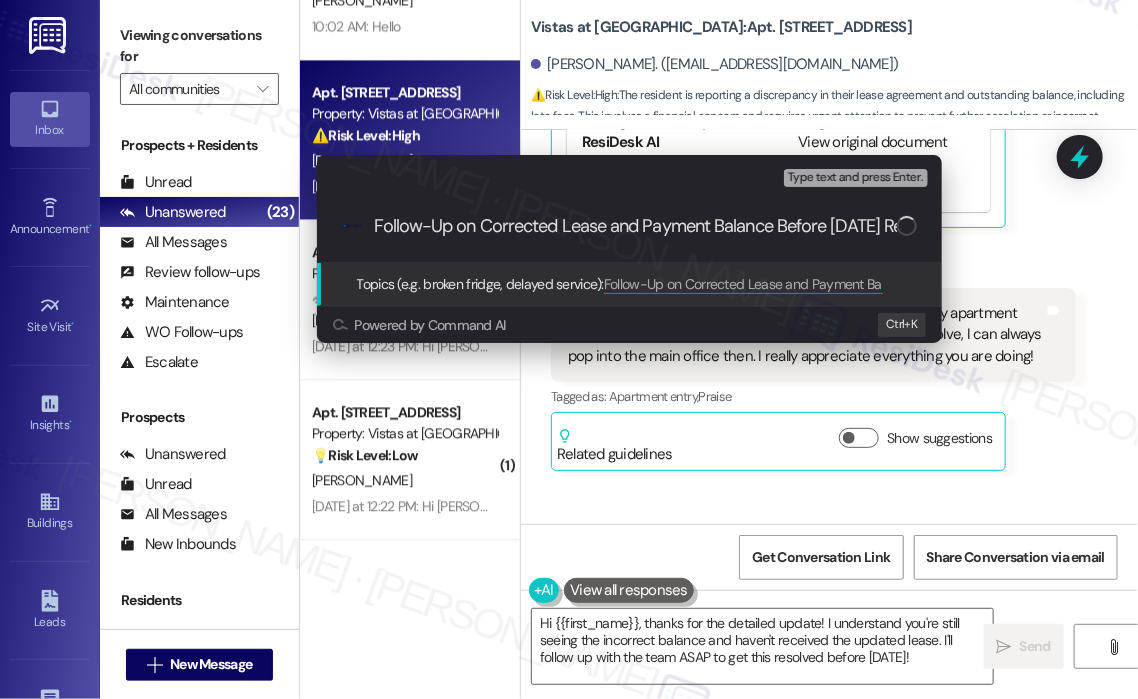 scroll, scrollTop: 0, scrollLeft: 62, axis: horizontal 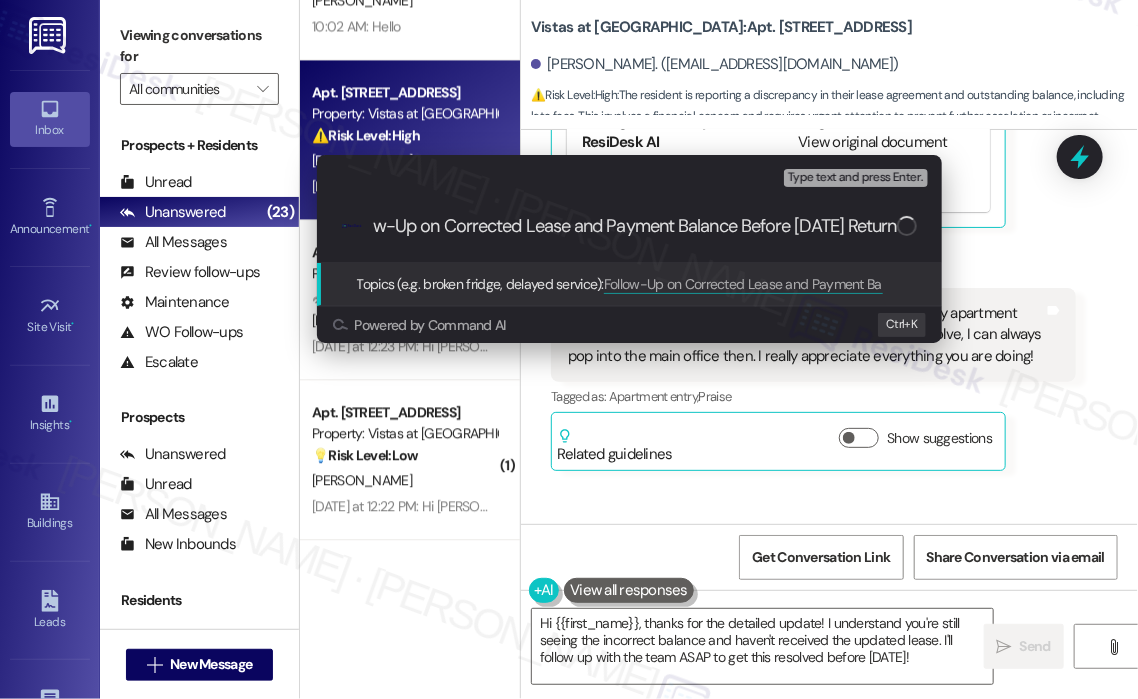 type 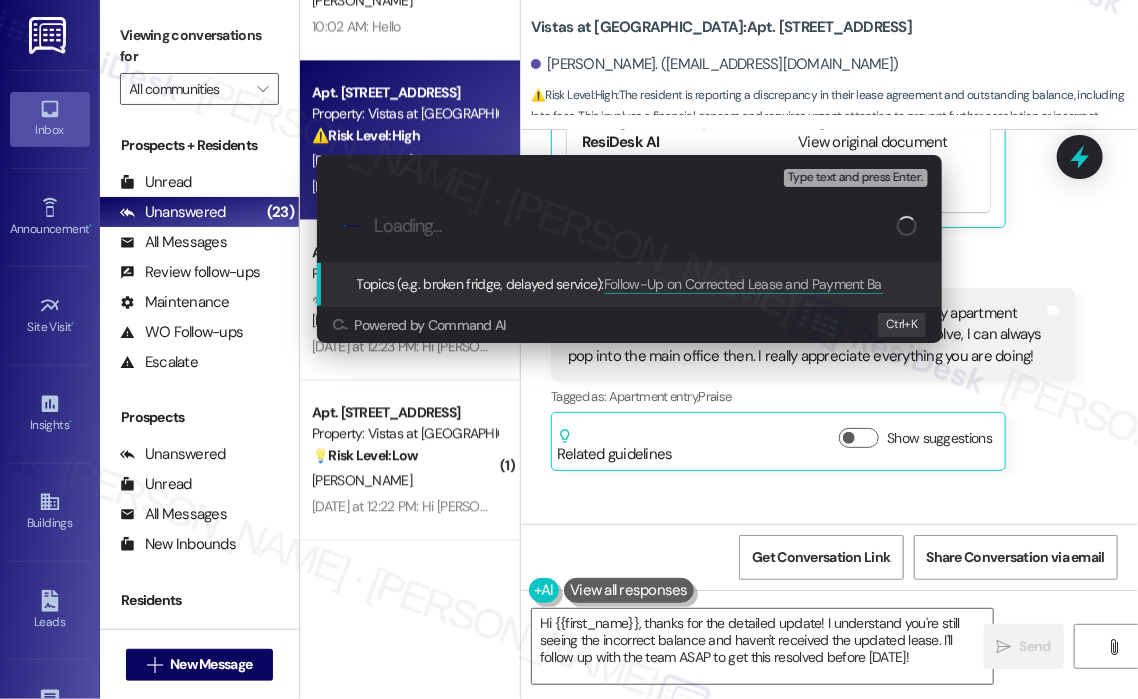 scroll, scrollTop: 0, scrollLeft: 0, axis: both 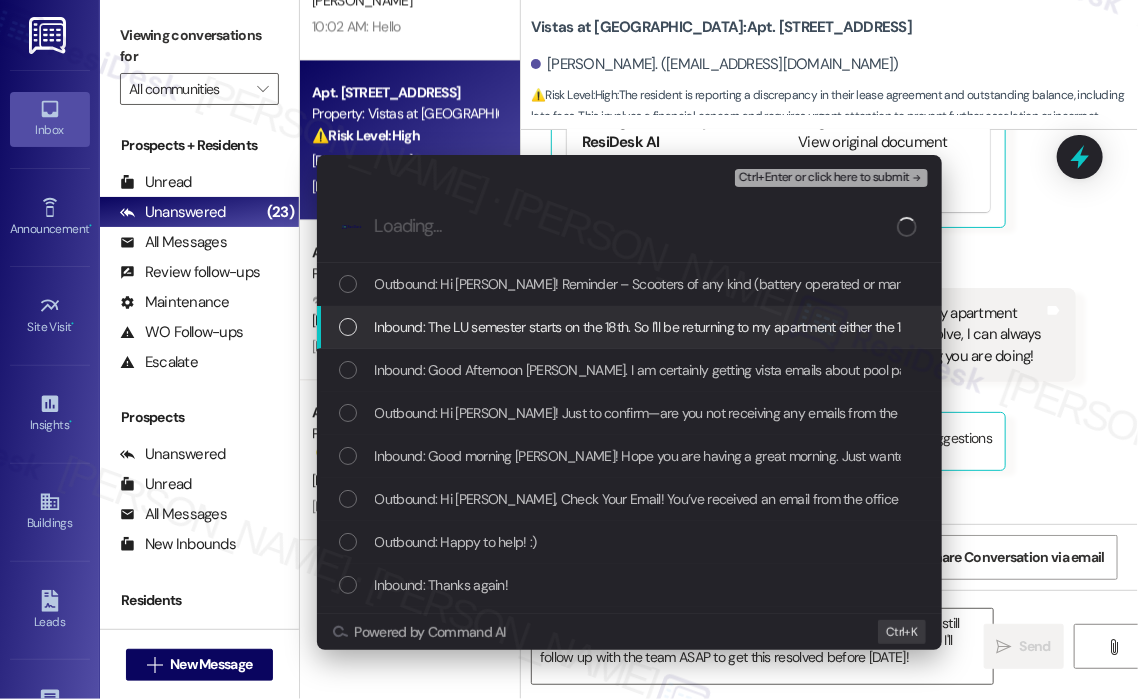click on "Inbound: The LU semester starts on the 18th. So I'll be returning to my apartment either the 1st or 2nd week of August. If this is easier to resolve, I can always pop into the main office then. I really appreciate everything you are doing!" at bounding box center (1037, 327) 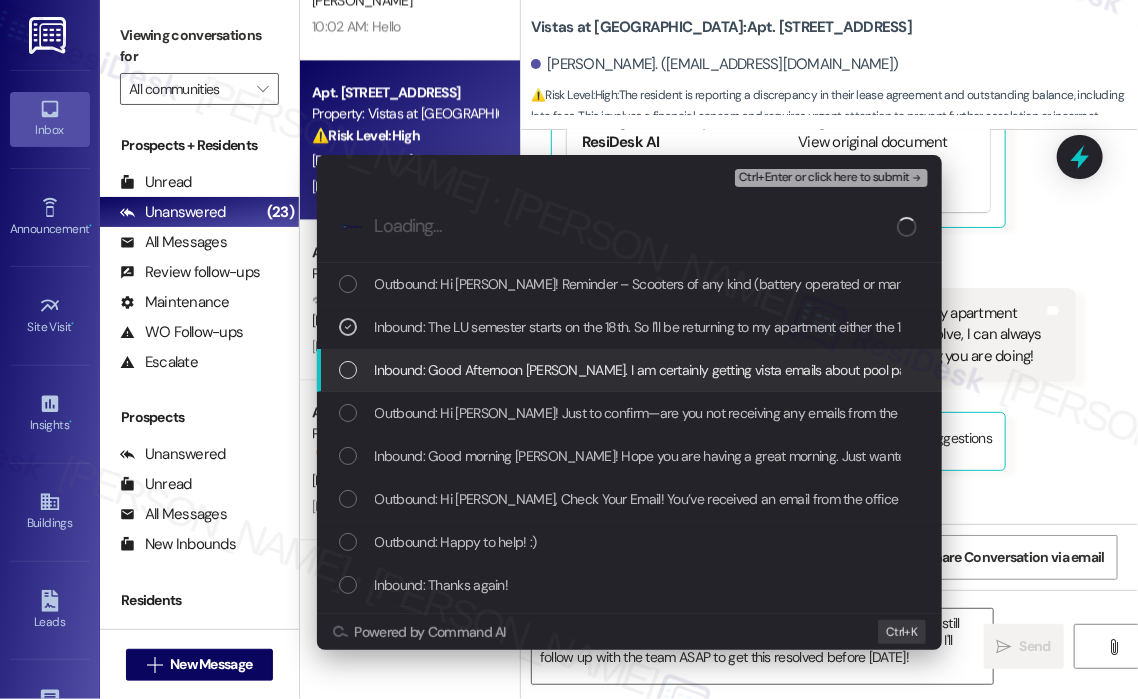click on "Inbound: Good Afternoon Sarah. I am certainly getting vista emails about pool parties. Service outages. And rent due soon emails. But I have seen nothing about the corrected lease. And the remains balance of $300 + $30 late charge fee is still showing on my payments. Please follow up and confirm the amount I need to pay on August 1st" at bounding box center (1376, 370) 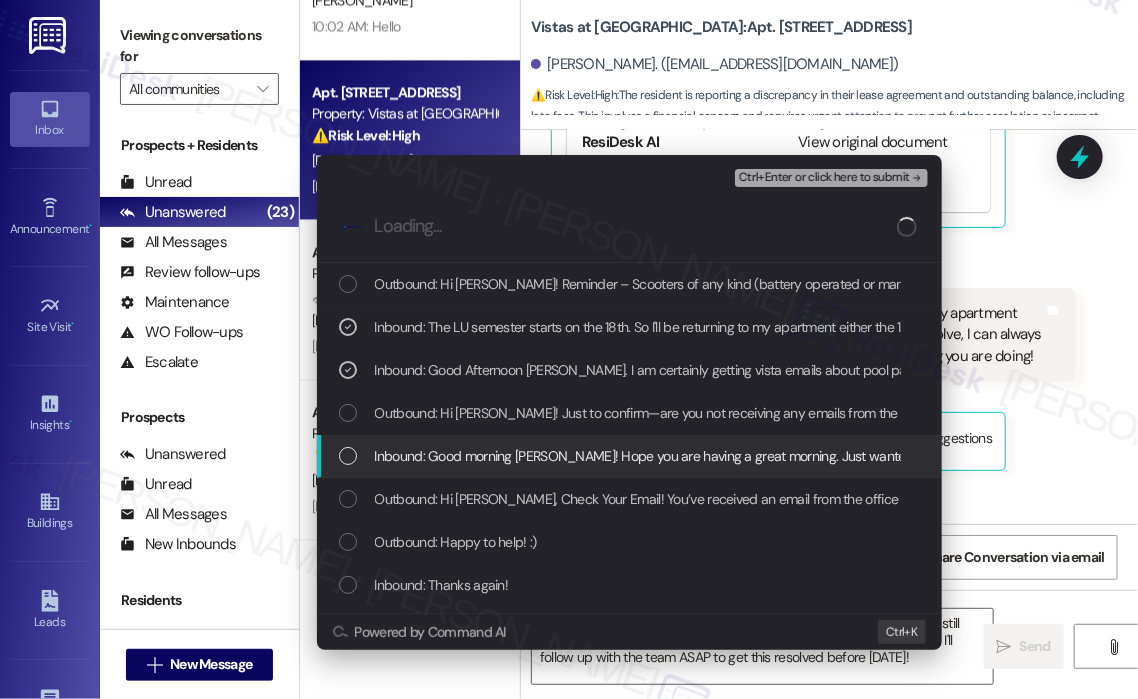 click on "Inbound: Good morning Sarah! Hope you are having a great morning. Just wanted to give you a heads up im checking my  email and vista website regularly, and still don't see anything about the updated lease, and still shows that i have late fees/ remaining balance on the website" at bounding box center (629, 456) 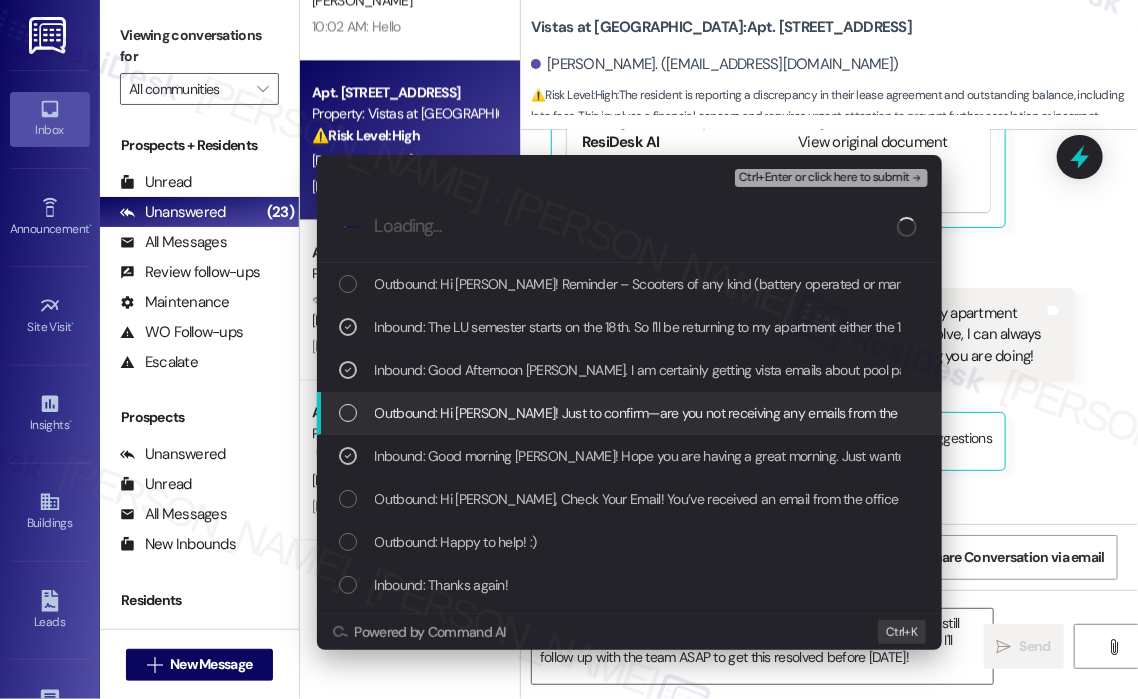 click on "Outbound: Hi David! Just to confirm—are you not receiving any emails from the property at all, or are you receiving some but haven’t seen anything specifically about the updated lease? I’ll look into the status of the lease and the balance for you." at bounding box center (1114, 413) 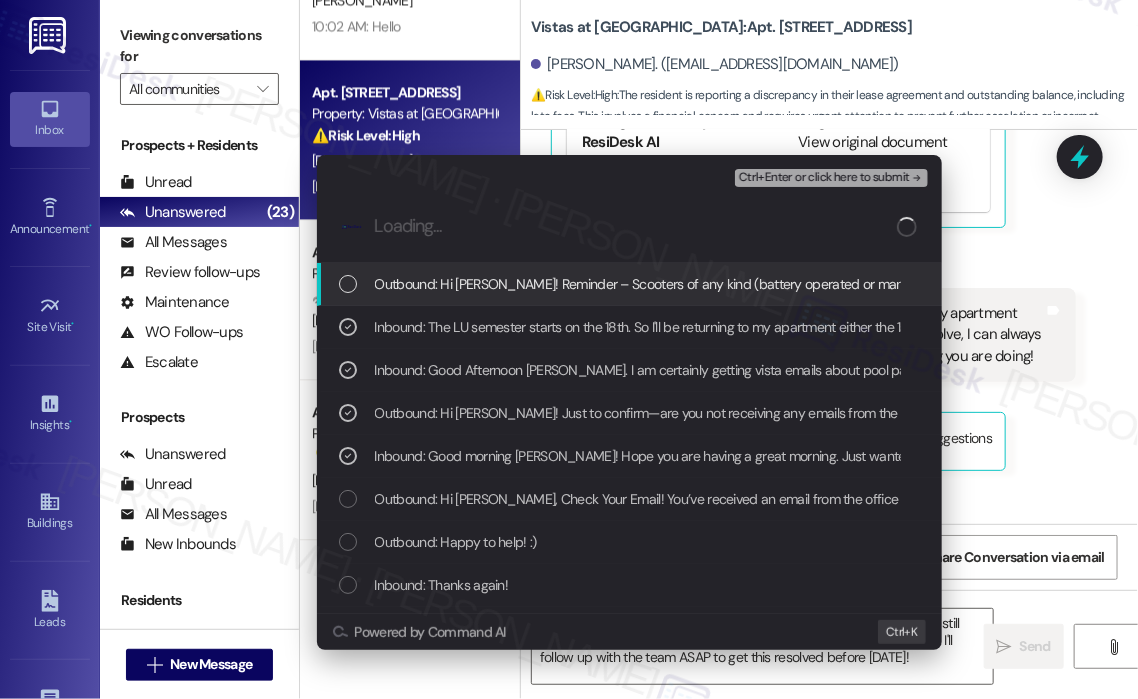 click on "Ctrl+Enter or click here to submit" at bounding box center [824, 178] 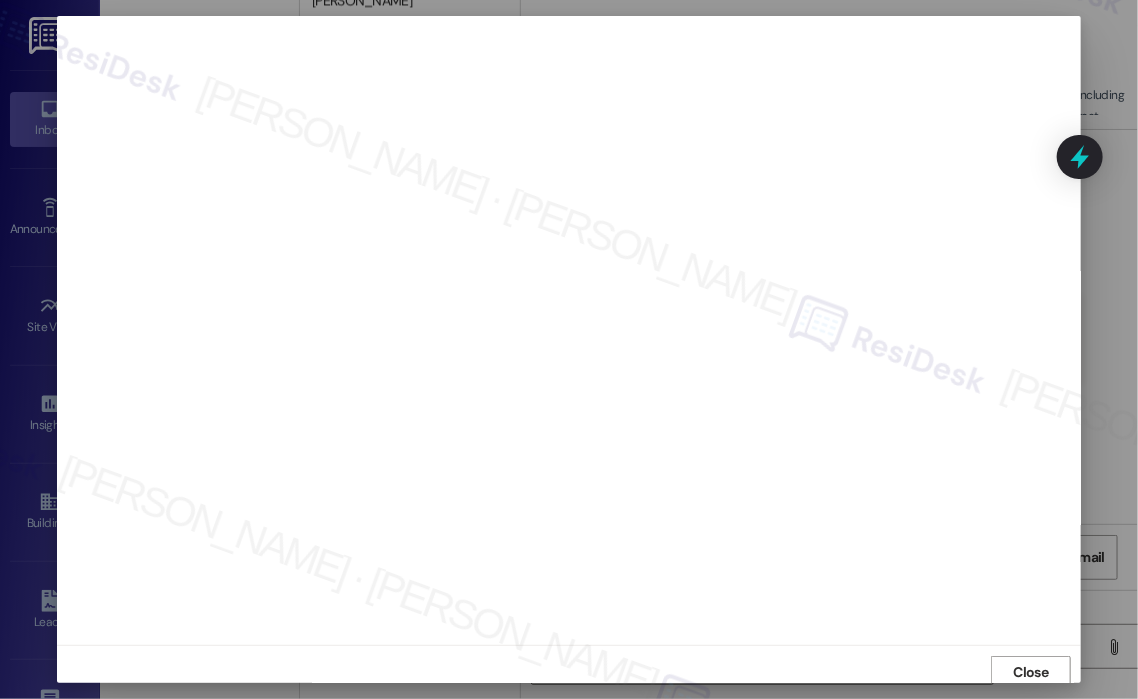 scroll, scrollTop: 4, scrollLeft: 0, axis: vertical 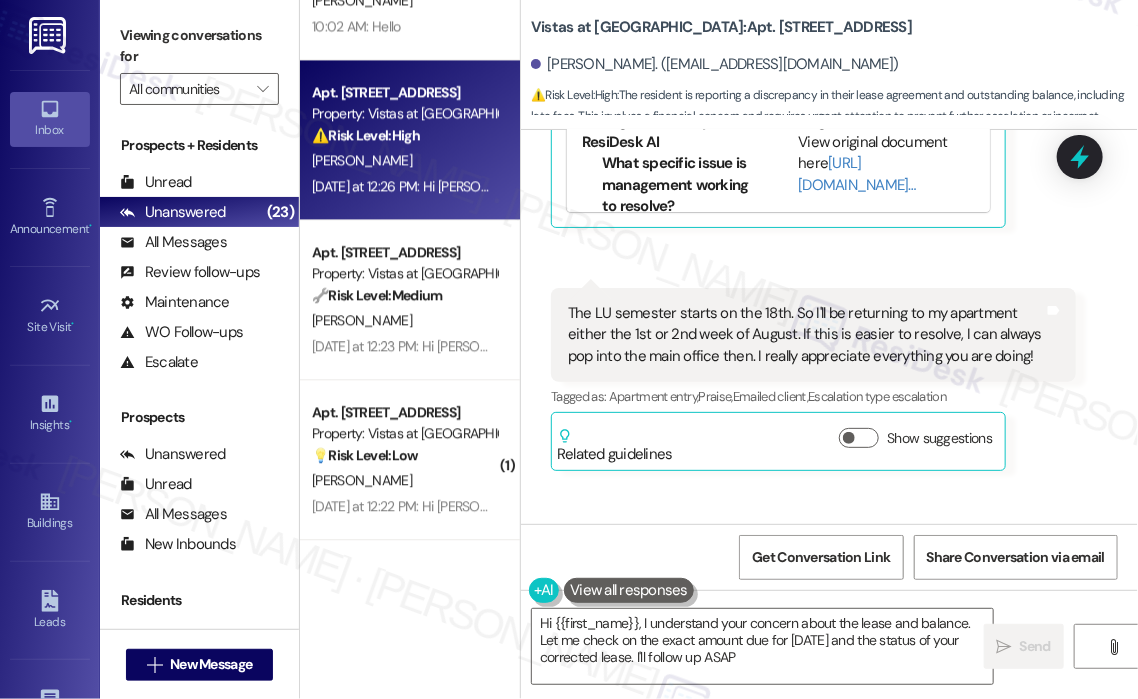 type on "Hi {{first_name}}, I understand your concern about the lease and balance. Let me check on the exact amount due for August 1st and the status of your corrected lease. I'll follow up ASAP!" 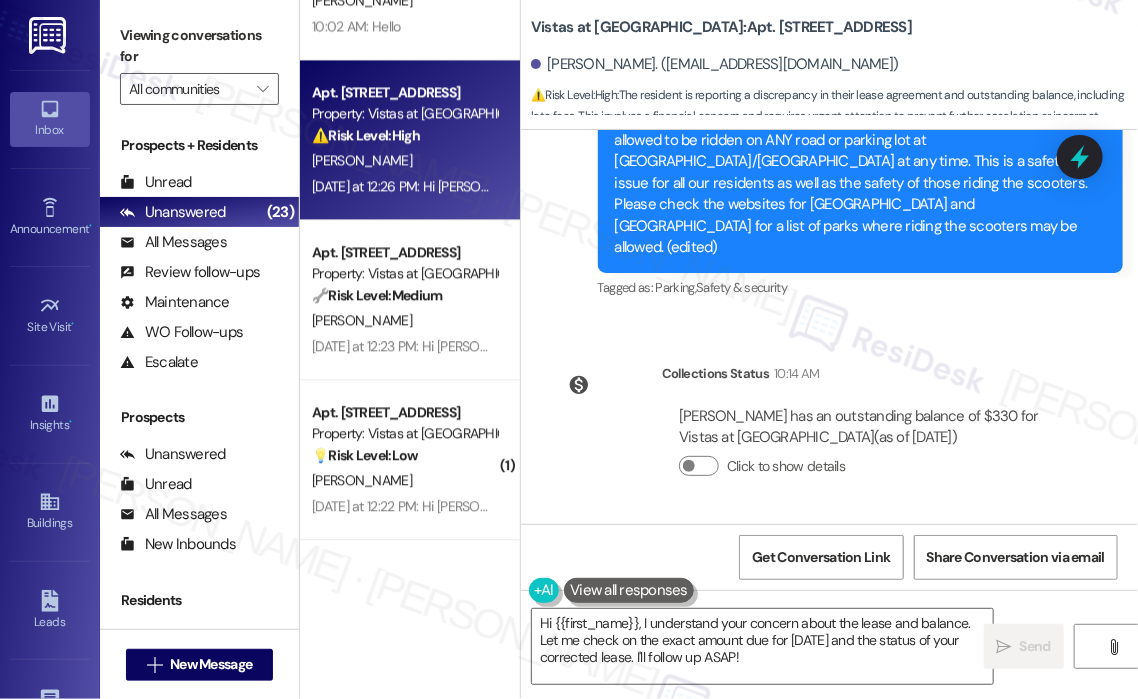 scroll, scrollTop: 12708, scrollLeft: 0, axis: vertical 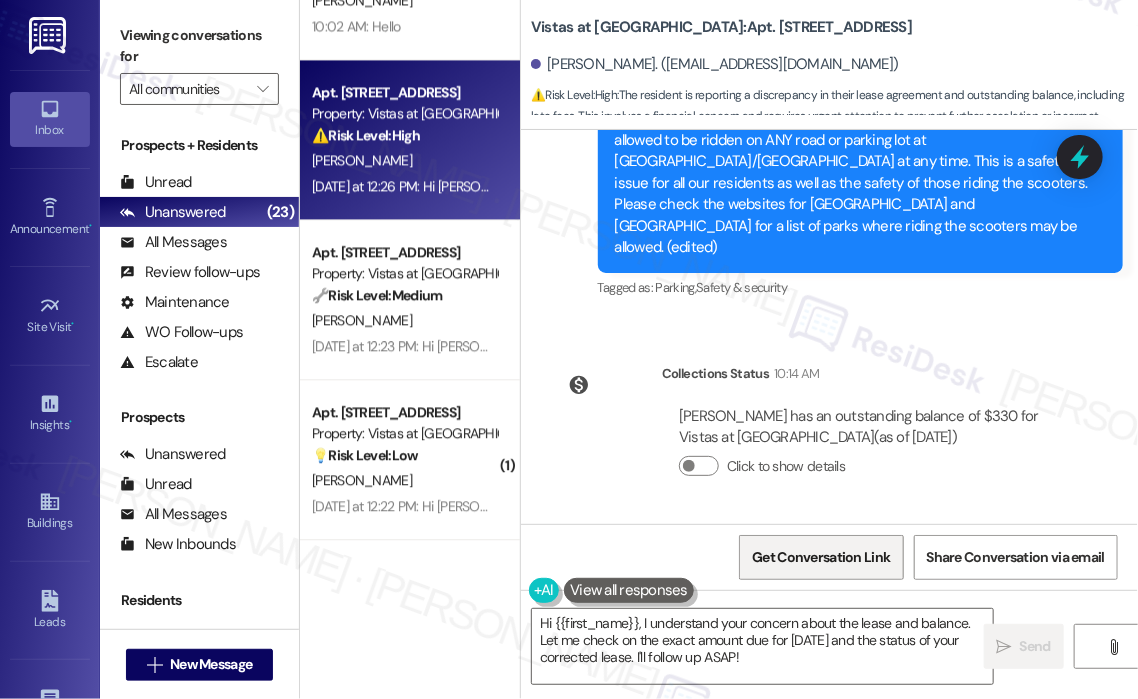 click on "Get Conversation Link" at bounding box center (821, 557) 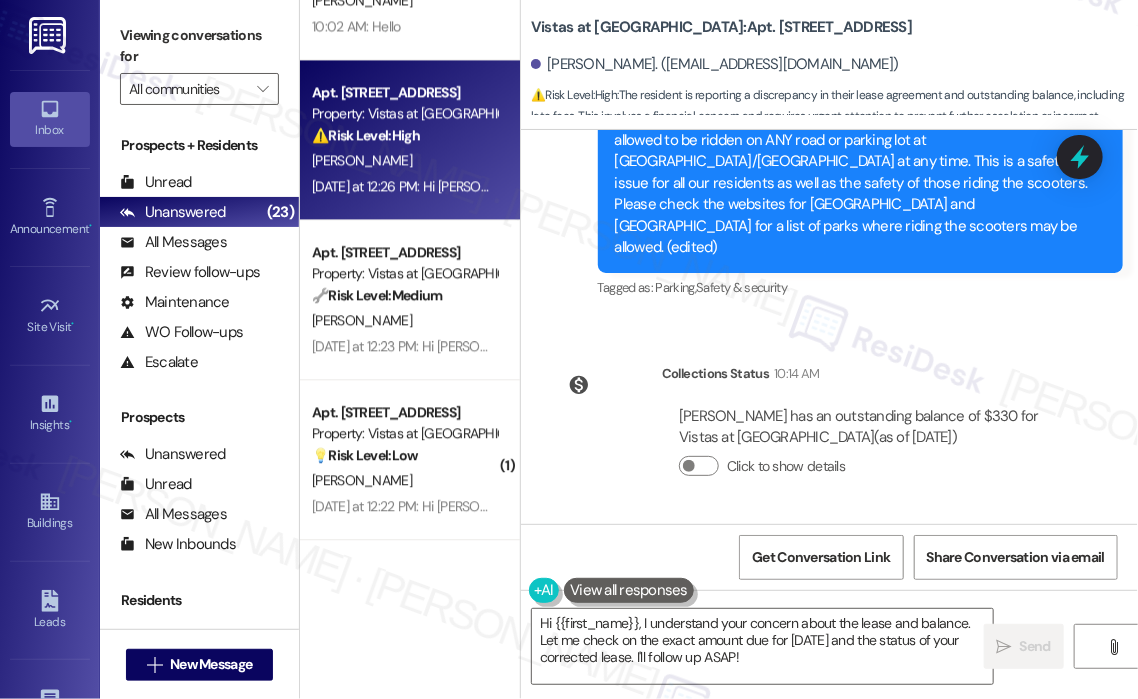 drag, startPoint x: 847, startPoint y: 554, endPoint x: 793, endPoint y: 476, distance: 94.86833 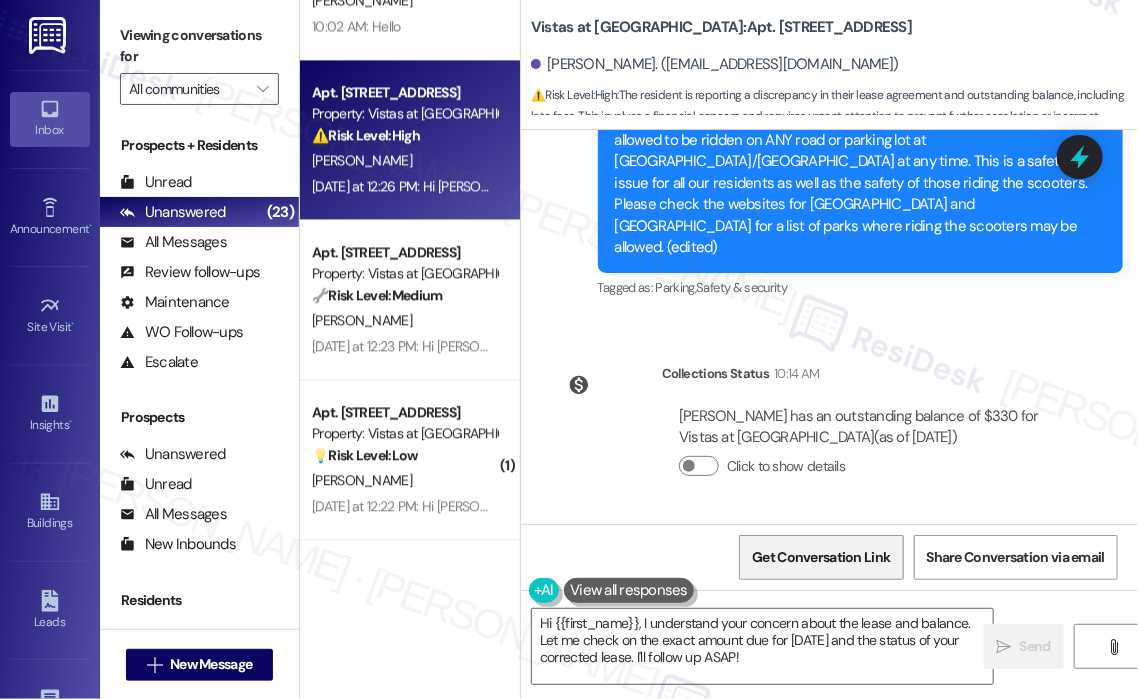 click on "Get Conversation Link" at bounding box center (821, 557) 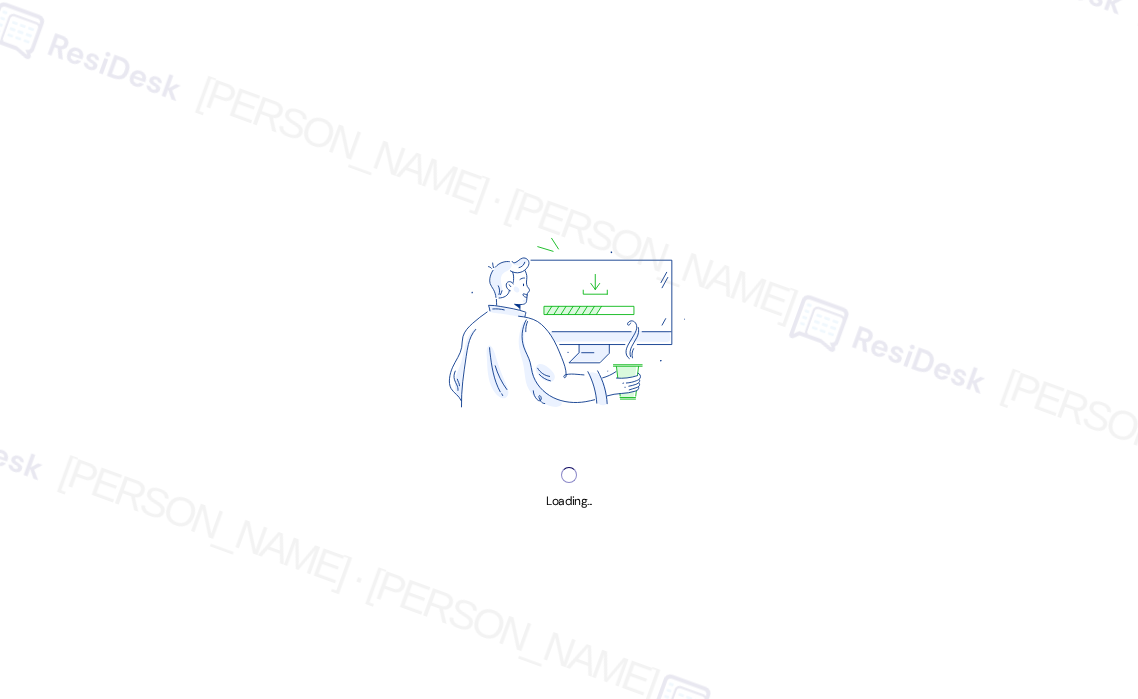 scroll, scrollTop: 0, scrollLeft: 0, axis: both 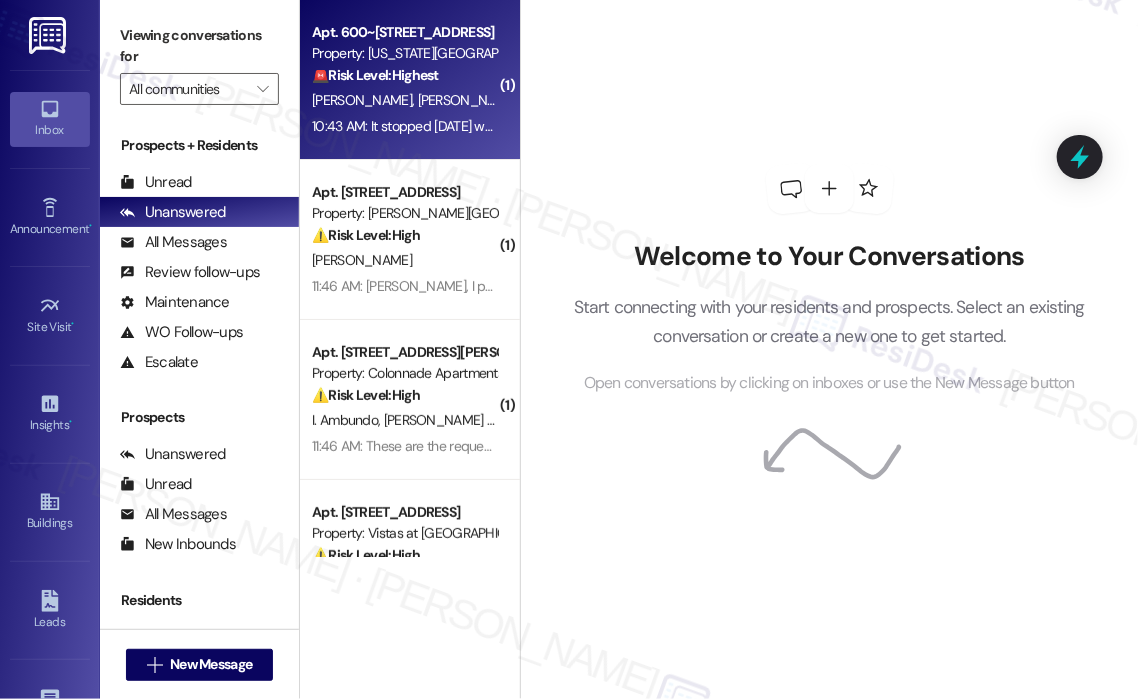 click on "[PERSON_NAME]" at bounding box center (365, 100) 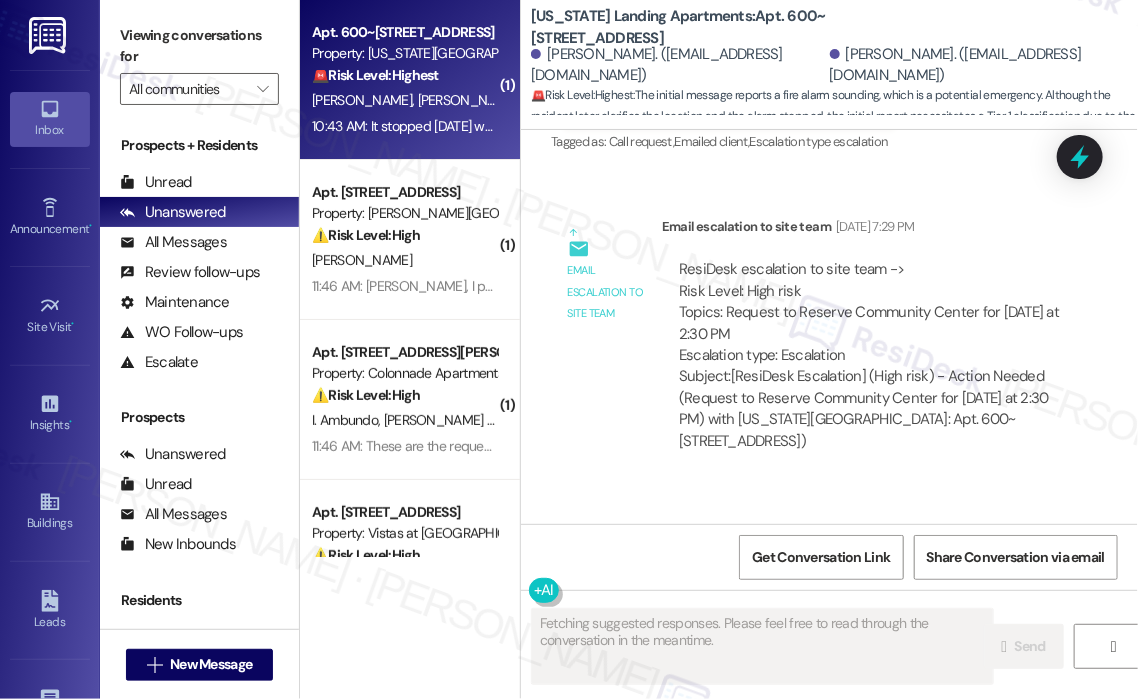 scroll, scrollTop: 8258, scrollLeft: 0, axis: vertical 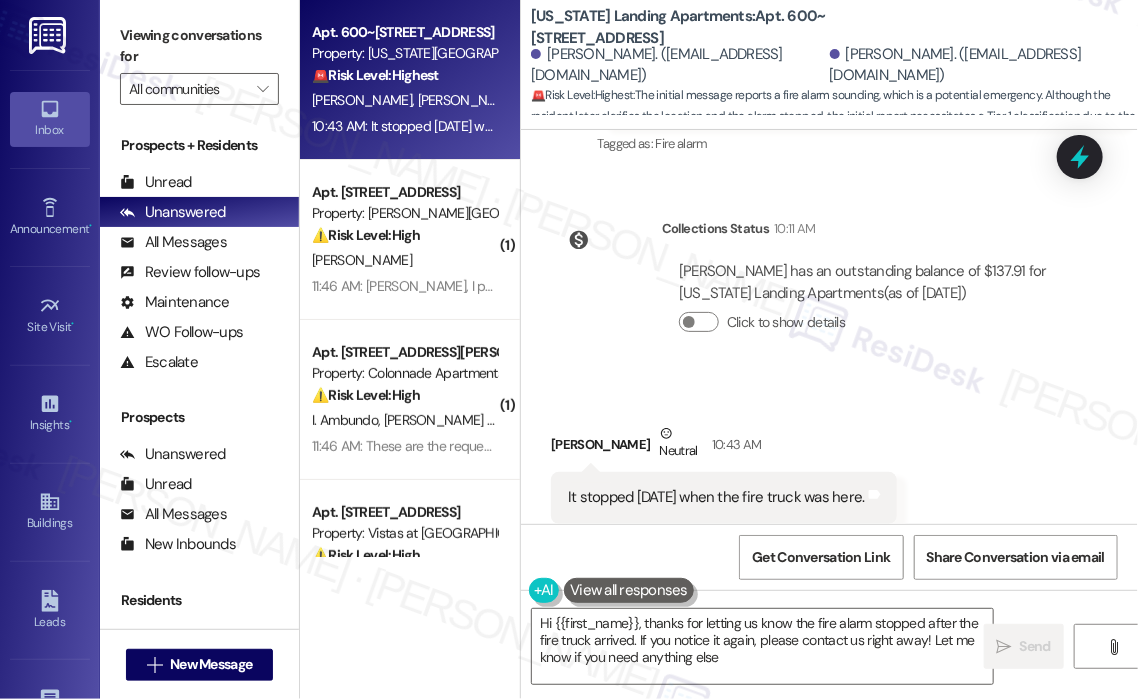 type on "Hi {{first_name}}, thanks for letting us know the fire alarm stopped after the fire truck arrived. If you notice it again, please contact us right away! Let me know if you need anything else!" 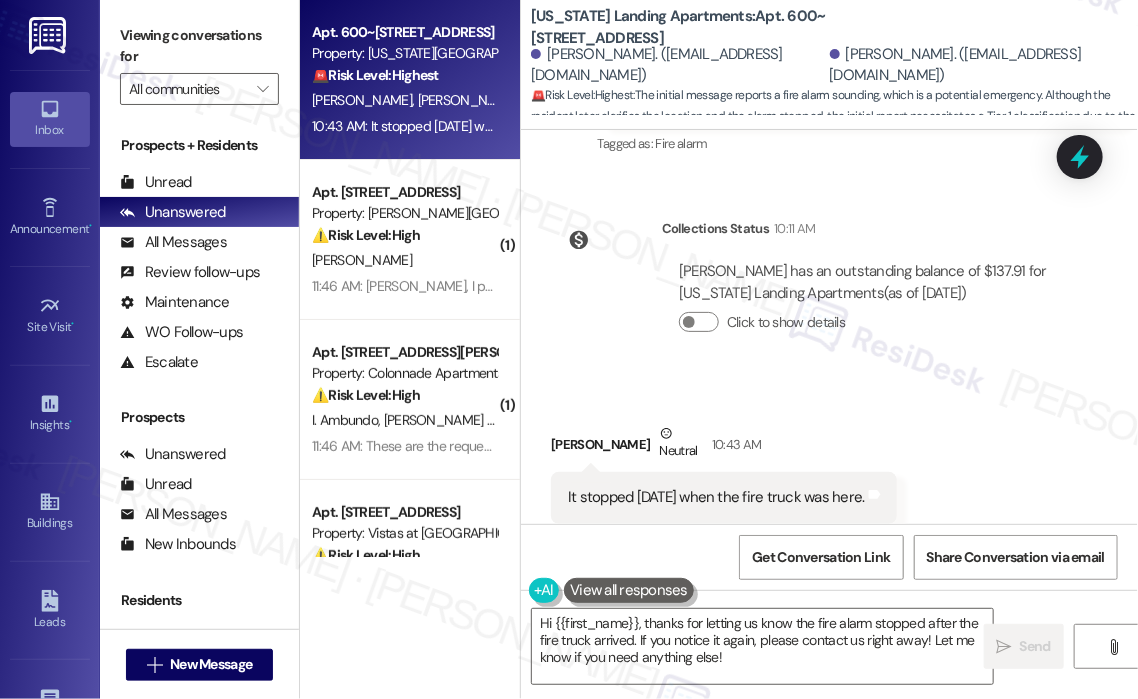 scroll, scrollTop: 8259, scrollLeft: 0, axis: vertical 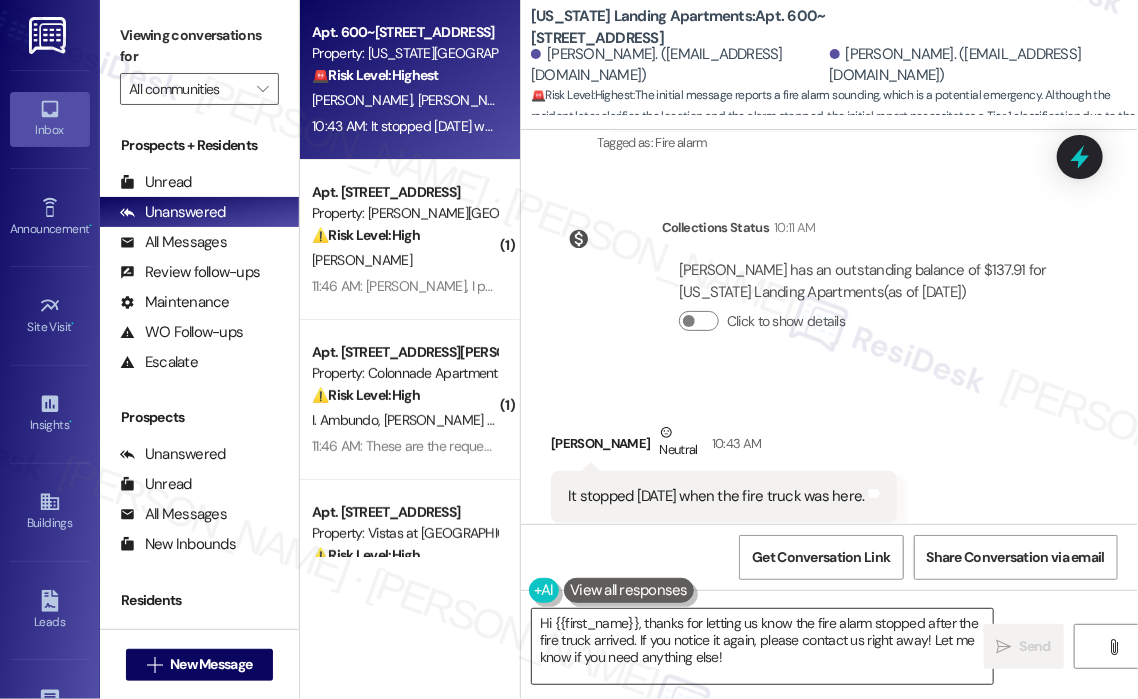 click on "Hi {{first_name}}, thanks for letting us know the fire alarm stopped after the fire truck arrived. If you notice it again, please contact us right away! Let me know if you need anything else!" at bounding box center [762, 646] 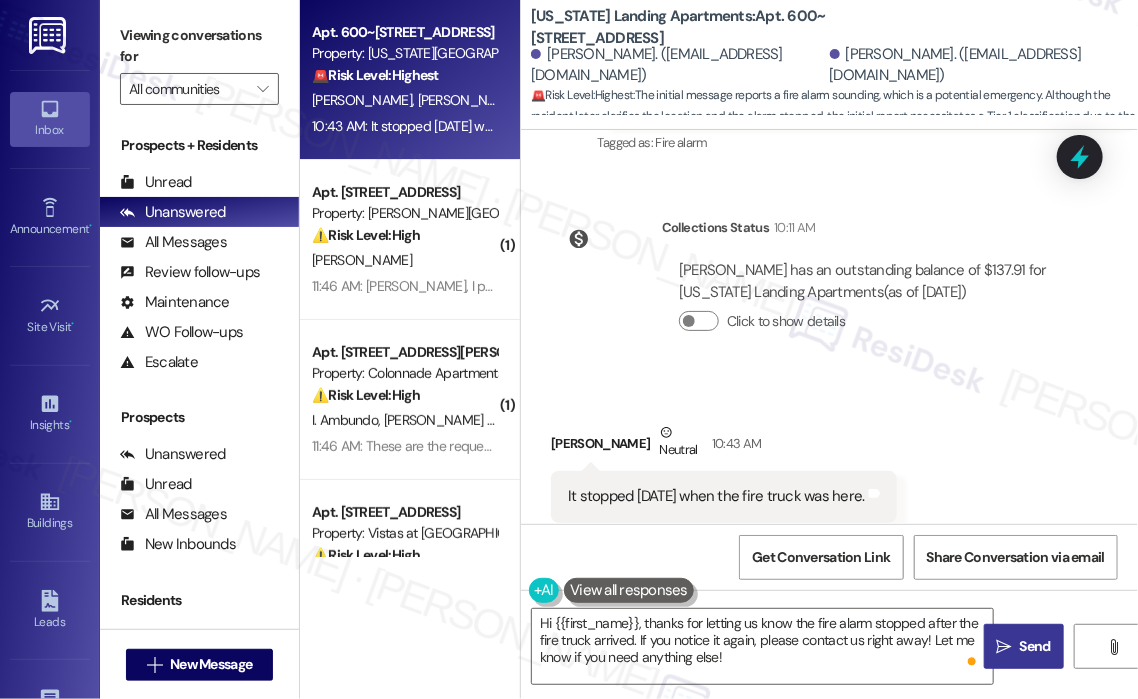 click on " Send" at bounding box center (1024, 646) 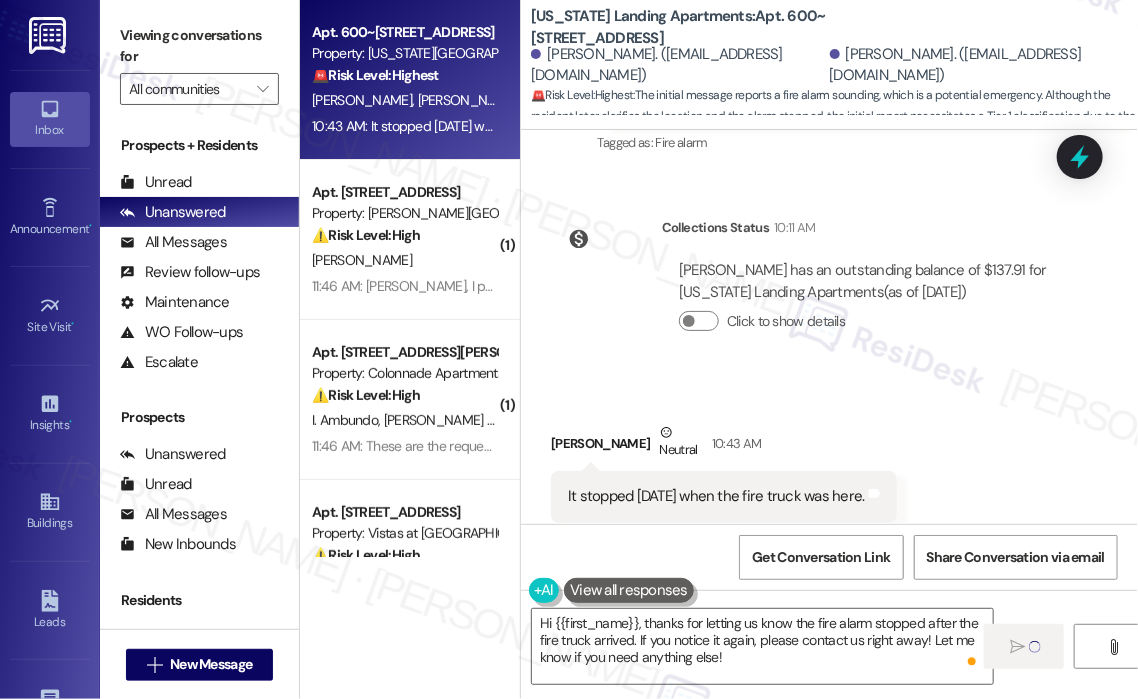 type 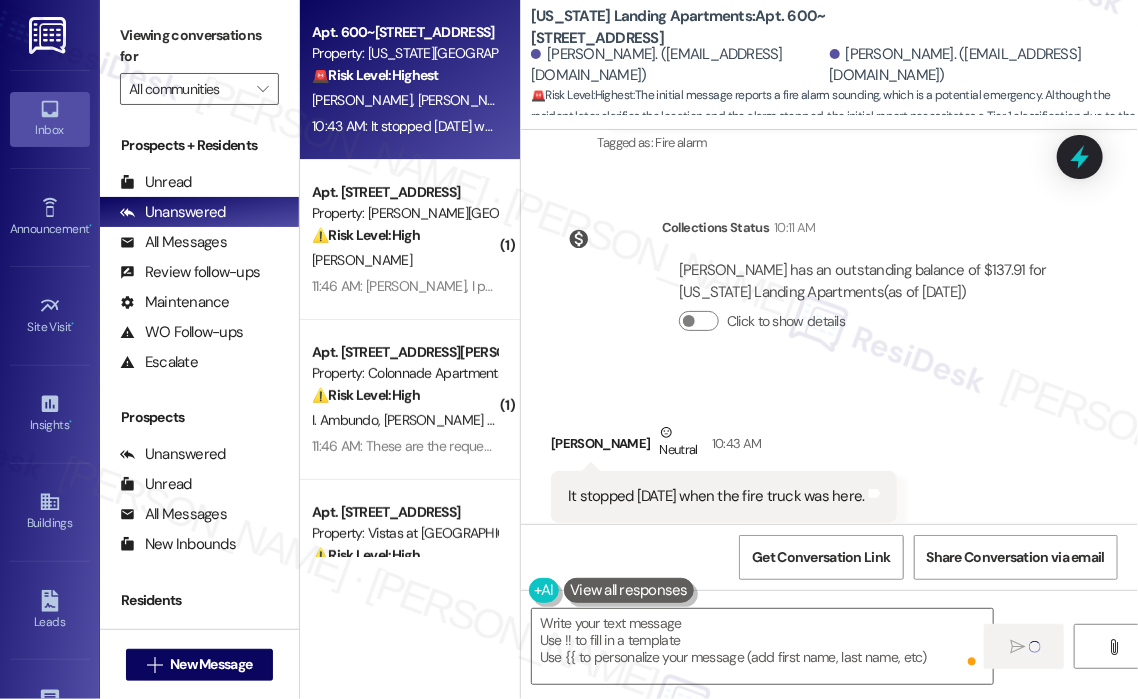 scroll, scrollTop: 8258, scrollLeft: 0, axis: vertical 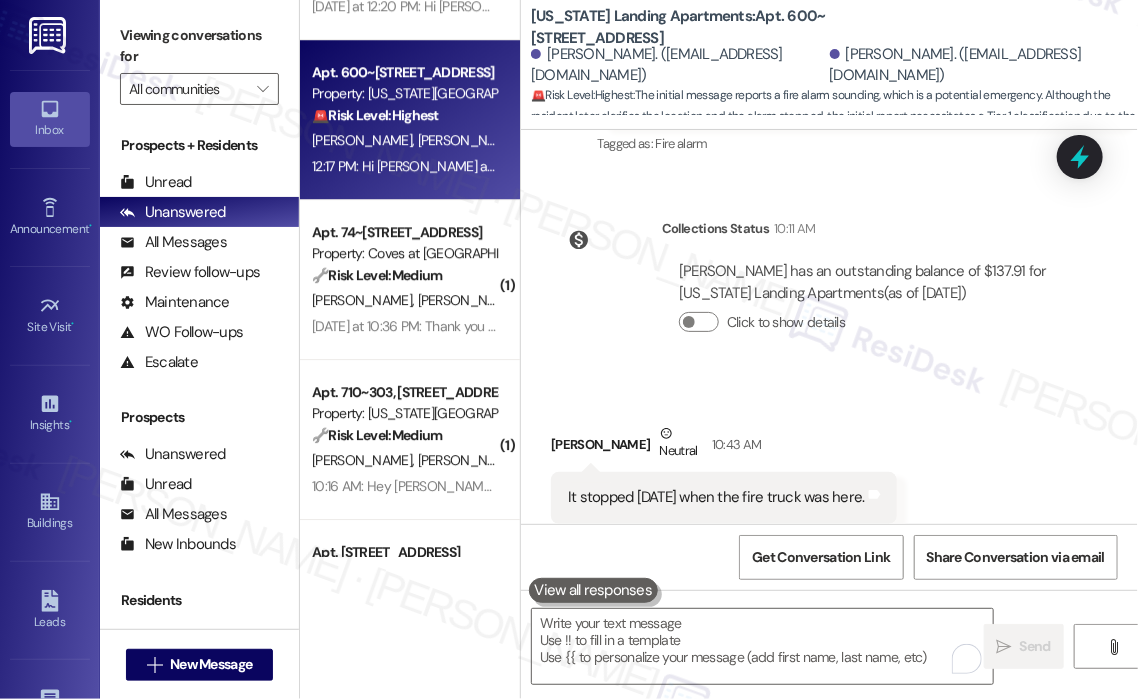 click on "12:17 PM: Hi [PERSON_NAME] and [PERSON_NAME], thanks for letting us know the fire alarm stopped after the fire truck arrived. If you notice it again, please contact us right away! Let me know if you need anything else! 12:17 PM: Hi [PERSON_NAME] and [PERSON_NAME], thanks for letting us know the fire alarm stopped after the fire truck arrived. If you notice it again, please contact us right away! Let me know if you need anything else!" at bounding box center [940, 166] 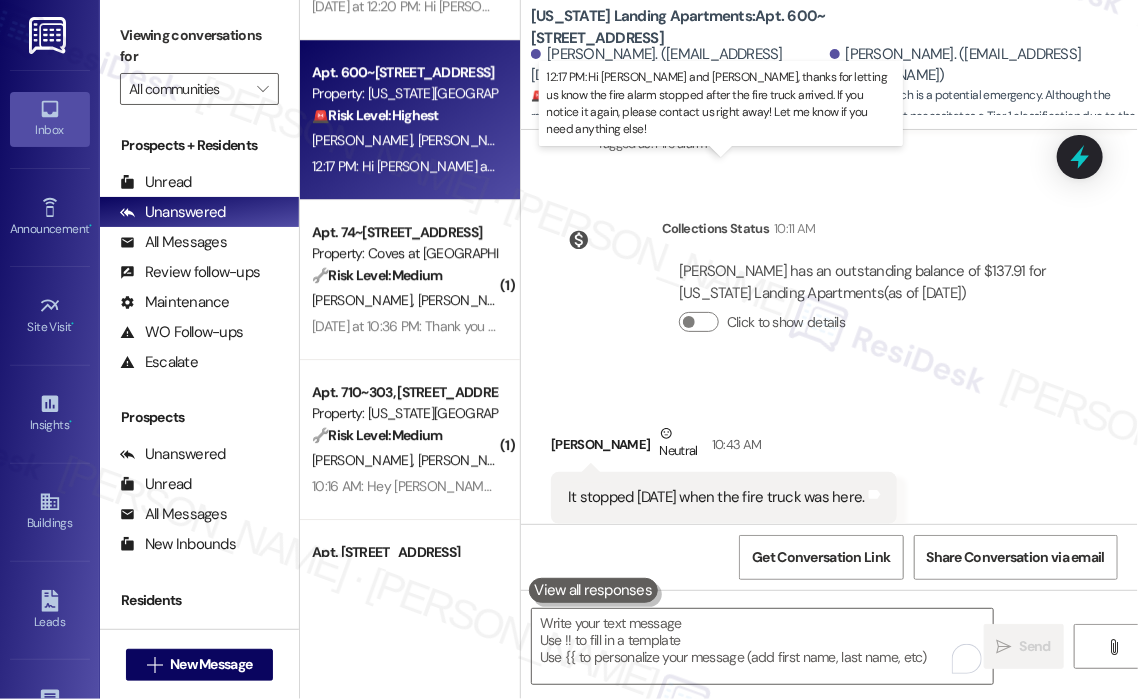 click on "12:17 PM: Hi [PERSON_NAME] and [PERSON_NAME], thanks for letting us know the fire alarm stopped after the fire truck arrived. If you notice it again, please contact us right away! Let me know if you need anything else! 12:17 PM: Hi [PERSON_NAME] and [PERSON_NAME], thanks for letting us know the fire alarm stopped after the fire truck arrived. If you notice it again, please contact us right away! Let me know if you need anything else!" at bounding box center [940, 166] 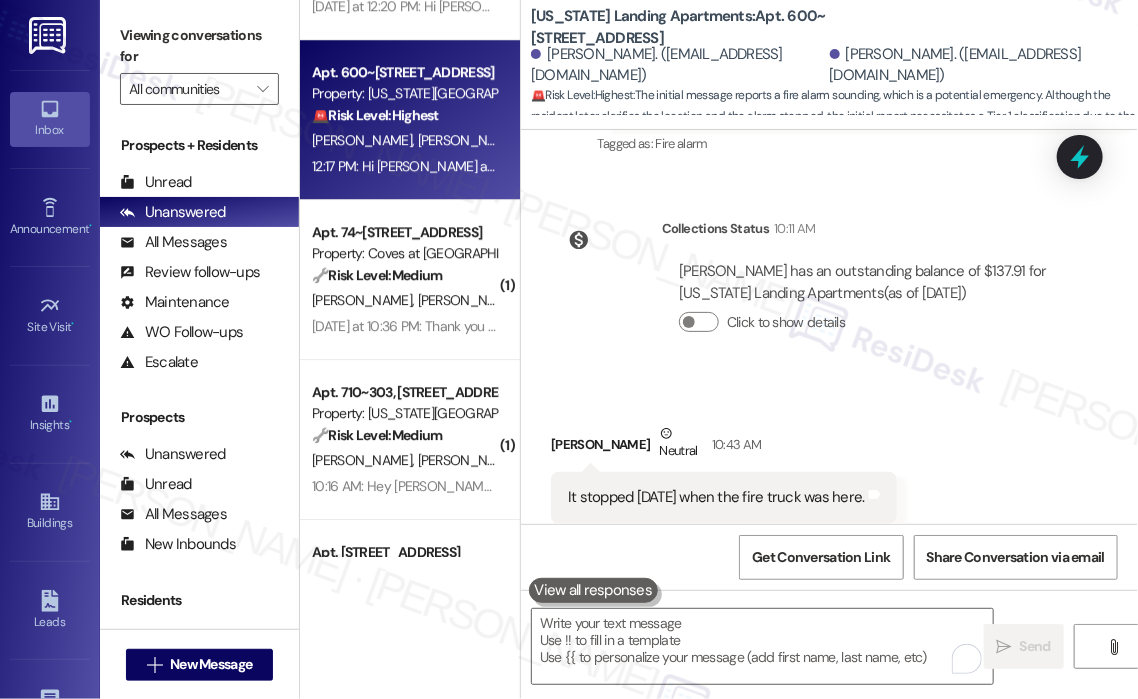 click on "12:17 PM: Hi [PERSON_NAME] and [PERSON_NAME], thanks for letting us know the fire alarm stopped after the fire truck arrived. If you notice it again, please contact us right away! Let me know if you need anything else! 12:17 PM: Hi [PERSON_NAME] and [PERSON_NAME], thanks for letting us know the fire alarm stopped after the fire truck arrived. If you notice it again, please contact us right away! Let me know if you need anything else!" at bounding box center [940, 166] 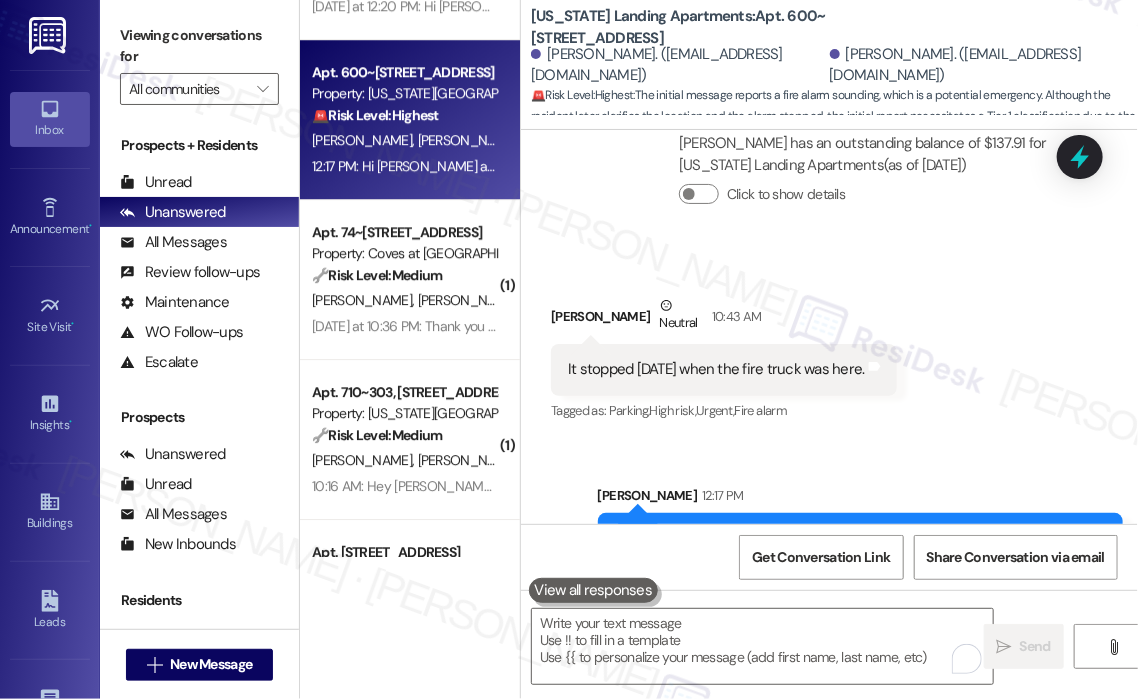 scroll, scrollTop: 8441, scrollLeft: 0, axis: vertical 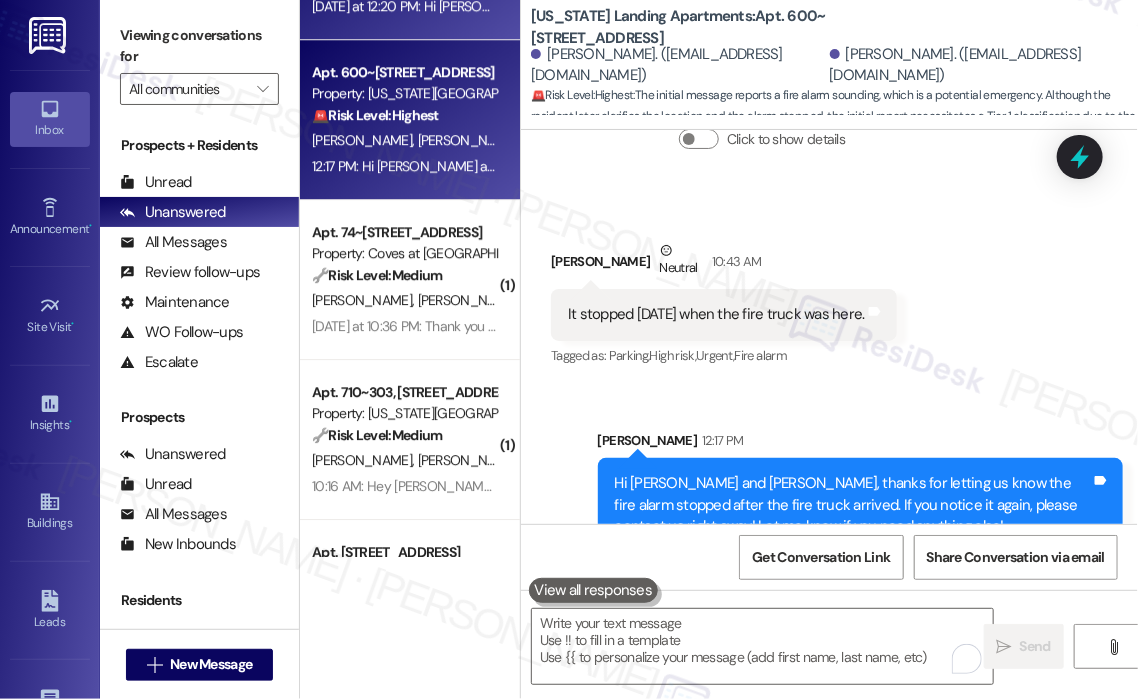 click on "[DATE] at 12:20 PM: Hi [PERSON_NAME]!
Reminder – Scooters of any kind (battery operated or manual) are NOT allowed to be ridden on ANY road or parking lot at [GEOGRAPHIC_DATA]/[GEOGRAPHIC_DATA] at any time. This is a safety issue for all our residents as well as the safety of those riding the scooters.  Please check the websites for [GEOGRAPHIC_DATA] and [GEOGRAPHIC_DATA] for a list of parks where riding the scooters may be allowed. (edited)  [DATE] at 12:20 PM: Hi [PERSON_NAME]!
Reminder – Scooters of any kind (battery operated or manual) are NOT allowed to be ridden on ANY road or parking lot at [GEOGRAPHIC_DATA]/[GEOGRAPHIC_DATA] at any time. This is a safety issue for all our residents as well as the safety of those riding the scooters.  Please check the websites for [GEOGRAPHIC_DATA] and [GEOGRAPHIC_DATA] for a list of parks where riding the scooters may be allowed. (edited)" at bounding box center [1640, 6] 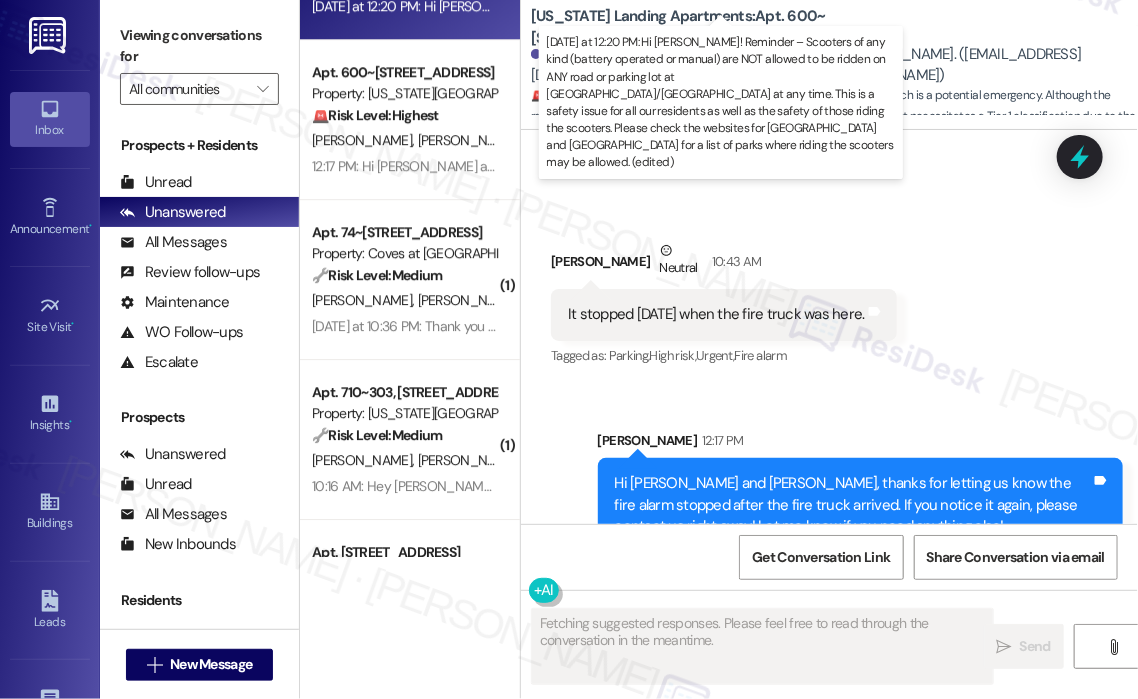 scroll, scrollTop: 3024, scrollLeft: 0, axis: vertical 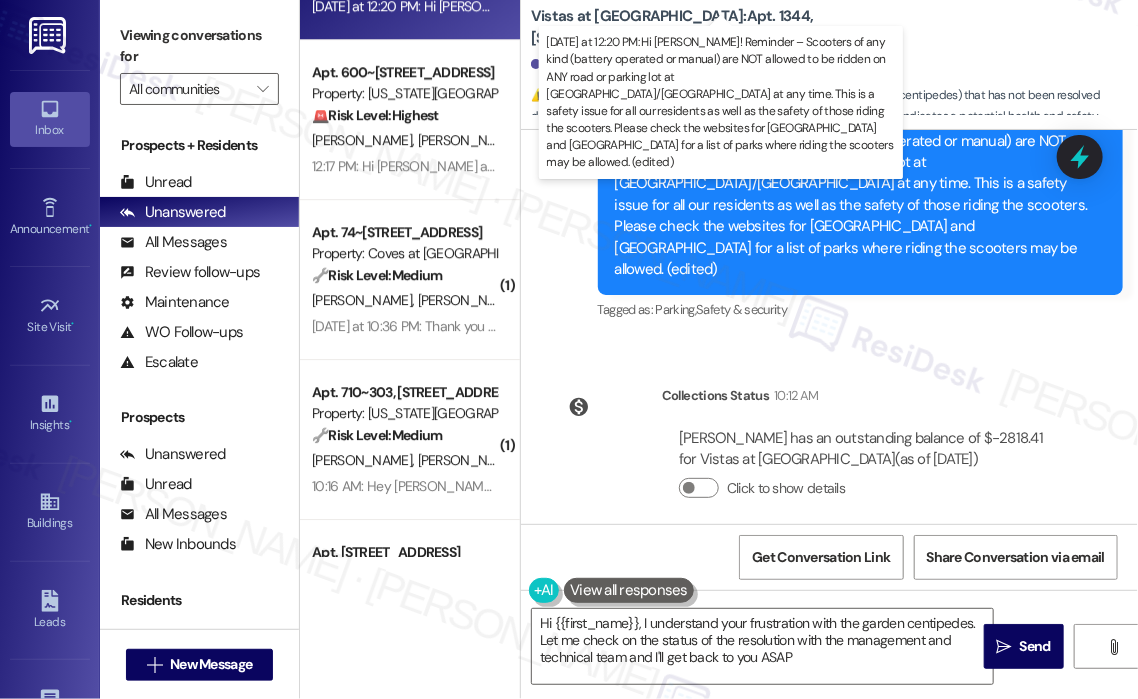 type on "Hi {{first_name}}, I understand your frustration with the garden centipedes. Let me check on the status of the resolution with the management and technical team and I'll get back to you ASAP." 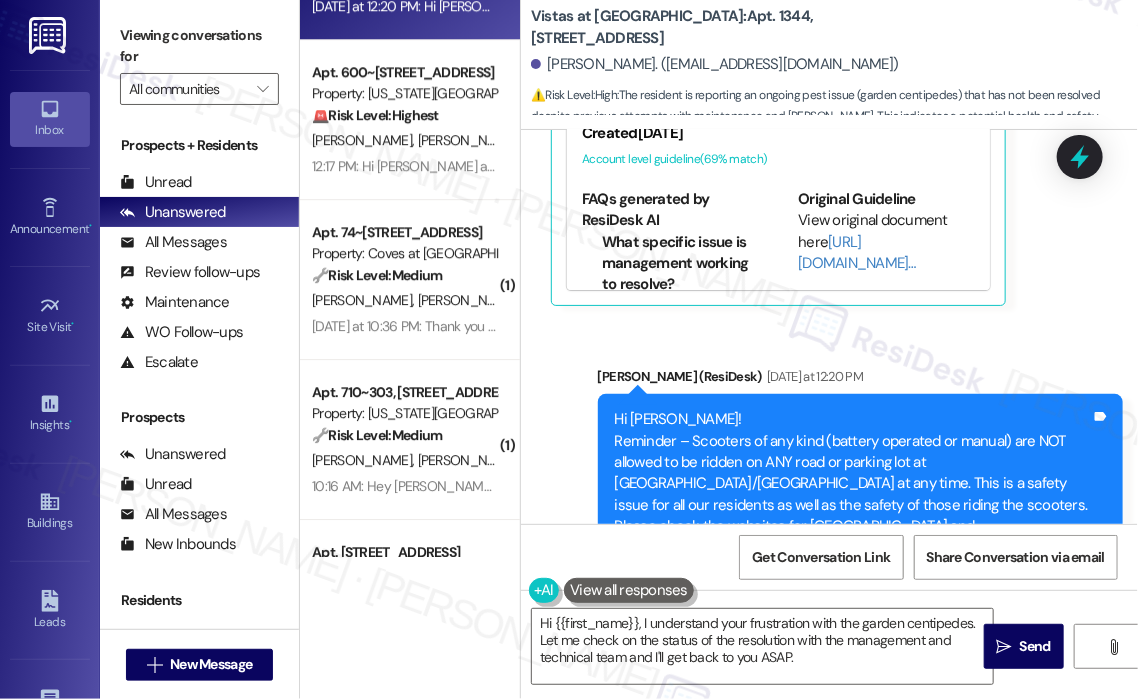 scroll, scrollTop: 2324, scrollLeft: 0, axis: vertical 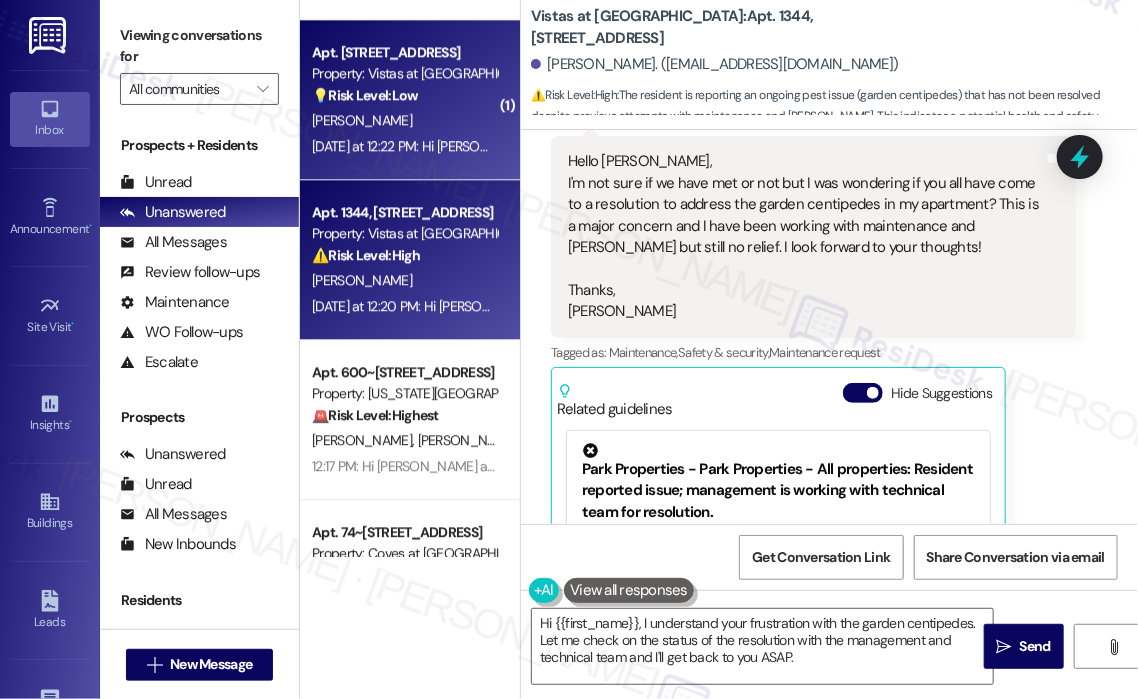 click on "[DATE] at 12:22 PM: Hi [PERSON_NAME]!
Reminder – Scooters of any kind (battery operated or manual) are NOT allowed to be ridden on ANY road or parking lot at [GEOGRAPHIC_DATA]/[GEOGRAPHIC_DATA] at any time. This is a safety issue for all our residents as well as the safety of those riding the scooters.  Please check the websites for [GEOGRAPHIC_DATA] and [GEOGRAPHIC_DATA] for a list of parks where riding the scooters may be allowed. (edited)  [DATE] at 12:22 PM: Hi [PERSON_NAME]!
Reminder – Scooters of any kind (battery operated or manual) are NOT allowed to be ridden on ANY road or parking lot at [GEOGRAPHIC_DATA]/[GEOGRAPHIC_DATA] at any time. This is a safety issue for all our residents as well as the safety of those riding the scooters.  Please check the websites for [GEOGRAPHIC_DATA] and [GEOGRAPHIC_DATA] for a list of parks where riding the scooters may be allowed. (edited)" at bounding box center (1639, 146) 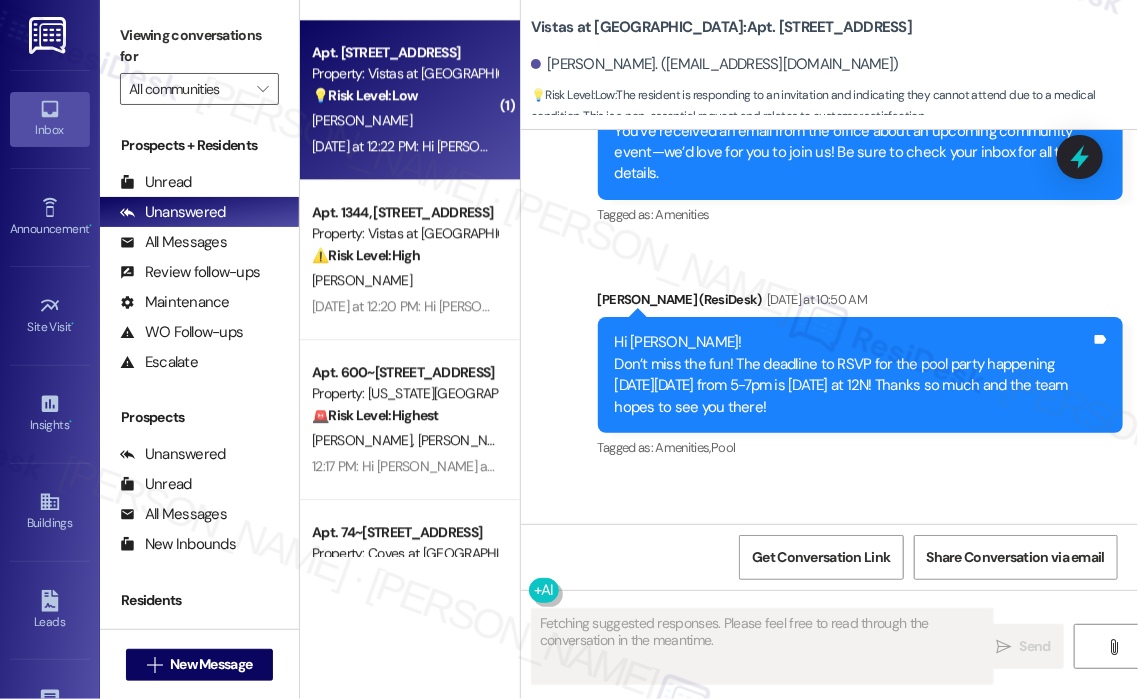 scroll, scrollTop: 1855, scrollLeft: 0, axis: vertical 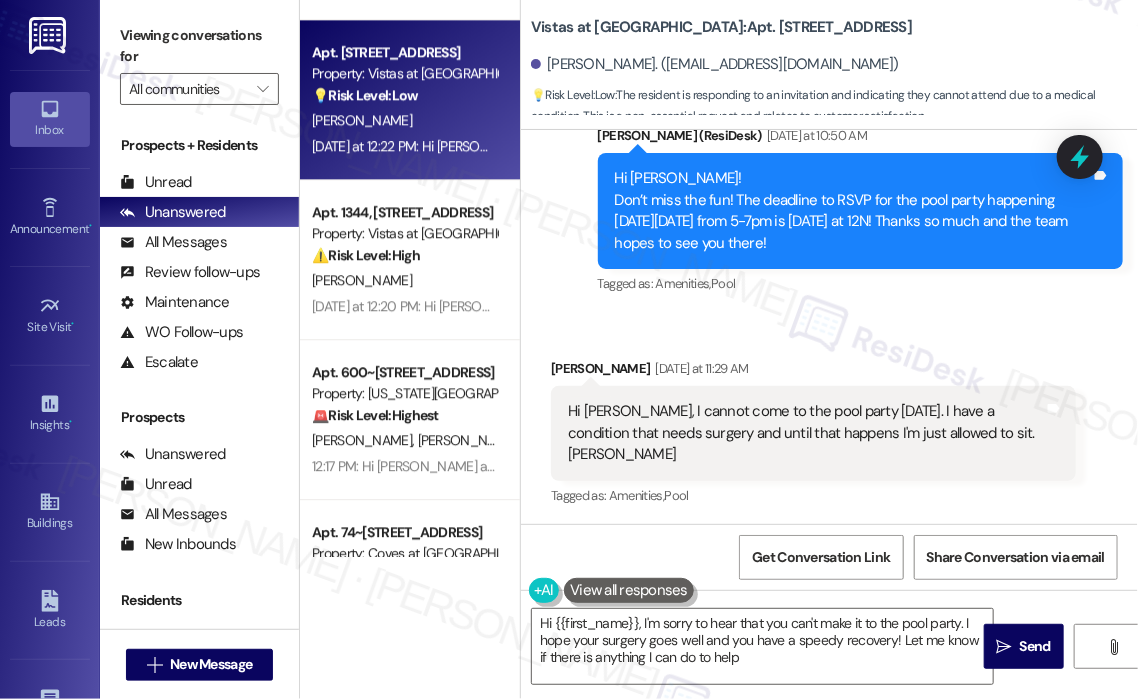type on "Hi {{first_name}}, I'm sorry to hear that you can't make it to the pool party. I hope your surgery goes well and you have a speedy recovery! Let me know if there is anything I can do to help." 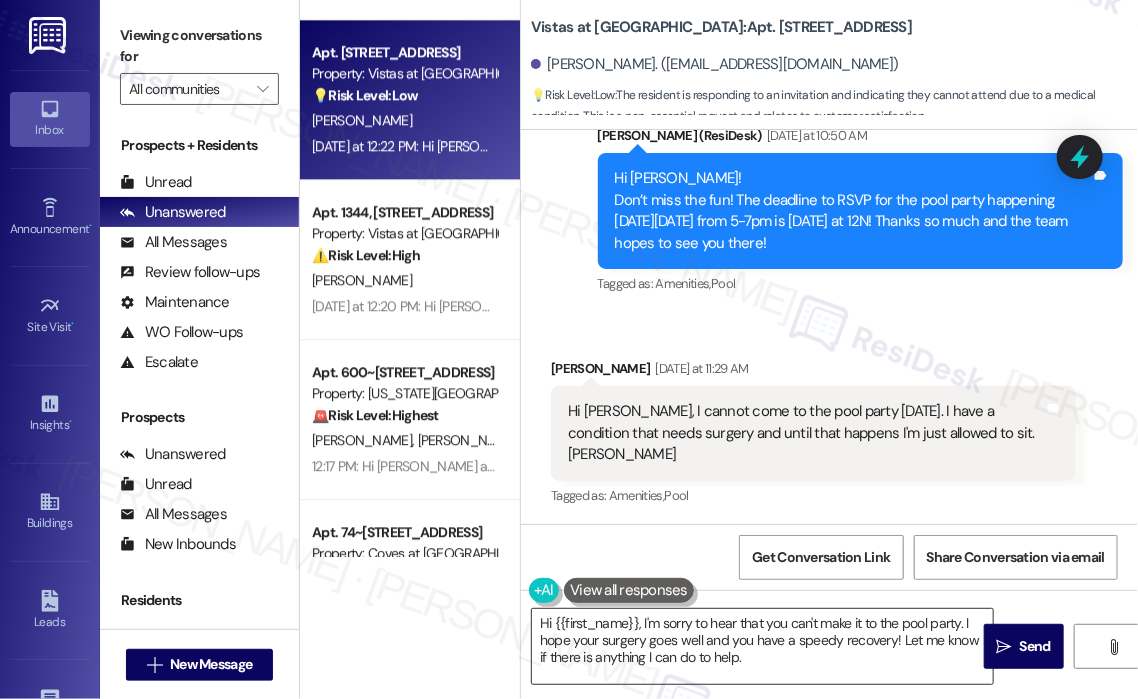 click on "Hi {{first_name}}, I'm sorry to hear that you can't make it to the pool party. I hope your surgery goes well and you have a speedy recovery! Let me know if there is anything I can do to help." at bounding box center [762, 646] 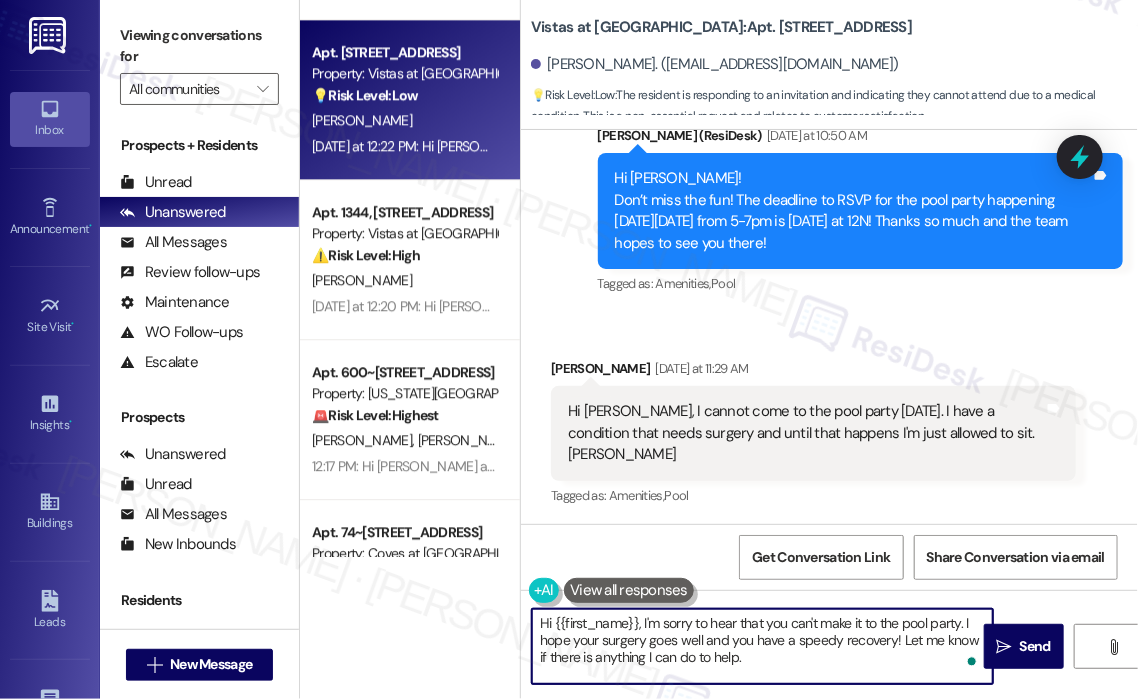 click on "Hi {{first_name}}, I'm sorry to hear that you can't make it to the pool party. I hope your surgery goes well and you have a speedy recovery! Let me know if there is anything I can do to help." at bounding box center [762, 646] 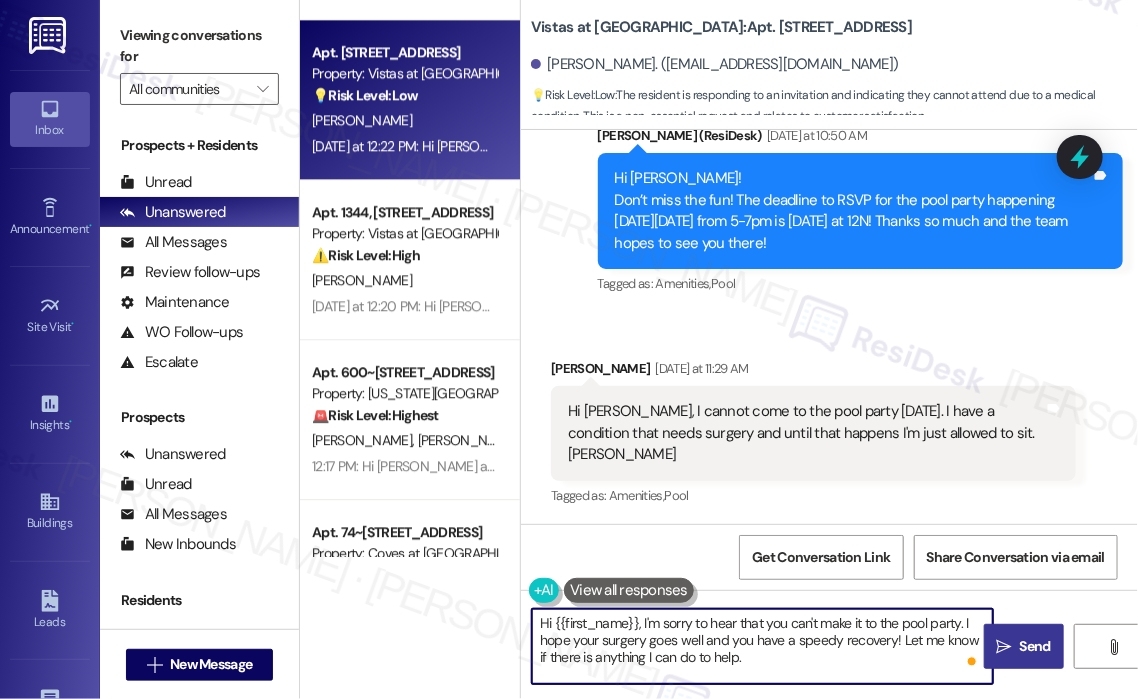click on "Send" at bounding box center (1035, 646) 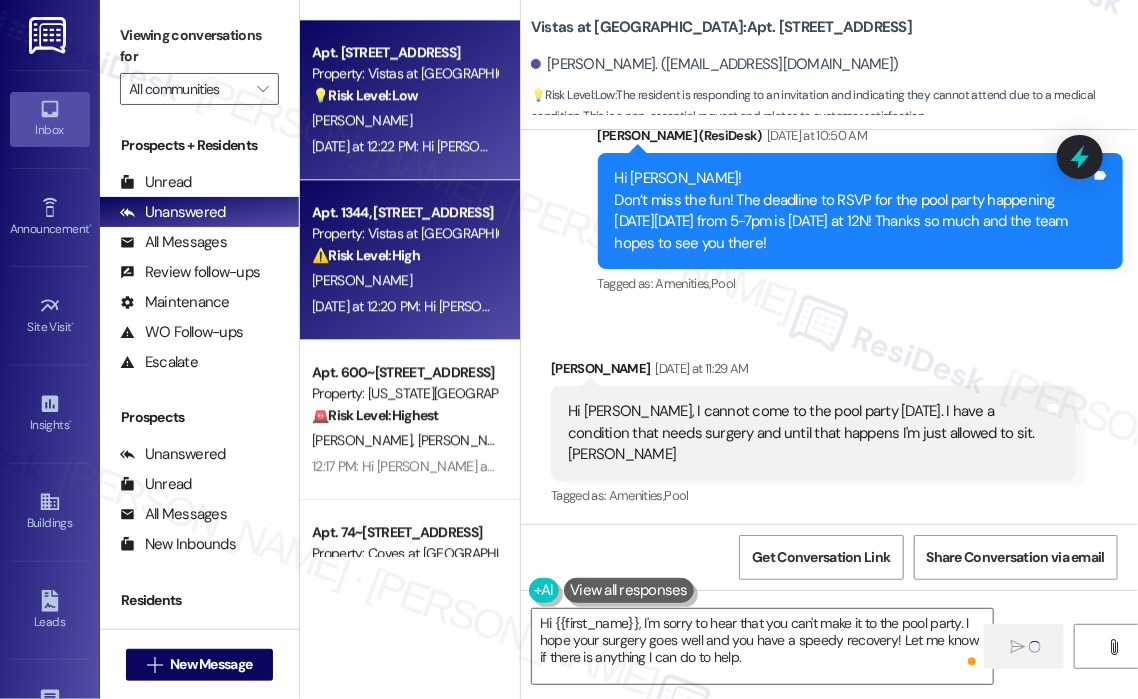type 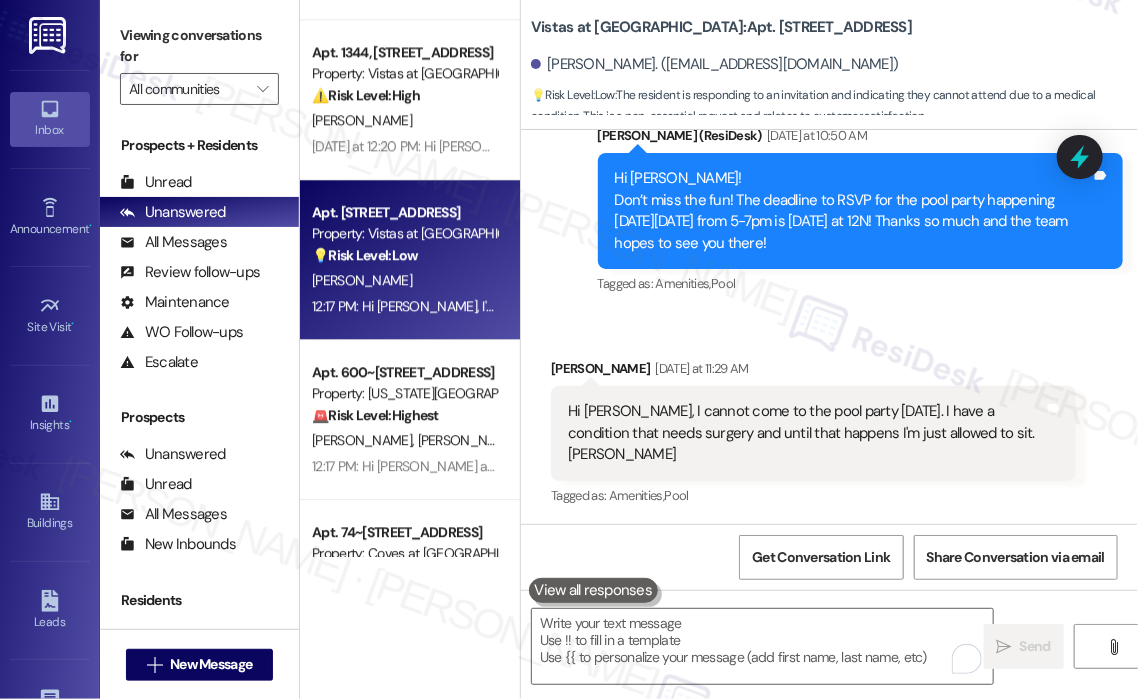 scroll, scrollTop: 1700, scrollLeft: 0, axis: vertical 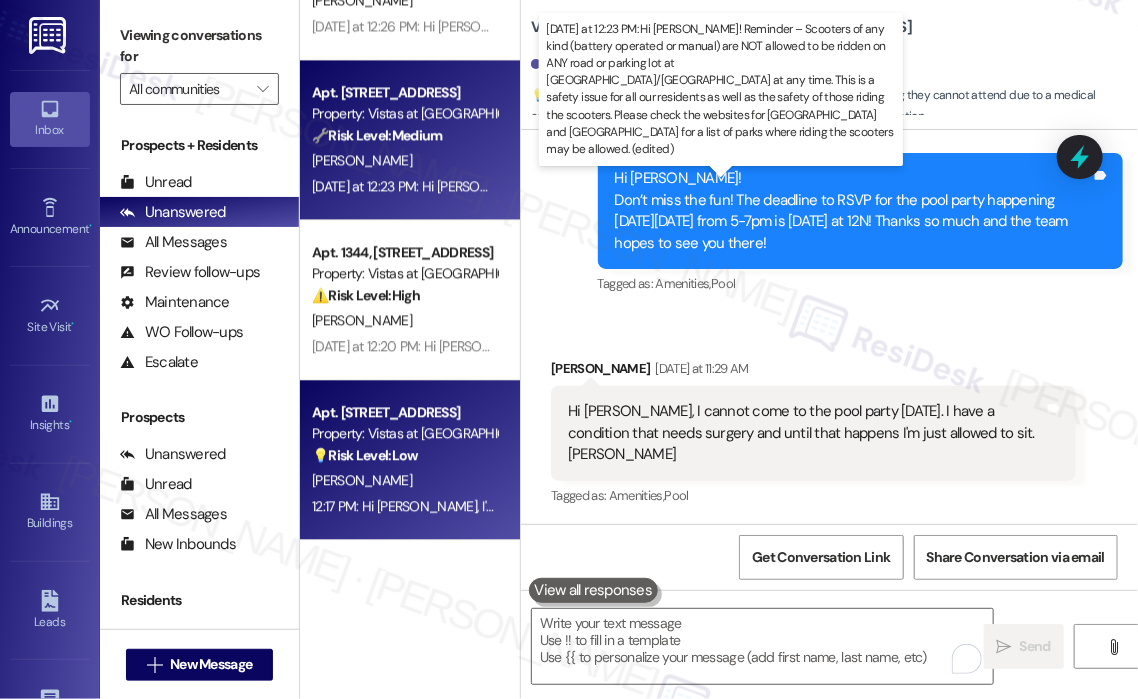 click on "[DATE] at 12:23 PM: Hi [PERSON_NAME]!
Reminder – Scooters of any kind (battery operated or manual) are NOT allowed to be ridden on ANY road or parking lot at [GEOGRAPHIC_DATA]/[GEOGRAPHIC_DATA] at any time. This is a safety issue for all our residents as well as the safety of those riding the scooters.  Please check the websites for [GEOGRAPHIC_DATA] and [GEOGRAPHIC_DATA] for a list of parks where riding the scooters may be allowed. (edited)  [DATE] at 12:23 PM: Hi [PERSON_NAME]!
Reminder – Scooters of any kind (battery operated or manual) are NOT allowed to be ridden on ANY road or parking lot at [GEOGRAPHIC_DATA]/[GEOGRAPHIC_DATA] at any time. This is a safety issue for all our residents as well as the safety of those riding the scooters.  Please check the websites for [GEOGRAPHIC_DATA] and [GEOGRAPHIC_DATA] for a list of parks where riding the scooters may be allowed. (edited)" at bounding box center [1639, 186] 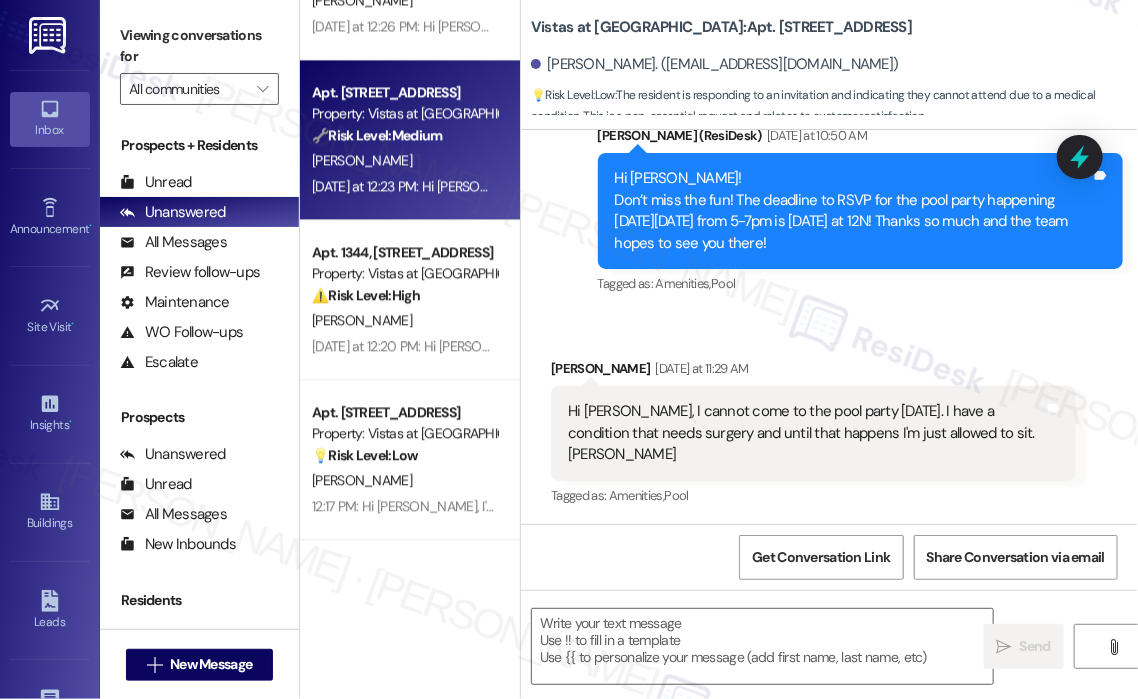 type on "Fetching suggested responses. Please feel free to read through the conversation in the meantime." 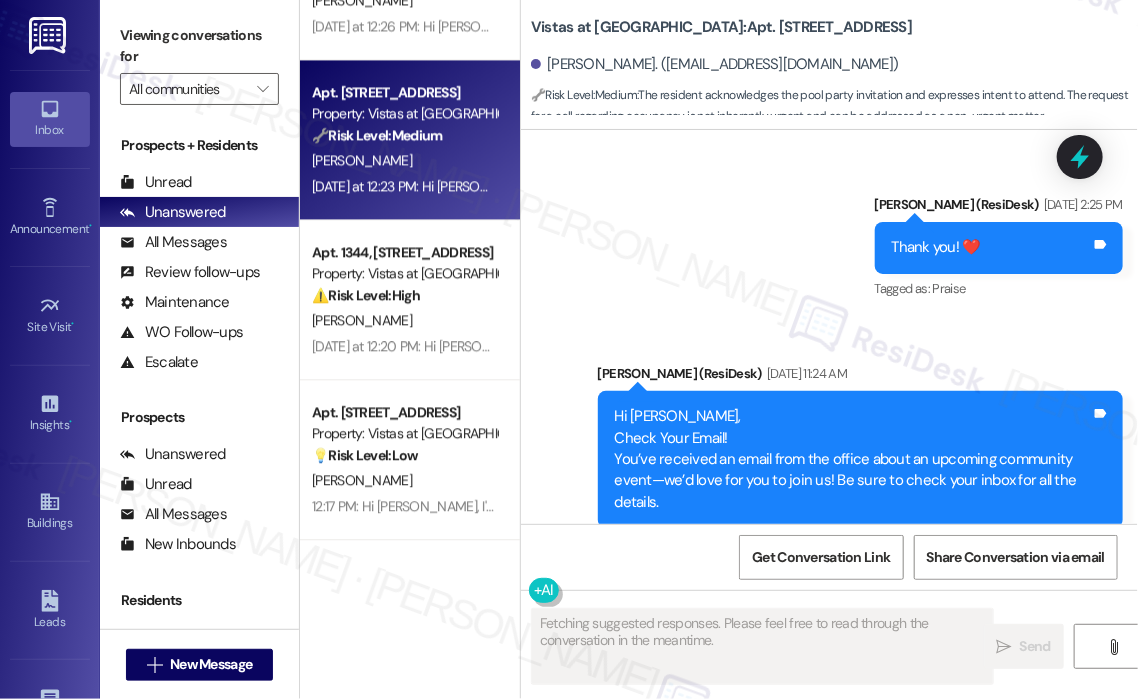 scroll, scrollTop: 6452, scrollLeft: 0, axis: vertical 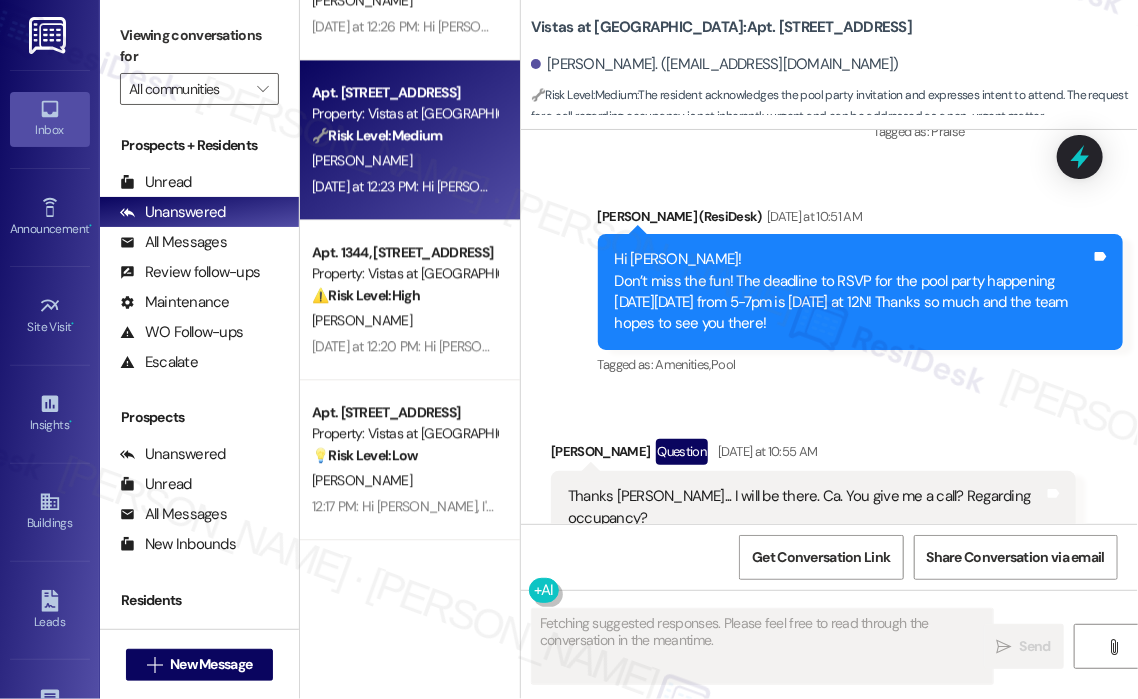click on "Received via SMS [PERSON_NAME] Question [DATE] at 10:55 AM Thanks [PERSON_NAME]... I will be there. Ca. You give me a call? Regarding occupancy?  Tags and notes Tagged as:   Call request Click to highlight conversations about Call request" at bounding box center (813, 506) 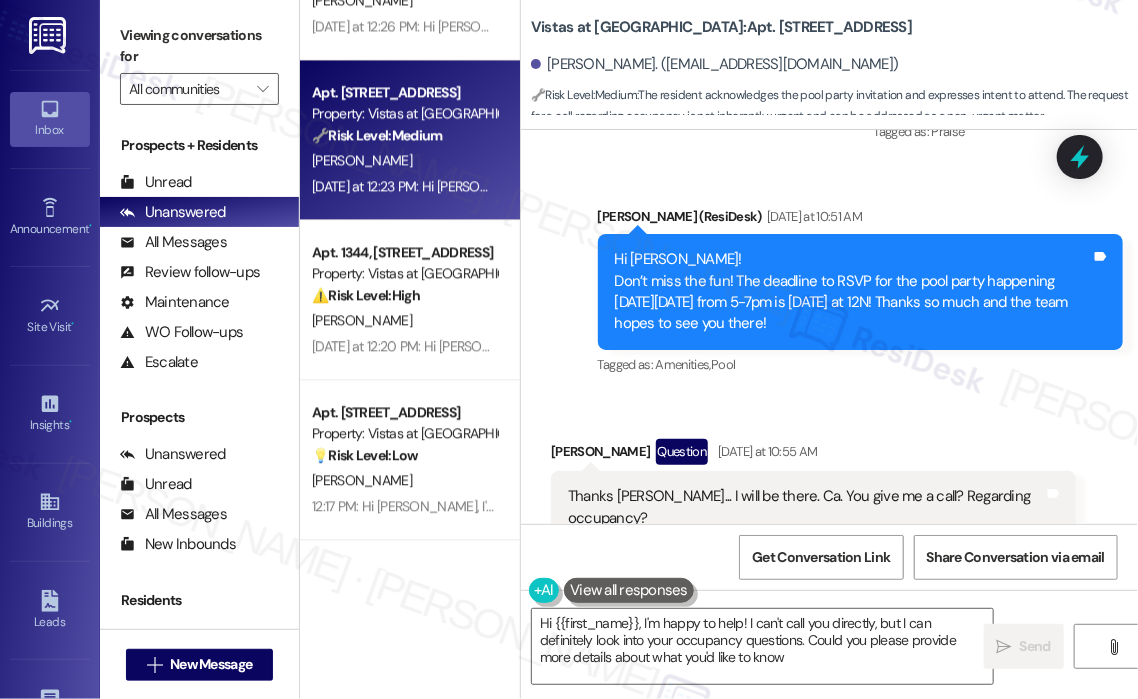 type on "Hi {{first_name}}, I'm happy to help! I can't call you directly, but I can definitely look into your occupancy questions. Could you please provide more details about what you'd like to know?" 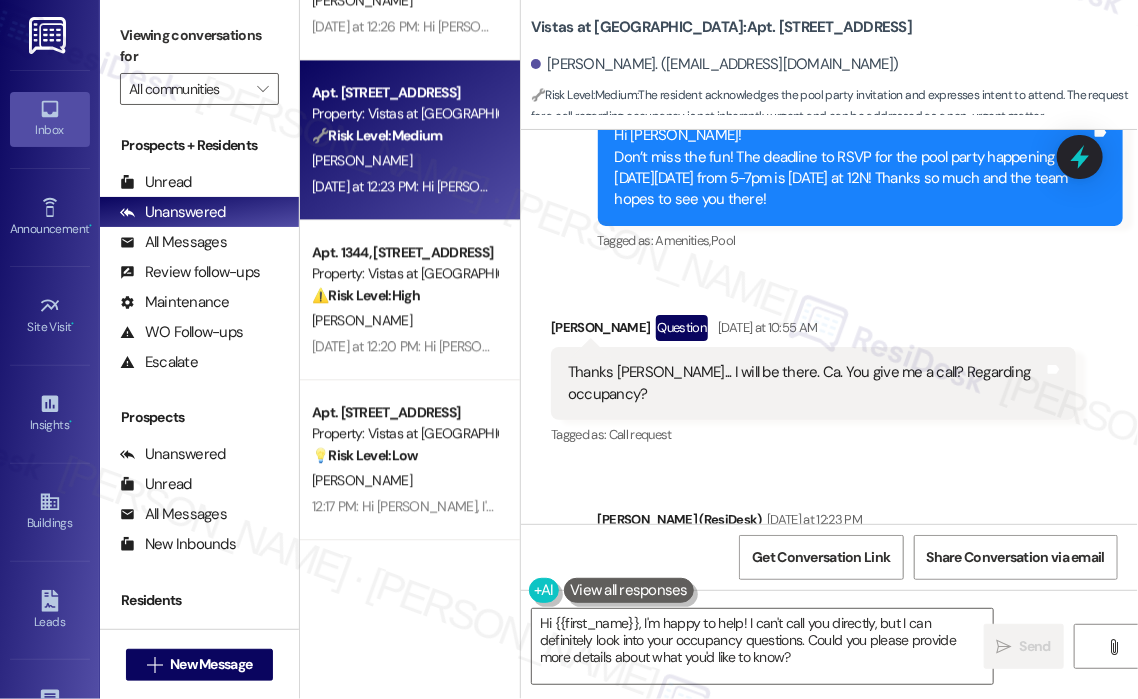 scroll, scrollTop: 6455, scrollLeft: 0, axis: vertical 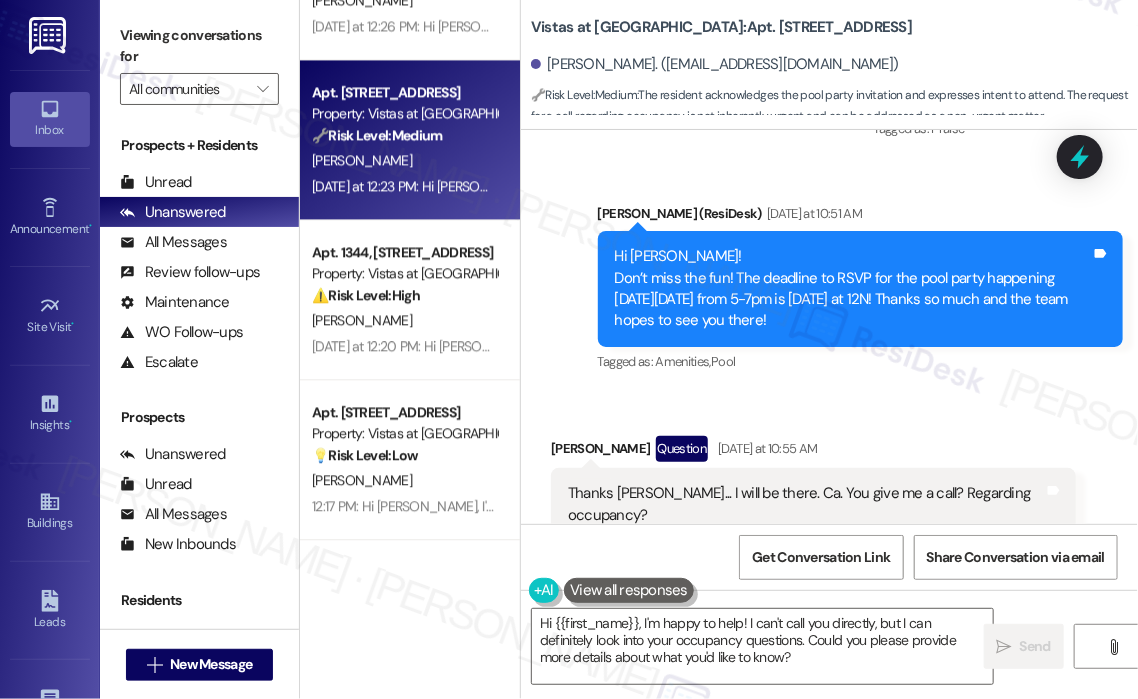 drag, startPoint x: 900, startPoint y: 277, endPoint x: 612, endPoint y: 237, distance: 290.7645 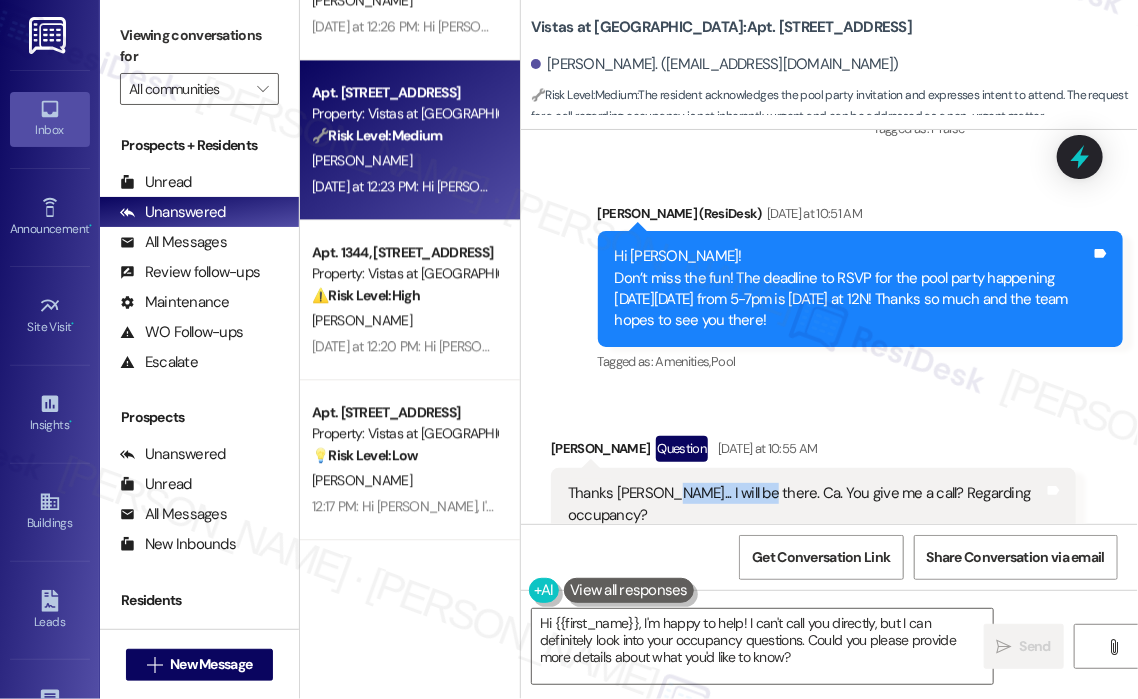 drag, startPoint x: 745, startPoint y: 451, endPoint x: 657, endPoint y: 451, distance: 88 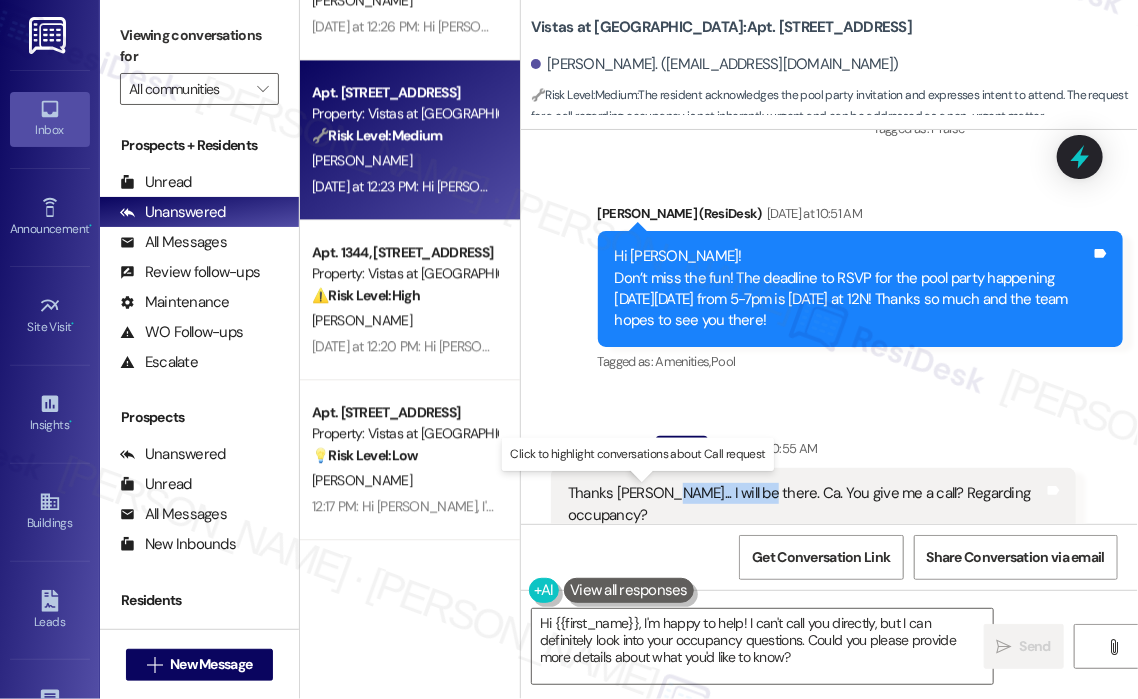 copy on "I will be there." 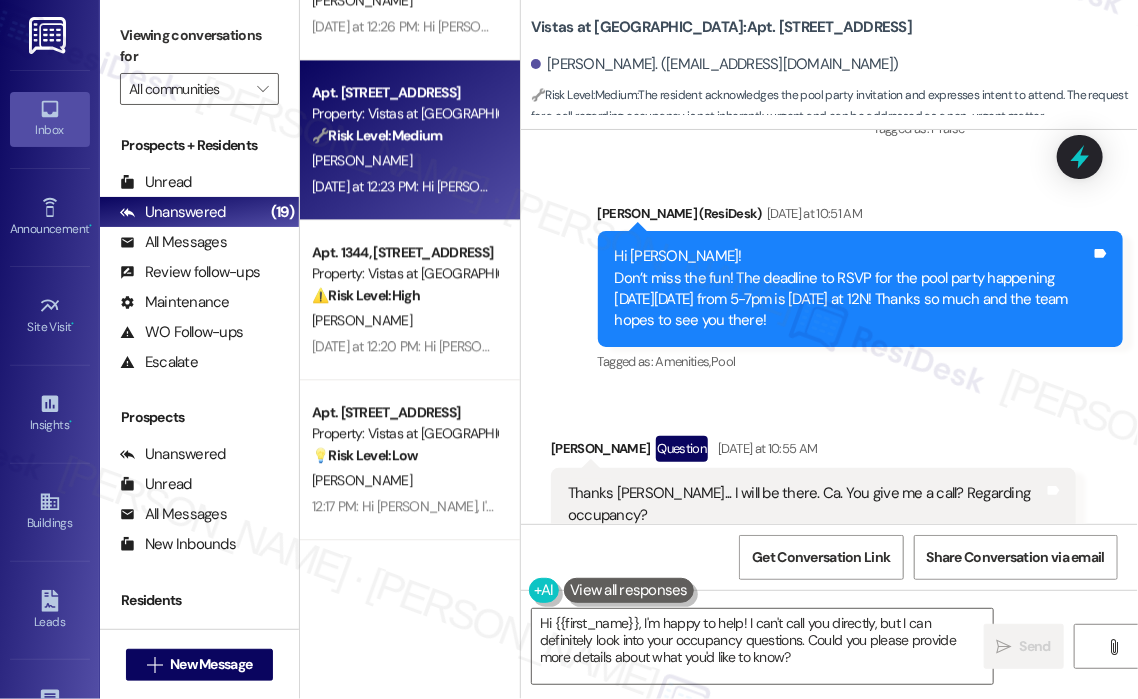 click on "Received via SMS [PERSON_NAME] Question [DATE] at 10:55 AM Thanks [PERSON_NAME]... I will be there. Ca. You give me a call? Regarding occupancy?  Tags and notes Tagged as:   Call request Click to highlight conversations about Call request" at bounding box center (829, 488) 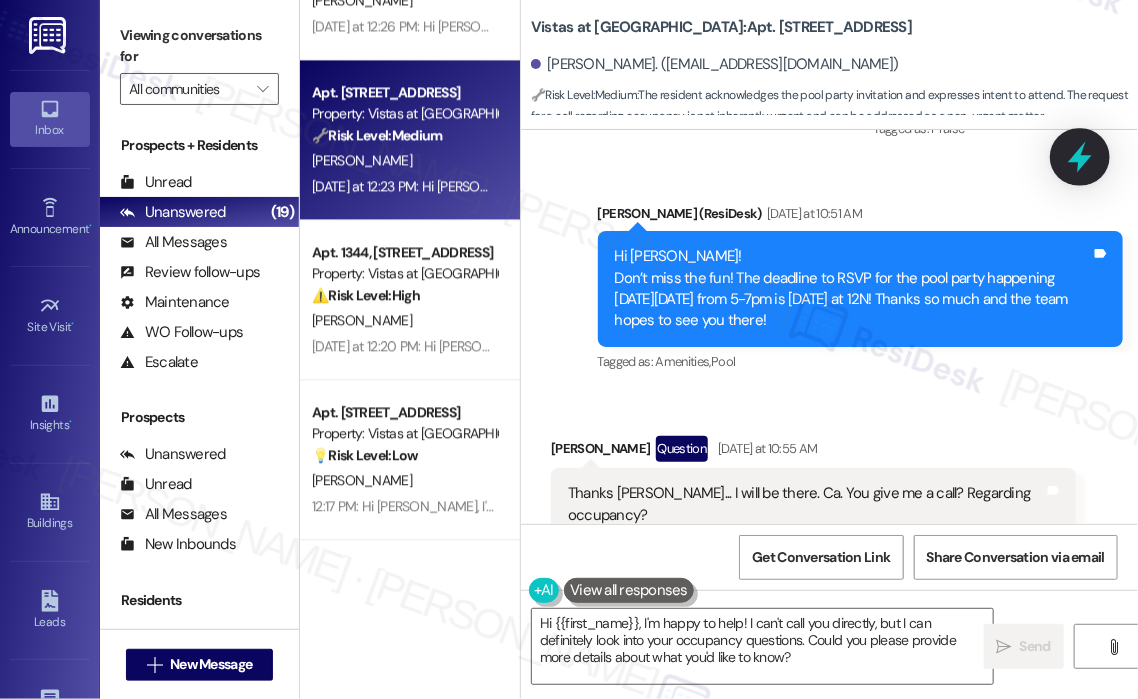 click 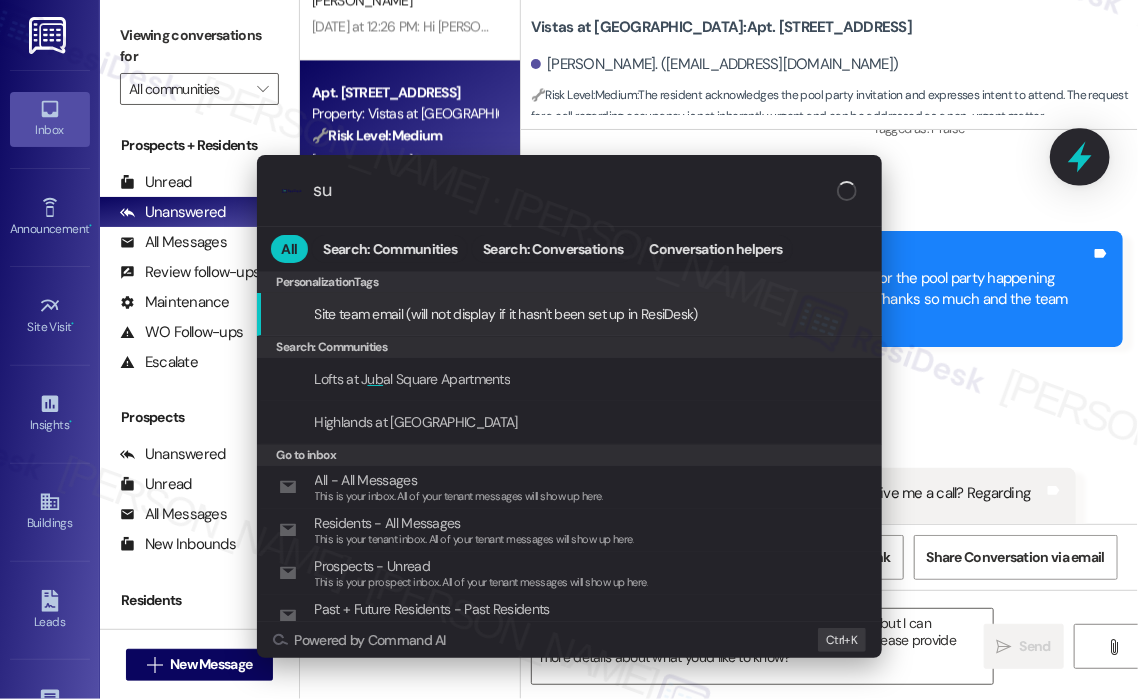 type on "s" 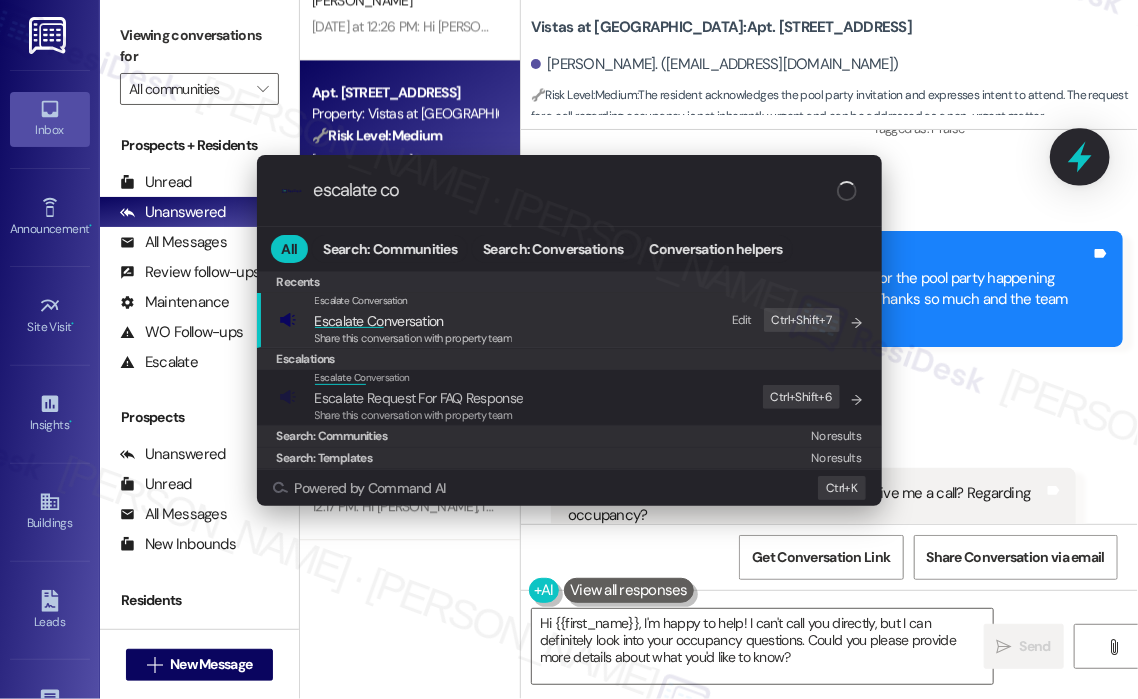 type on "escalate con" 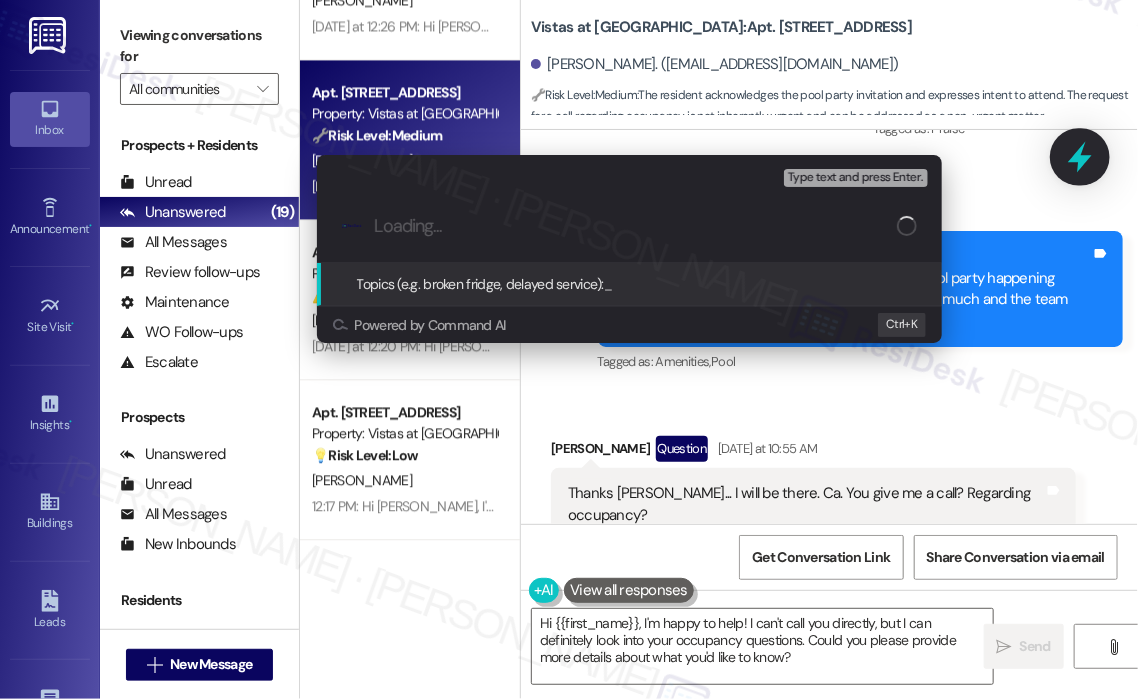 click on "Escalate Conversation High risk Topics (e.g. broken fridge, delayed service) Any messages to highlight in the email? Type text and press Enter. .cls-1{fill:#0a055f;}.cls-2{fill:#0cc4c4;} resideskLogoBlueOrange Topics (e.g. broken fridge, delayed service):  _ Powered by Command AI Ctrl+ K" at bounding box center [569, 349] 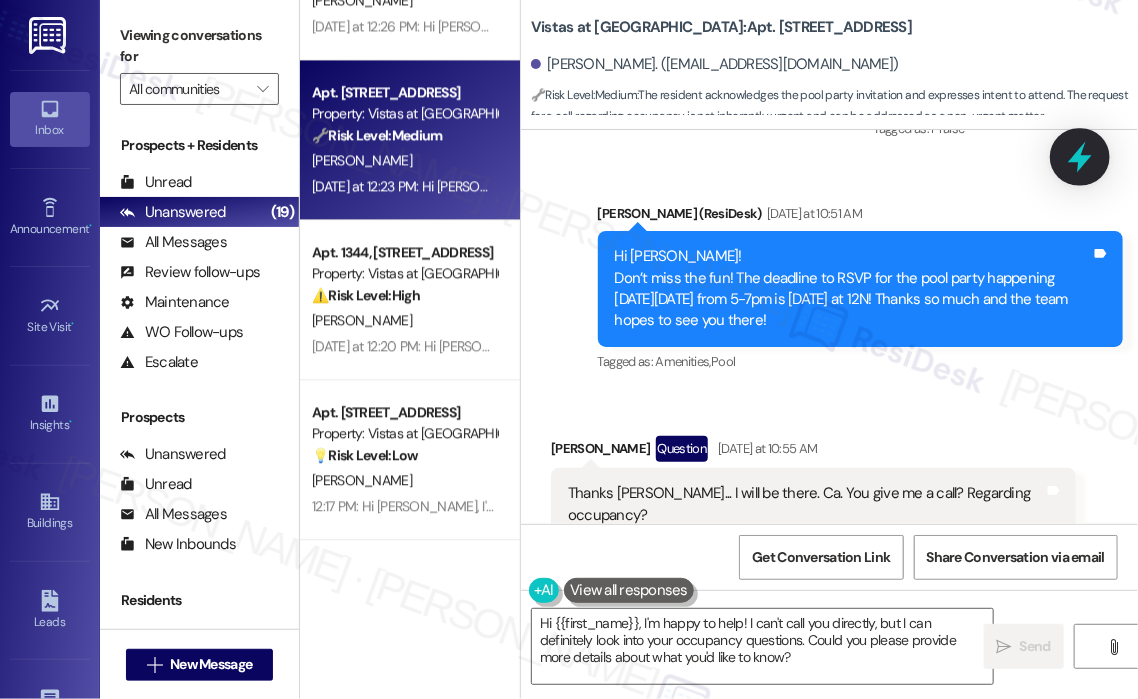 click 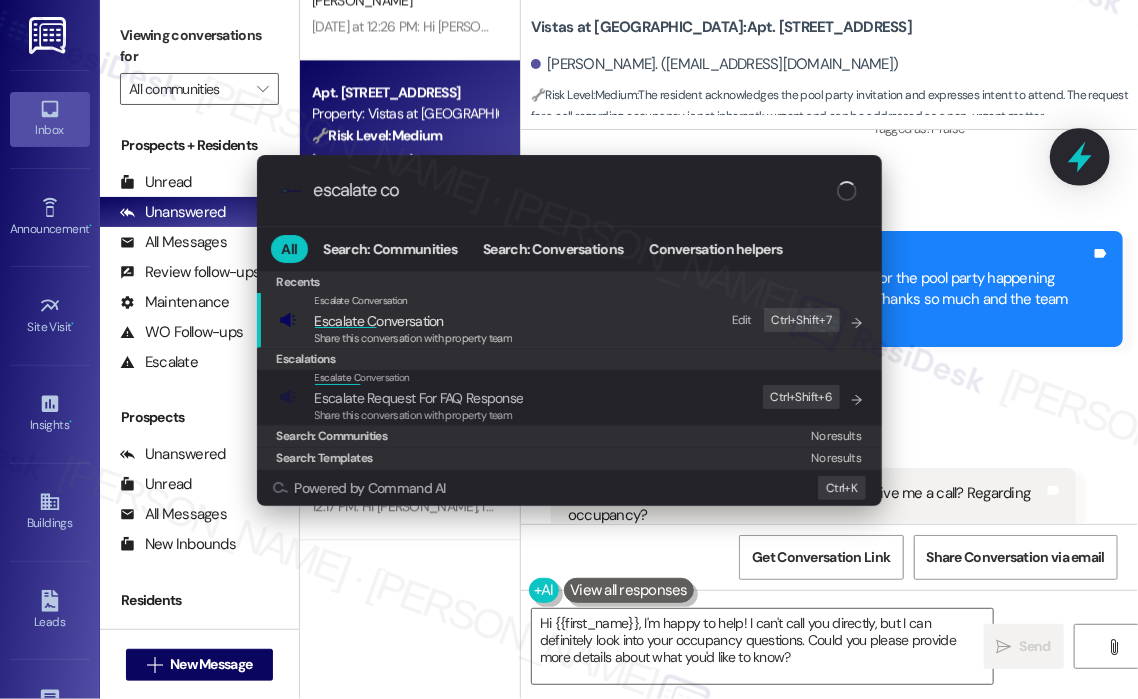 type on "escalate con" 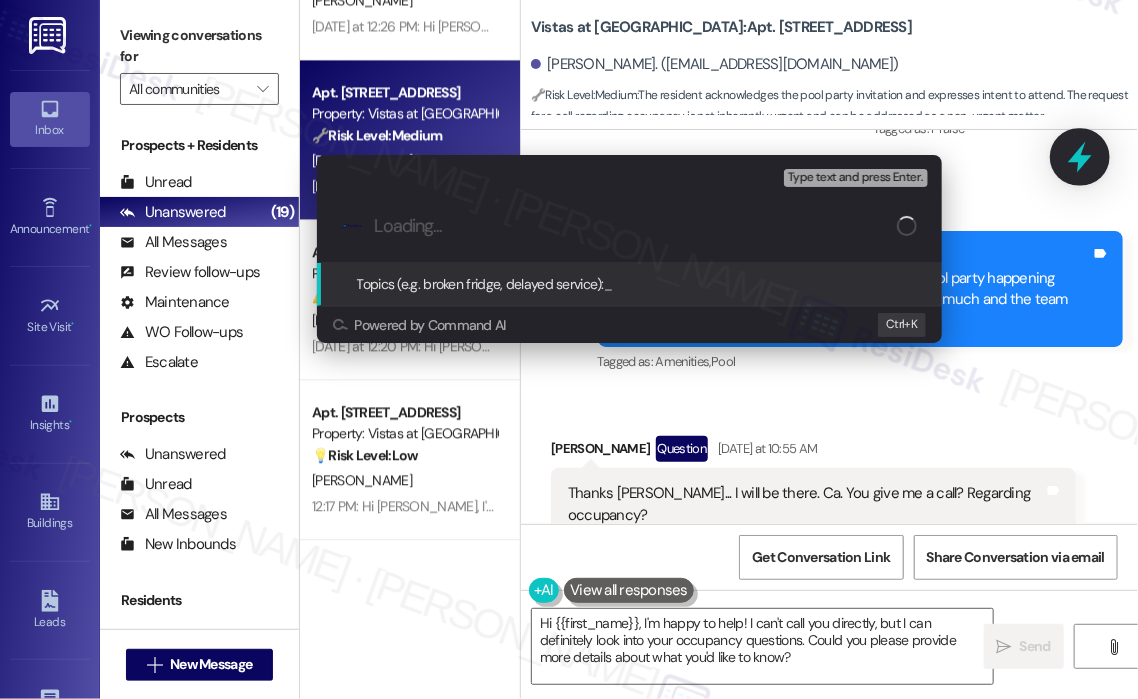 paste on "RSVP Confirmed – See You at the Pool Party on 7/31!" 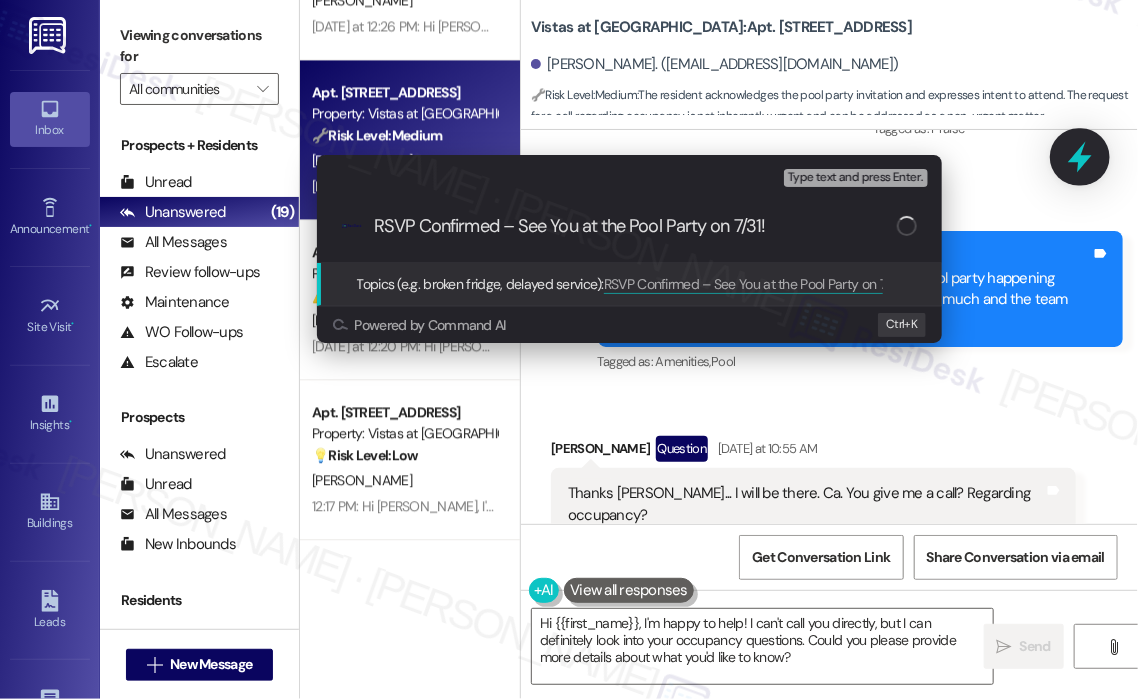 type 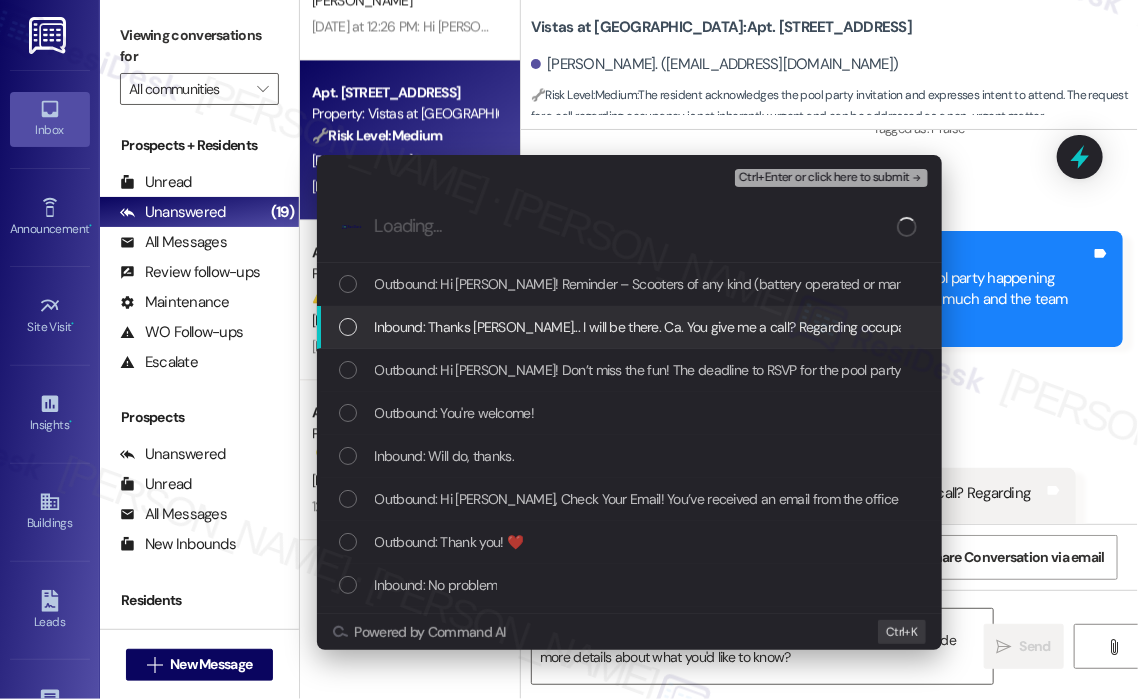 click on "Inbound: Thanks [PERSON_NAME]... I will be there. Ca. You give me a call? Regarding occupancy?" at bounding box center [654, 327] 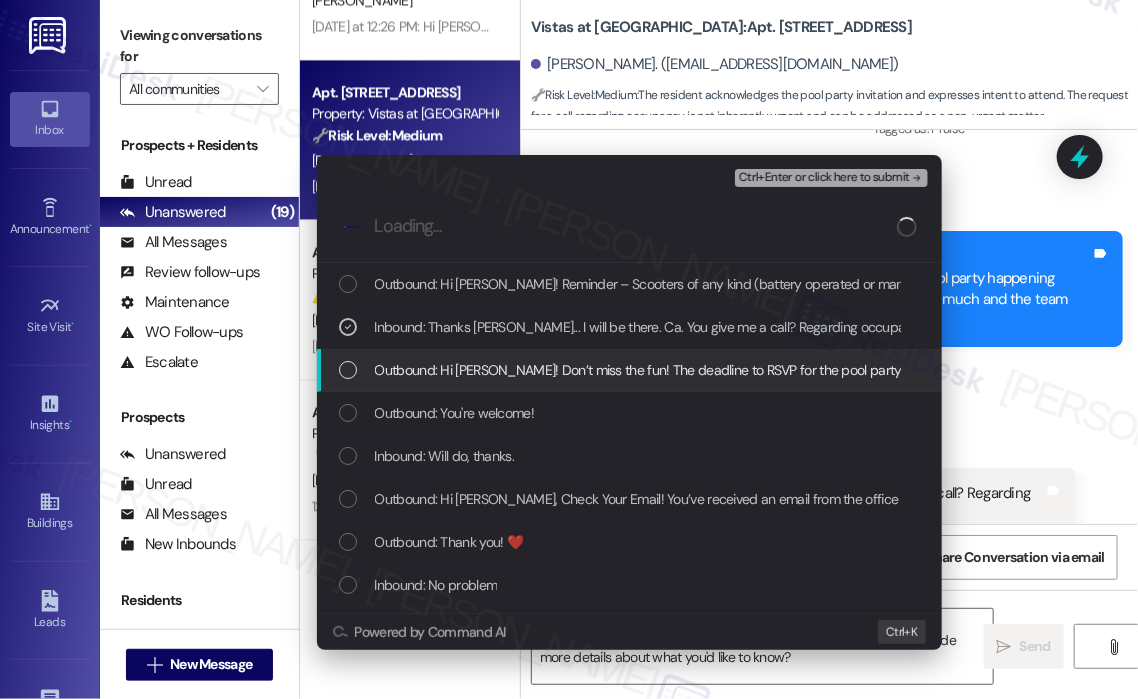 click on "Outbound: Hi [PERSON_NAME]!
Don’t miss the fun! The deadline to RSVP for the pool party happening [DATE][DATE] from 5-7pm is [DATE] at 12N! Thanks so much and the team hopes to see you there!" at bounding box center (954, 370) 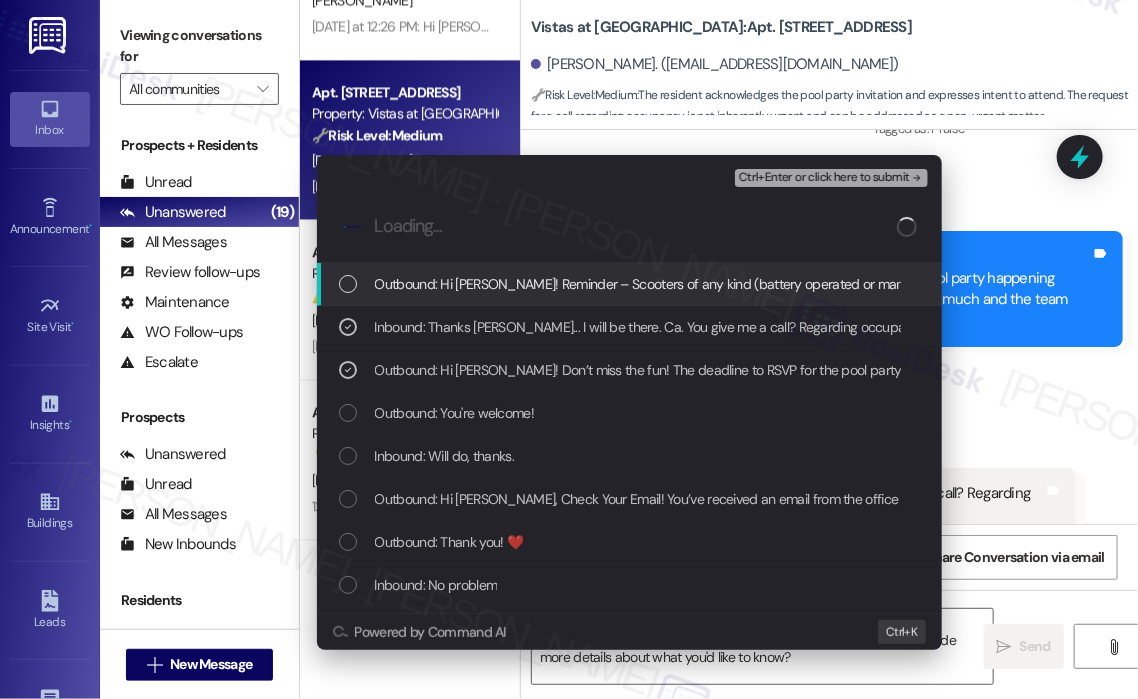 click on "Ctrl+Enter or click here to submit" at bounding box center [824, 178] 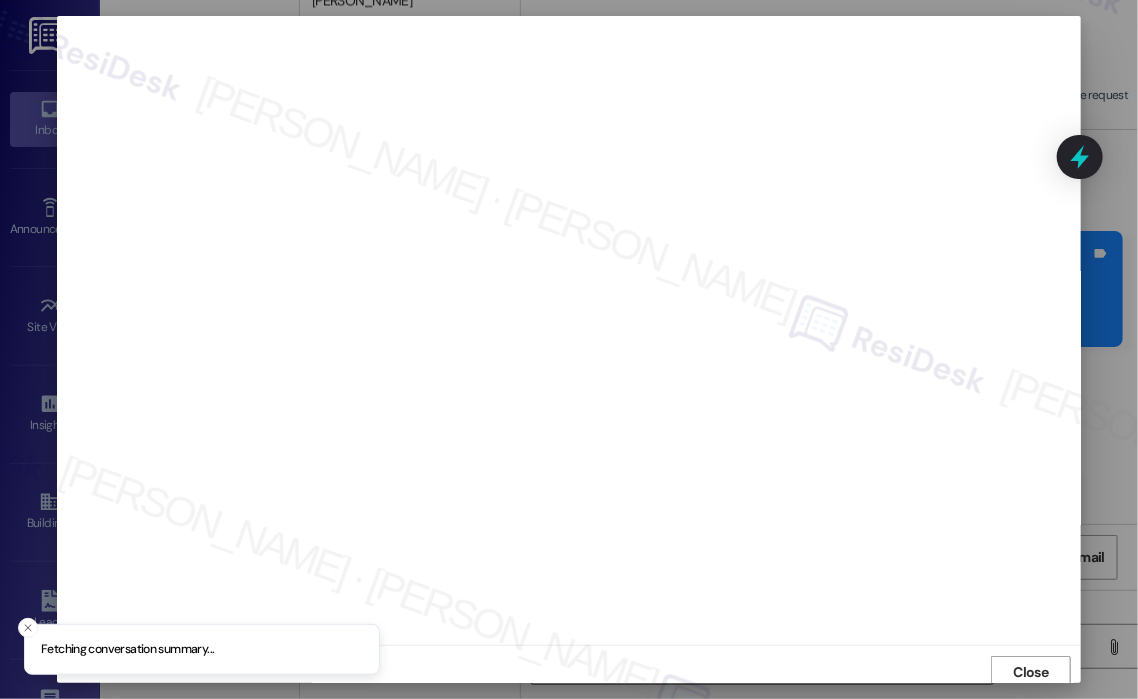 scroll, scrollTop: 4, scrollLeft: 0, axis: vertical 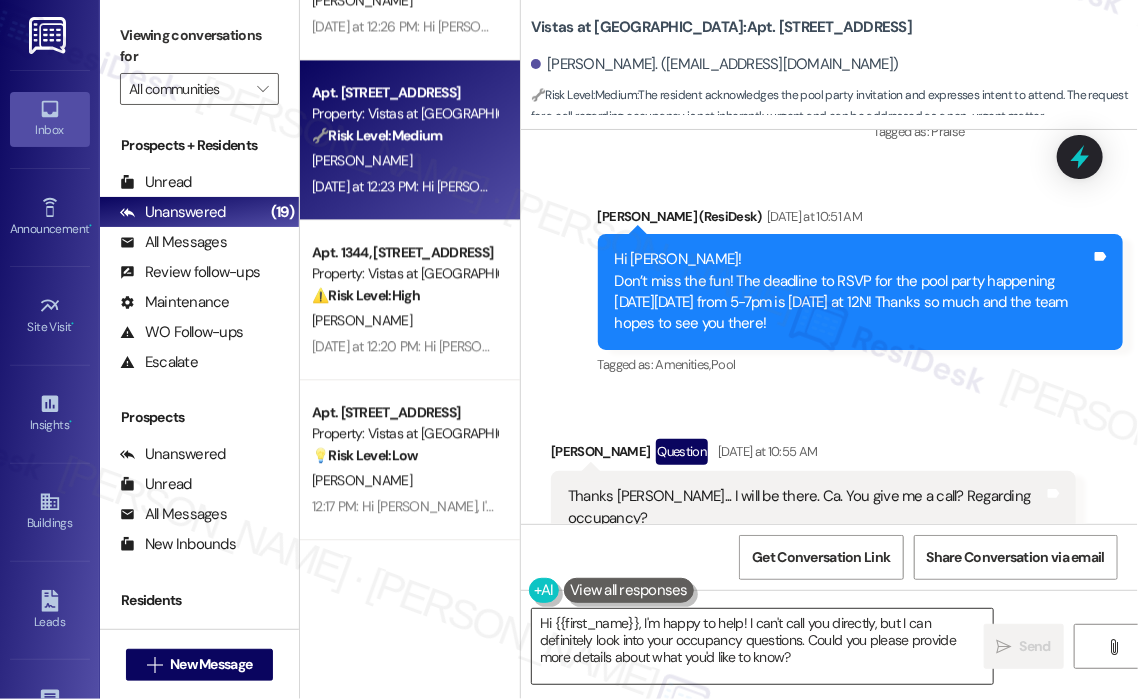 click on "Hi {{first_name}}, I'm happy to help! I can't call you directly, but I can definitely look into your occupancy questions. Could you please provide more details about what you'd like to know?" at bounding box center (762, 646) 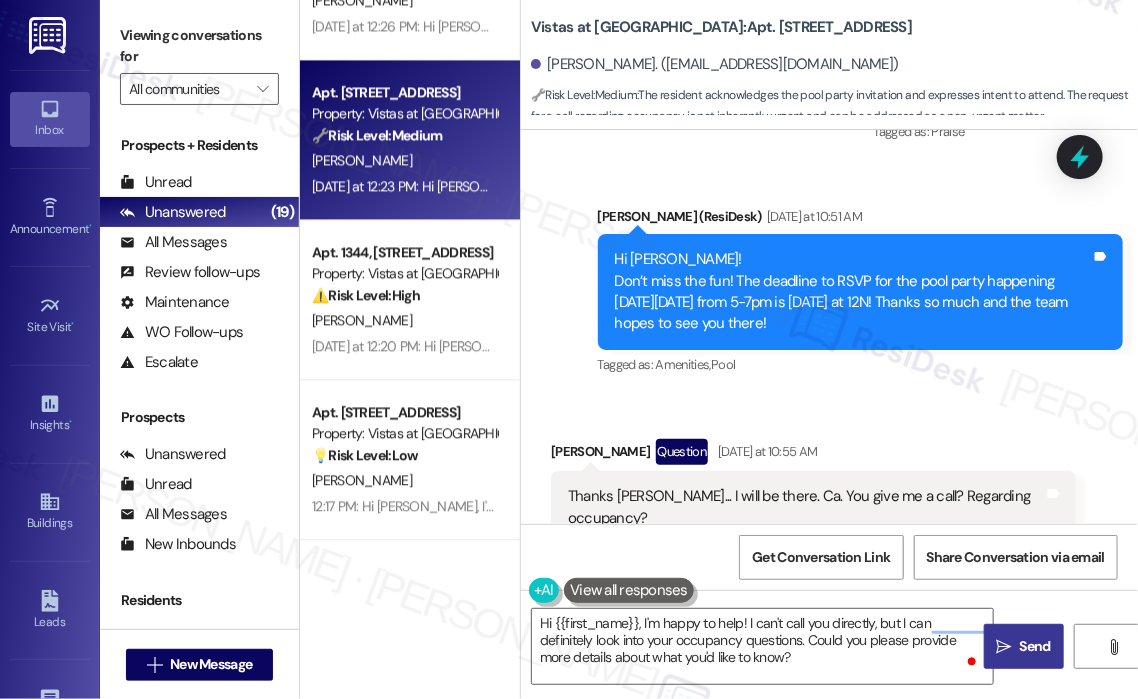 click on " Send" at bounding box center [1024, 646] 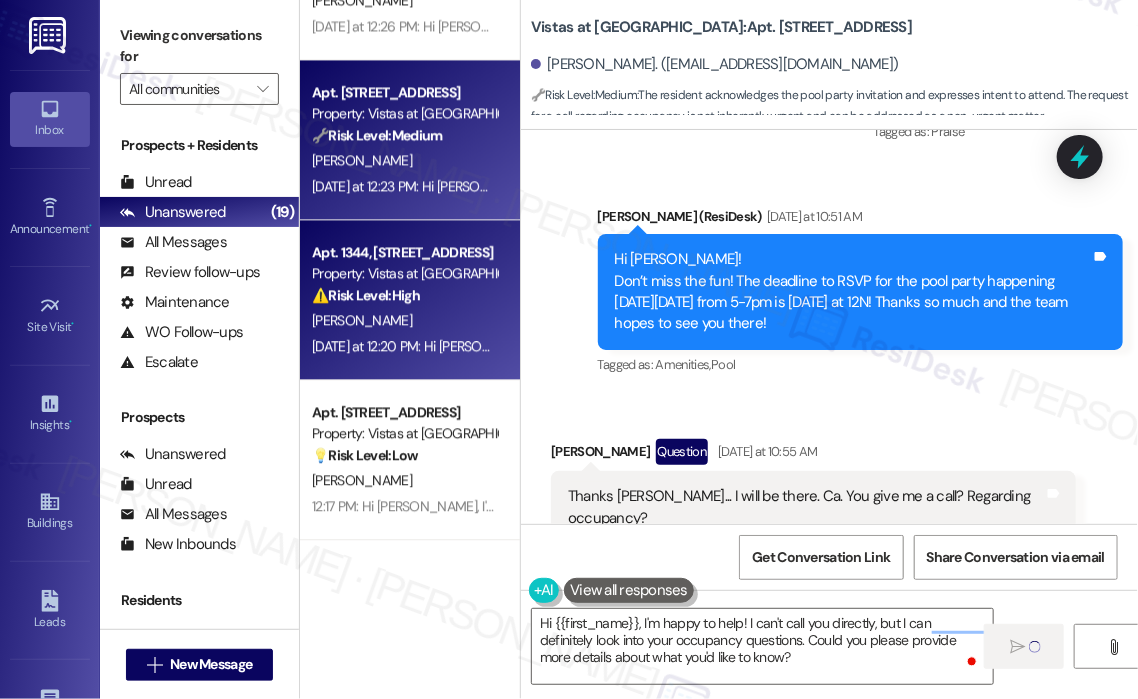 type 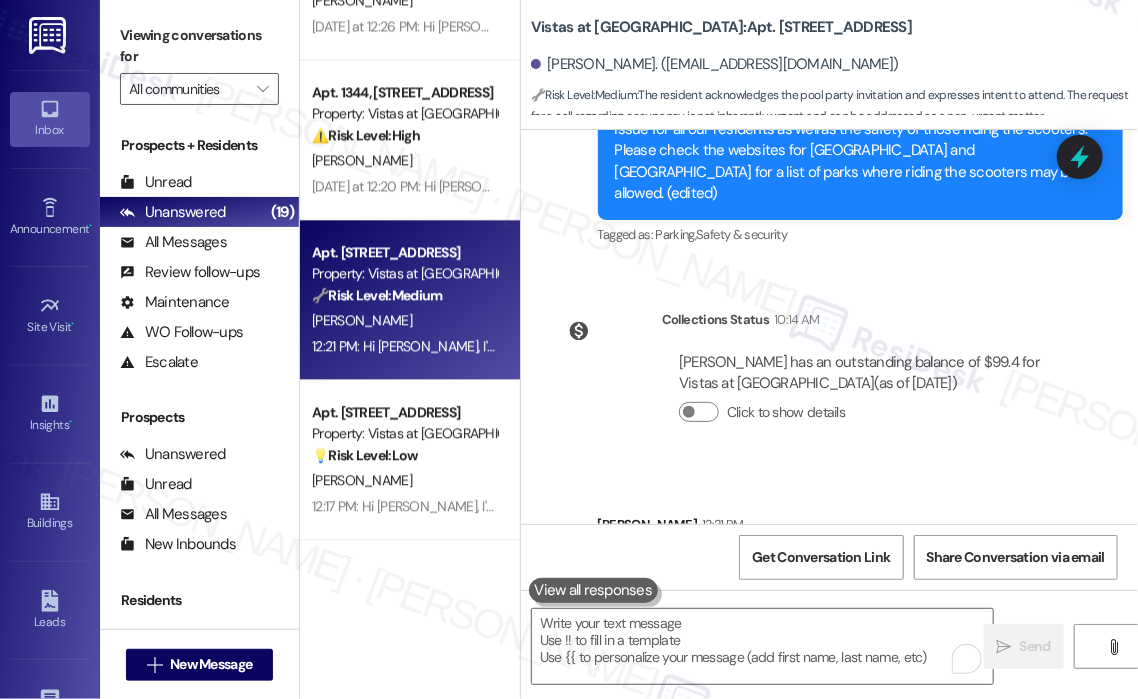 scroll, scrollTop: 7137, scrollLeft: 0, axis: vertical 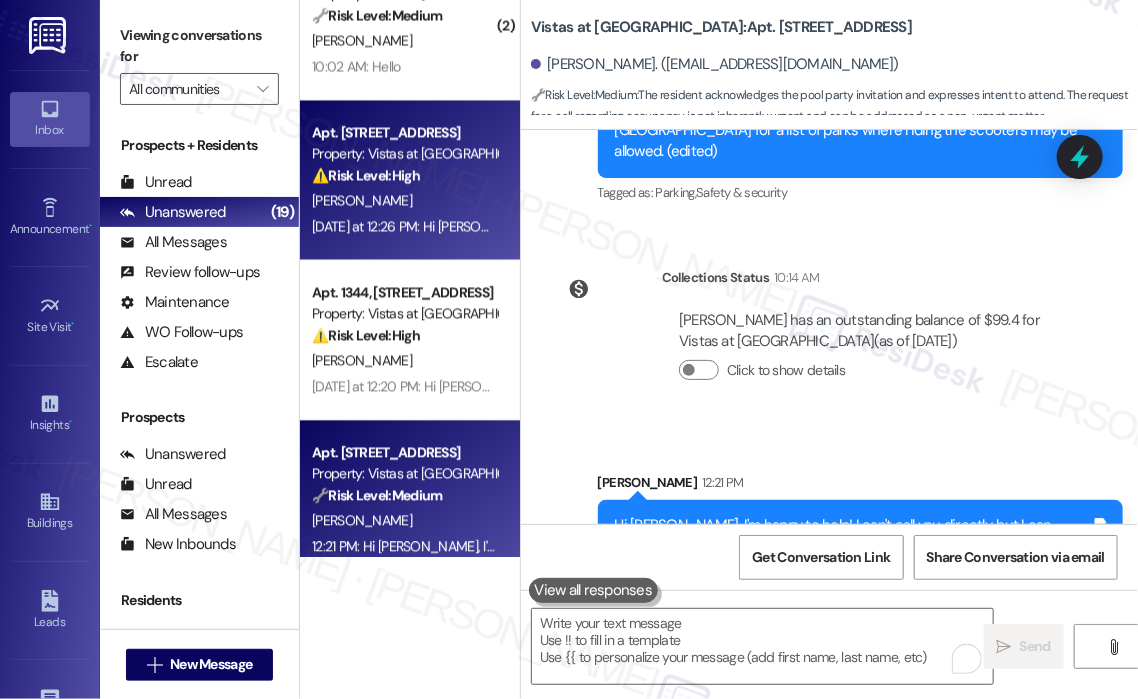 click on "⚠️  Risk Level:  High The resident is reporting a discrepancy in their lease agreement and outstanding balance, including late fees. This involves a financial concern and requires urgent attention to prevent further escalation or incorrect charges." at bounding box center [404, 175] 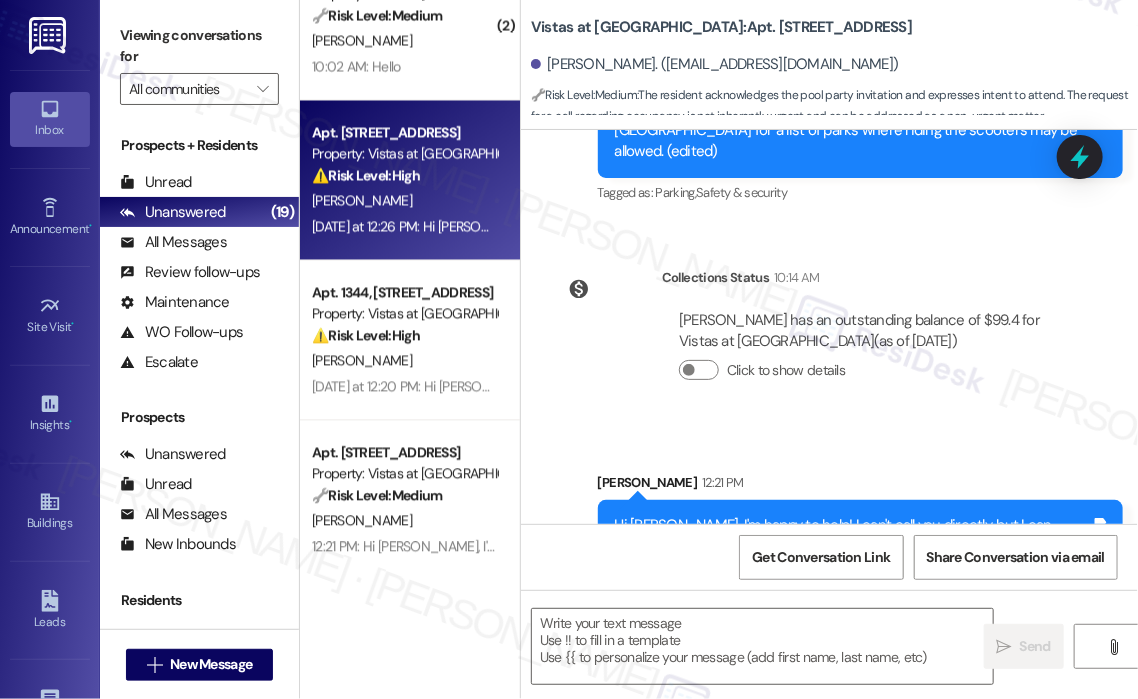 type on "Fetching suggested responses. Please feel free to read through the conversation in the meantime." 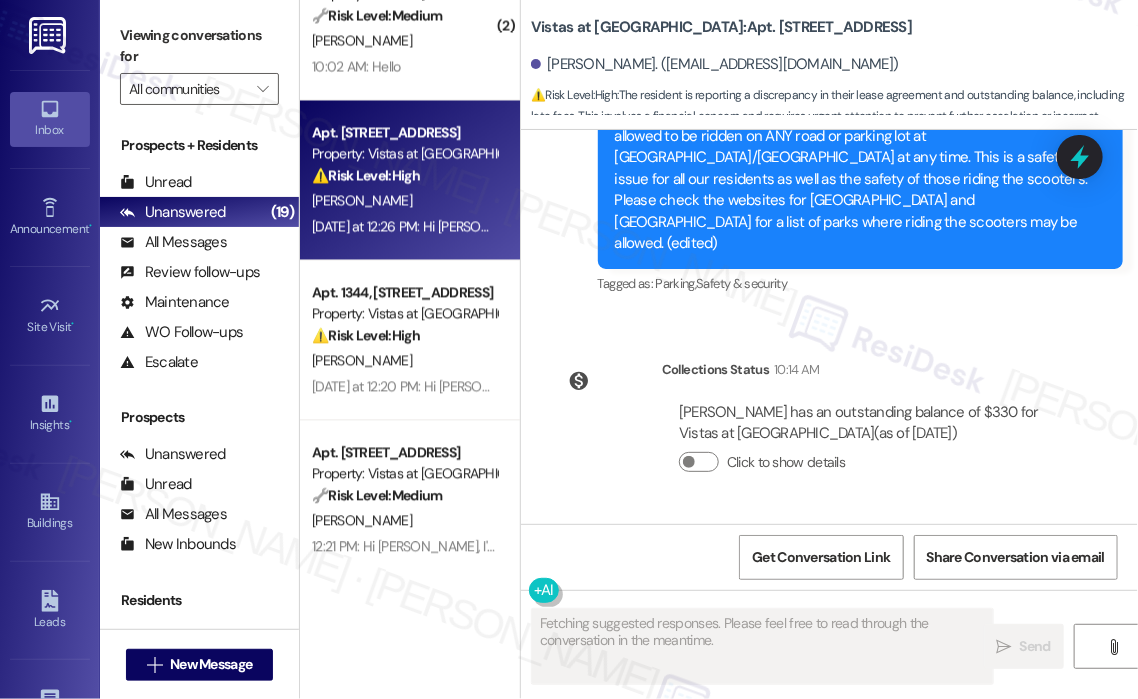 scroll, scrollTop: 13019, scrollLeft: 0, axis: vertical 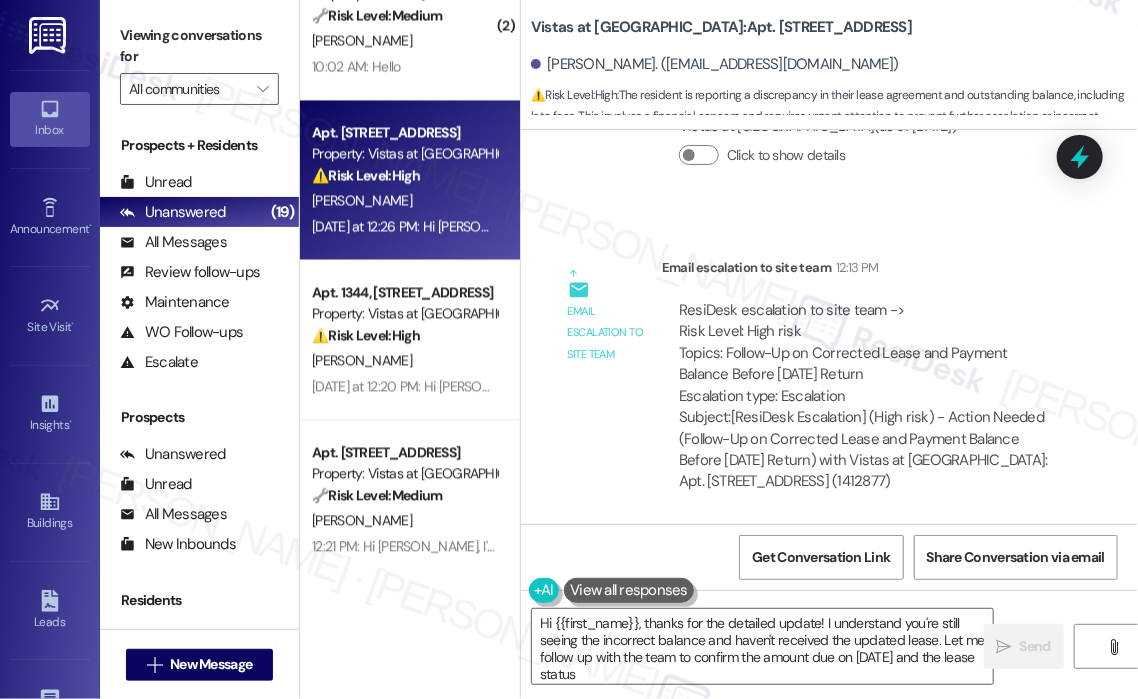 type on "Hi {{first_name}}, thanks for the detailed update! I understand you're still seeing the incorrect balance and haven't received the updated lease. Let me follow up with the team to confirm the amount due on [DATE] and the lease status." 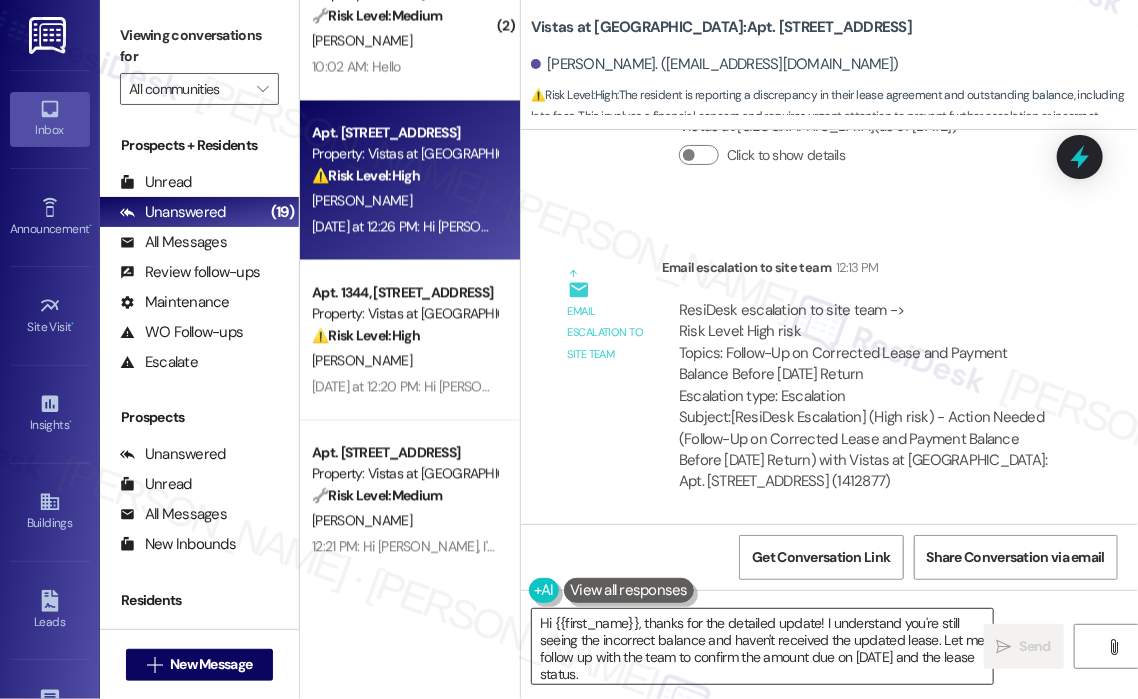 click on "Hi {{first_name}}, thanks for the detailed update! I understand you're still seeing the incorrect balance and haven't received the updated lease. Let me follow up with the team to confirm the amount due on [DATE] and the lease status." at bounding box center [762, 646] 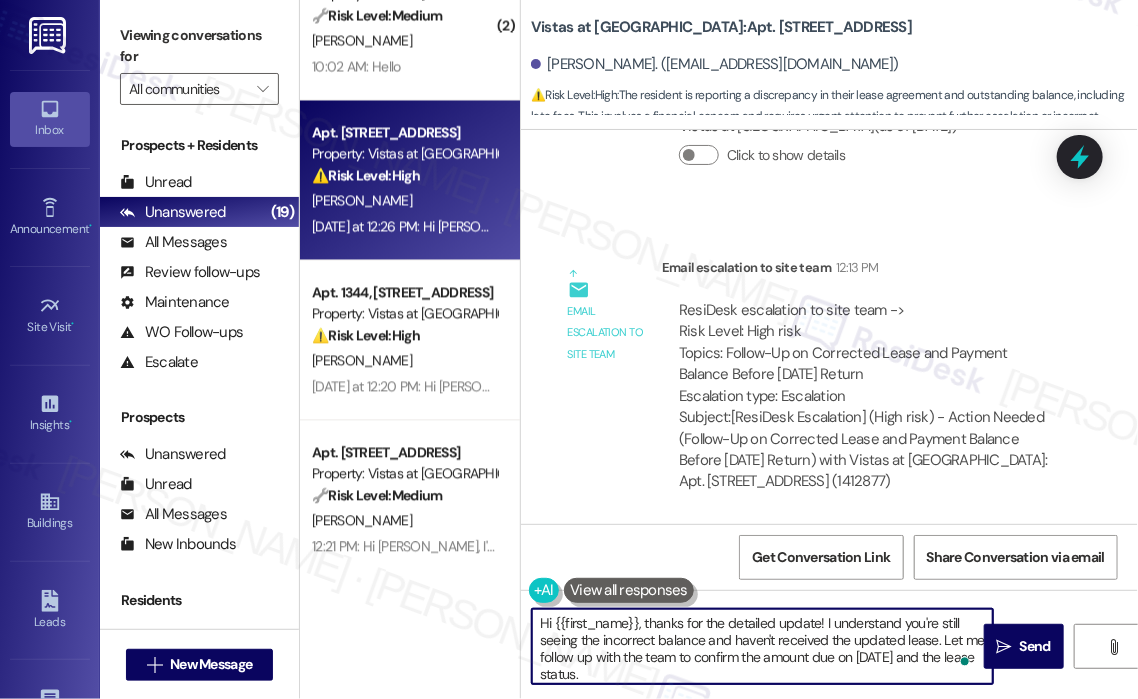click on "Hi {{first_name}}, thanks for the detailed update! I understand you're still seeing the incorrect balance and haven't received the updated lease. Let me follow up with the team to confirm the amount due on [DATE] and the lease status." at bounding box center [762, 646] 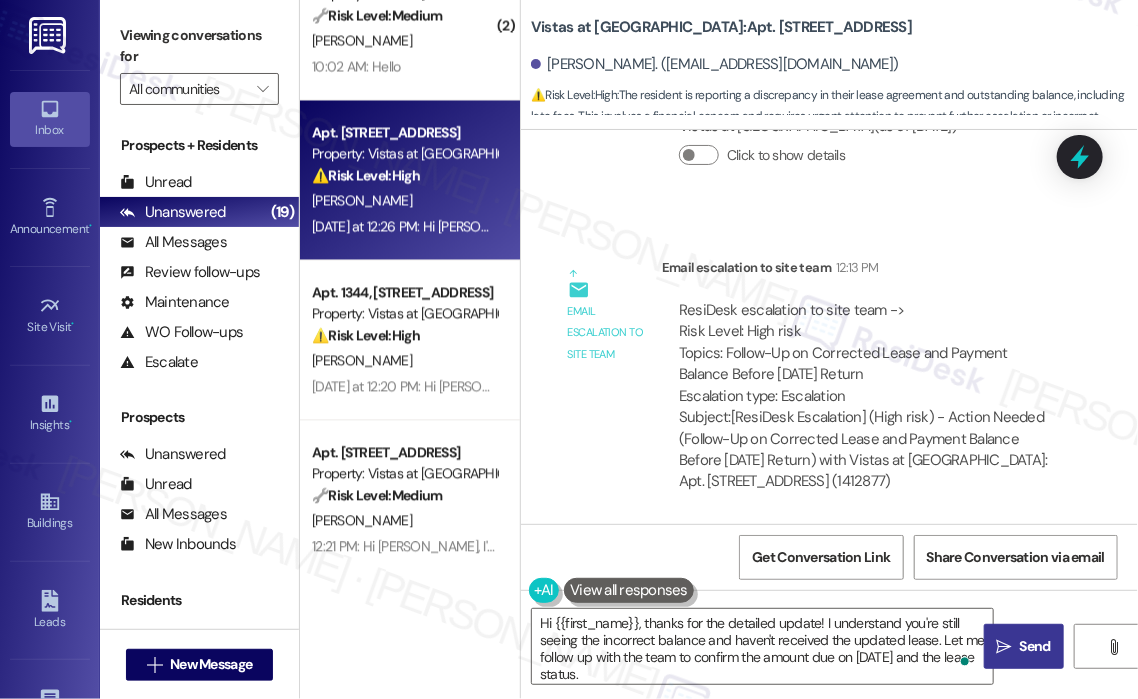 click on "Send" at bounding box center [1035, 646] 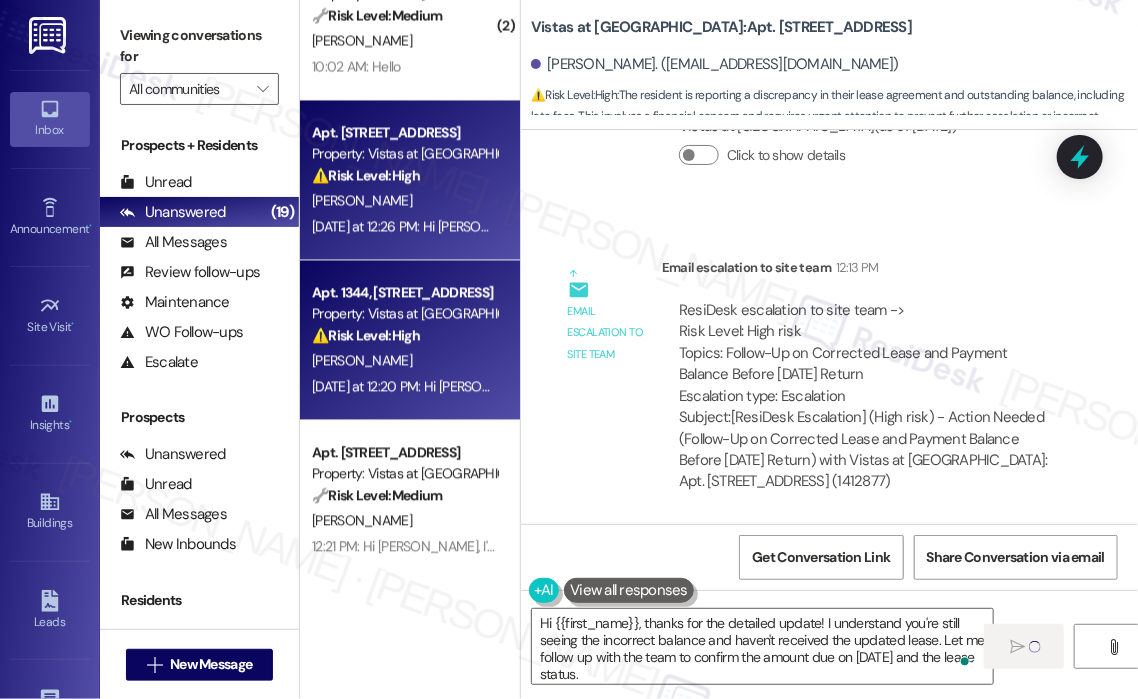 type 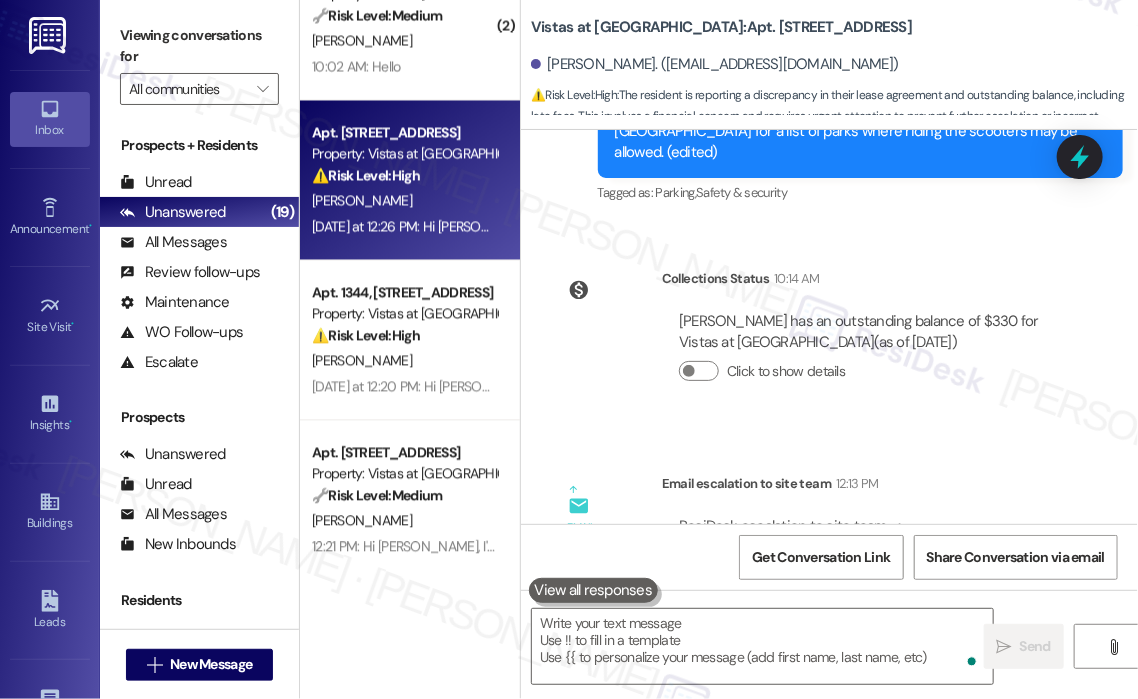 click on "[DATE] at 12:20 PM: Hi [PERSON_NAME]!
Reminder – Scooters of any kind (battery operated or manual) are NOT allowed to be ridden on ANY road or parking lot at [GEOGRAPHIC_DATA]/[GEOGRAPHIC_DATA] at any time. This is a safety issue for all our residents as well as the safety of those riding the scooters.  Please check the websites for [GEOGRAPHIC_DATA] and [GEOGRAPHIC_DATA] for a list of parks where riding the scooters may be allowed. (edited)  [DATE] at 12:20 PM: Hi [PERSON_NAME]!
Reminder – Scooters of any kind (battery operated or manual) are NOT allowed to be ridden on ANY road or parking lot at [GEOGRAPHIC_DATA]/[GEOGRAPHIC_DATA] at any time. This is a safety issue for all our residents as well as the safety of those riding the scooters.  Please check the websites for [GEOGRAPHIC_DATA] and [GEOGRAPHIC_DATA] for a list of parks where riding the scooters may be allowed. (edited)" at bounding box center (1640, 386) 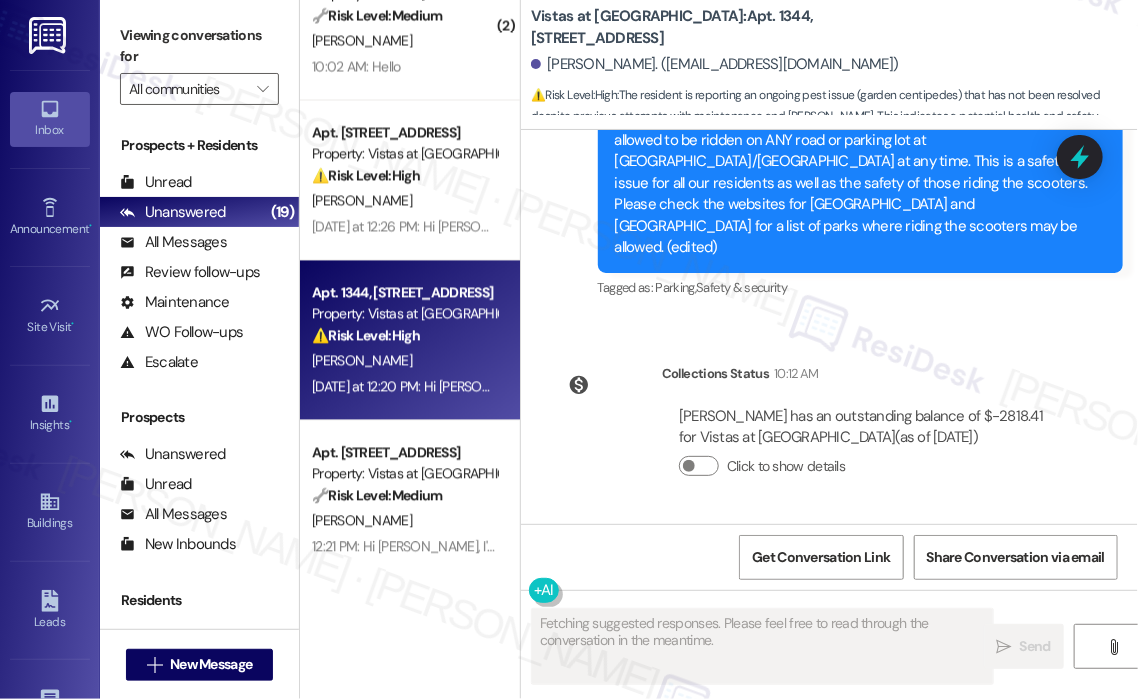 scroll, scrollTop: 3024, scrollLeft: 0, axis: vertical 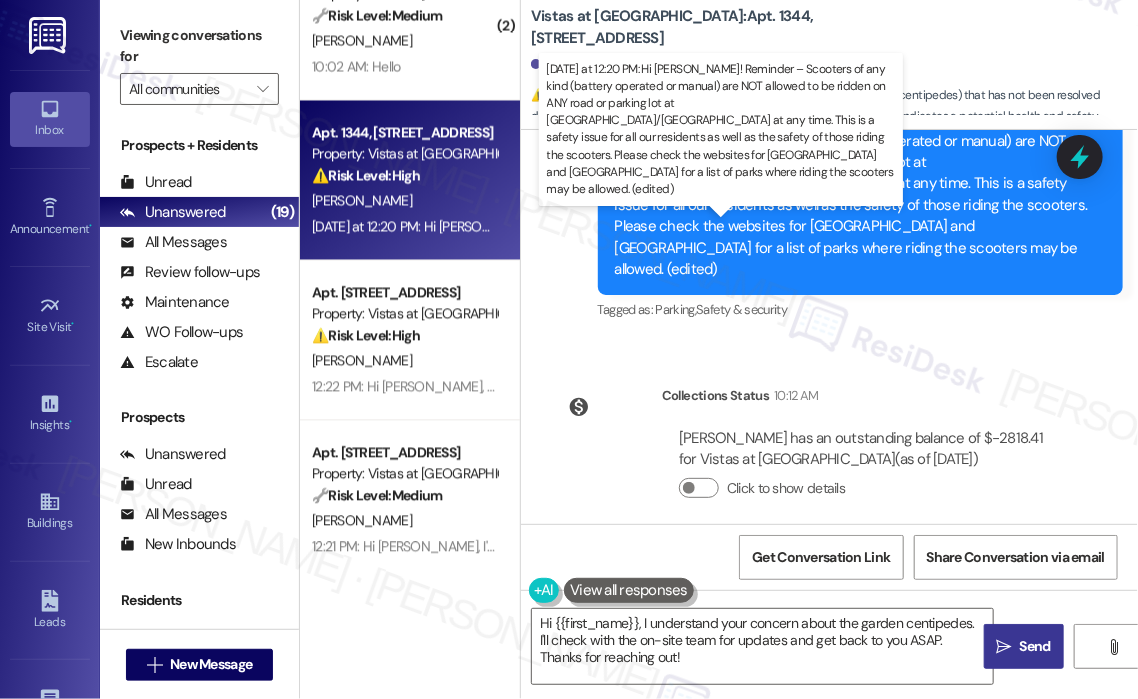 click on "[DATE] at 12:20 PM: Hi [PERSON_NAME]!
Reminder – Scooters of any kind (battery operated or manual) are NOT allowed to be ridden on ANY road or parking lot at [GEOGRAPHIC_DATA]/[GEOGRAPHIC_DATA] at any time. This is a safety issue for all our residents as well as the safety of those riding the scooters.  Please check the websites for [GEOGRAPHIC_DATA] and [GEOGRAPHIC_DATA] for a list of parks where riding the scooters may be allowed. (edited)  [DATE] at 12:20 PM: Hi [PERSON_NAME]!
Reminder – Scooters of any kind (battery operated or manual) are NOT allowed to be ridden on ANY road or parking lot at [GEOGRAPHIC_DATA]/[GEOGRAPHIC_DATA] at any time. This is a safety issue for all our residents as well as the safety of those riding the scooters.  Please check the websites for [GEOGRAPHIC_DATA] and [GEOGRAPHIC_DATA] for a list of parks where riding the scooters may be allowed. (edited)" at bounding box center (1640, 226) 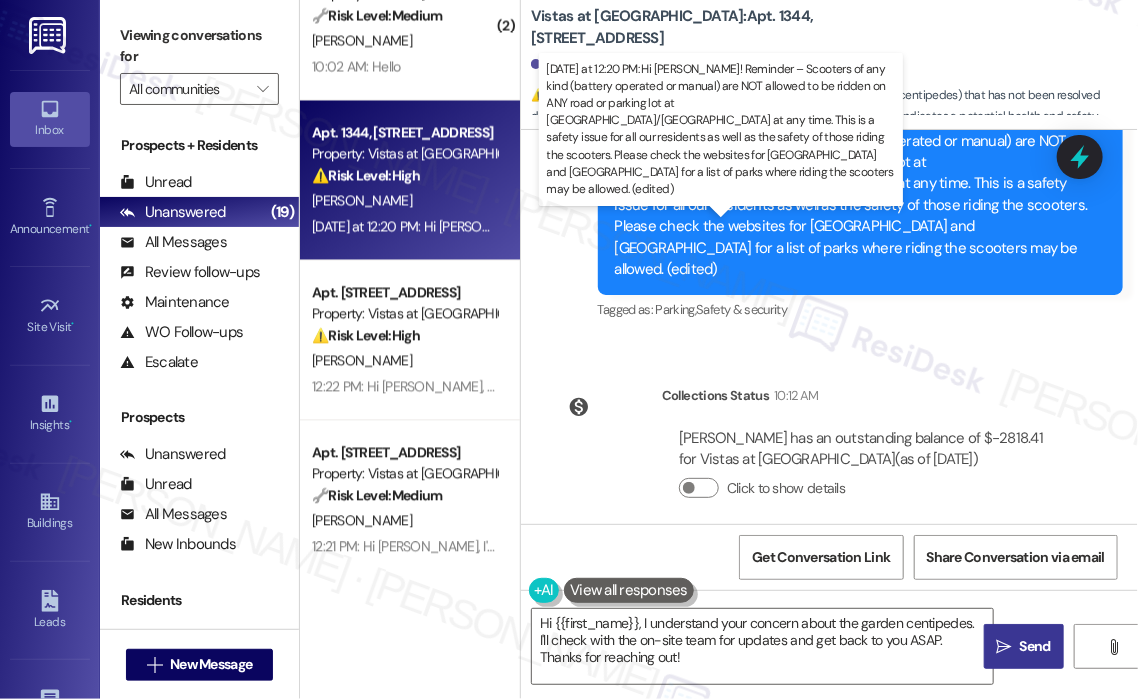 click on "[DATE] at 12:20 PM: Hi [PERSON_NAME]!
Reminder – Scooters of any kind (battery operated or manual) are NOT allowed to be ridden on ANY road or parking lot at [GEOGRAPHIC_DATA]/[GEOGRAPHIC_DATA] at any time. This is a safety issue for all our residents as well as the safety of those riding the scooters.  Please check the websites for [GEOGRAPHIC_DATA] and [GEOGRAPHIC_DATA] for a list of parks where riding the scooters may be allowed. (edited)  [DATE] at 12:20 PM: Hi [PERSON_NAME]!
Reminder – Scooters of any kind (battery operated or manual) are NOT allowed to be ridden on ANY road or parking lot at [GEOGRAPHIC_DATA]/[GEOGRAPHIC_DATA] at any time. This is a safety issue for all our residents as well as the safety of those riding the scooters.  Please check the websites for [GEOGRAPHIC_DATA] and [GEOGRAPHIC_DATA] for a list of parks where riding the scooters may be allowed. (edited)" at bounding box center (1640, 226) 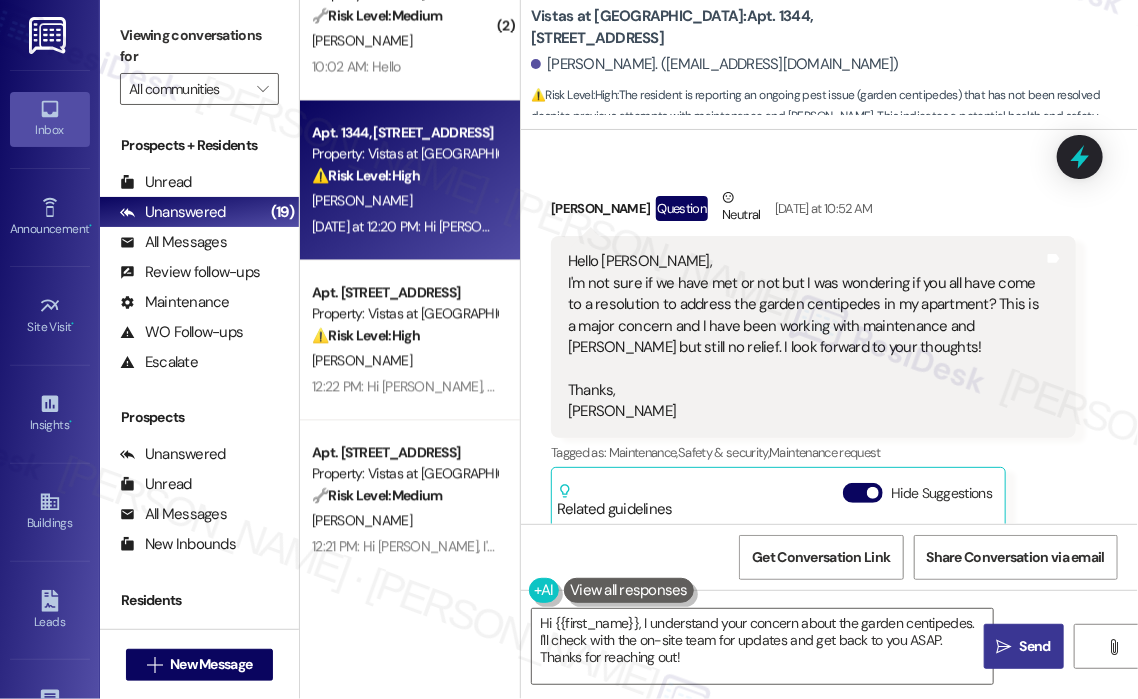scroll, scrollTop: 2324, scrollLeft: 0, axis: vertical 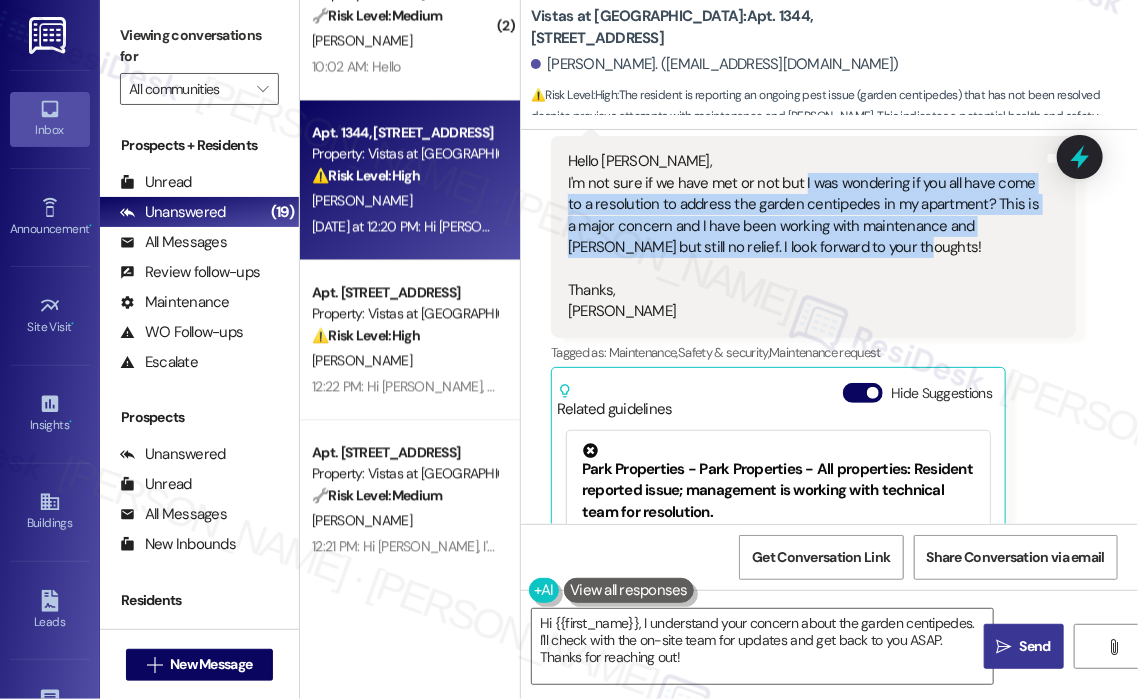 drag, startPoint x: 886, startPoint y: 243, endPoint x: 800, endPoint y: 187, distance: 102.625534 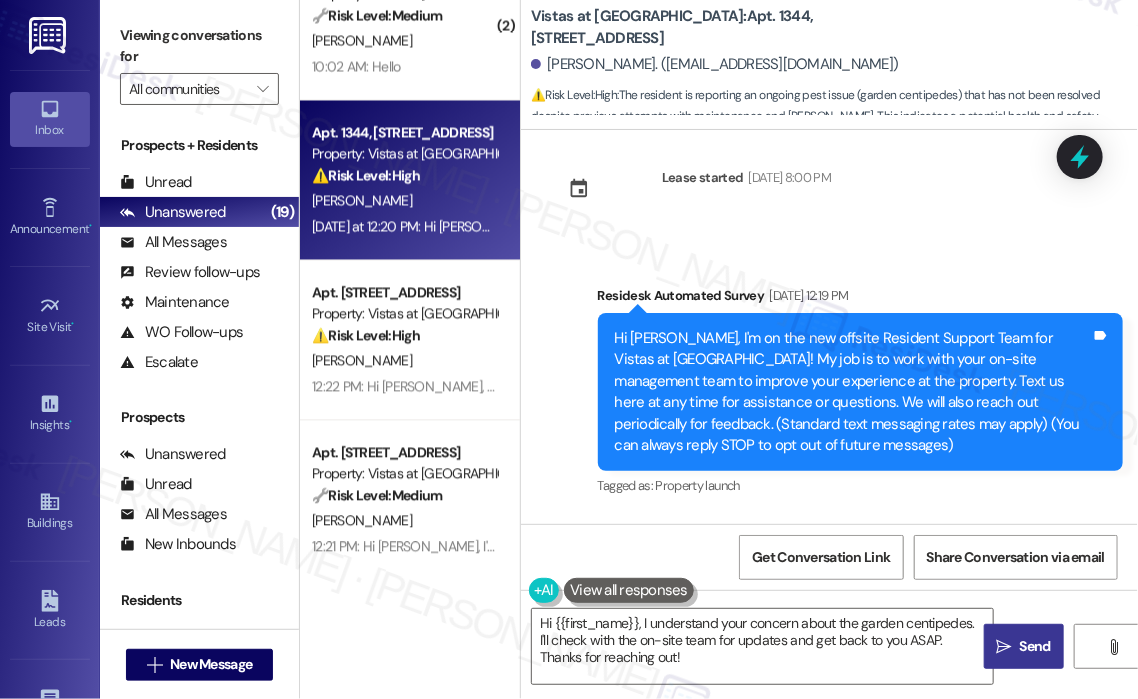 scroll, scrollTop: 0, scrollLeft: 0, axis: both 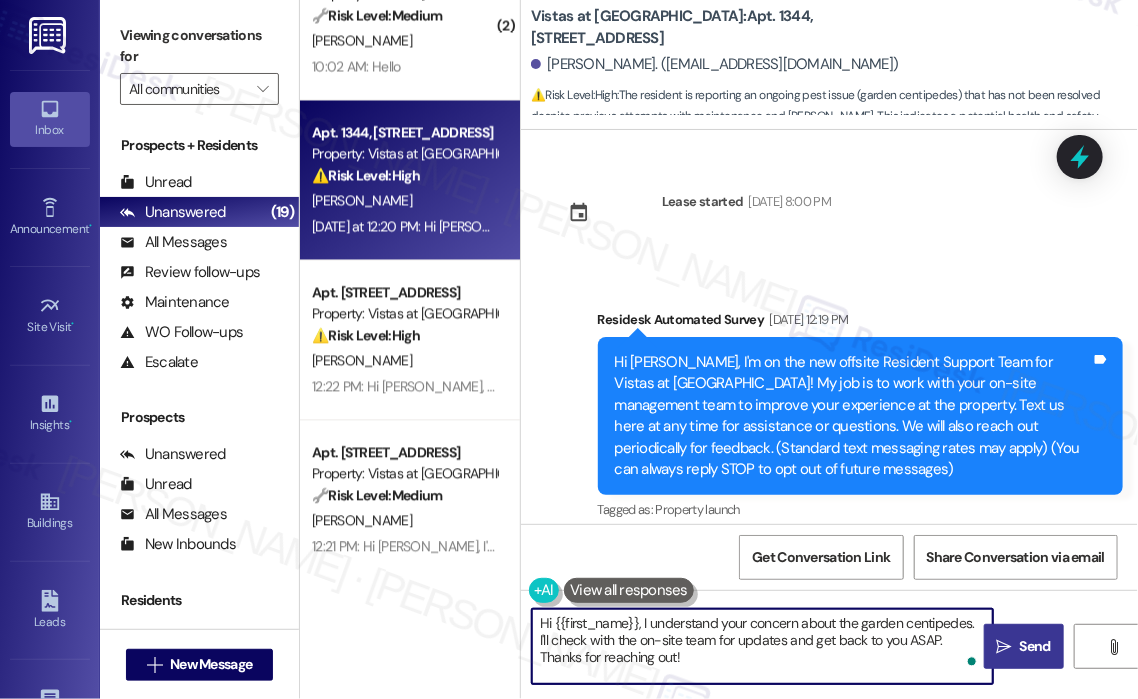 drag, startPoint x: 742, startPoint y: 664, endPoint x: 644, endPoint y: 627, distance: 104.75209 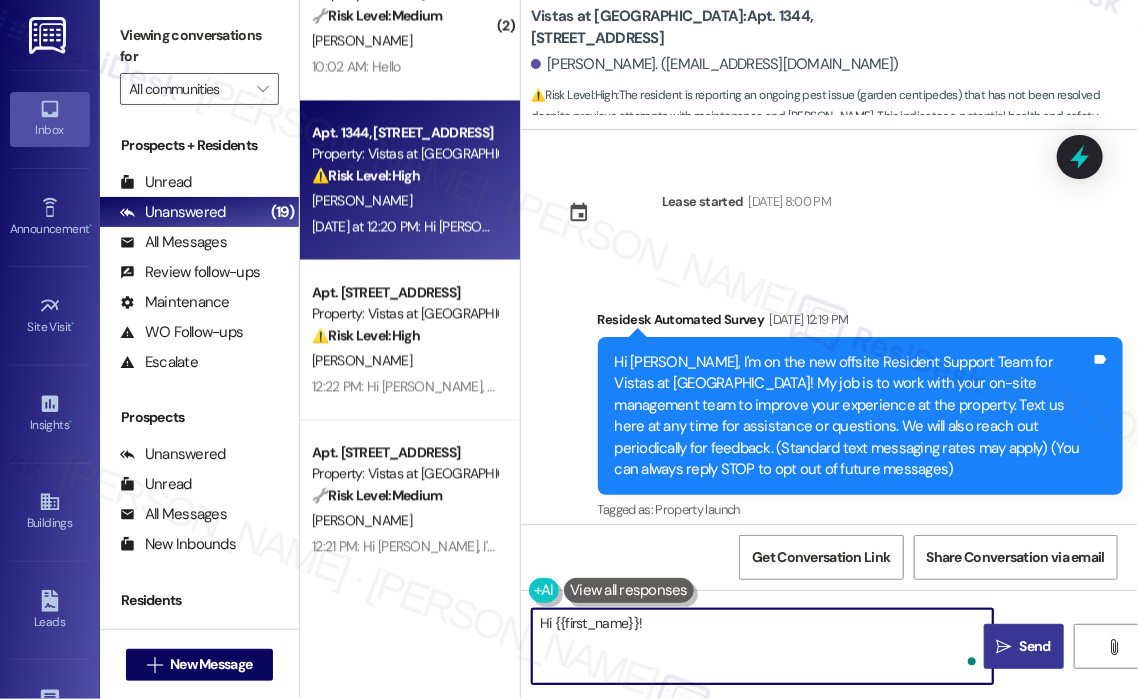 paste on "Thanks for following up—I’m really sorry to hear the centipede issue is still ongoing. Just to confirm, when was the last time maintenance or [PERSON_NAME] treated your apartment? And are you still seeing them in the same areas, or has it spread to other parts of your unit?" 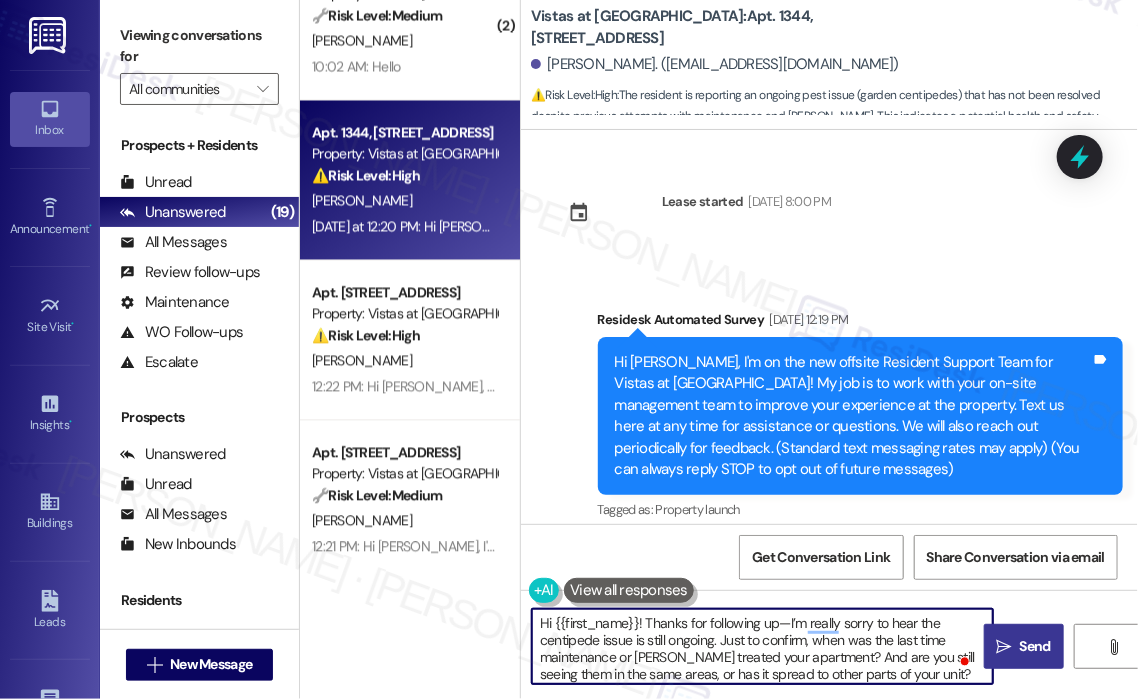 type on "Hi {{first_name}}! Thanks for following up—I’m really sorry to hear the centipede issue is still ongoing. Just to confirm, when was the last time maintenance or [PERSON_NAME] treated your apartment? And are you still seeing them in the same areas, or has it spread to other parts of your unit?" 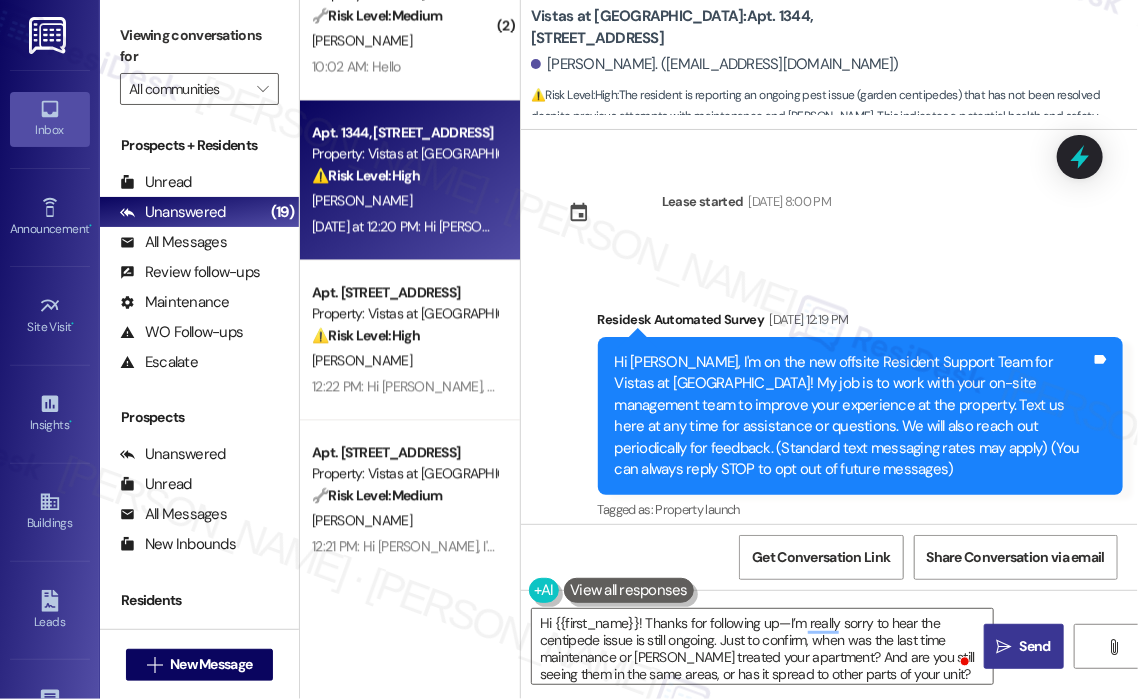 click on "Send" at bounding box center (1035, 646) 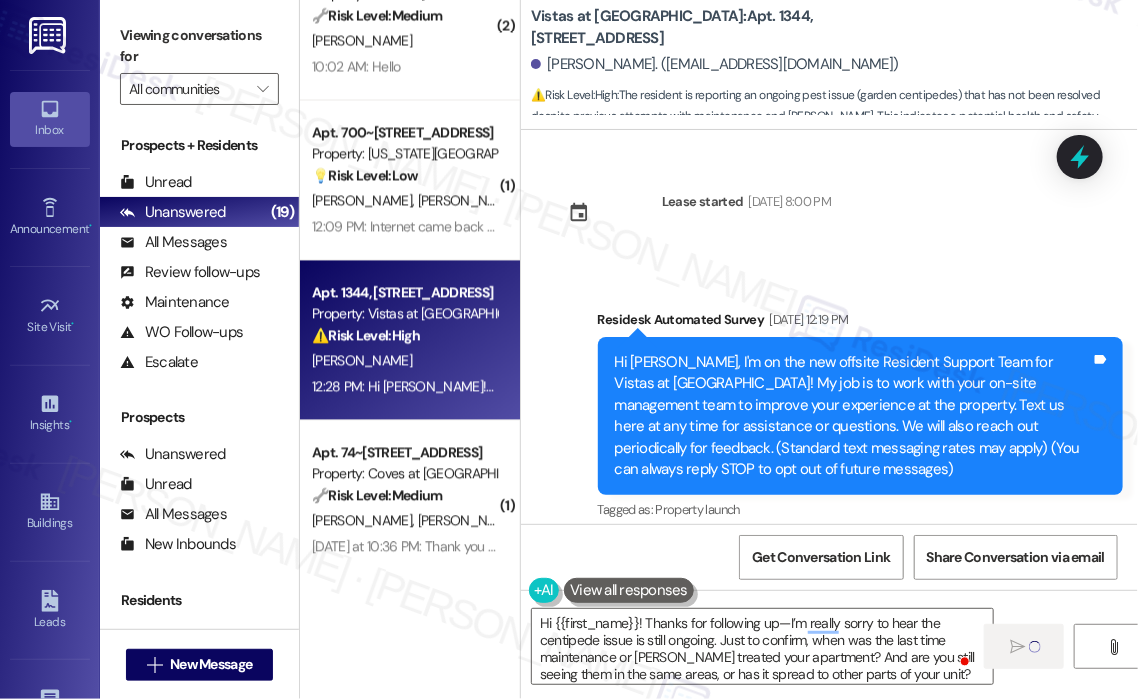 type 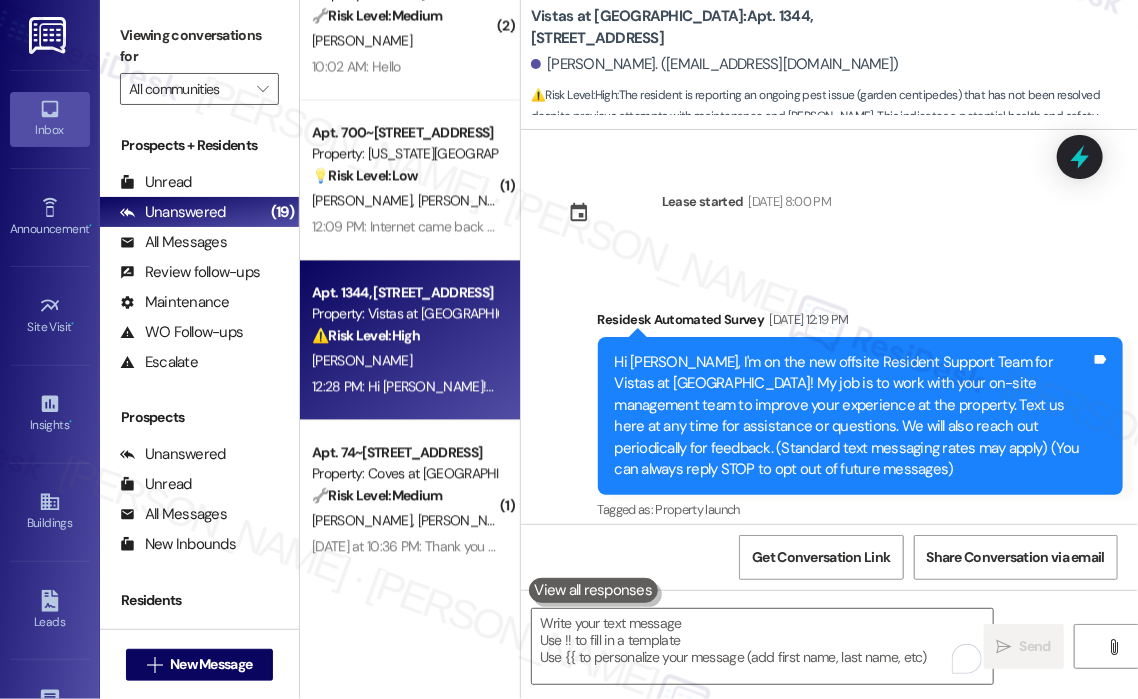 scroll, scrollTop: 1600, scrollLeft: 0, axis: vertical 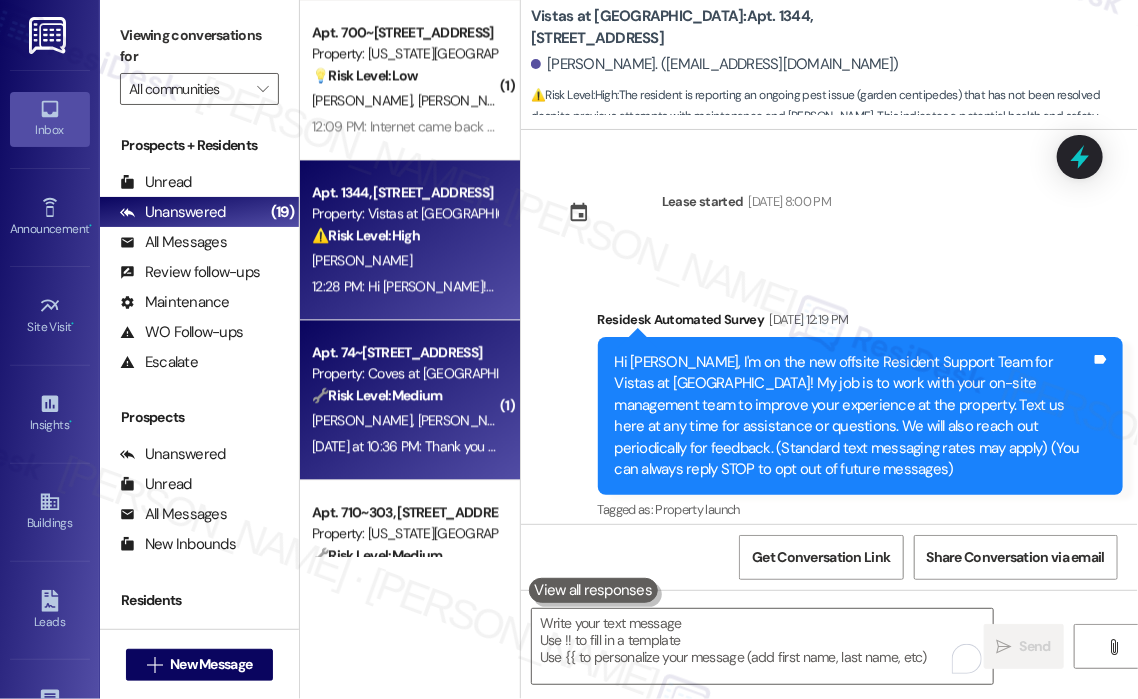 click on "Property: Coves at [GEOGRAPHIC_DATA]" at bounding box center (404, 373) 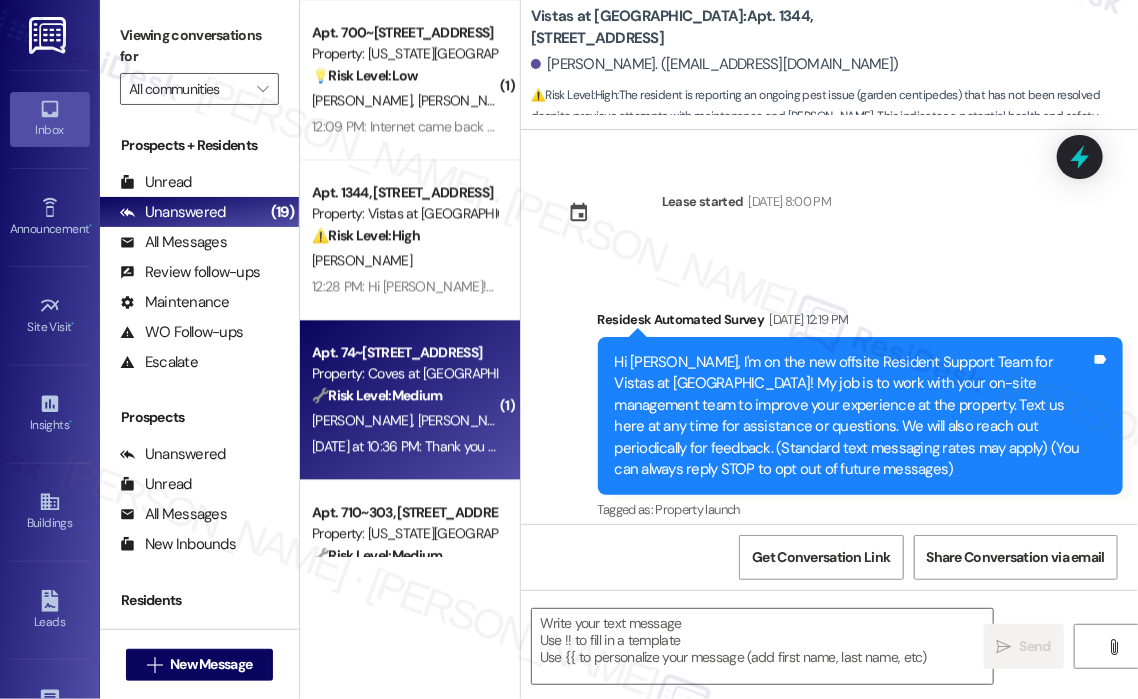 type on "Fetching suggested responses. Please feel free to read through the conversation in the meantime." 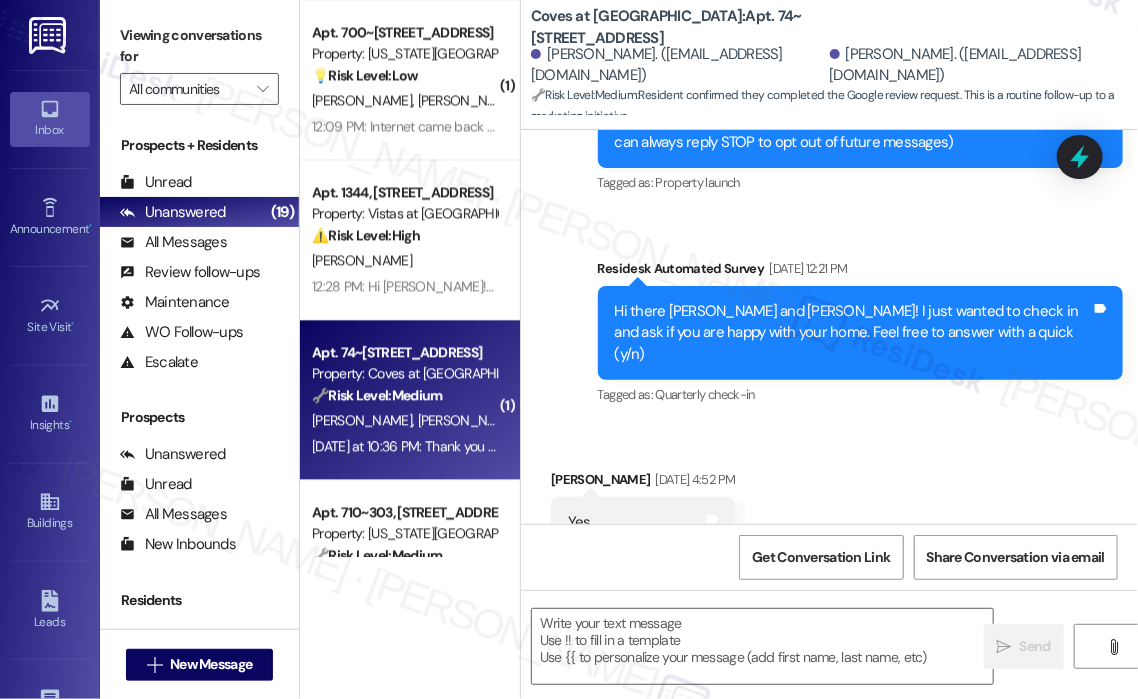 type on "Fetching suggested responses. Please feel free to read through the conversation in the meantime." 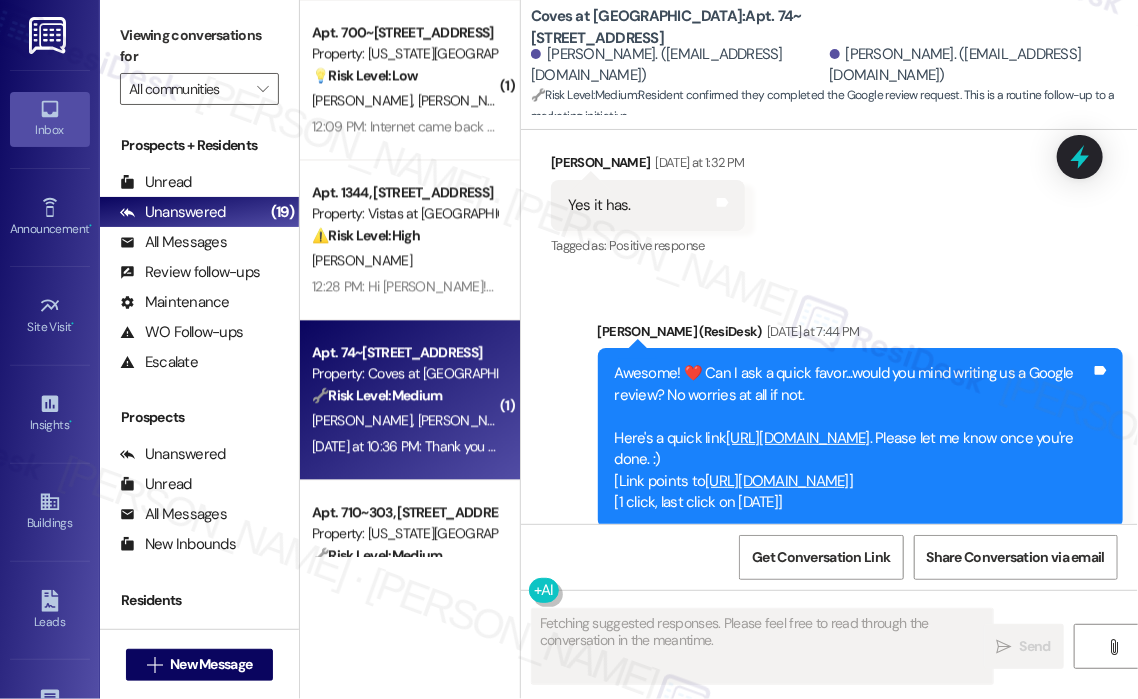 scroll, scrollTop: 1242, scrollLeft: 0, axis: vertical 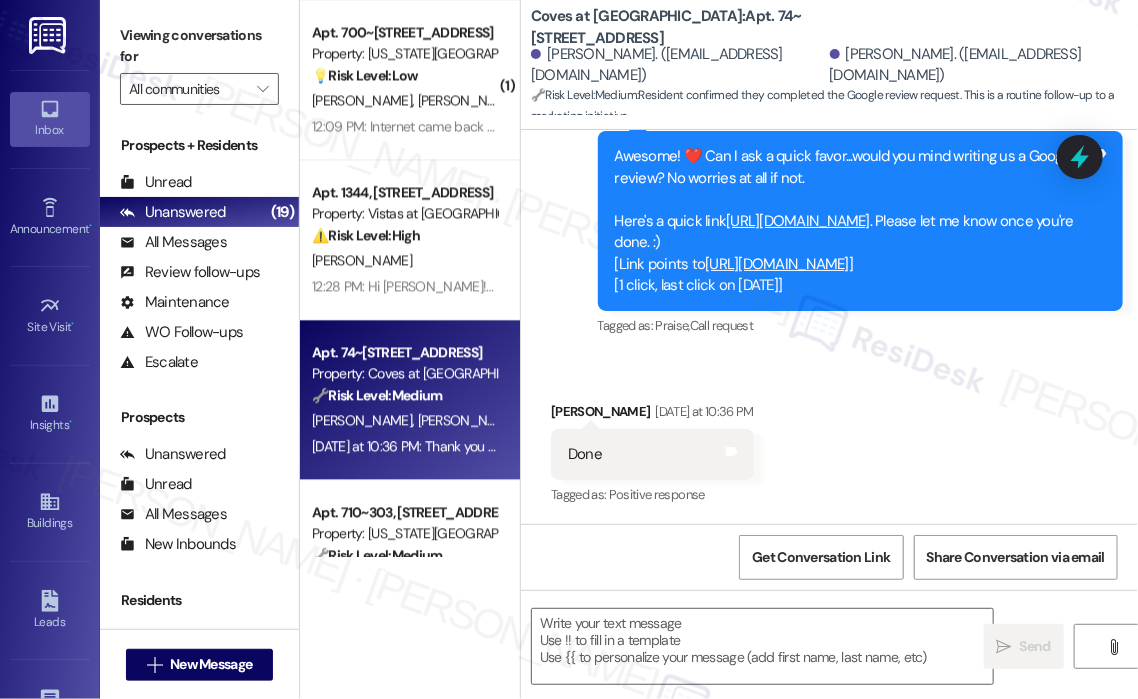 click on "[URL][DOMAIN_NAME]" at bounding box center [777, 264] 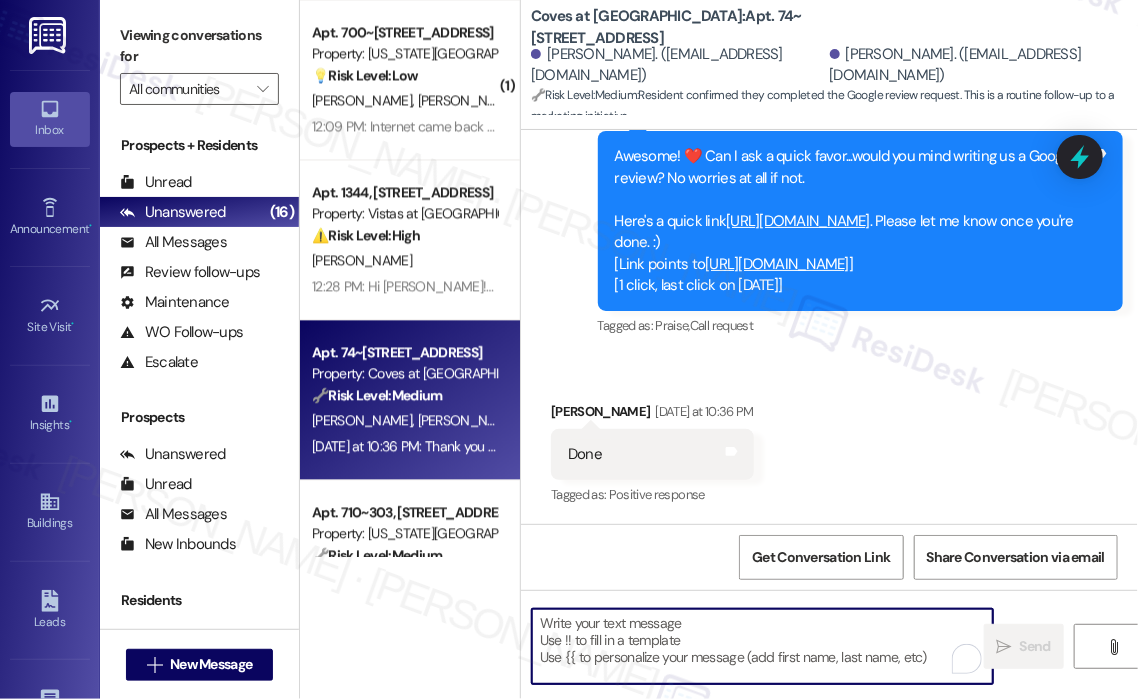 click at bounding box center [762, 646] 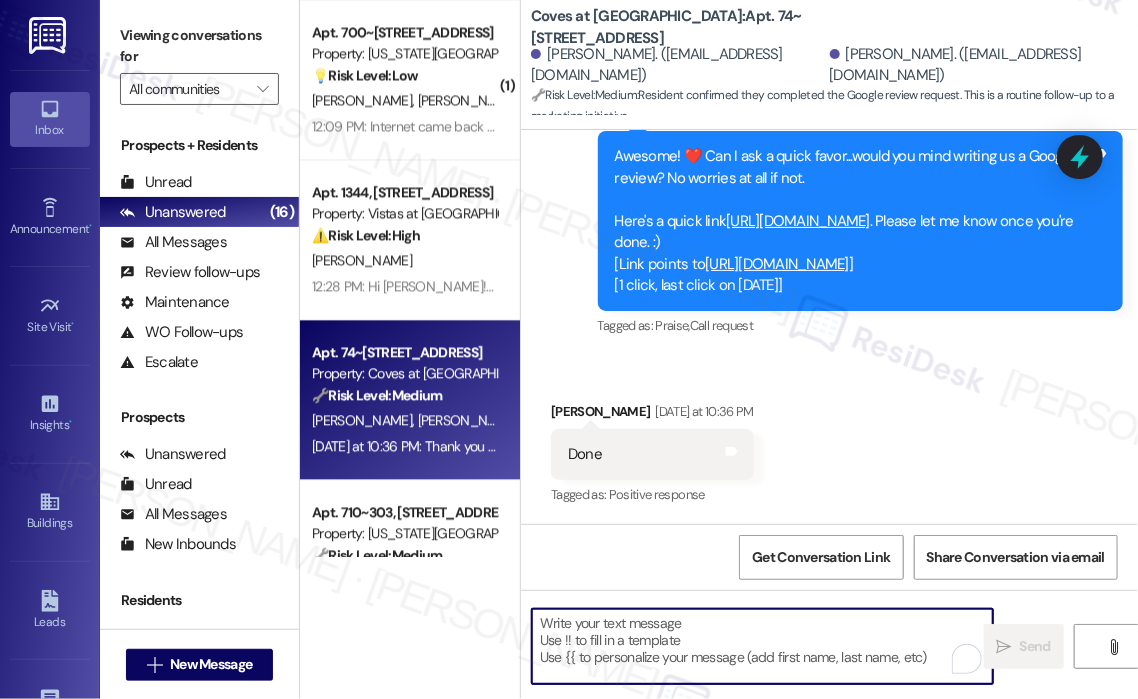 paste on "Thank you so much for the amazing 5-star review! 🎉 We truly appreciate your kind words and are thrilled that you’re happy with the service. Your feedback motivates us to keep doing our best every day. If you ever need anything, we’re always here to help! Thanks again for your support! 😊" 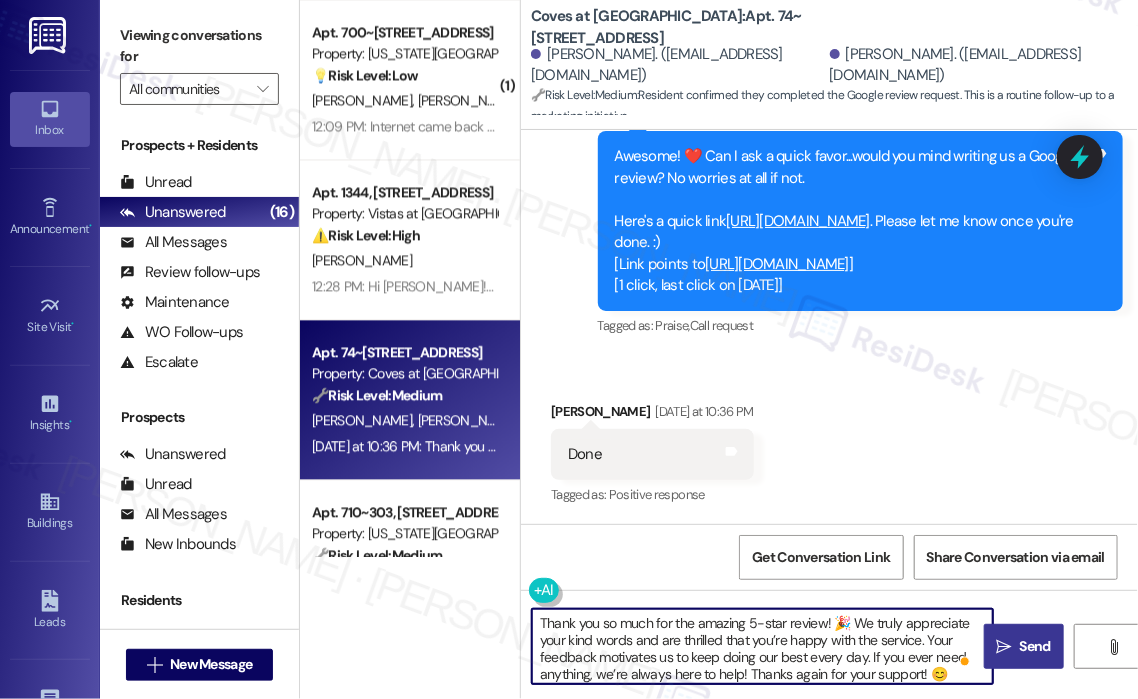 type on "Thank you so much for the amazing 5-star review! 🎉 We truly appreciate your kind words and are thrilled that you’re happy with the service. Your feedback motivates us to keep doing our best every day. If you ever need anything, we’re always here to help! Thanks again for your support! 😊" 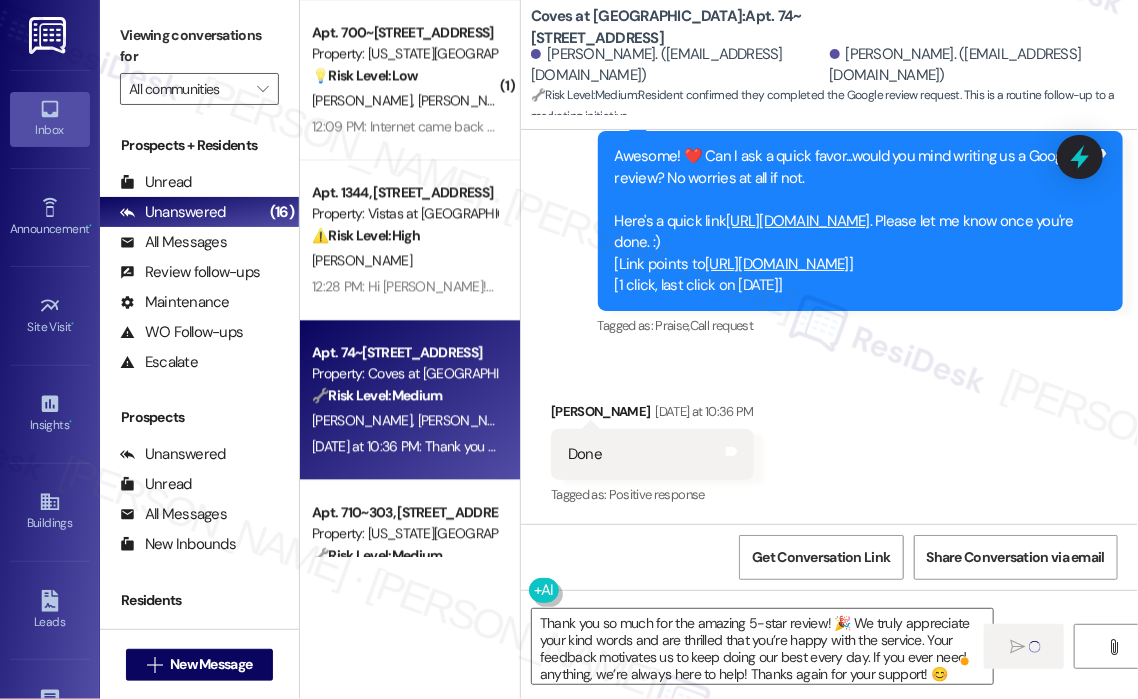 type 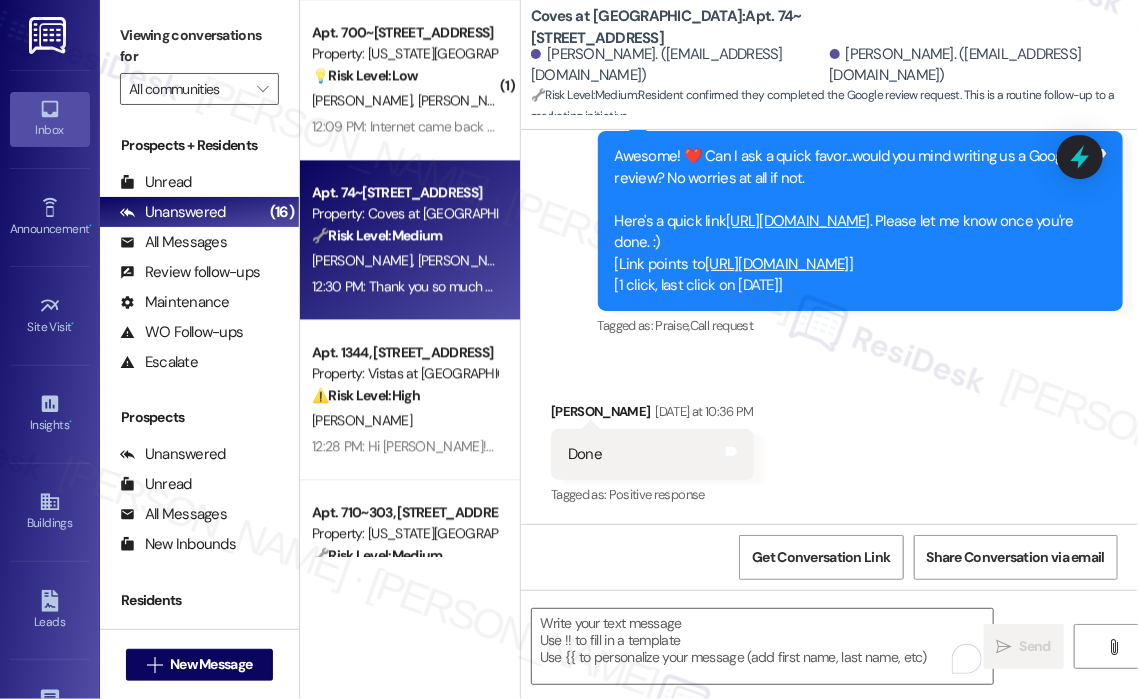 click on "Received via SMS [PERSON_NAME] [DATE] at 10:36 PM Done  Tags and notes Tagged as:   Positive response Click to highlight conversations about Positive response" at bounding box center [829, 440] 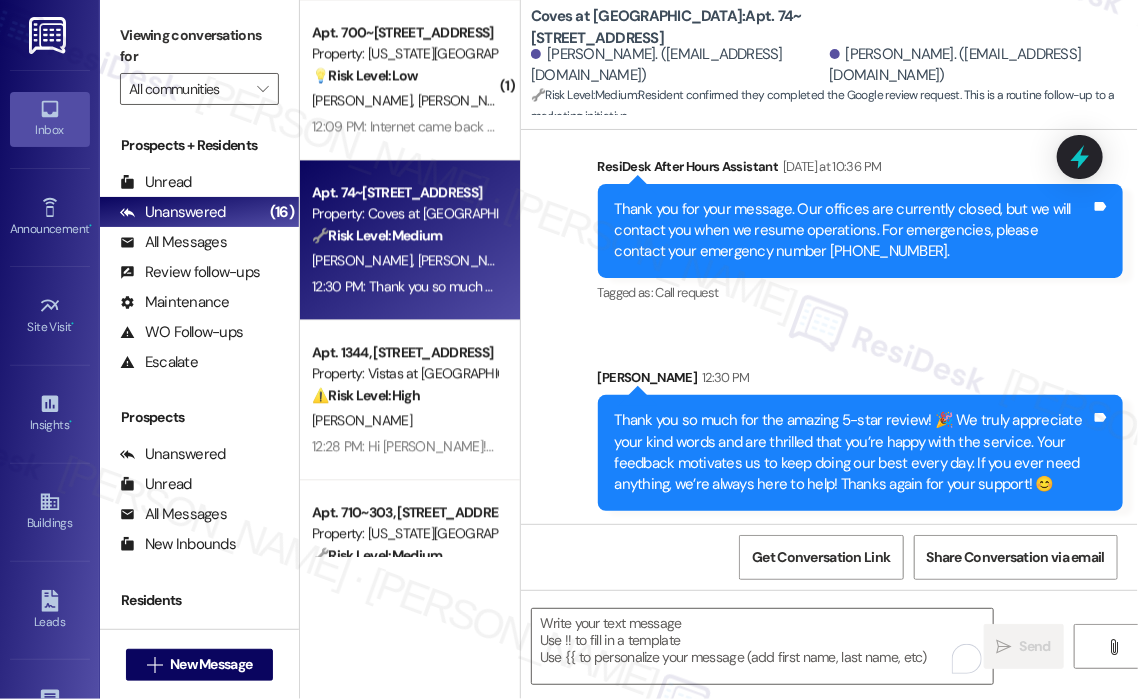 scroll, scrollTop: 1658, scrollLeft: 0, axis: vertical 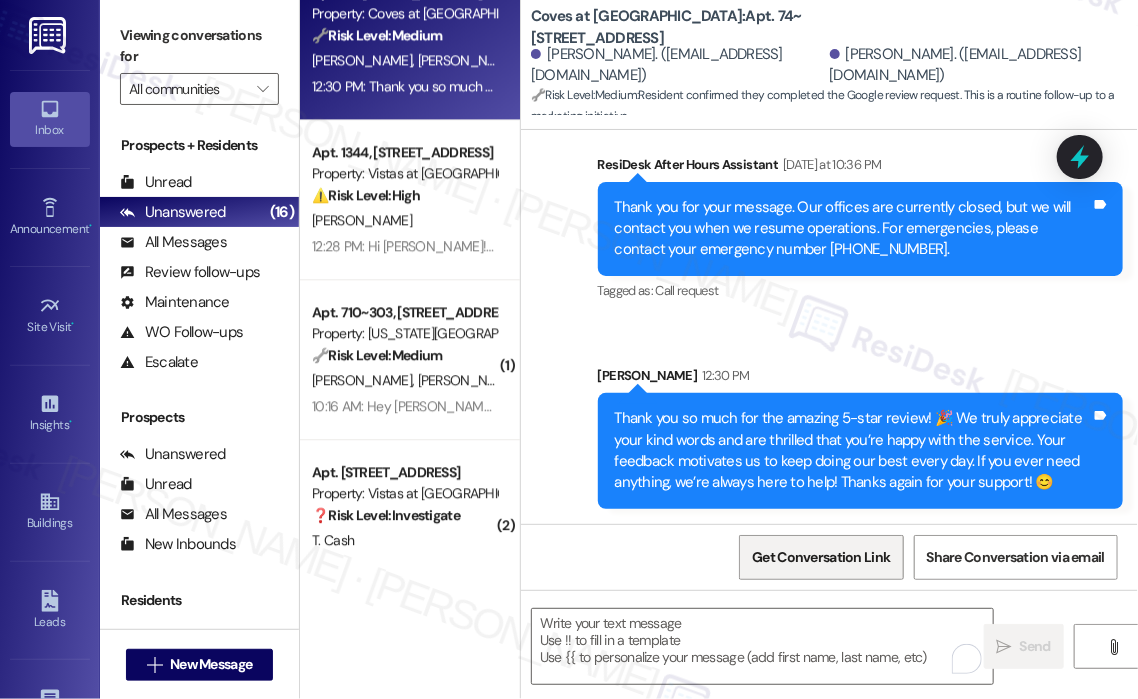 click on "Get Conversation Link" at bounding box center [821, 557] 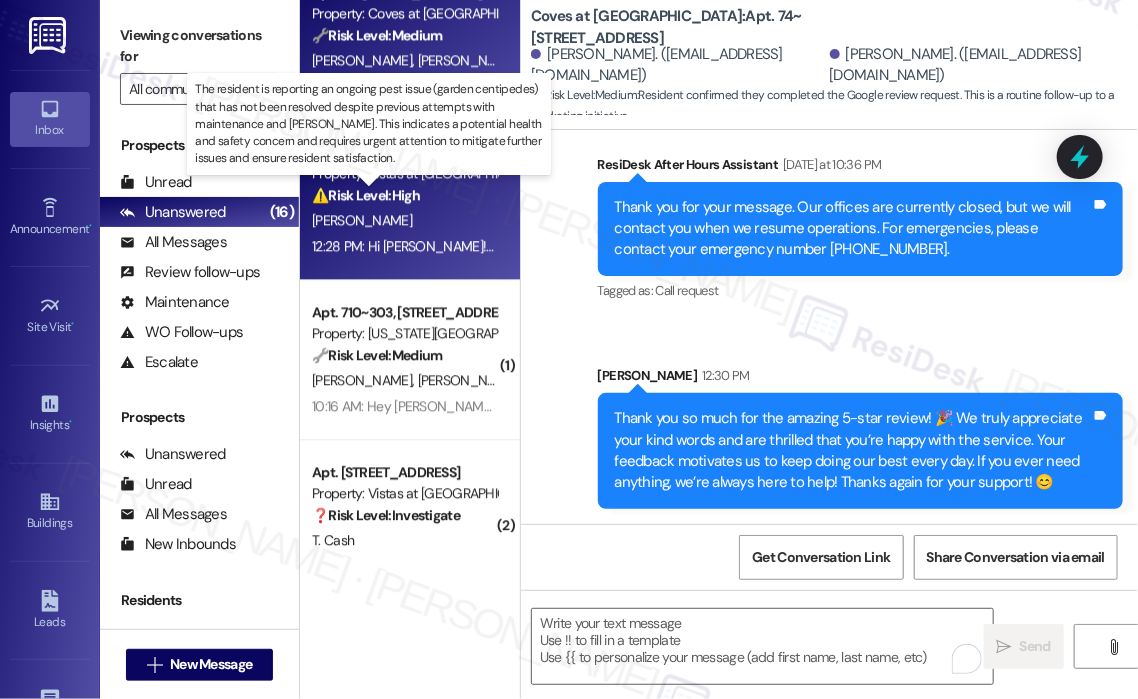 click on "⚠️  Risk Level:  High" at bounding box center (366, 195) 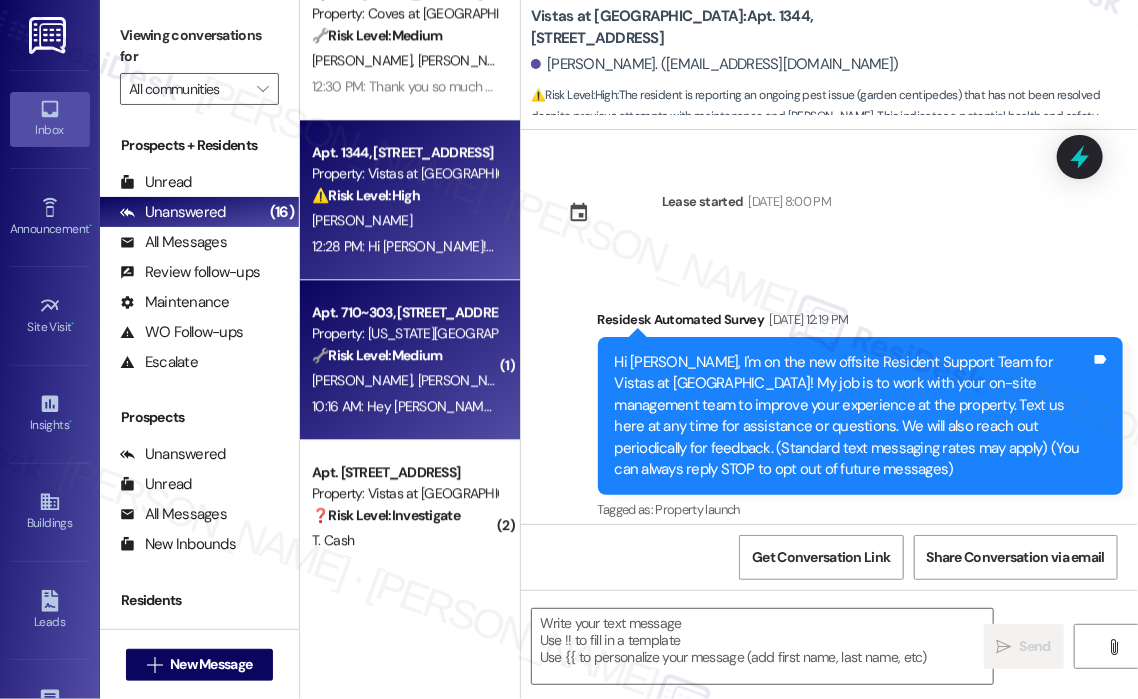 scroll, scrollTop: 2002, scrollLeft: 0, axis: vertical 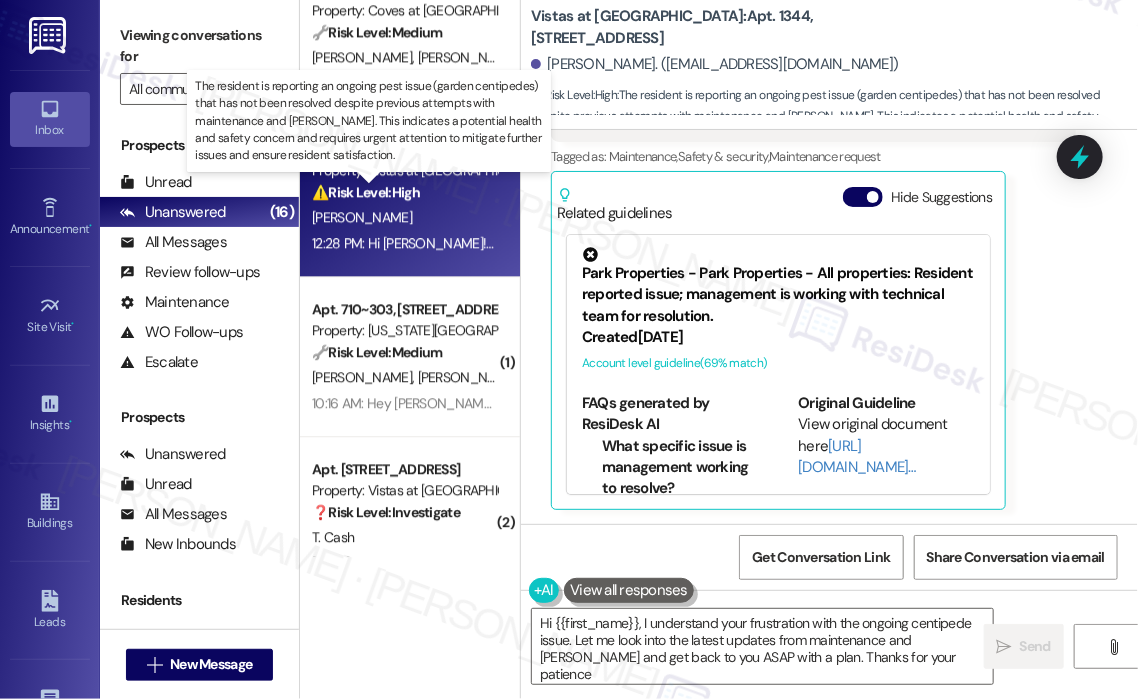 type on "Hi {{first_name}}, I understand your frustration with the ongoing centipede issue. Let me look into the latest updates from maintenance and [PERSON_NAME] and get back to you ASAP with a plan. Thanks for your patience!" 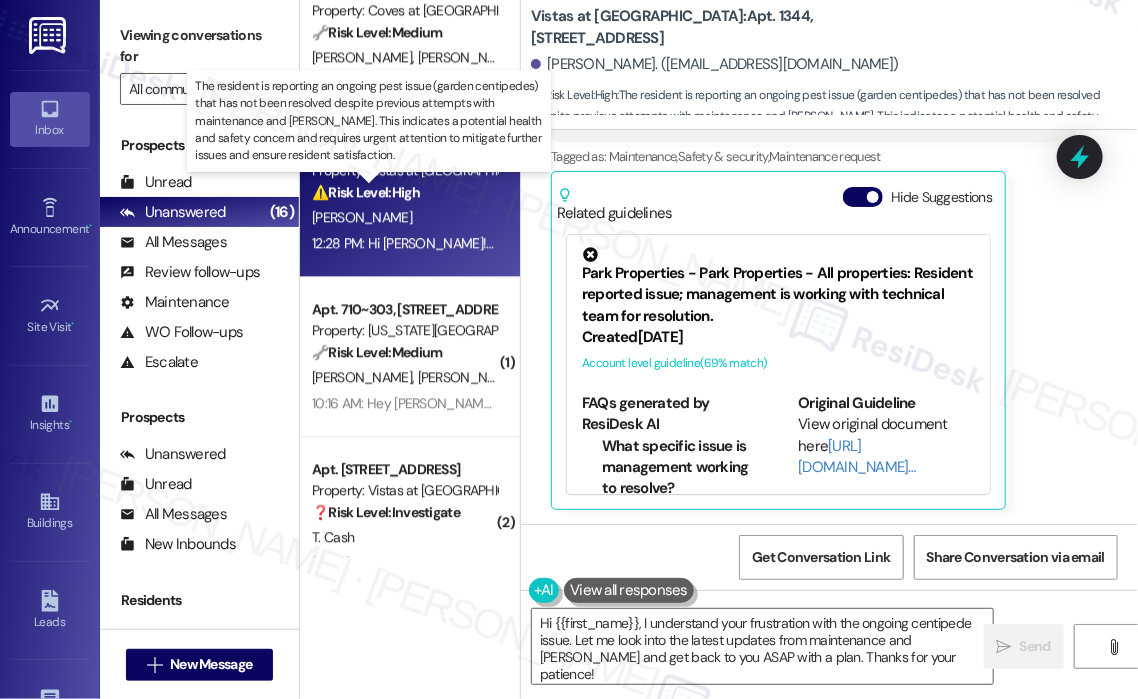 click on "⚠️  Risk Level:  High" at bounding box center (366, 192) 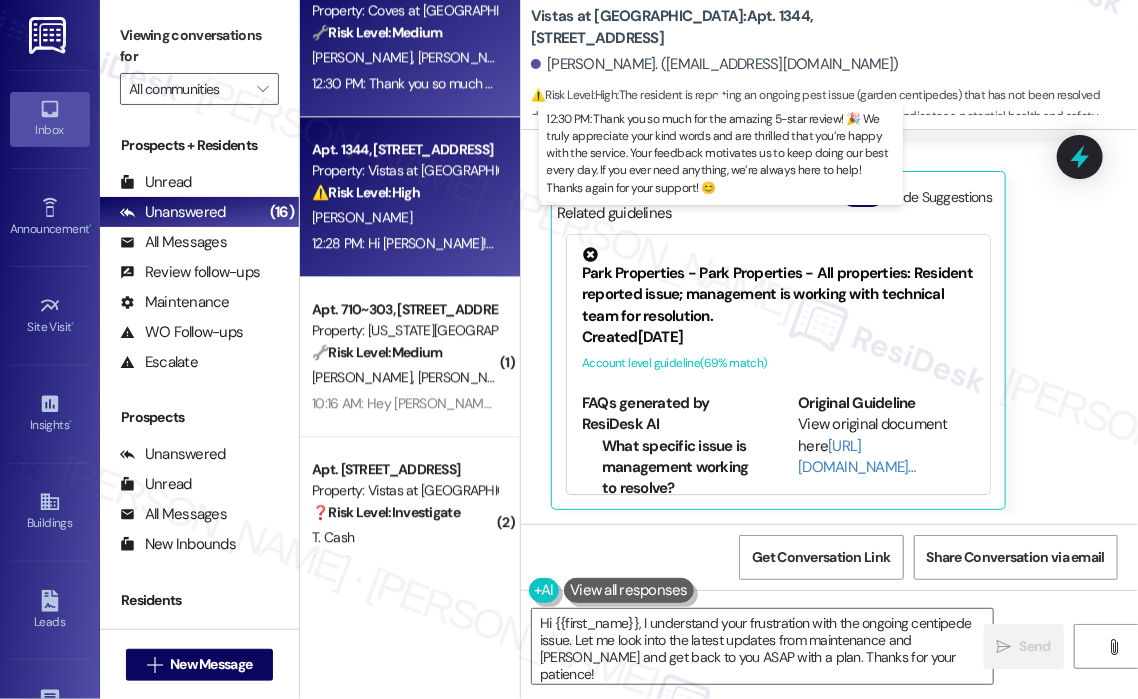 click on "12:30 PM: Thank you so much for the amazing 5-star review! 🎉 We truly appreciate your kind words and are thrilled that you’re happy with the service. Your feedback motivates us to keep doing our best every day. If you ever need anything, we’re always here to help! Thanks again for your support! 😊 12:30 PM: Thank you so much for the amazing 5-star review! 🎉 We truly appreciate your kind words and are thrilled that you’re happy with the service. Your feedback motivates us to keep doing our best every day. If you ever need anything, we’re always here to help! Thanks again for your support! 😊" at bounding box center (1184, 83) 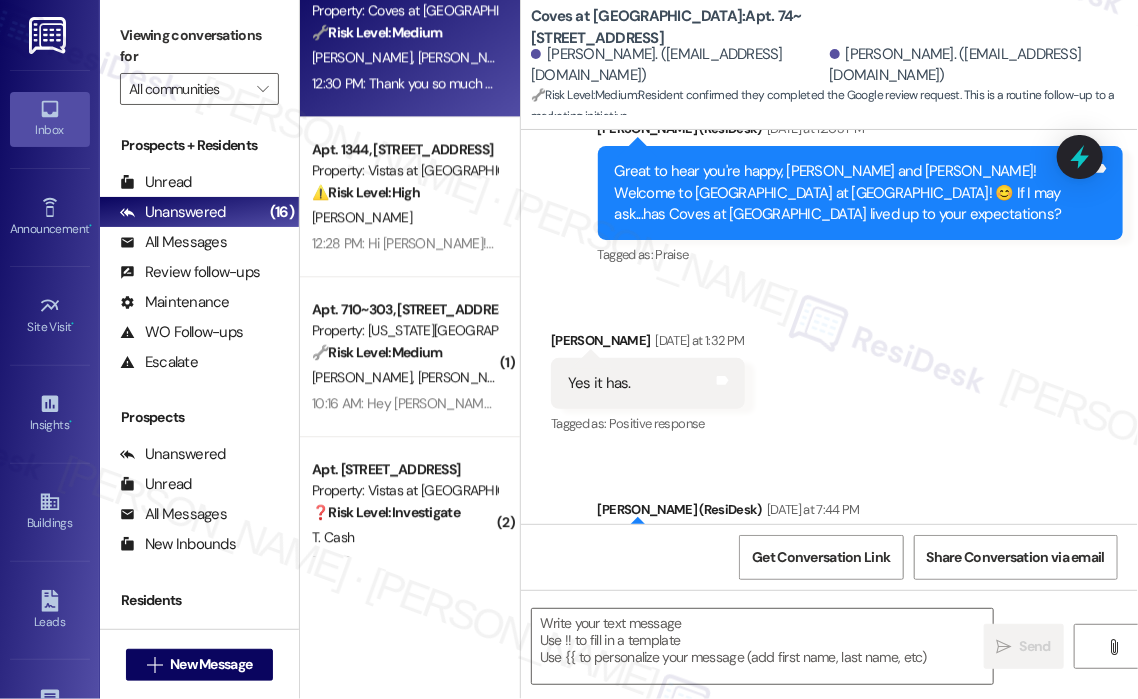 type on "Fetching suggested responses. Please feel free to read through the conversation in the meantime." 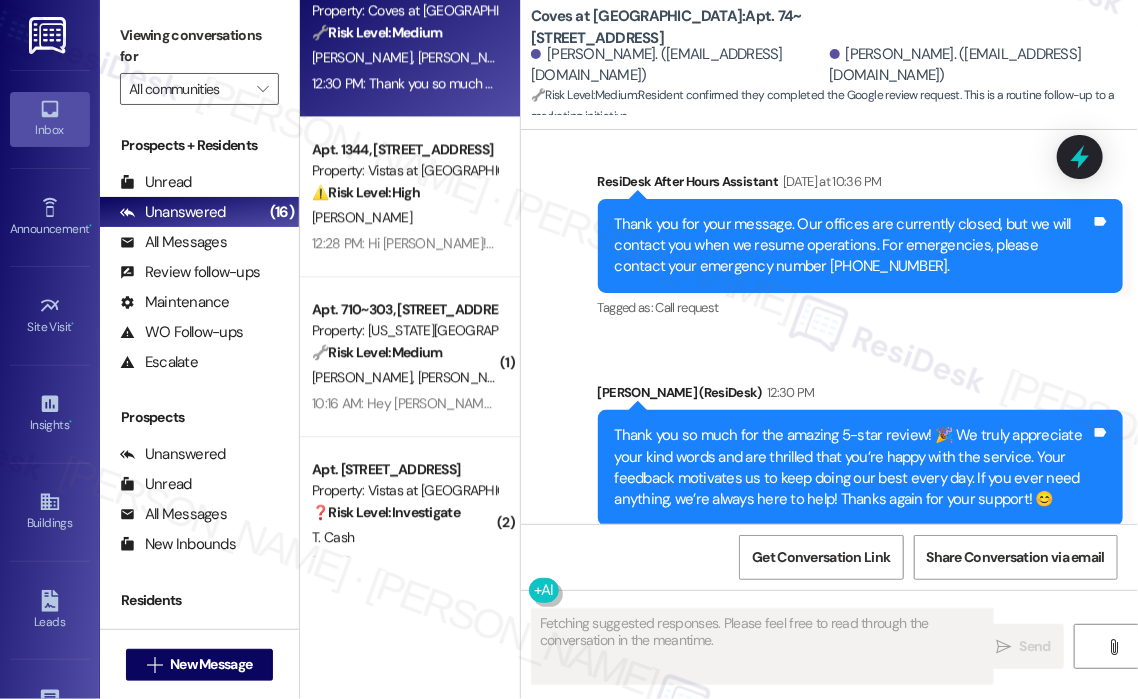 type 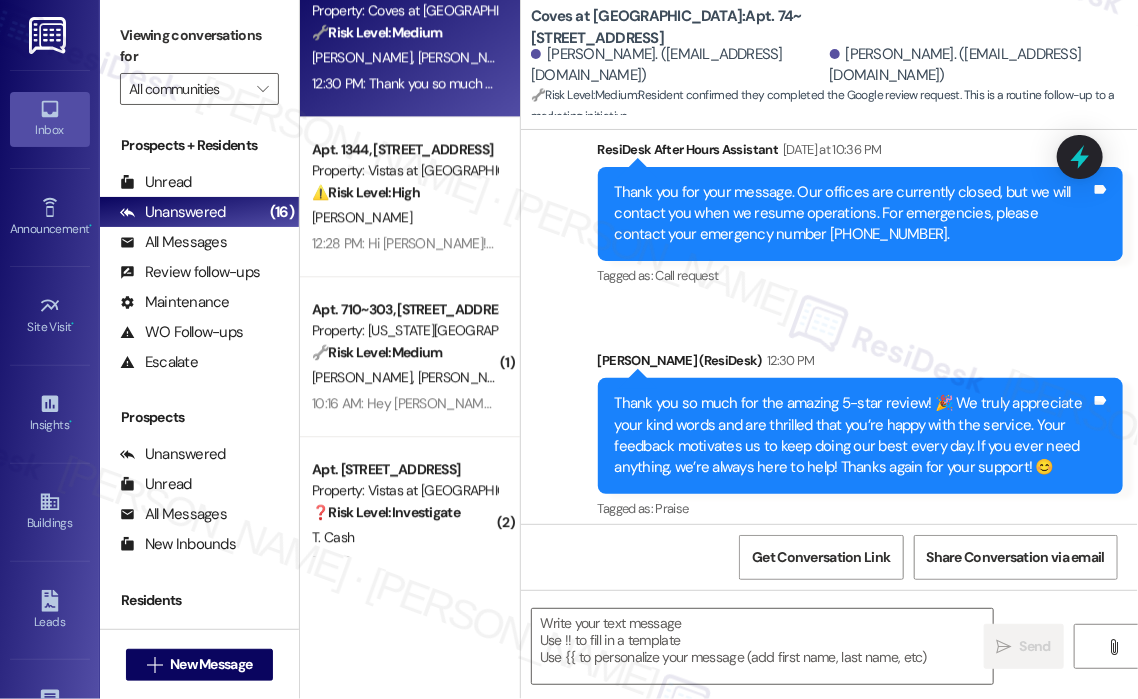 scroll, scrollTop: 1688, scrollLeft: 0, axis: vertical 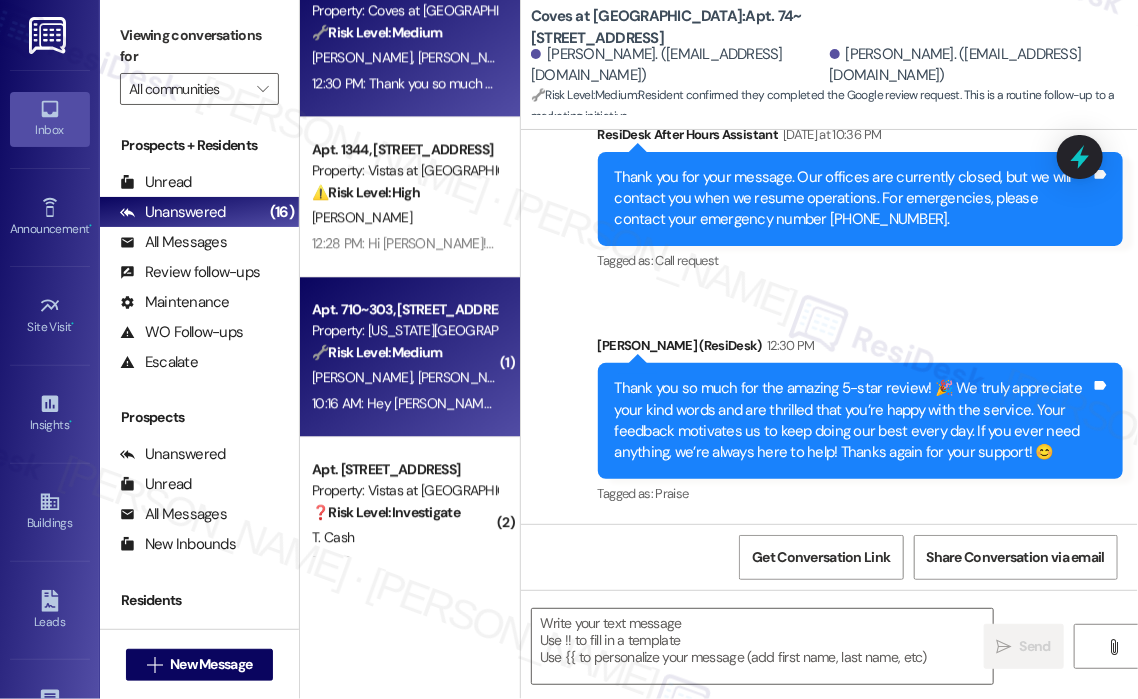 click on "[PERSON_NAME] [PERSON_NAME] Maldinera" at bounding box center [404, 377] 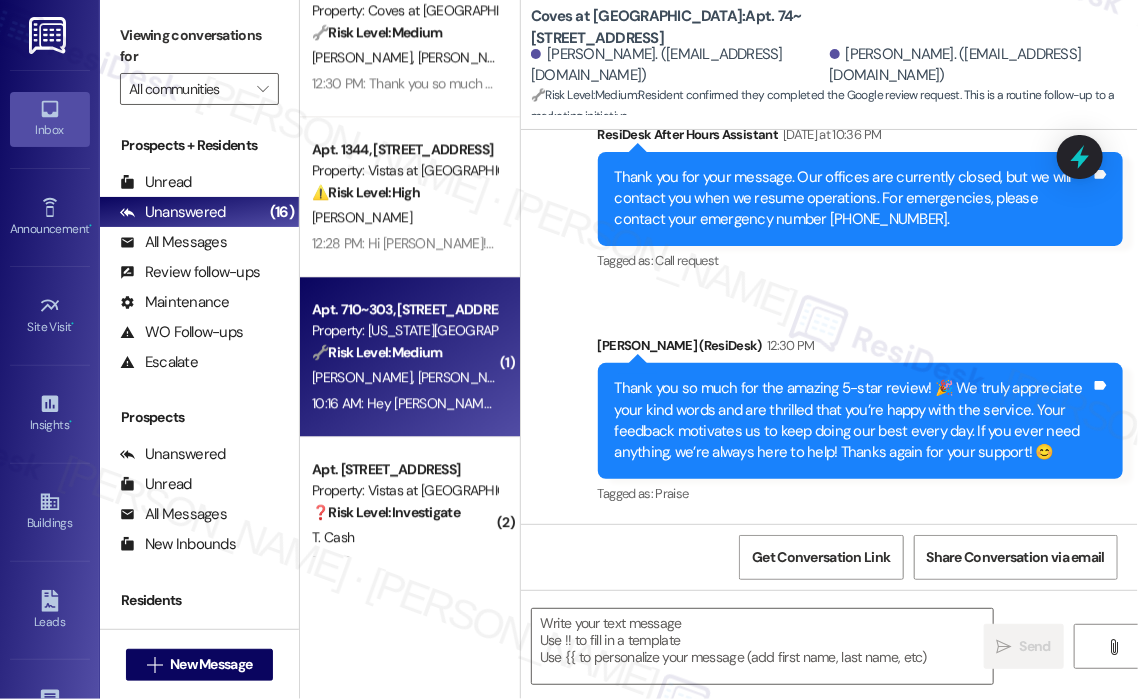 type on "Fetching suggested responses. Please feel free to read through the conversation in the meantime." 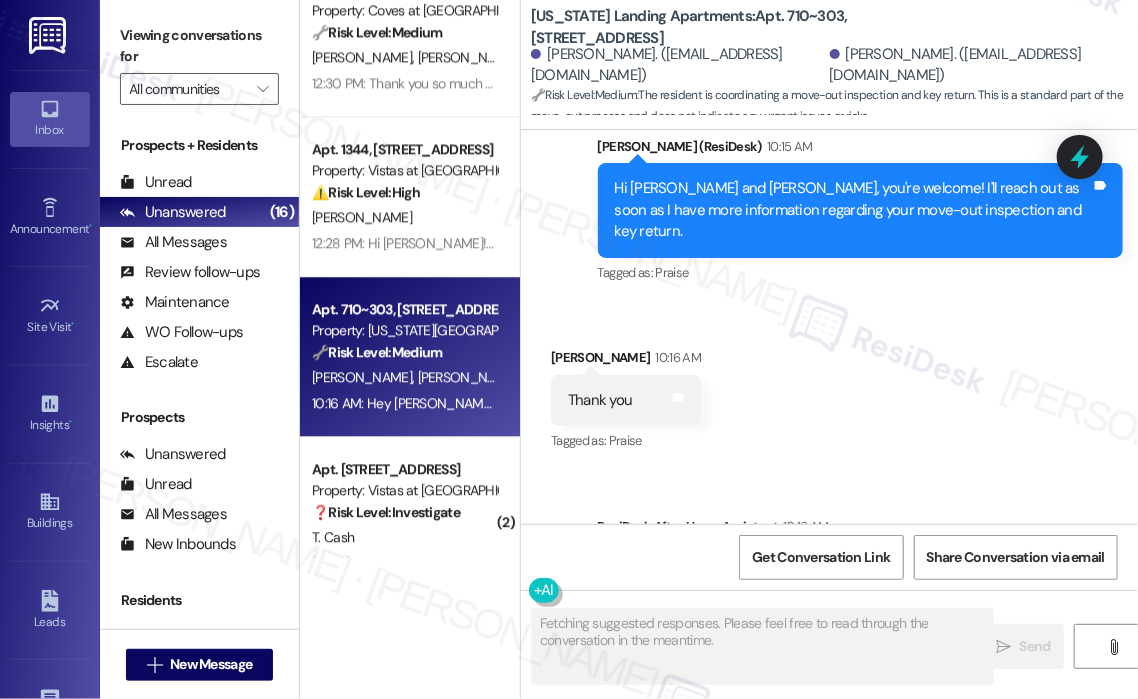 scroll, scrollTop: 2980, scrollLeft: 0, axis: vertical 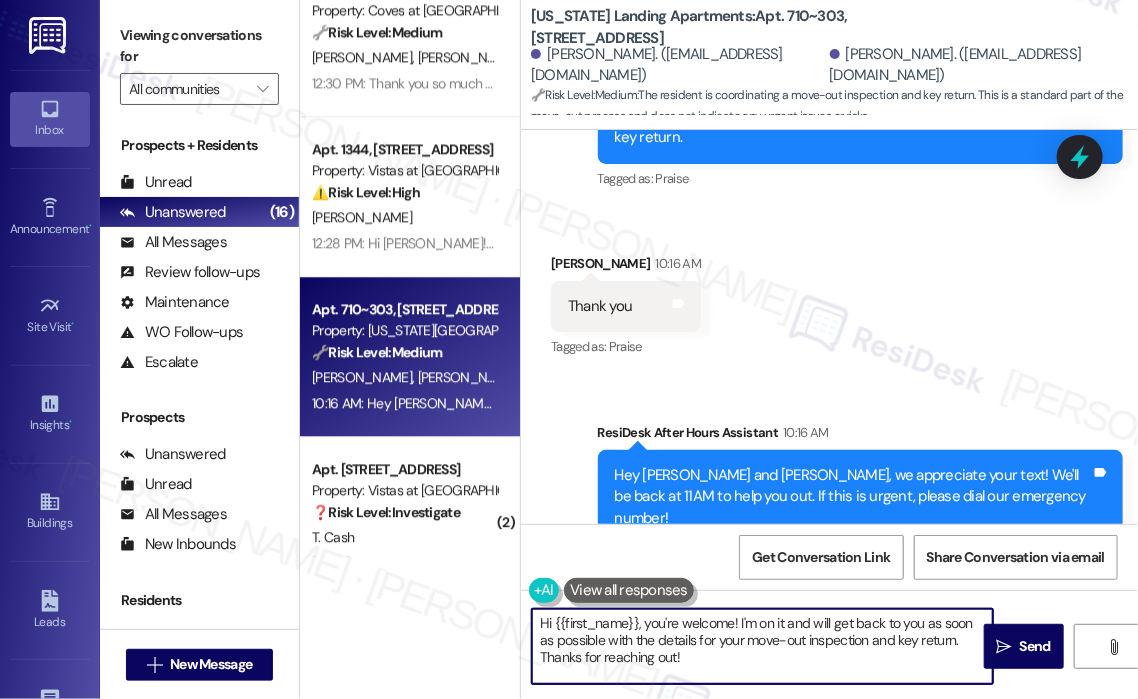 click on "Hi {{first_name}}, you're welcome! I'm on it and will get back to you as soon as possible with the details for your move-out inspection and key return. Thanks for reaching out!" at bounding box center [762, 646] 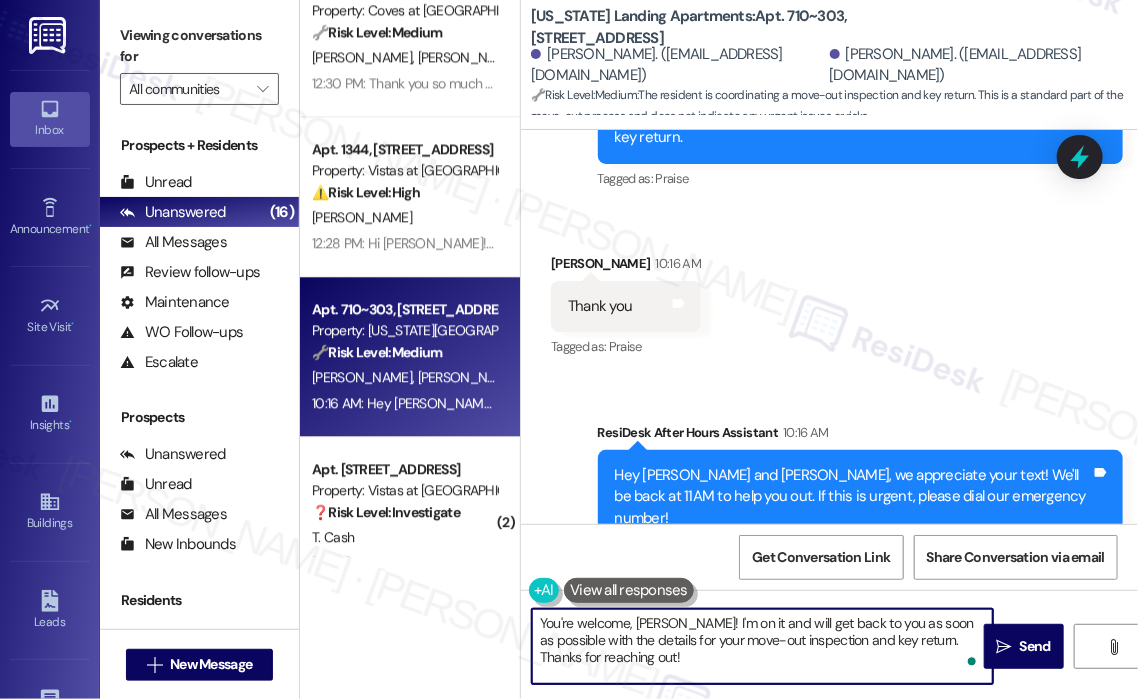 drag, startPoint x: 668, startPoint y: 620, endPoint x: 688, endPoint y: 691, distance: 73.76314 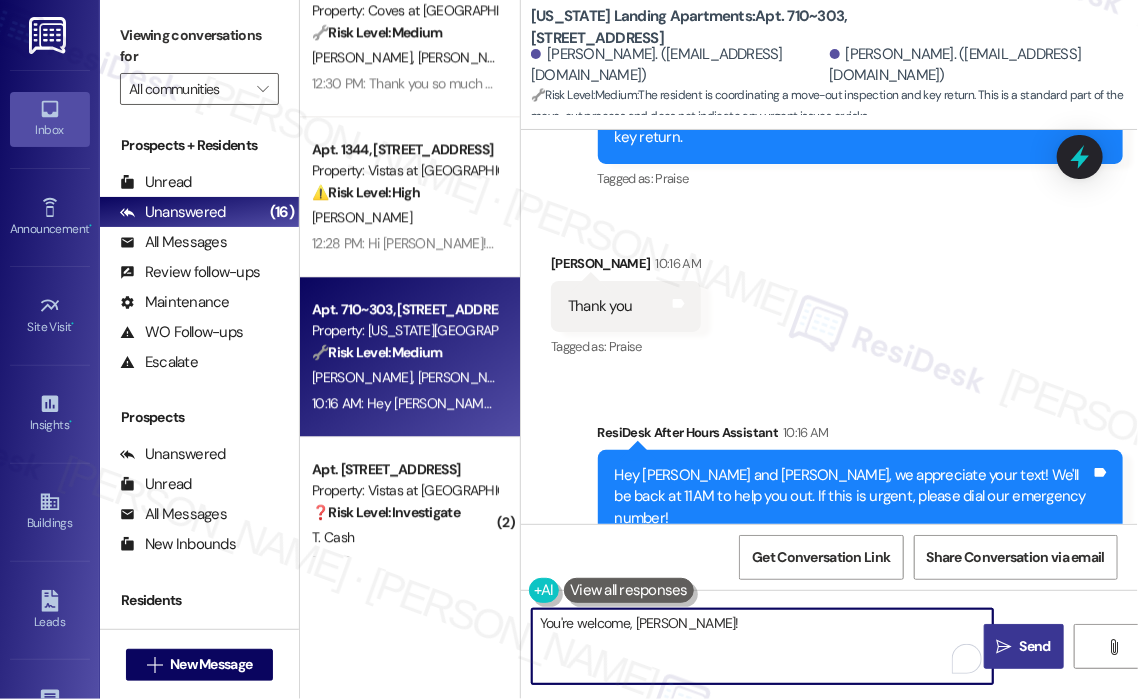 type on "You're welcome, [PERSON_NAME]!" 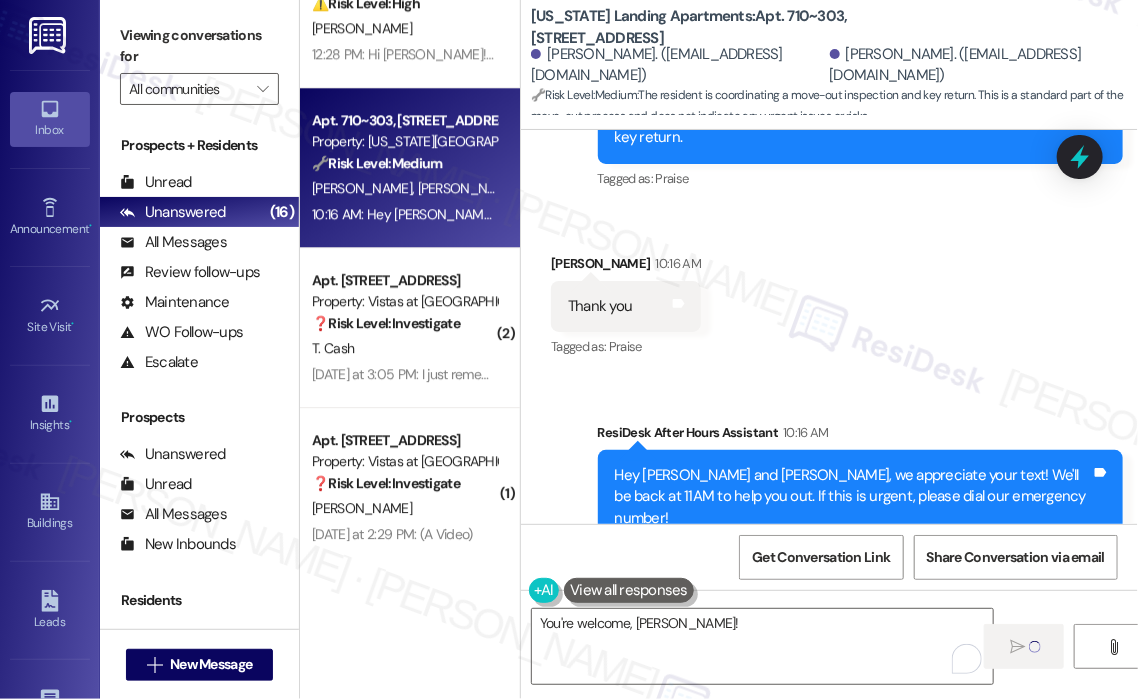 scroll, scrollTop: 2003, scrollLeft: 0, axis: vertical 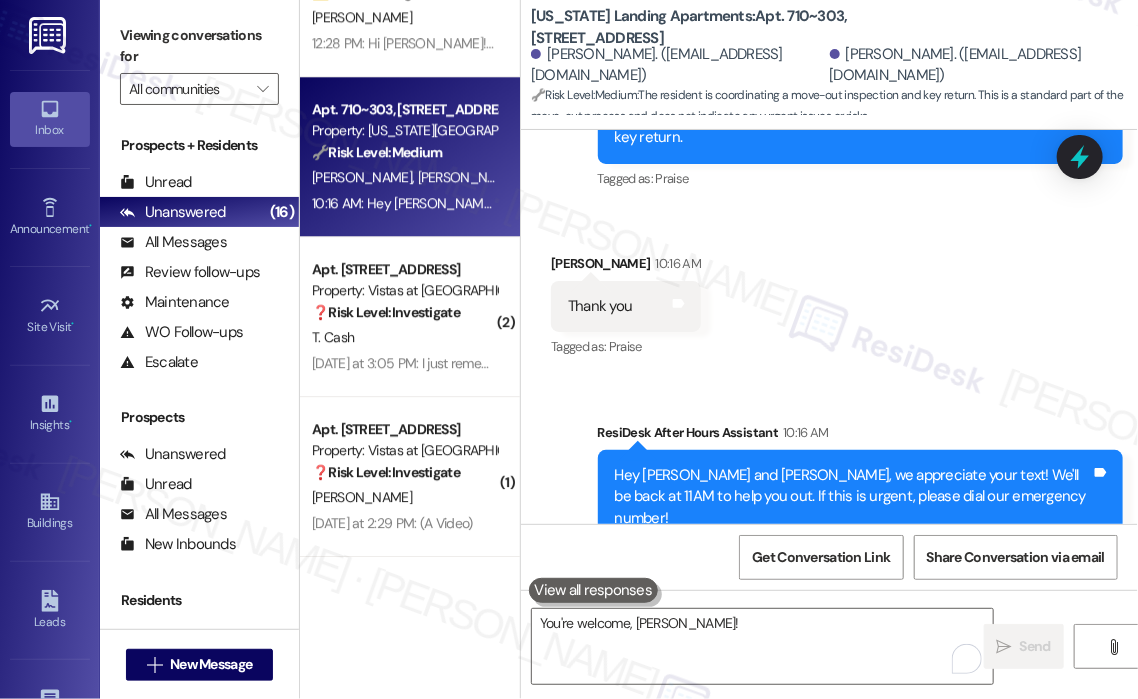 type 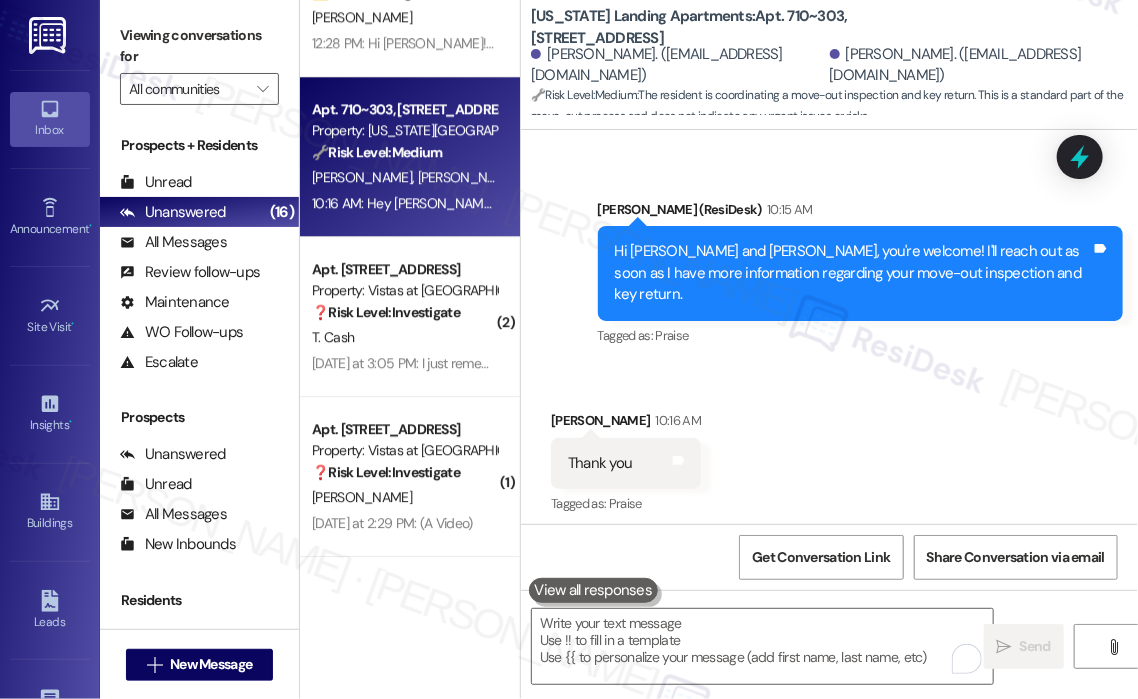 click on "❓  Risk Level:  Investigate" at bounding box center (386, 312) 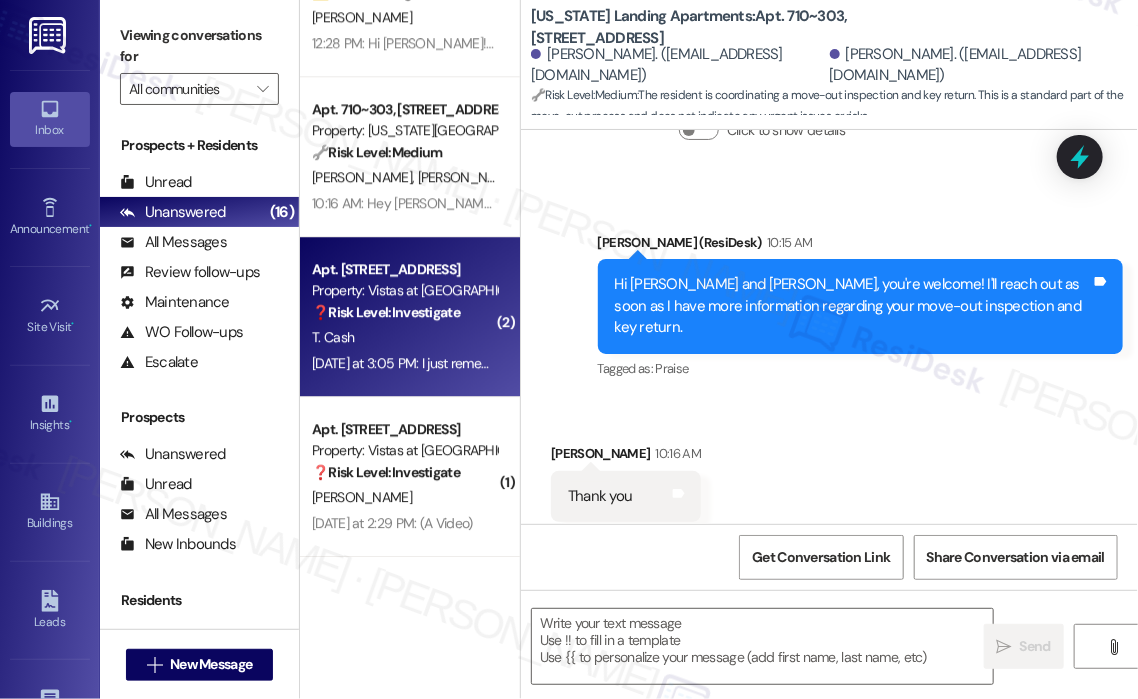 type on "Fetching suggested responses. Please feel free to read through the conversation in the meantime." 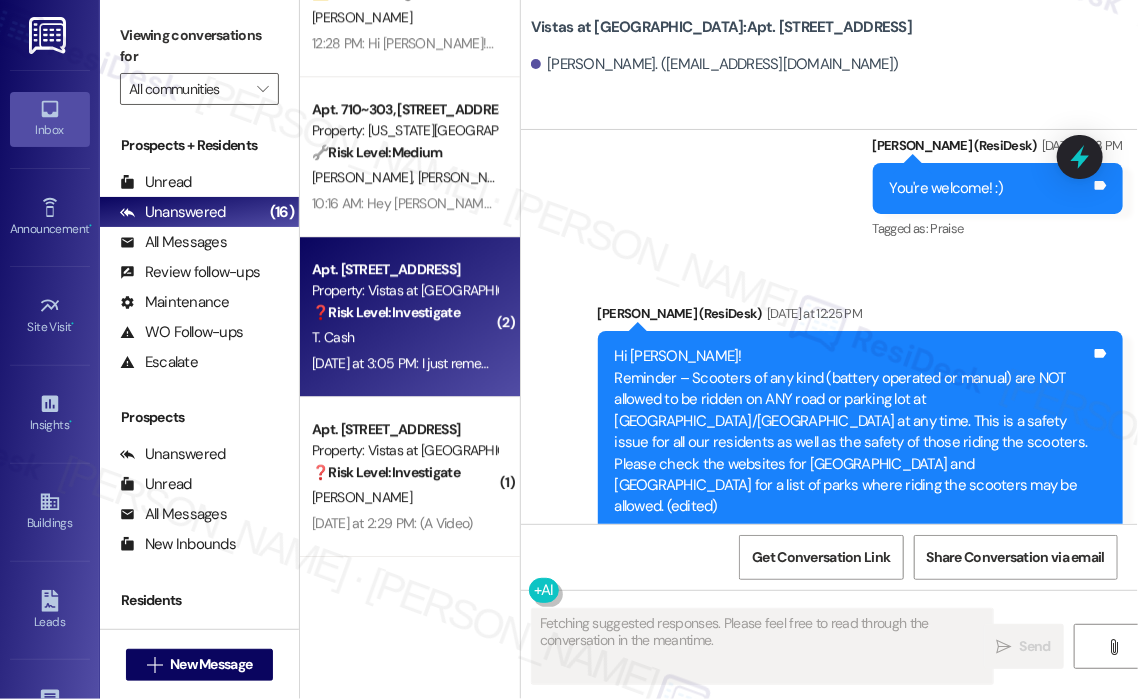 scroll, scrollTop: 5574, scrollLeft: 0, axis: vertical 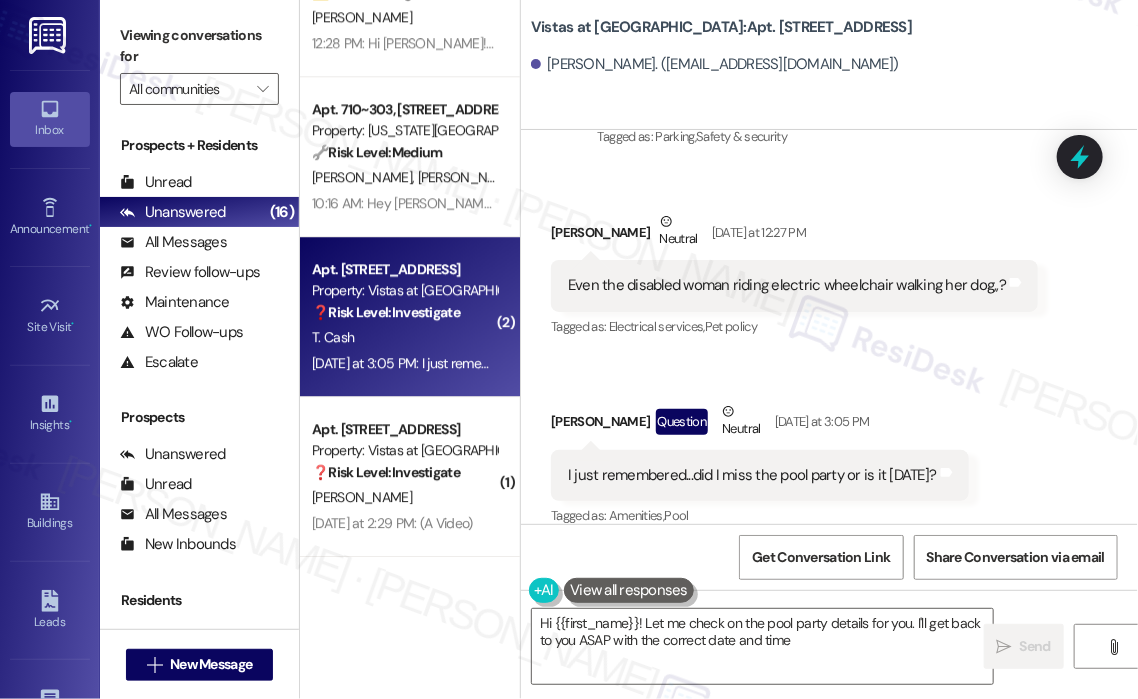 type on "Hi {{first_name}}! Let me check on the pool party details for you. I'll get back to you ASAP with the correct date and time!" 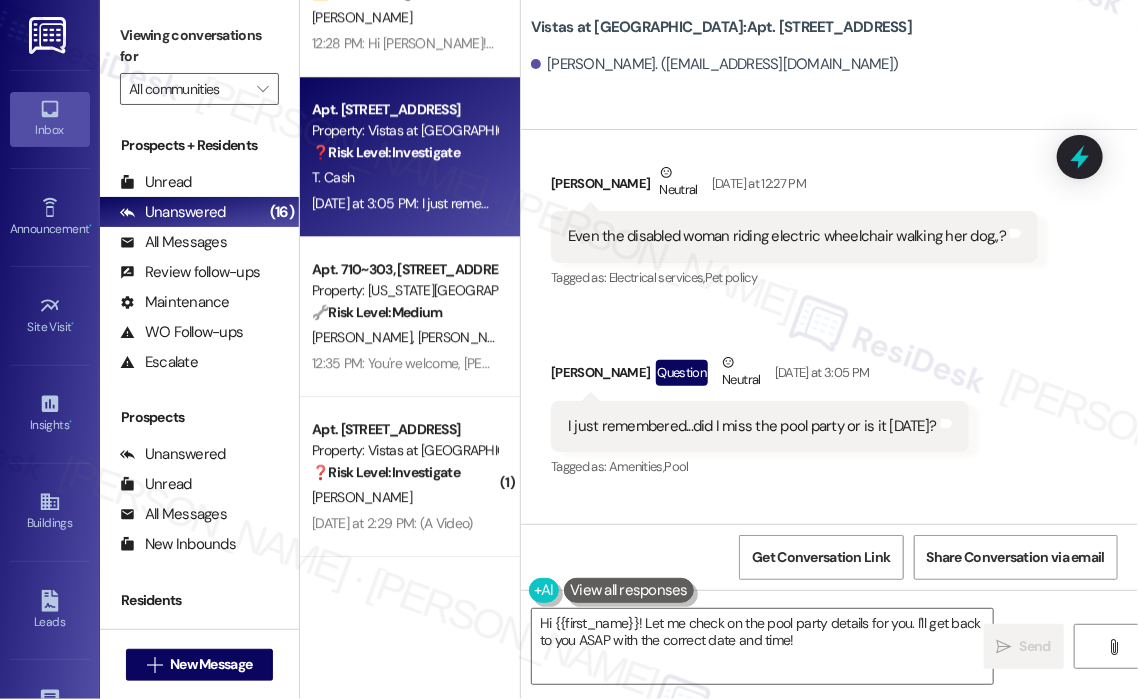scroll, scrollTop: 5780, scrollLeft: 0, axis: vertical 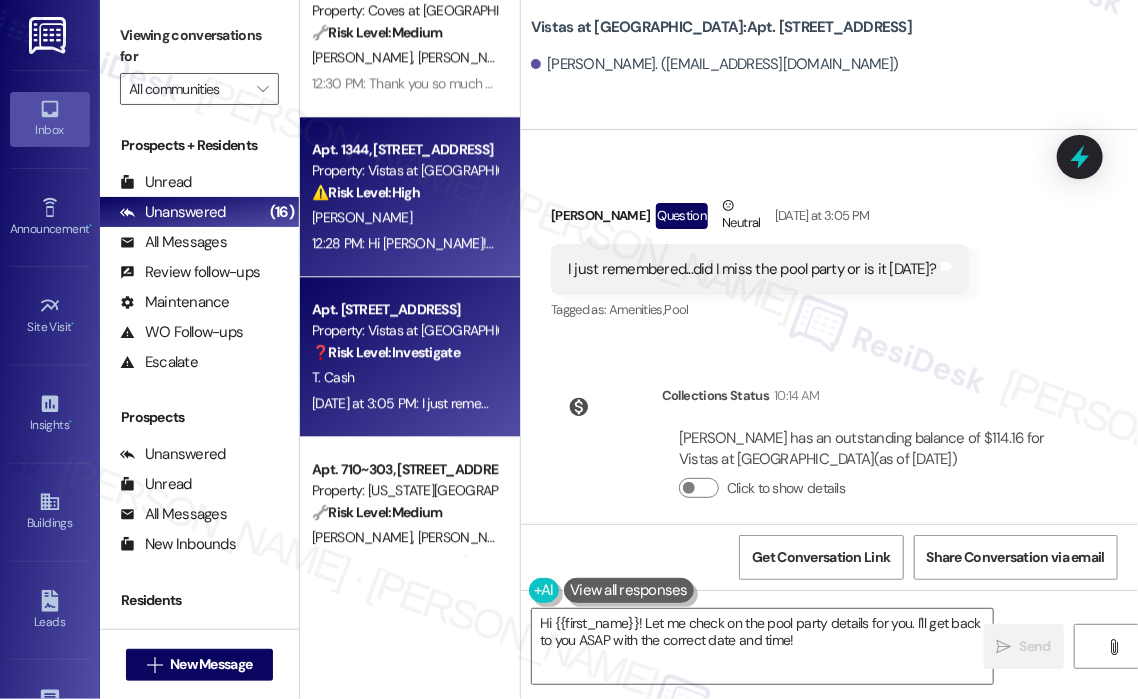 click on "12:28 PM: Hi [PERSON_NAME]! Thanks for following up—I’m really sorry to hear the centipede issue is still ongoing. Just to confirm, when was the last time maintenance or [PERSON_NAME] treated your apartment? And are you still seeing them in the same areas, or has it spread to other parts of your unit? 12:28 PM: Hi [PERSON_NAME]! Thanks for following up—I’m really sorry to hear the centipede issue is still ongoing. Just to confirm, when was the last time maintenance or [PERSON_NAME] treated your apartment? And are you still seeing them in the same areas, or has it spread to other parts of your unit?" at bounding box center [1189, 243] 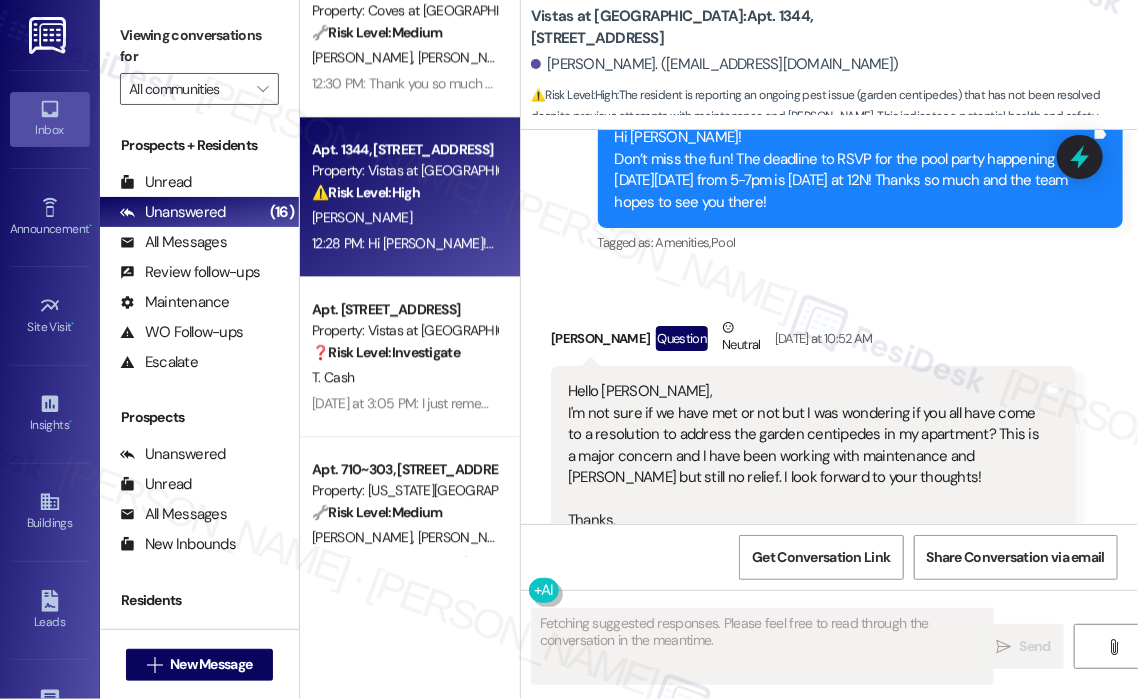scroll, scrollTop: 2057, scrollLeft: 0, axis: vertical 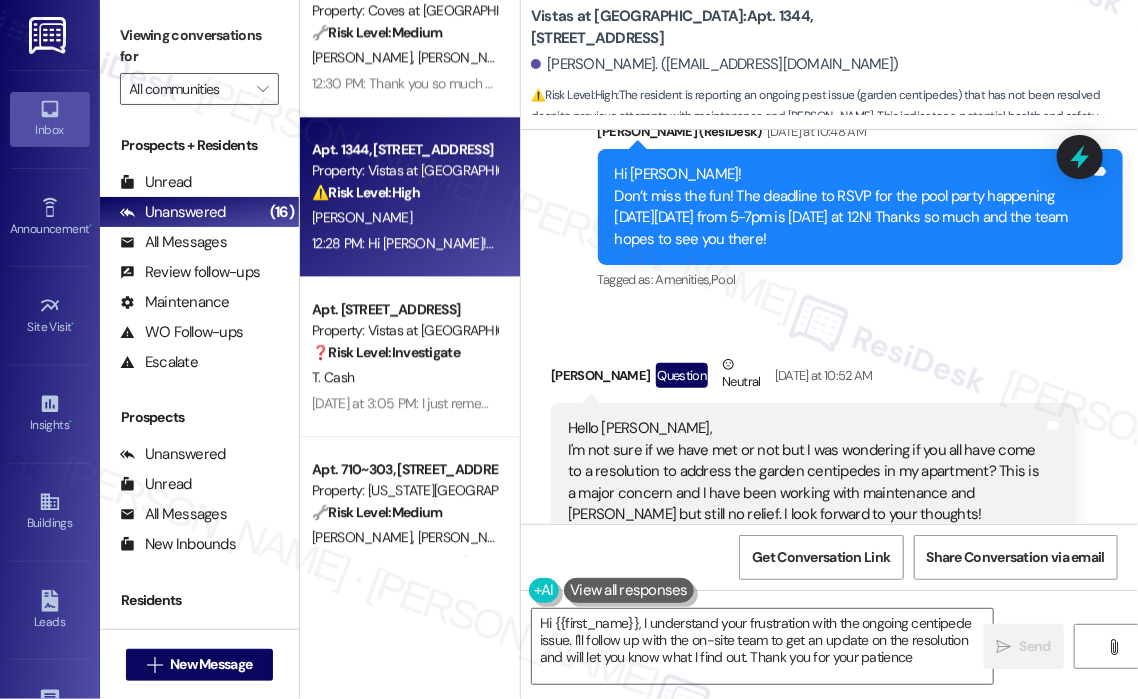 type on "Hi {{first_name}}, I understand your frustration with the ongoing centipede issue. I'll follow up with the on-site team to get an update on the resolution and will let you know what I find out. Thank you for your patience!" 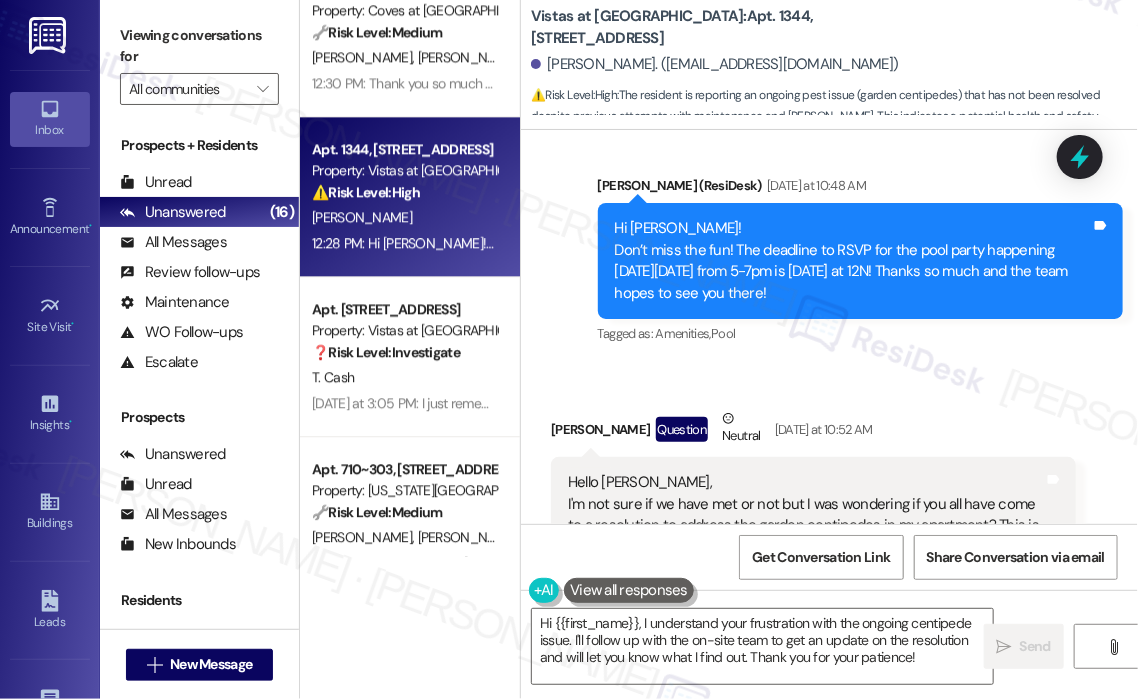 scroll, scrollTop: 1957, scrollLeft: 0, axis: vertical 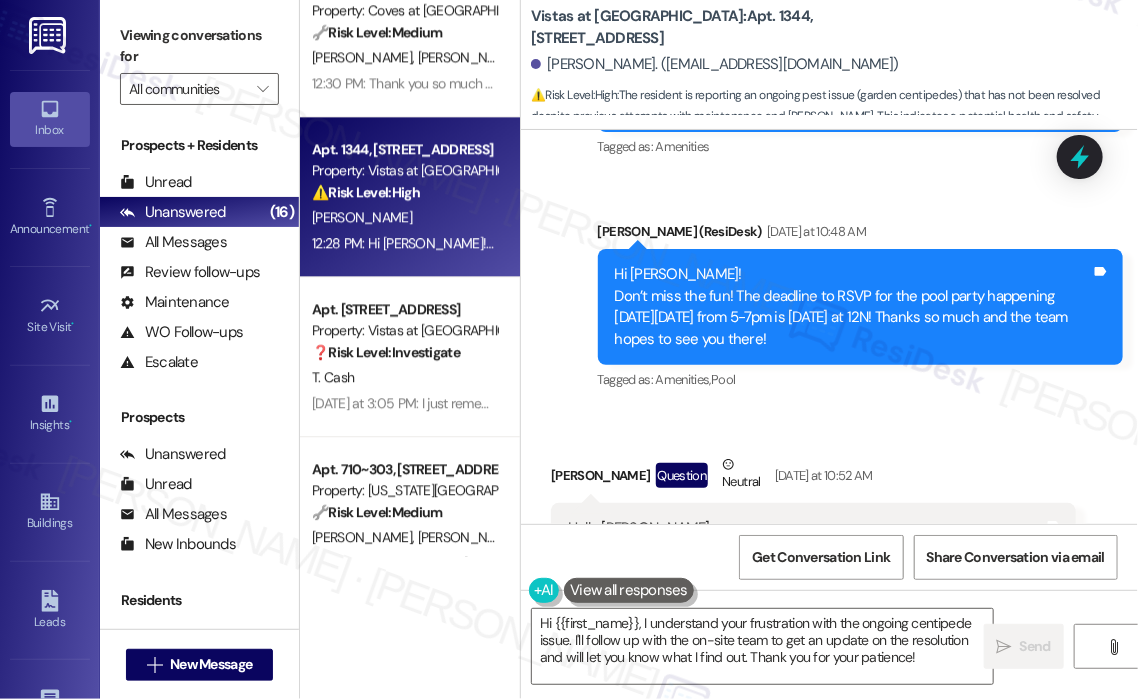 drag, startPoint x: 830, startPoint y: 341, endPoint x: 614, endPoint y: 296, distance: 220.63771 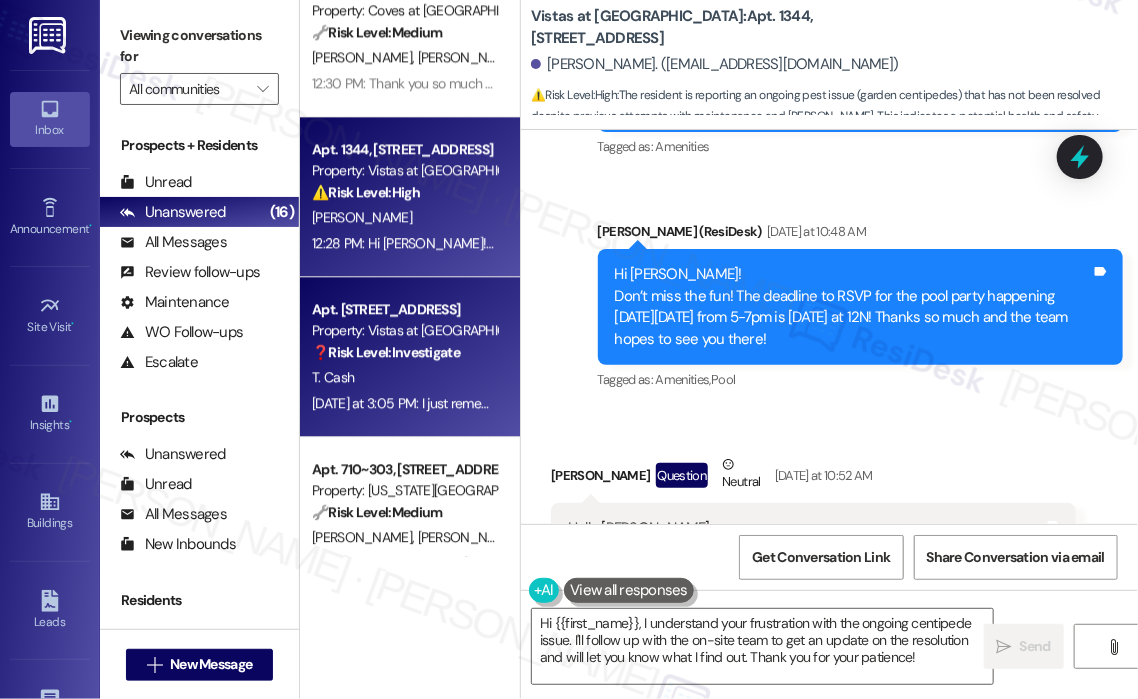 click on "Property: Vistas at [GEOGRAPHIC_DATA]" at bounding box center (404, 330) 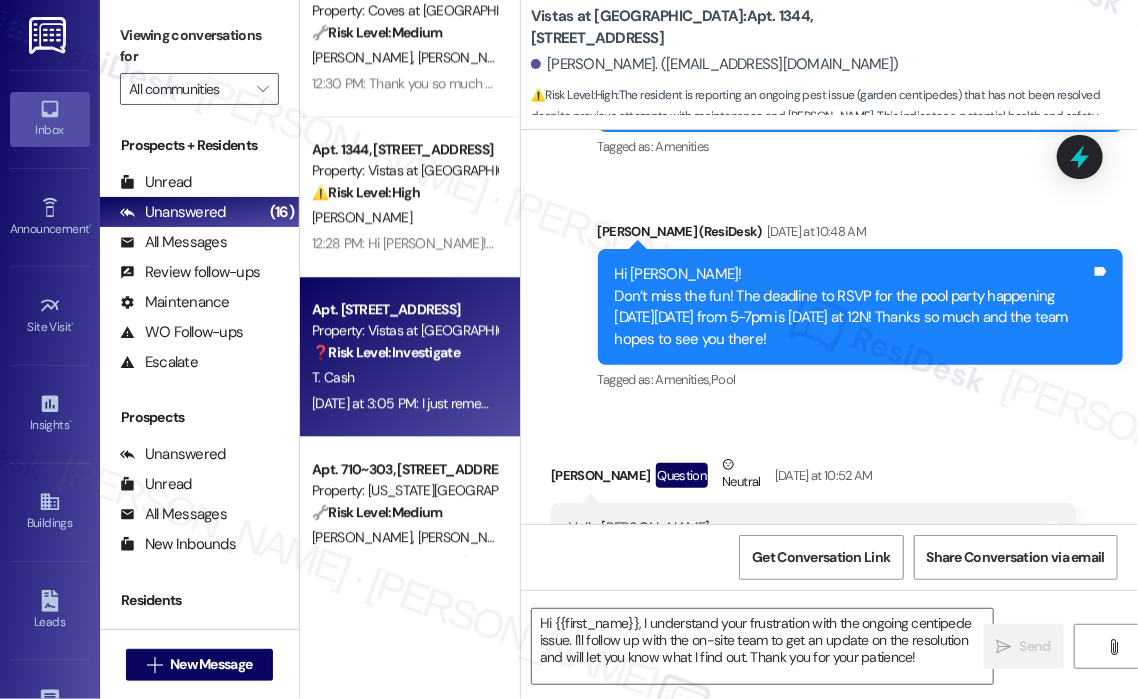 type on "Fetching suggested responses. Please feel free to read through the conversation in the meantime." 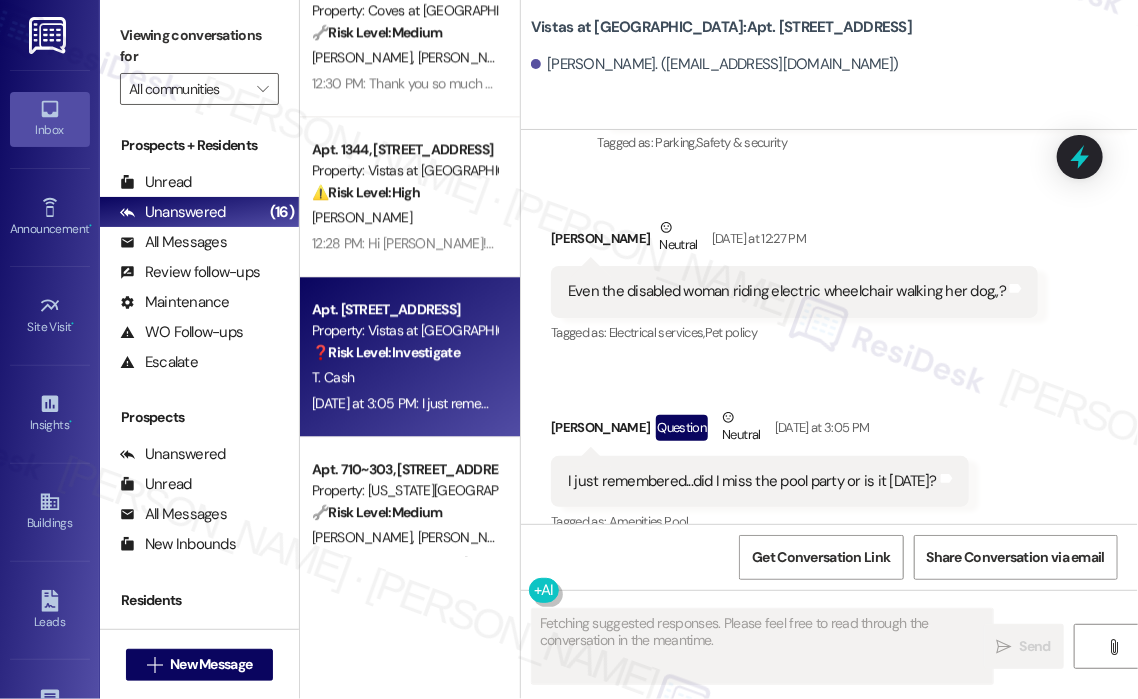 scroll, scrollTop: 5574, scrollLeft: 0, axis: vertical 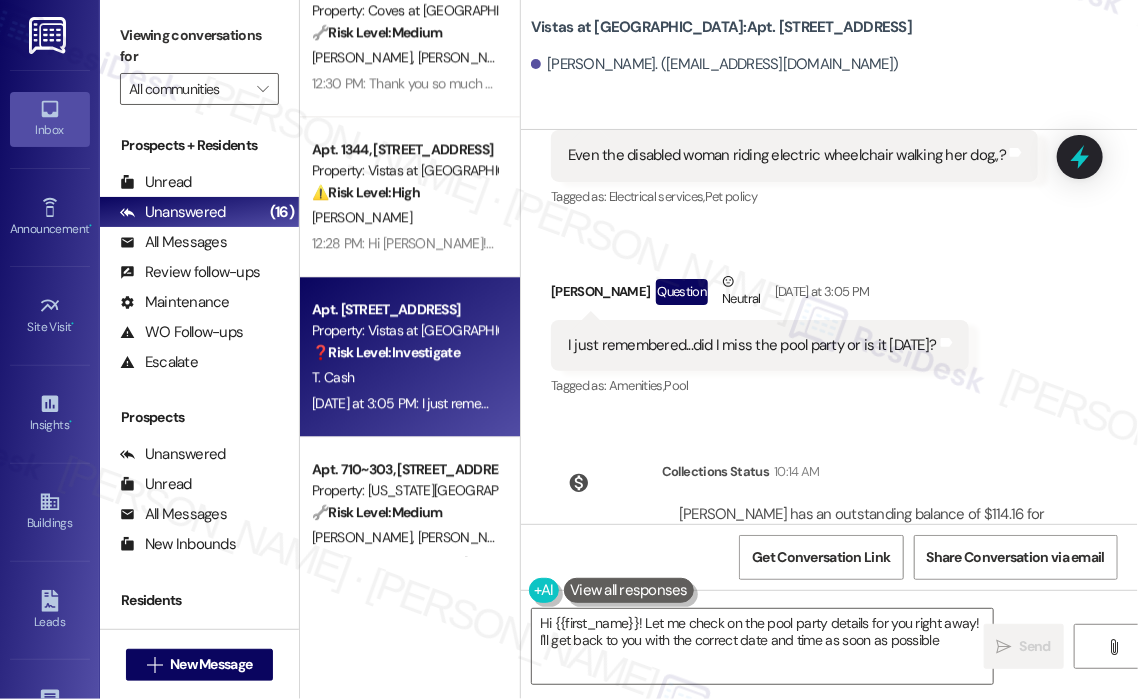 type on "Hi {{first_name}}! Let me check on the pool party details for you right away! I'll get back to you with the correct date and time as soon as possible." 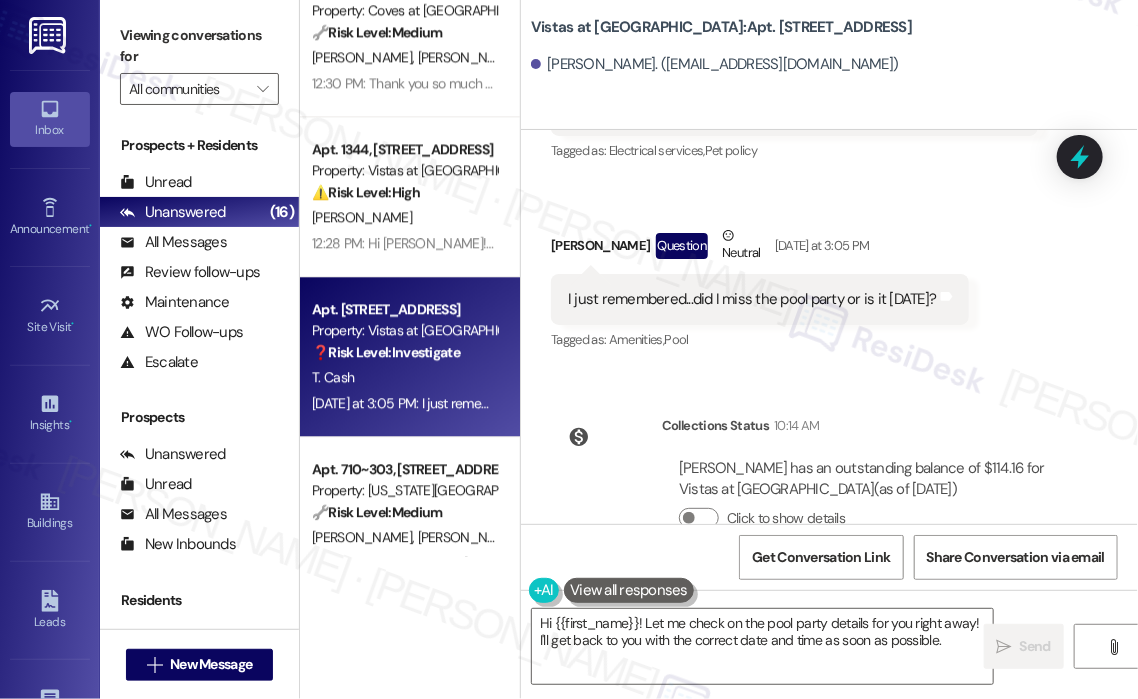scroll, scrollTop: 5780, scrollLeft: 0, axis: vertical 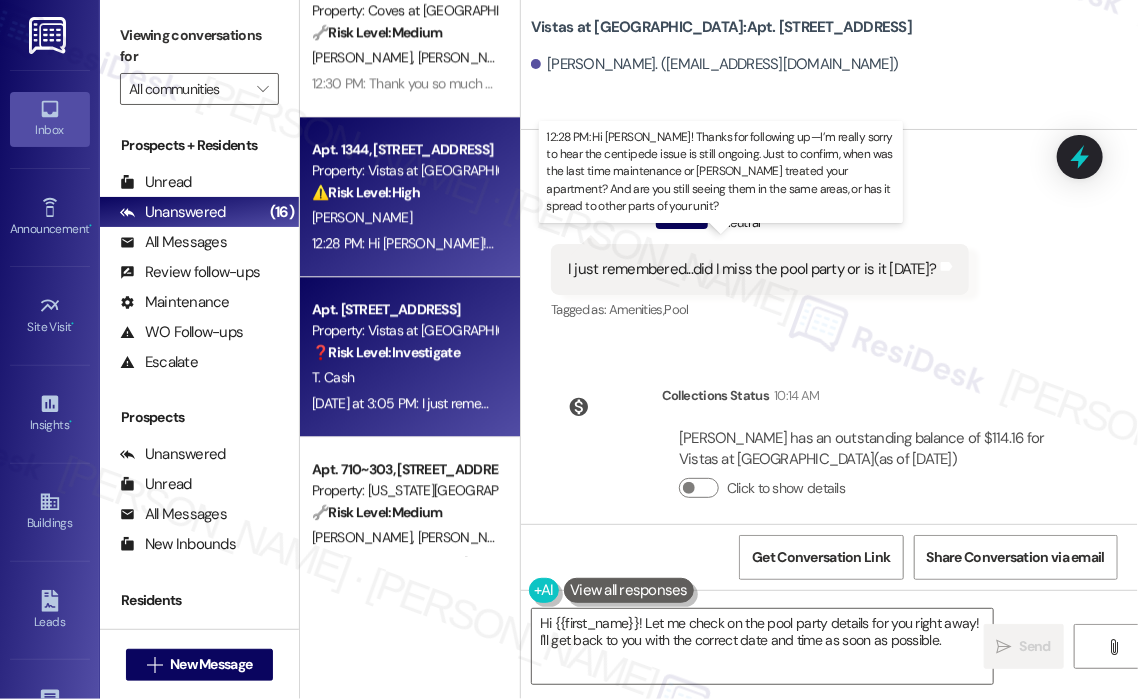 click on "12:28 PM: Hi [PERSON_NAME]! Thanks for following up—I’m really sorry to hear the centipede issue is still ongoing. Just to confirm, when was the last time maintenance or [PERSON_NAME] treated your apartment? And are you still seeing them in the same areas, or has it spread to other parts of your unit? 12:28 PM: Hi [PERSON_NAME]! Thanks for following up—I’m really sorry to hear the centipede issue is still ongoing. Just to confirm, when was the last time maintenance or [PERSON_NAME] treated your apartment? And are you still seeing them in the same areas, or has it spread to other parts of your unit?" at bounding box center [1189, 243] 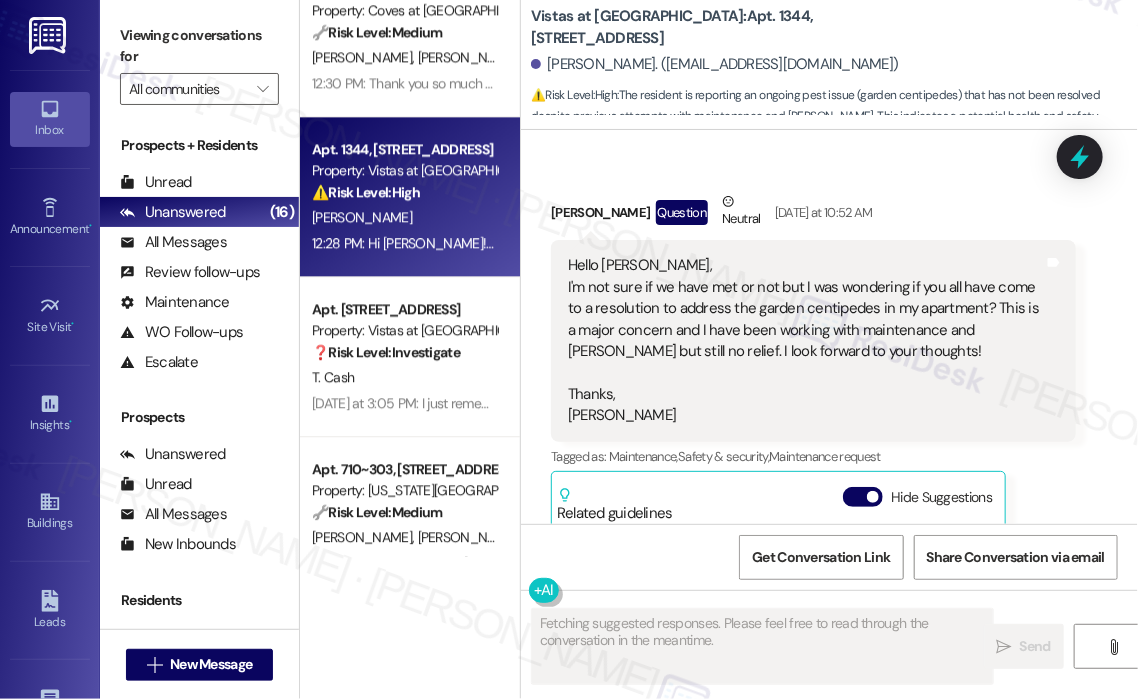 scroll, scrollTop: 1920, scrollLeft: 0, axis: vertical 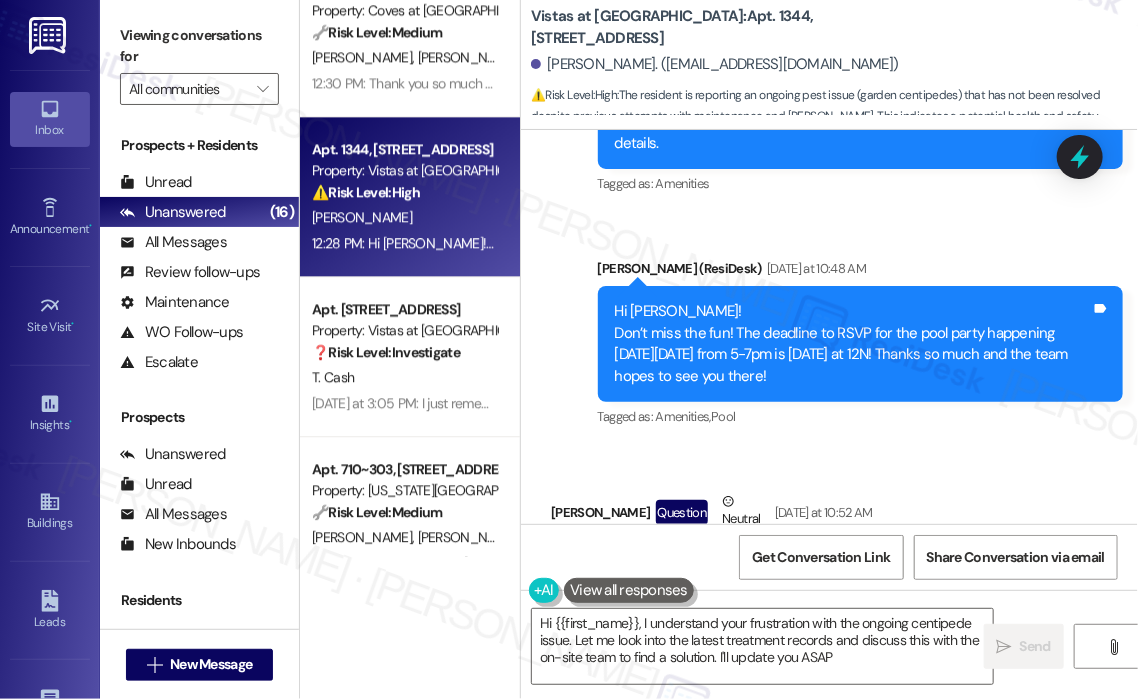 type on "Hi {{first_name}}, I understand your frustration with the ongoing centipede issue. Let me look into the latest treatment records and discuss this with the on-site team to find a solution. I'll update you ASAP!" 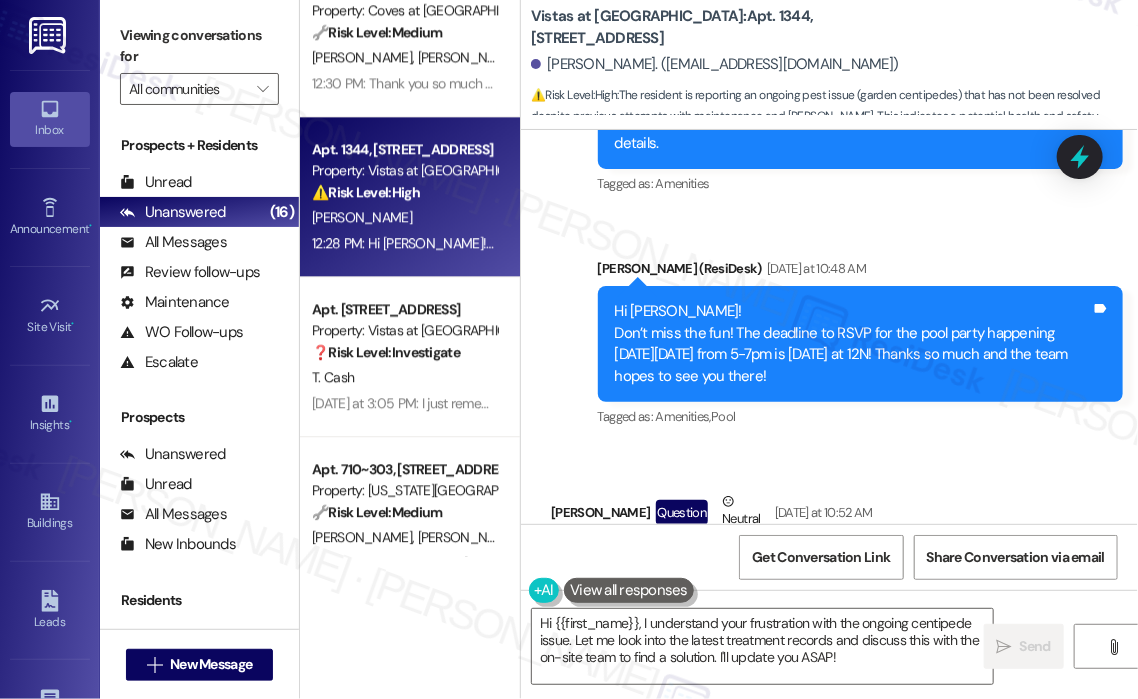 click on "Hi [PERSON_NAME]!
Don’t miss the fun! The deadline to RSVP for the pool party happening [DATE][DATE] from 5-7pm is [DATE] at 12N! Thanks so much and the team hopes to see you there!" at bounding box center (853, 344) 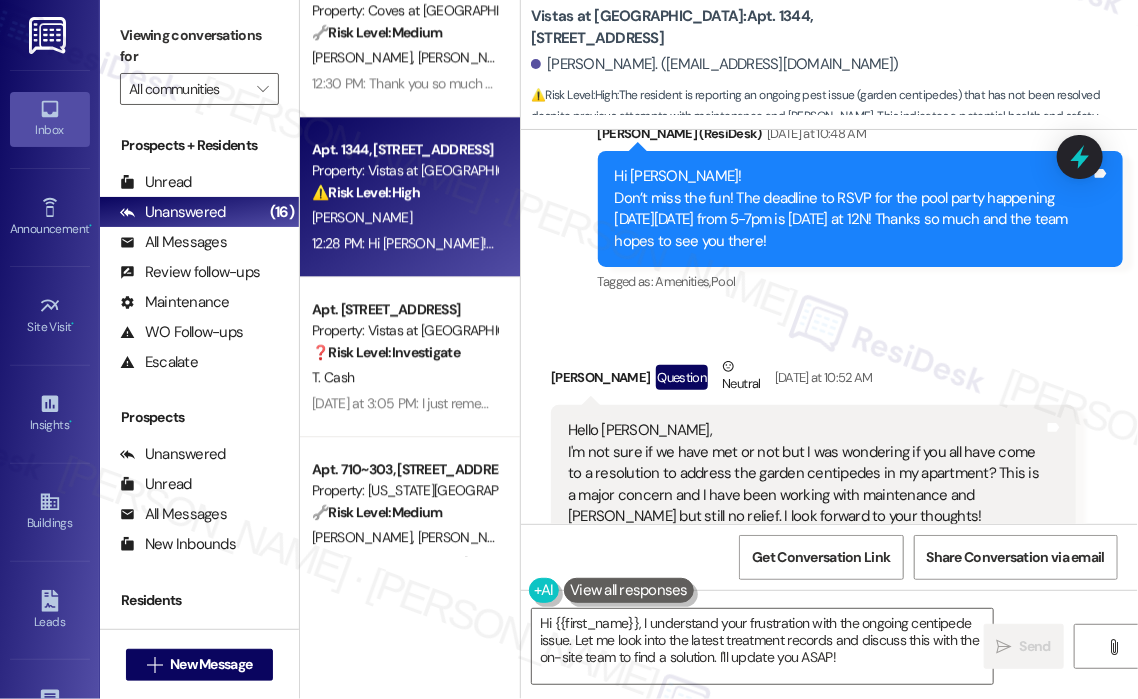 scroll, scrollTop: 2020, scrollLeft: 0, axis: vertical 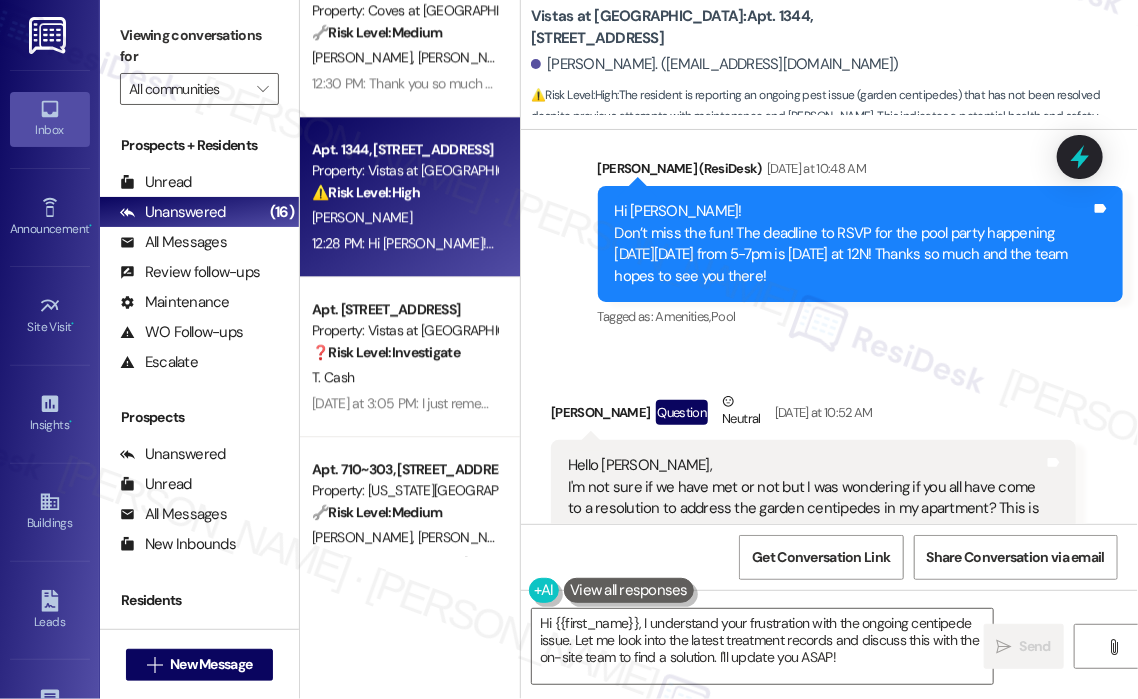 click on "Hi [PERSON_NAME]!
Don’t miss the fun! The deadline to RSVP for the pool party happening [DATE][DATE] from 5-7pm is [DATE] at 12N! Thanks so much and the team hopes to see you there!" at bounding box center [853, 244] 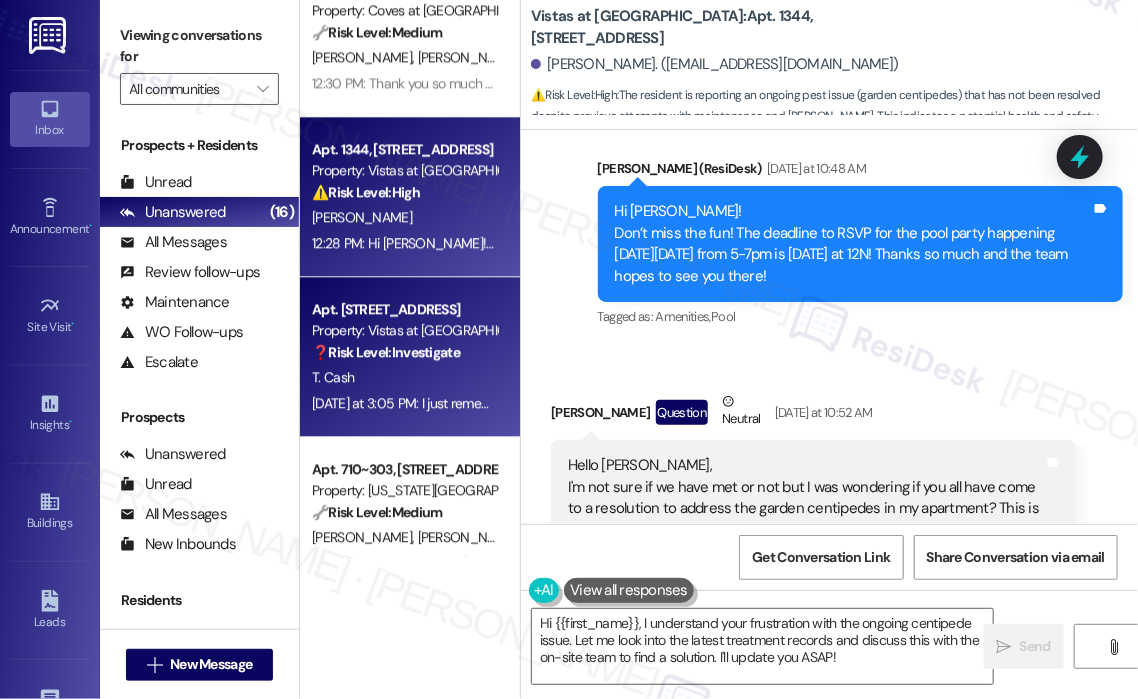 click on "❓  Risk Level:  Investigate" at bounding box center (386, 352) 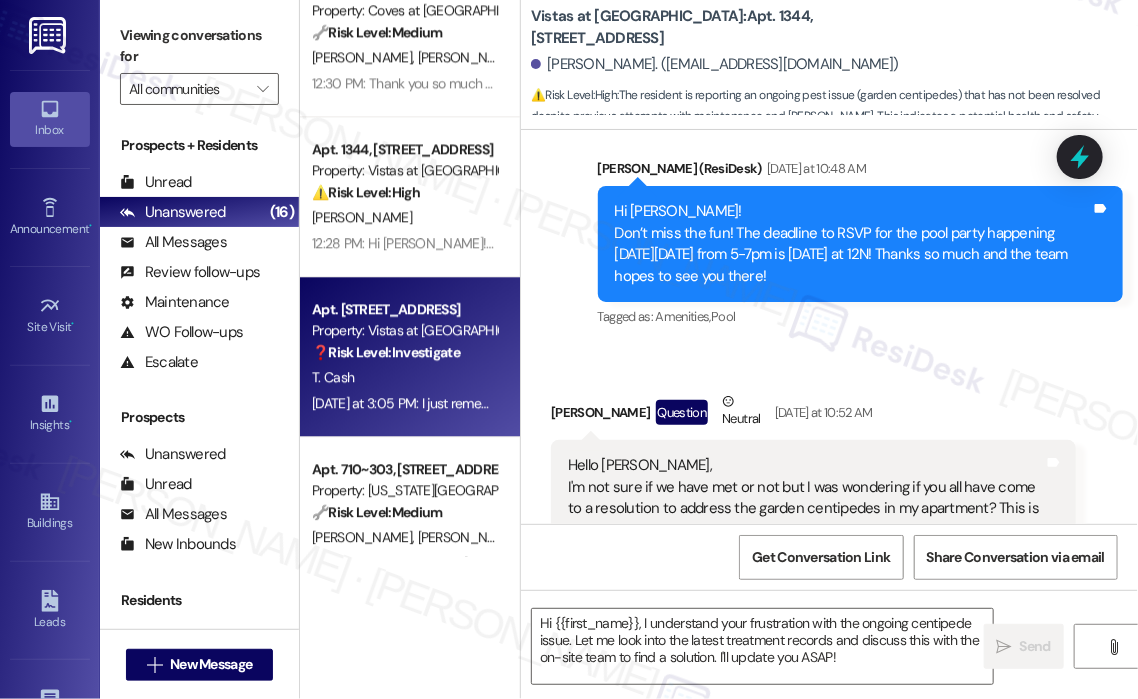 type on "Fetching suggested responses. Please feel free to read through the conversation in the meantime." 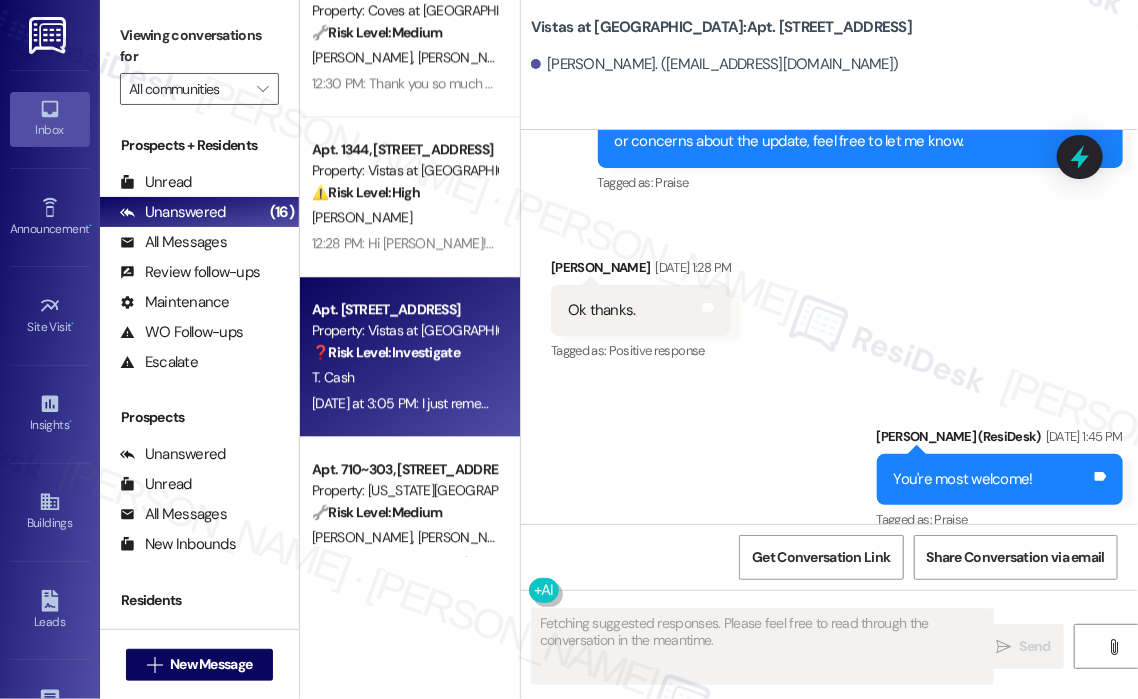 scroll, scrollTop: 5574, scrollLeft: 0, axis: vertical 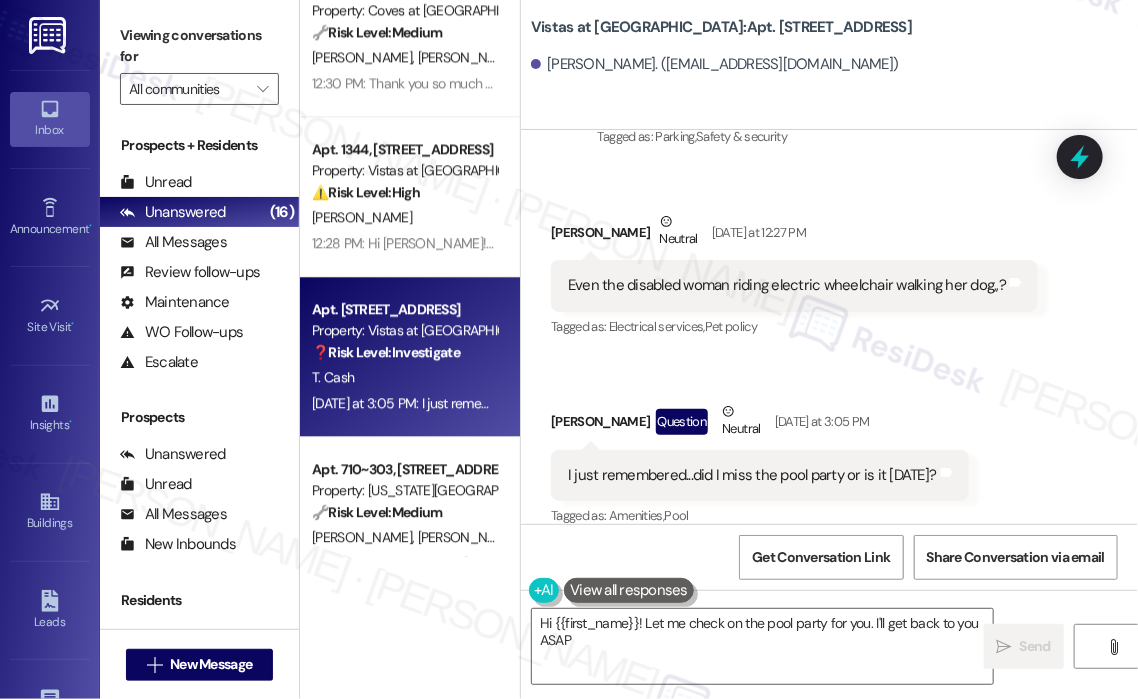 type on "Hi {{first_name}}! Let me check on the pool party for you. I'll get back to you ASAP!" 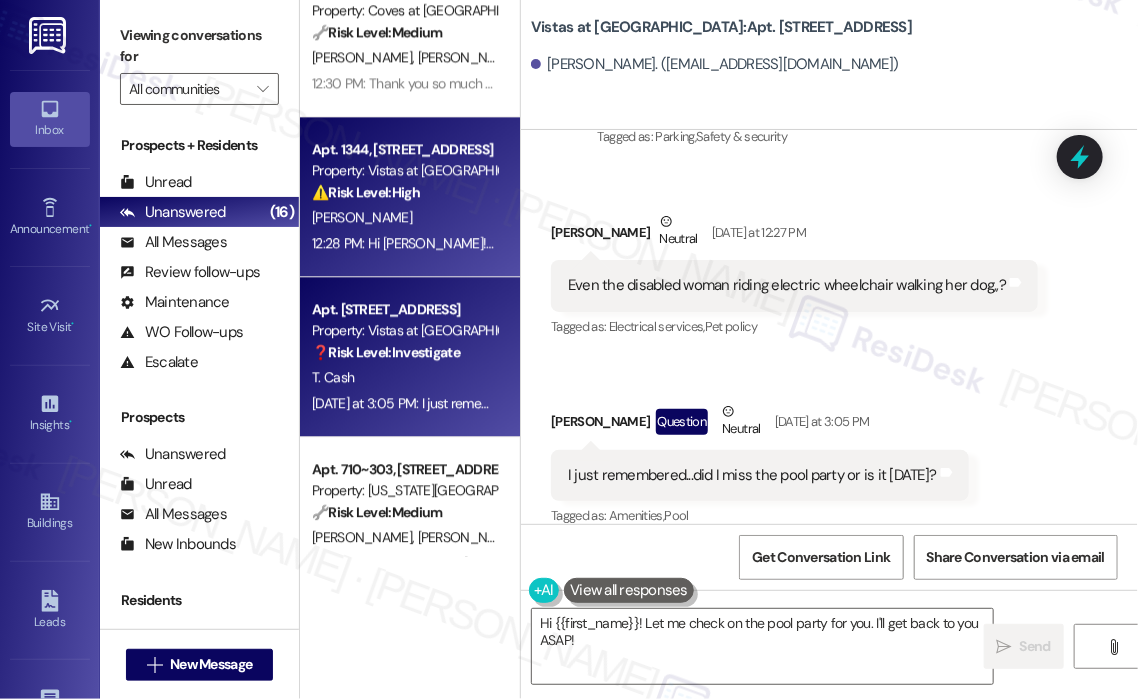 click on "[PERSON_NAME]" at bounding box center (404, 217) 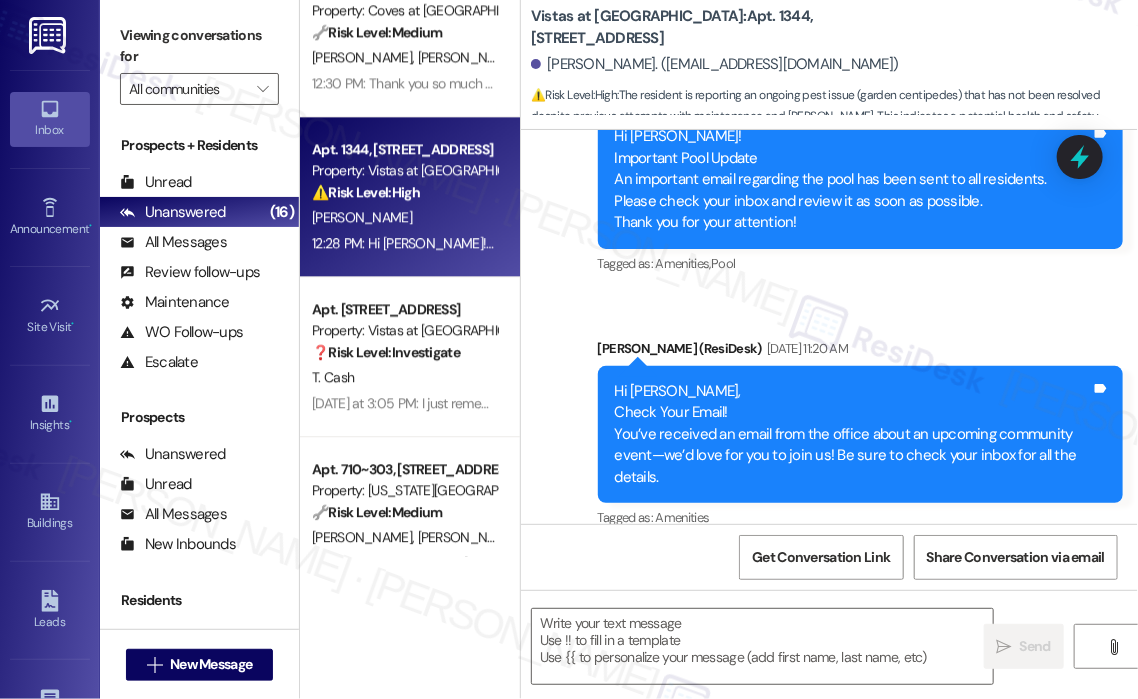 type on "Fetching suggested responses. Please feel free to read through the conversation in the meantime." 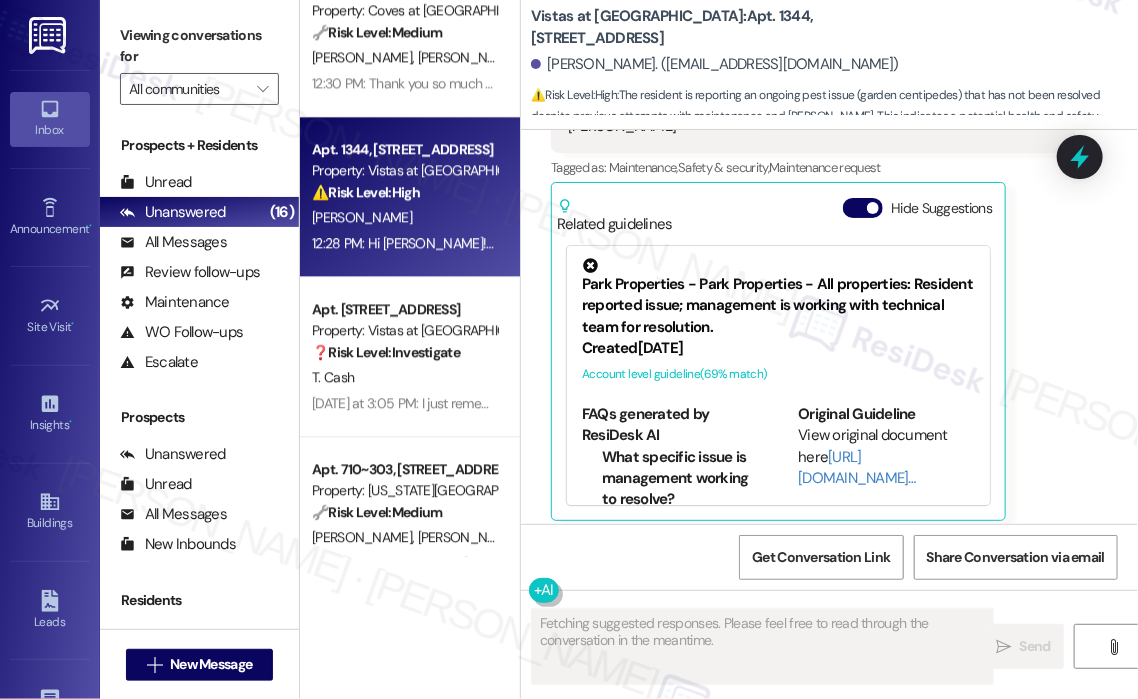 scroll, scrollTop: 2520, scrollLeft: 0, axis: vertical 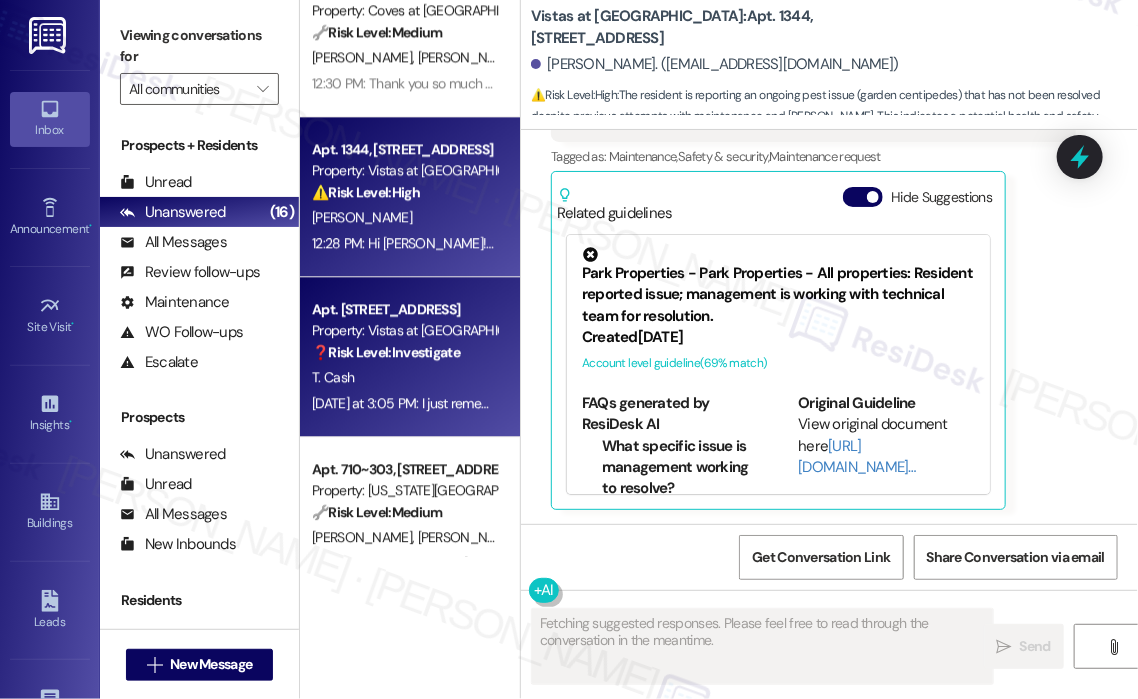 click on "❓  Risk Level:  Investigate" at bounding box center [404, 352] 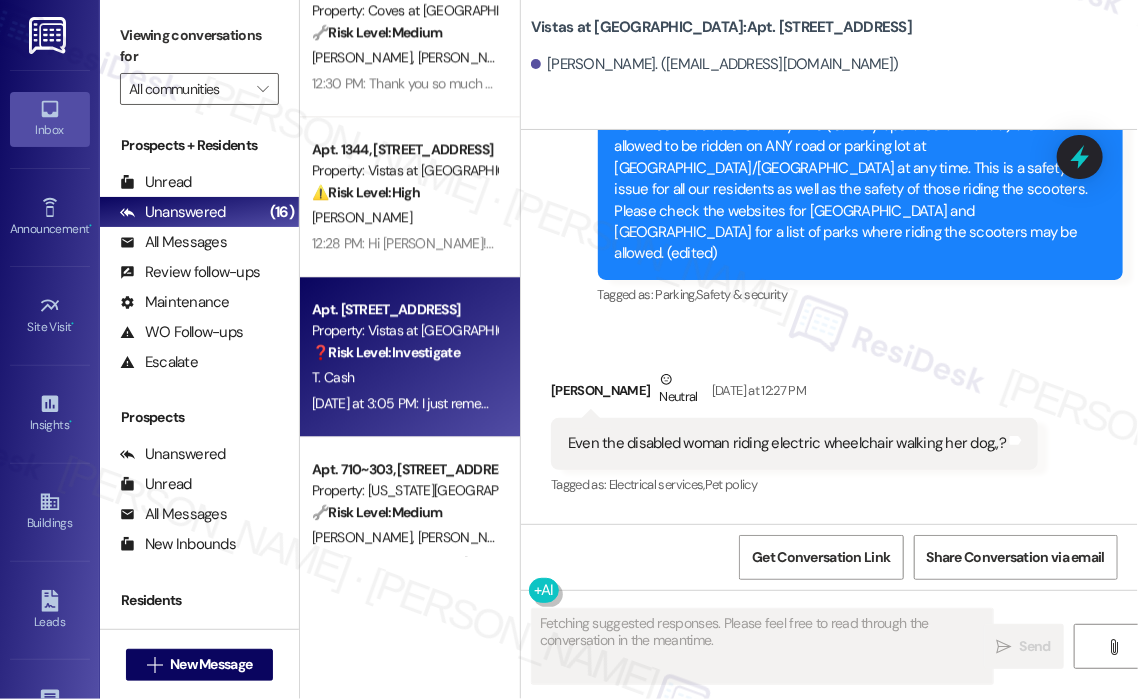 scroll, scrollTop: 5574, scrollLeft: 0, axis: vertical 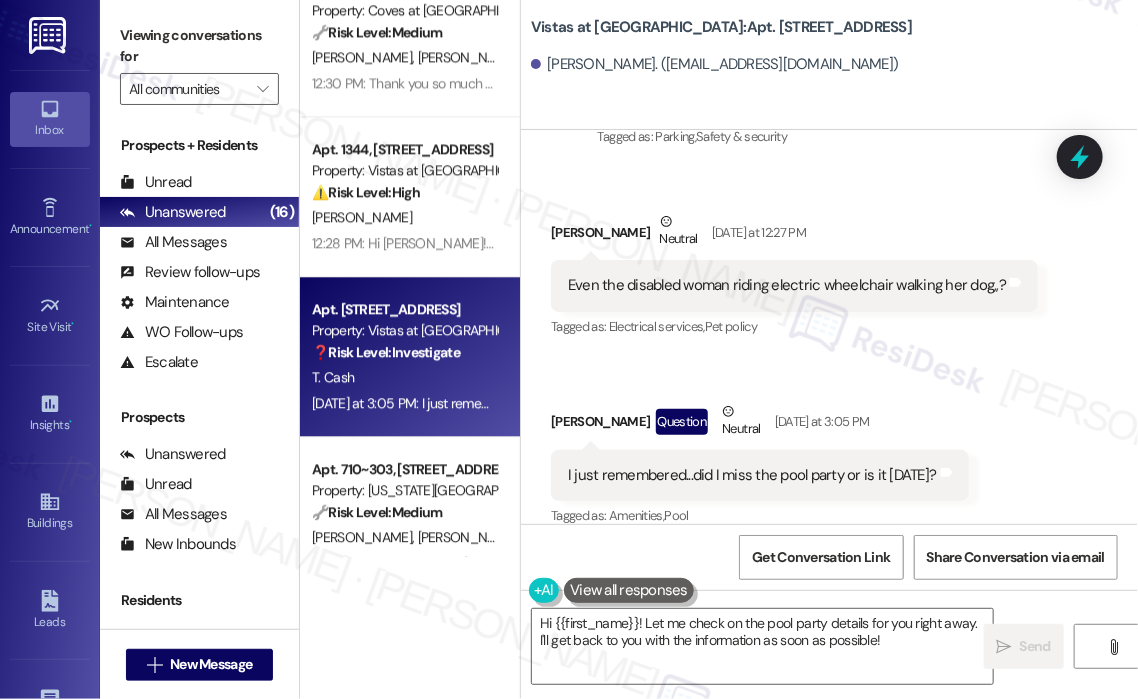 click on "Hi {{first_name}}! Let me check on the pool party details for you right away. I'll get back to you with the information as soon as possible!  Send " at bounding box center [829, 665] 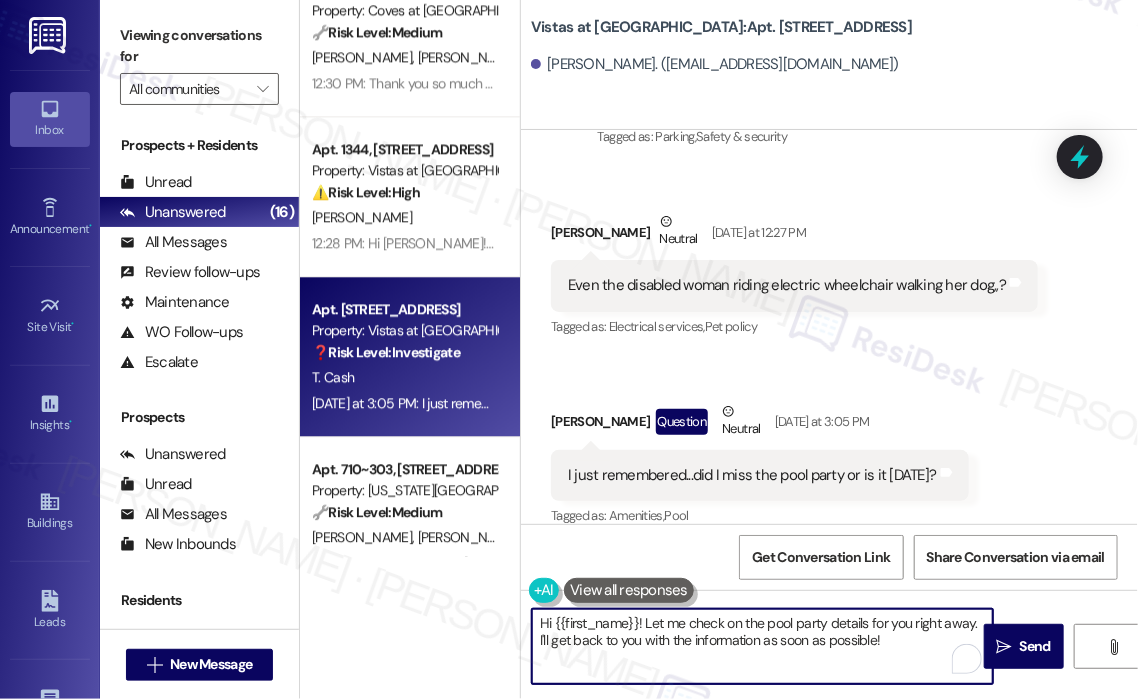 click on "Hi {{first_name}}! Let me check on the pool party details for you right away. I'll get back to you with the information as soon as possible!" at bounding box center [762, 646] 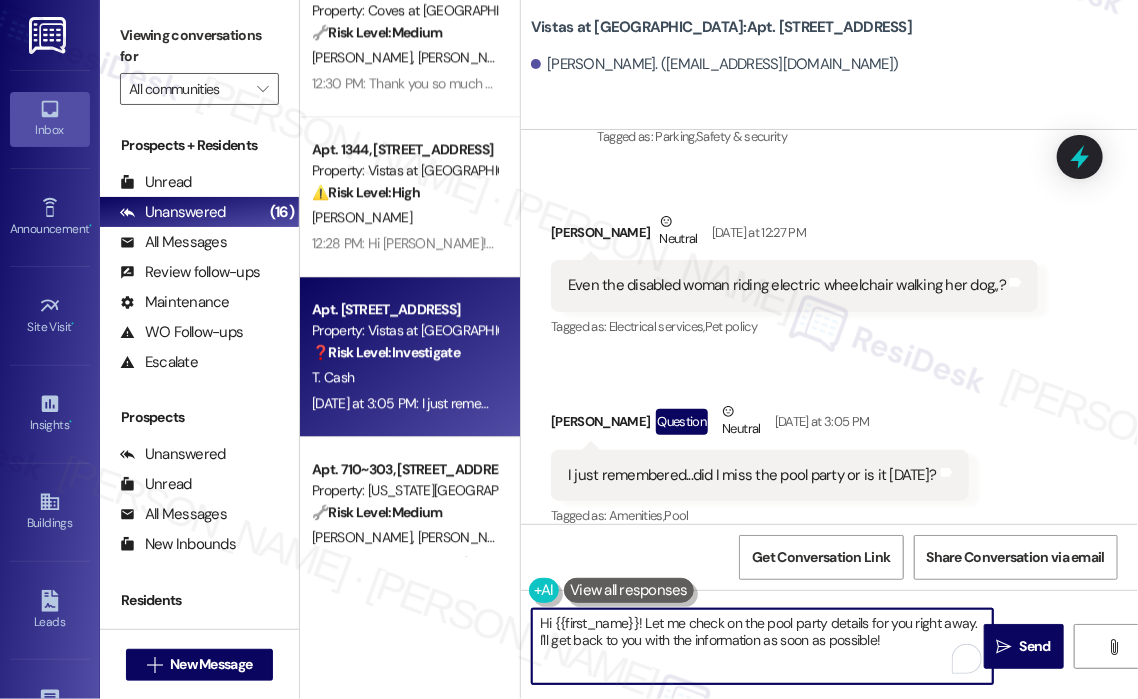 paste on "Just a quick reminder that the pool party is [DATE] from 5–7 PM! I’m resending the invite here in case you missed it—hope you can make it! 🎉🏖️" 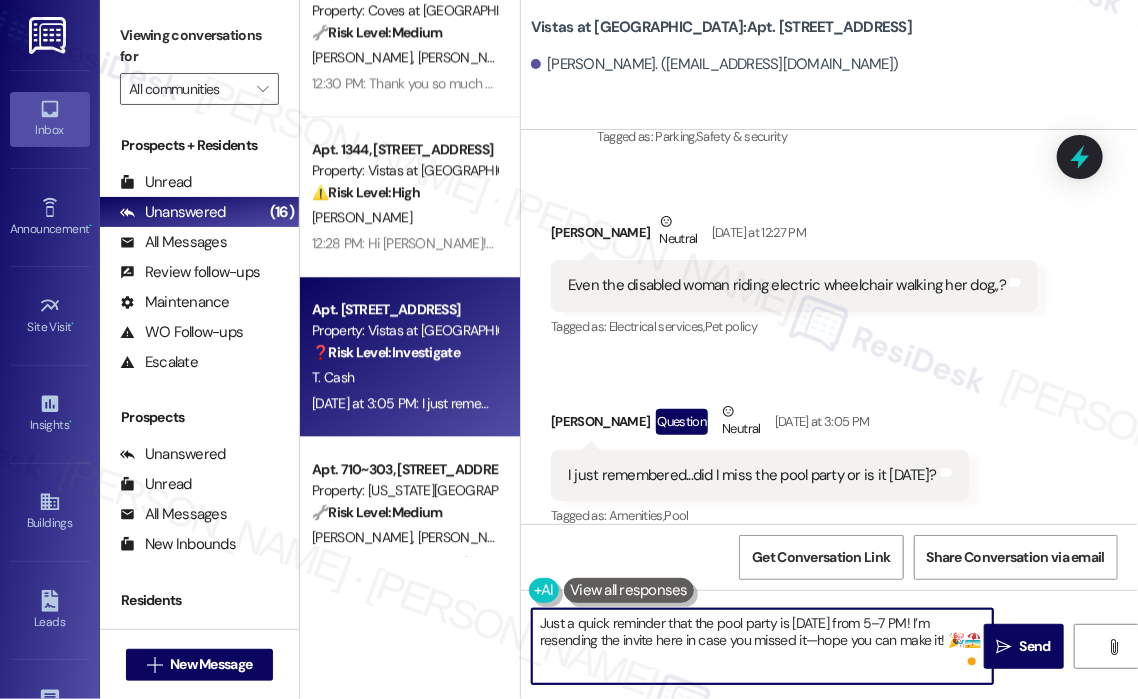 click on "Just a quick reminder that the pool party is [DATE] from 5–7 PM! I’m resending the invite here in case you missed it—hope you can make it! 🎉🏖️" at bounding box center [762, 646] 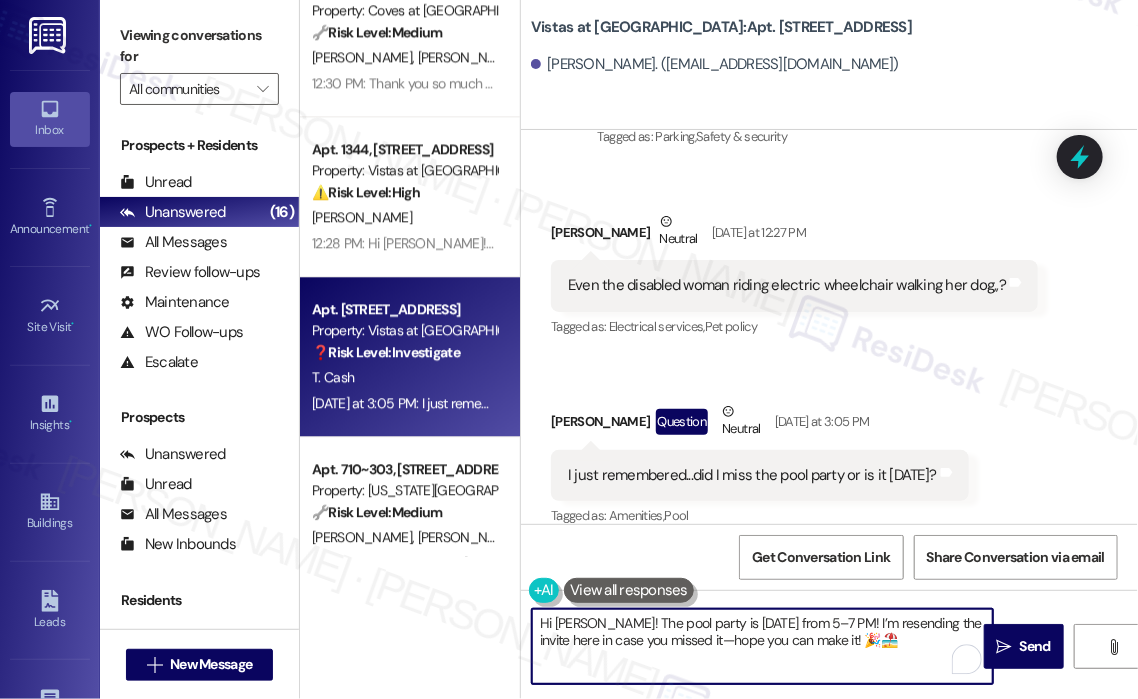 click on "Hi [PERSON_NAME]! The pool party is [DATE] from 5–7 PM! I’m resending the invite here in case you missed it—hope you can make it! 🎉🏖️" at bounding box center (762, 646) 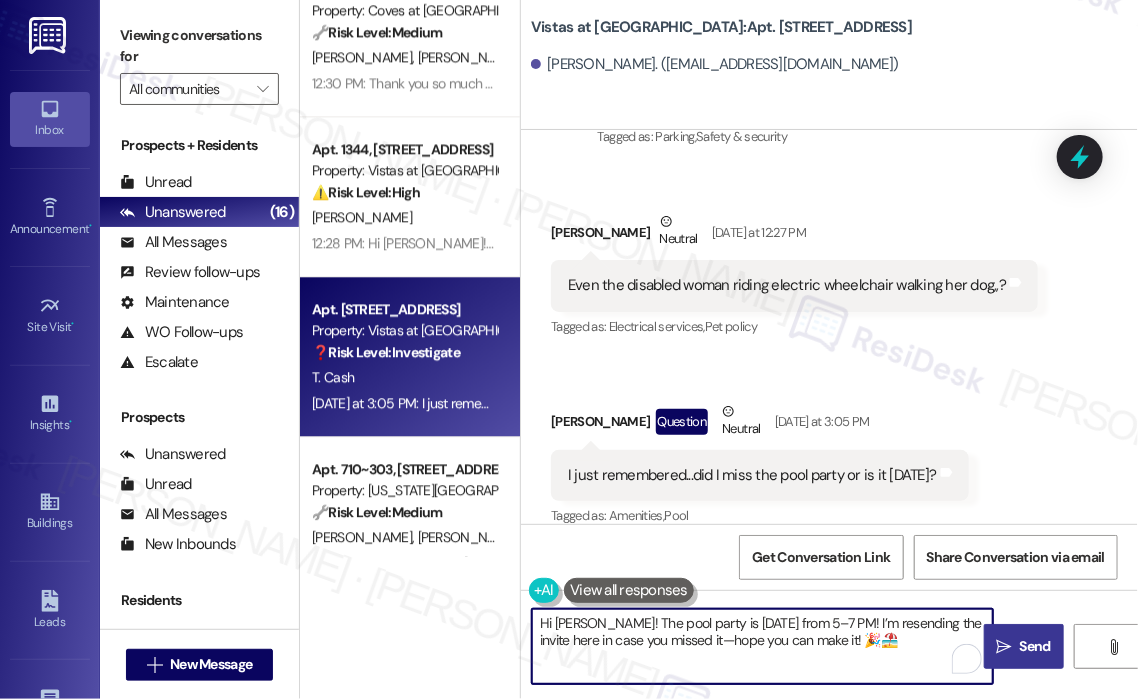 type on "Hi [PERSON_NAME]! The pool party is [DATE] from 5–7 PM! I’m resending the invite here in case you missed it—hope you can make it! 🎉🏖️" 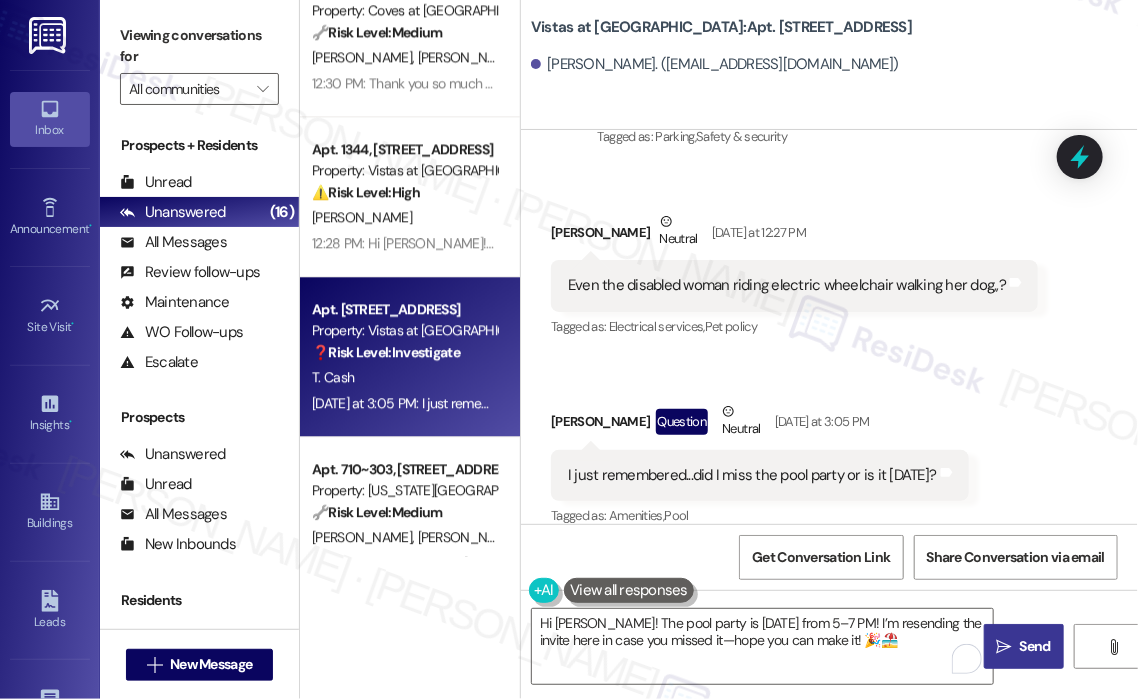 click on "Send" at bounding box center (1035, 646) 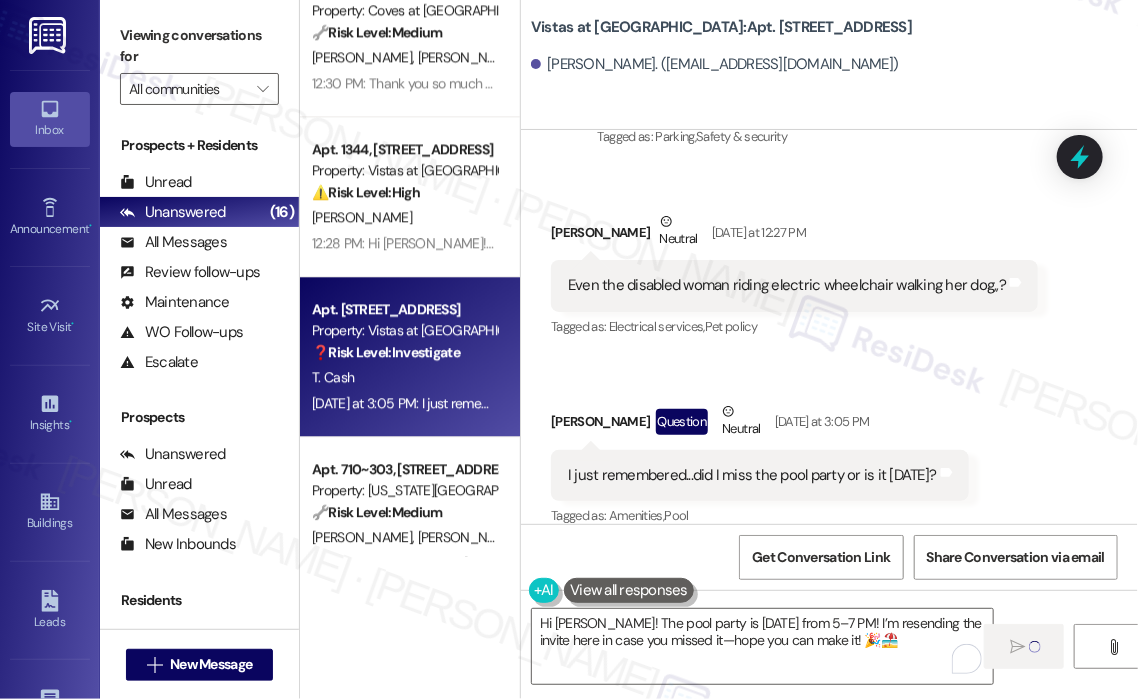 type 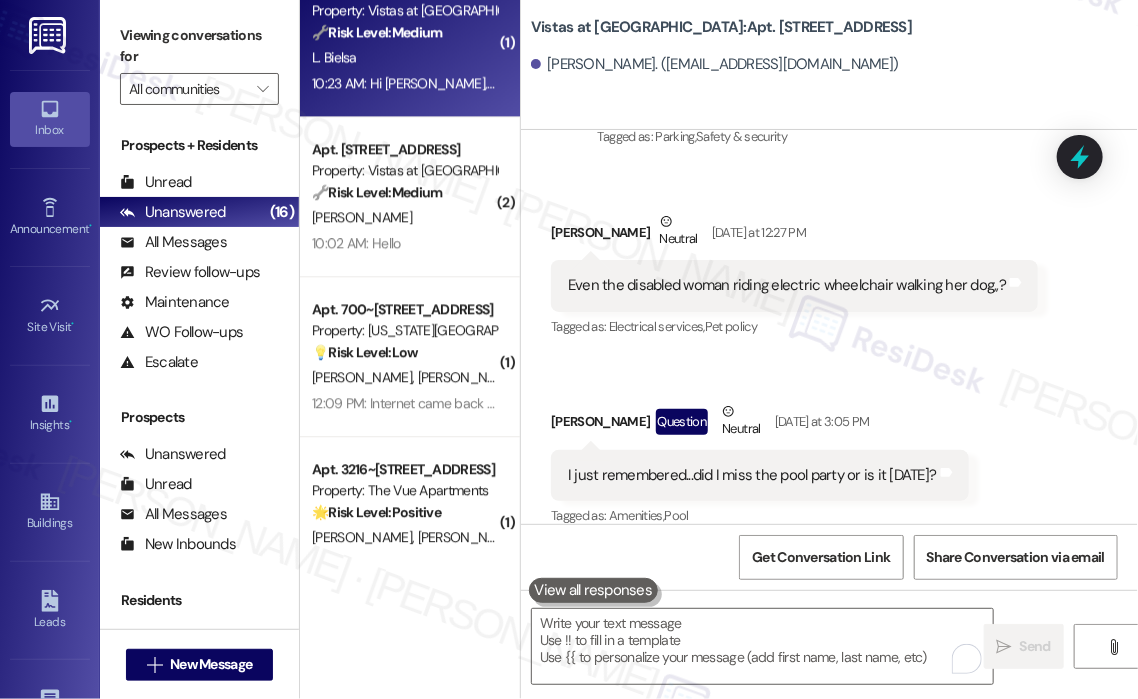 click on "10:23 AM: Hi [PERSON_NAME], I have looked at both my spam and deleted emails folders and don't see anything from the Vistas. I occasionally delete the contents of both folders after looking at them to make sure no emails of importance are being deleted. Maybe I didn't look closely enough at both and deleted something from The Vistas. But at this time there have been no emails.
Thank you so much for being so thorough in your work.  10:23 AM: Hi [PERSON_NAME], I have looked at both my spam and deleted emails folders and don't see anything from the Vistas. I occasionally delete the contents of both folders after looking at them to make sure no emails of importance are being deleted. Maybe I didn't look closely enough at both and deleted something from The Vistas. But at this time there have been no emails.
Thank you so much for being so thorough in your work." at bounding box center [1577, 83] 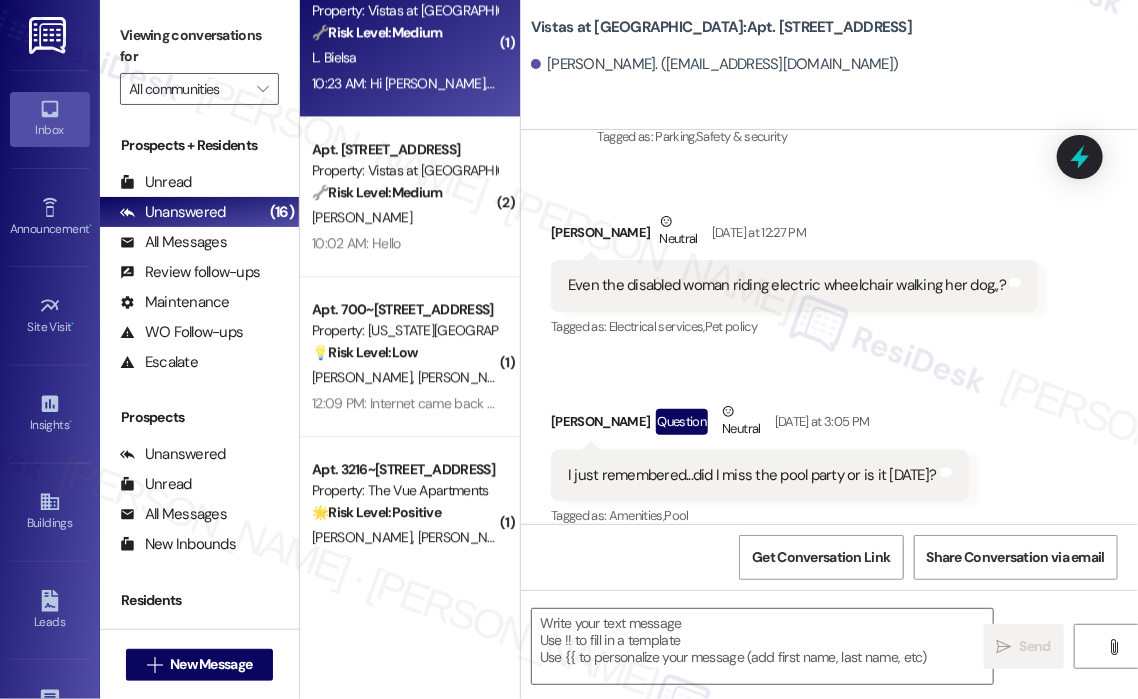 type on "Fetching suggested responses. Please feel free to read through the conversation in the meantime." 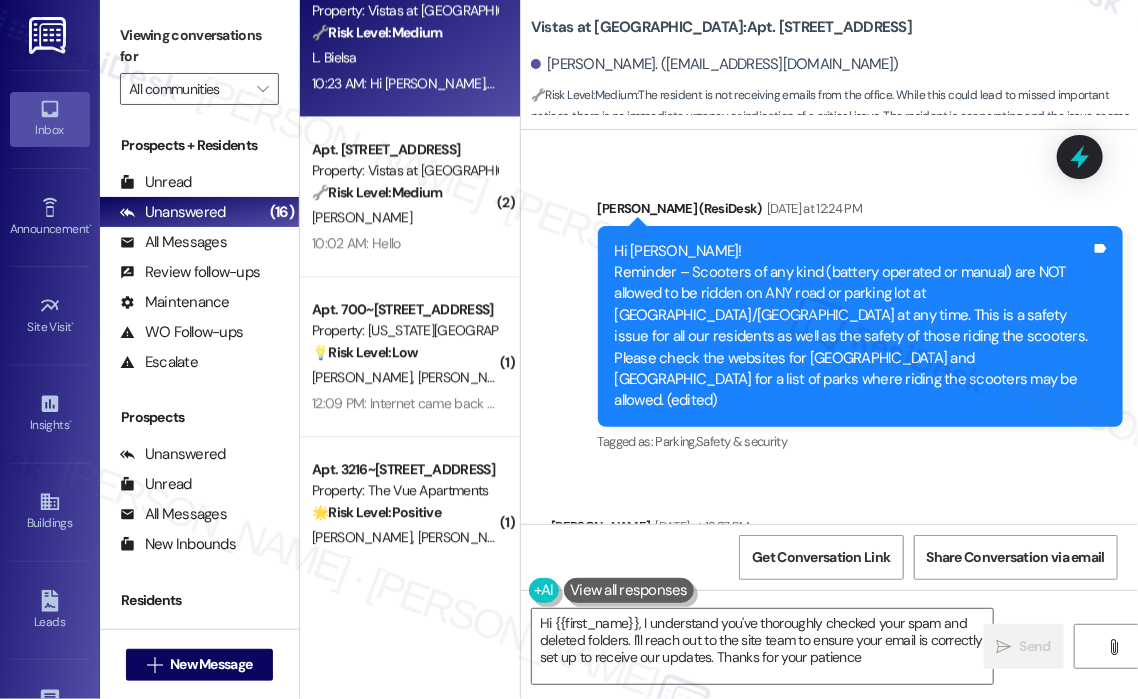 type on "Hi {{first_name}}, I understand you've thoroughly checked your spam and deleted folders. I'll reach out to the site team to ensure your email is correctly set up to receive our updates. Thanks for your patience!" 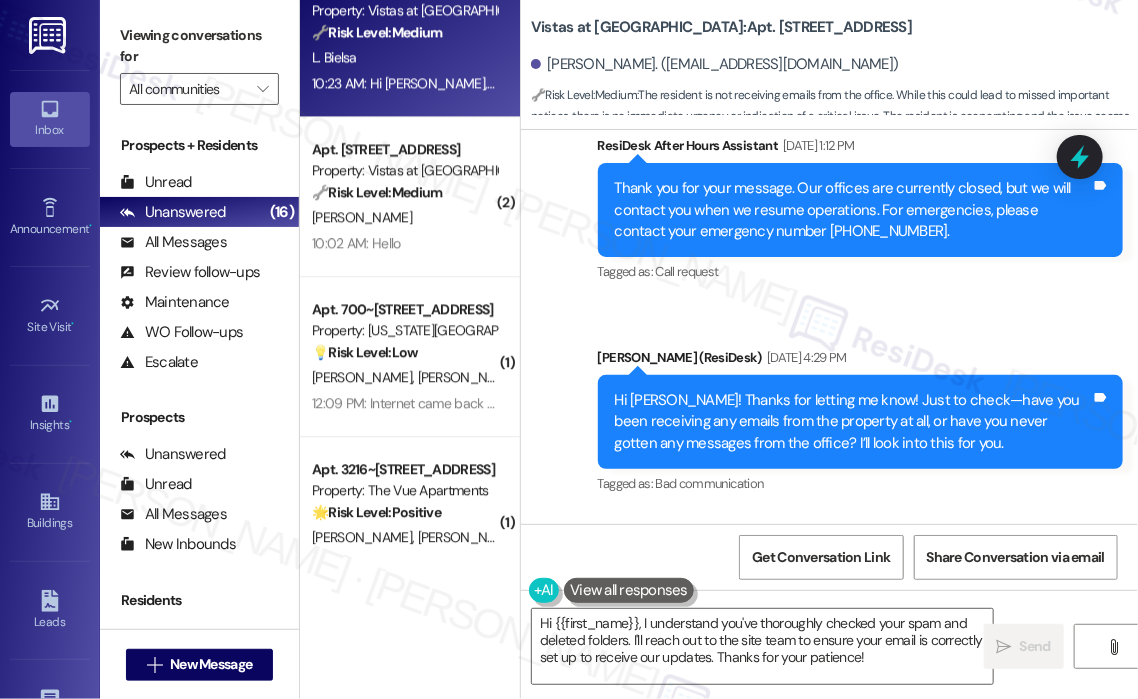 scroll, scrollTop: 3288, scrollLeft: 0, axis: vertical 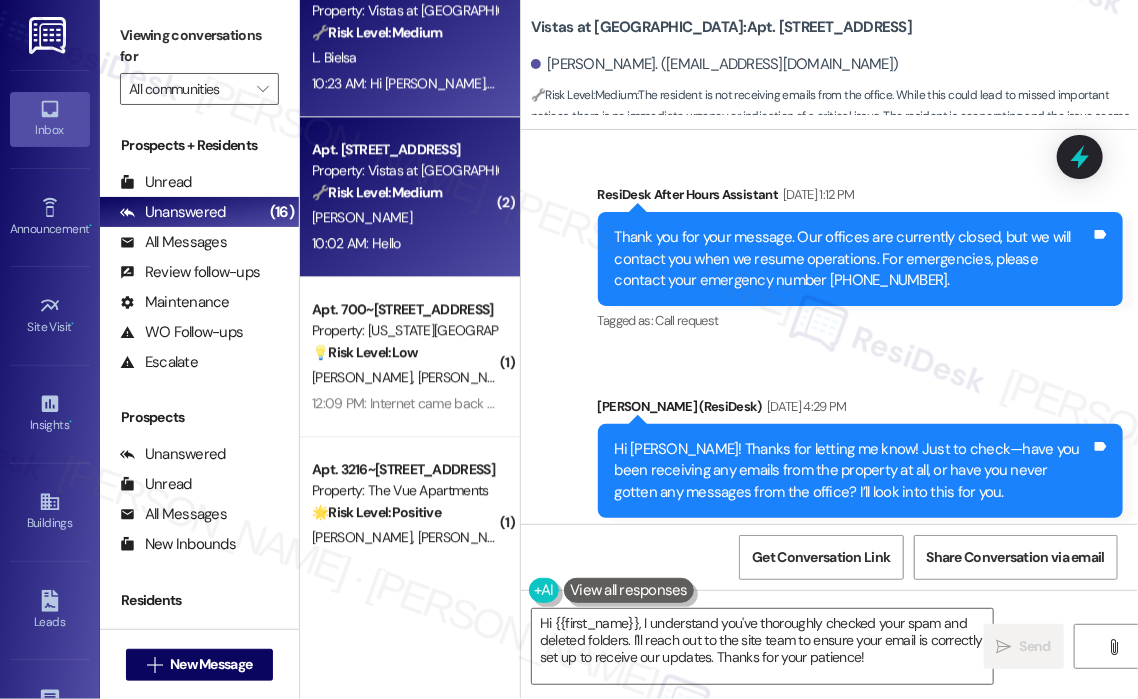 click on "[PERSON_NAME]" at bounding box center (404, 217) 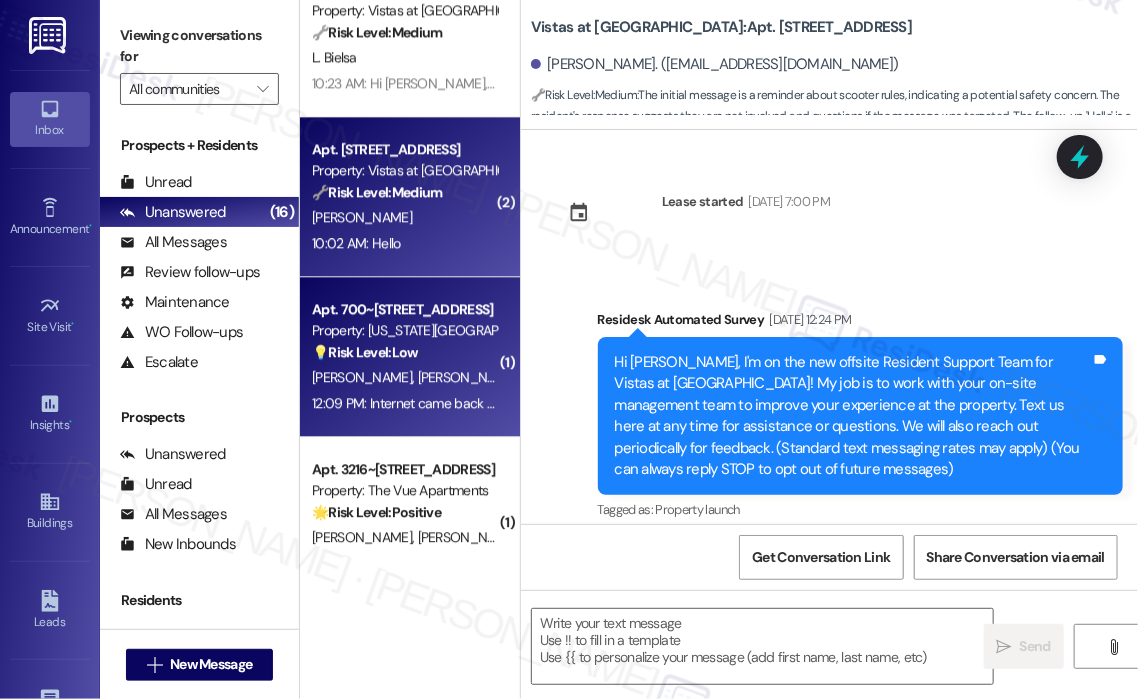 scroll, scrollTop: 2099, scrollLeft: 0, axis: vertical 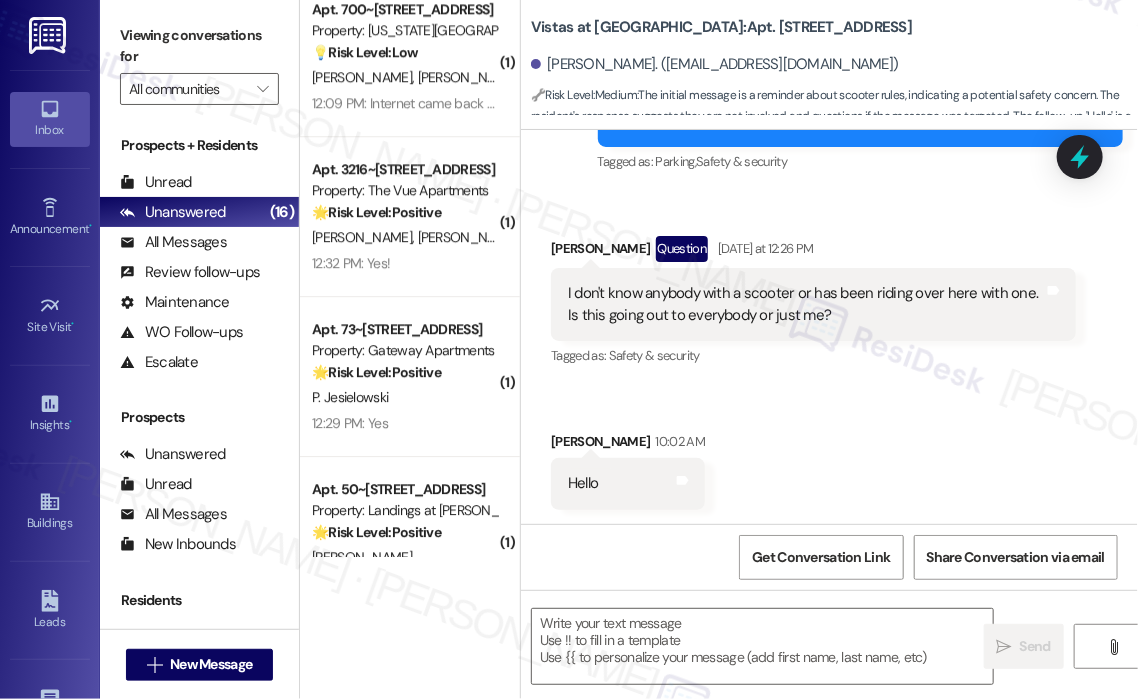 type on "Fetching suggested responses. Please feel free to read through the conversation in the meantime." 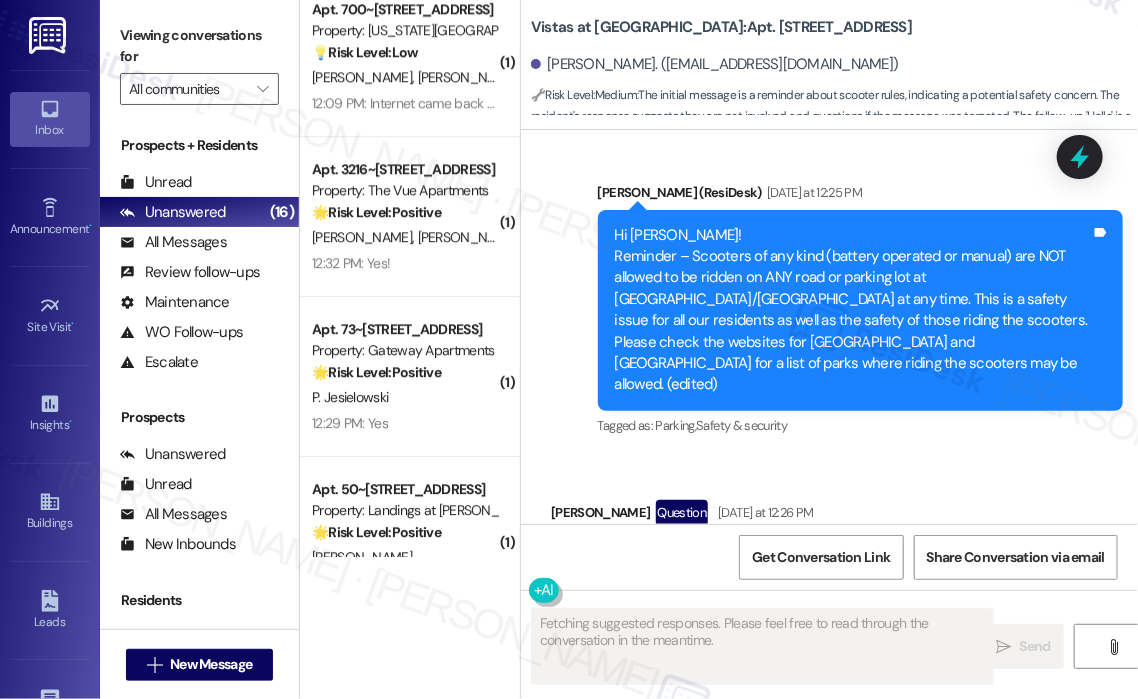 scroll, scrollTop: 2635, scrollLeft: 0, axis: vertical 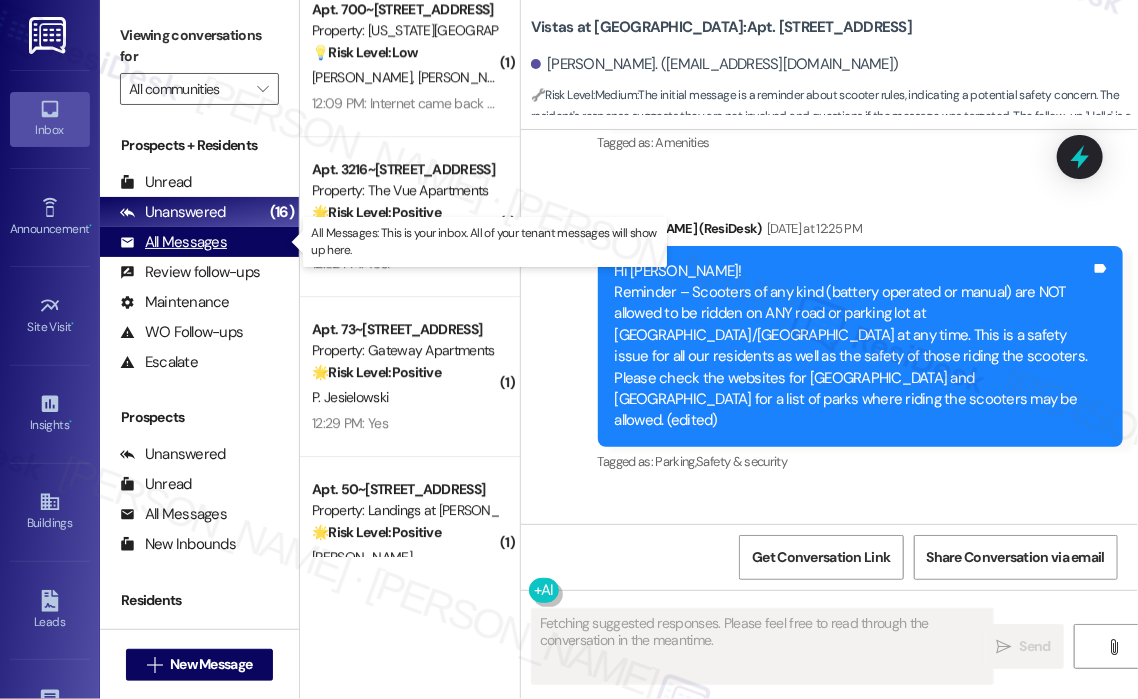 click on "All Messages" at bounding box center (173, 242) 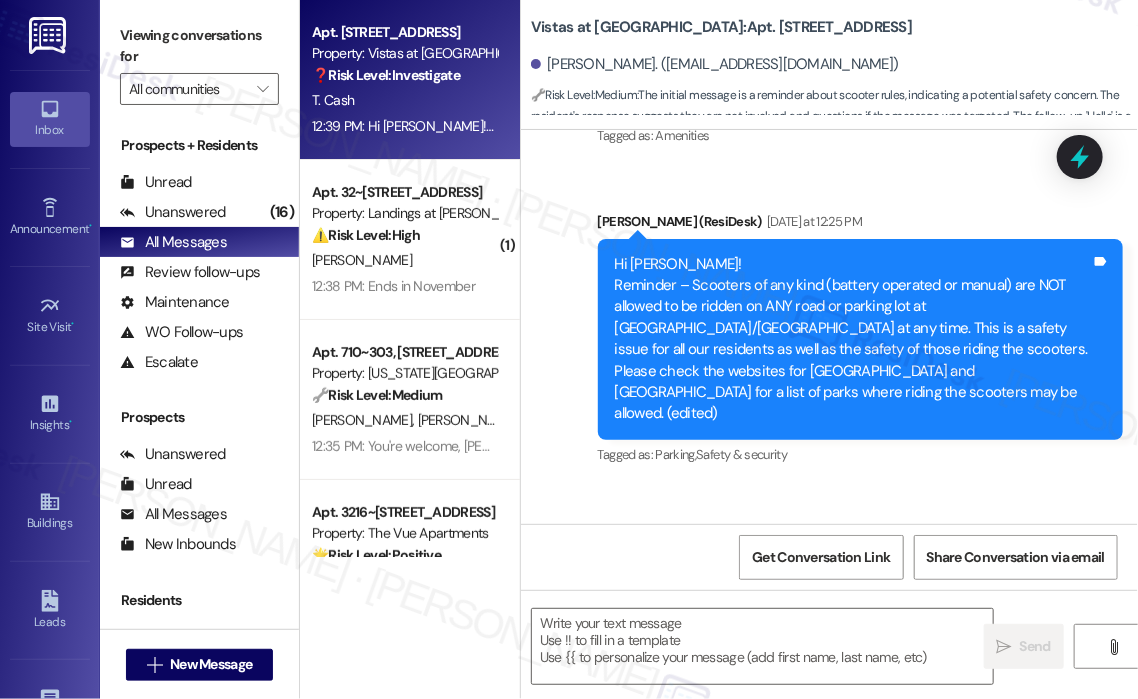 type on "Fetching suggested responses. Please feel free to read through the conversation in the meantime." 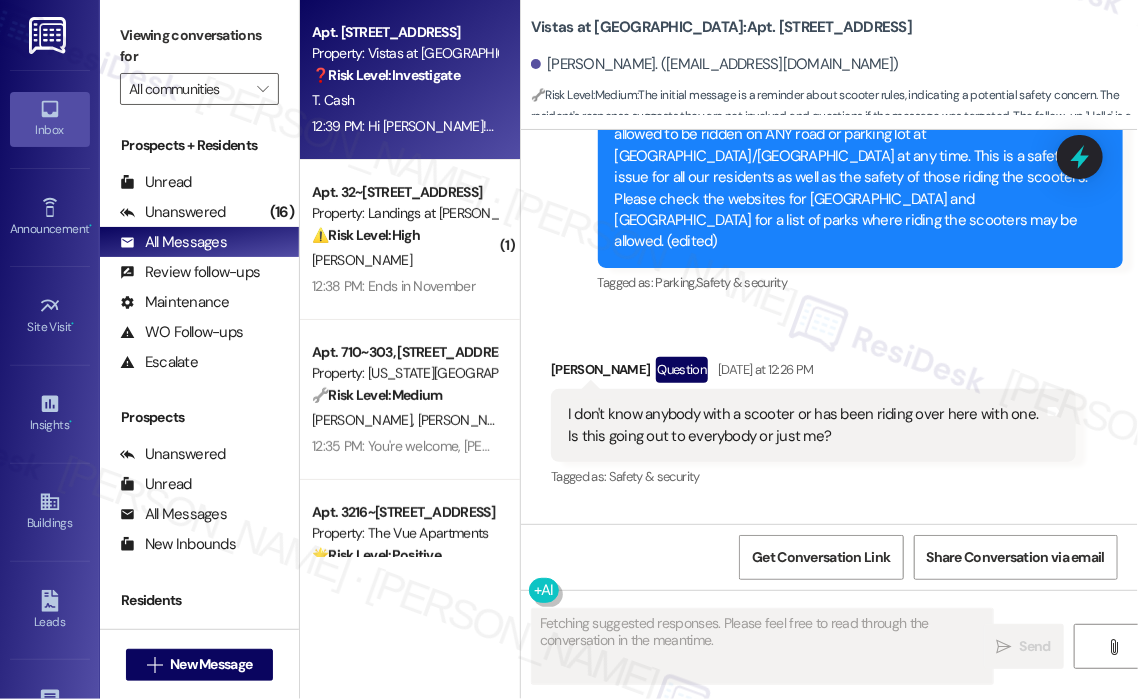 scroll, scrollTop: 2935, scrollLeft: 0, axis: vertical 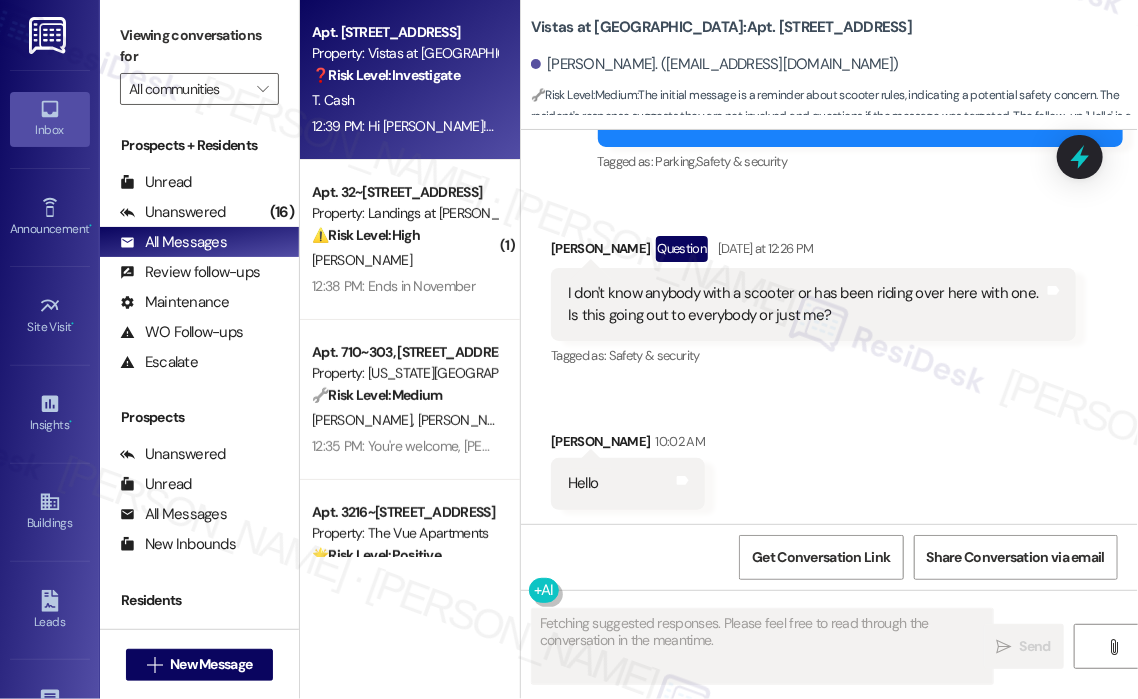 click on "12:39 PM: Hi [PERSON_NAME]! The pool party is [DATE] from 5–7 PM! I’m resending the invite here in case you missed it—hope you can make it! 🎉🏖️ 12:39 PM: Hi [PERSON_NAME]! The pool party is [DATE] from 5–7 PM! I’m resending the invite here in case you missed it—hope you can make it! 🎉🏖️" at bounding box center (741, 126) 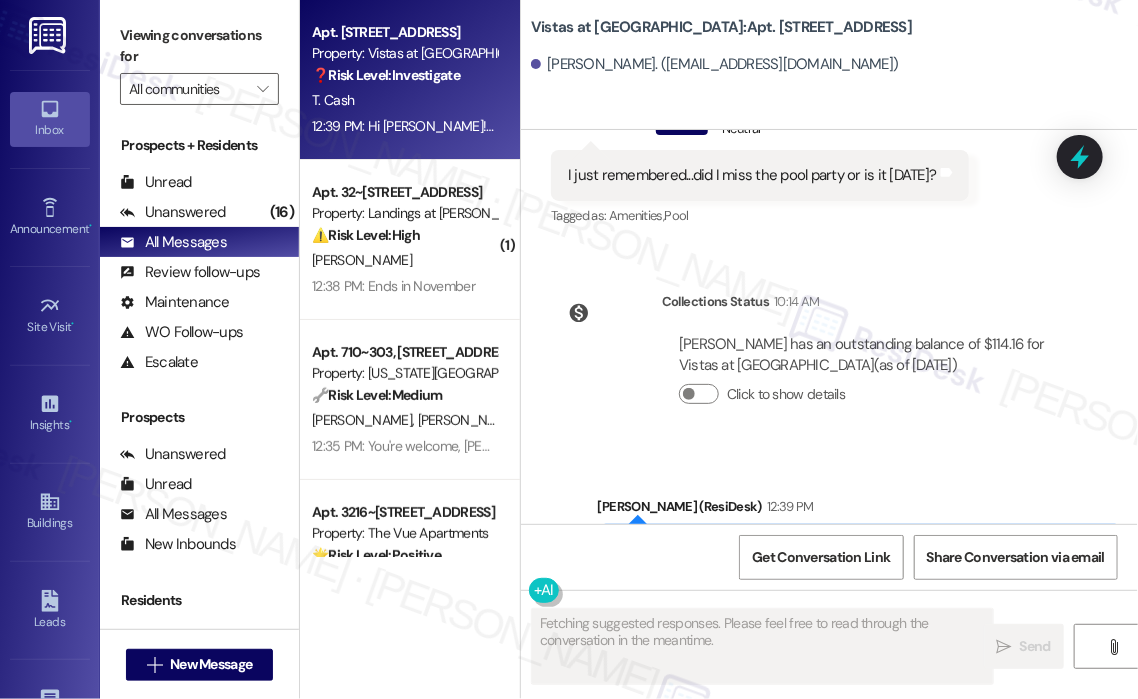scroll, scrollTop: 5970, scrollLeft: 0, axis: vertical 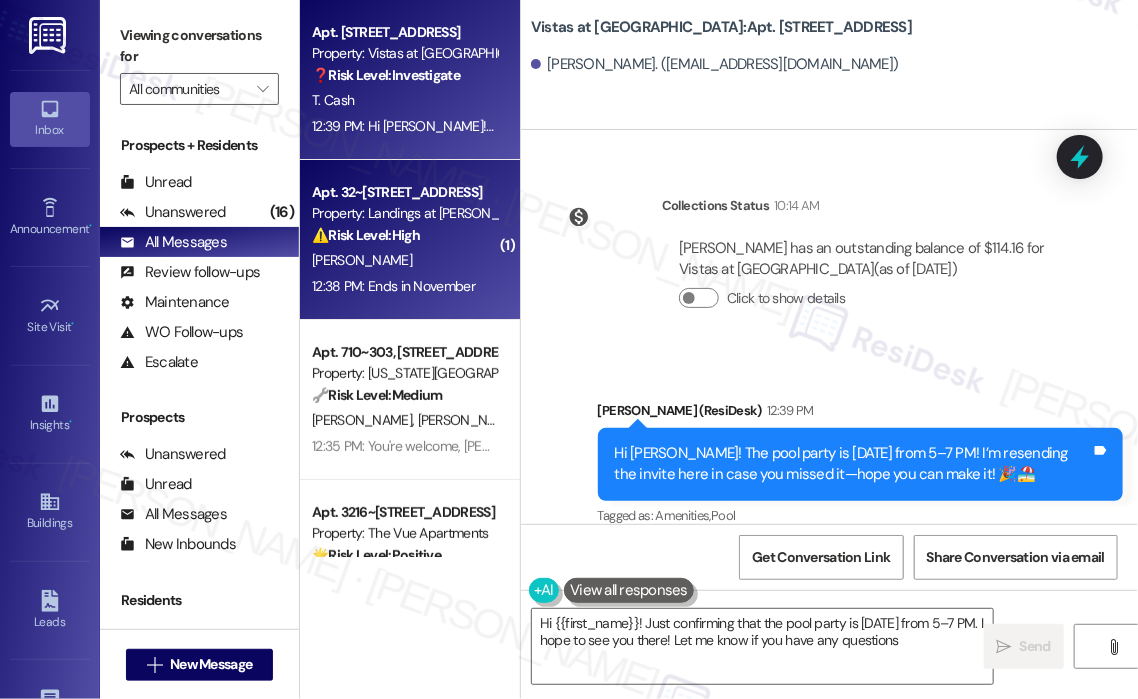 type on "Hi {{first_name}}! Just confirming that the pool party is [DATE] from 5–7 PM. I hope to see you there! Let me know if you have any questions!" 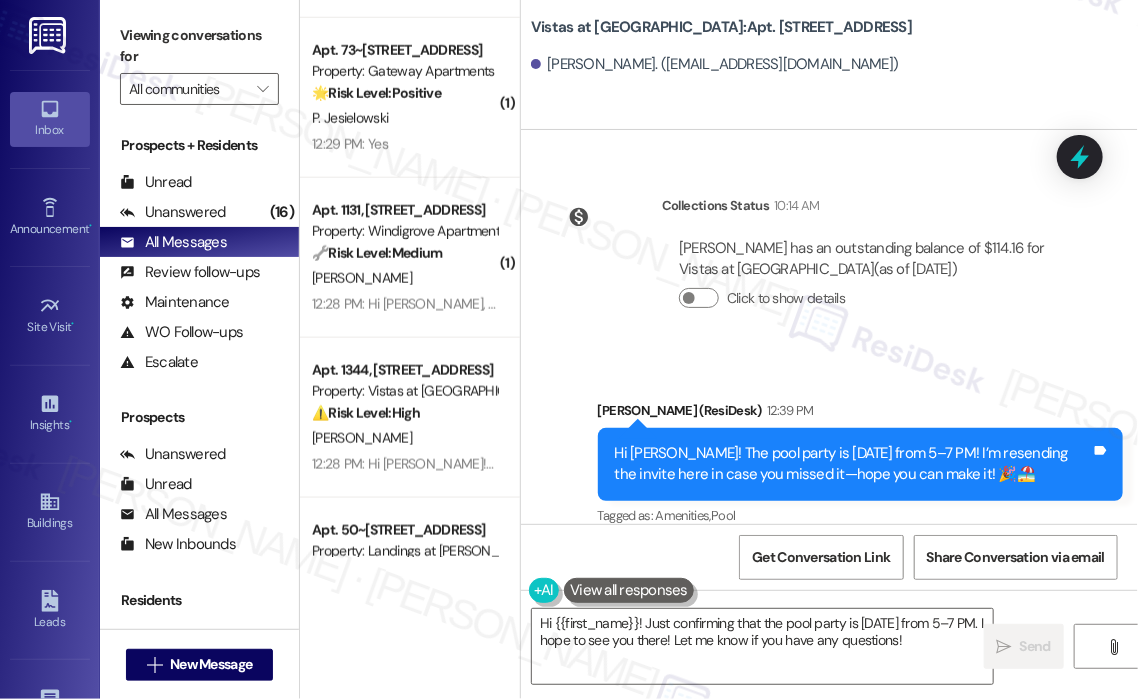 scroll, scrollTop: 800, scrollLeft: 0, axis: vertical 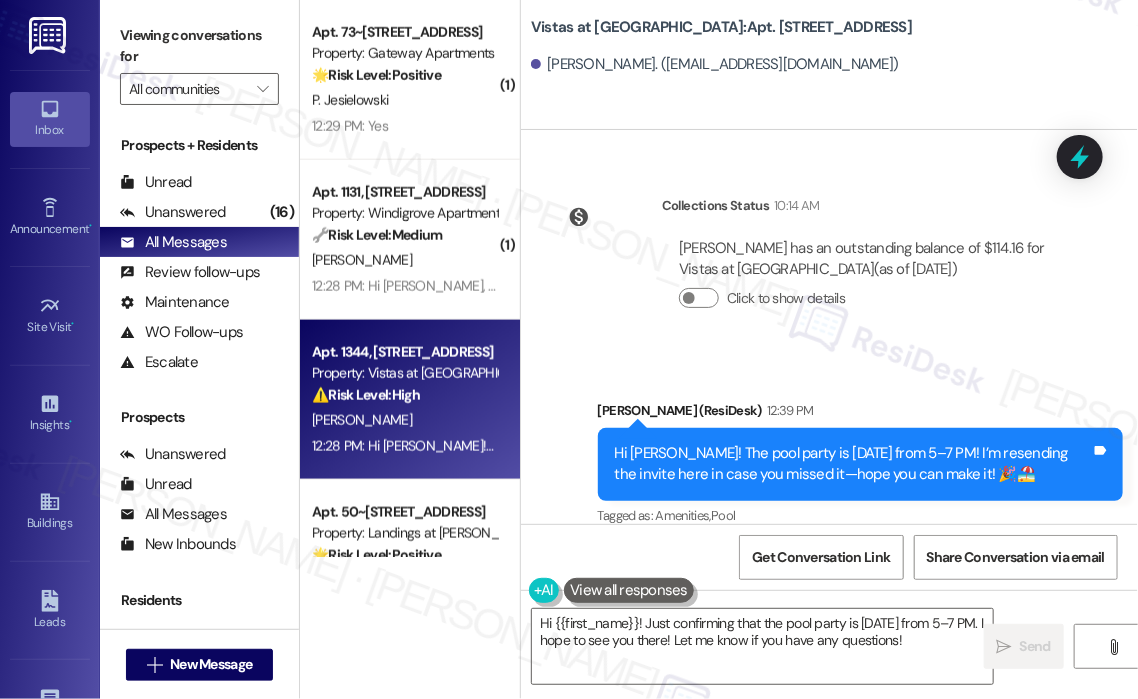 click on "⚠️  Risk Level:  High The resident is reporting an ongoing pest issue (garden centipedes) that has not been resolved despite previous attempts with maintenance and [PERSON_NAME]. This indicates a potential health and safety concern and requires urgent attention to mitigate further issues and ensure resident satisfaction." at bounding box center (404, 395) 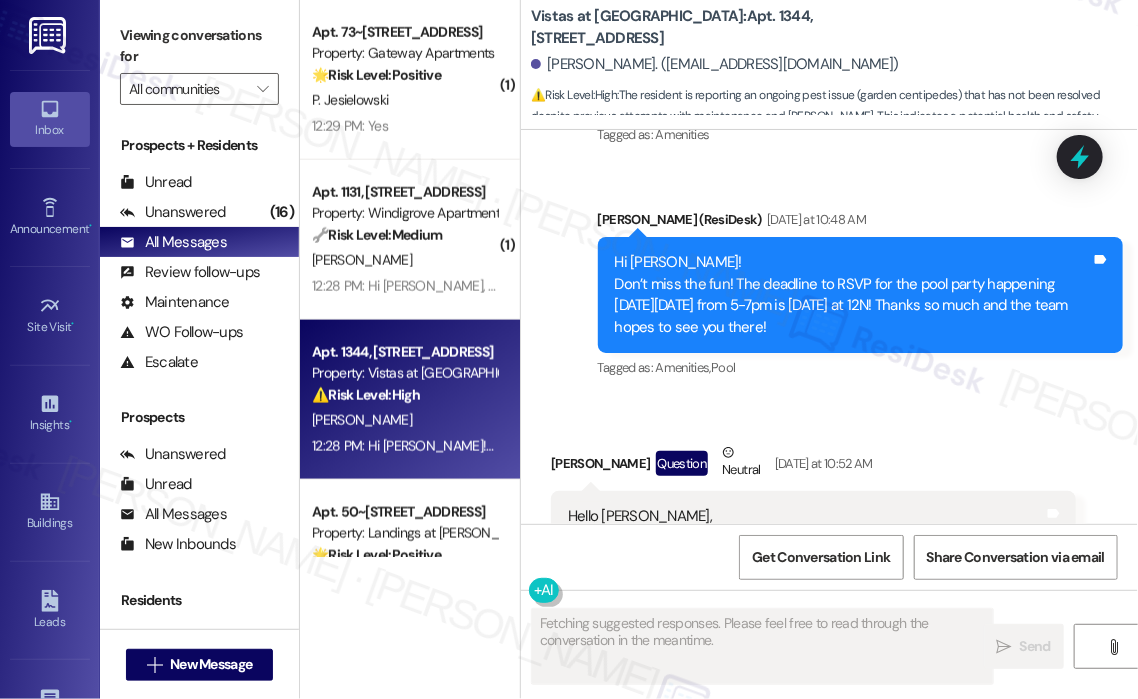 scroll, scrollTop: 1920, scrollLeft: 0, axis: vertical 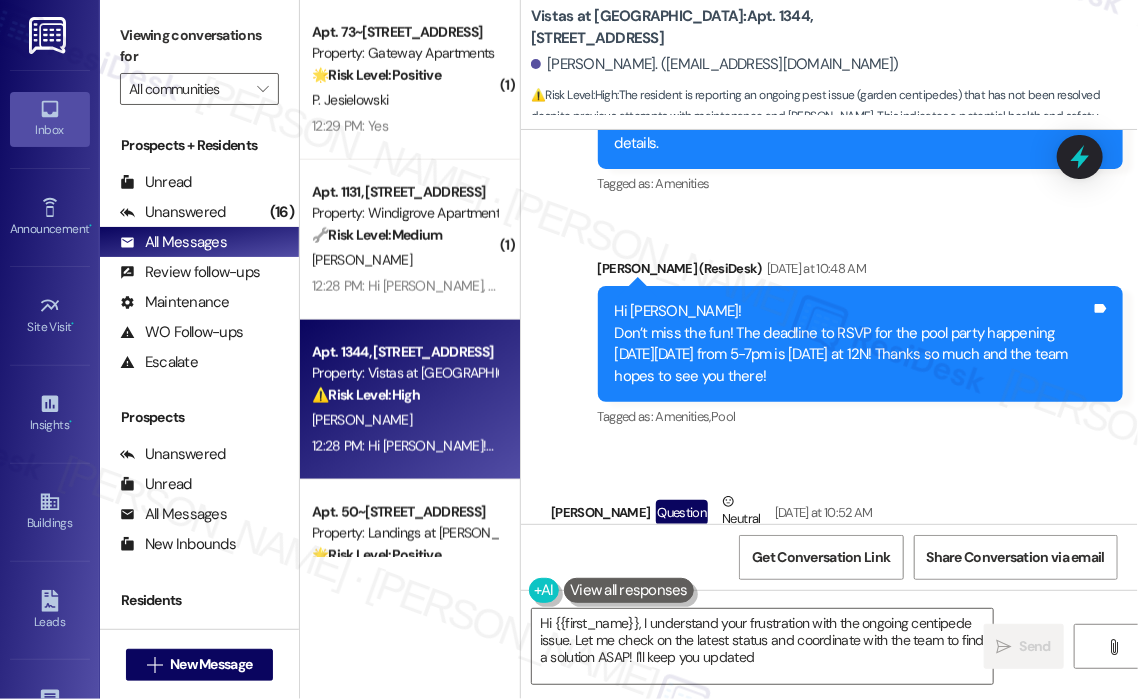 type on "Hi {{first_name}}, I understand your frustration with the ongoing centipede issue. Let me check on the latest status and coordinate with the team to find a solution ASAP! I'll keep you updated." 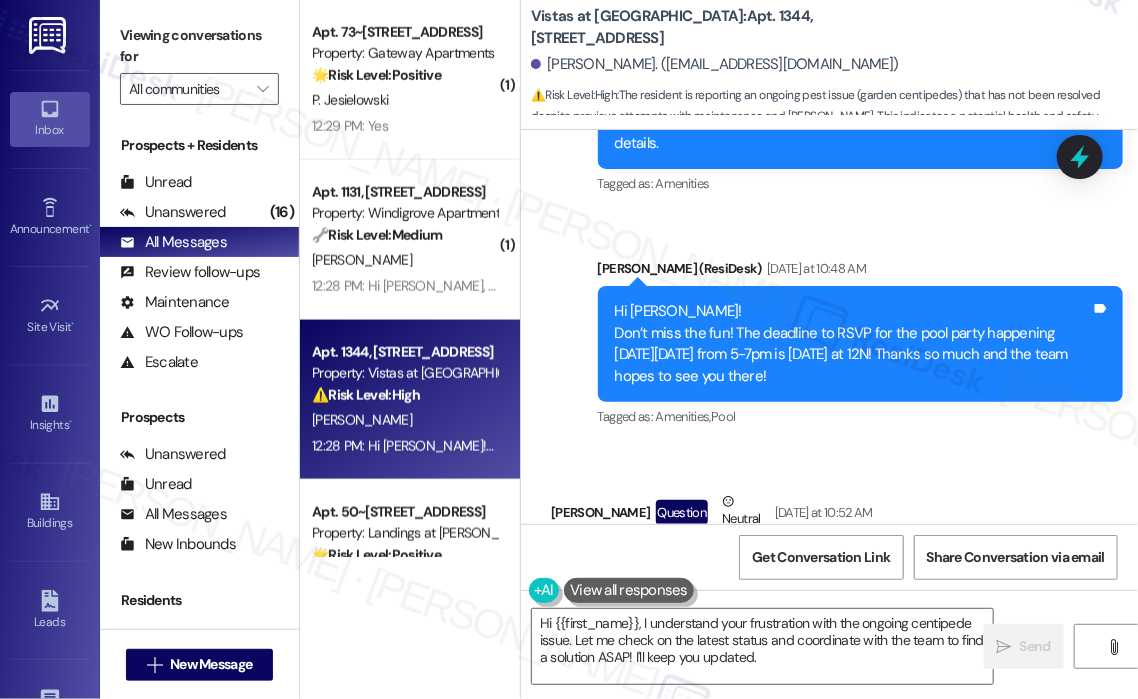 drag, startPoint x: 832, startPoint y: 373, endPoint x: 616, endPoint y: 335, distance: 219.31712 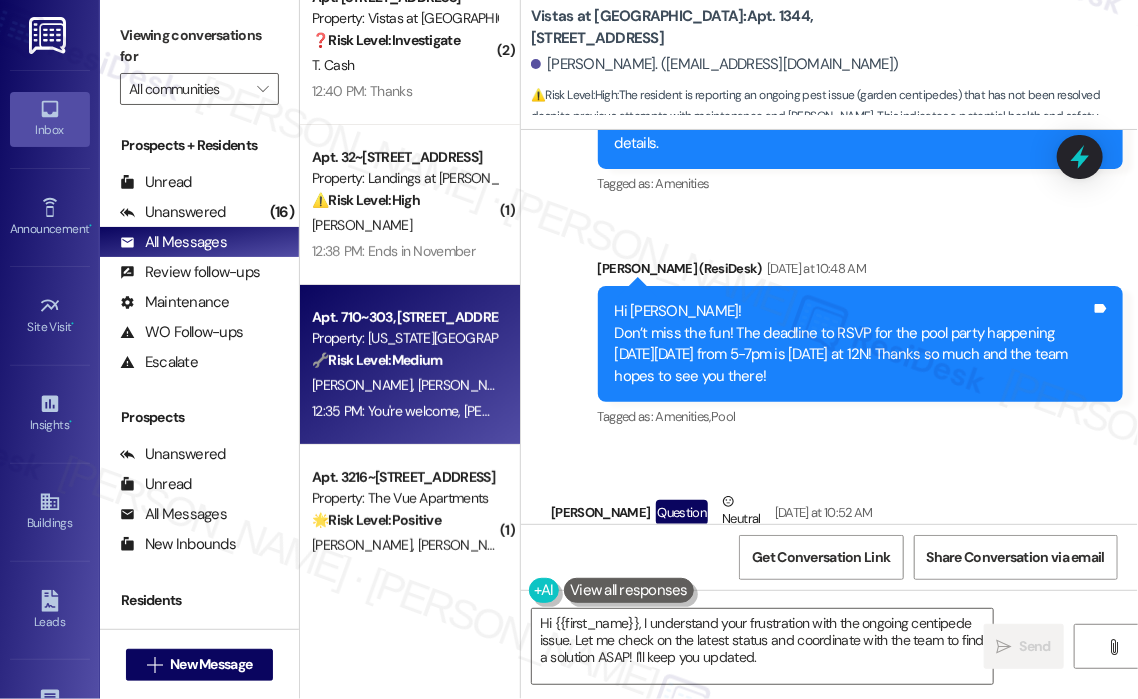 scroll, scrollTop: 0, scrollLeft: 0, axis: both 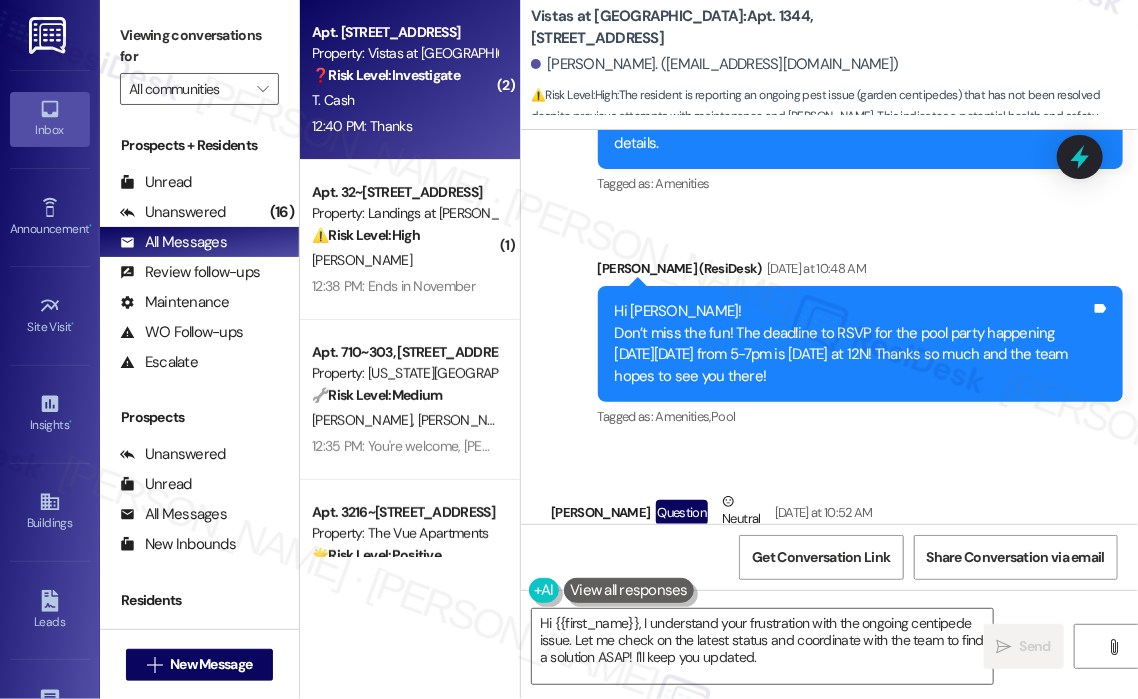 click on "12:40 PM: Thanks 12:40 PM: Thanks" at bounding box center (404, 126) 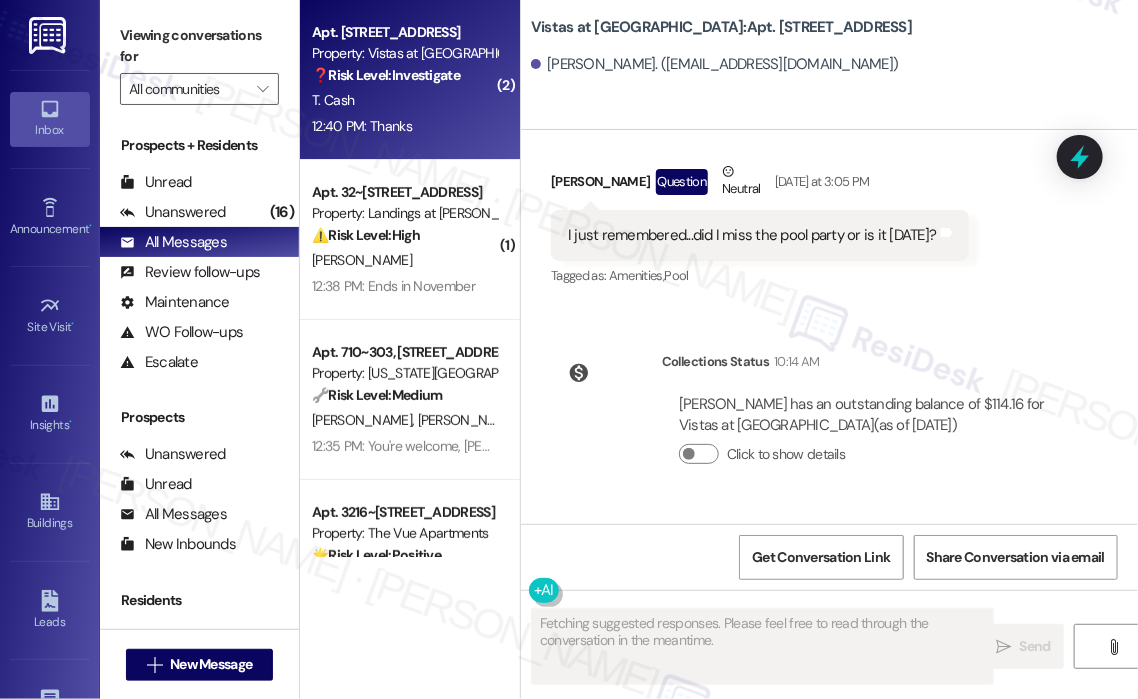 scroll, scrollTop: 6279, scrollLeft: 0, axis: vertical 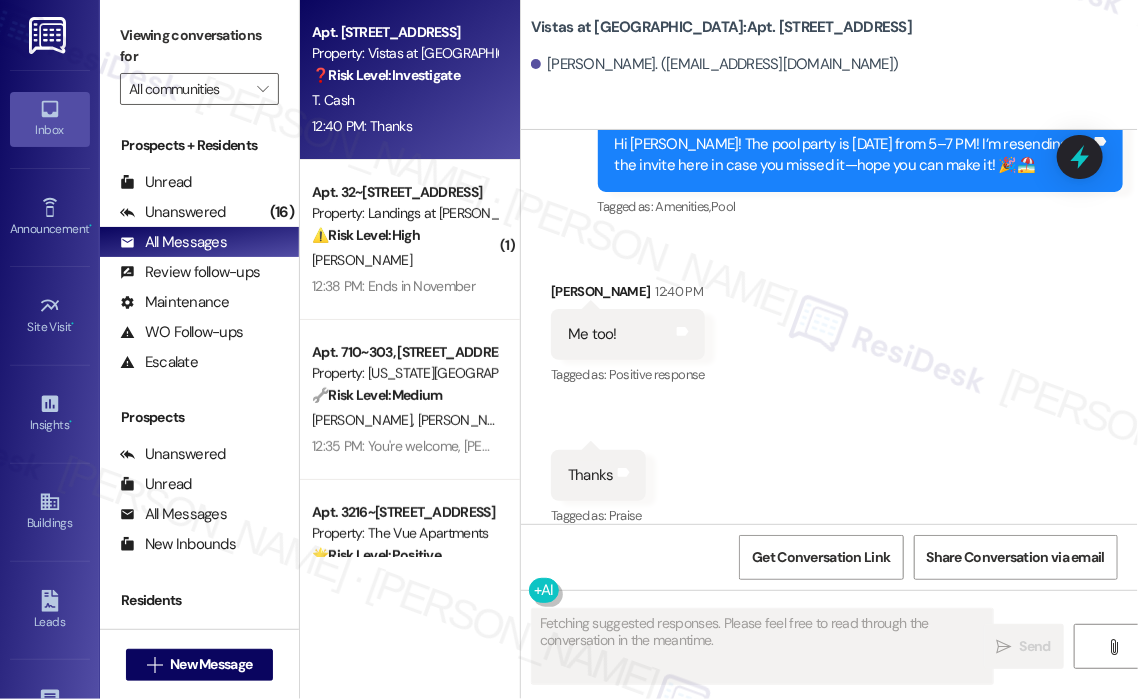 click on "Received via SMS [PERSON_NAME] 12:40 PM Me too! Tags and notes Tagged as:   Positive response Click to highlight conversations about Positive response Received via SMS 12:40 PM [PERSON_NAME] 12:40 PM Thanks Tags and notes Tagged as:   Praise Click to highlight conversations about Praise" at bounding box center [829, 391] 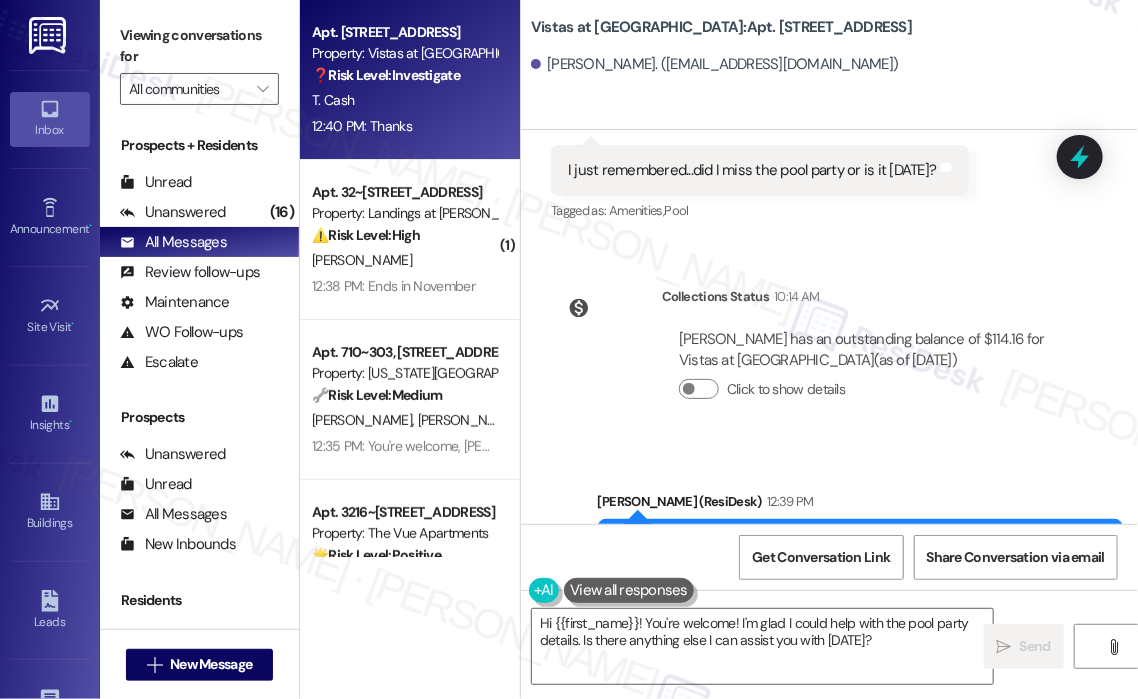 scroll, scrollTop: 6280, scrollLeft: 0, axis: vertical 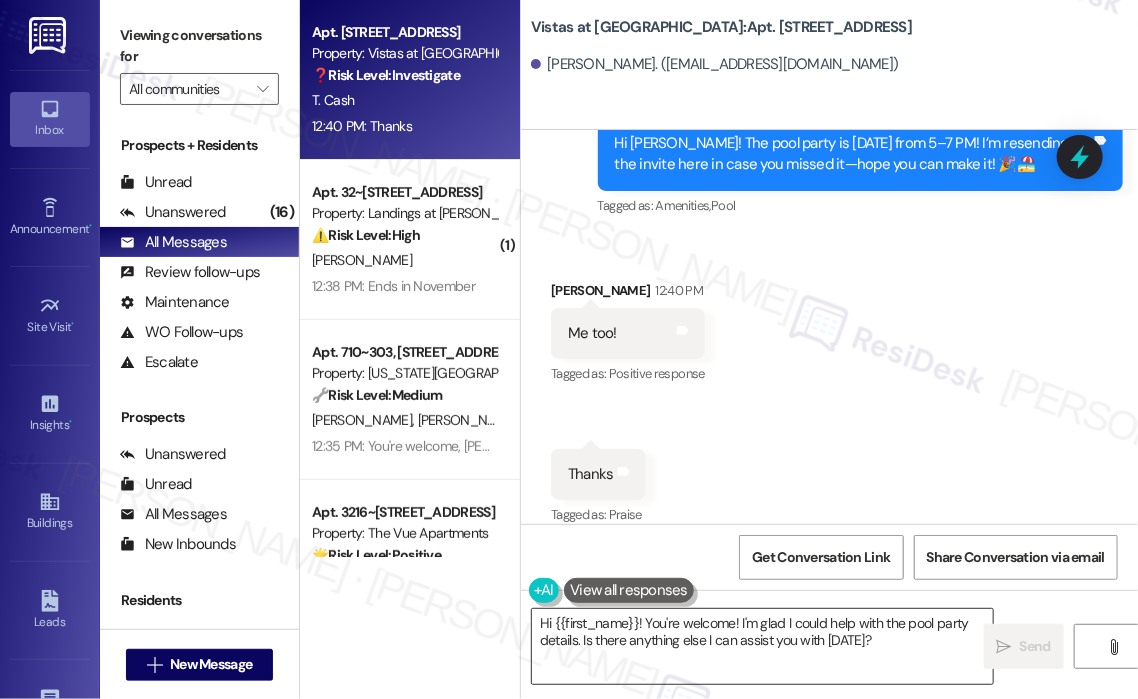 click on "Hi {{first_name}}! You're welcome! I'm glad I could help with the pool party details. Is there anything else I can assist you with [DATE]?" at bounding box center [762, 646] 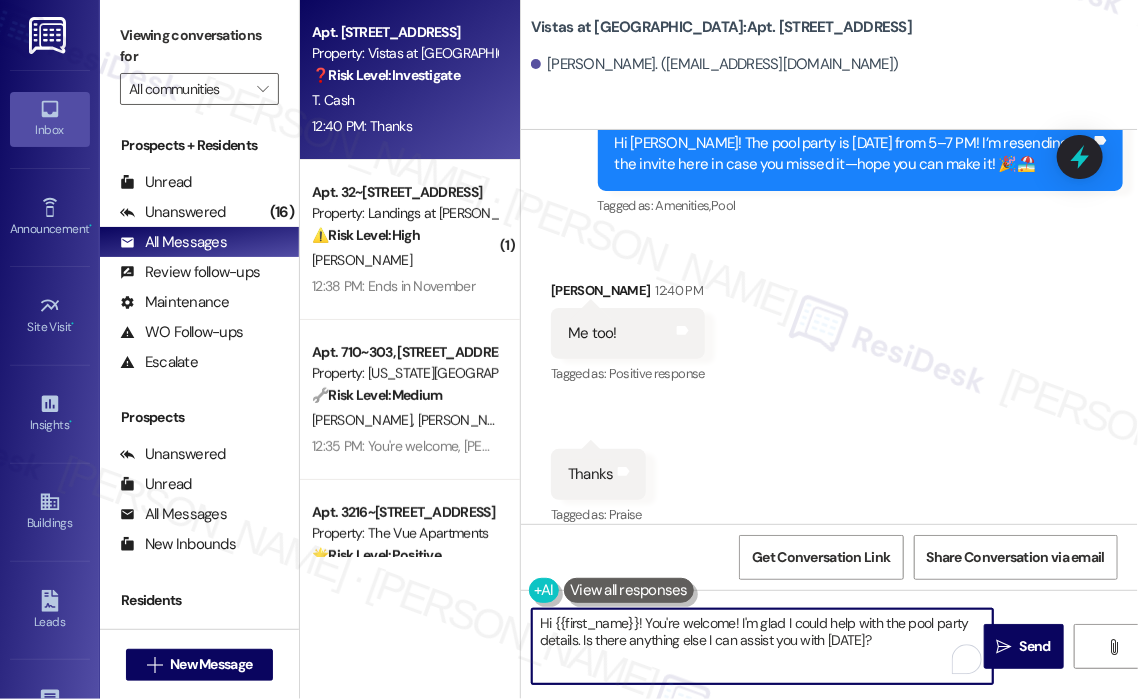 scroll, scrollTop: 6080, scrollLeft: 0, axis: vertical 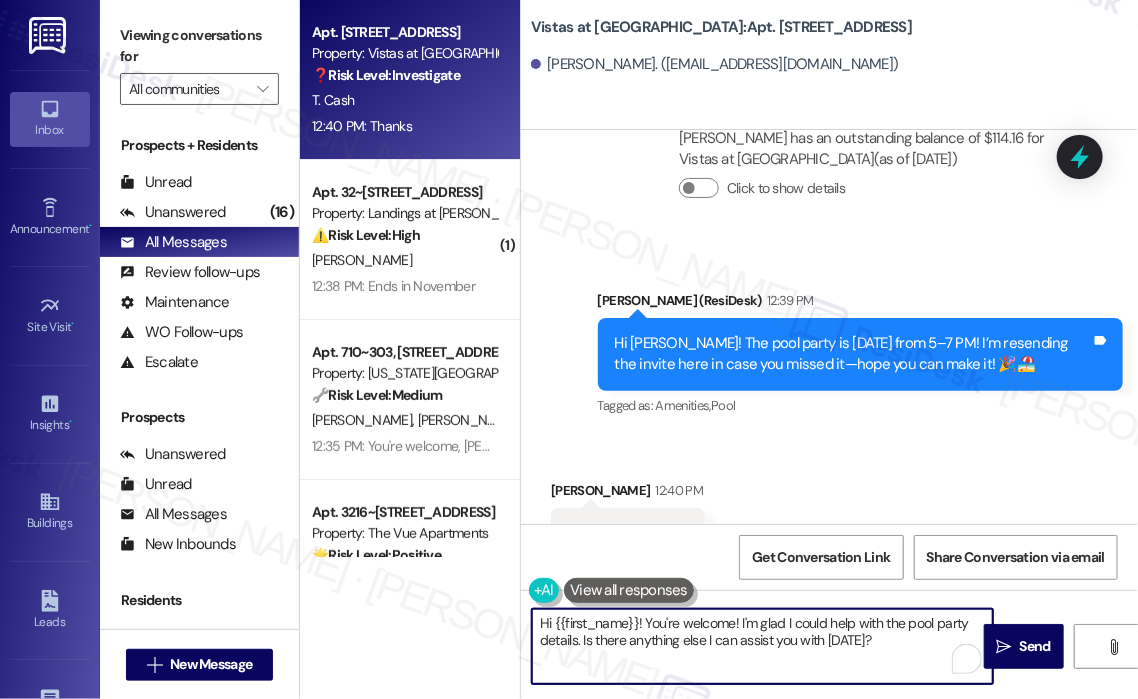 click on "Hi {{first_name}}! You're welcome! I'm glad I could help with the pool party details. Is there anything else I can assist you with [DATE]?" at bounding box center (762, 646) 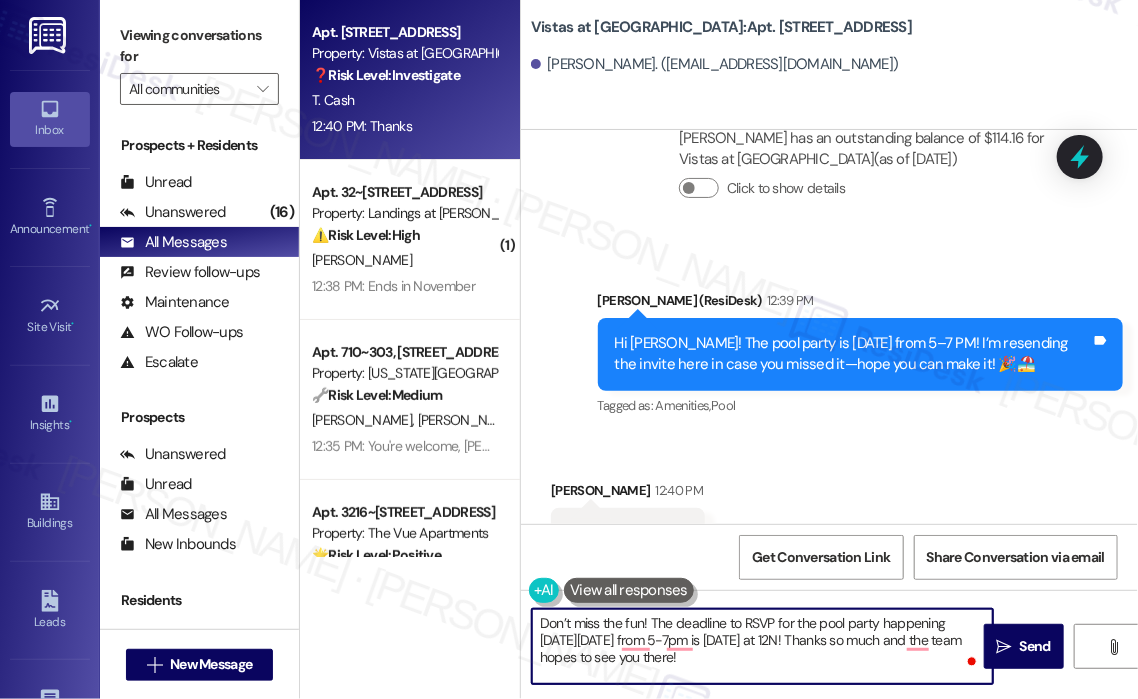 click on "Don’t miss the fun! The deadline to RSVP for the pool party happening [DATE][DATE] from 5-7pm is [DATE] at 12N! Thanks so much and the team hopes to see you there!" at bounding box center [762, 646] 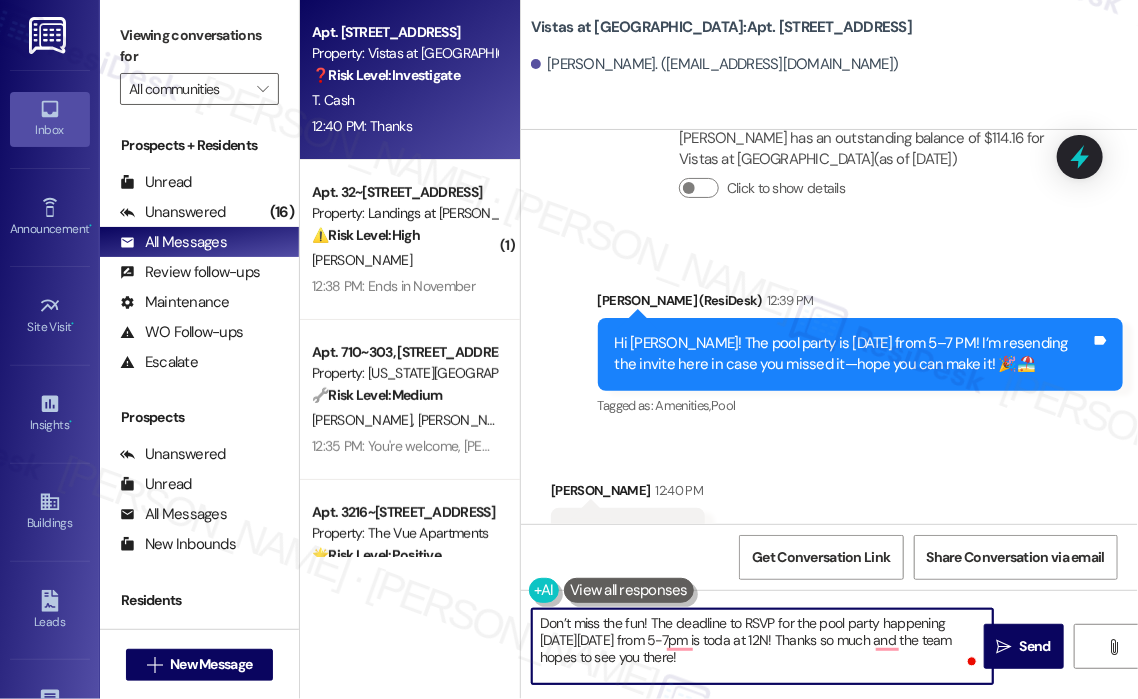 type on "Don’t miss the fun! The deadline to RSVP for the pool party happening [DATE][DATE] from 5-7pm is [DATE] at 12N! Thanks so much and the team hopes to see you there!" 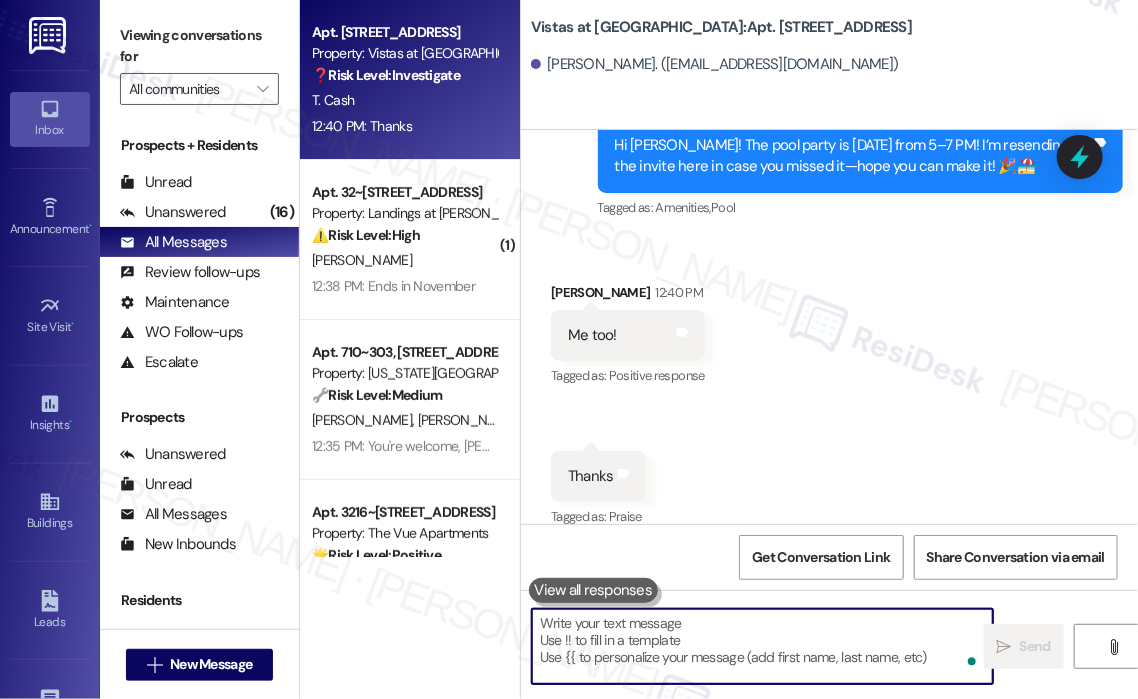 scroll, scrollTop: 6279, scrollLeft: 0, axis: vertical 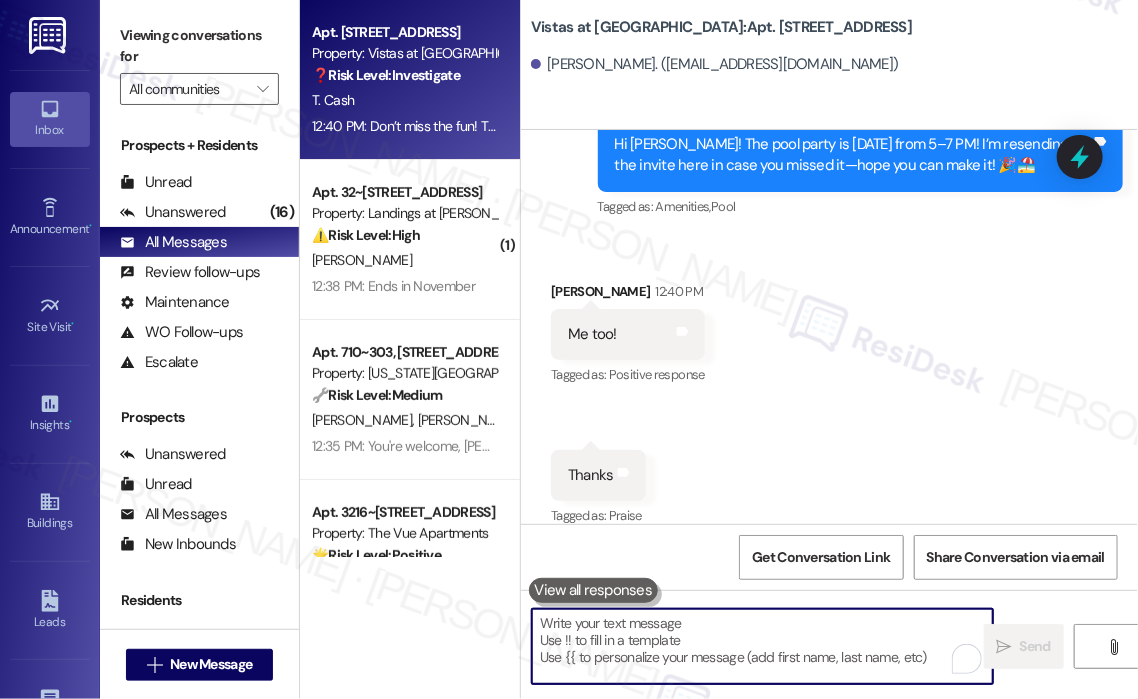 type 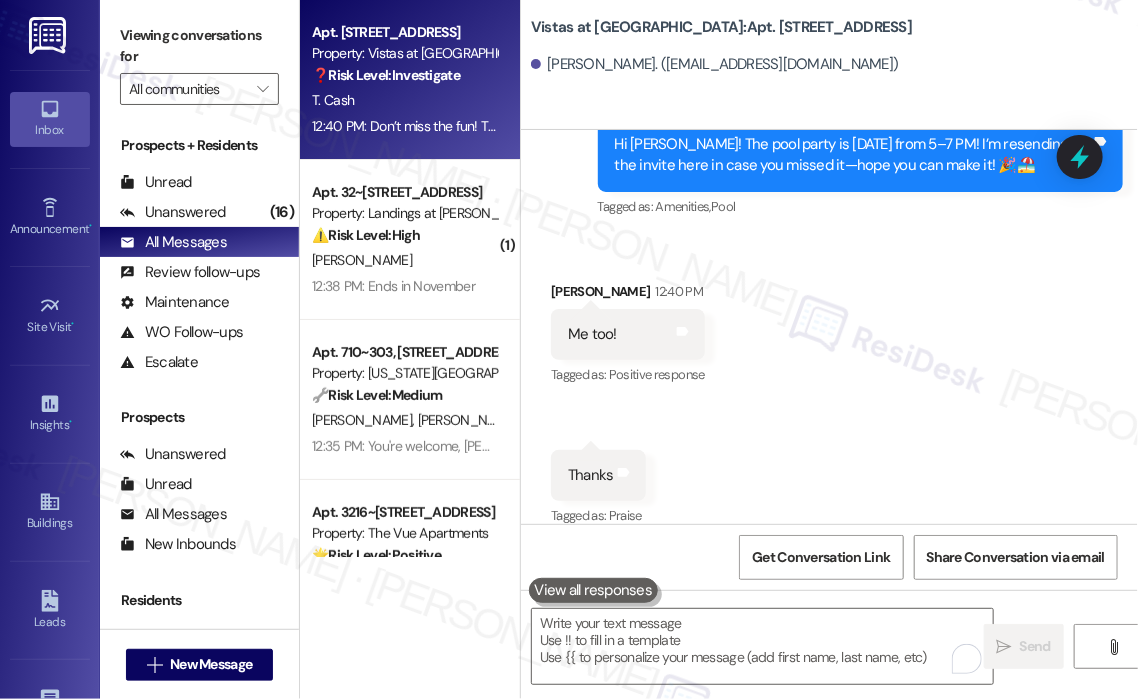 click on "Received via SMS [PERSON_NAME] 12:40 PM Me too! Tags and notes Tagged as:   Positive response Click to highlight conversations about Positive response Received via SMS 12:40 PM [PERSON_NAME] 12:40 PM Thanks Tags and notes Tagged as:   Praise Click to highlight conversations about Praise" at bounding box center [829, 391] 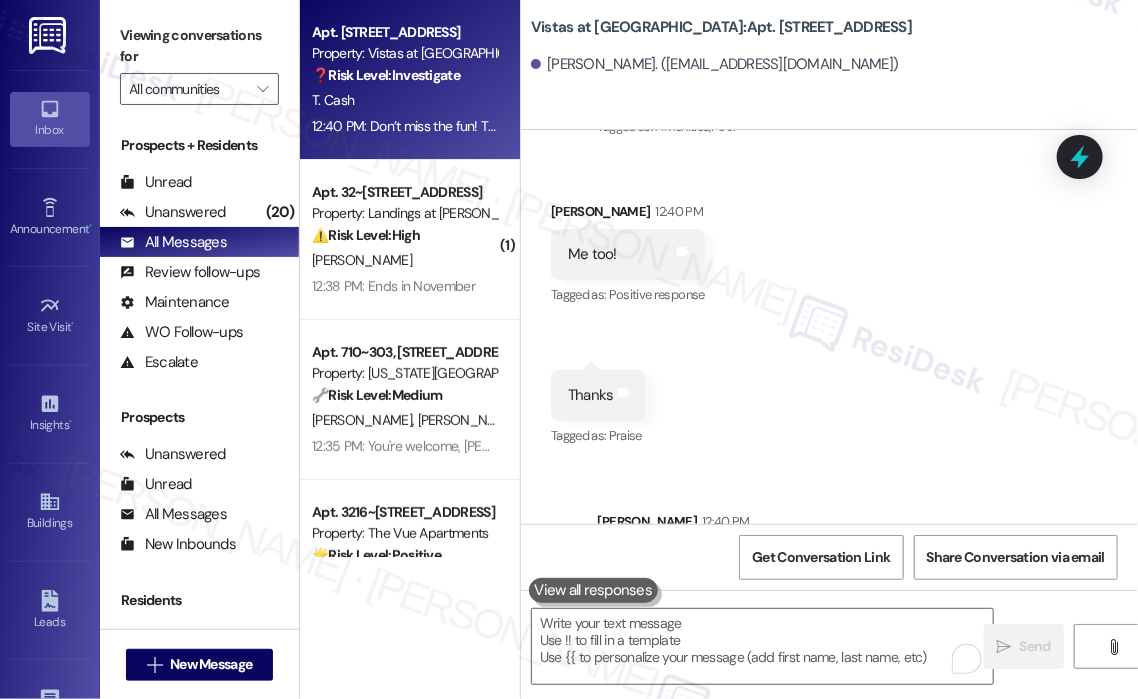 scroll, scrollTop: 6462, scrollLeft: 0, axis: vertical 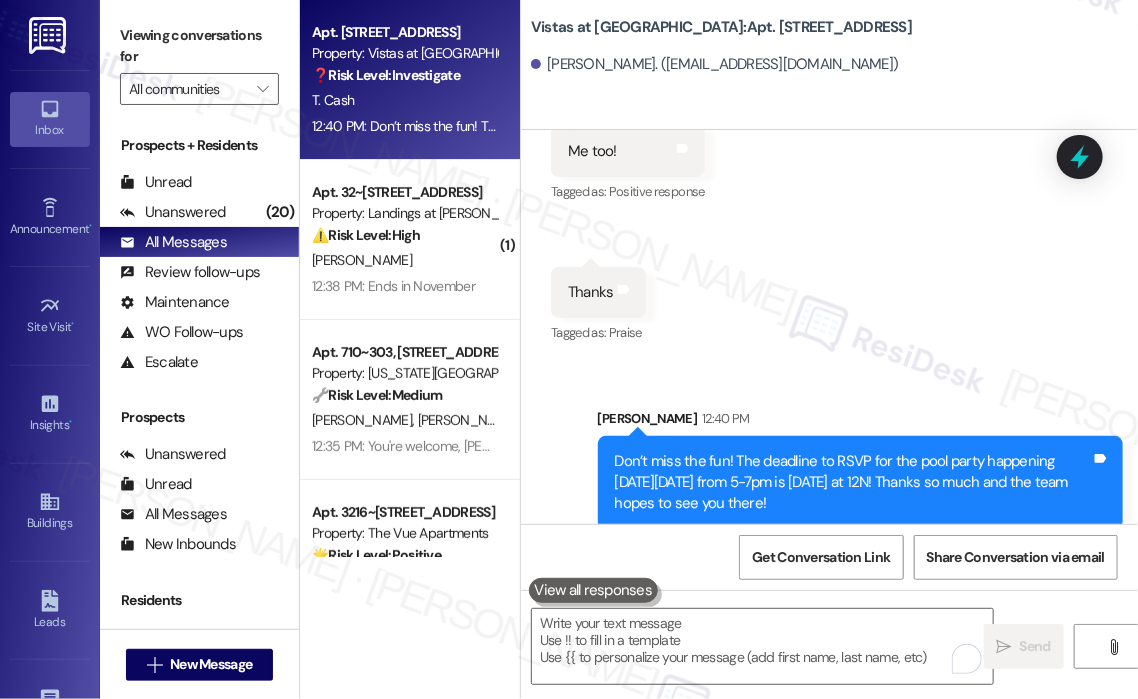click on "Received via SMS [PERSON_NAME] 12:40 PM Me too! Tags and notes Tagged as:   Positive response Click to highlight conversations about Positive response Received via SMS 12:40 PM [PERSON_NAME] 12:40 PM Thanks Tags and notes Tagged as:   Praise Click to highlight conversations about Praise" at bounding box center [829, 208] 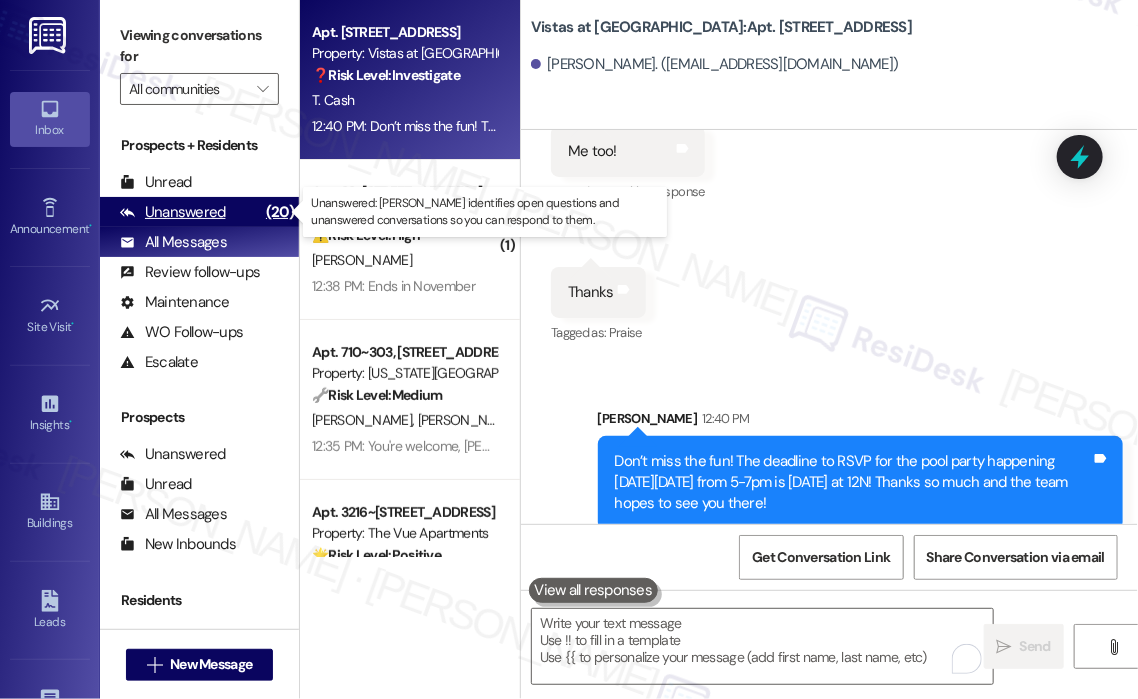 click on "Unanswered" at bounding box center (173, 212) 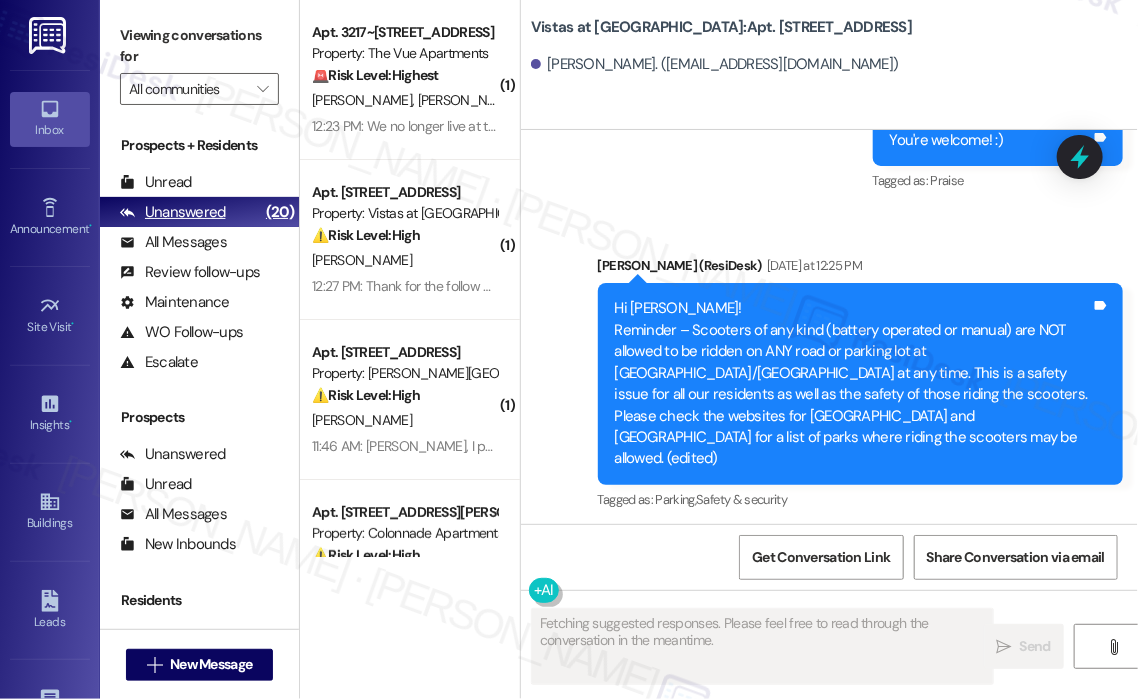 scroll, scrollTop: 6279, scrollLeft: 0, axis: vertical 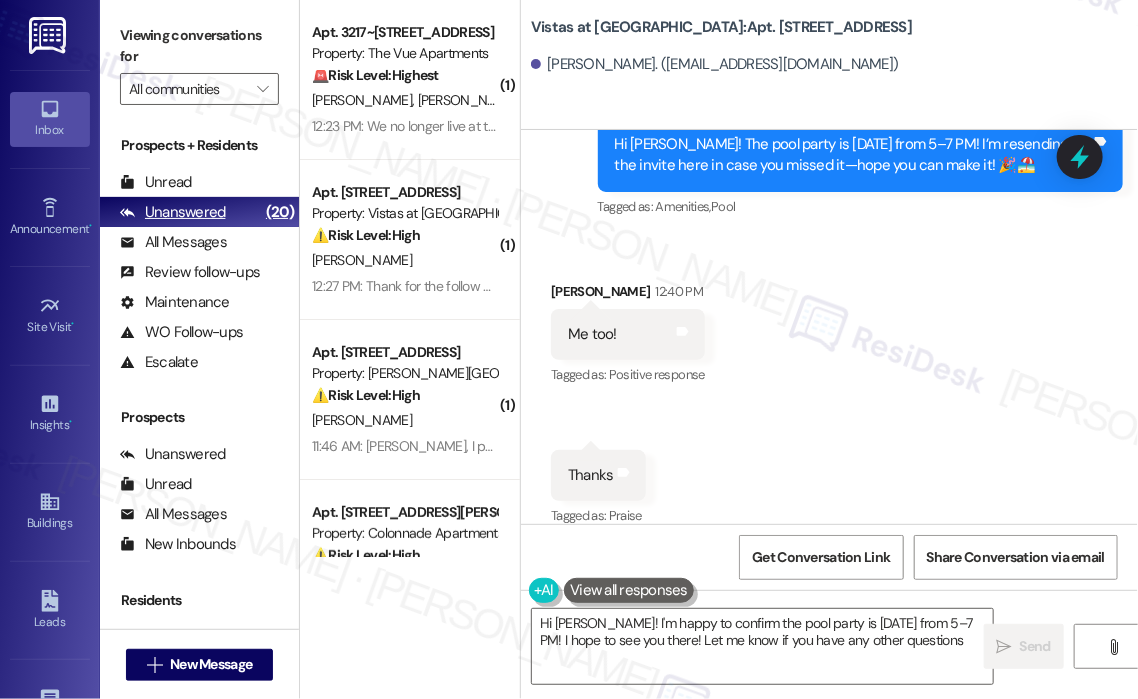 type on "Hi [PERSON_NAME]! I'm happy to confirm the pool party is [DATE] from 5–7 PM! I hope to see you there! Let me know if you have any other questions!" 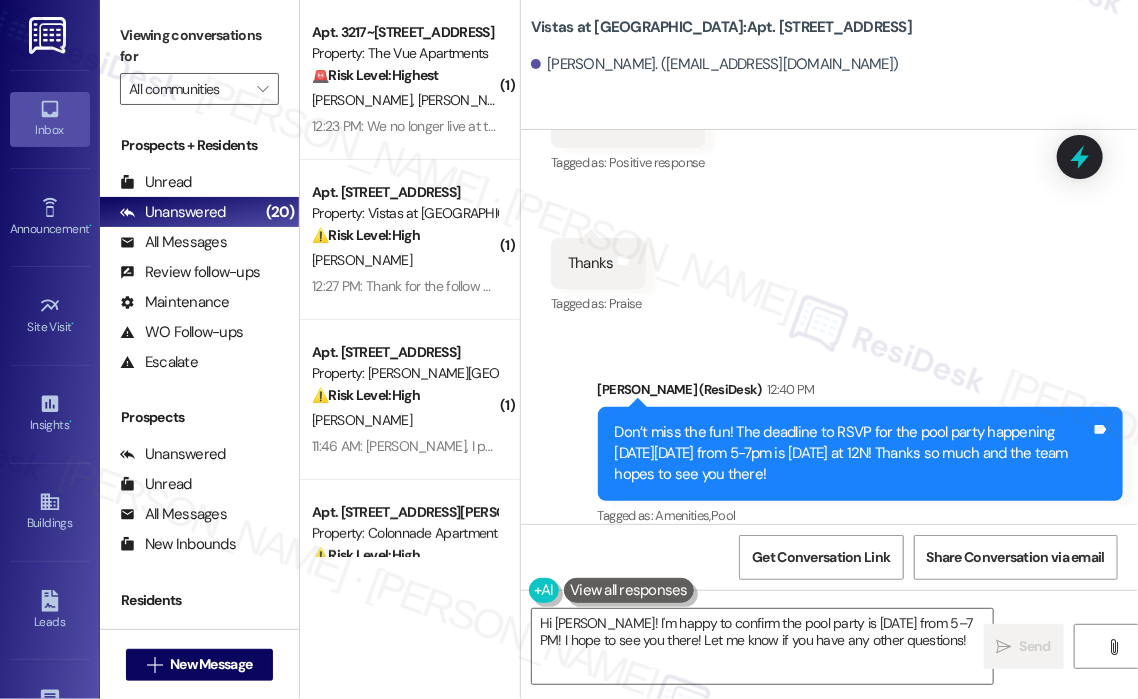 scroll, scrollTop: 6492, scrollLeft: 0, axis: vertical 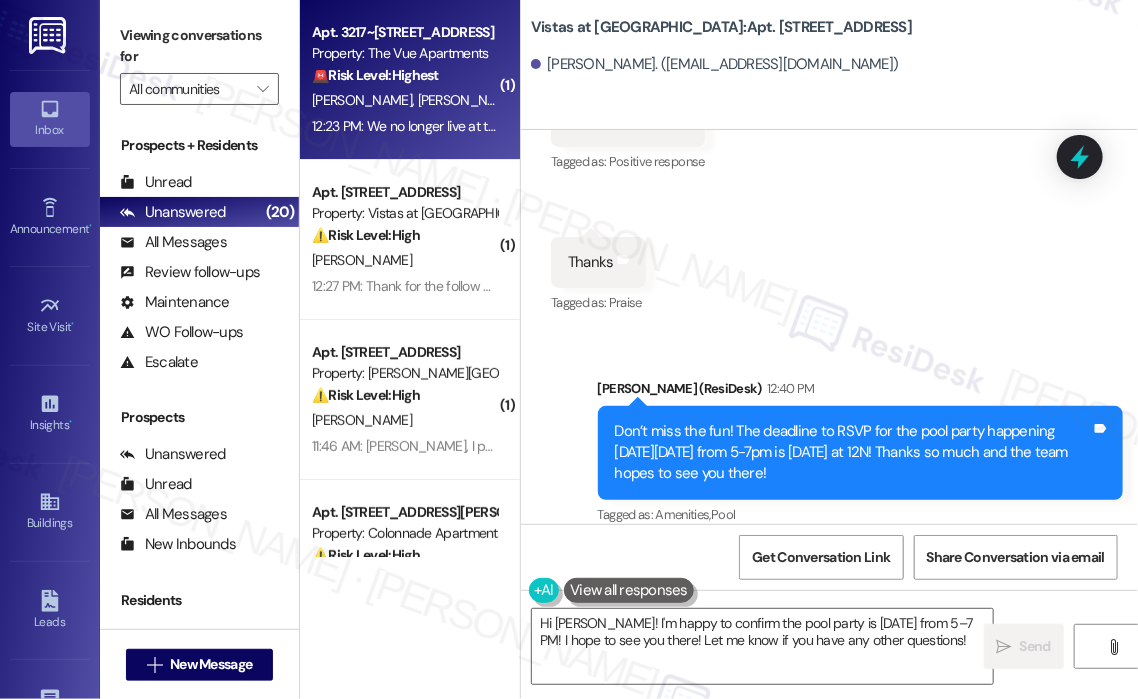 click on "12:23 PM: We no longer live at the [GEOGRAPHIC_DATA].  We turned our keys in the other day. 12:23 PM: We no longer live at the [GEOGRAPHIC_DATA].  We turned our keys in the other day." at bounding box center [580, 126] 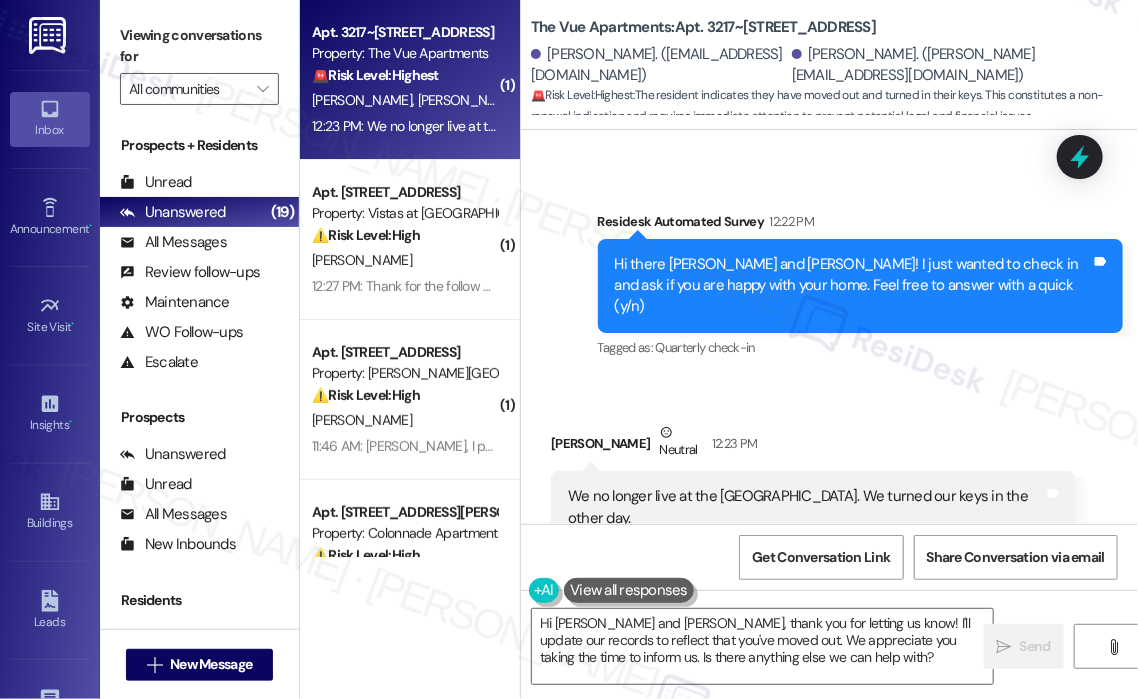 scroll, scrollTop: 792, scrollLeft: 0, axis: vertical 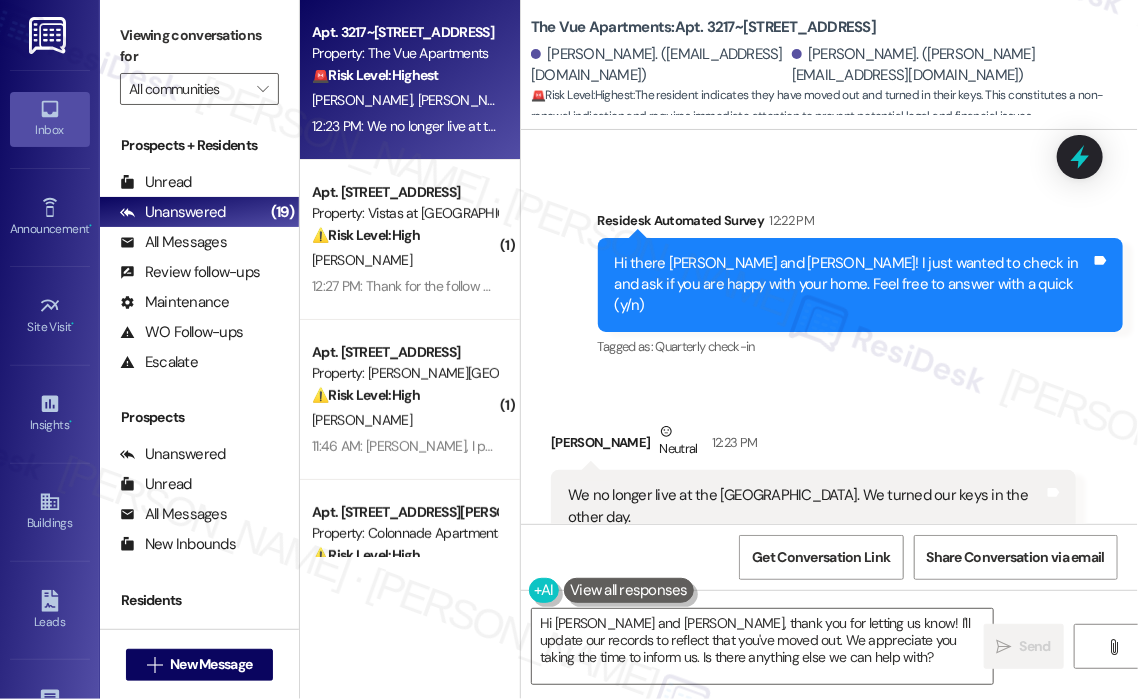 click on "Received via SMS [PERSON_NAME]   Neutral 12:23 PM We no longer live at the [GEOGRAPHIC_DATA].  We turned our keys in the other day. Tags and notes Tagged as:   Lease renewal Click to highlight conversations about Lease renewal" at bounding box center (829, 481) 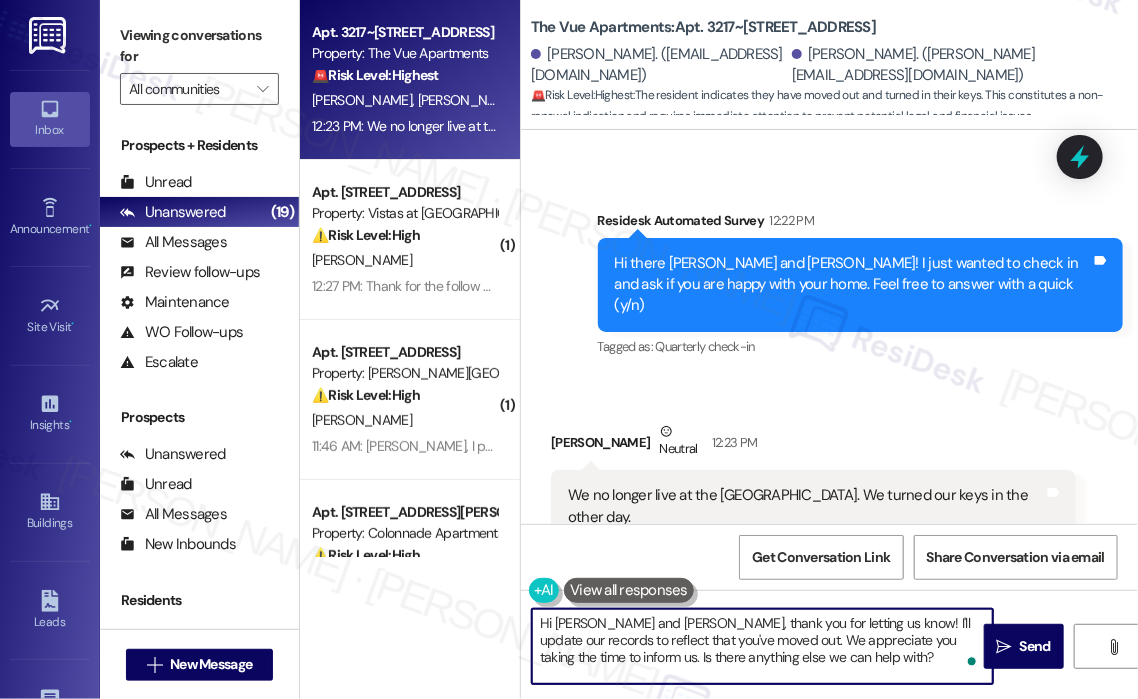 drag, startPoint x: 828, startPoint y: 659, endPoint x: 660, endPoint y: 620, distance: 172.46739 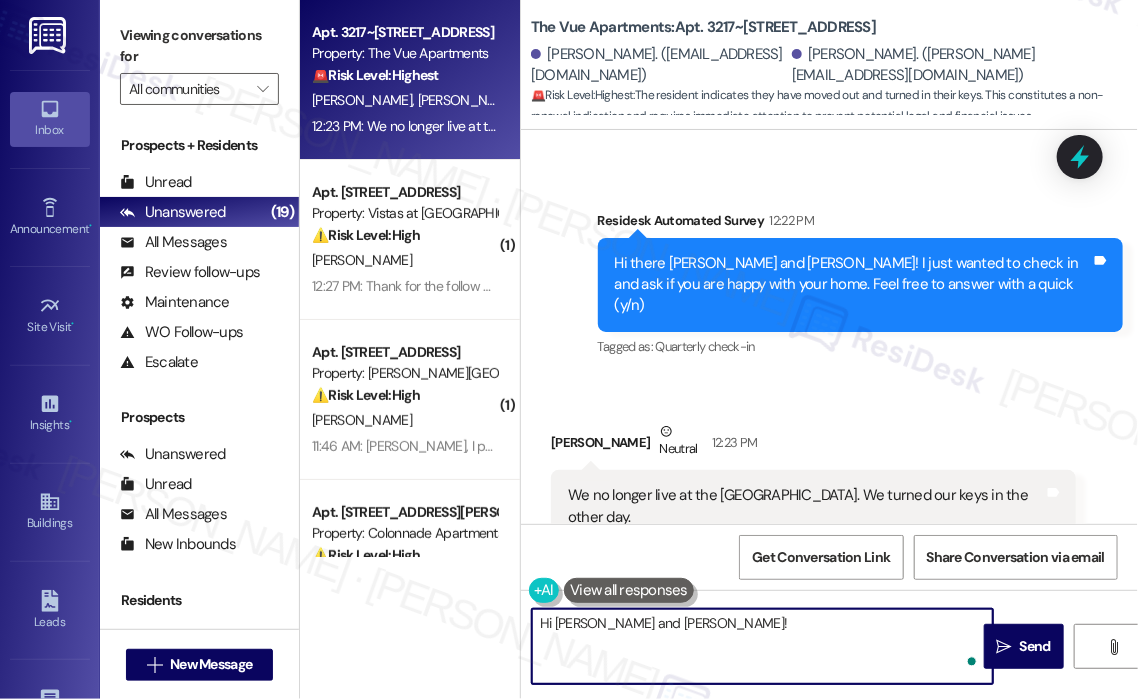 paste on "Sorry to bother you! Please reply STOP (all in capital letters) to opt-out of the messaging service. Thank you." 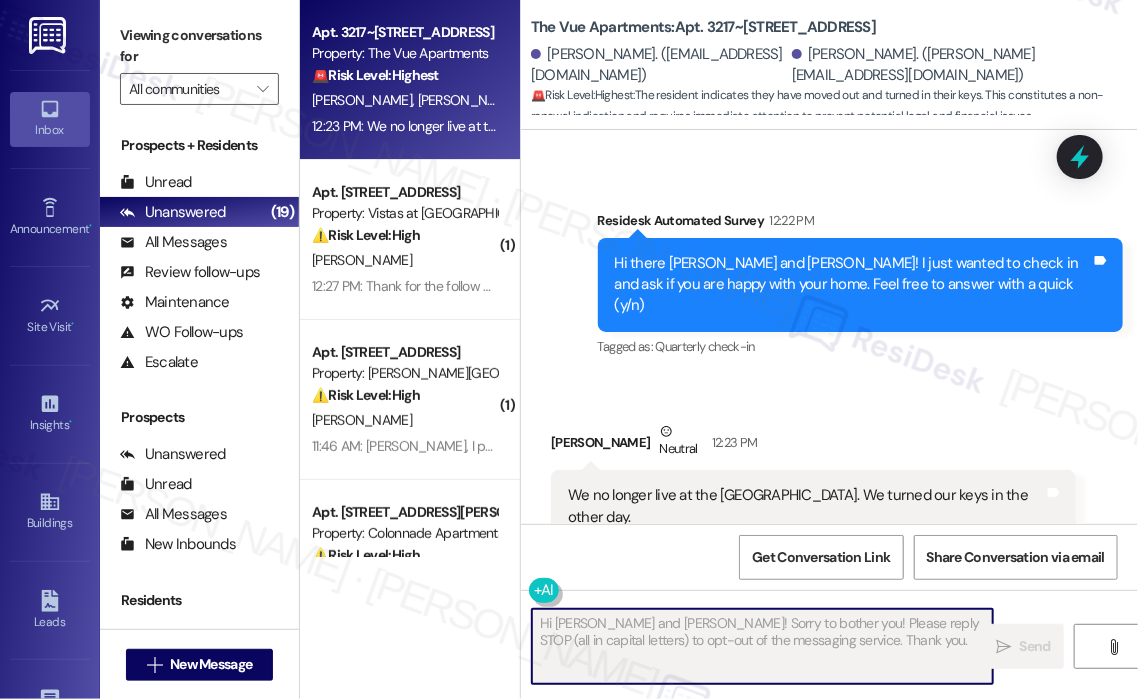 type on "Fetching suggested responses. Please feel free to read through the conversation in the meantime." 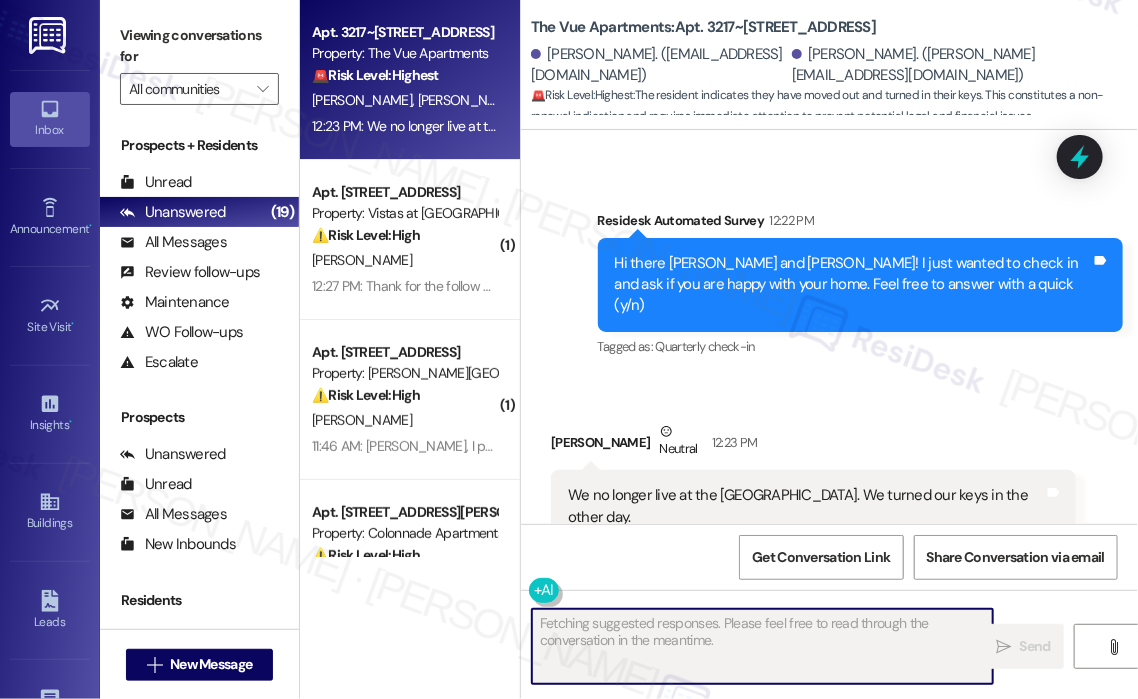 scroll, scrollTop: 791, scrollLeft: 0, axis: vertical 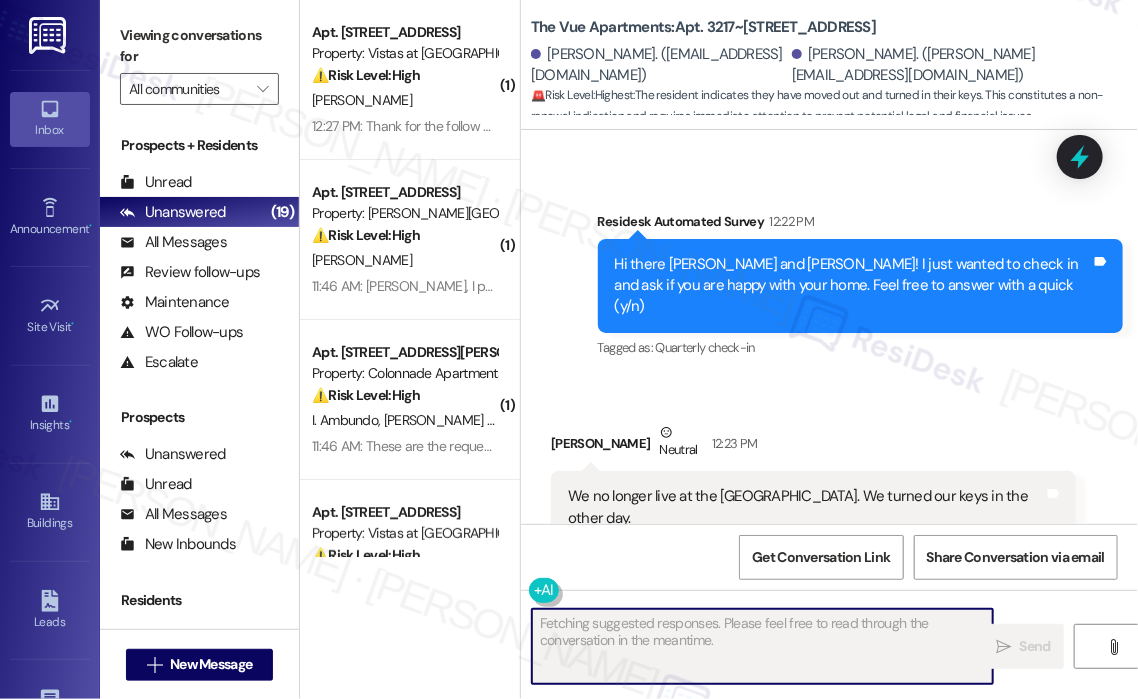 type 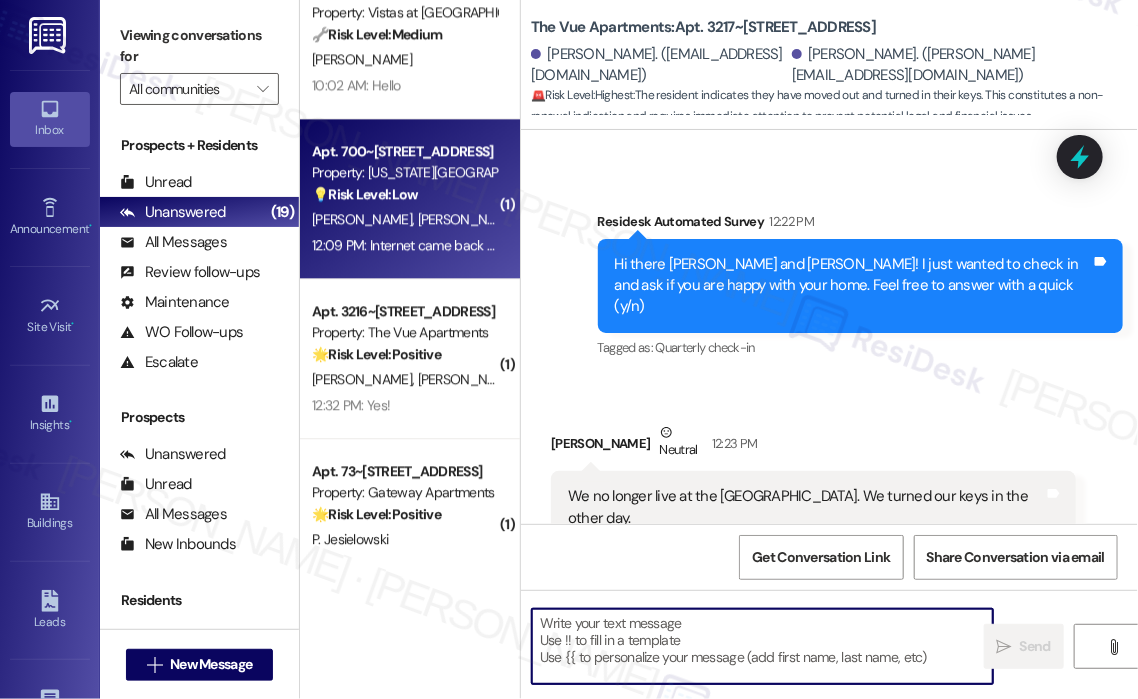 scroll, scrollTop: 1900, scrollLeft: 0, axis: vertical 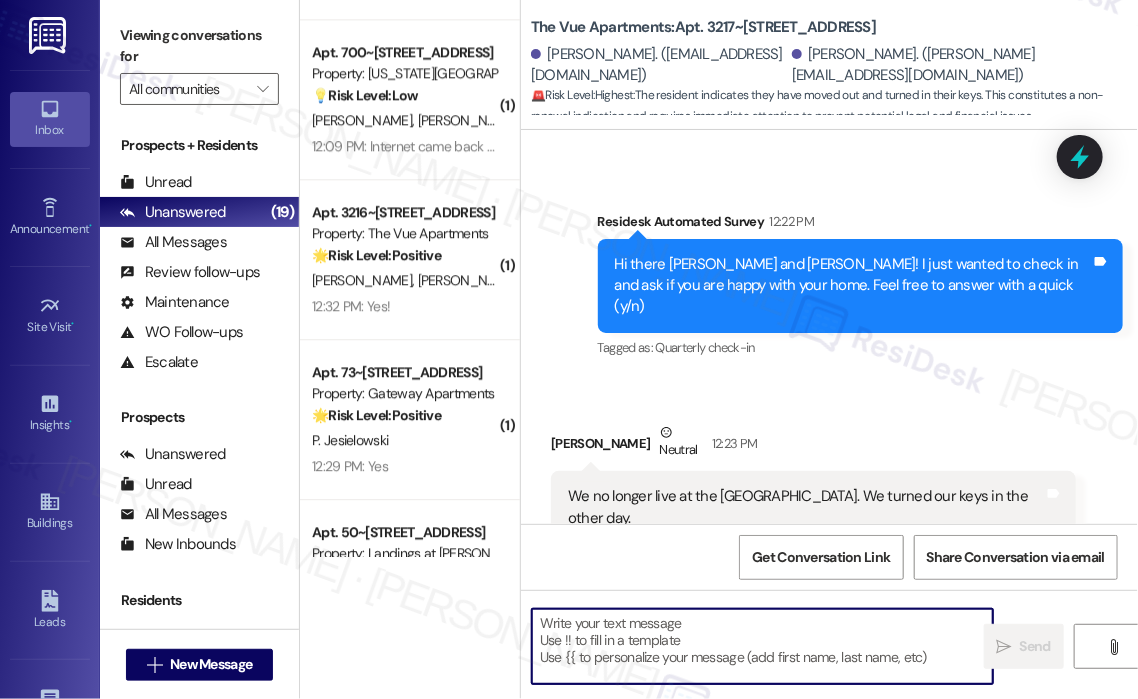 click on "12:32 PM: Yes! 12:32 PM: Yes!" at bounding box center (404, 306) 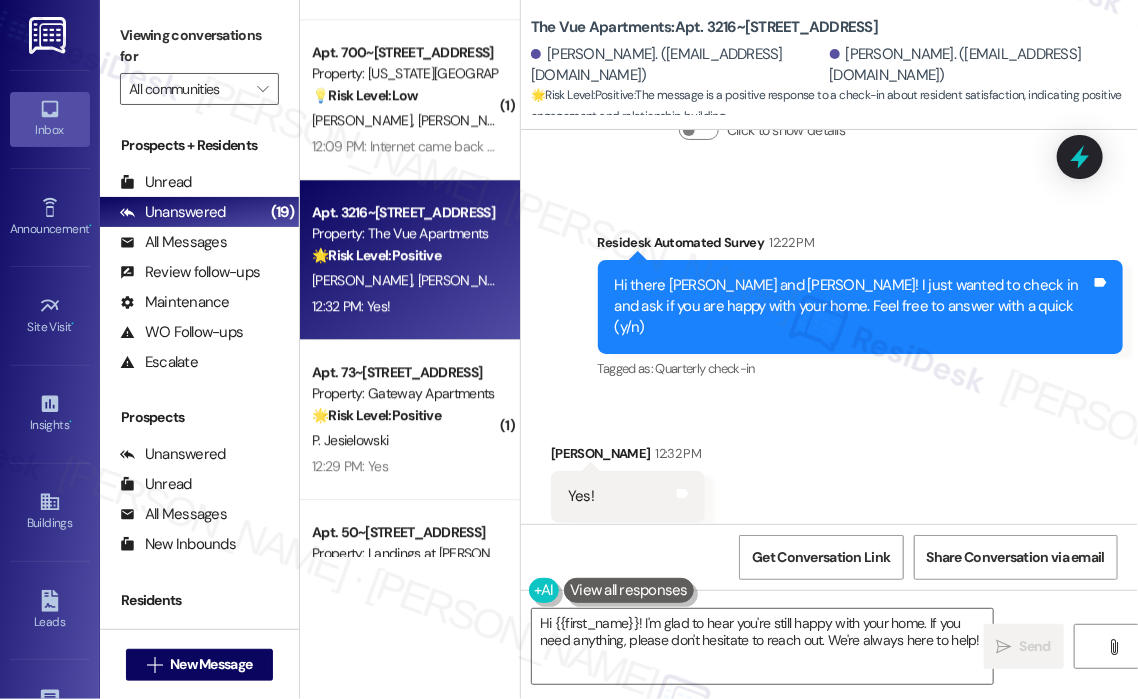 scroll, scrollTop: 1236, scrollLeft: 0, axis: vertical 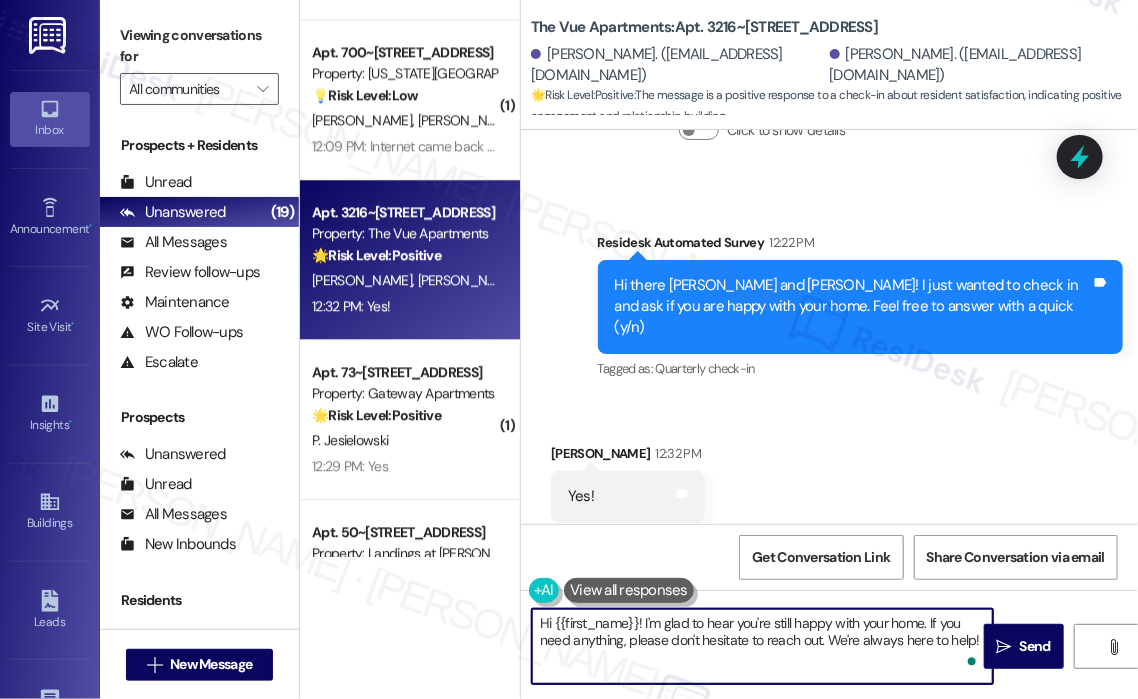 drag, startPoint x: 930, startPoint y: 622, endPoint x: 974, endPoint y: 647, distance: 50.606323 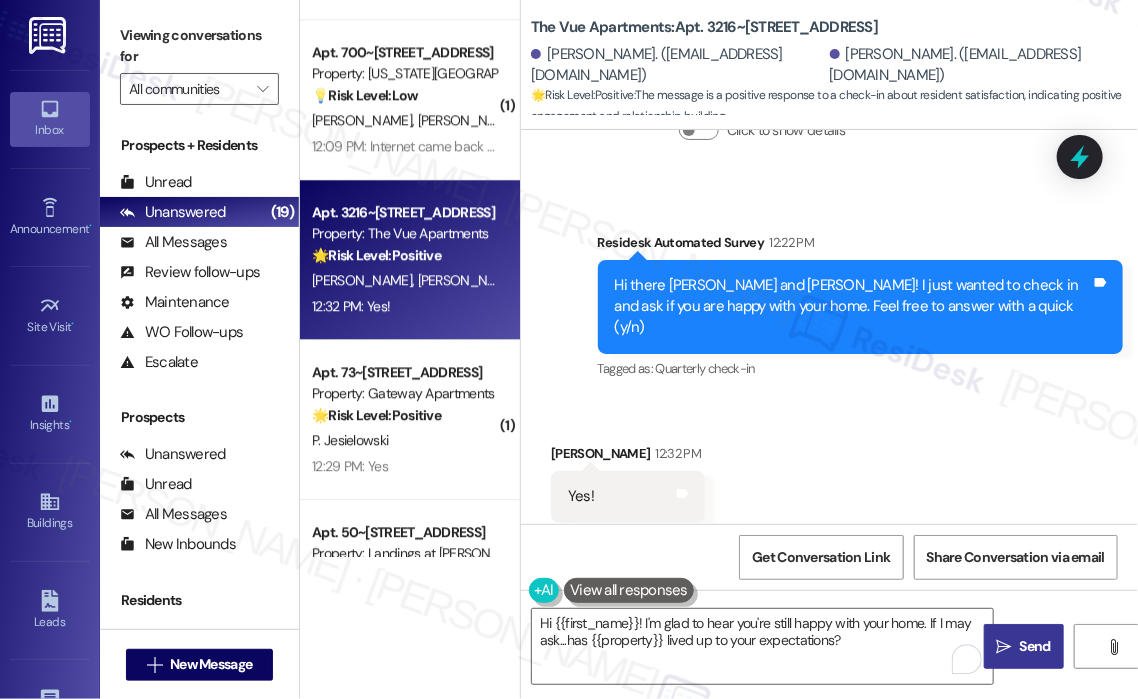 click on " Send" at bounding box center [1024, 646] 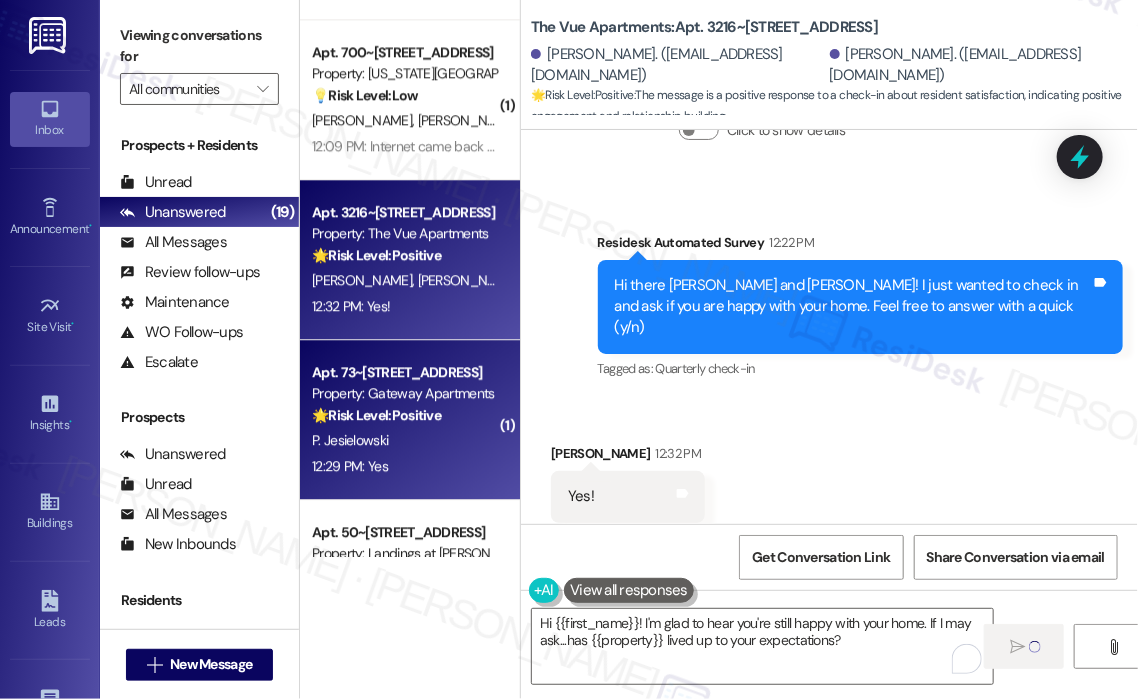 type on "Fetching suggested responses. Please feel free to read through the conversation in the meantime." 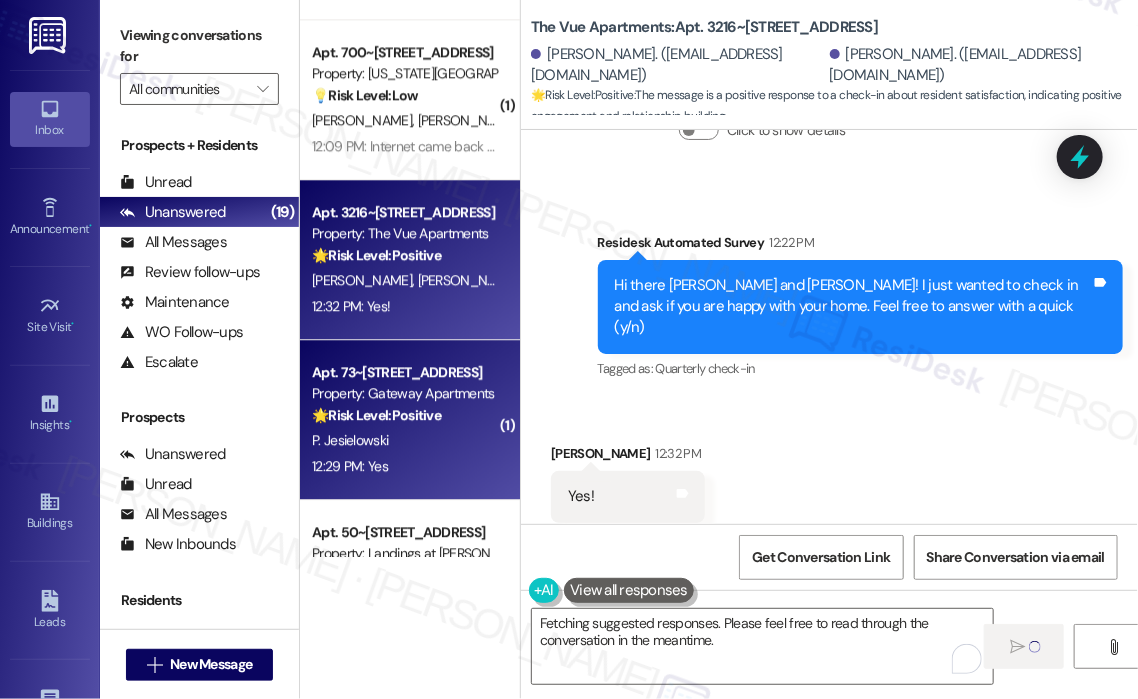 scroll, scrollTop: 1236, scrollLeft: 0, axis: vertical 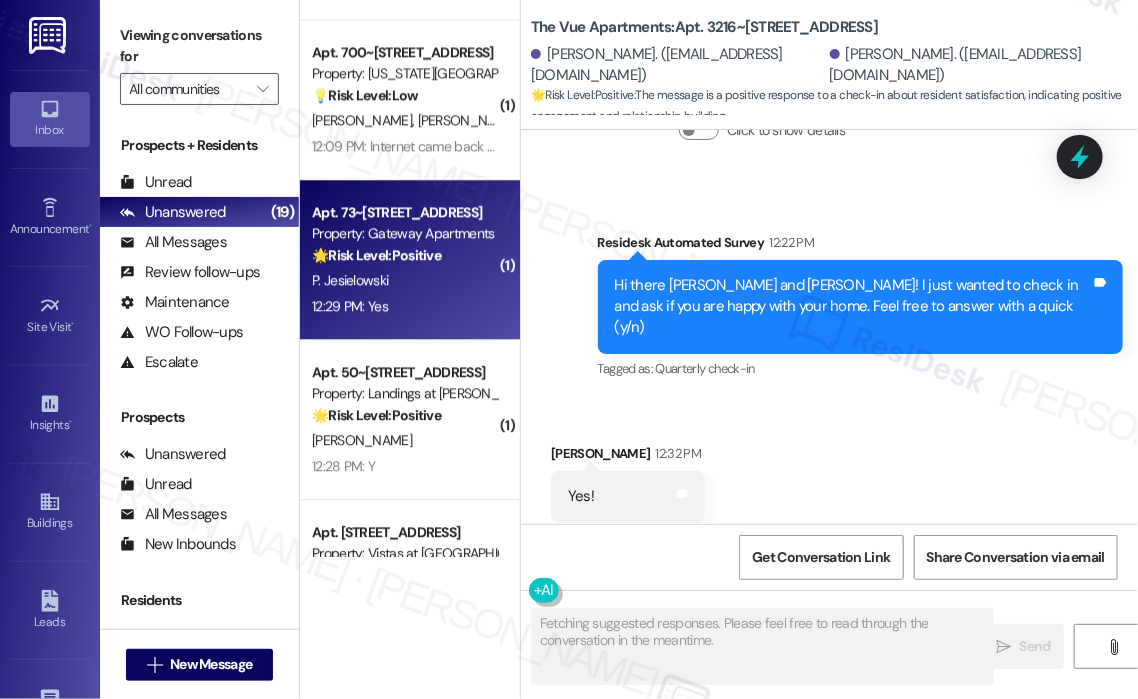 click on "12:29 PM: Yes  12:29 PM: Yes" at bounding box center [404, 306] 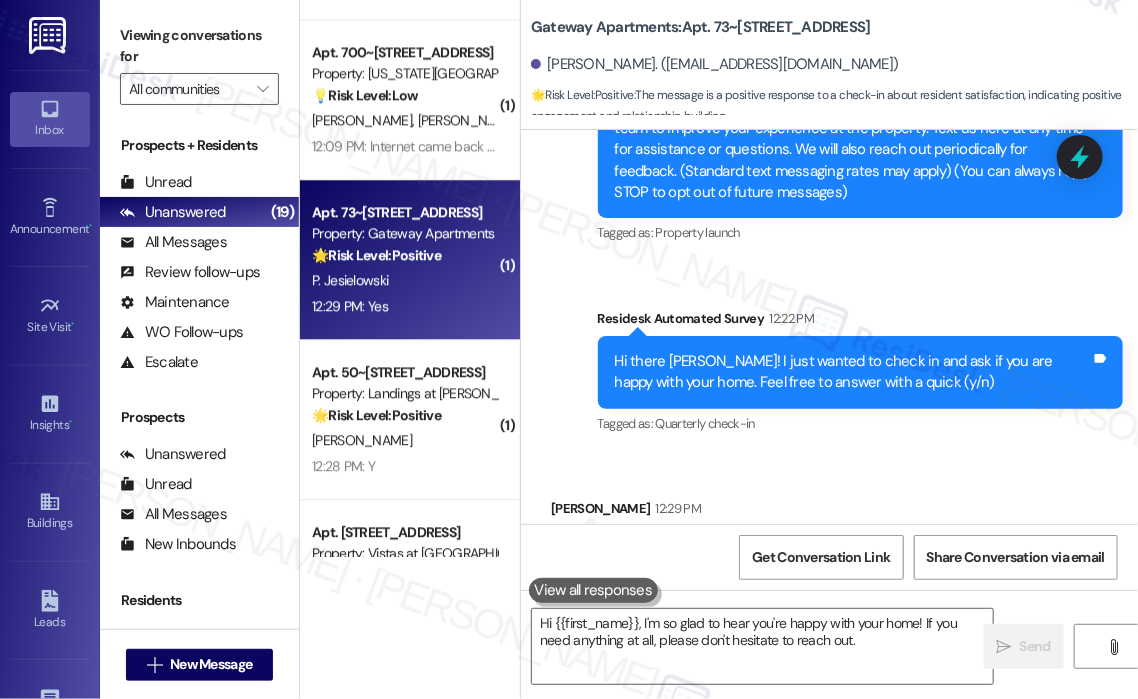 scroll, scrollTop: 374, scrollLeft: 0, axis: vertical 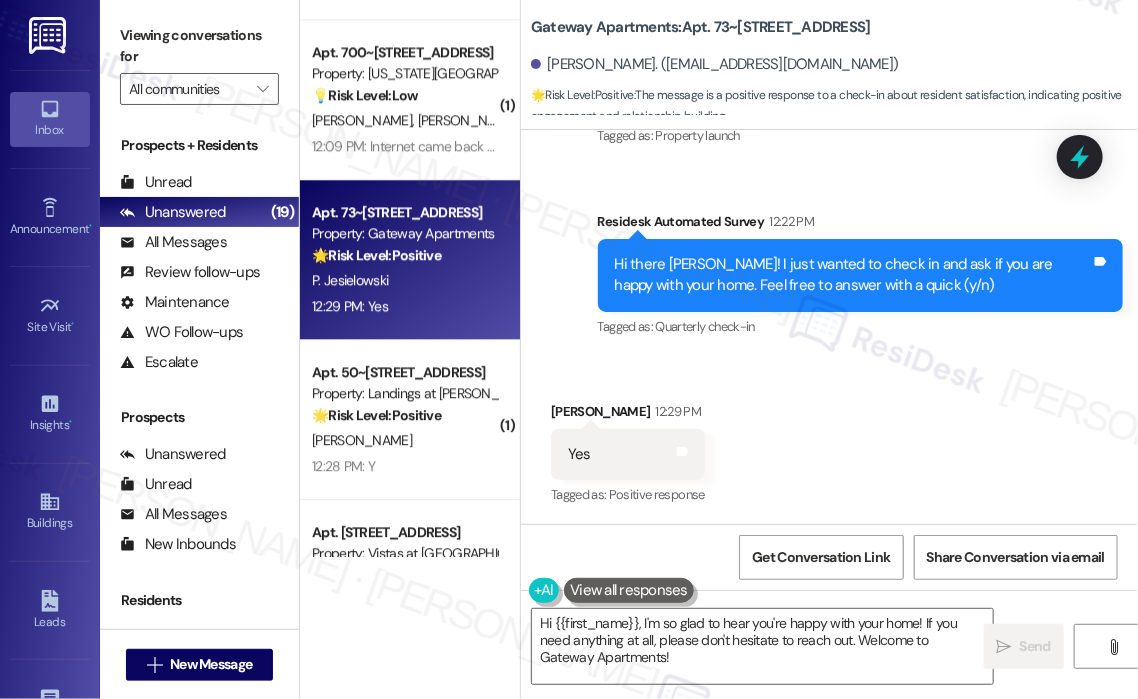 click on "Received via SMS [PERSON_NAME] 12:29 PM Yes  Tags and notes Tagged as:   Positive response Click to highlight conversations about Positive response" at bounding box center [829, 440] 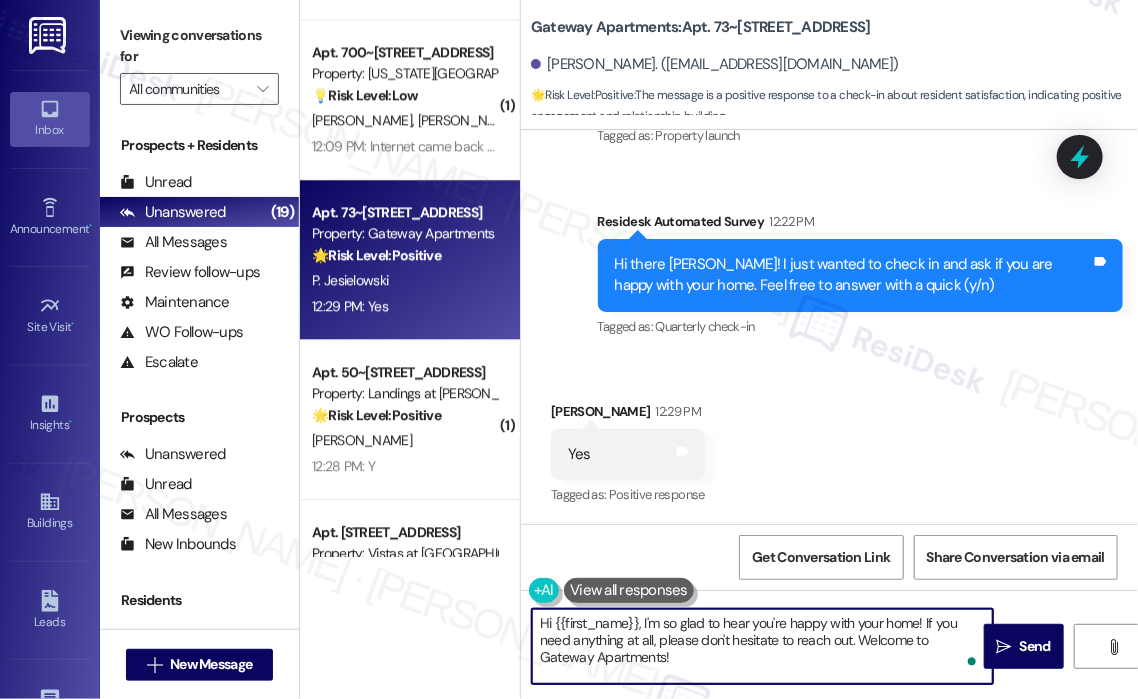 drag, startPoint x: 925, startPoint y: 622, endPoint x: 928, endPoint y: 665, distance: 43.104523 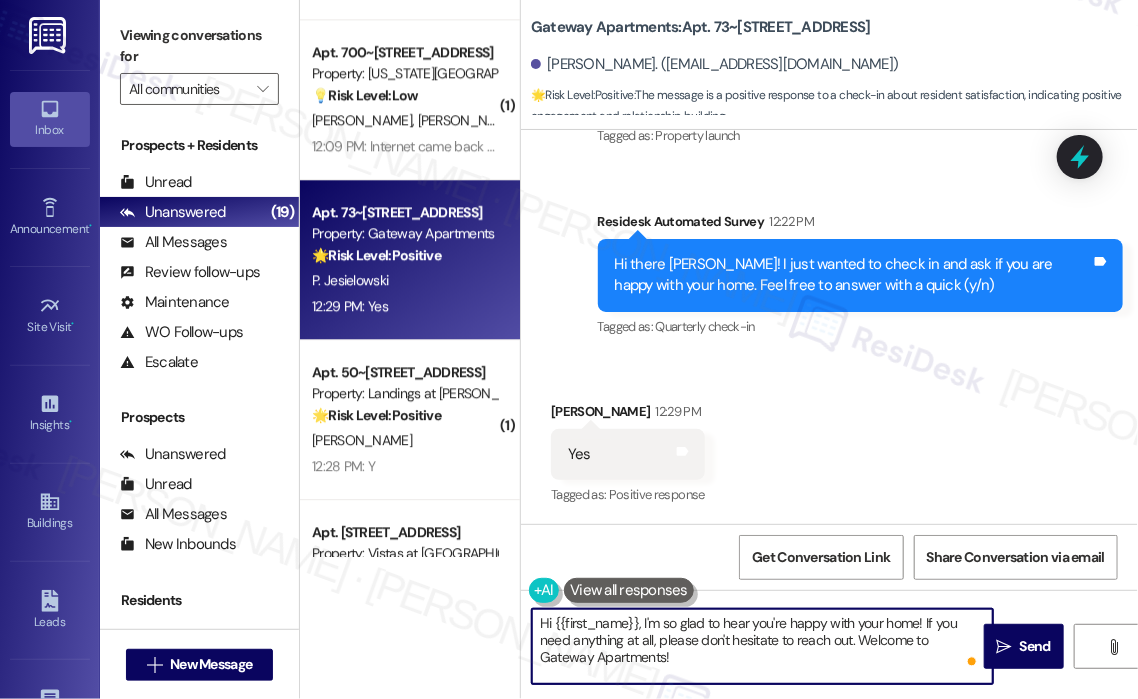 paste on "I may ask...has {{property}} lived up to your expectations?" 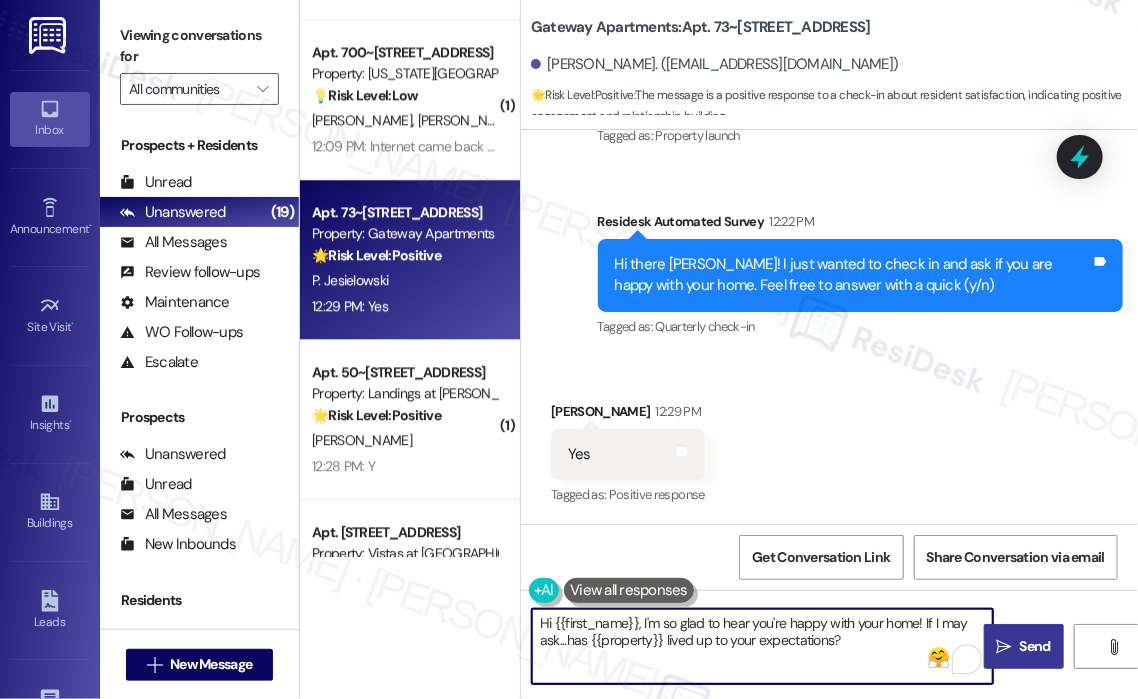 type on "Hi {{first_name}}, I'm so glad to hear you're happy with your home! If I may ask...has {{property}} lived up to your expectations?" 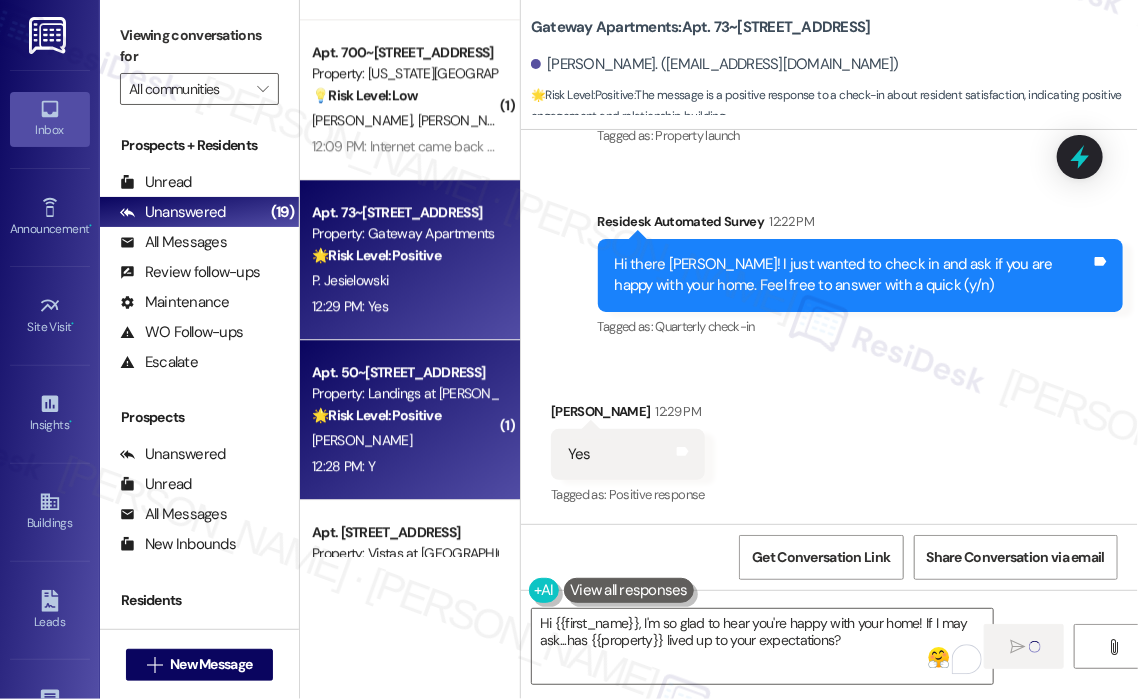 click on "[PERSON_NAME]" at bounding box center (404, 440) 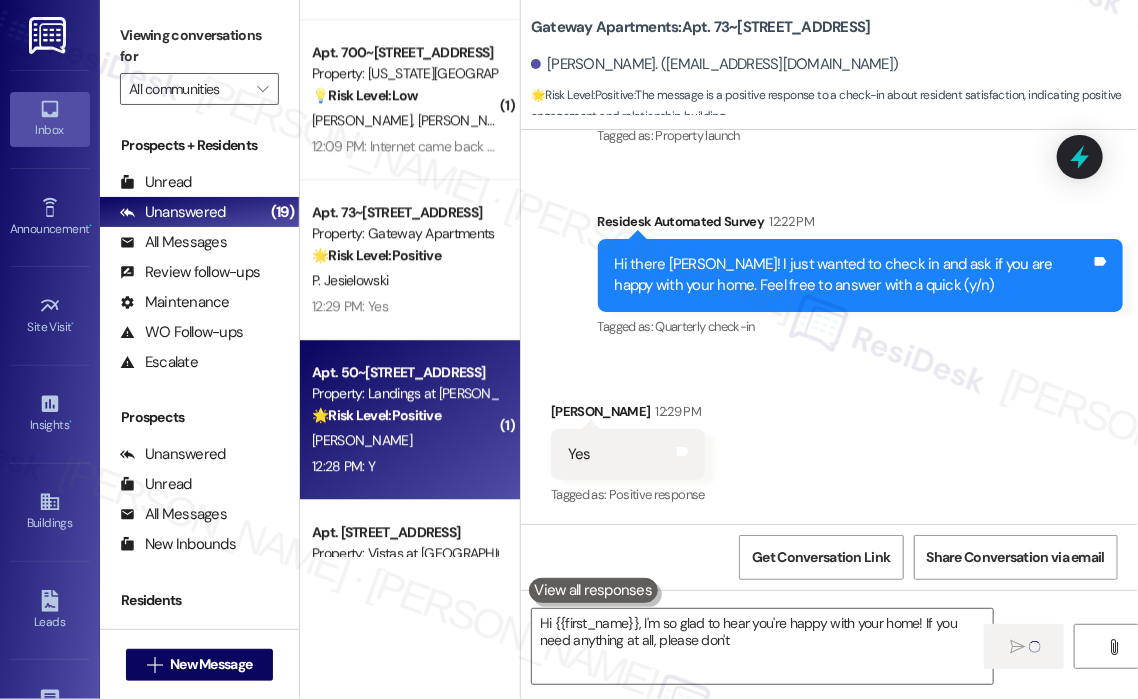 type on "Hi {{first_name}}, I'm so glad to hear you're happy with your home! If you need anything at all, please don't hesitate" 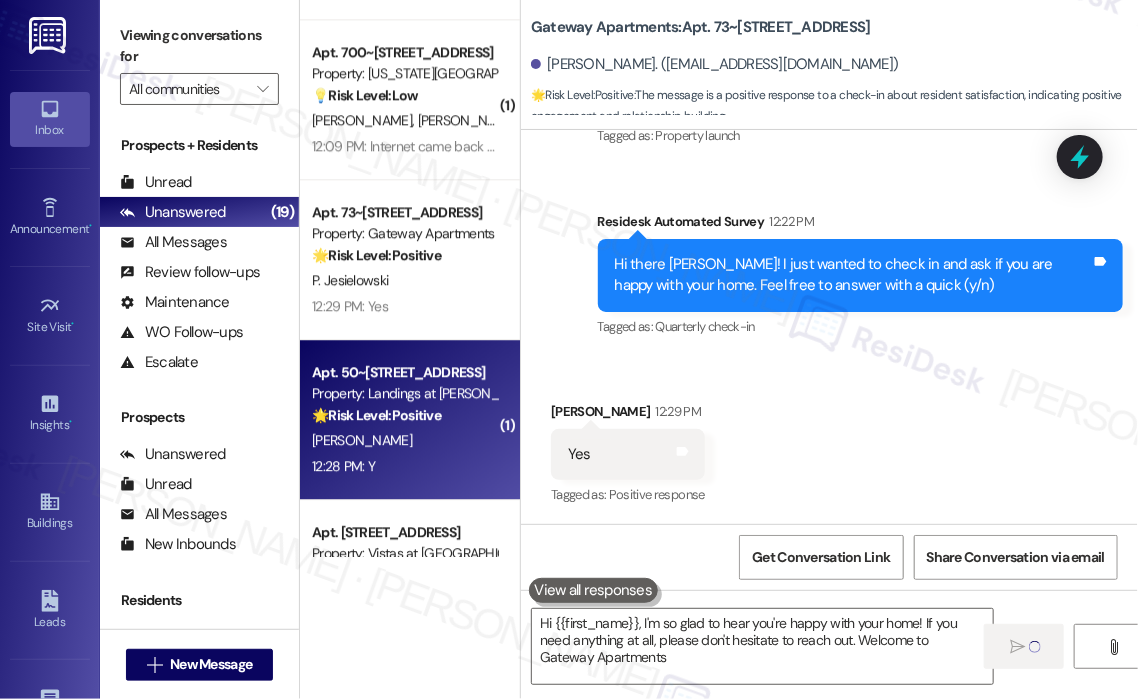 type on "Hi {{first_name}}, I'm so glad to hear you're happy with your home! If you need anything at all, please don't hesitate to reach out. Welcome to Gateway Apartments!" 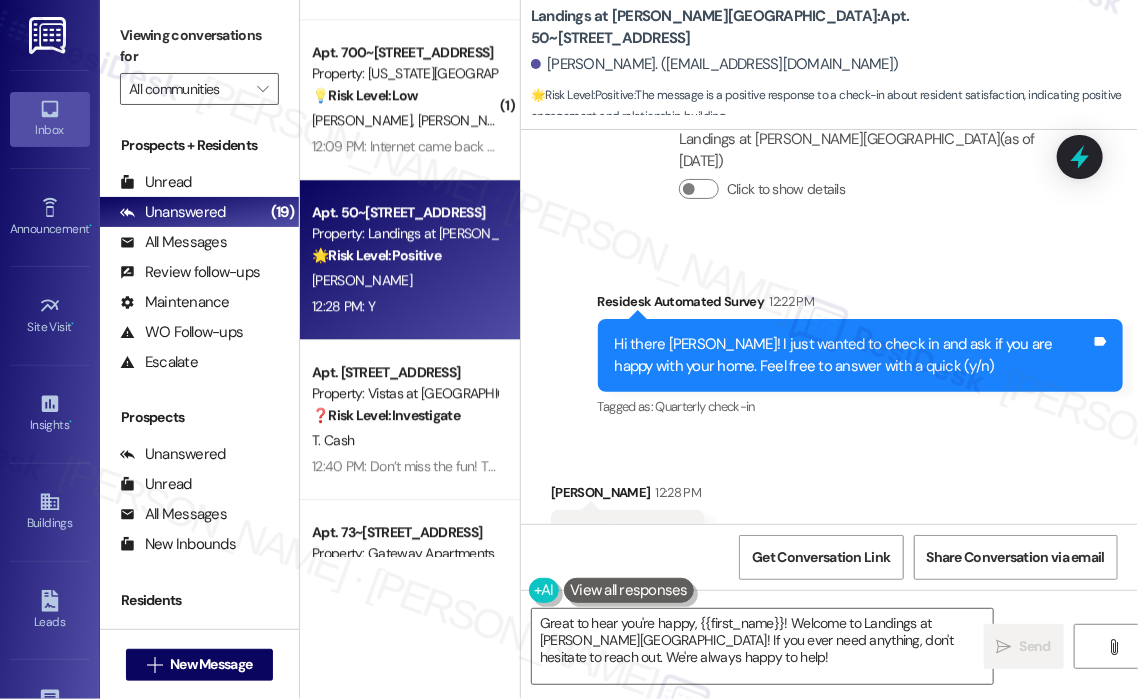 scroll, scrollTop: 580, scrollLeft: 0, axis: vertical 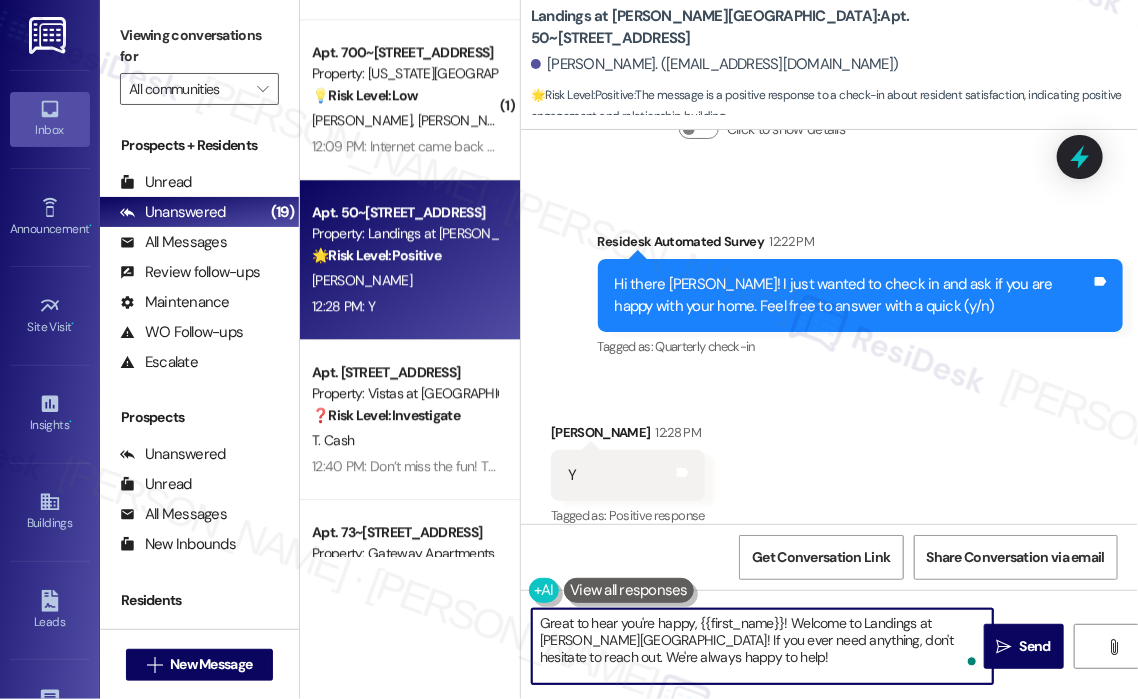 drag, startPoint x: 790, startPoint y: 620, endPoint x: 796, endPoint y: 662, distance: 42.426407 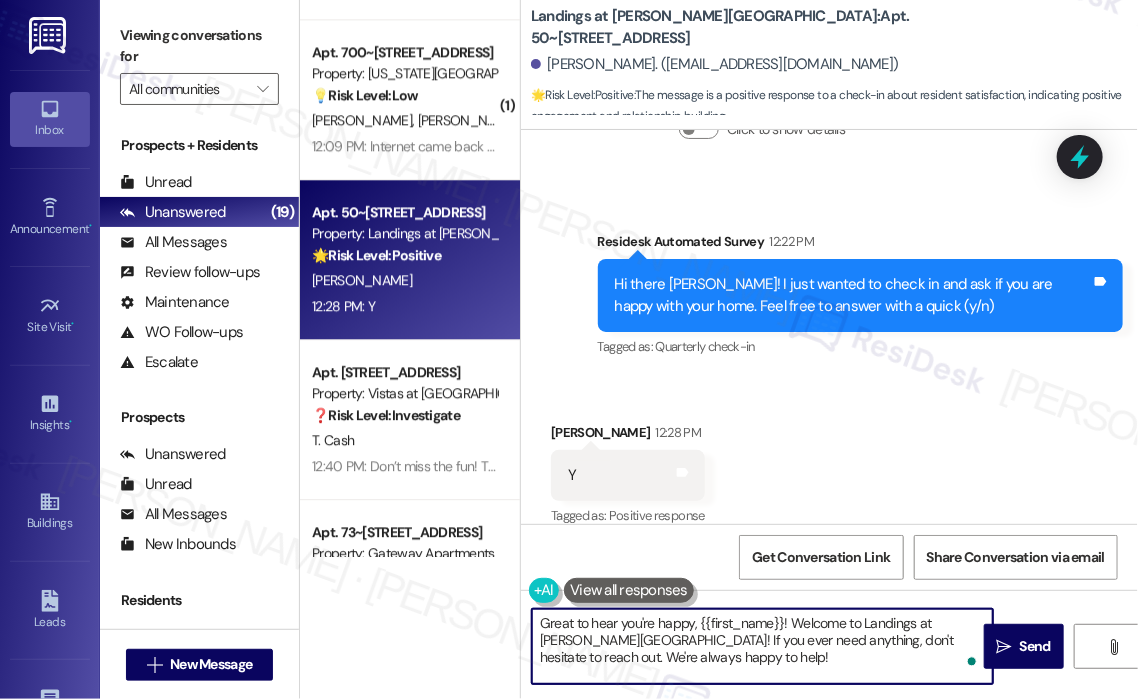 paste on "If I may ask...has {{property}} lived up to your expectations?" 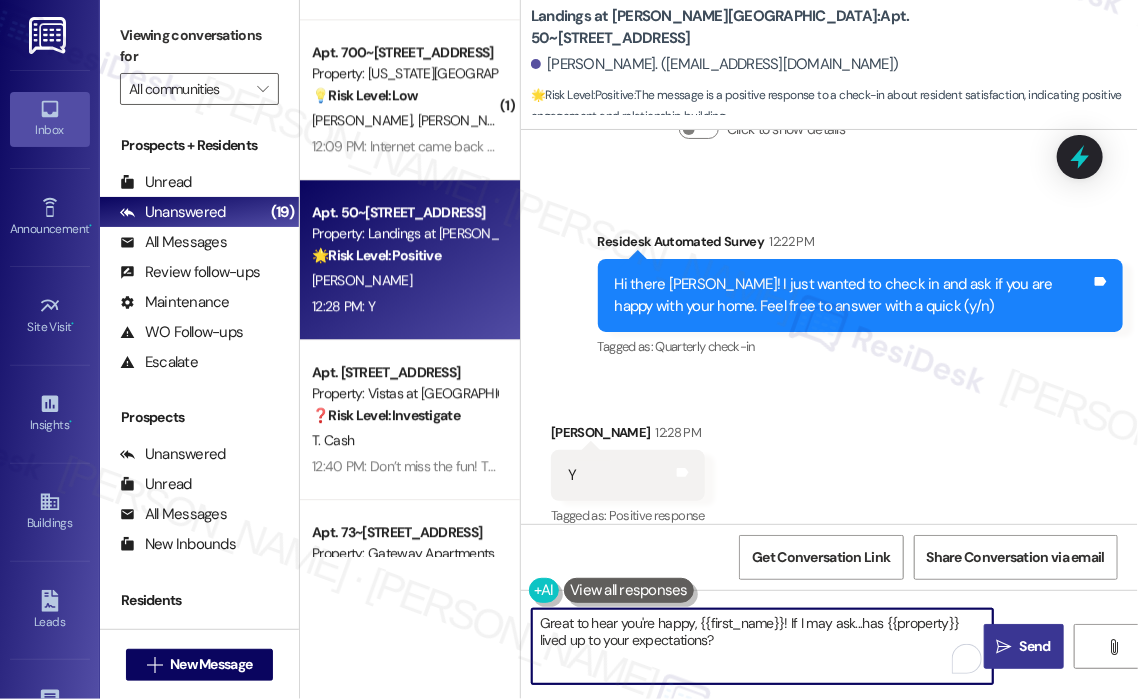 type on "Great to hear you're happy, {{first_name}}! If I may ask...has {{property}} lived up to your expectations?" 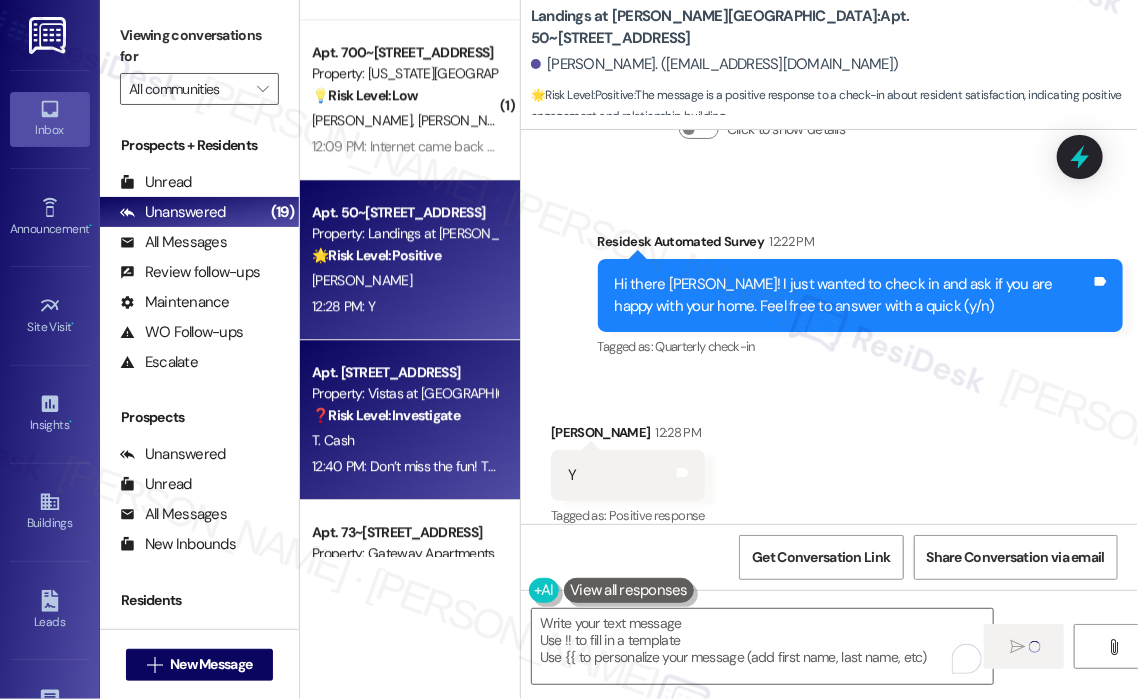 type on "Fetching suggested responses. Please feel free to read through the conversation in the meantime." 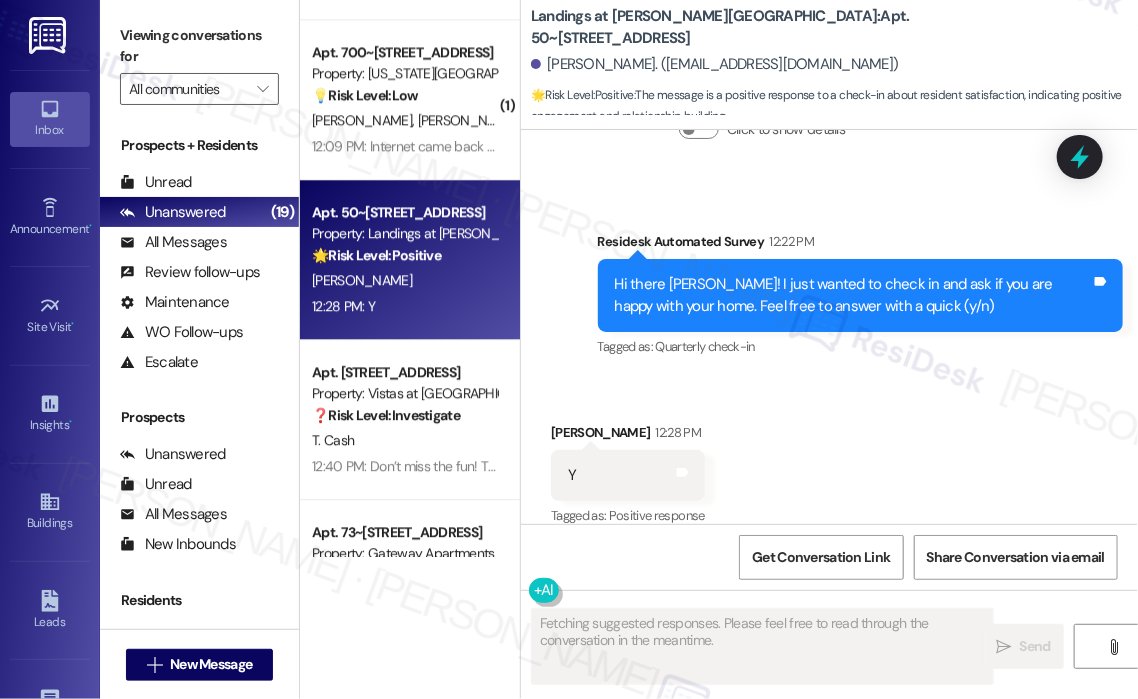 scroll, scrollTop: 580, scrollLeft: 0, axis: vertical 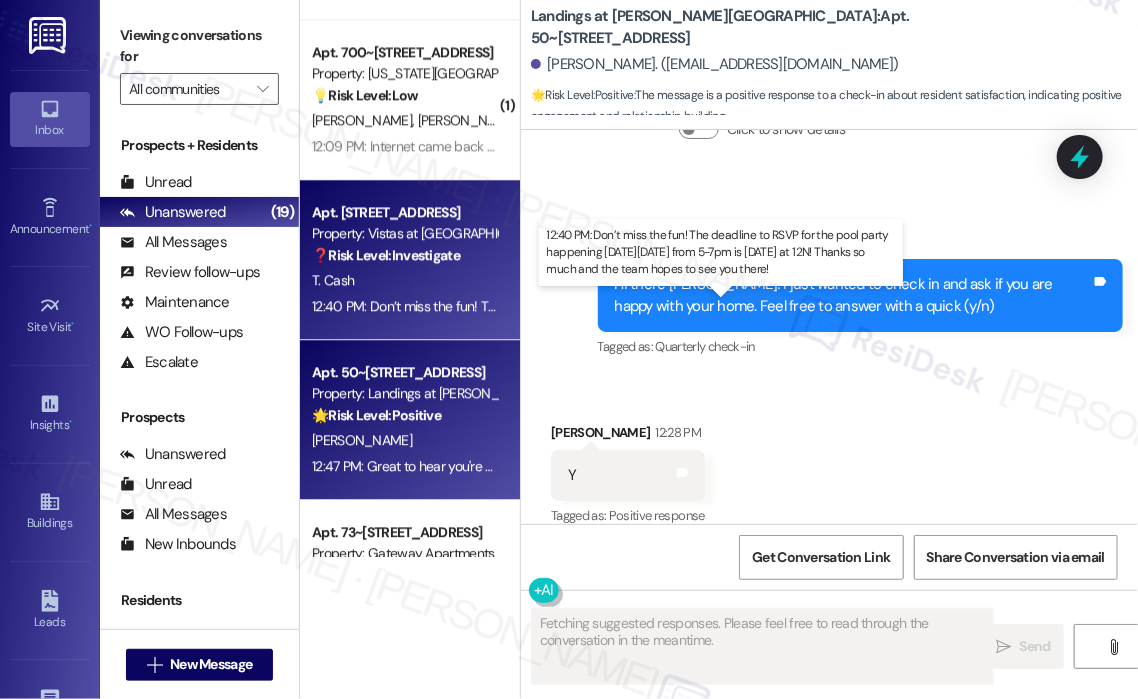 click on "12:40 PM: Don’t miss the fun! The deadline to RSVP for the pool party happening [DATE][DATE] from 5-7pm is [DATE] at 12N! Thanks so much and the team hopes to see you there! 12:40 PM: Don’t miss the fun! The deadline to RSVP for the pool party happening [DATE][DATE] from 5-7pm is [DATE] at 12N! Thanks so much and the team hopes to see you there!" at bounding box center [826, 306] 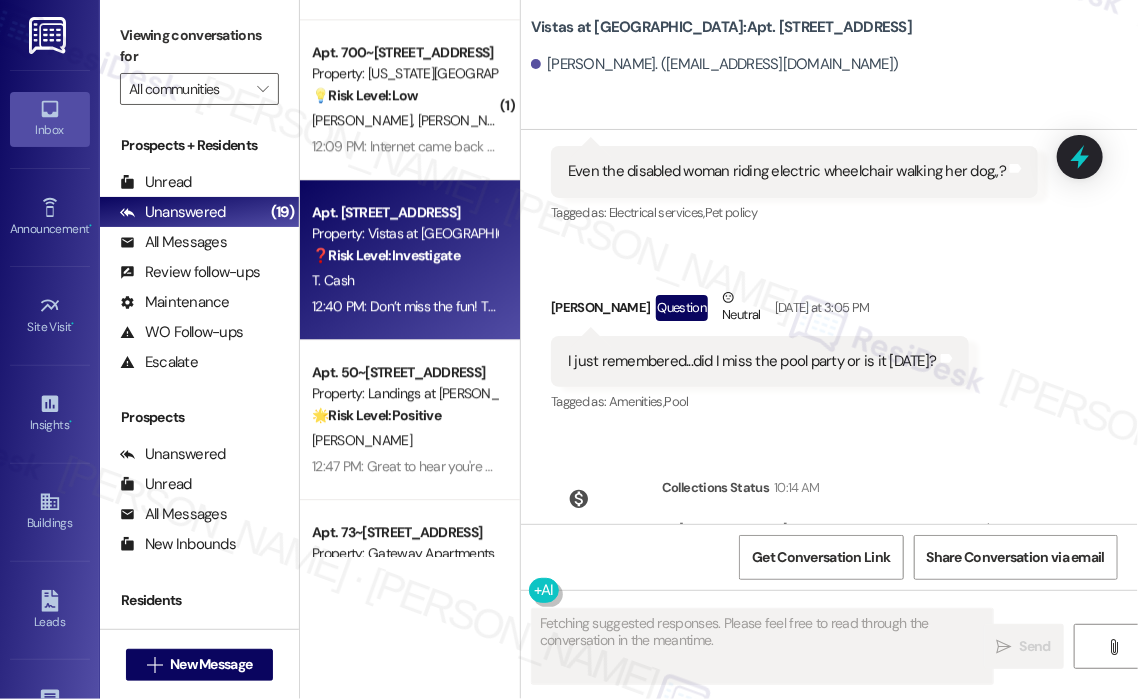 scroll, scrollTop: 6279, scrollLeft: 0, axis: vertical 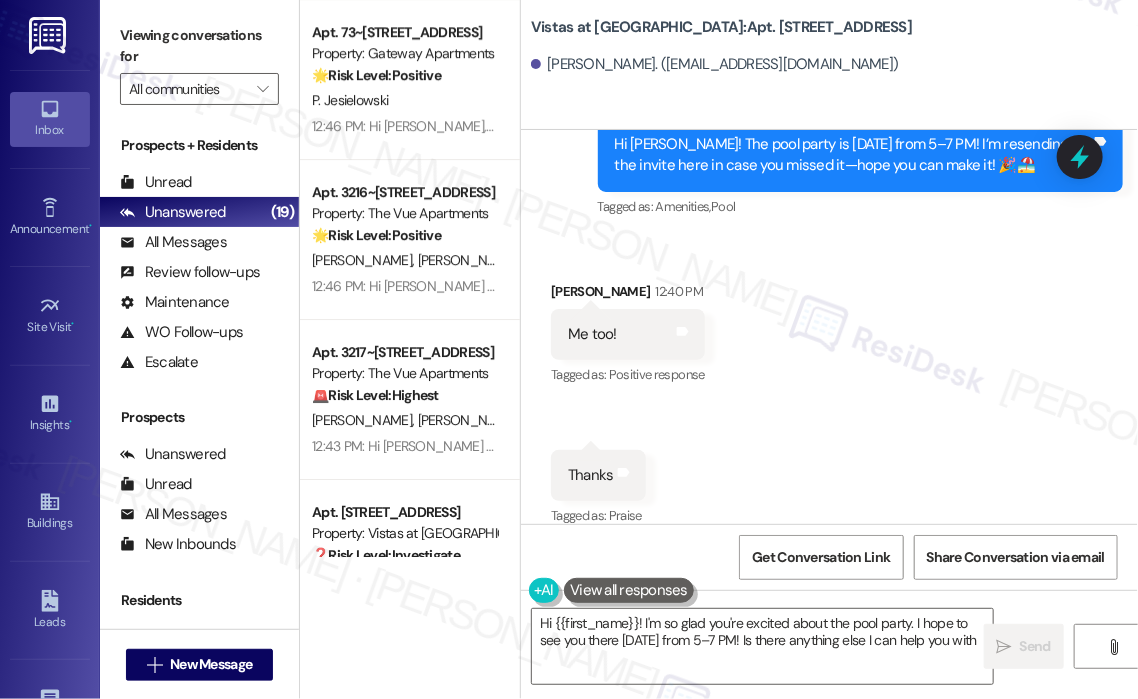 type on "Hi {{first_name}}! I'm so glad you're excited about the pool party. I hope to see you there [DATE] from 5–7 PM! Is there anything else I can help you with?" 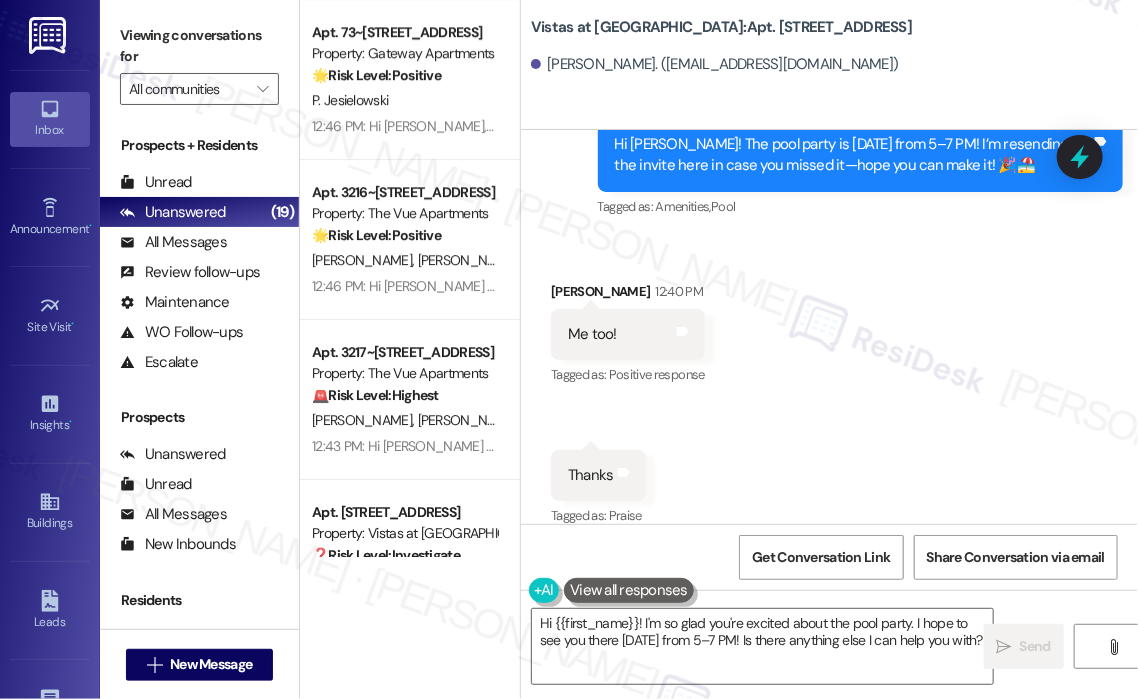 scroll, scrollTop: 2483, scrollLeft: 0, axis: vertical 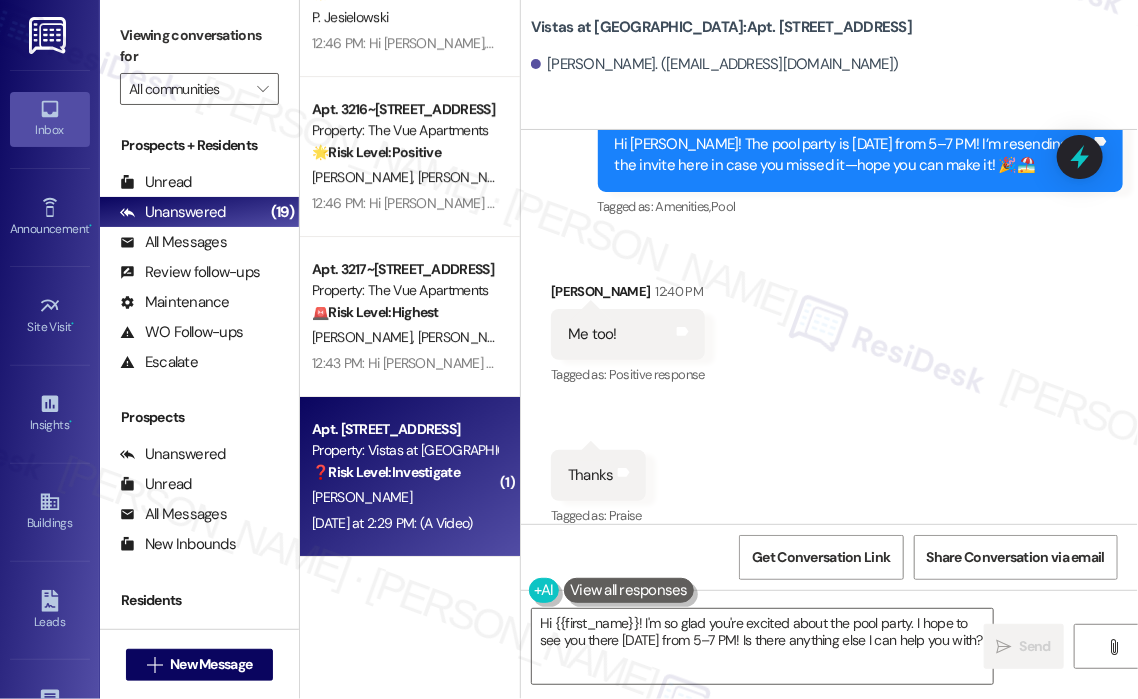 click on "Property: Vistas at [GEOGRAPHIC_DATA]" at bounding box center [404, 450] 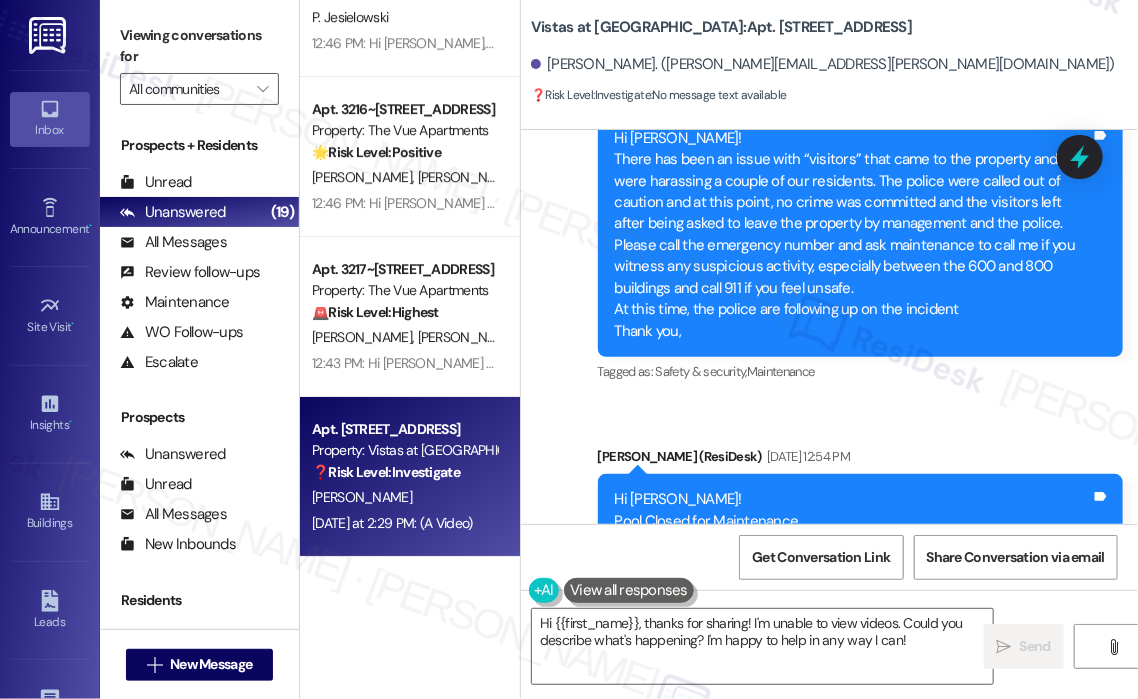 scroll, scrollTop: 1000, scrollLeft: 0, axis: vertical 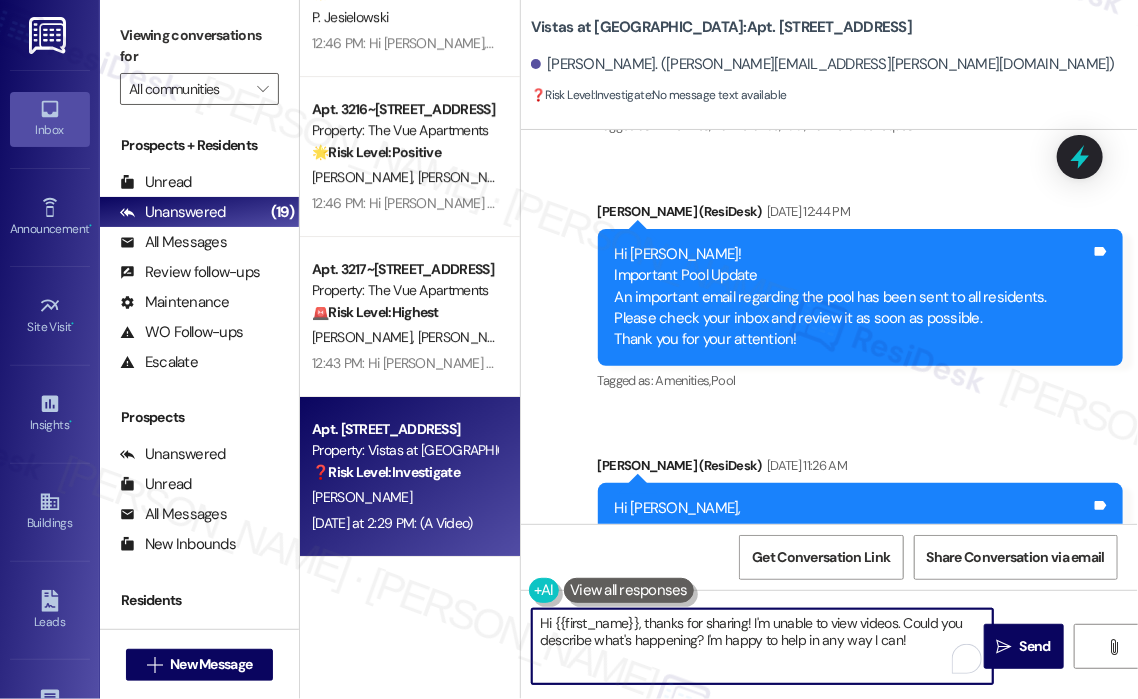 click on "Hi {{first_name}}, thanks for sharing! I'm unable to view videos. Could you describe what's happening? I'm happy to help in any way I can!" at bounding box center [762, 646] 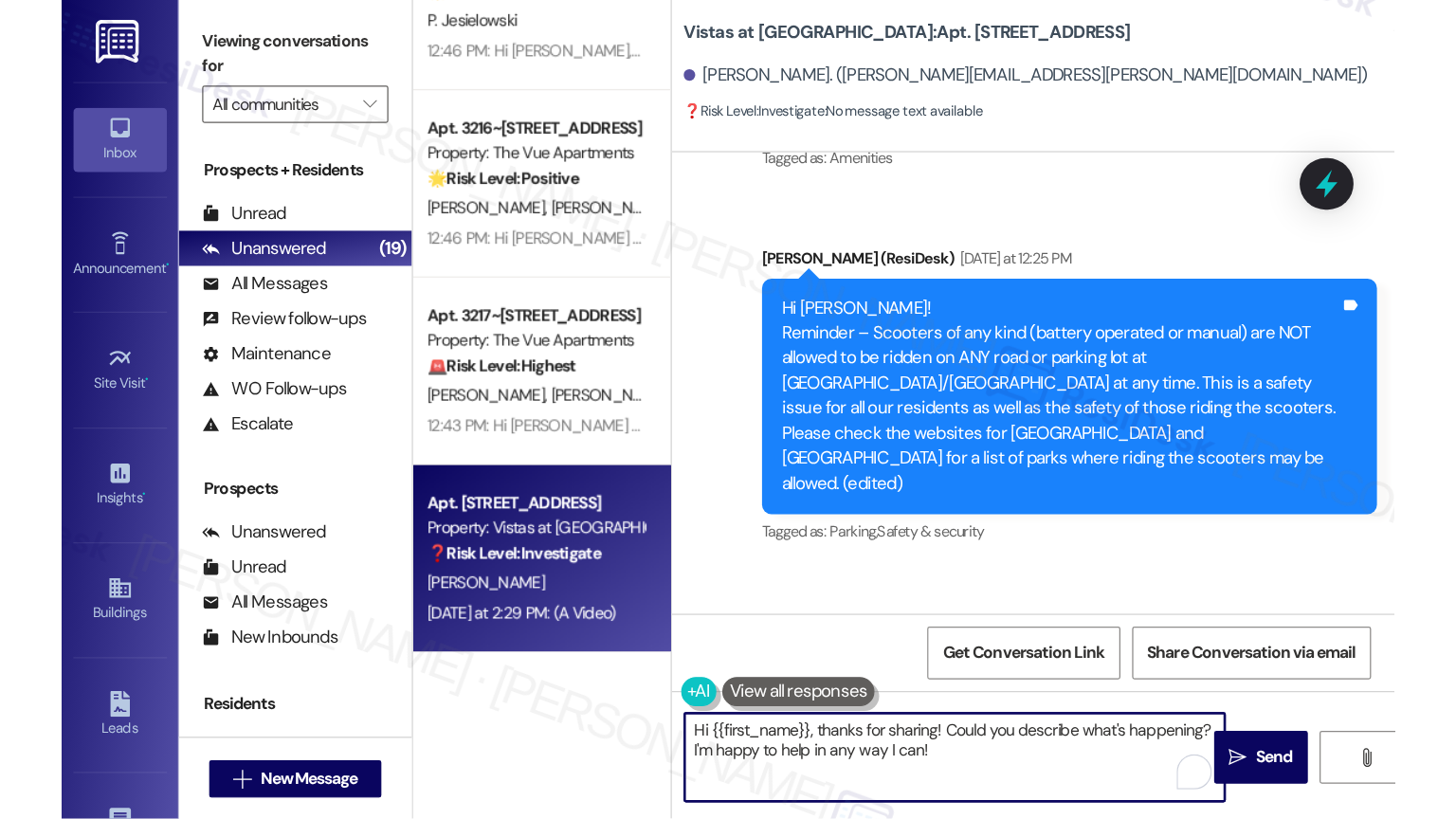 scroll, scrollTop: 1896, scrollLeft: 0, axis: vertical 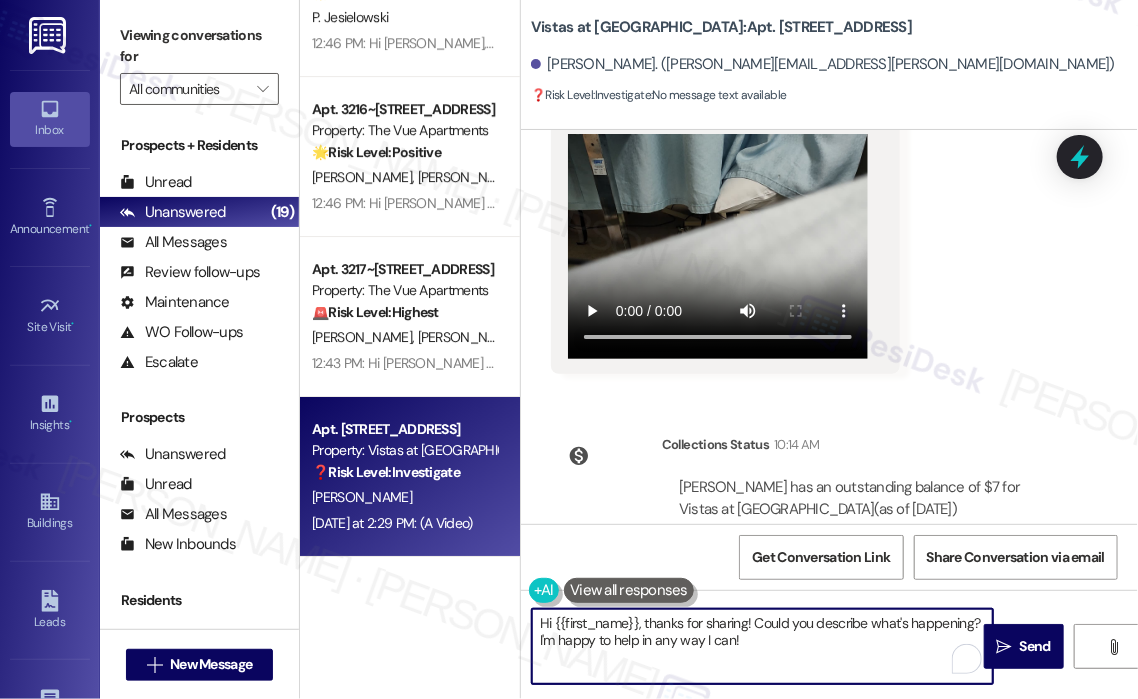 type on "Hi {{first_name}}, thanks for sharing! Could you describe what's happening? I'm happy to help in any way I can!" 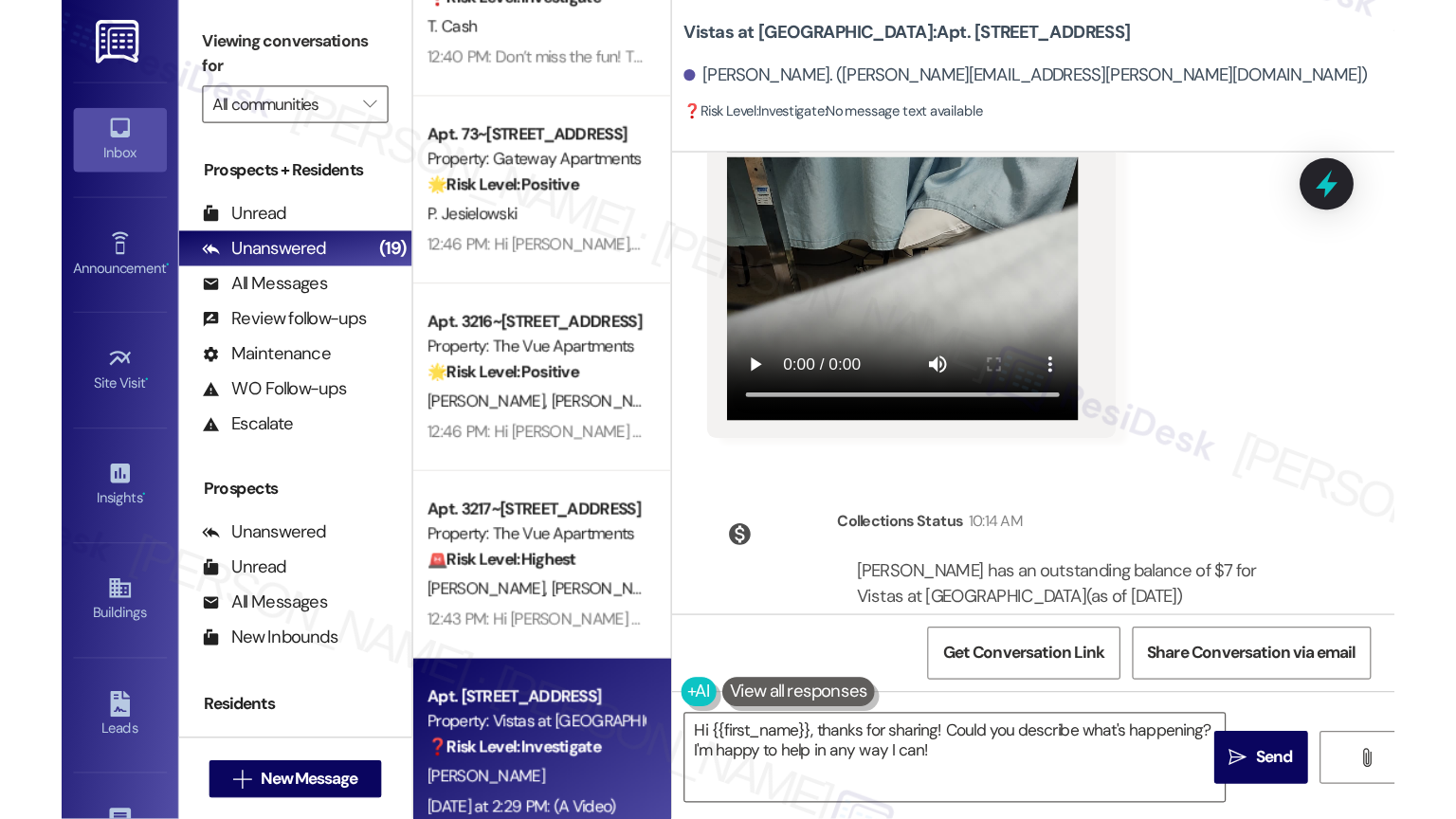 scroll, scrollTop: 1309, scrollLeft: 0, axis: vertical 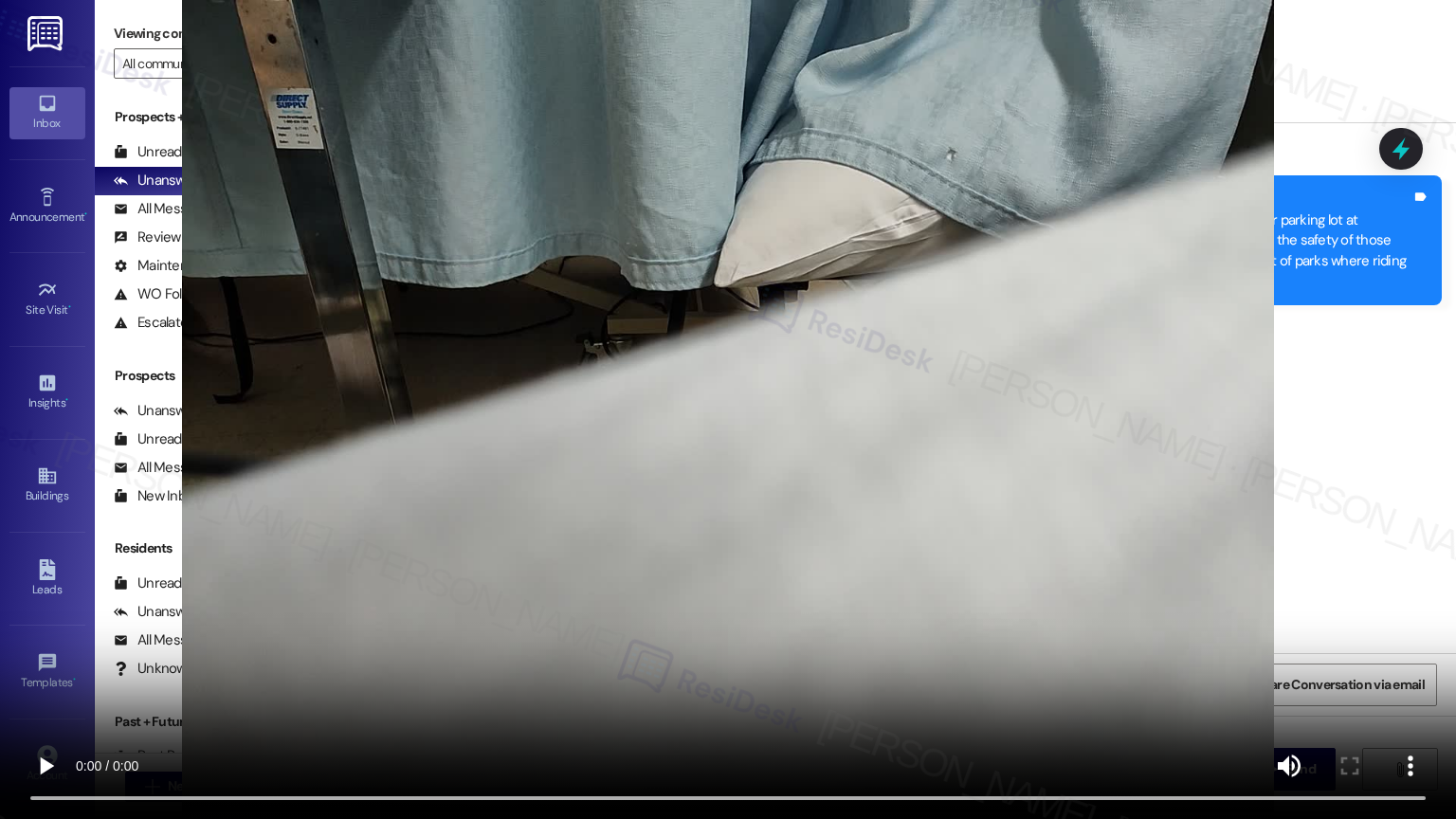 click at bounding box center (728, 410) 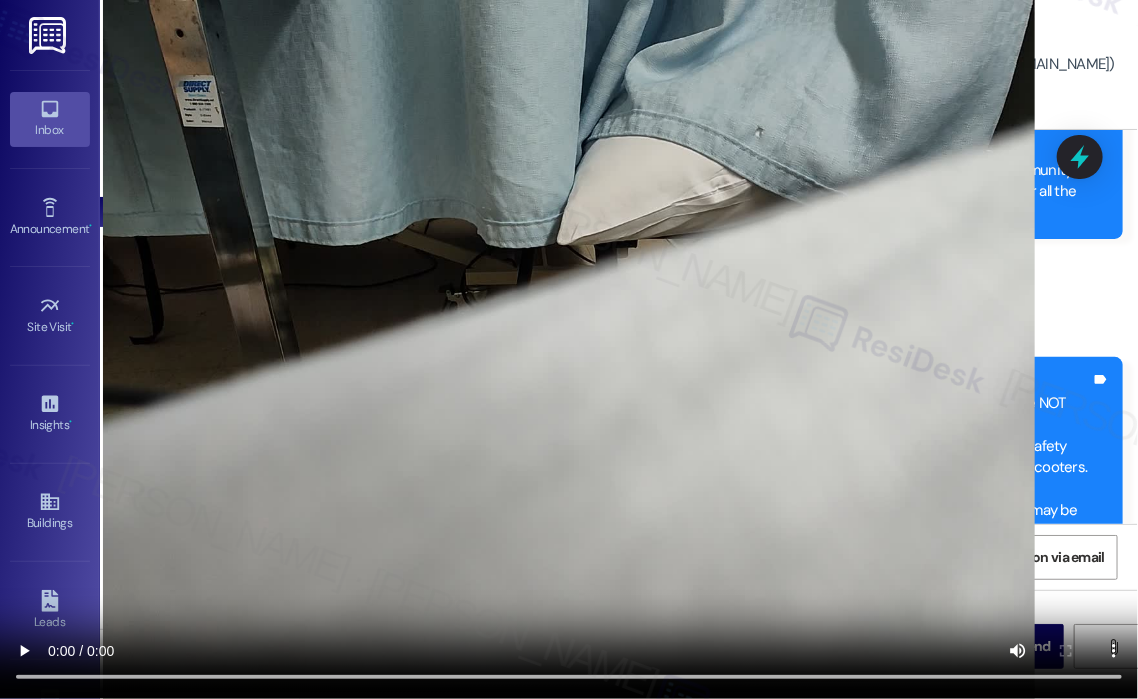scroll, scrollTop: 2000, scrollLeft: 0, axis: vertical 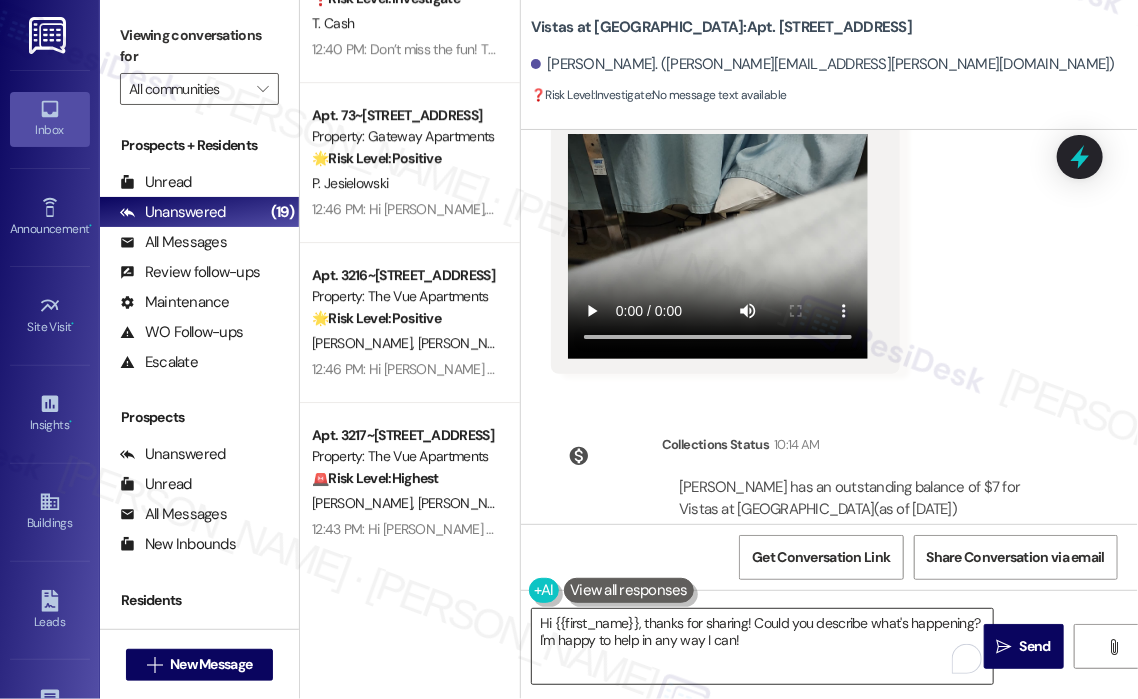 click on "Hi {{first_name}}, thanks for sharing! Could you describe what's happening? I'm happy to help in any way I can!" at bounding box center (762, 646) 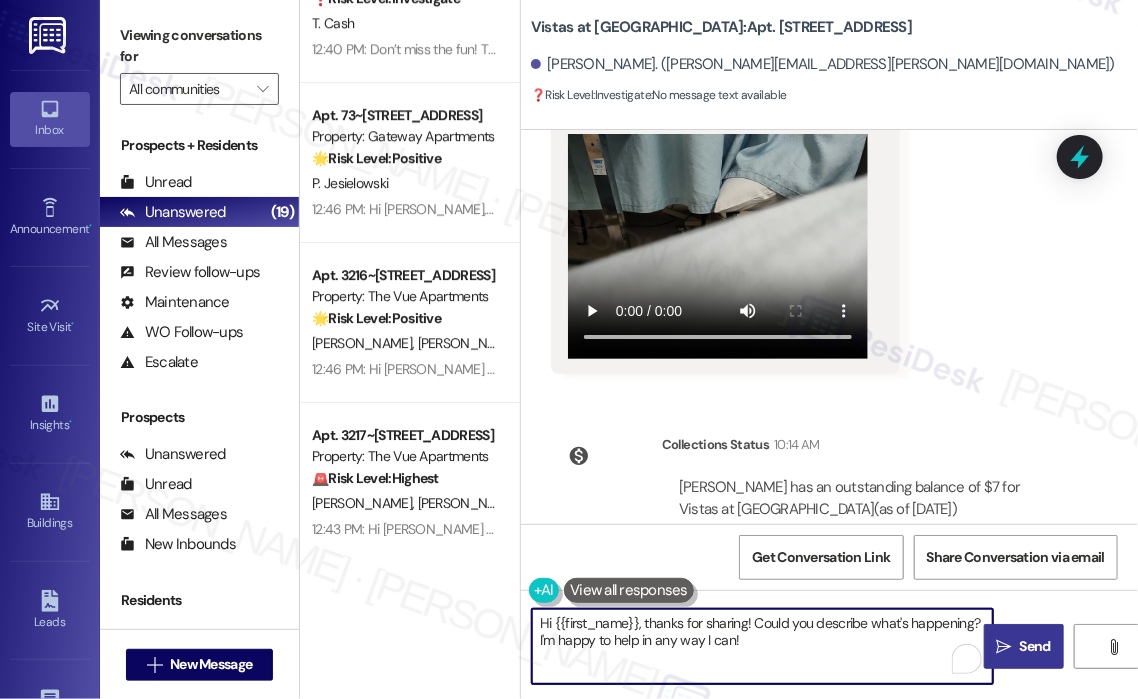 click on "Send" at bounding box center (1035, 646) 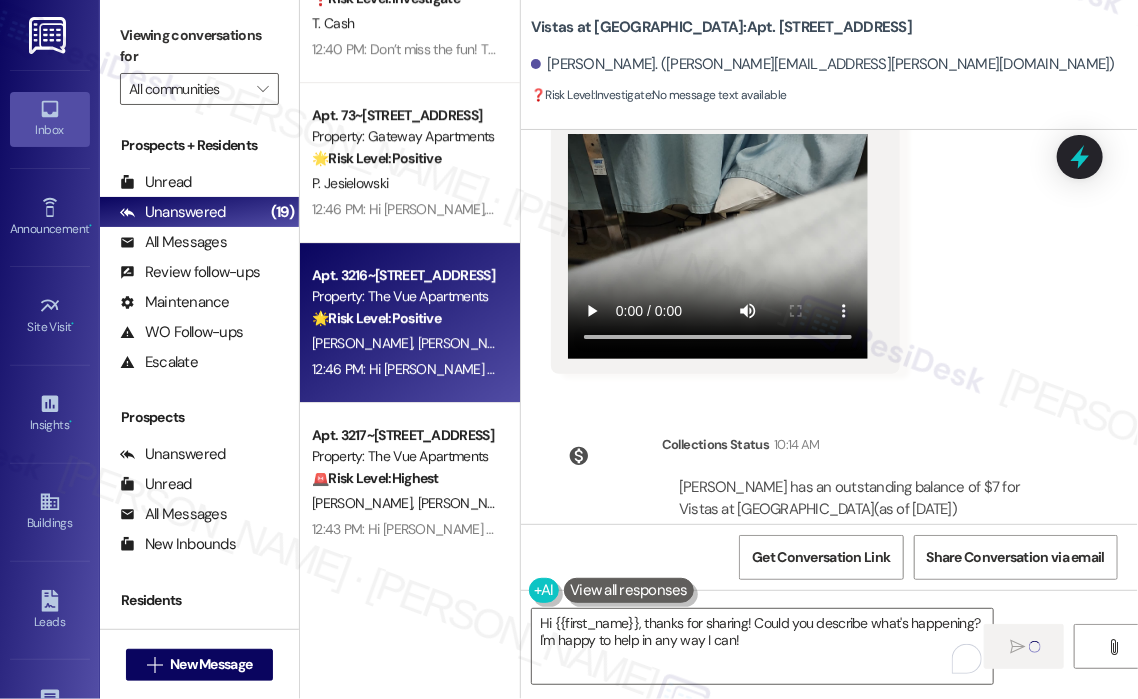 type 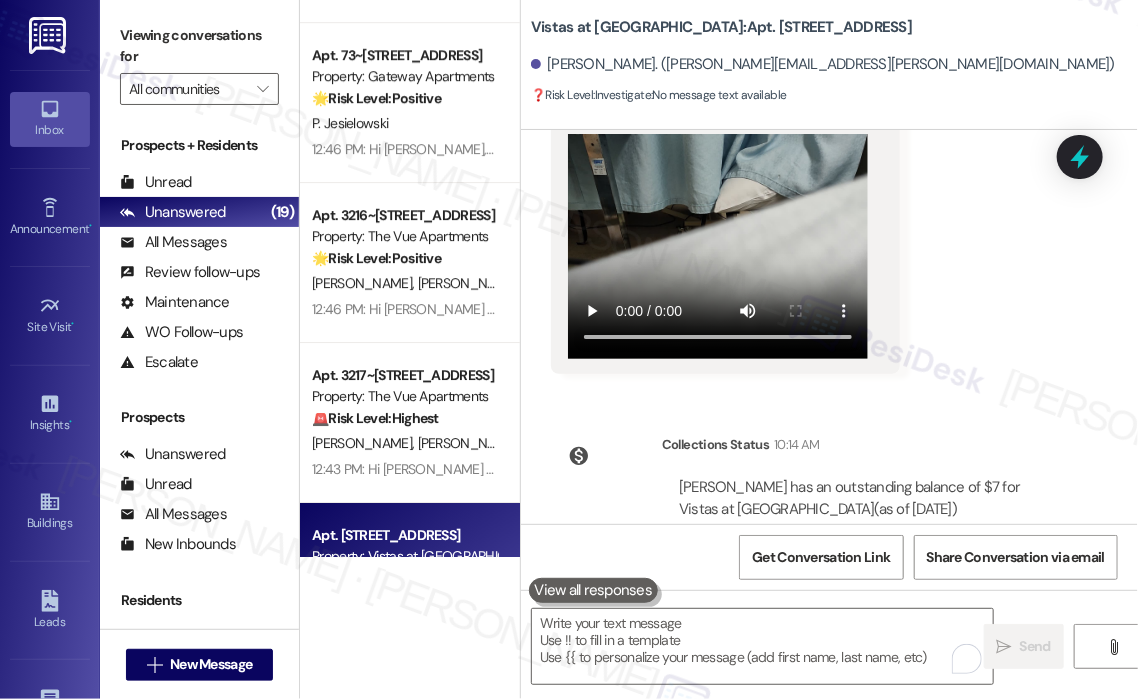 scroll, scrollTop: 2483, scrollLeft: 0, axis: vertical 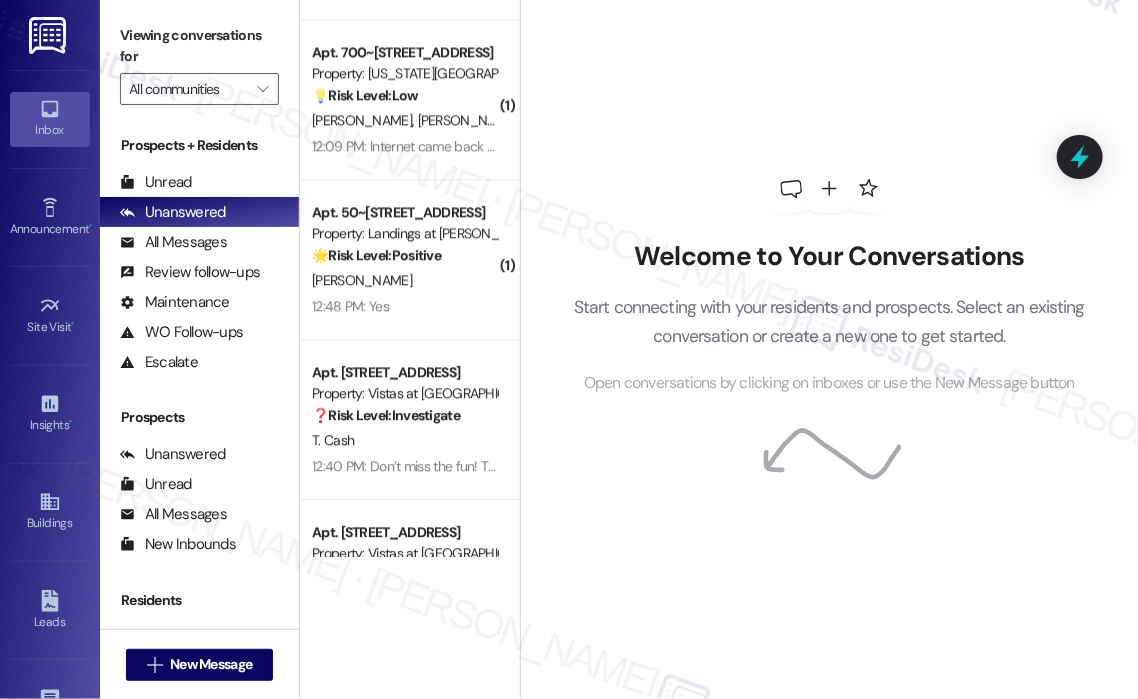 click on "[PERSON_NAME]" at bounding box center (404, 280) 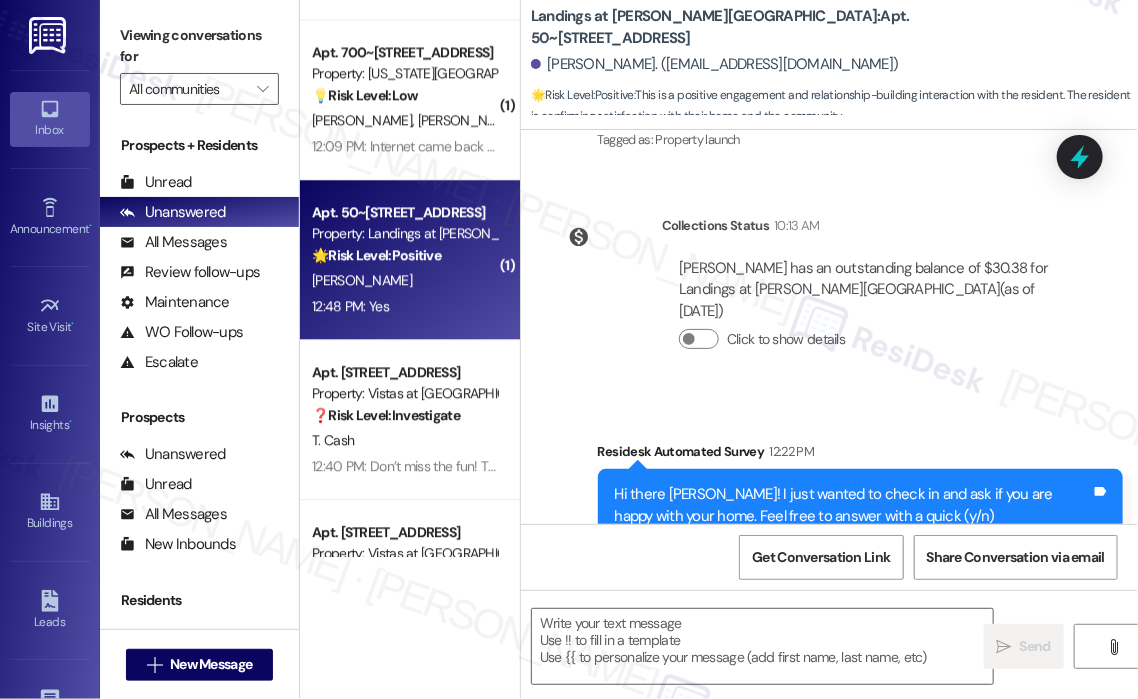 type on "Fetching suggested responses. Please feel free to read through the conversation in the meantime." 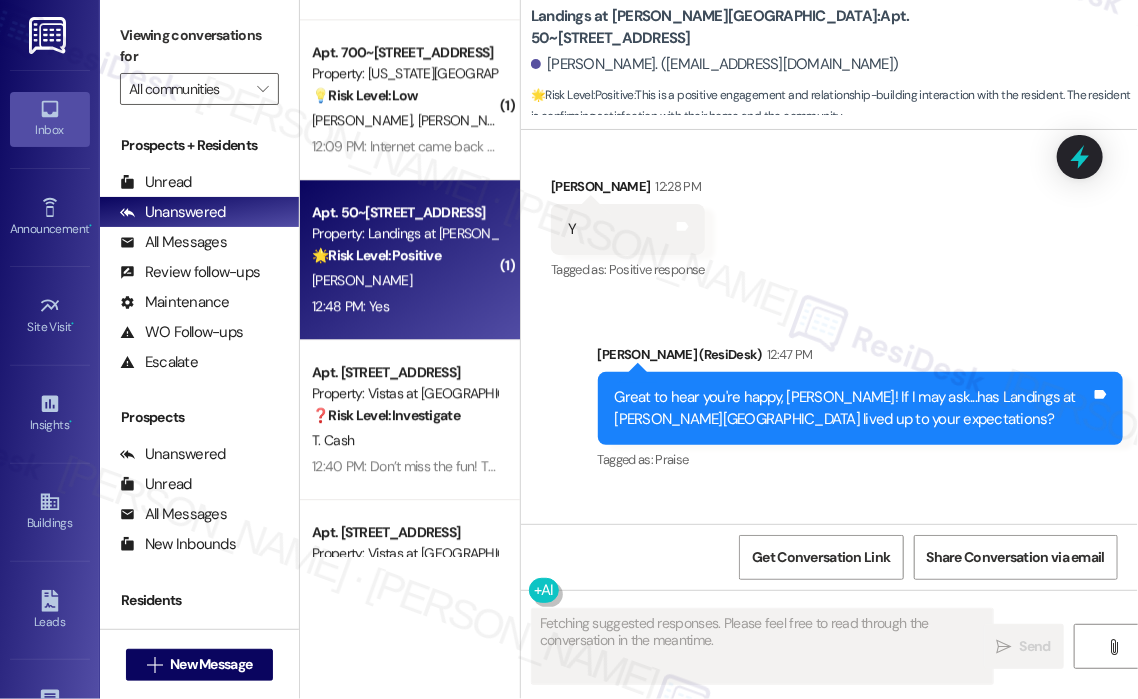 scroll, scrollTop: 938, scrollLeft: 0, axis: vertical 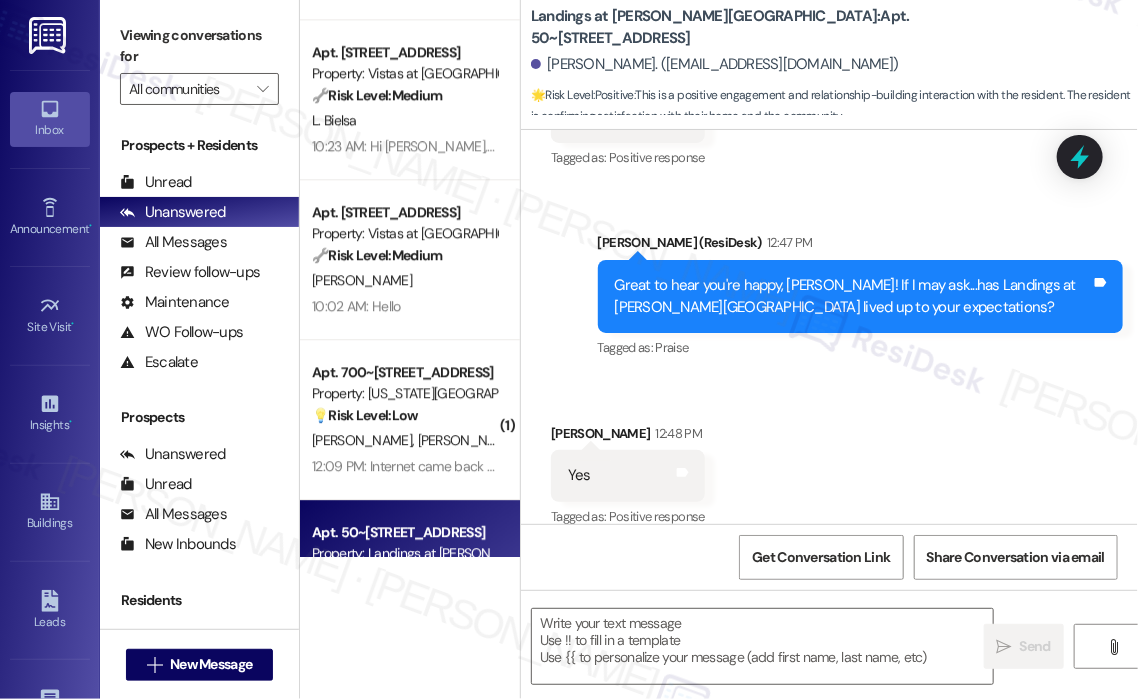 click on "Received via SMS [PERSON_NAME] 12:48 PM Yes Tags and notes Tagged as:   Positive response Click to highlight conversations about Positive response" at bounding box center (829, 462) 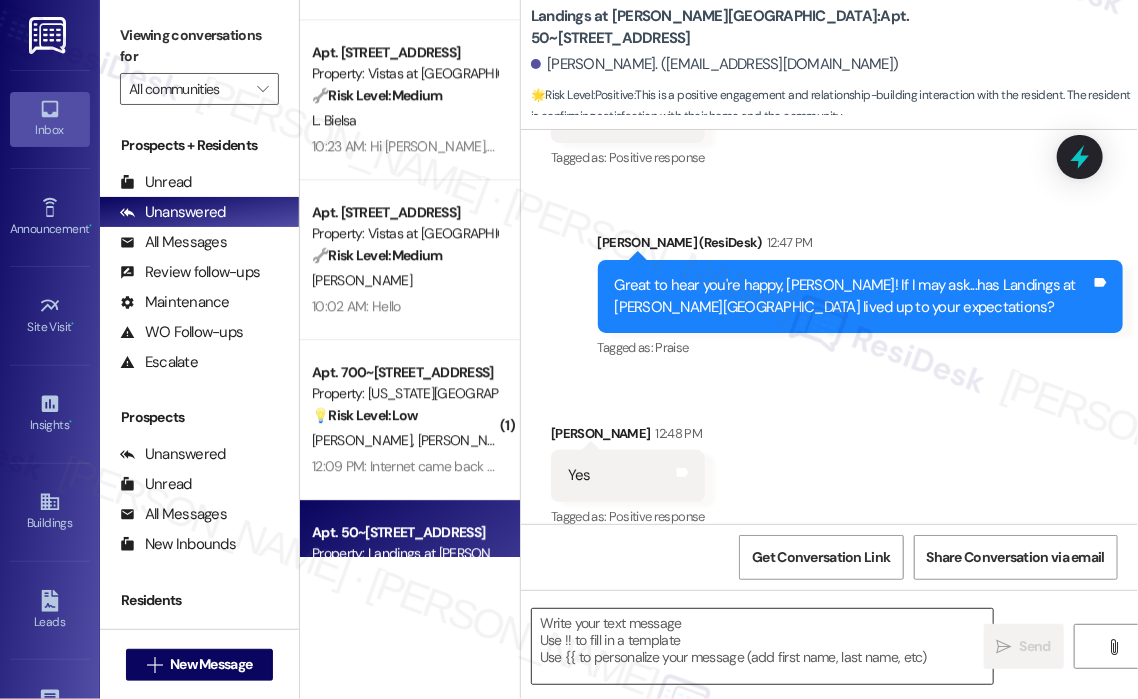 click at bounding box center [762, 646] 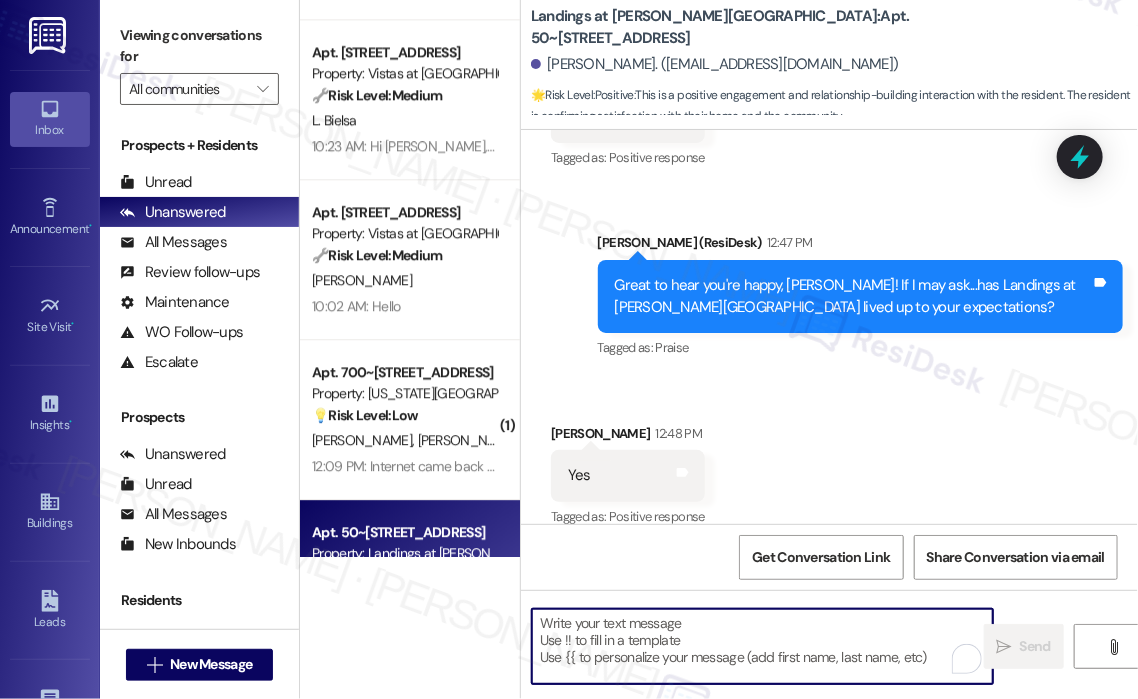 paste on "Awesome! ❤️ Can I ask a quick favor...would you mind writing us a Google review? No worries at all if not.
Here's a quick link {{google_review_link}}. Please let me know once you're done. :)" 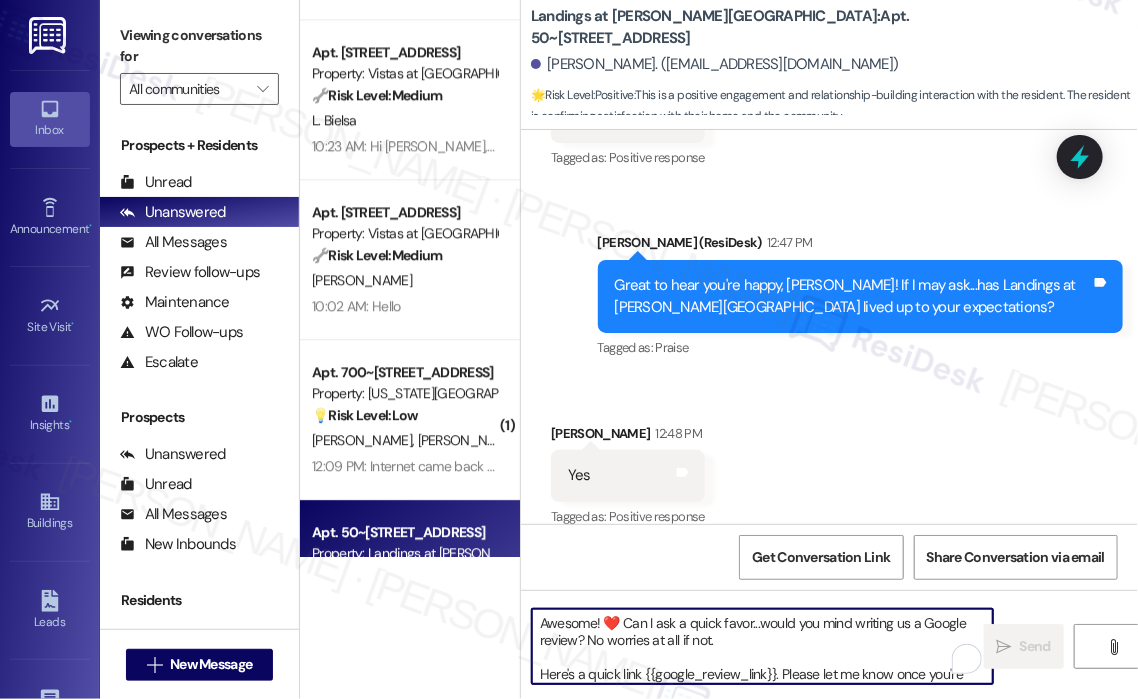 scroll, scrollTop: 16, scrollLeft: 0, axis: vertical 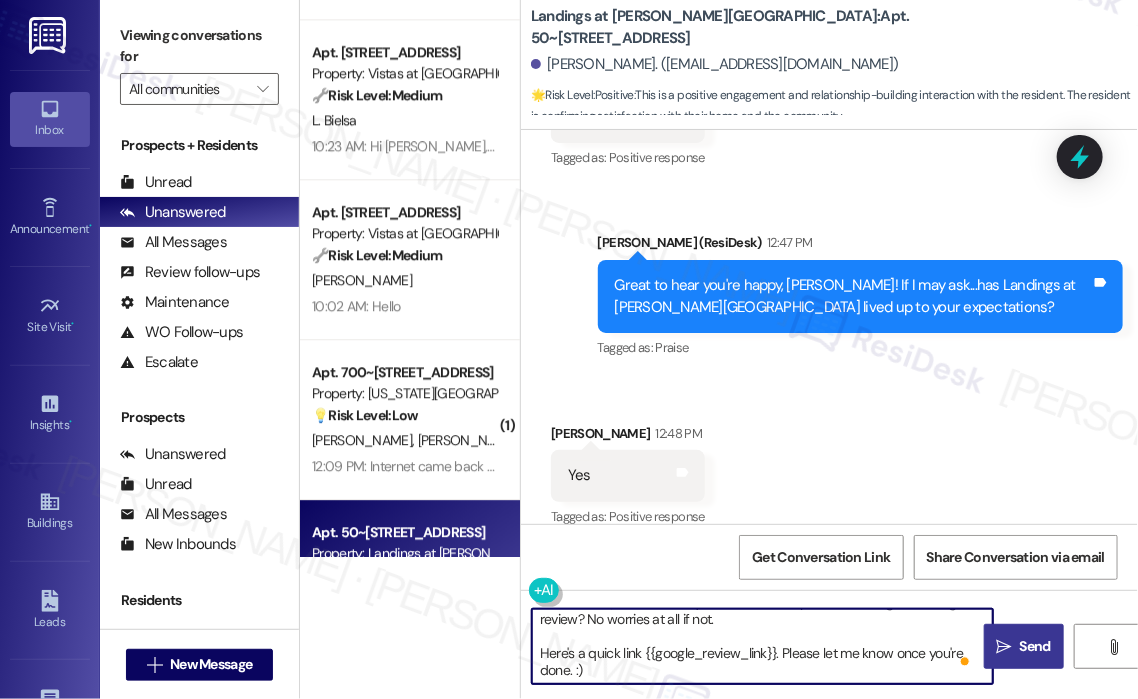 type on "Awesome! ❤️ Can I ask a quick favor...would you mind writing us a Google review? No worries at all if not.
Here's a quick link {{google_review_link}}. Please let me know once you're done. :)" 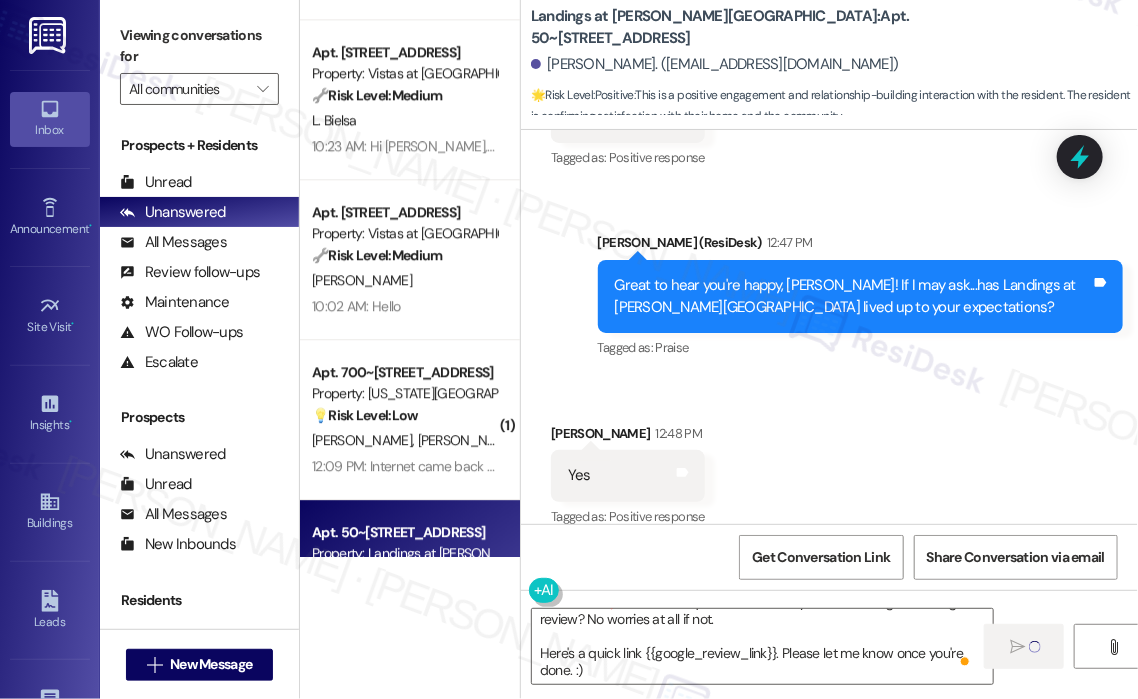 type 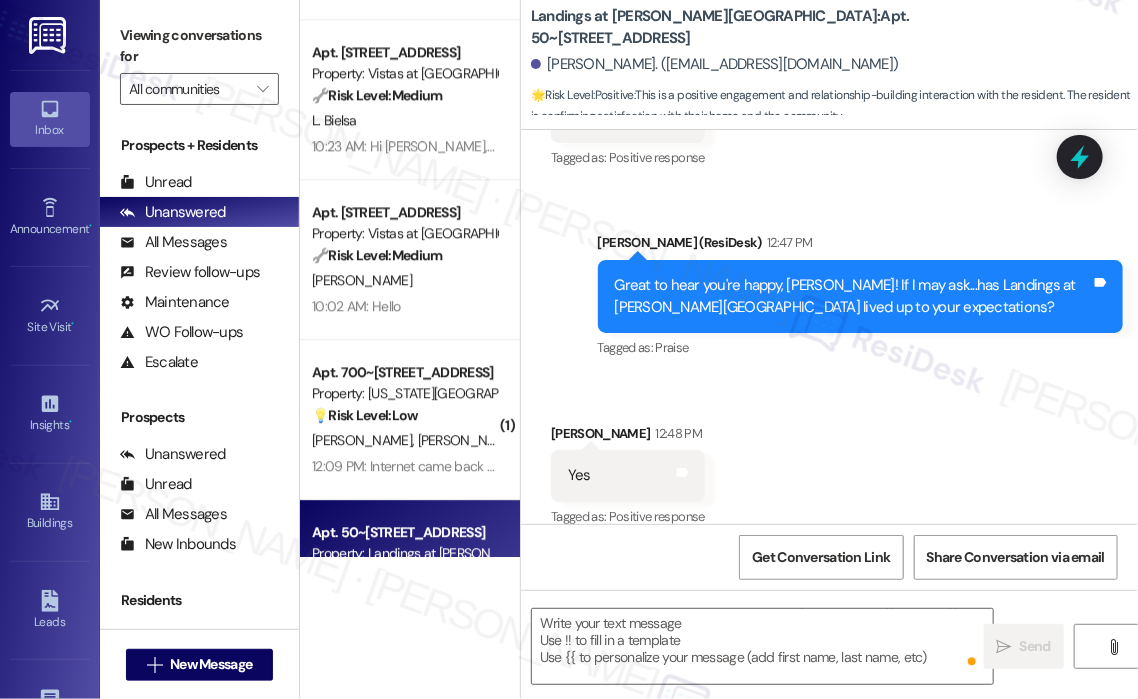 scroll, scrollTop: 0, scrollLeft: 0, axis: both 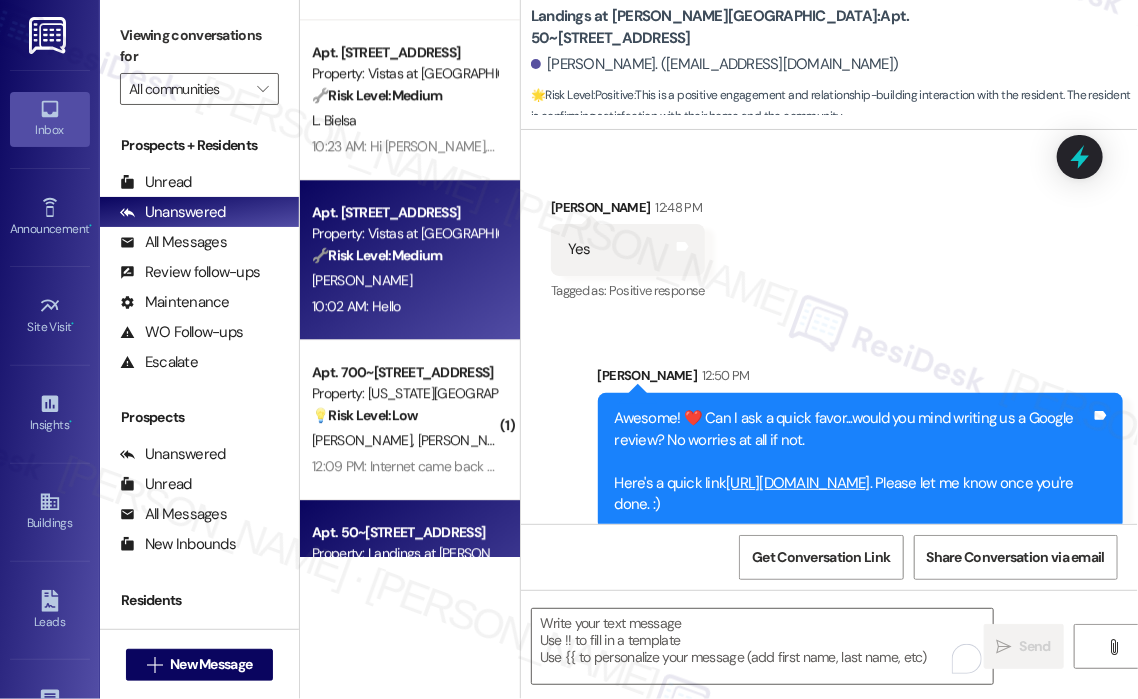 click on "10:02 AM: Hello 10:02 AM: Hello" at bounding box center [404, 306] 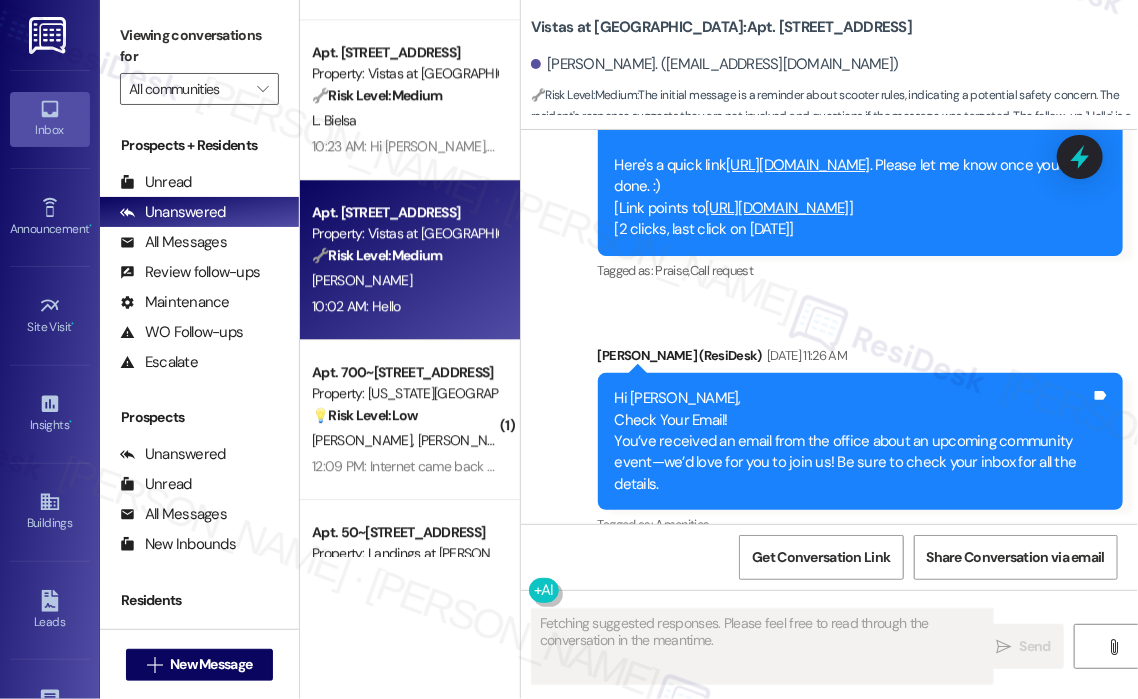 scroll, scrollTop: 2935, scrollLeft: 0, axis: vertical 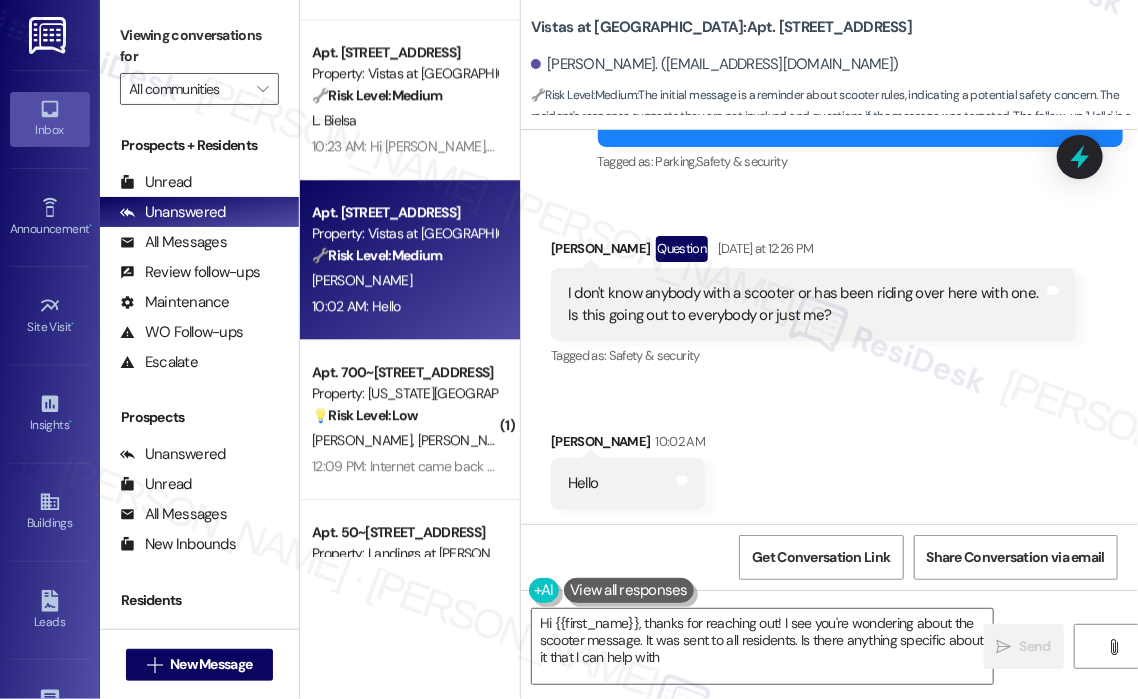 type on "Hi {{first_name}}, thanks for reaching out! I see you're wondering about the scooter message. It was sent to all residents. Is there anything specific about it that I can help with?" 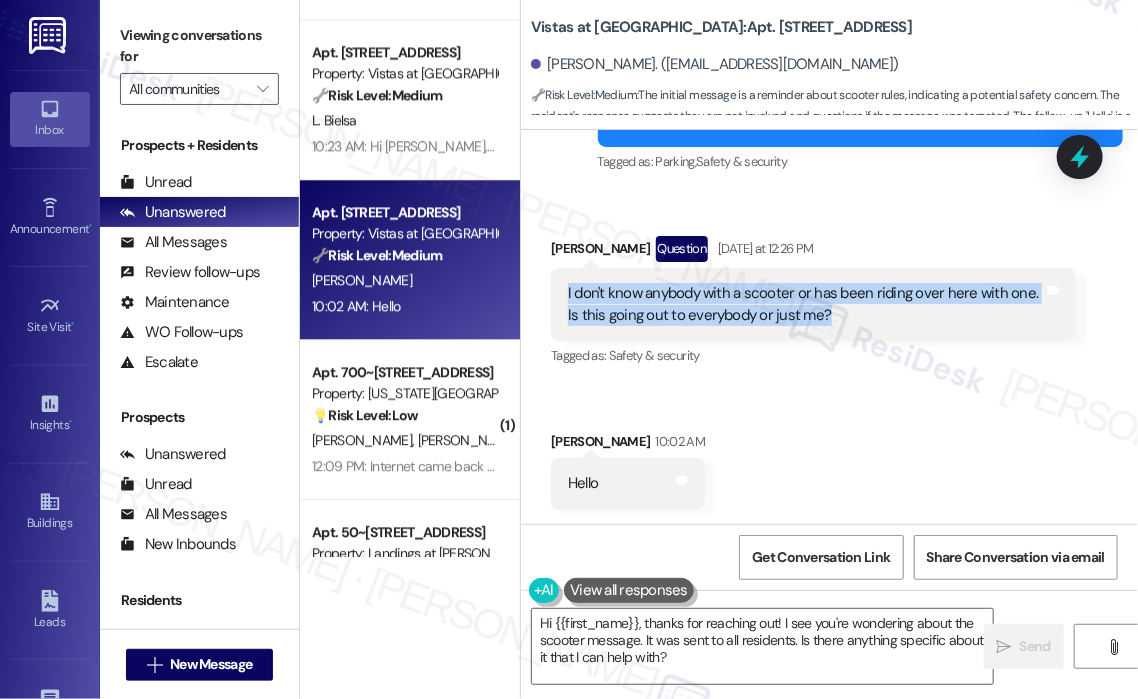 drag, startPoint x: 864, startPoint y: 316, endPoint x: 562, endPoint y: 294, distance: 302.80026 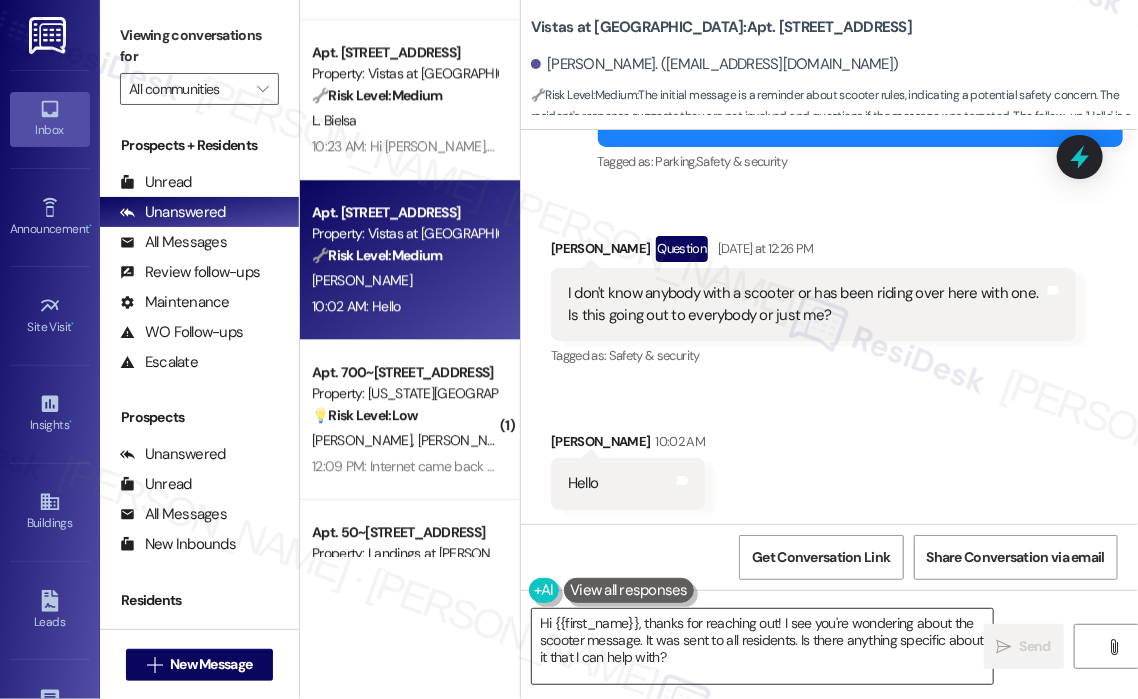 click on "Hi {{first_name}}, thanks for reaching out! I see you're wondering about the scooter message. It was sent to all residents. Is there anything specific about it that I can help with?" at bounding box center (762, 646) 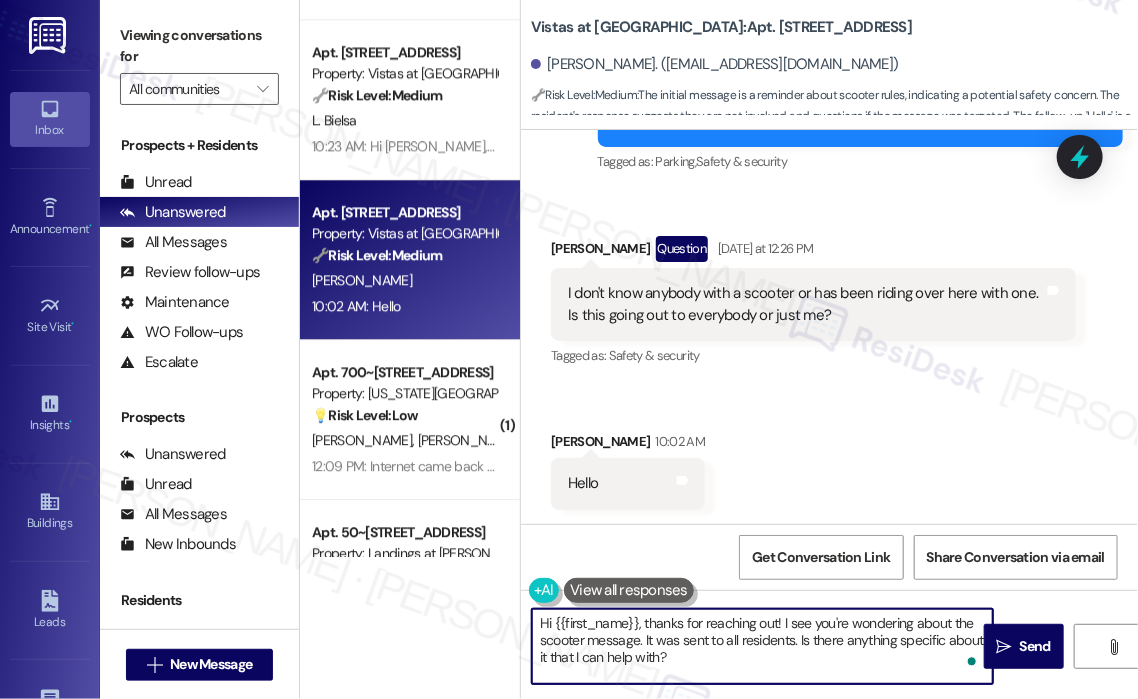 click on "Hi {{first_name}}, thanks for reaching out! I see you're wondering about the scooter message. It was sent to all residents. Is there anything specific about it that I can help with?" at bounding box center (762, 646) 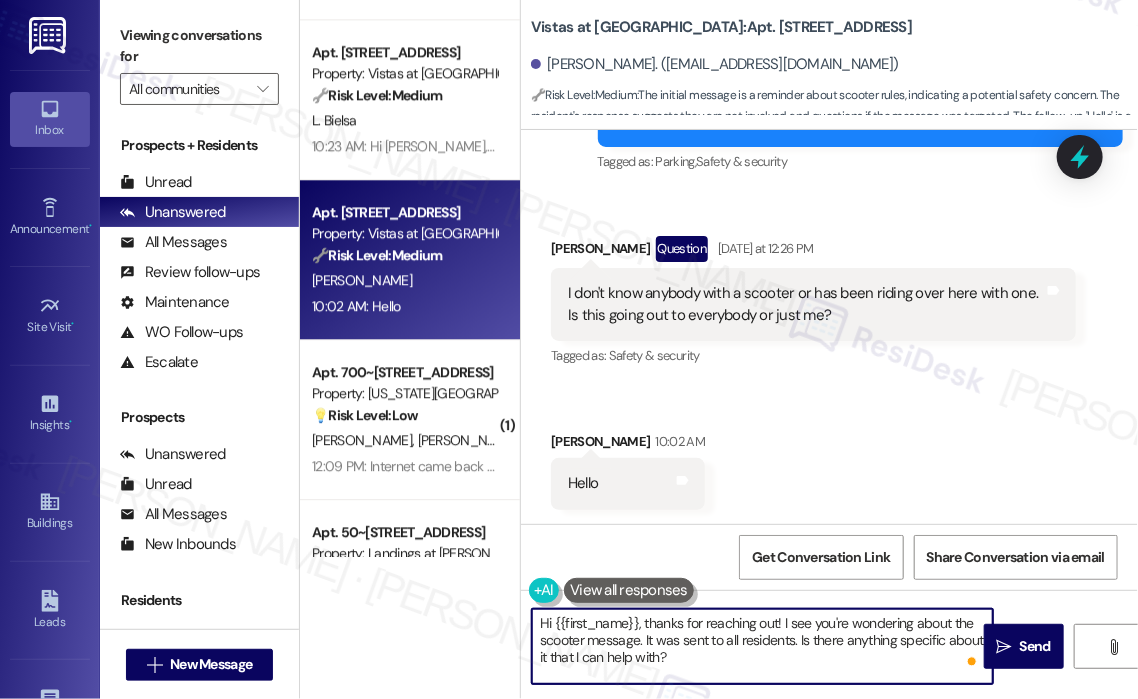 click on "Hi {{first_name}}, thanks for reaching out! I see you're wondering about the scooter message. It was sent to all residents. Is there anything specific about it that I can help with?" at bounding box center [762, 646] 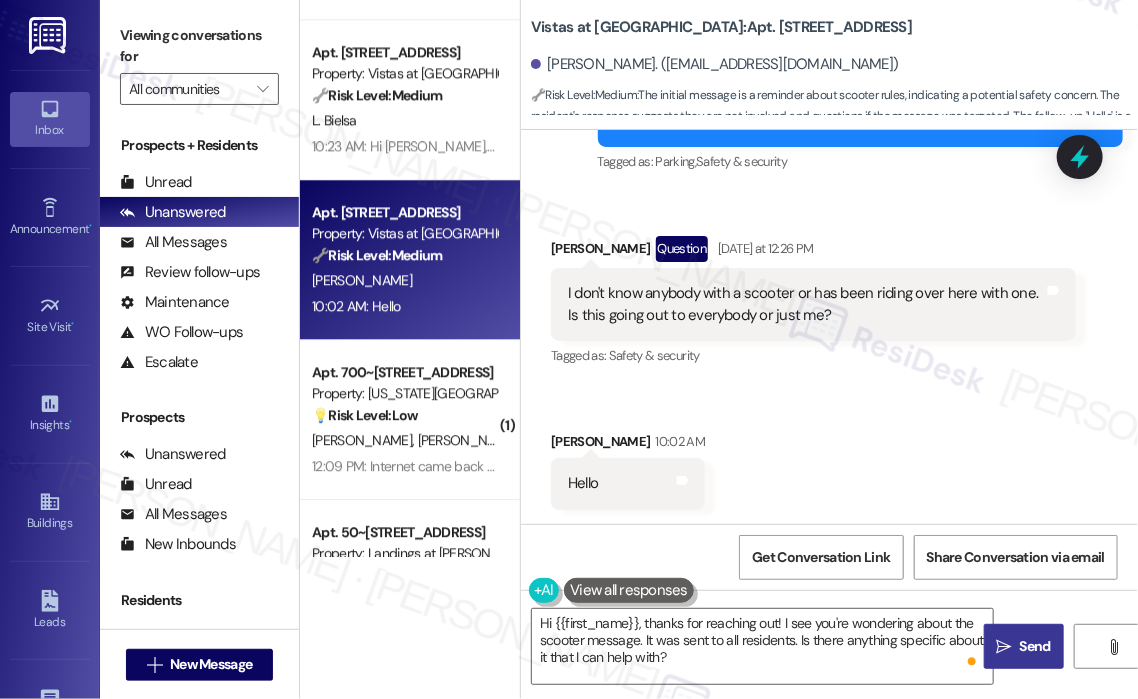 click on " Send" at bounding box center [1024, 646] 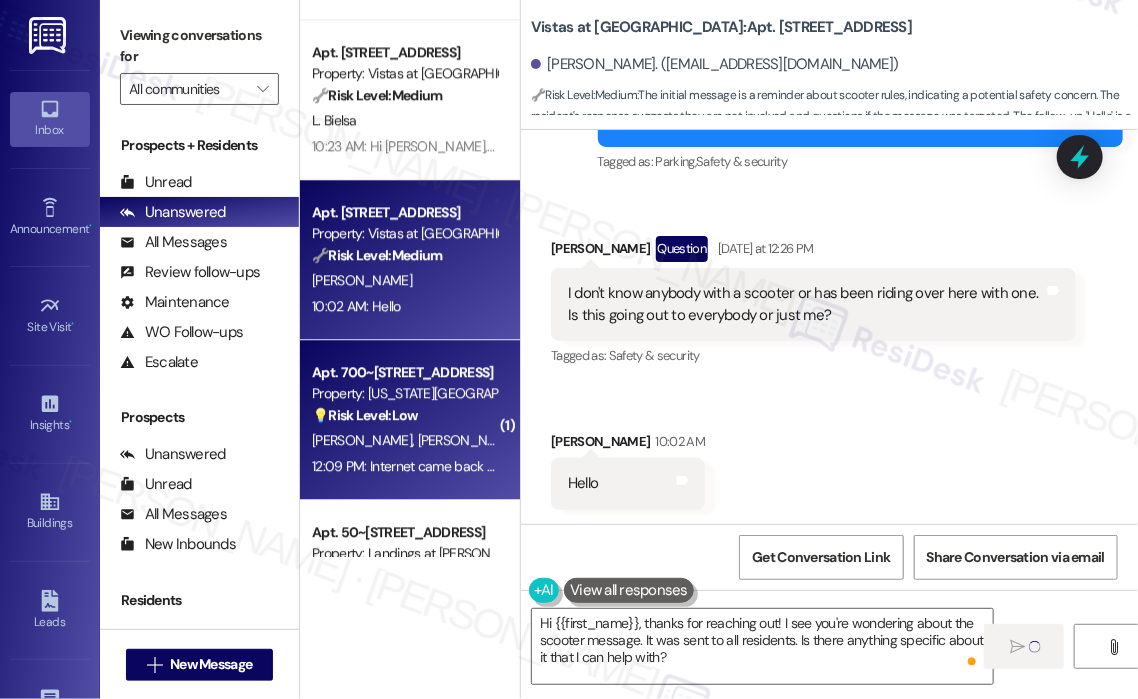 type 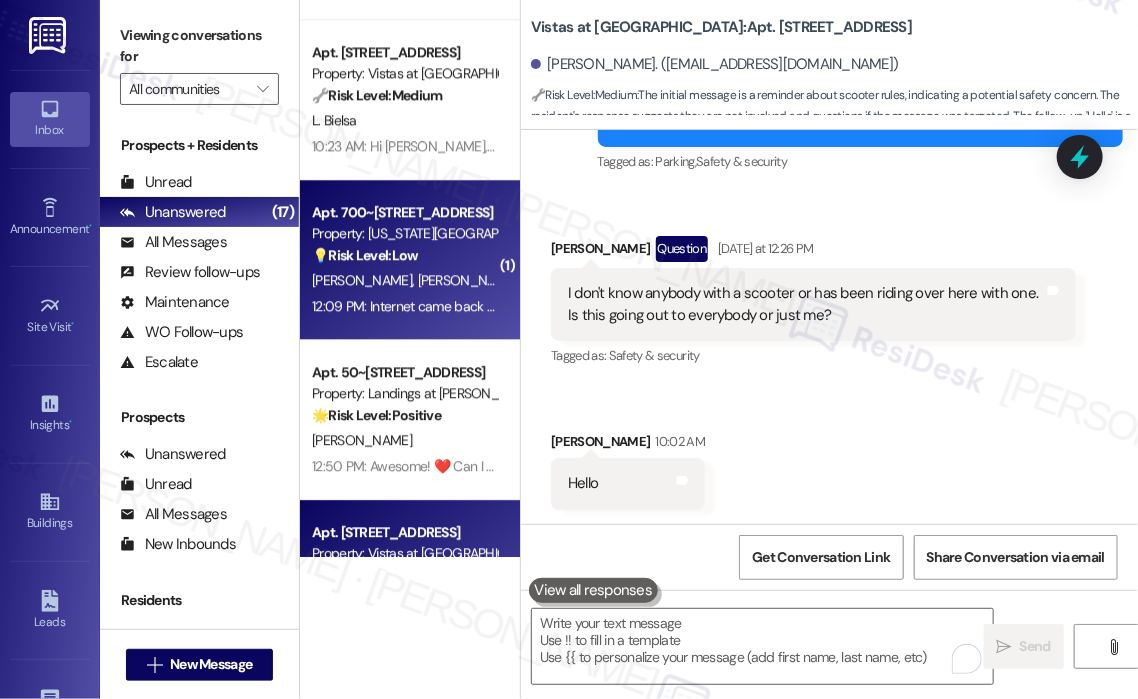 click on "D. Torres C. Coomler" at bounding box center [404, 280] 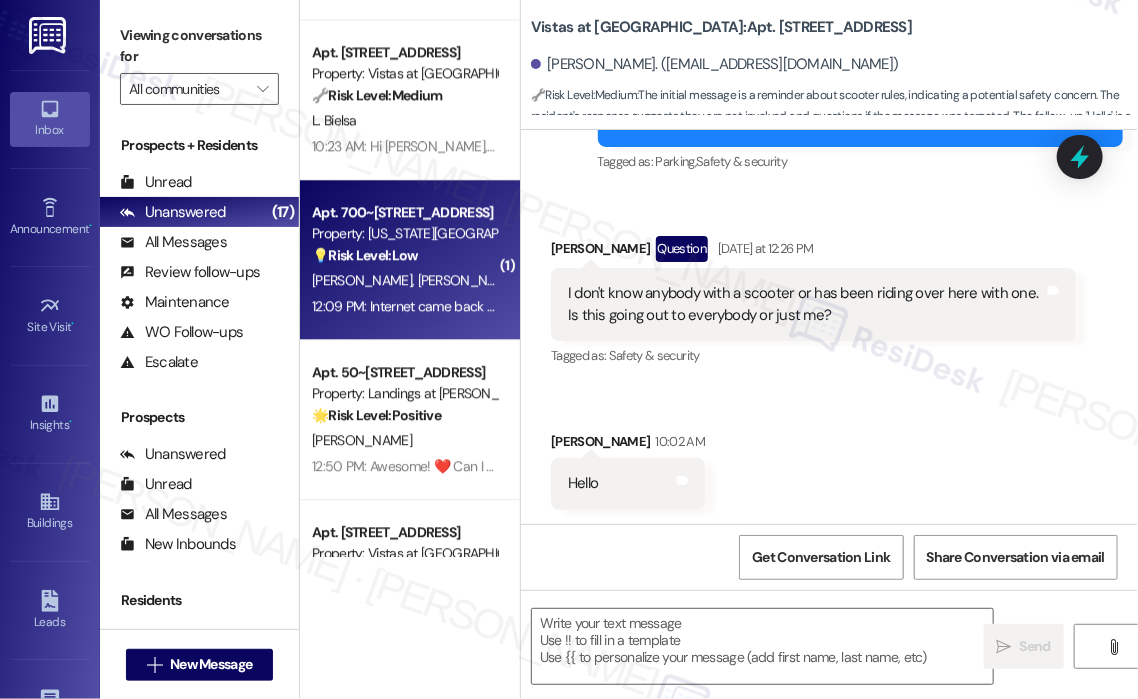 type on "Fetching suggested responses. Please feel free to read through the conversation in the meantime." 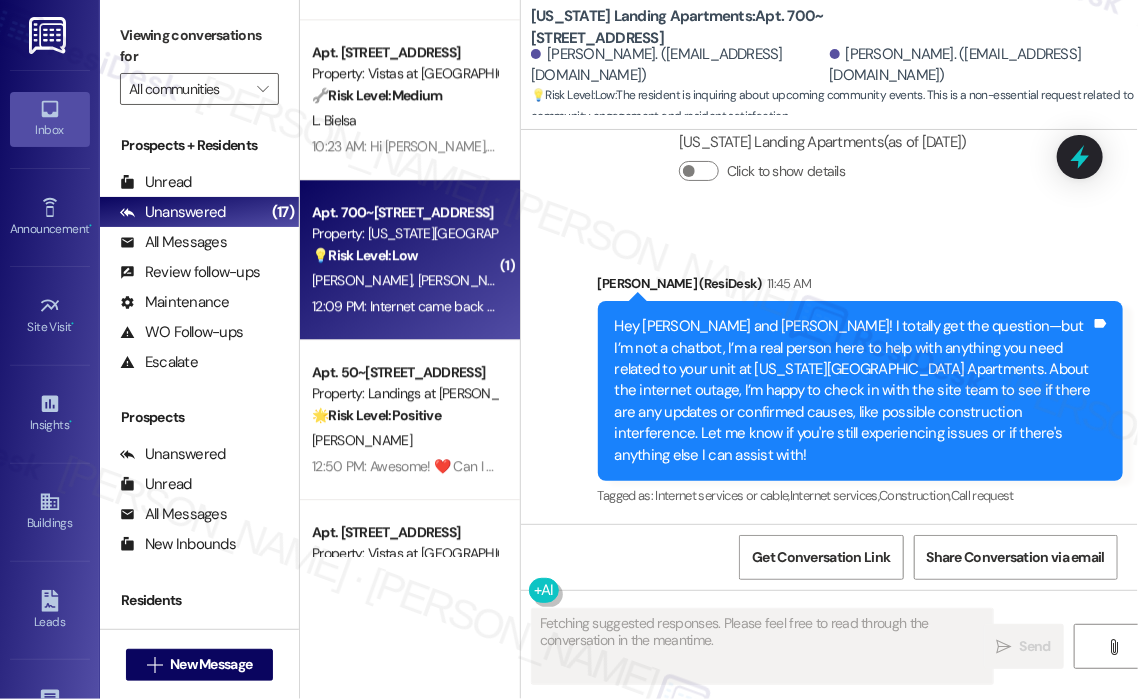 scroll, scrollTop: 1615, scrollLeft: 0, axis: vertical 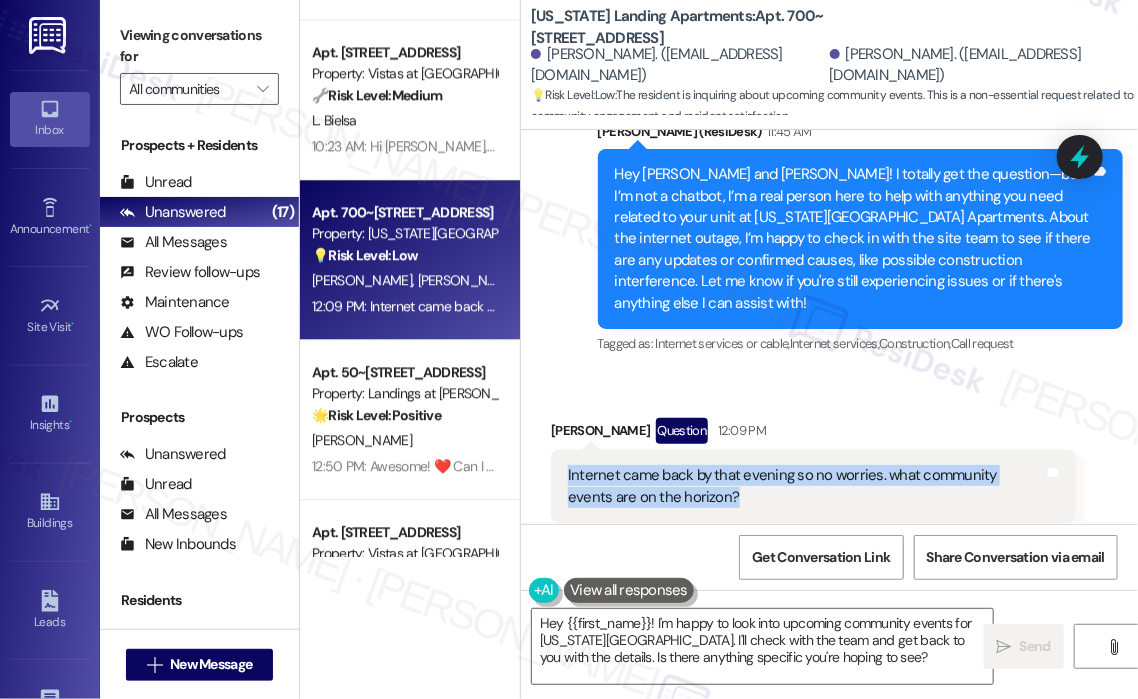 drag, startPoint x: 700, startPoint y: 450, endPoint x: 561, endPoint y: 431, distance: 140.29256 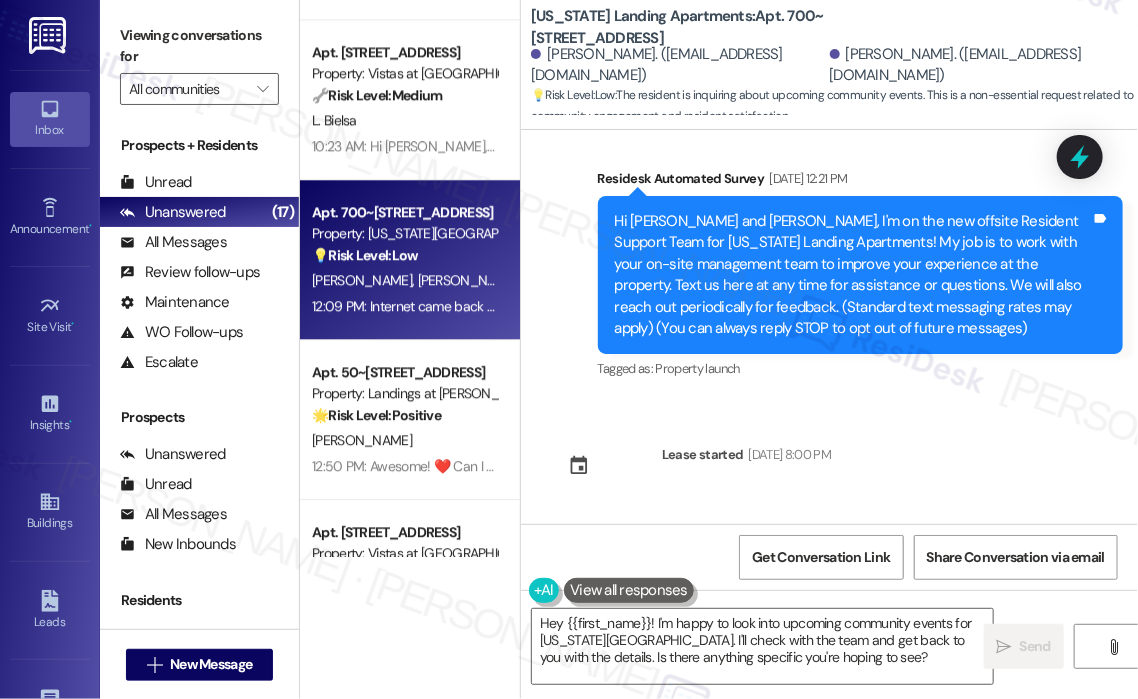 scroll, scrollTop: 15, scrollLeft: 0, axis: vertical 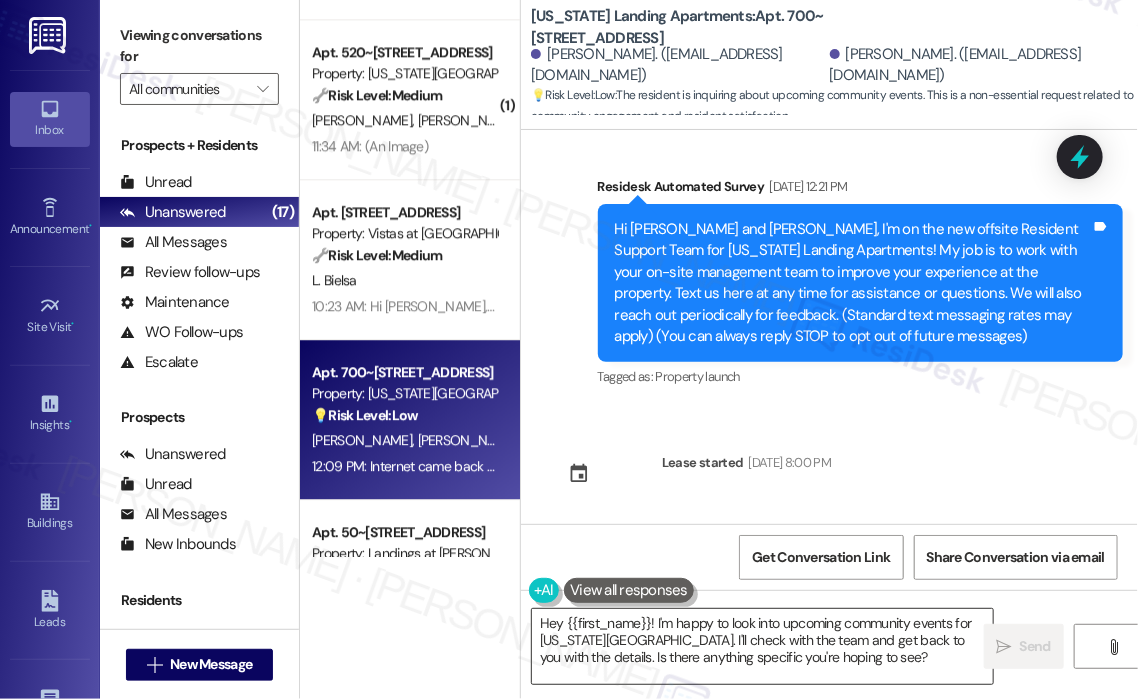 click on "Hey {{first_name}}! I'm happy to look into upcoming community events for Washington Landing. I'll check with the team and get back to you with the details. Is there anything specific you're hoping to see?" at bounding box center [762, 646] 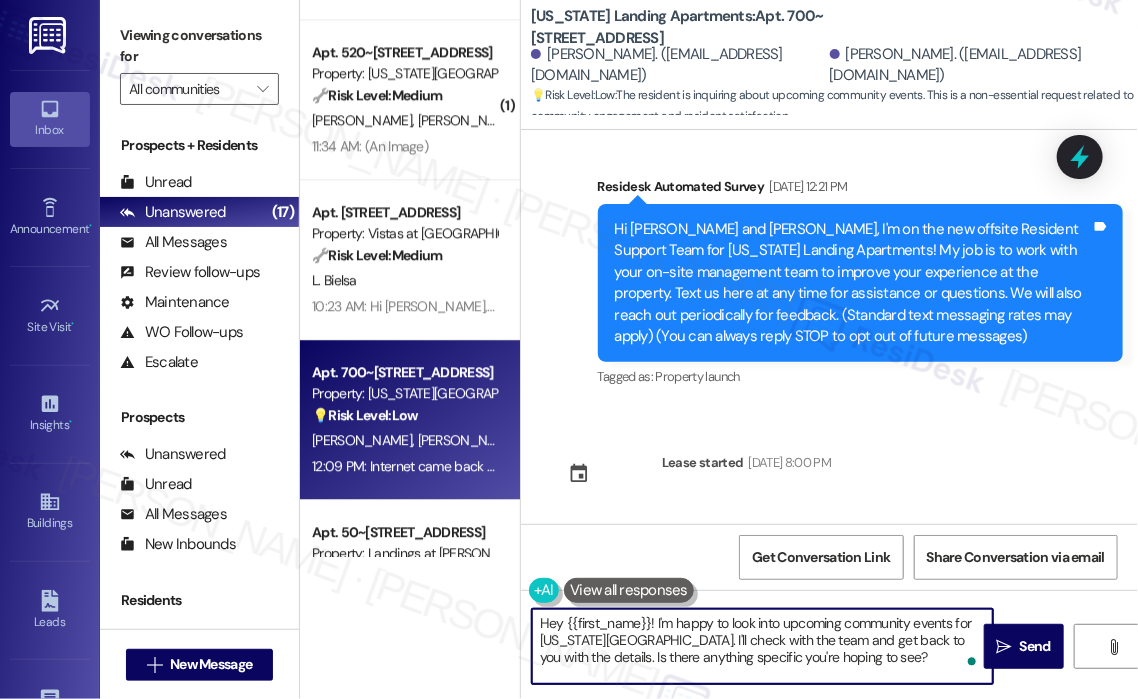 drag, startPoint x: 882, startPoint y: 655, endPoint x: 520, endPoint y: 622, distance: 363.50104 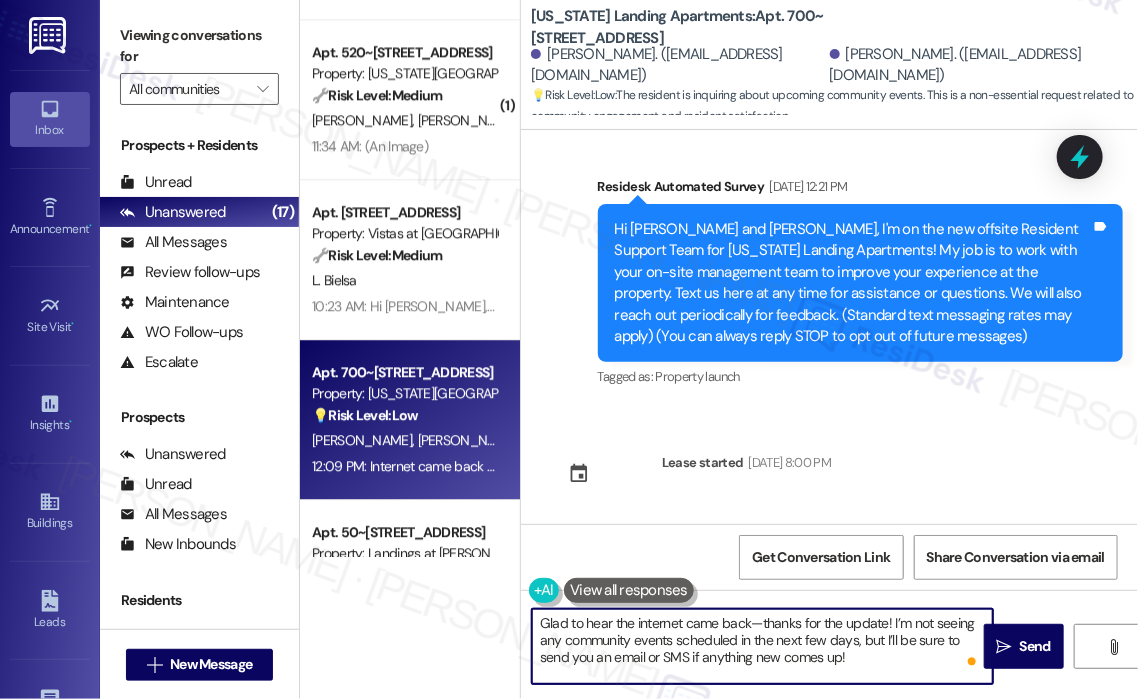 click on "Glad to hear the internet came back—thanks for the update! I’m not seeing any community events scheduled in the next few days, but I’ll be sure to send you an email or SMS if anything new comes up!" at bounding box center [762, 646] 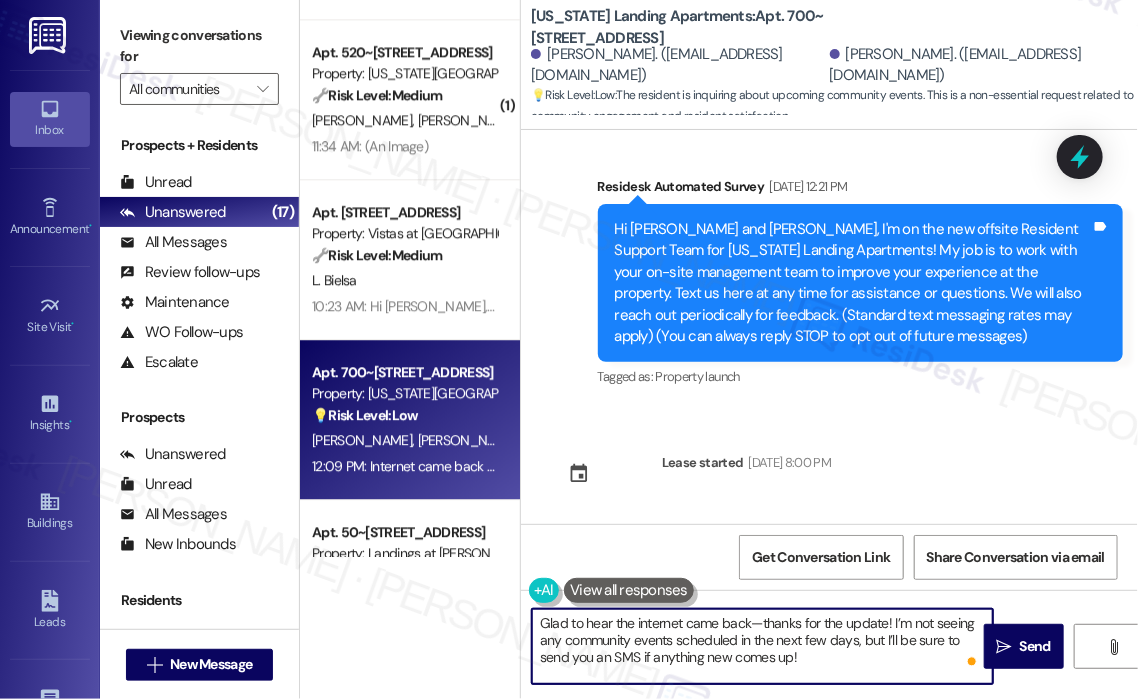 click on "Glad to hear the internet came back—thanks for the update! I’m not seeing any community events scheduled in the next few days, but I’ll be sure to send you an SMS if anything new comes up!" at bounding box center (762, 646) 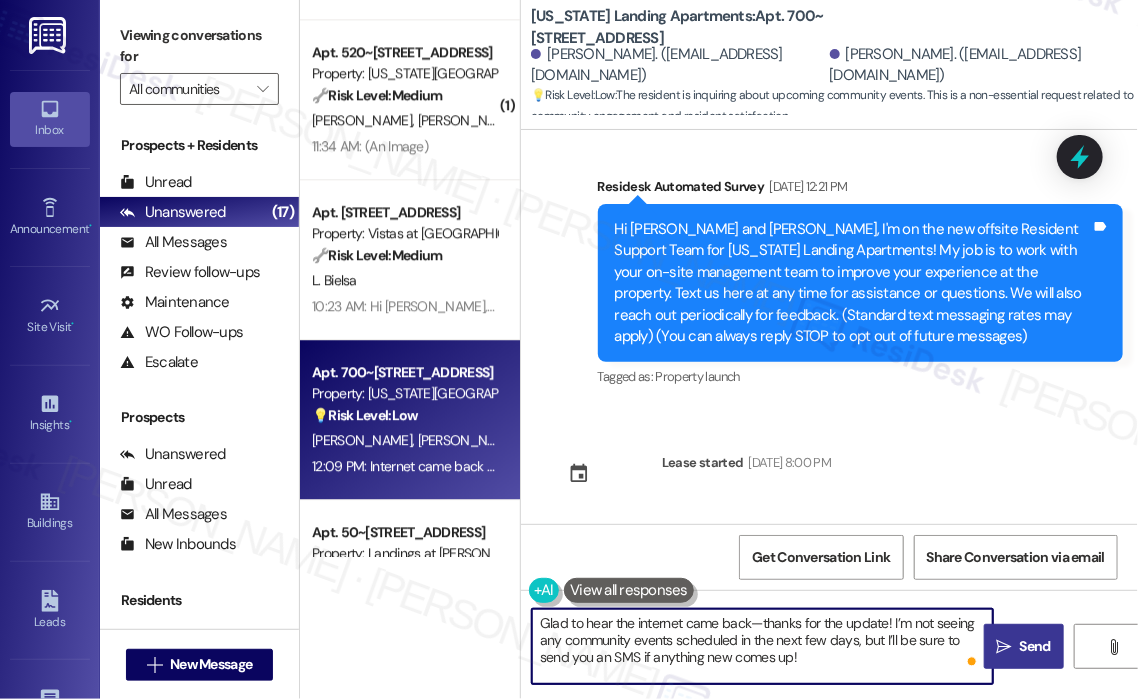 type on "Glad to hear the internet came back—thanks for the update! I’m not seeing any community events scheduled in the next few days, but I’ll be sure to send you an SMS if anything new comes up!" 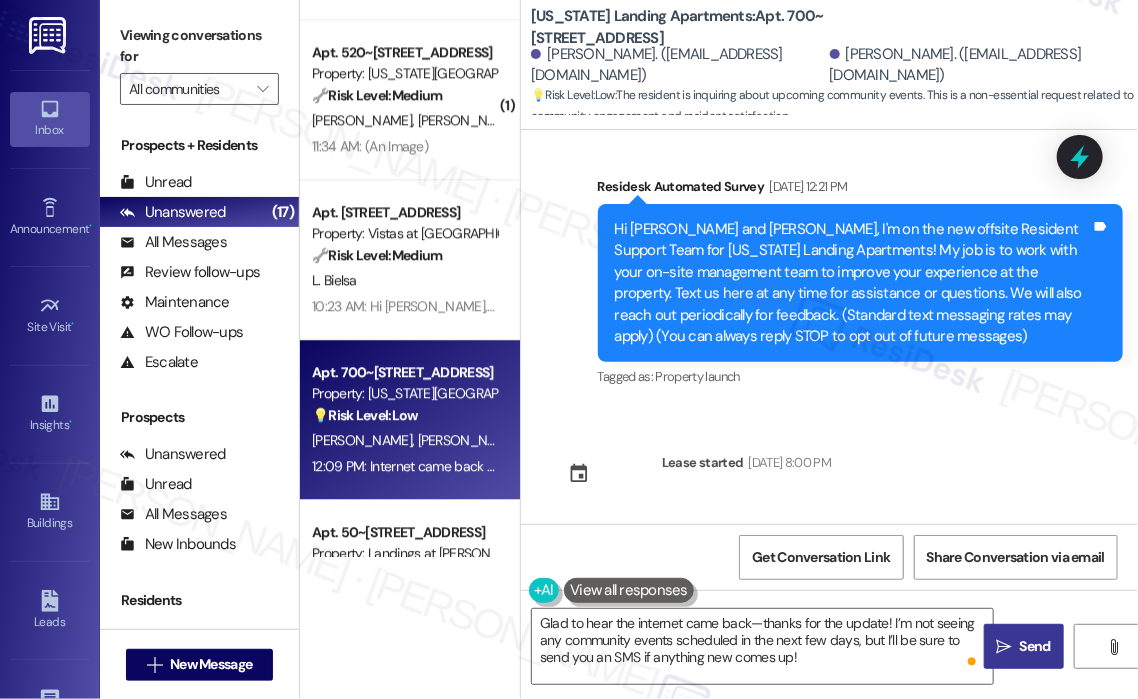 click on "" at bounding box center (1004, 647) 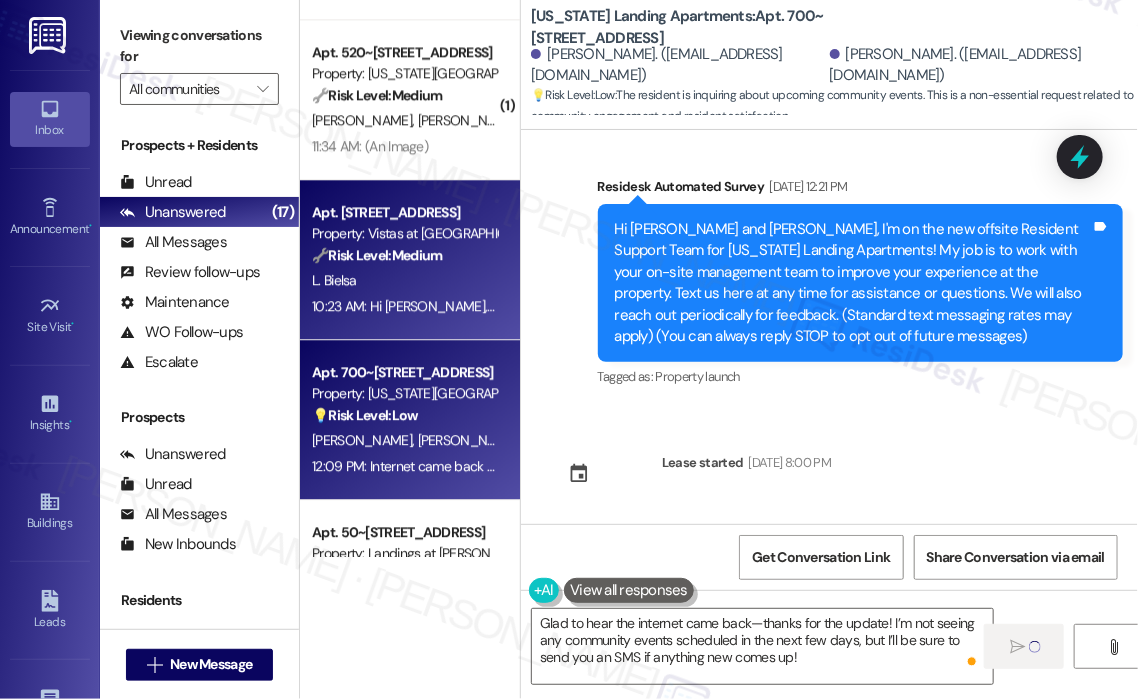 type 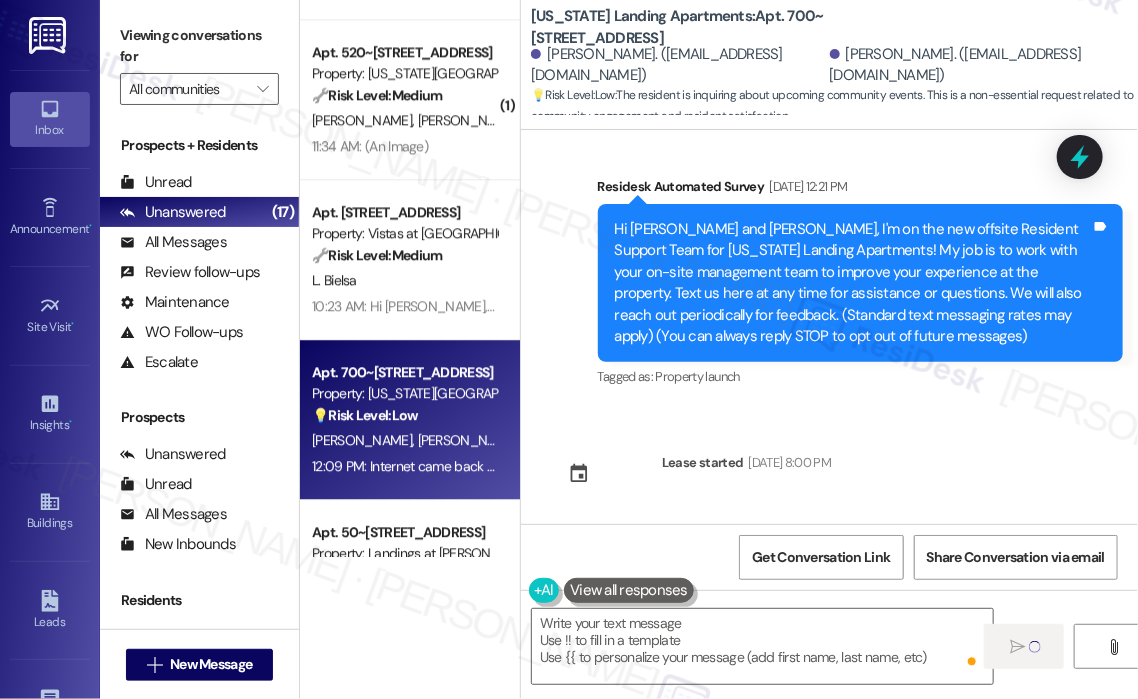 scroll, scrollTop: 2029, scrollLeft: 0, axis: vertical 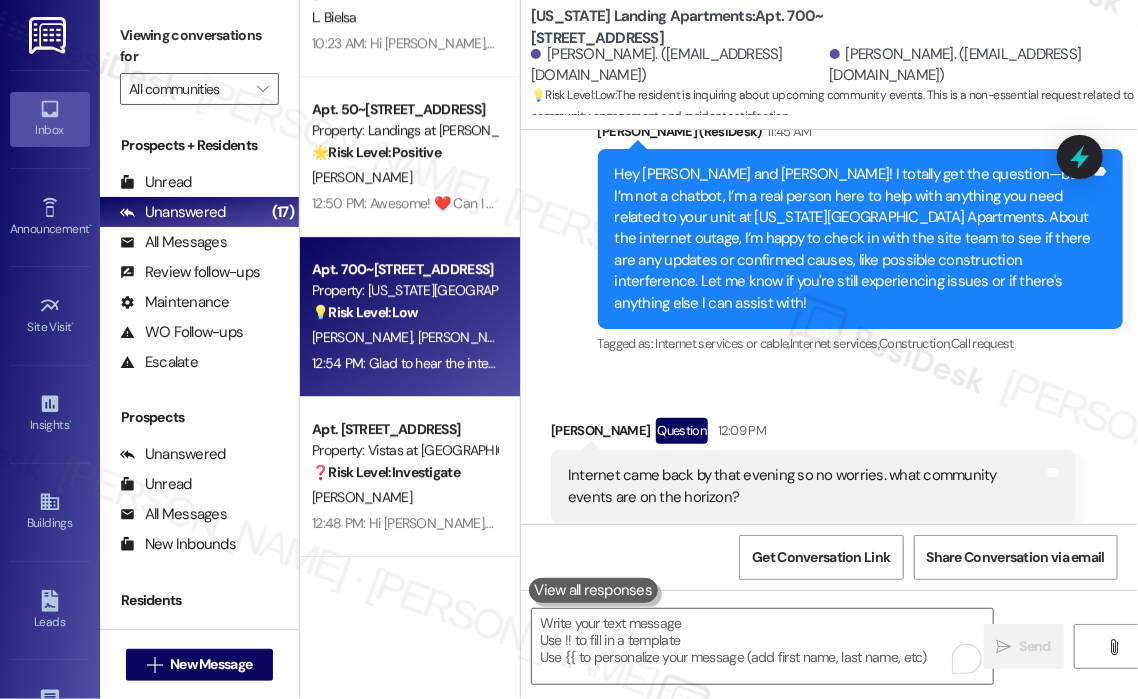 click on "[PERSON_NAME]" at bounding box center [468, 337] 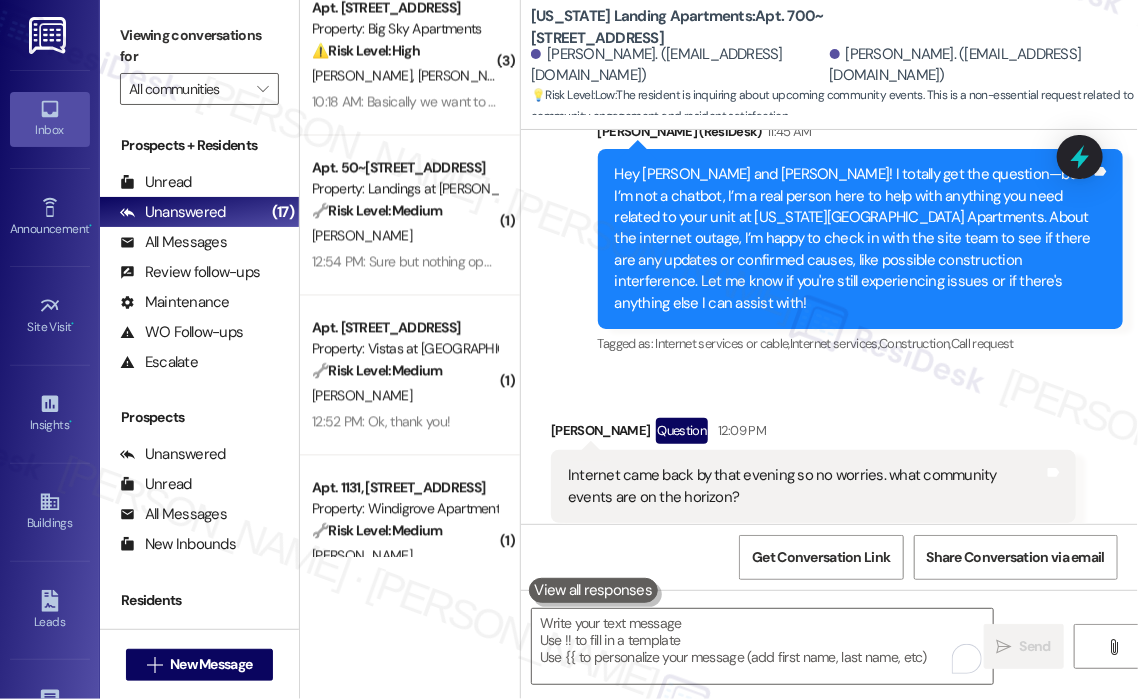 scroll, scrollTop: 1500, scrollLeft: 0, axis: vertical 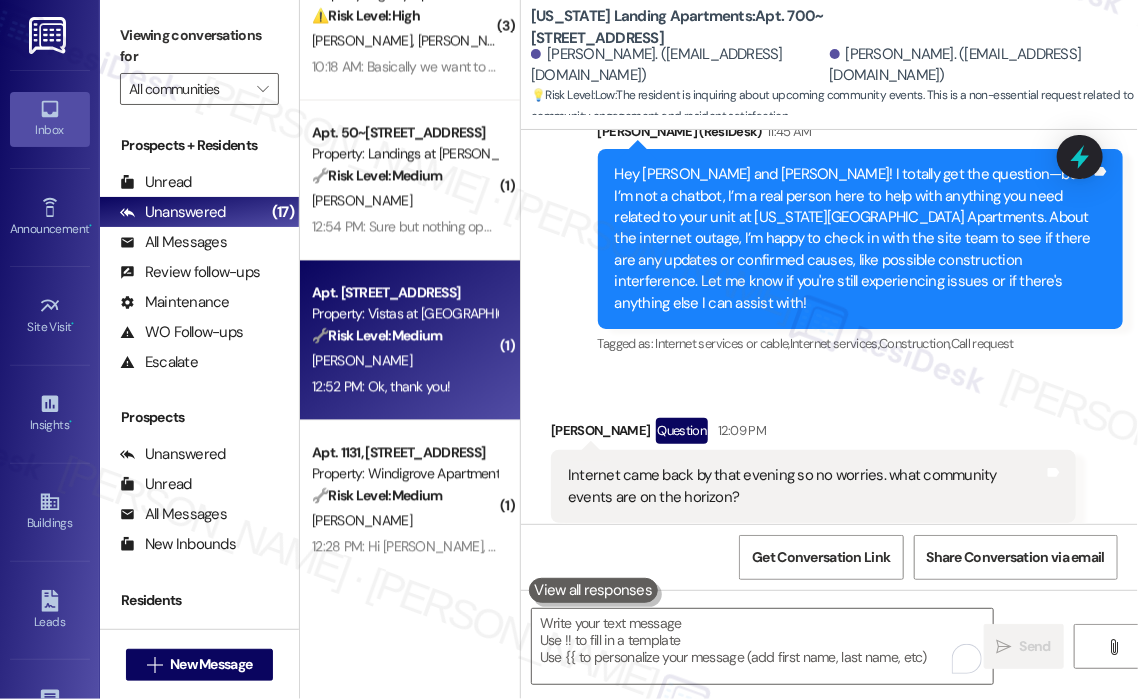 click on "[PERSON_NAME]" at bounding box center [404, 360] 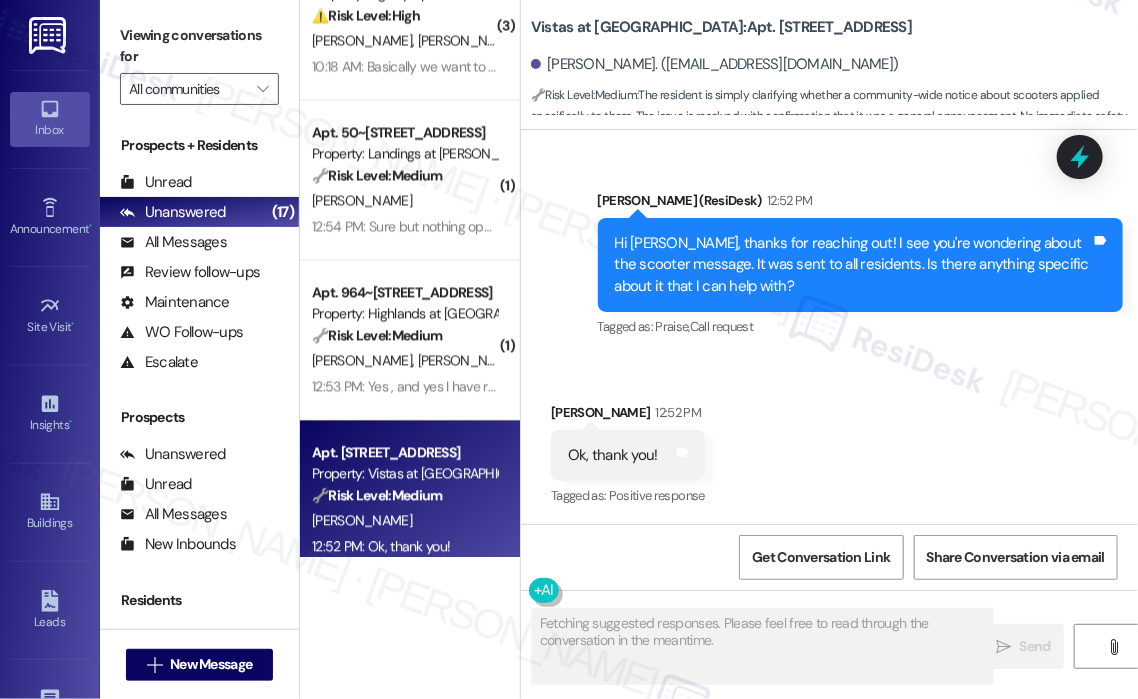 scroll, scrollTop: 3521, scrollLeft: 0, axis: vertical 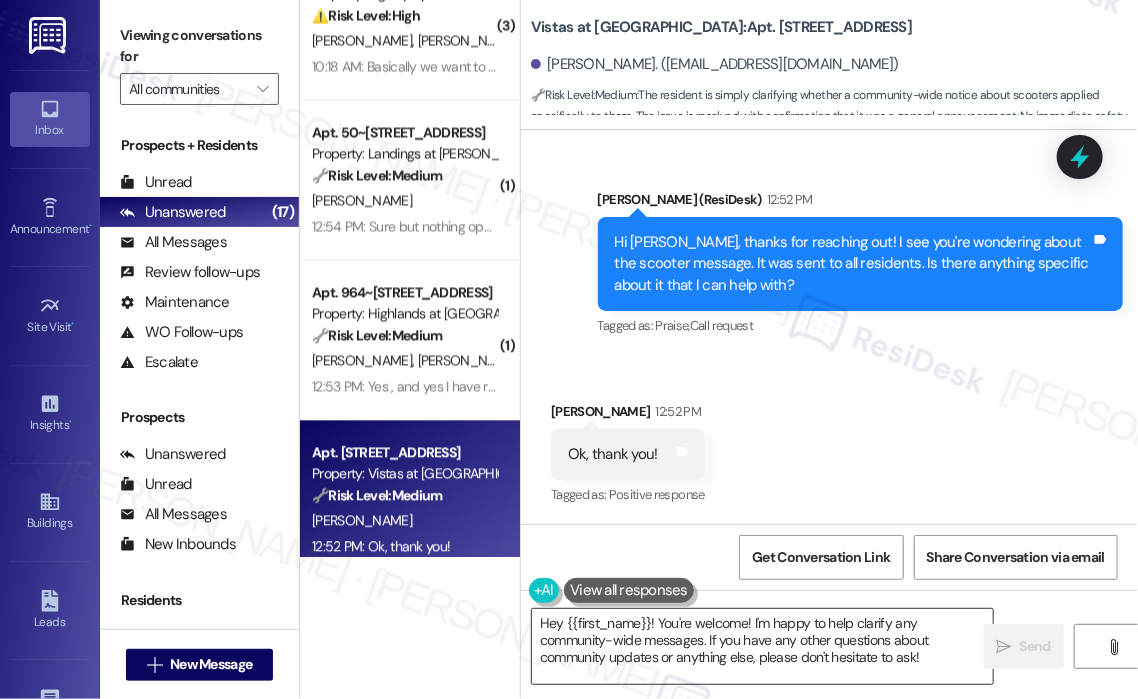 click on "Hey {{first_name}}! You're welcome! I'm happy to help clarify any community-wide messages. If you have any other questions about community updates or anything else, please don't hesitate to ask!" at bounding box center (762, 646) 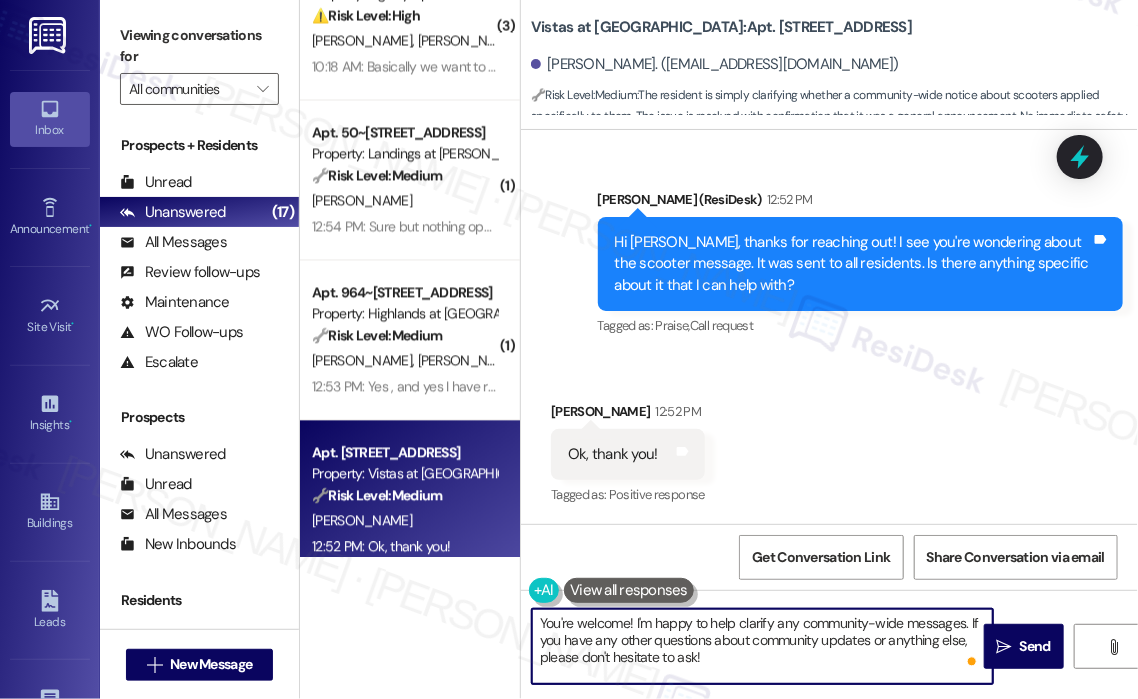 click on "You're welcome! I'm happy to help clarify any community-wide messages. If you have any other questions about community updates or anything else, please don't hesitate to ask!" at bounding box center [762, 646] 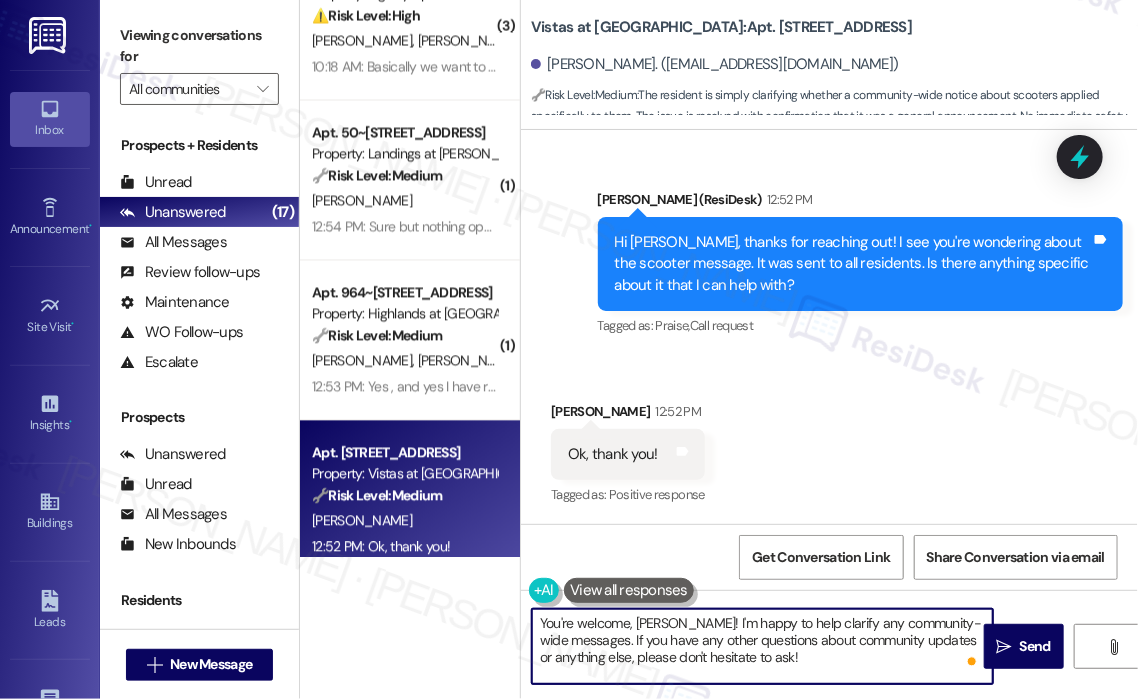 type on "You're welcome, Theresa!" 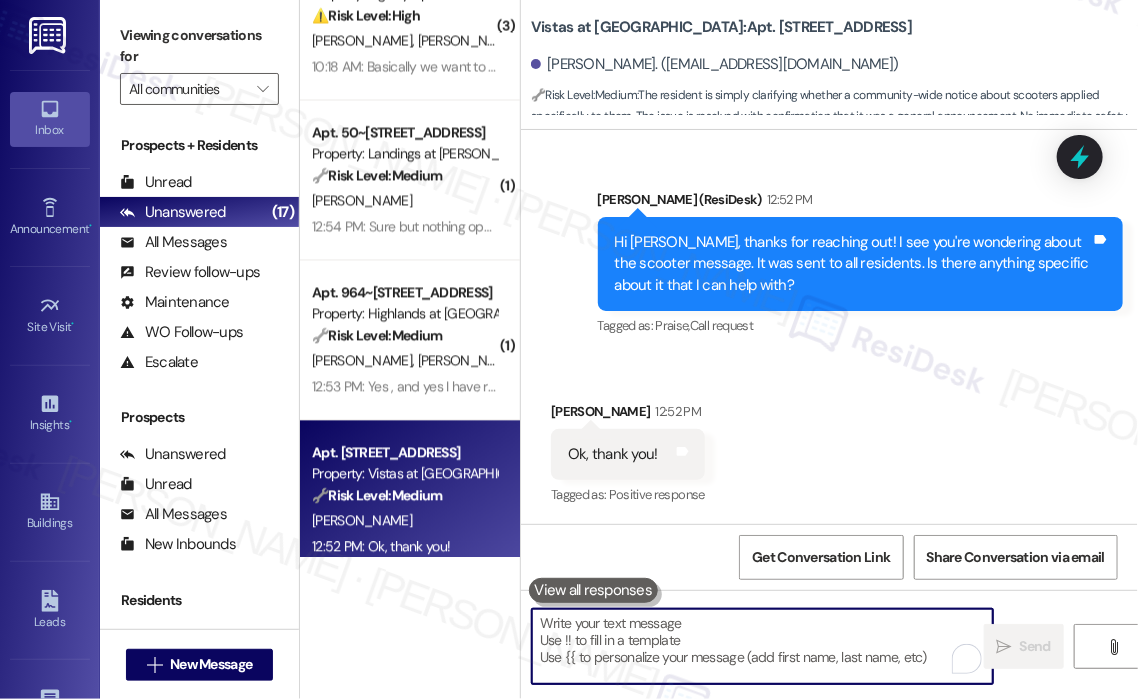 scroll, scrollTop: 3520, scrollLeft: 0, axis: vertical 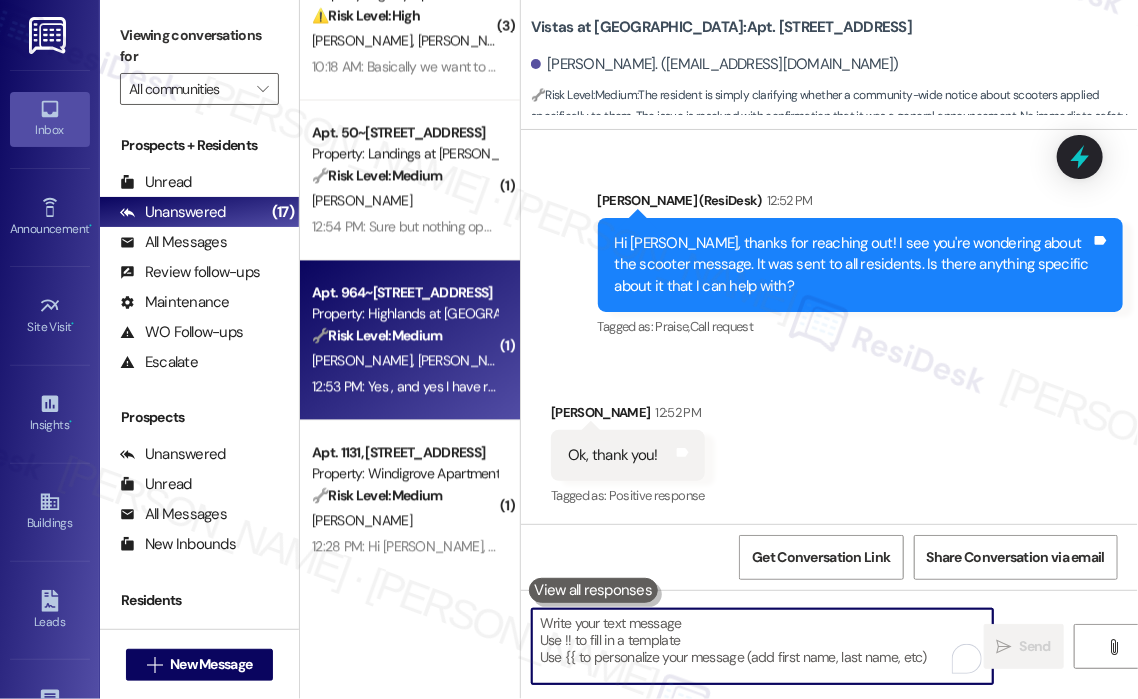 type 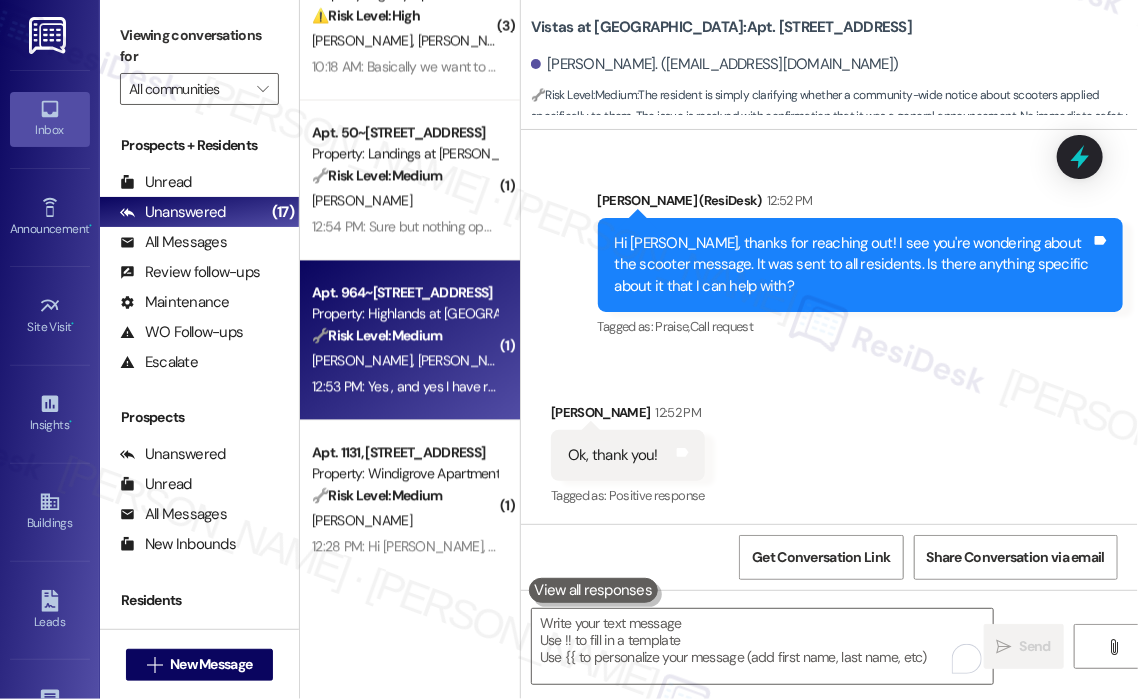 click on "M. Sauter M. Sauter" at bounding box center [404, 360] 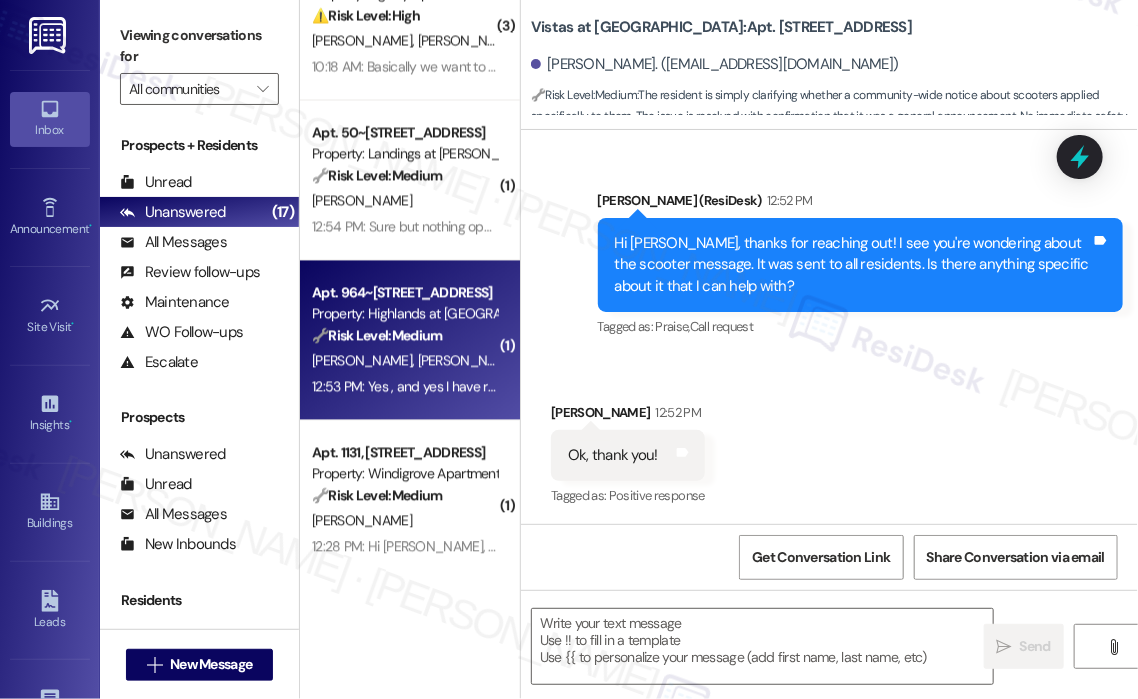 type on "Fetching suggested responses. Please feel free to read through the conversation in the meantime." 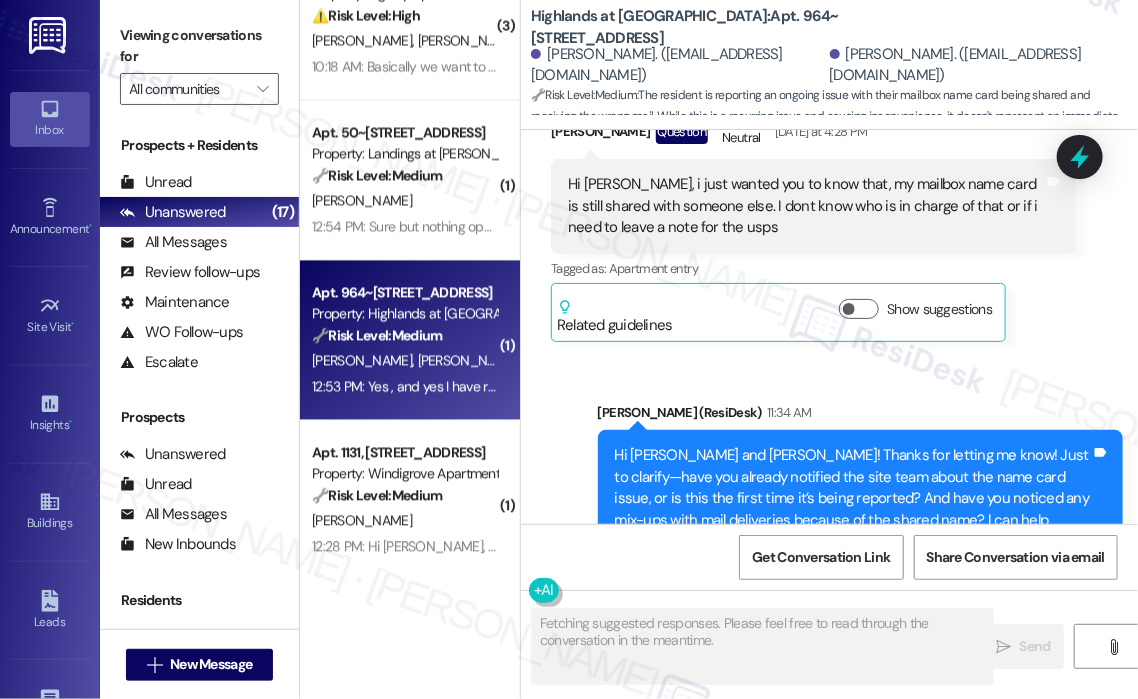 scroll, scrollTop: 12944, scrollLeft: 0, axis: vertical 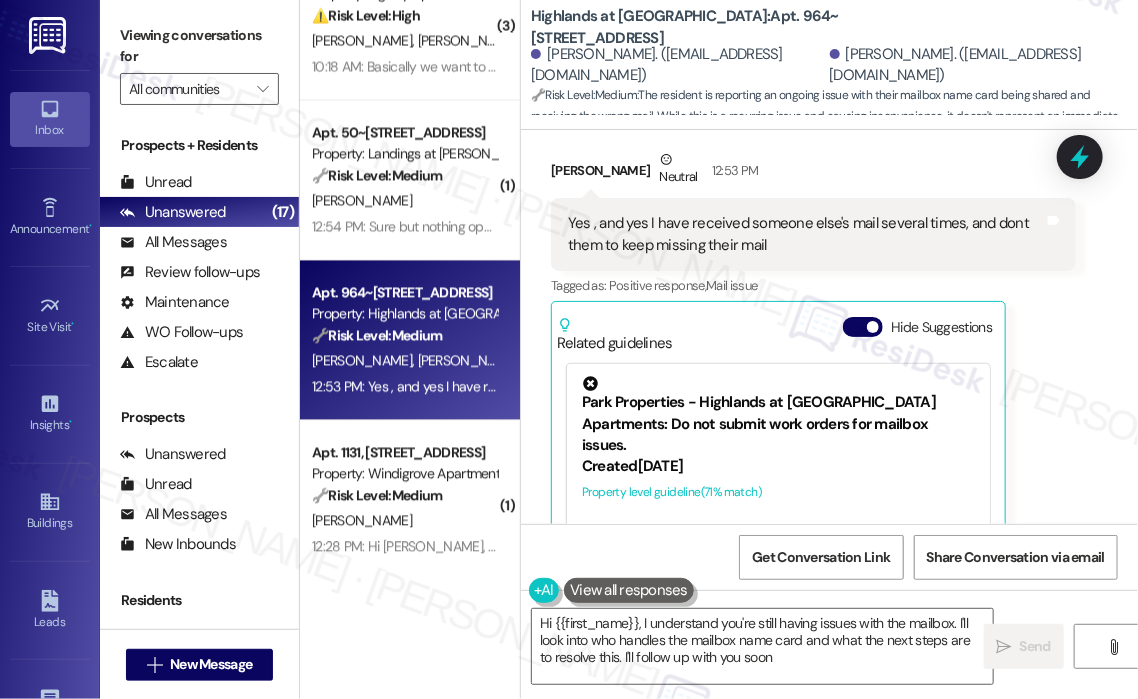 type on "Hi {{first_name}}, I understand you're still having issues with the mailbox. I'll look into who handles the mailbox name card and what the next steps are to resolve this. I'll follow up with you soon!" 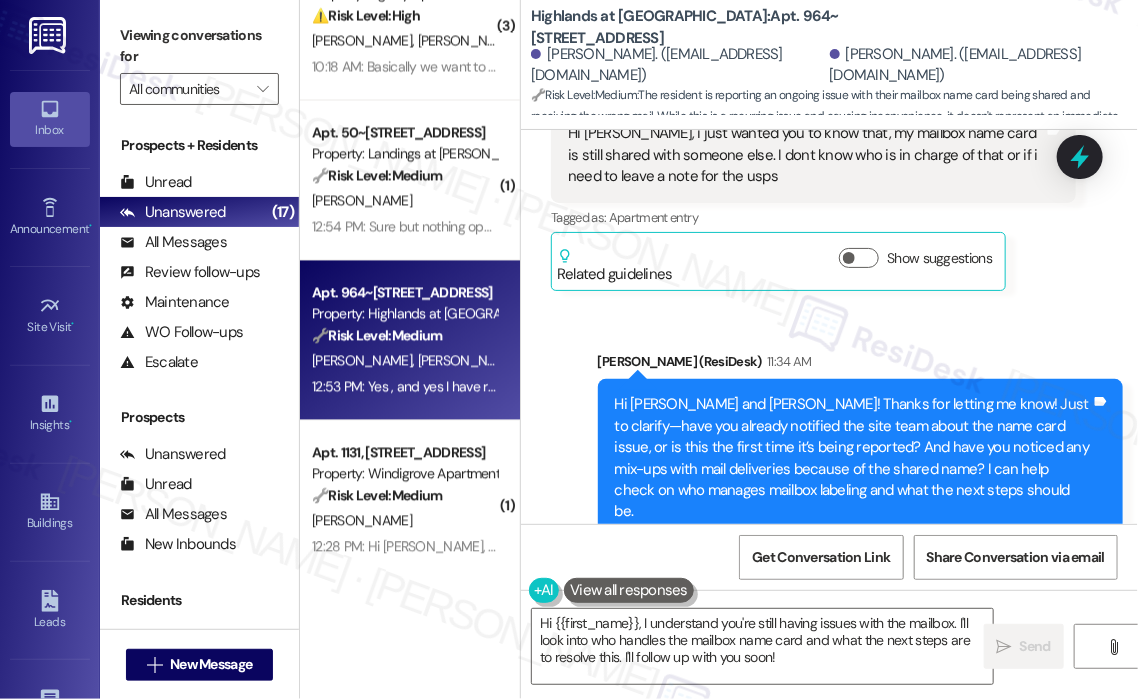 scroll, scrollTop: 12444, scrollLeft: 0, axis: vertical 